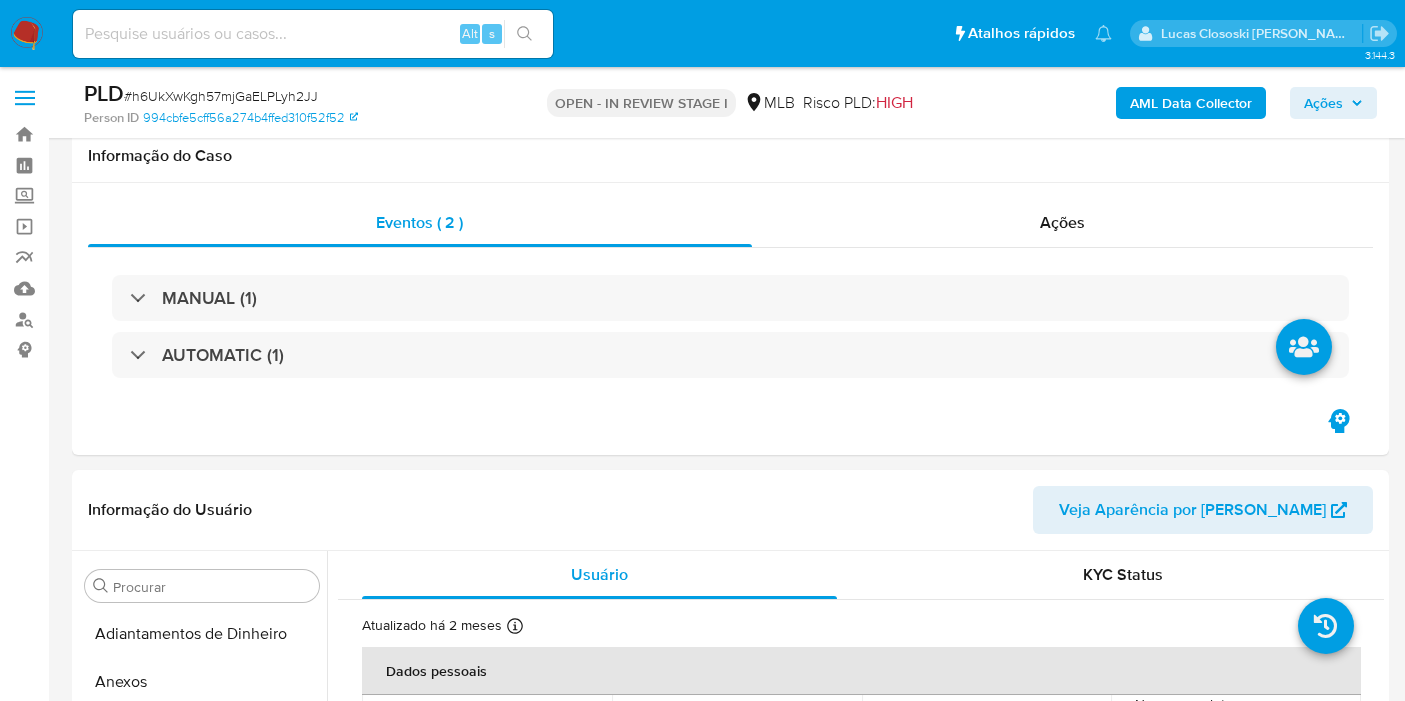 scroll, scrollTop: 109, scrollLeft: 0, axis: vertical 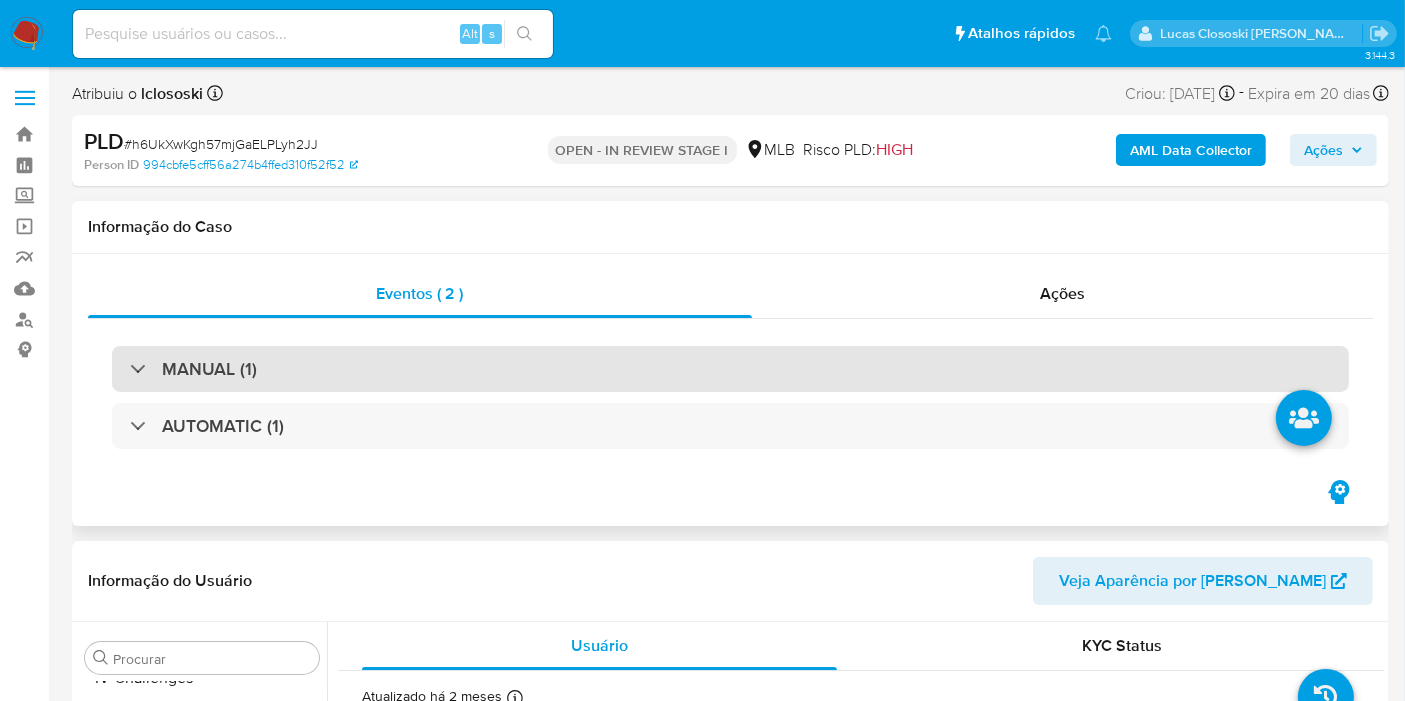 click on "MANUAL (1)" at bounding box center [730, 369] 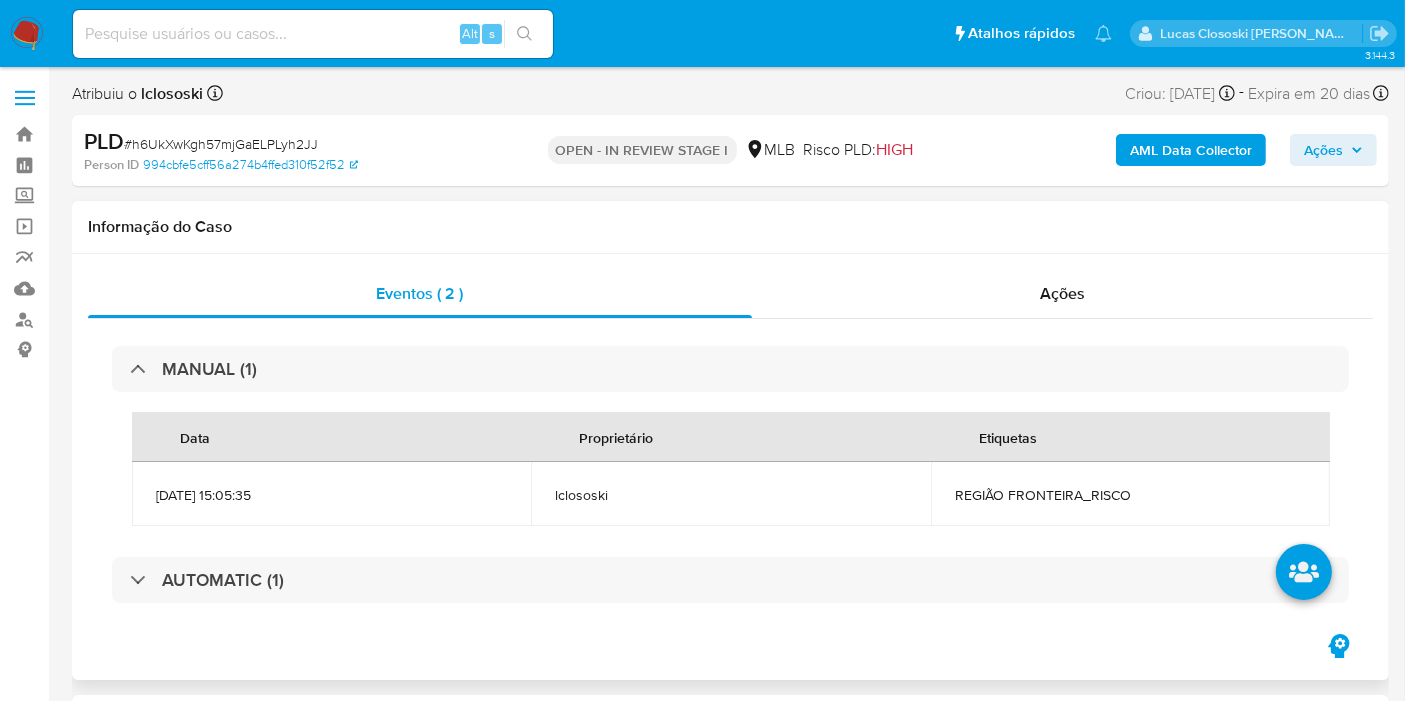 click on "MANUAL (1) Data Proprietário Etiquetas 13/06/2025 15:05:35 lclososki REGIÃO FRONTEIRA_RISCO AUTOMATIC (1)" at bounding box center (730, 474) 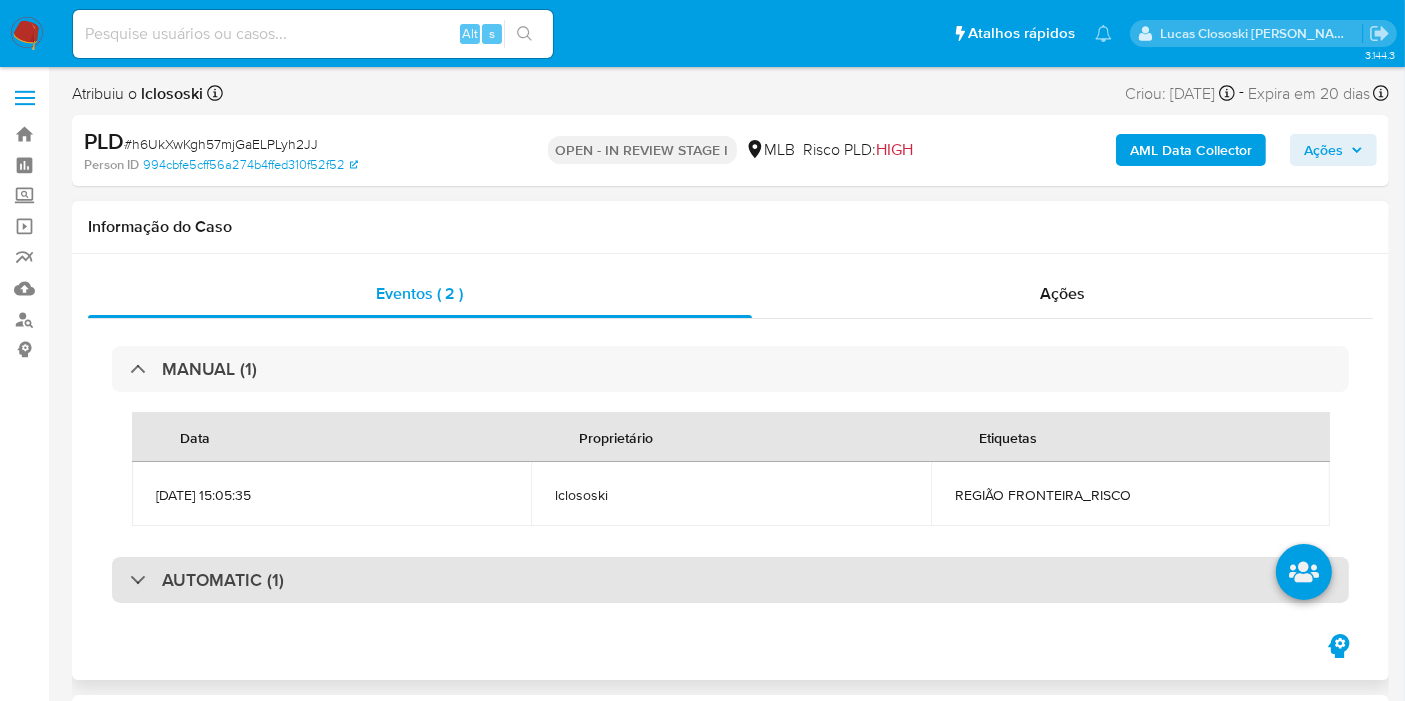 click on "AUTOMATIC (1)" at bounding box center [730, 580] 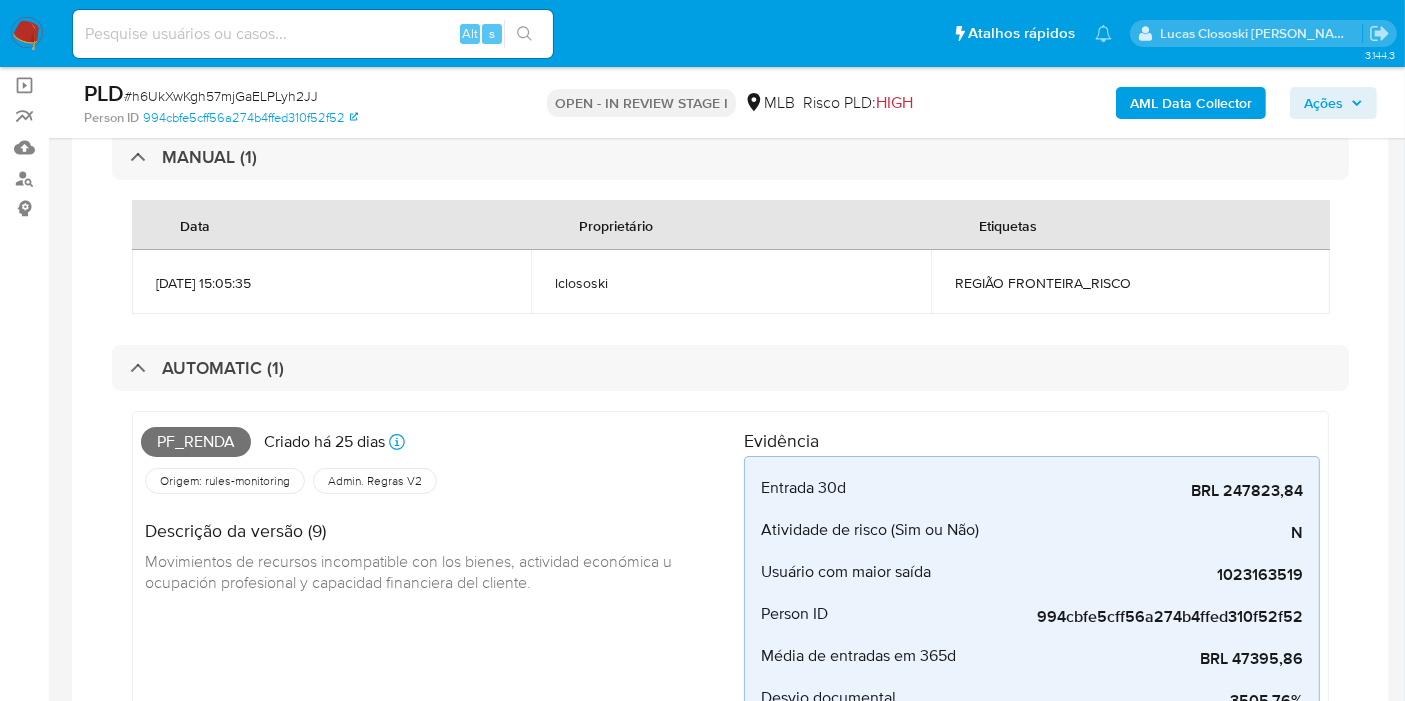 scroll, scrollTop: 222, scrollLeft: 0, axis: vertical 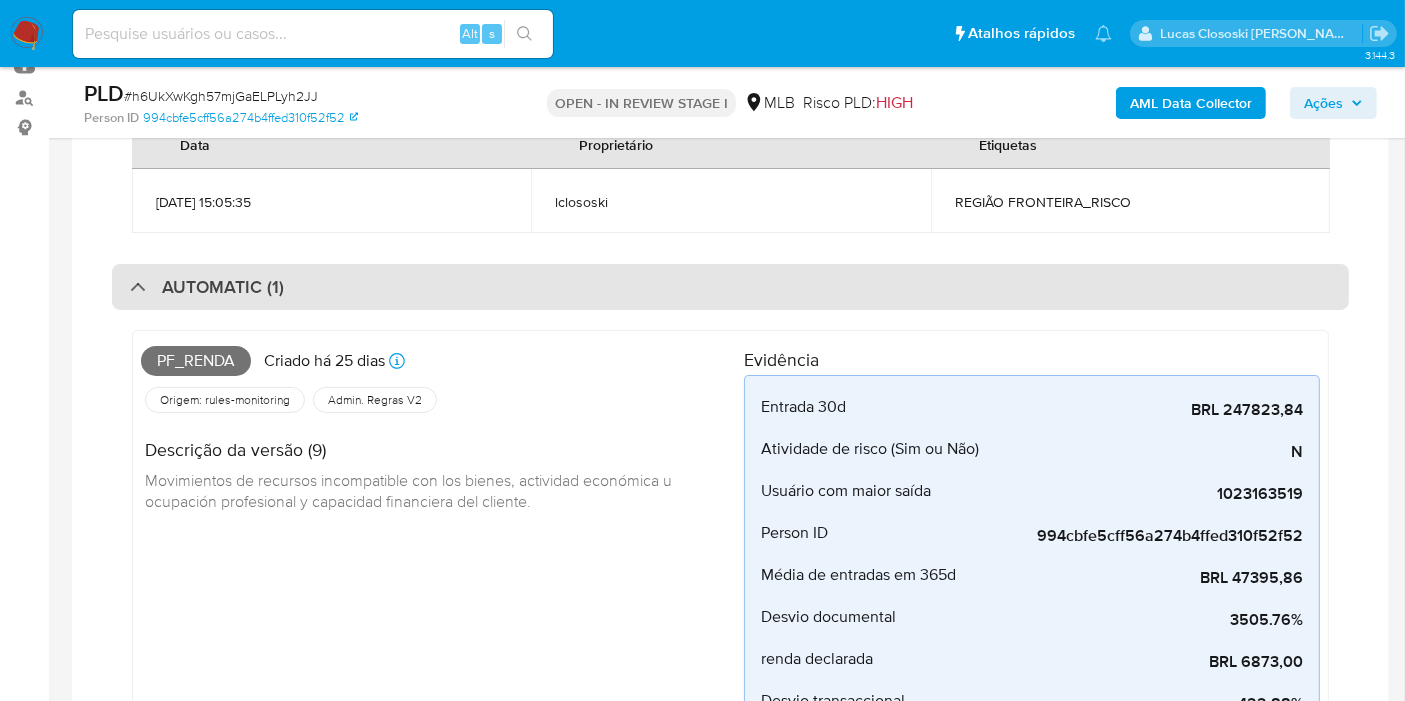 click on "AUTOMATIC (1)" at bounding box center [730, 287] 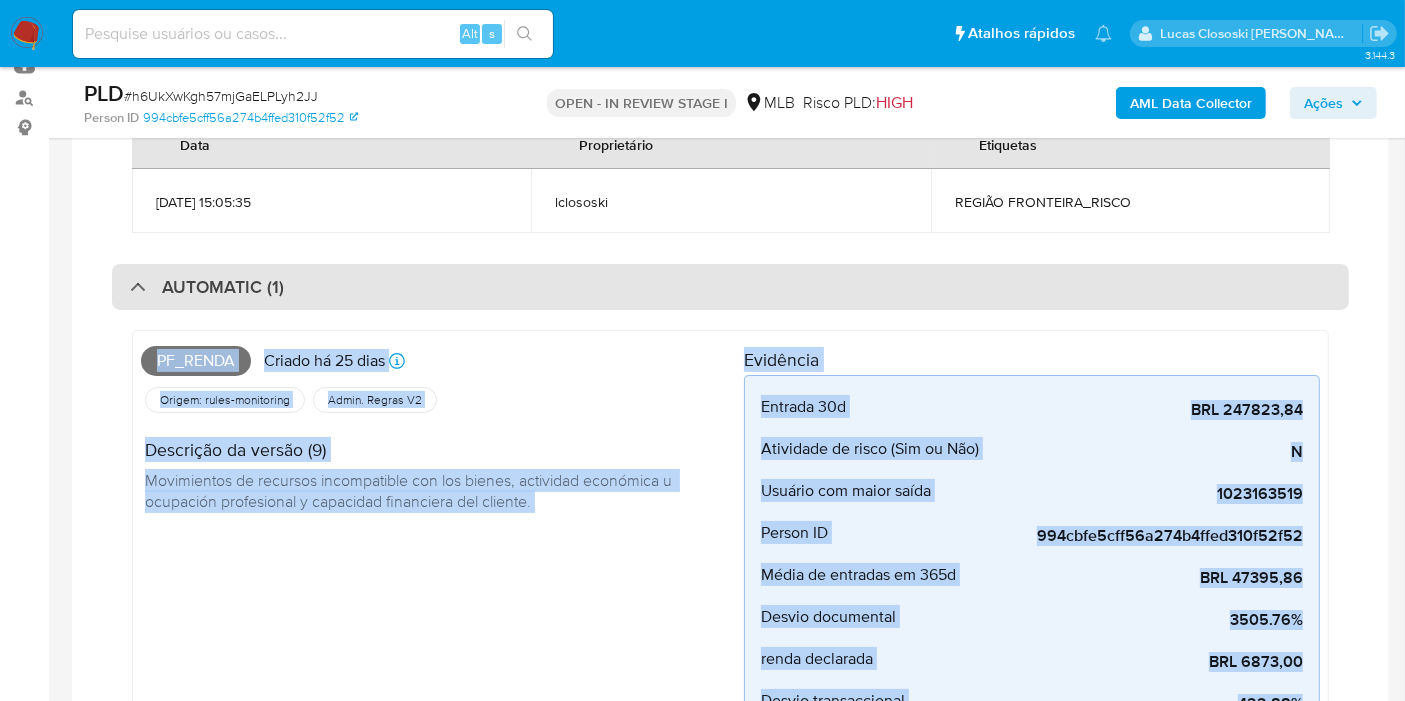 scroll, scrollTop: 0, scrollLeft: 0, axis: both 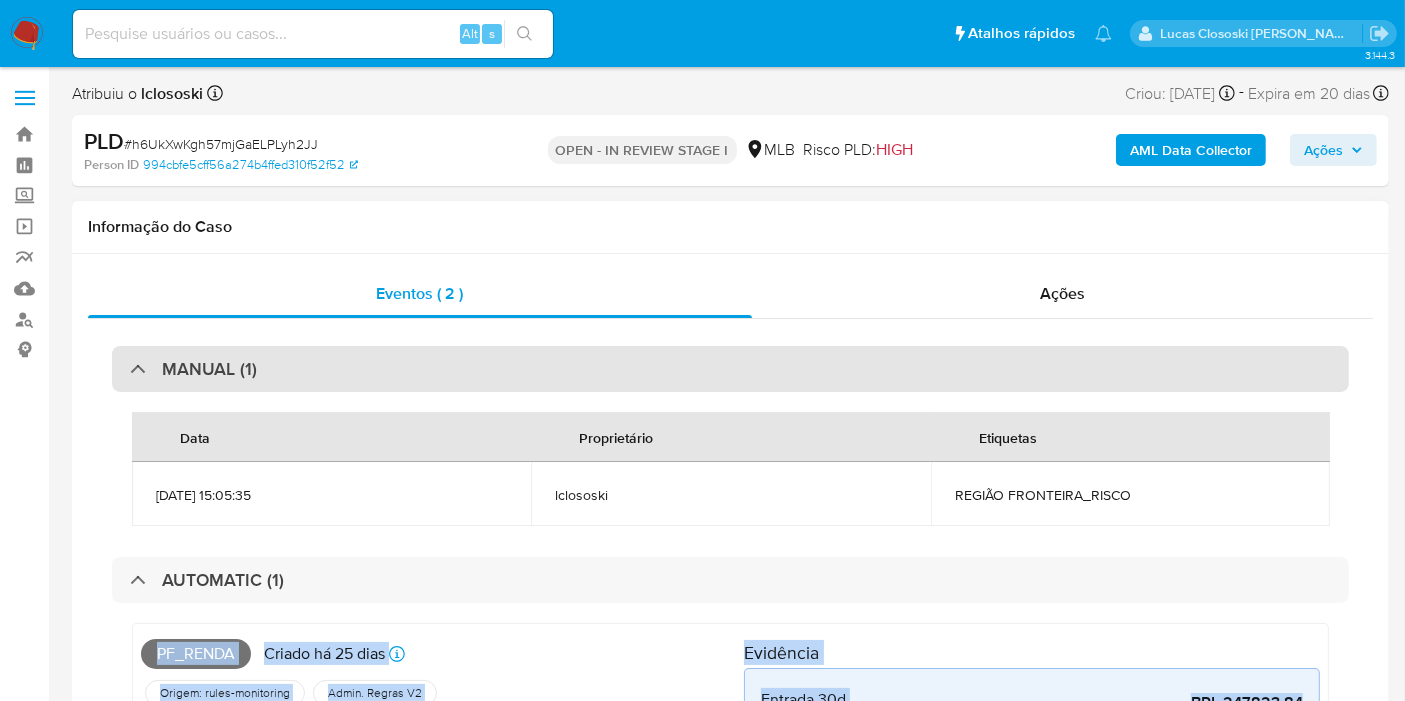 click on "MANUAL (1)" at bounding box center [730, 369] 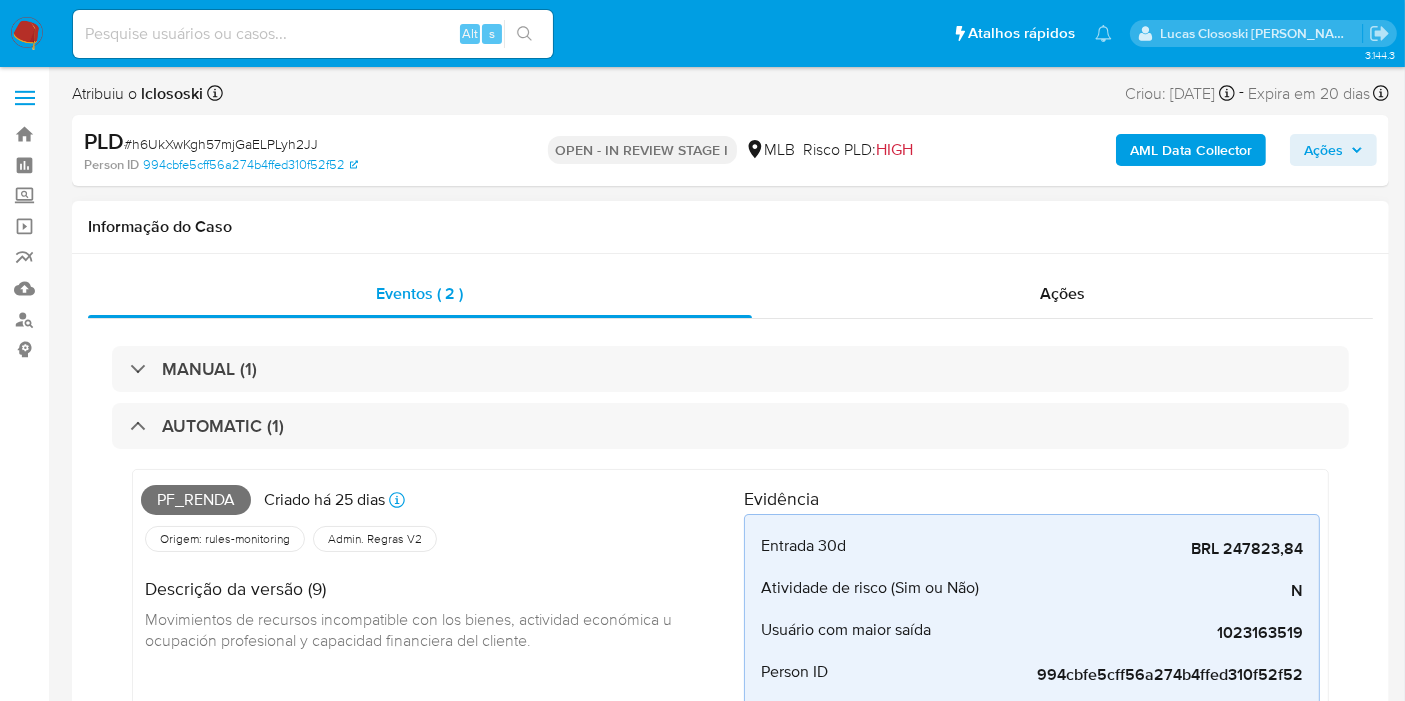click on "MANUAL (1) AUTOMATIC (1) Pf_renda Criado há 25 dias   Criado: 12/06/2025 00:28:50 Origem: rules-monitoring    Referência ao id da tabela de resultados da regra em rules-monitoring Admin. Regras V2 Descrição da versão (9) Movimientos de recursos incompatible con los bienes, actividad económica u ocupación profesional y capacidad financiera del cliente. Evidência Entrada 30d BRL 247823,84   Receita total em reais no último mês Atividade de risco (Sim ou Não) N   Usuário com atividade de risco (Sim ou Não) Usuário com maior saída 1023163519   evidence_description.user_max_egresos Person ID 994cbfe5cff56a274b4ffed310f52f52   Chave alfanumérica para identificar no nível de pessoa e não usuário Média de entradas em 365d BRL 47395,86   Média de arrecadação total em reais no último ano Desvio documental 3505.76%   Desvio da entrada do mês vs perfil documental. renda declarada BRL 6873,00   Renda declarada Desvio transaccional 422.88%   Desvio da entrada do mês vs perfil documental.     HIGH" at bounding box center [730, 691] 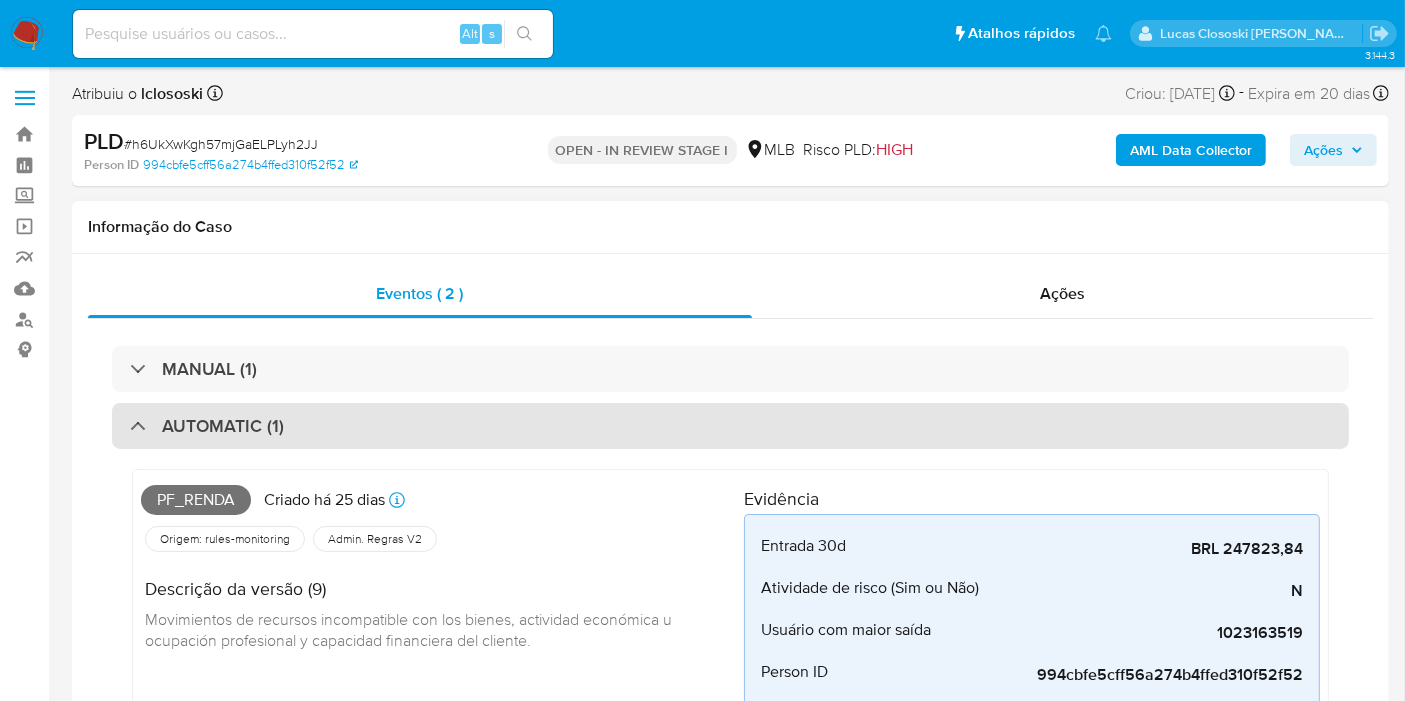 click on "AUTOMATIC (1)" at bounding box center (730, 426) 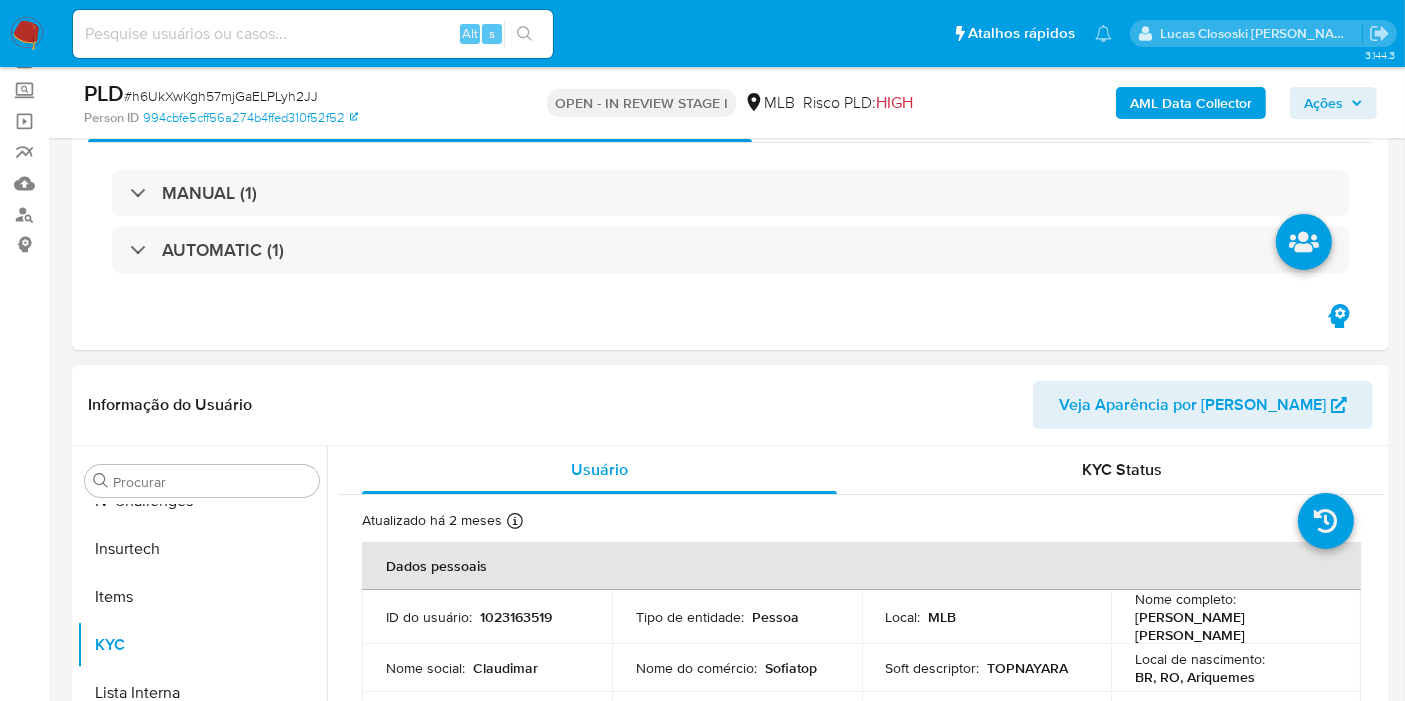 scroll, scrollTop: 111, scrollLeft: 0, axis: vertical 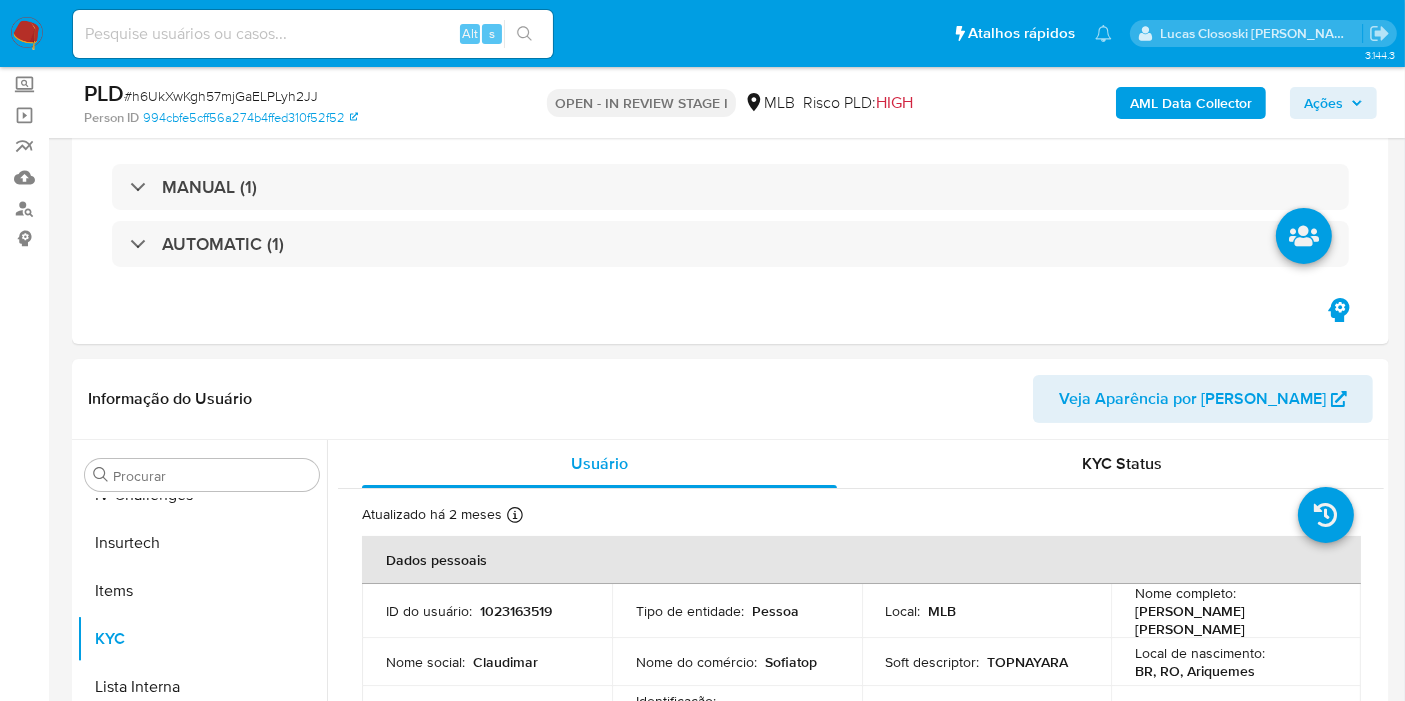 click on "OPEN - IN REVIEW STAGE I" at bounding box center [641, 103] 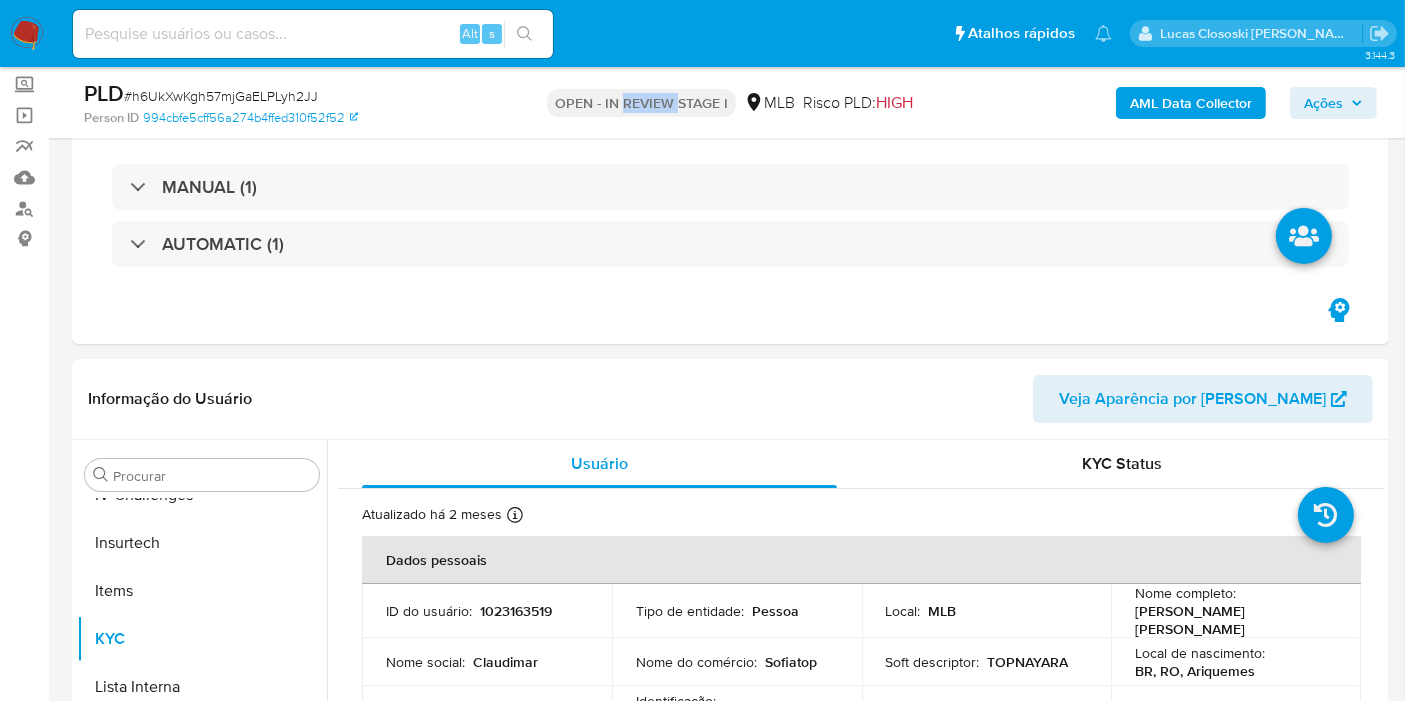 click on "OPEN - IN REVIEW STAGE I" at bounding box center [641, 103] 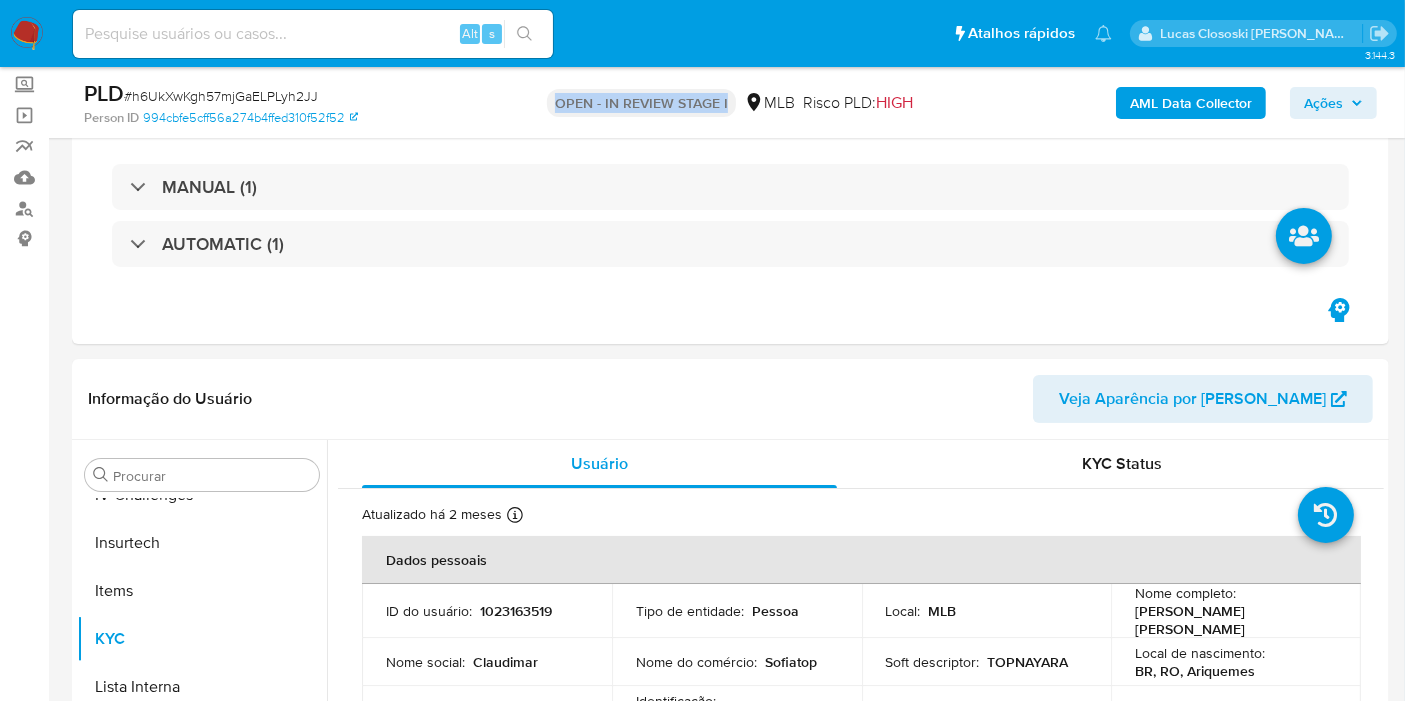 click on "OPEN - IN REVIEW STAGE I" at bounding box center [641, 103] 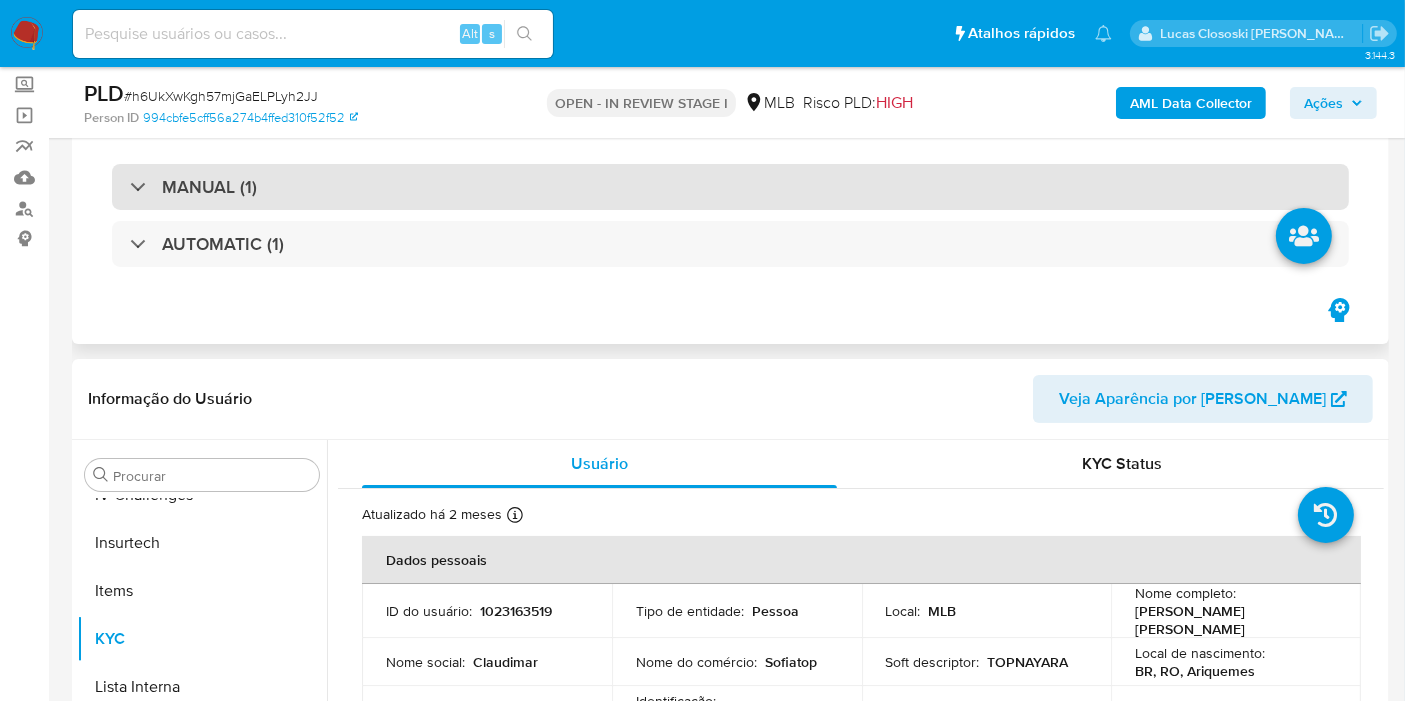 click on "MANUAL (1)" at bounding box center [730, 187] 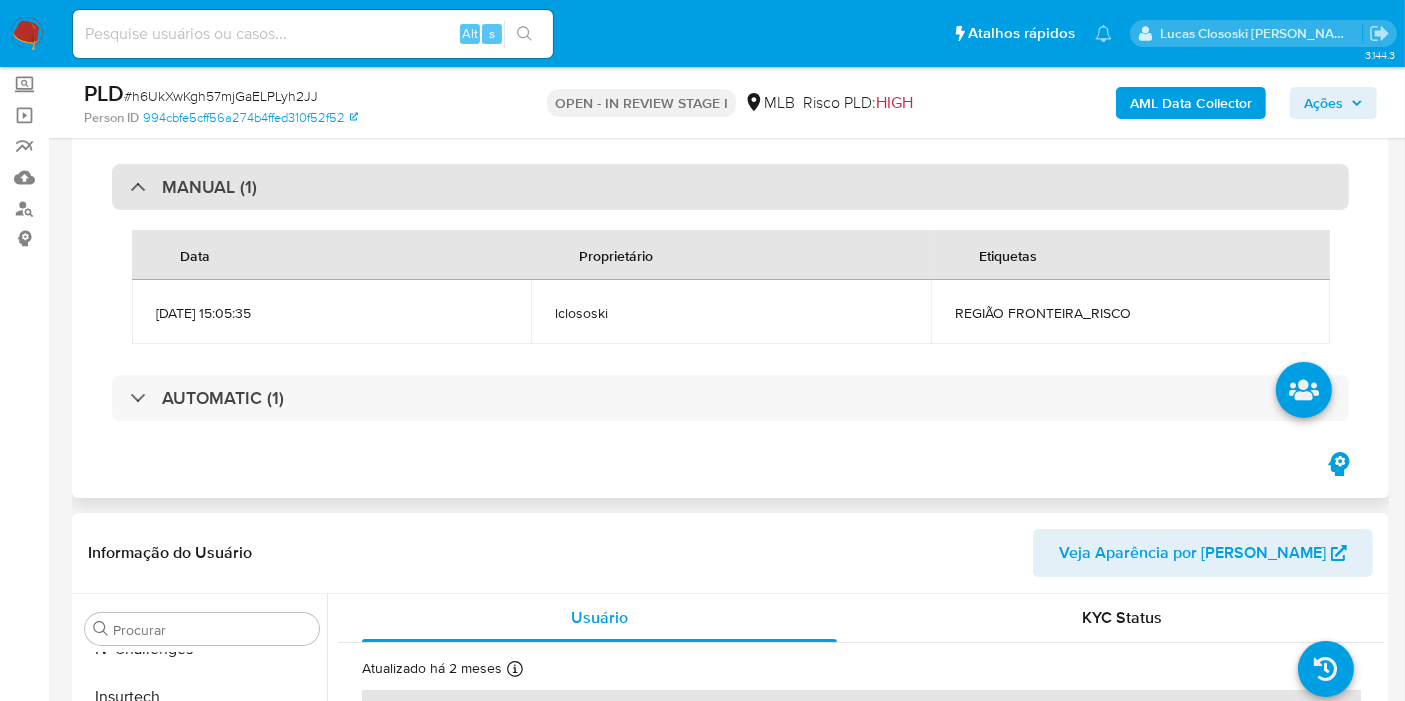 click on "MANUAL (1)" at bounding box center [730, 187] 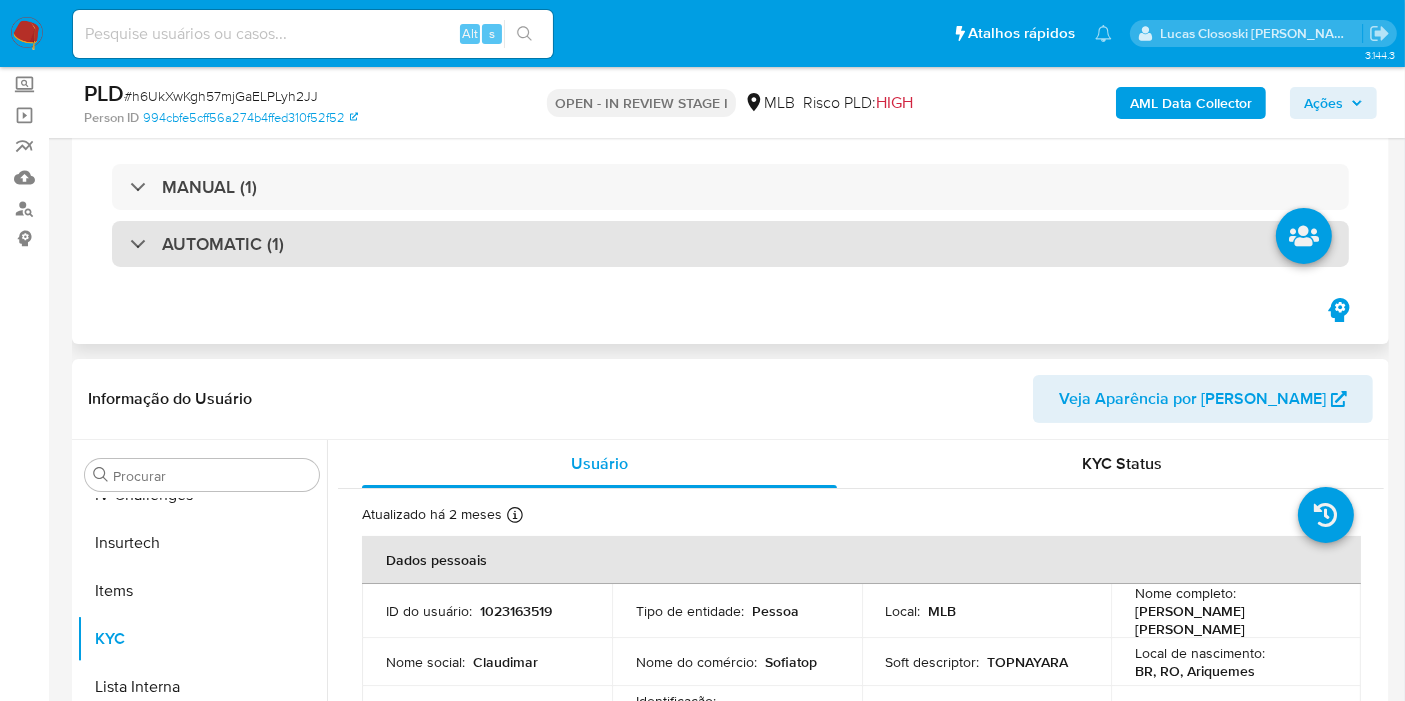 click on "AUTOMATIC (1)" at bounding box center [730, 244] 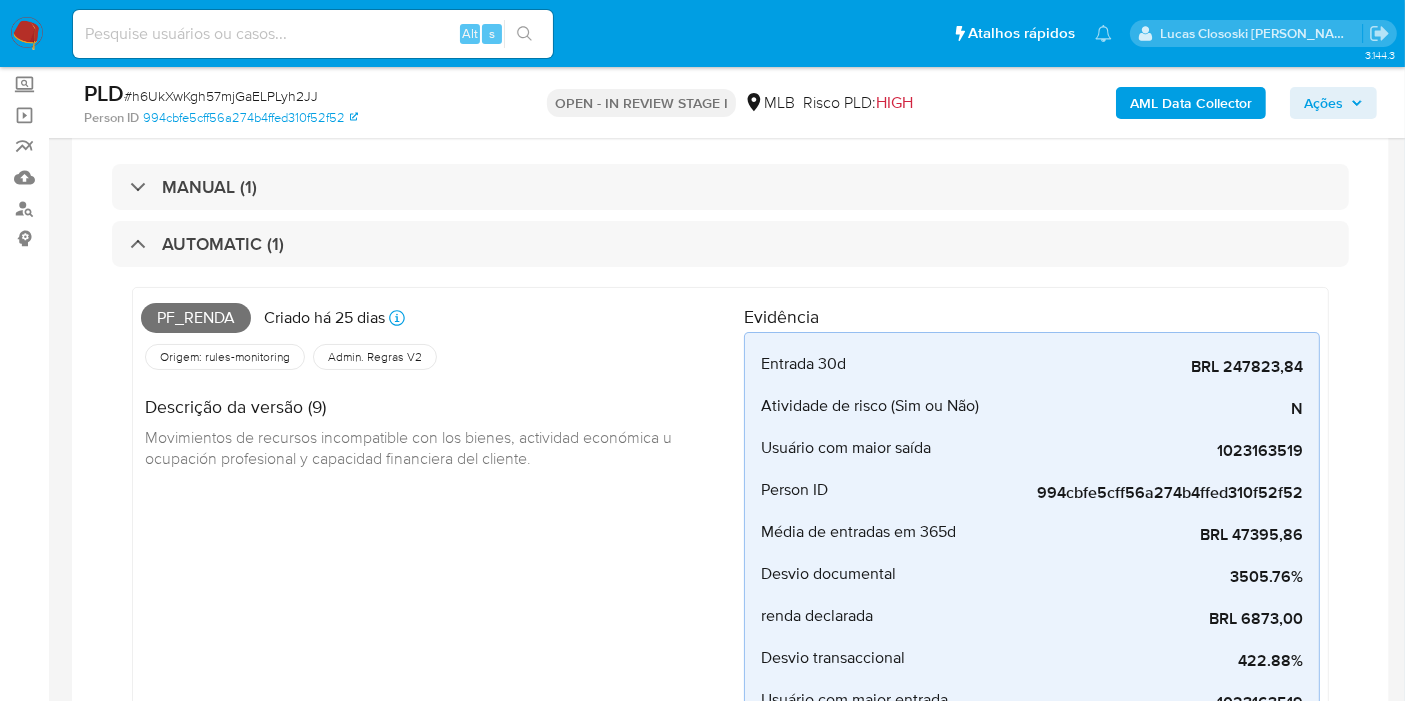 click on "MANUAL (1) AUTOMATIC (1) Pf_renda Criado há 25 dias   Criado: 12/06/2025 00:28:50 Origem: rules-monitoring    Referência ao id da tabela de resultados da regra em rules-monitoring Admin. Regras V2 Descrição da versão (9) Movimientos de recursos incompatible con los bienes, actividad económica u ocupación profesional y capacidad financiera del cliente. Evidência Entrada 30d BRL 247823,84   Receita total em reais no último mês Atividade de risco (Sim ou Não) N   Usuário com atividade de risco (Sim ou Não) Usuário com maior saída 1023163519   evidence_description.user_max_egresos Person ID 994cbfe5cff56a274b4ffed310f52f52   Chave alfanumérica para identificar no nível de pessoa e não usuário Média de entradas em 365d BRL 47395,86   Média de arrecadação total em reais no último ano Desvio documental 3505.76%   Desvio da entrada do mês vs perfil documental. renda declarada BRL 6873,00   Renda declarada Desvio transaccional 422.88%   Desvio da entrada do mês vs perfil documental.     HIGH" at bounding box center [730, 509] 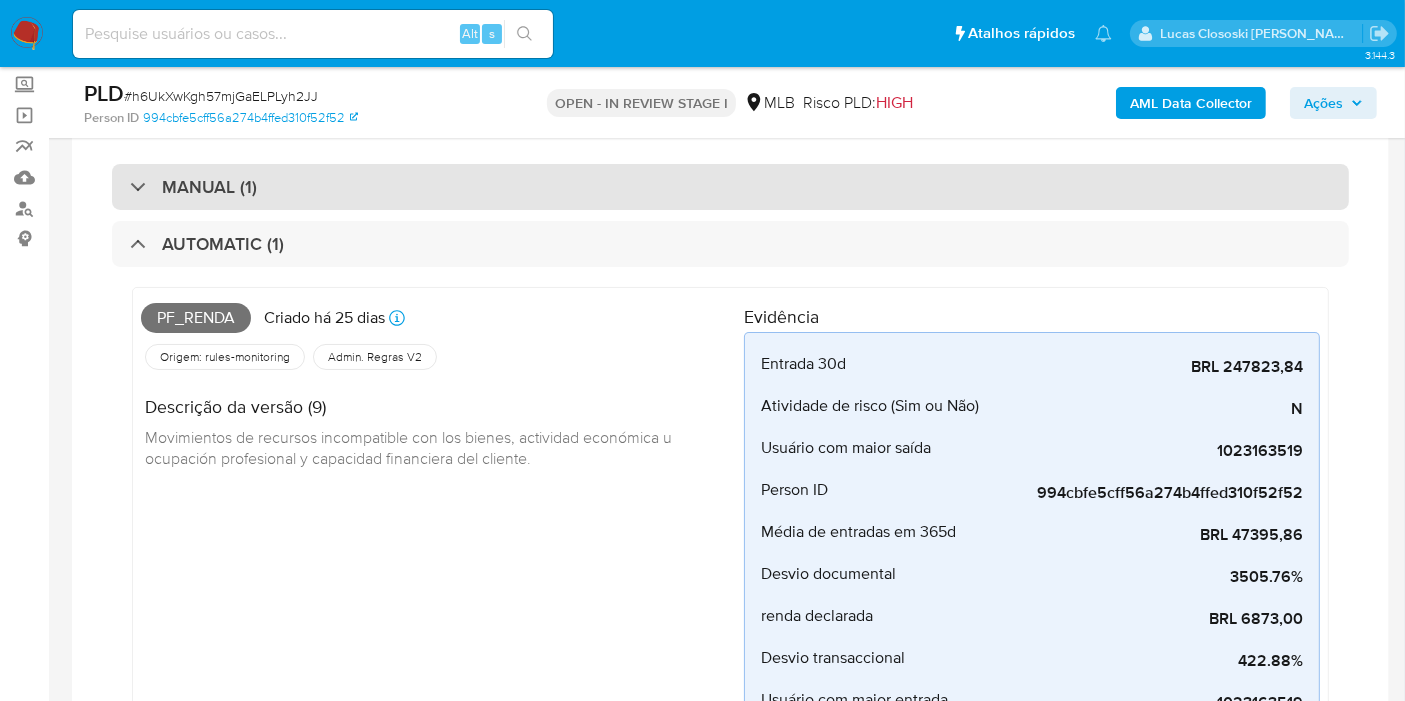 click on "MANUAL (1)" at bounding box center (730, 187) 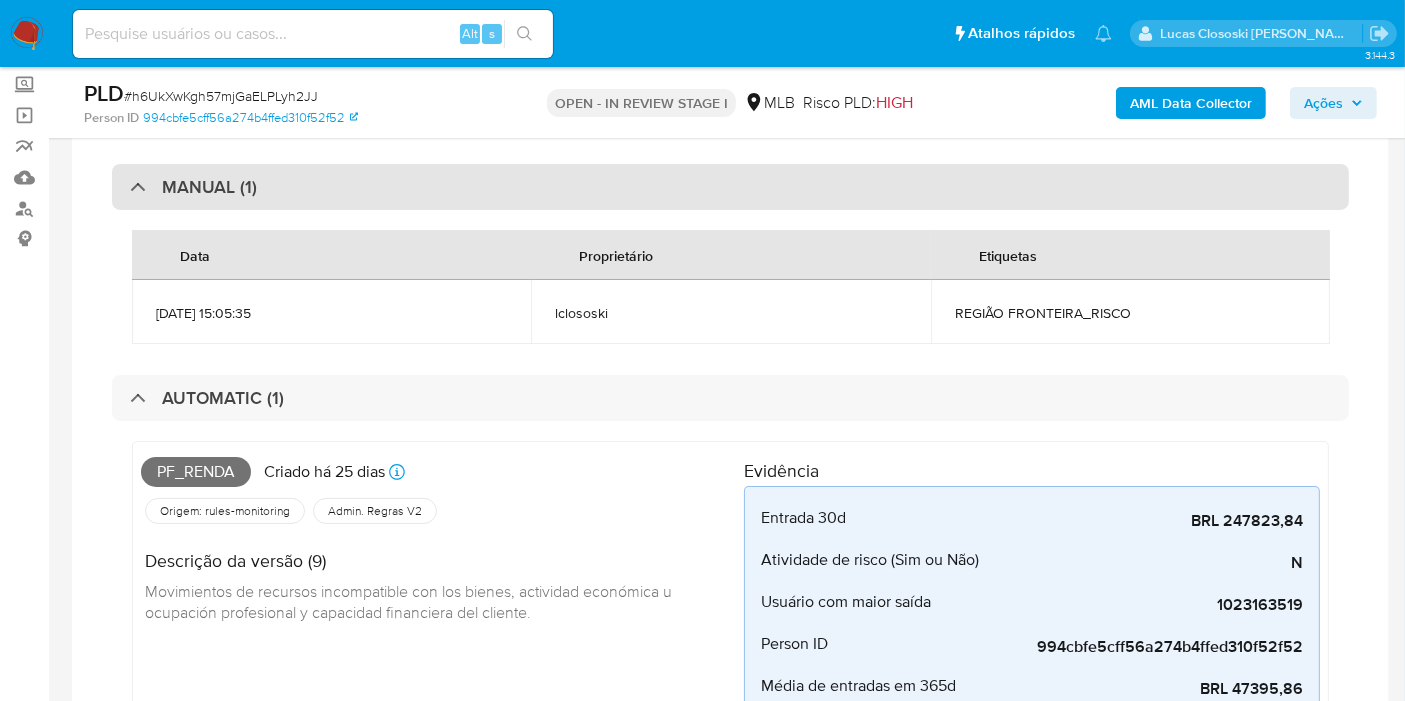 click on "MANUAL (1)" at bounding box center [730, 187] 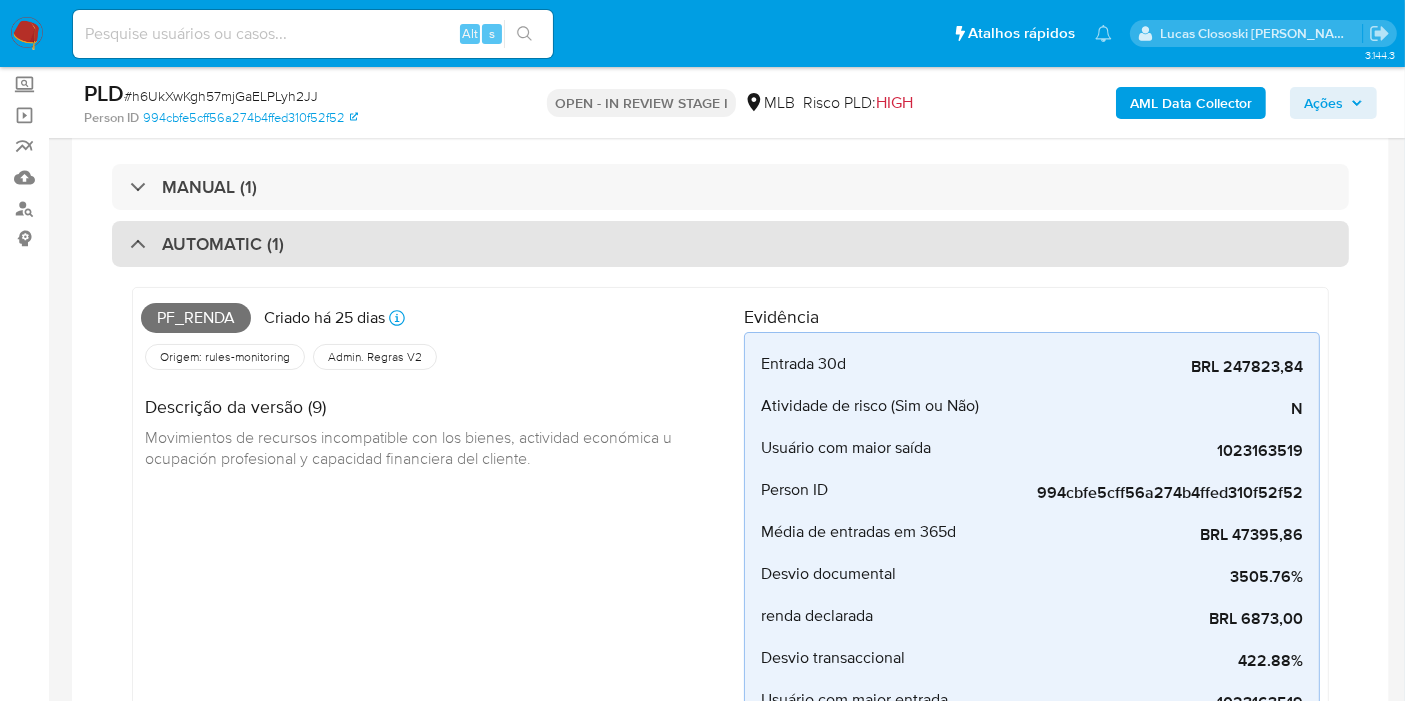 click on "AUTOMATIC (1)" at bounding box center (730, 244) 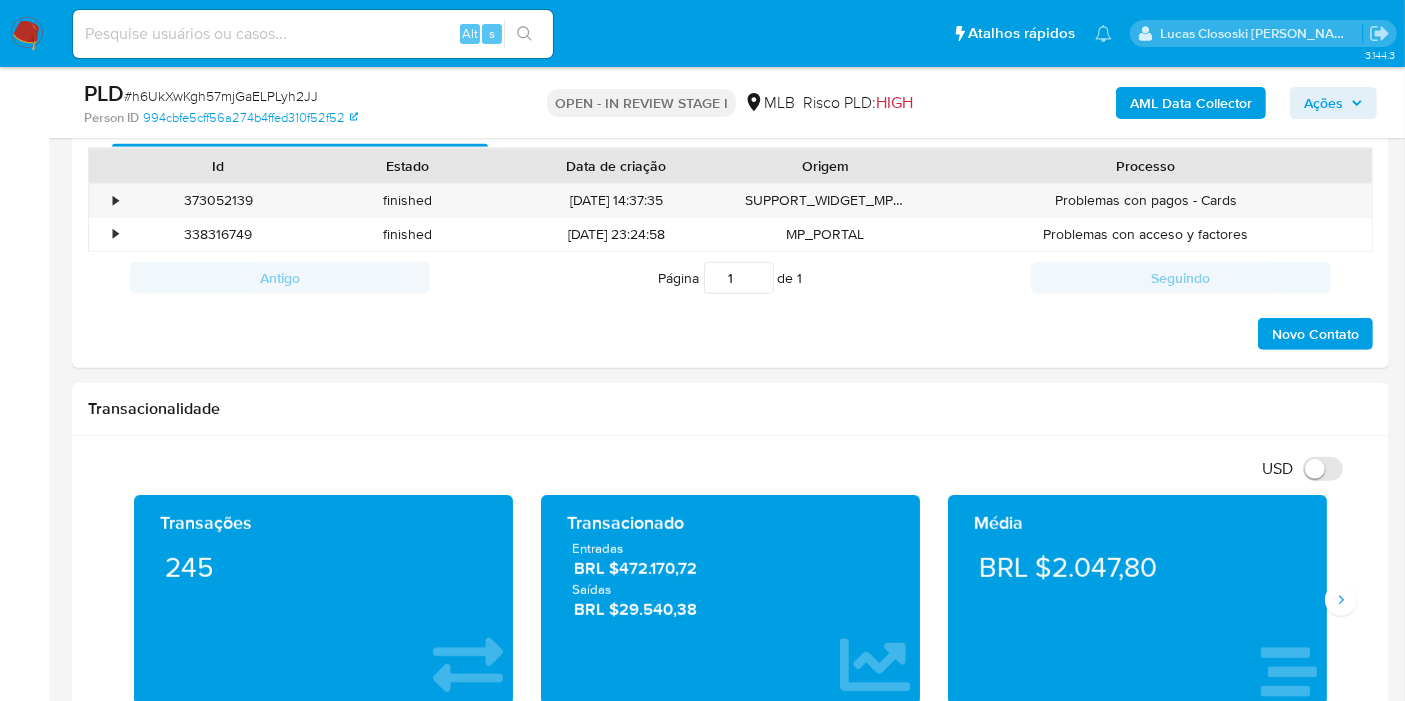 scroll, scrollTop: 888, scrollLeft: 0, axis: vertical 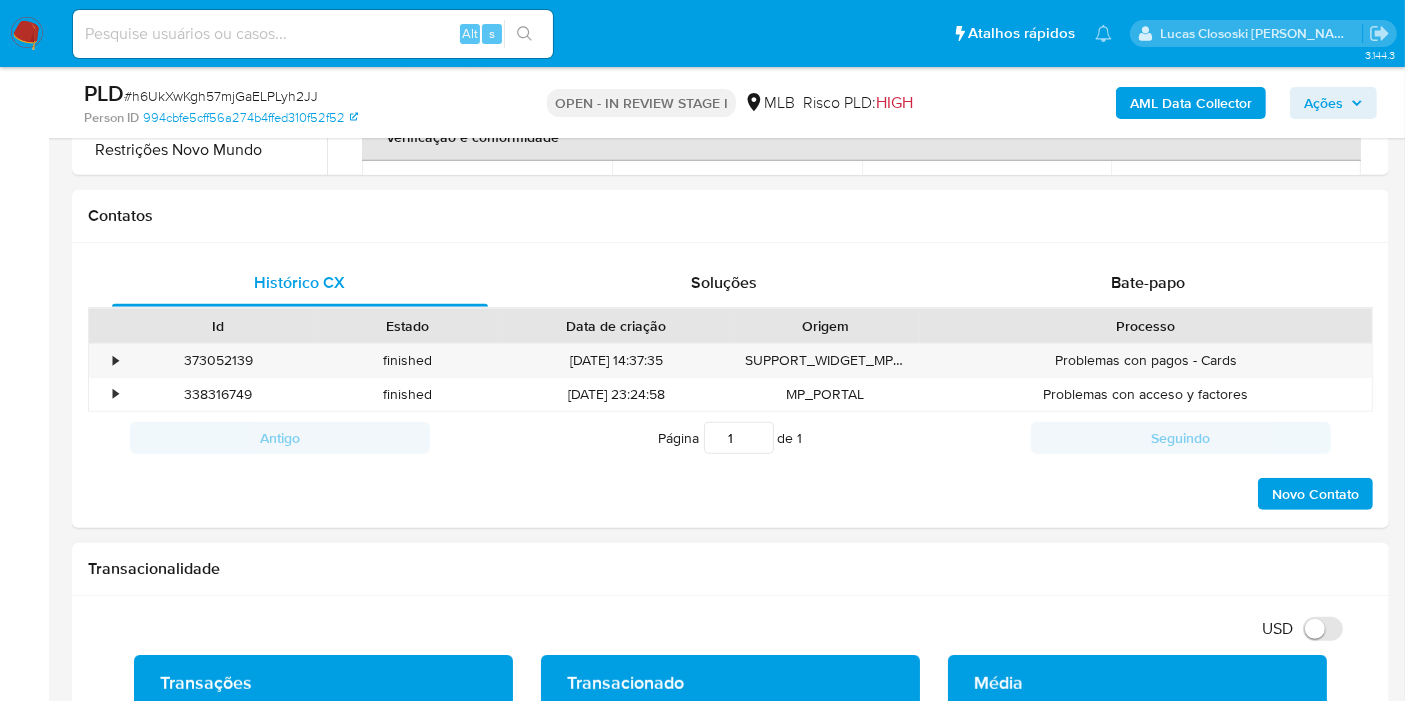 click on "Transacionalidade" at bounding box center (730, 569) 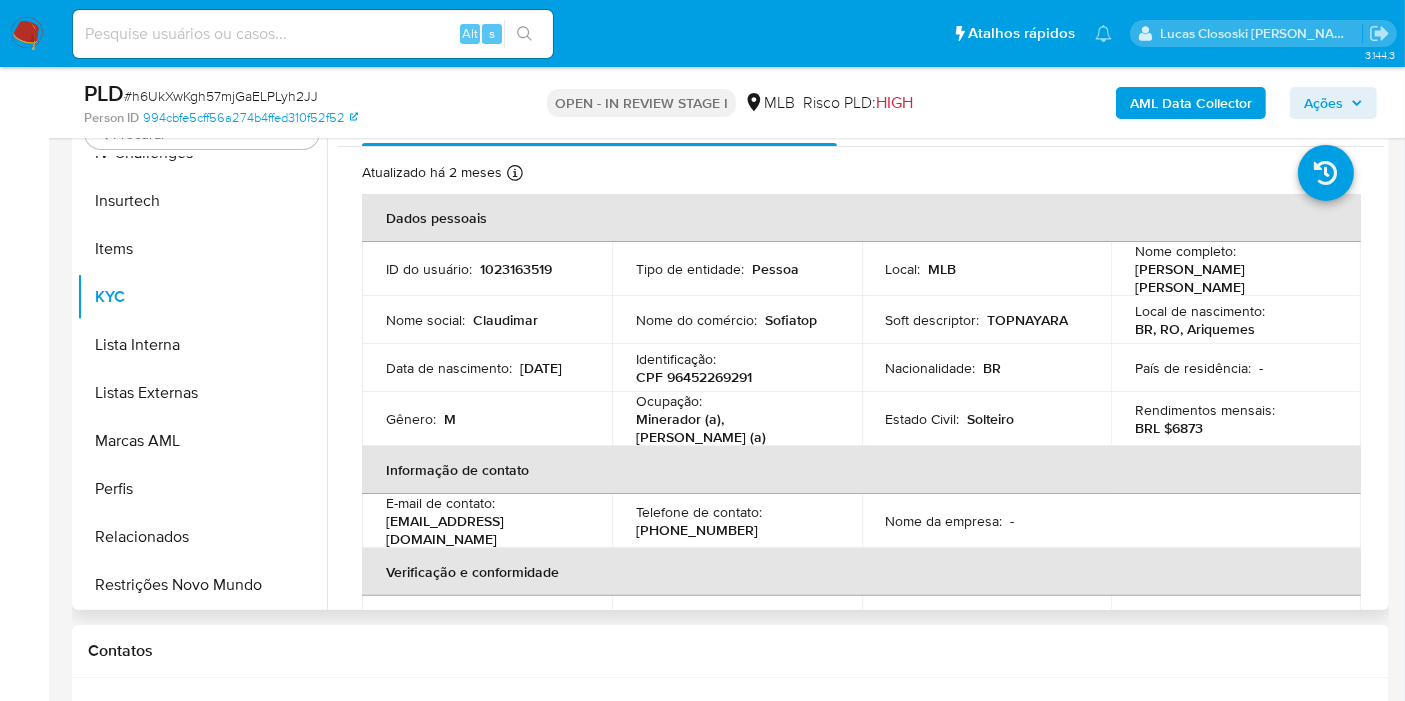 scroll, scrollTop: 333, scrollLeft: 0, axis: vertical 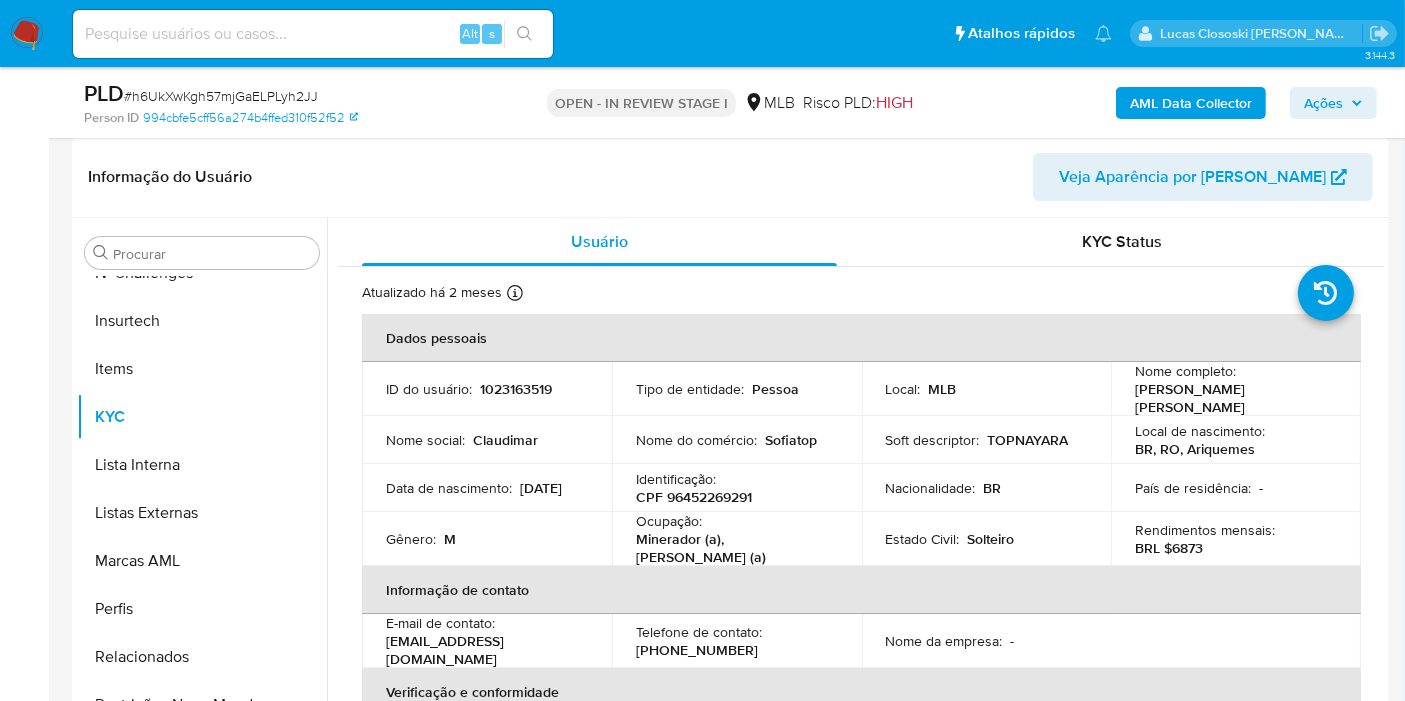 click on "CPF 96452269291" at bounding box center (694, 497) 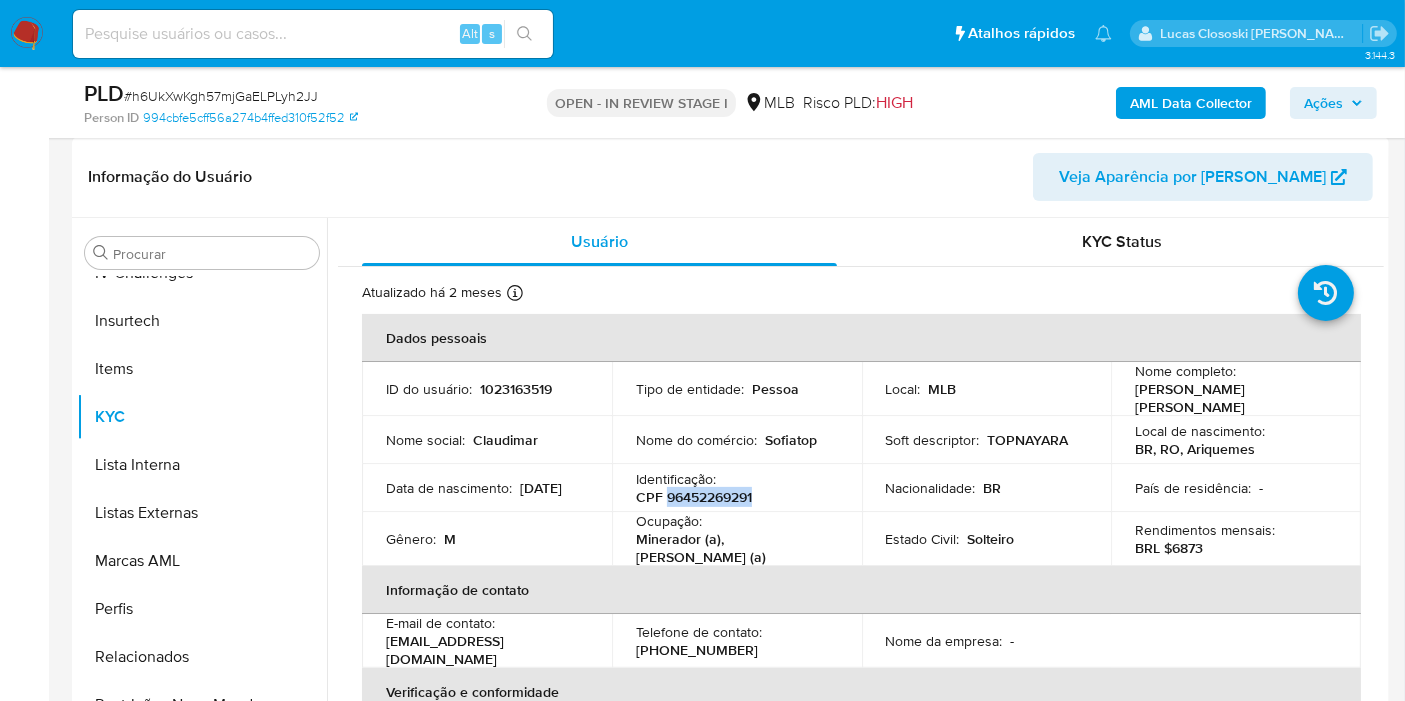 click on "CPF 96452269291" at bounding box center [694, 497] 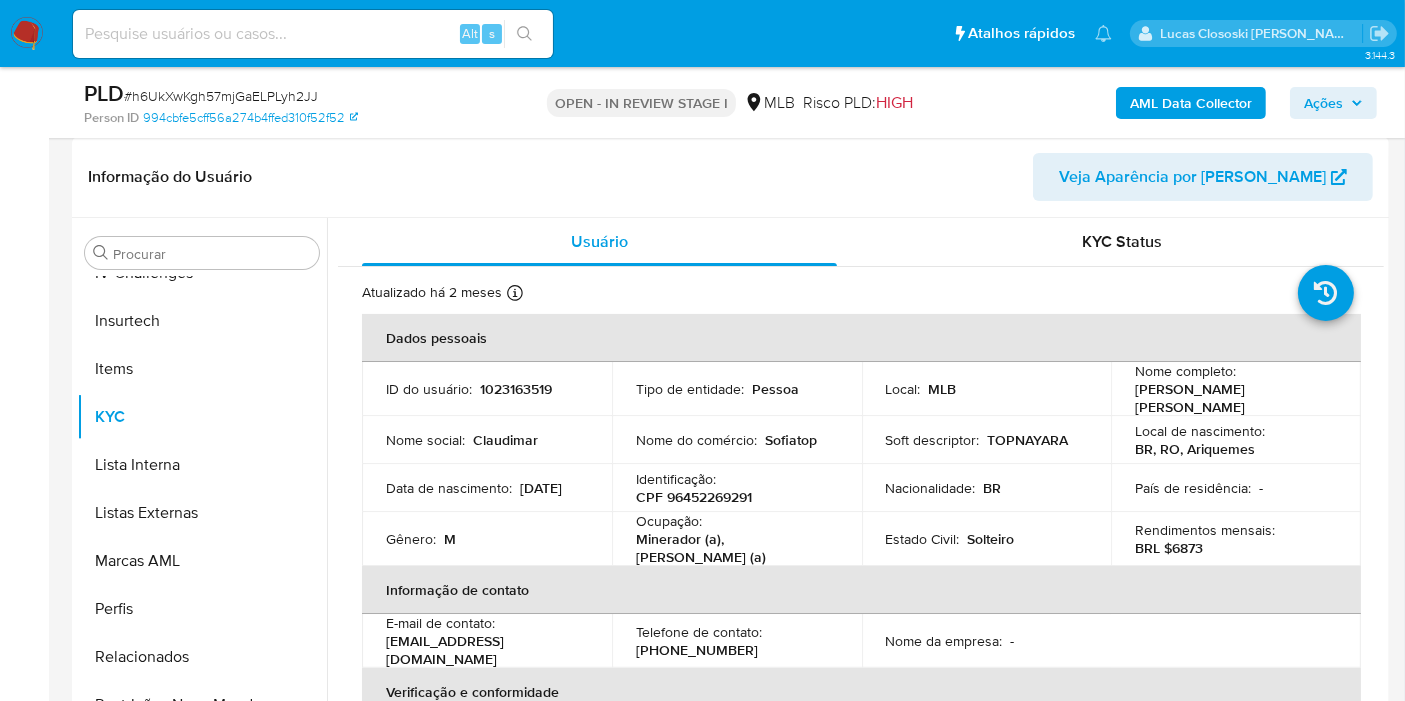 click on "Rendimentos mensais :" at bounding box center (1205, 530) 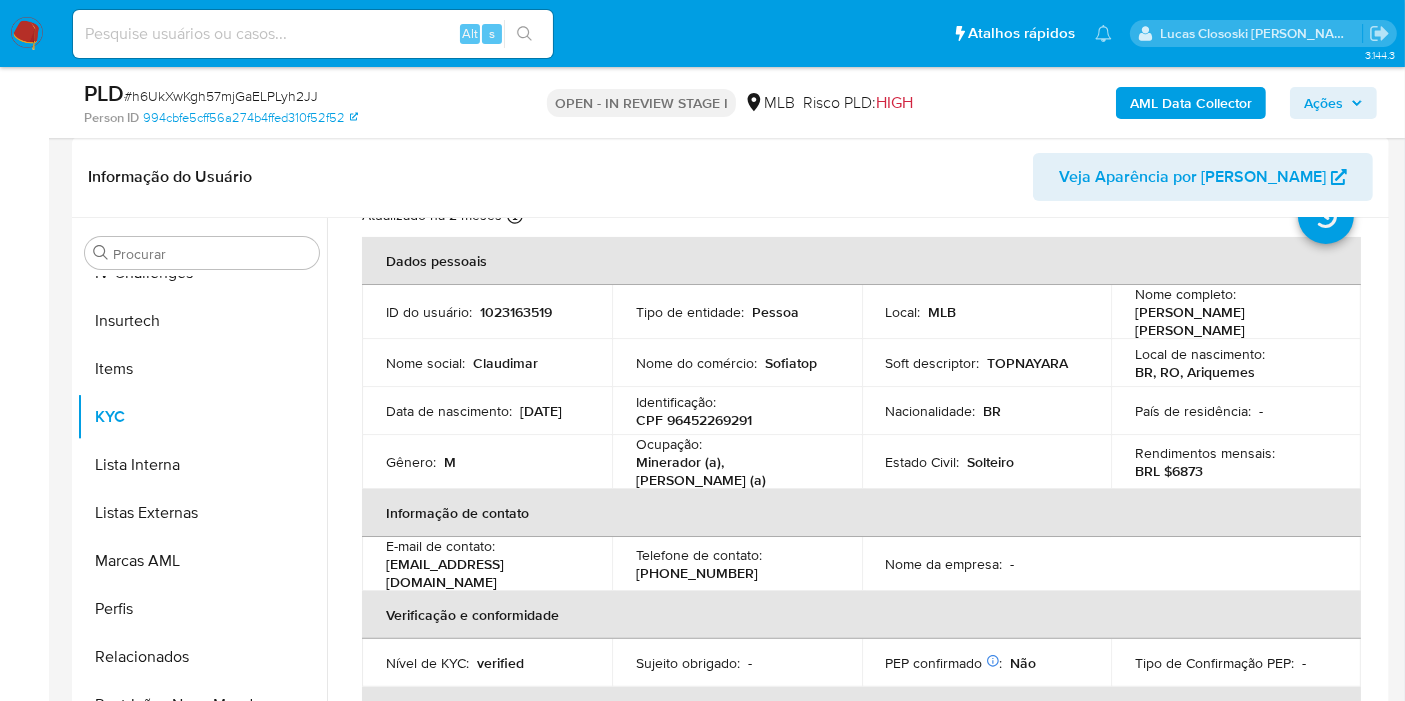 scroll, scrollTop: 111, scrollLeft: 0, axis: vertical 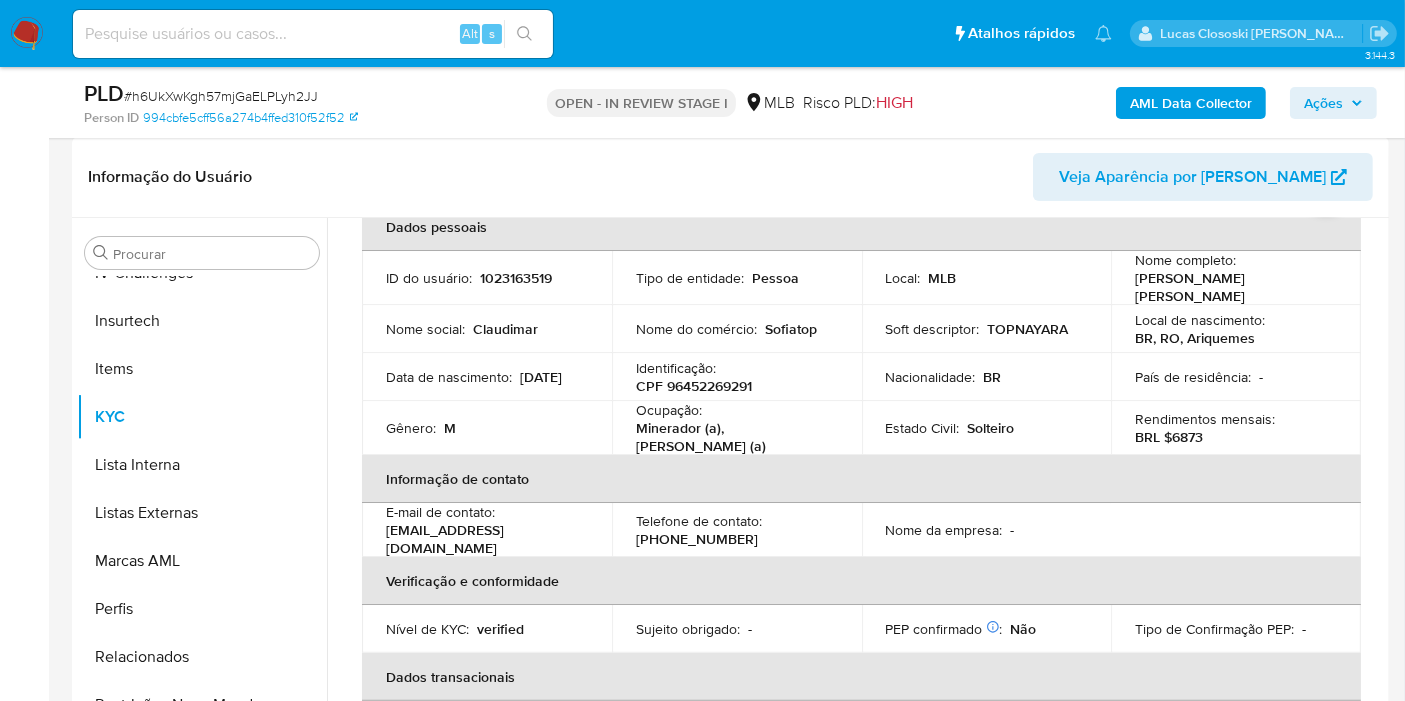 click on "Identificação :    CPF 96452269291" at bounding box center [737, 377] 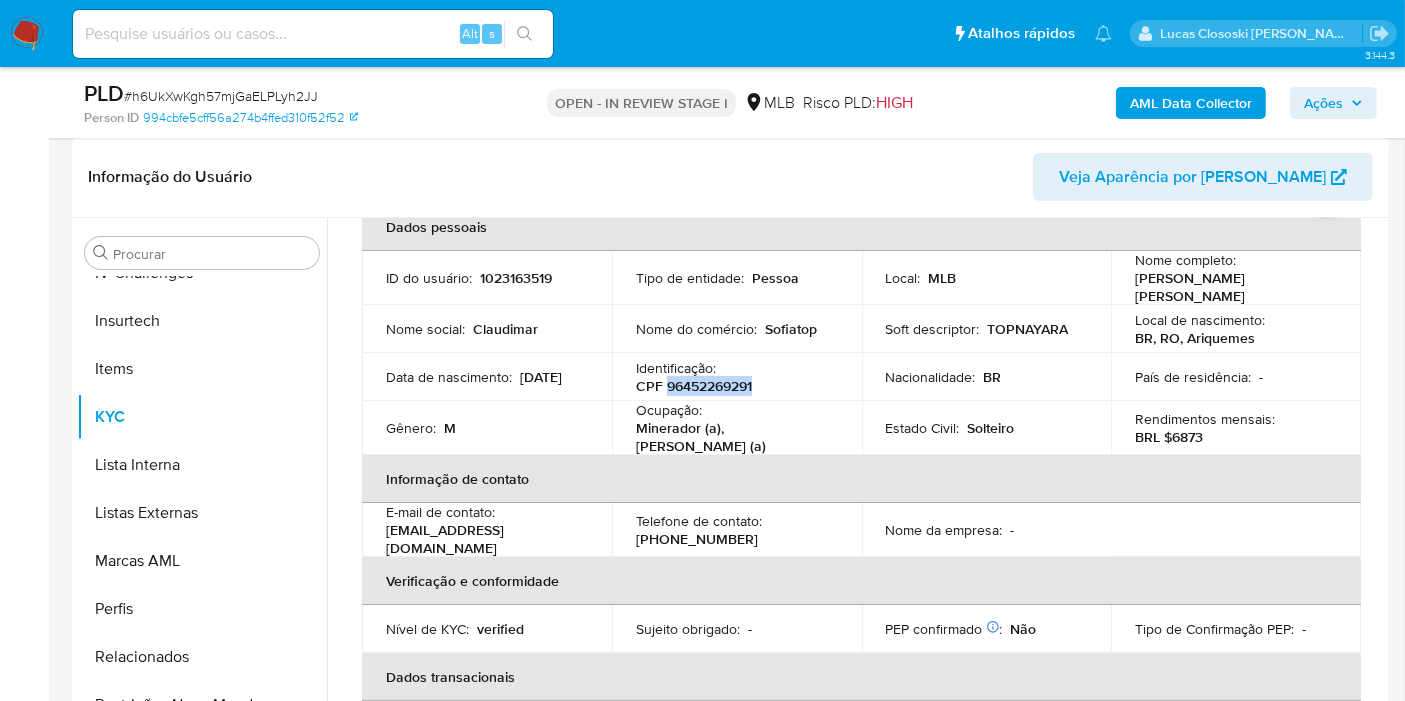 click on "CPF 96452269291" at bounding box center [694, 386] 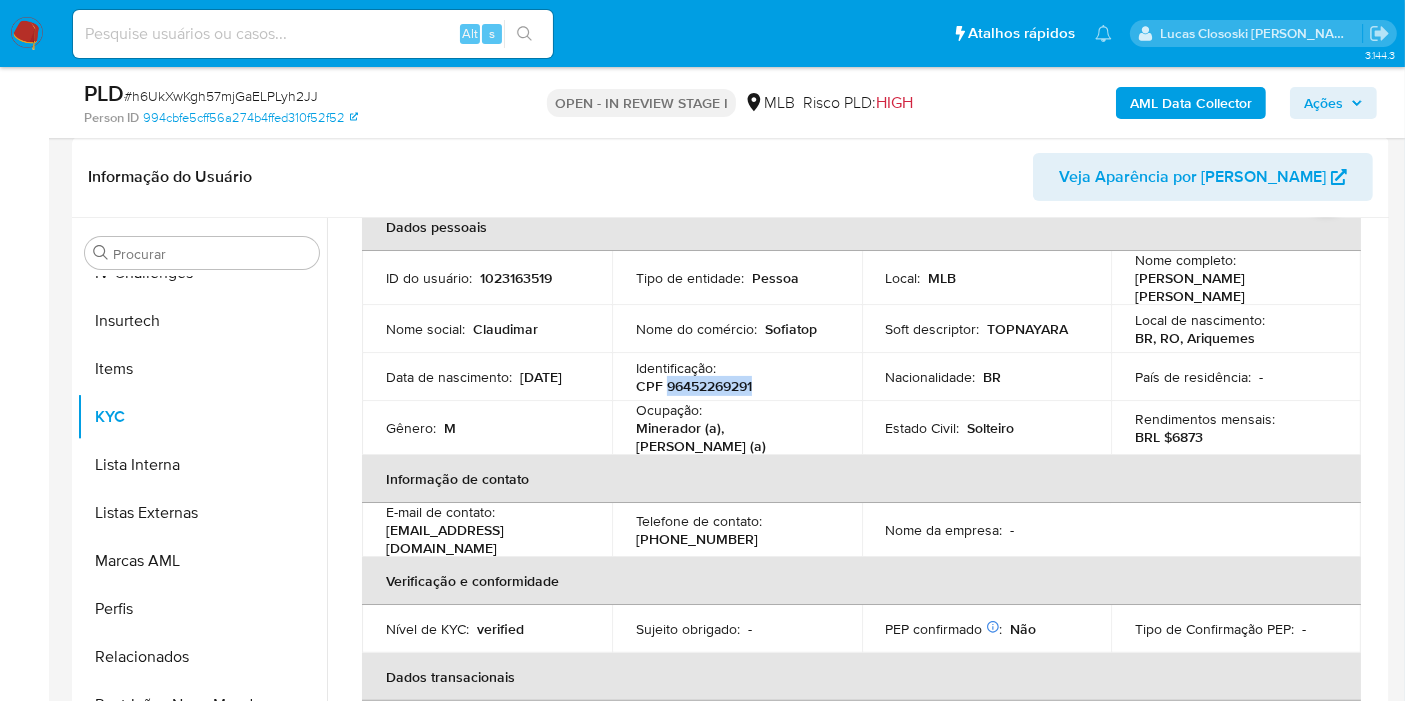 copy on "96452269291" 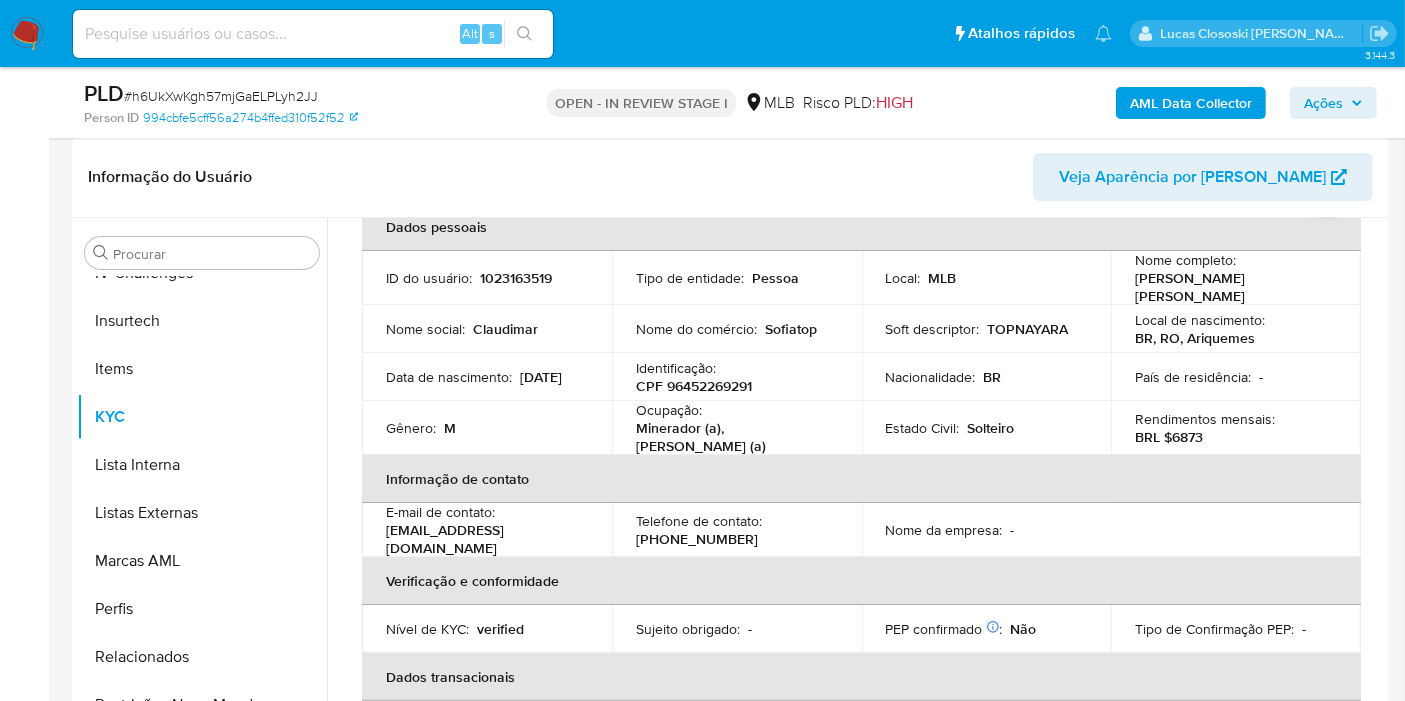click on "Nome do comércio :    Sofiatop" at bounding box center (737, 329) 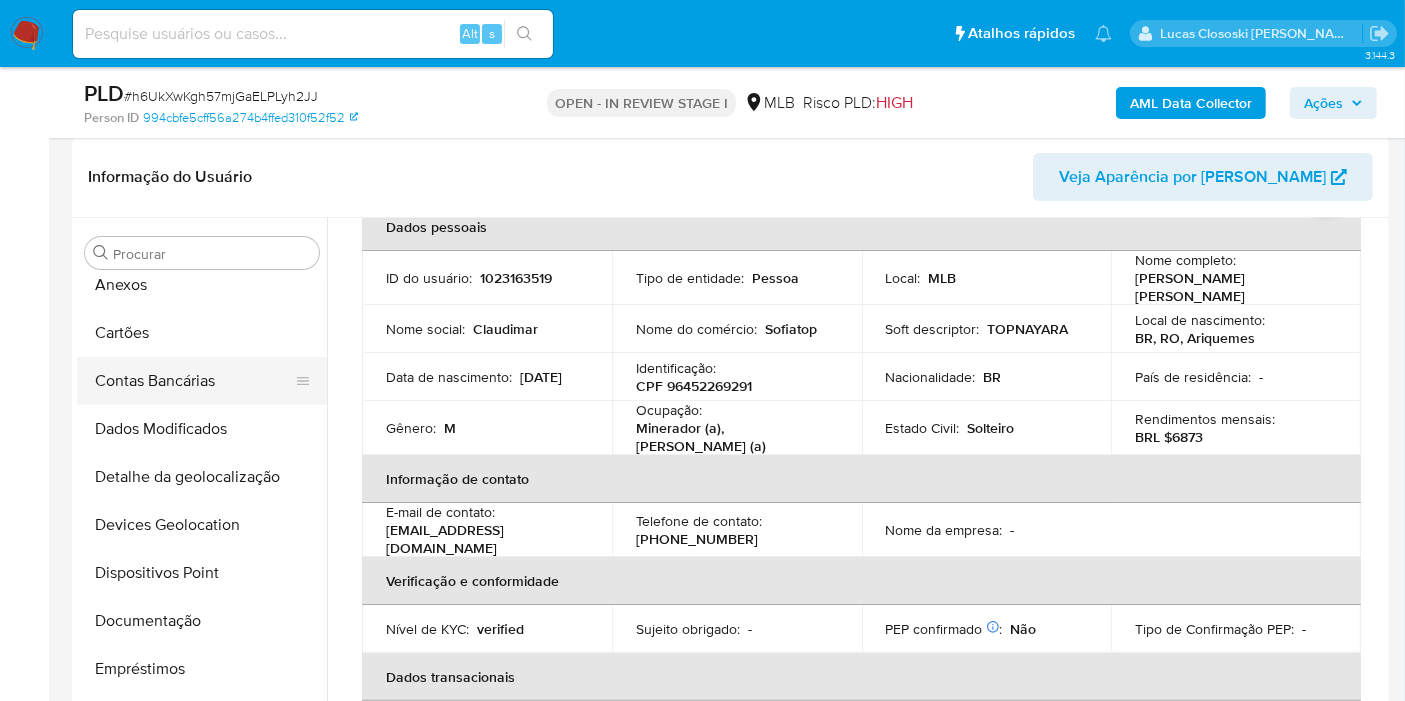 scroll, scrollTop: 0, scrollLeft: 0, axis: both 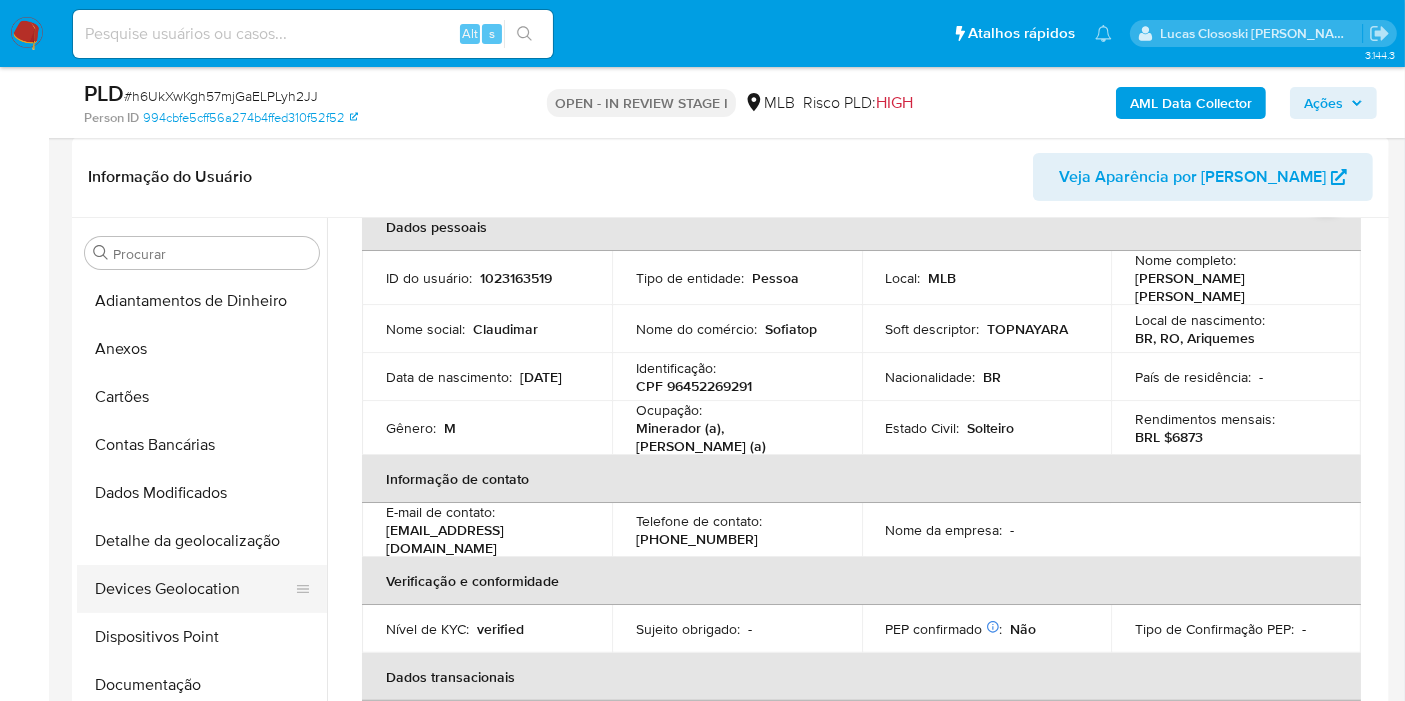 click on "Devices Geolocation" at bounding box center [194, 589] 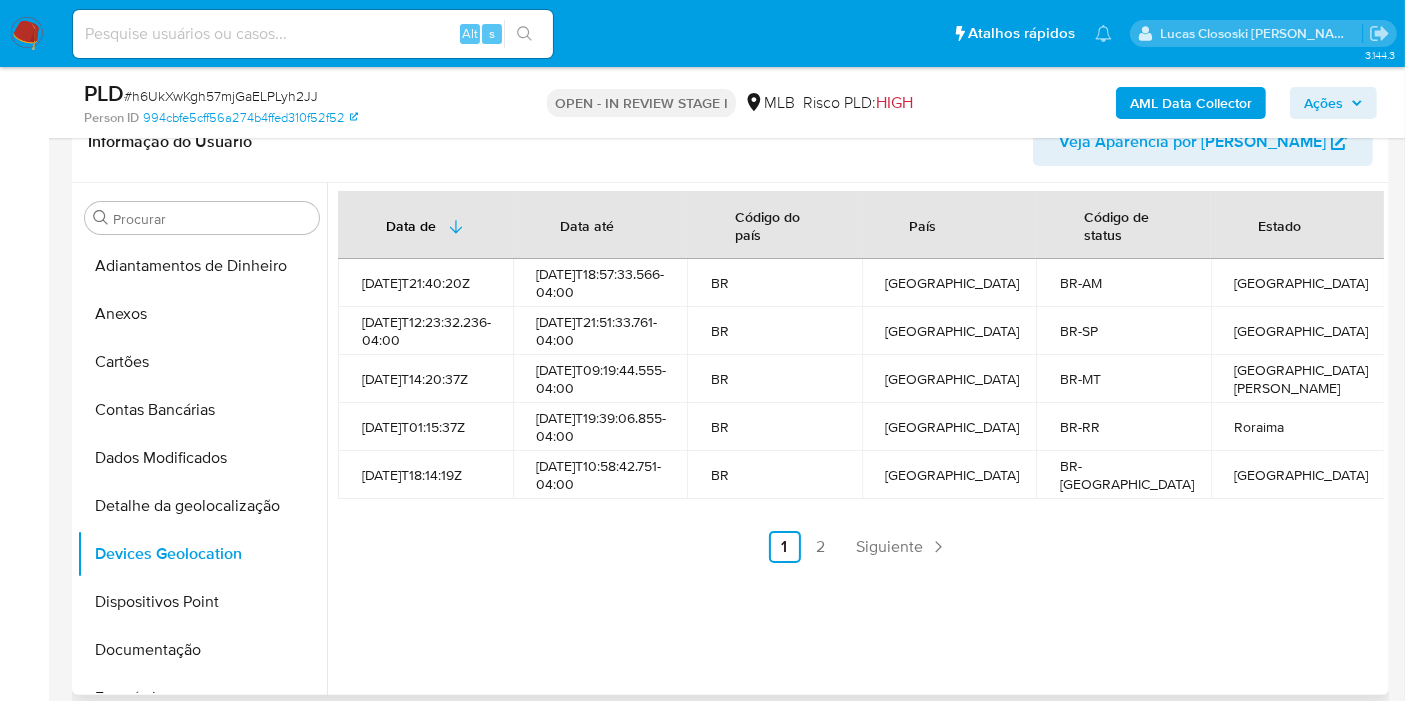 scroll, scrollTop: 333, scrollLeft: 0, axis: vertical 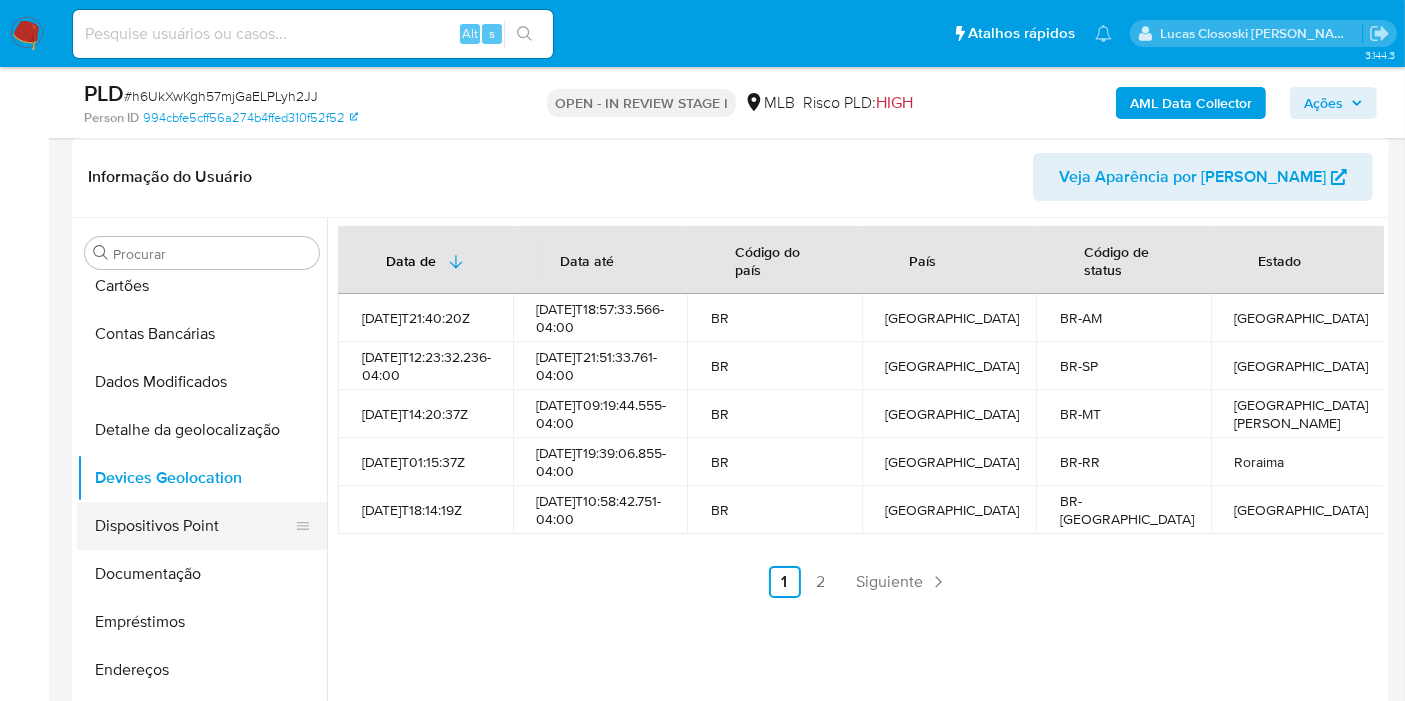 click on "Dispositivos Point" at bounding box center [194, 526] 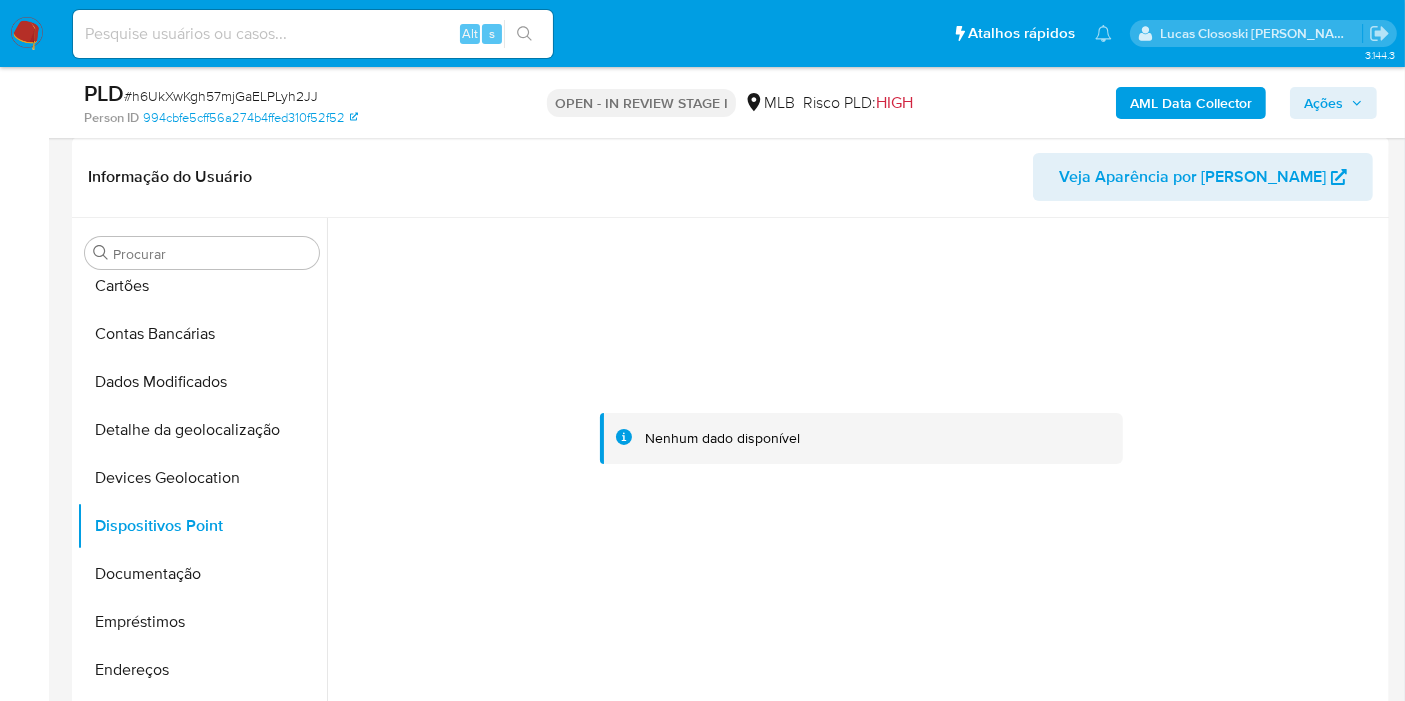 click at bounding box center (861, 438) 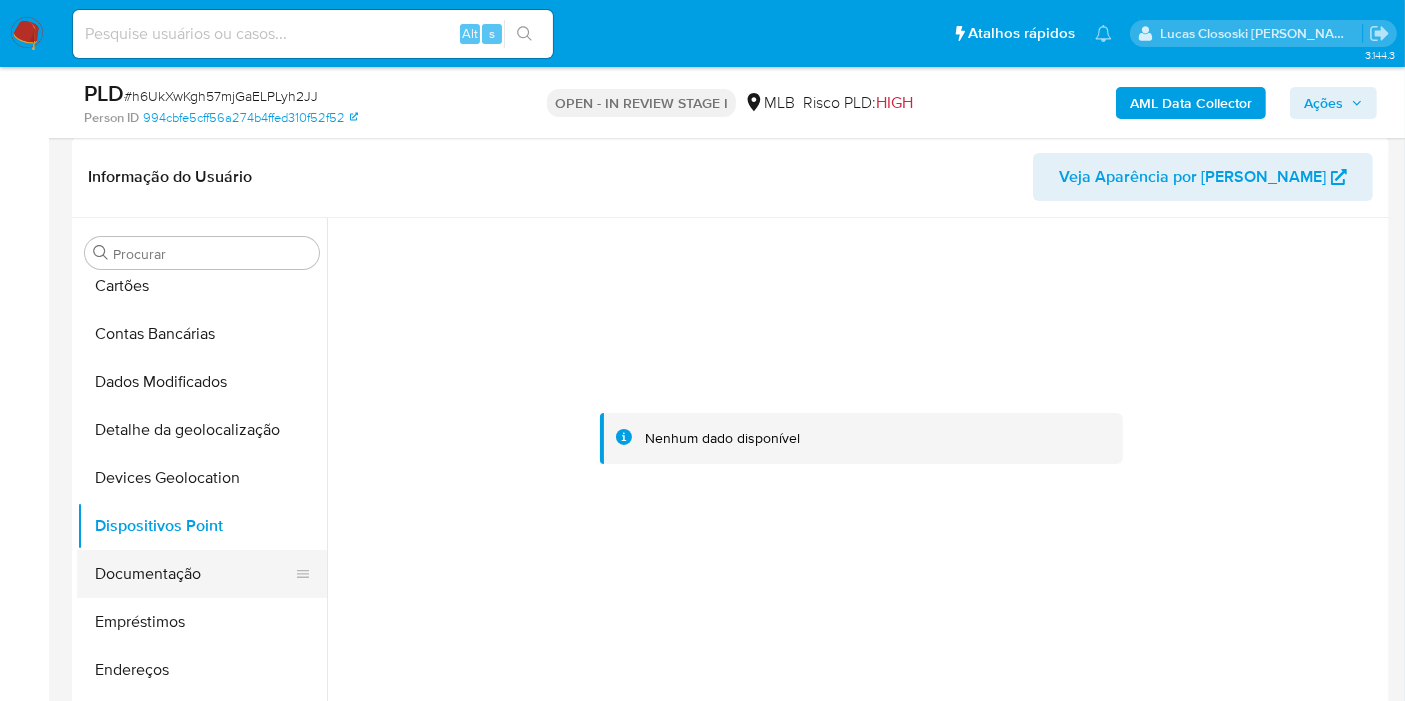 click on "Documentação" at bounding box center [194, 574] 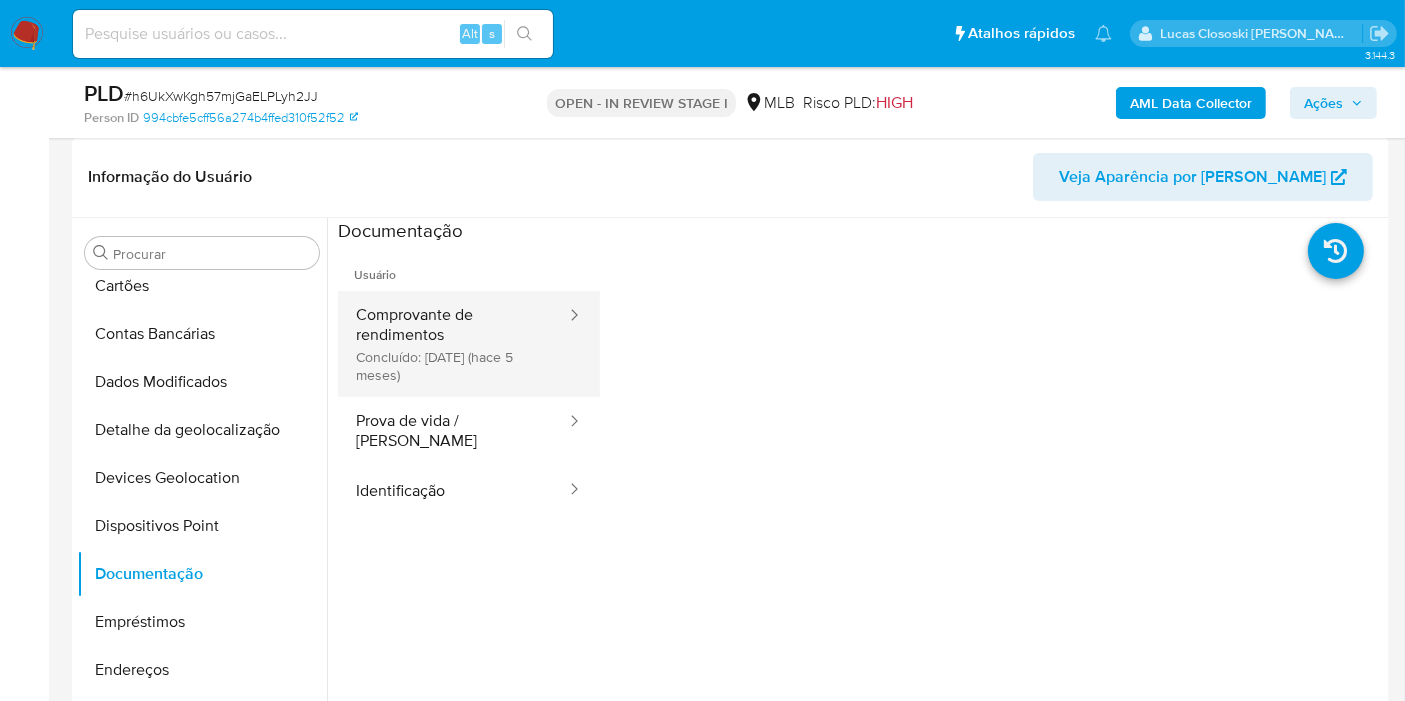 click on "Comprovante de rendimentos Concluído: 20/02/2025 (hace 5 meses)" at bounding box center [453, 344] 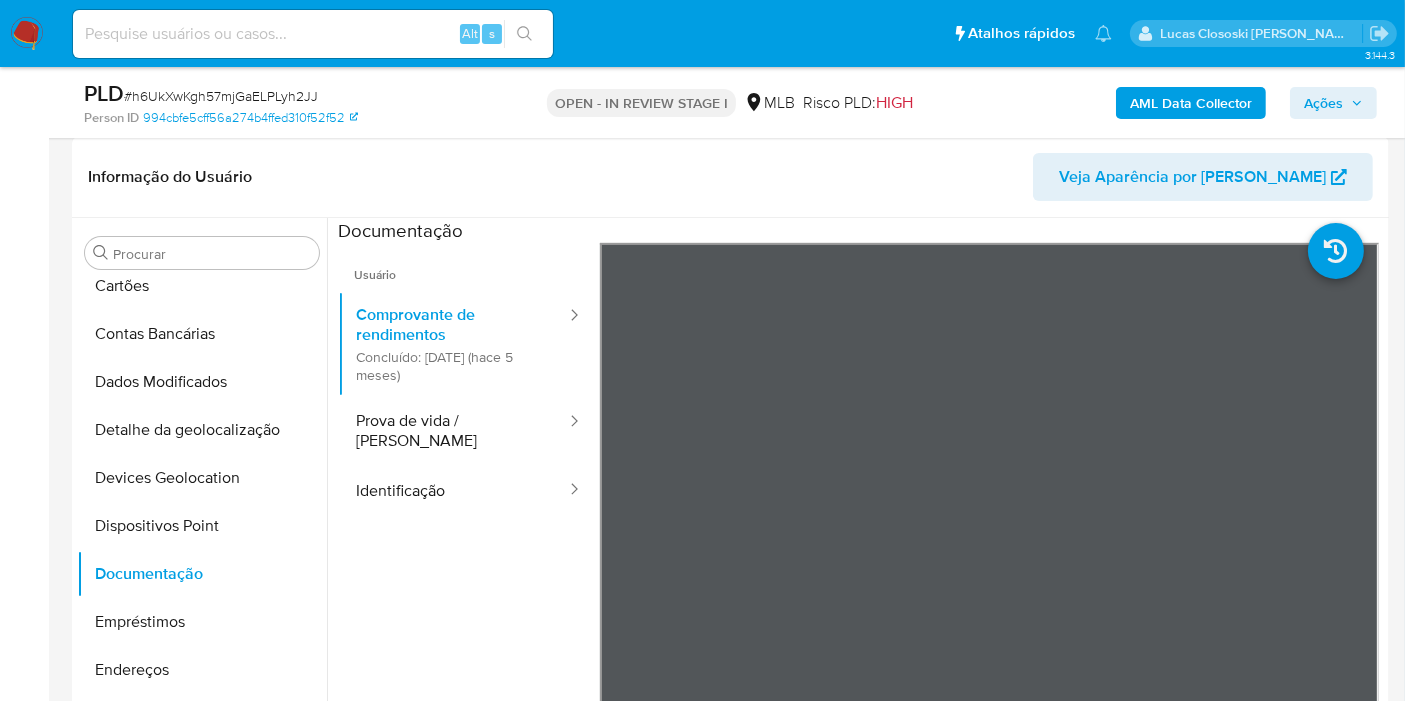 scroll, scrollTop: 392, scrollLeft: 0, axis: vertical 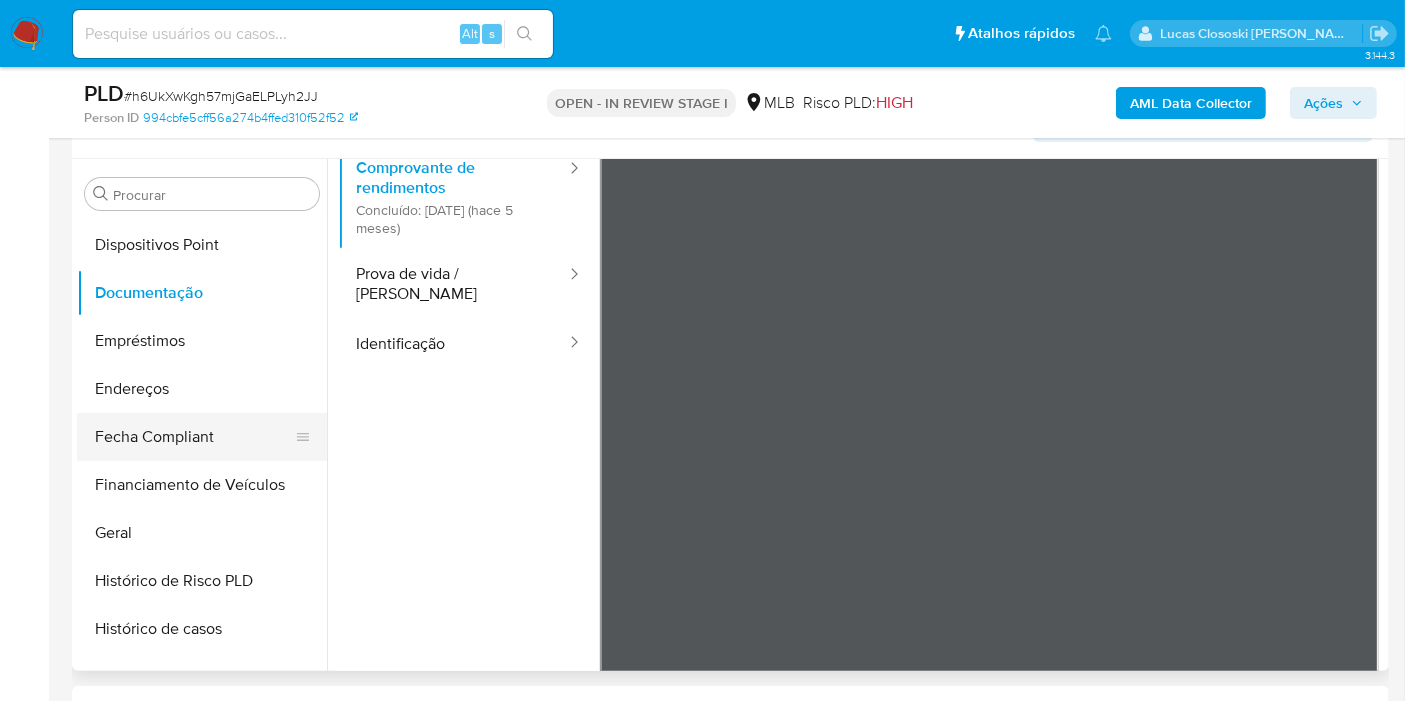 click on "Fecha Compliant" at bounding box center (194, 437) 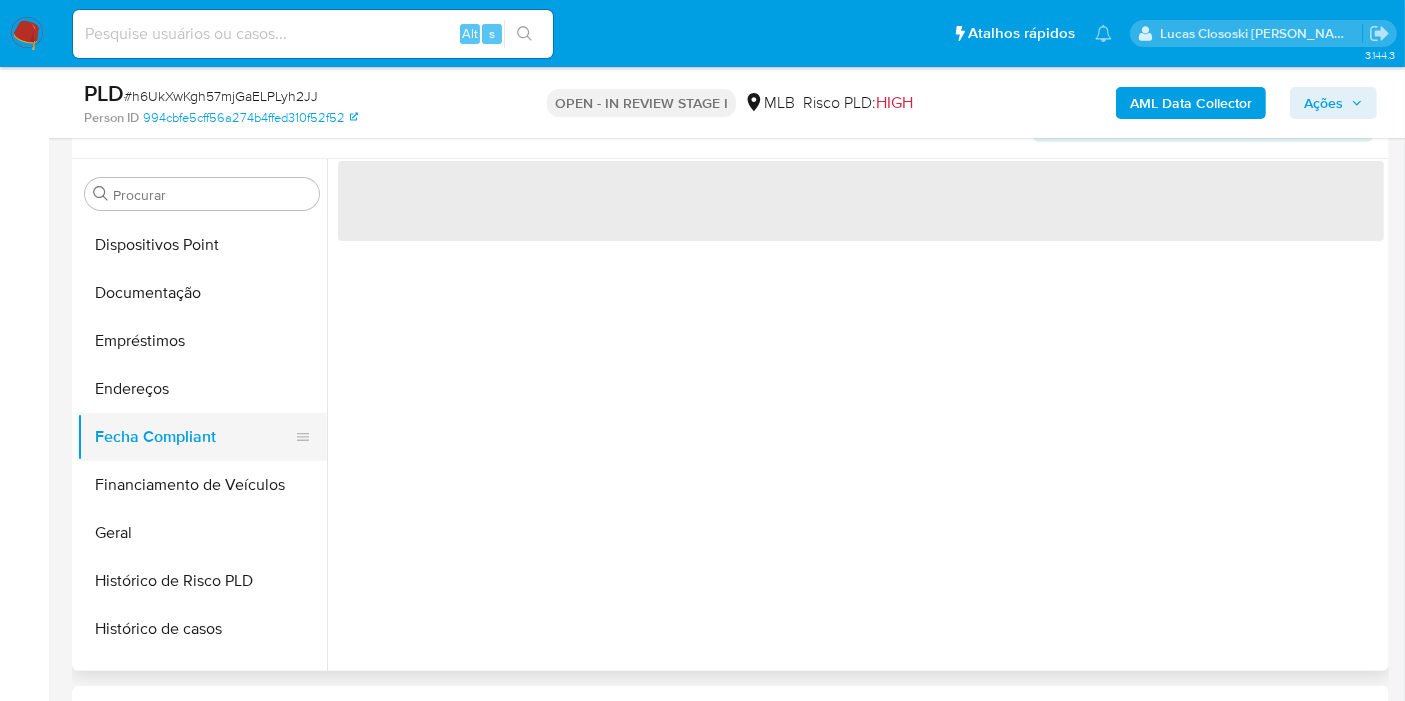 scroll, scrollTop: 0, scrollLeft: 0, axis: both 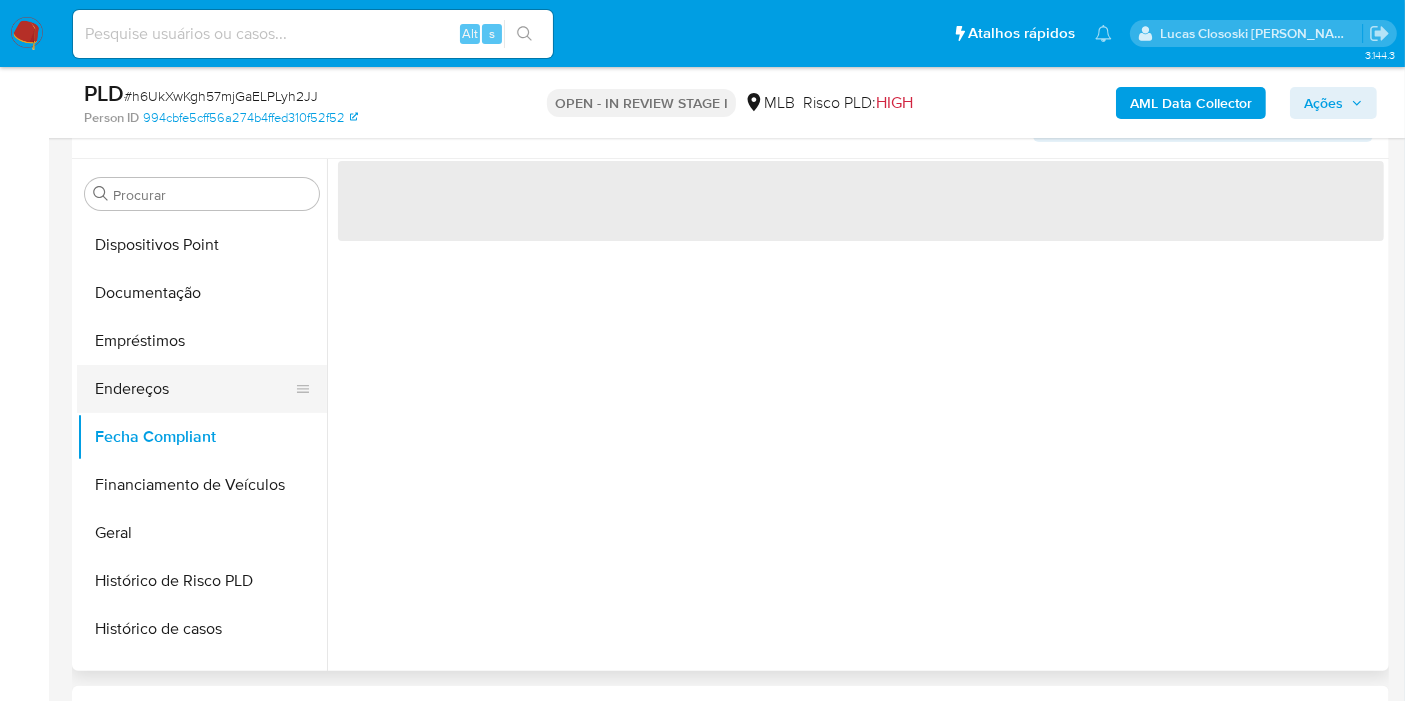 click on "Endereços" at bounding box center [194, 389] 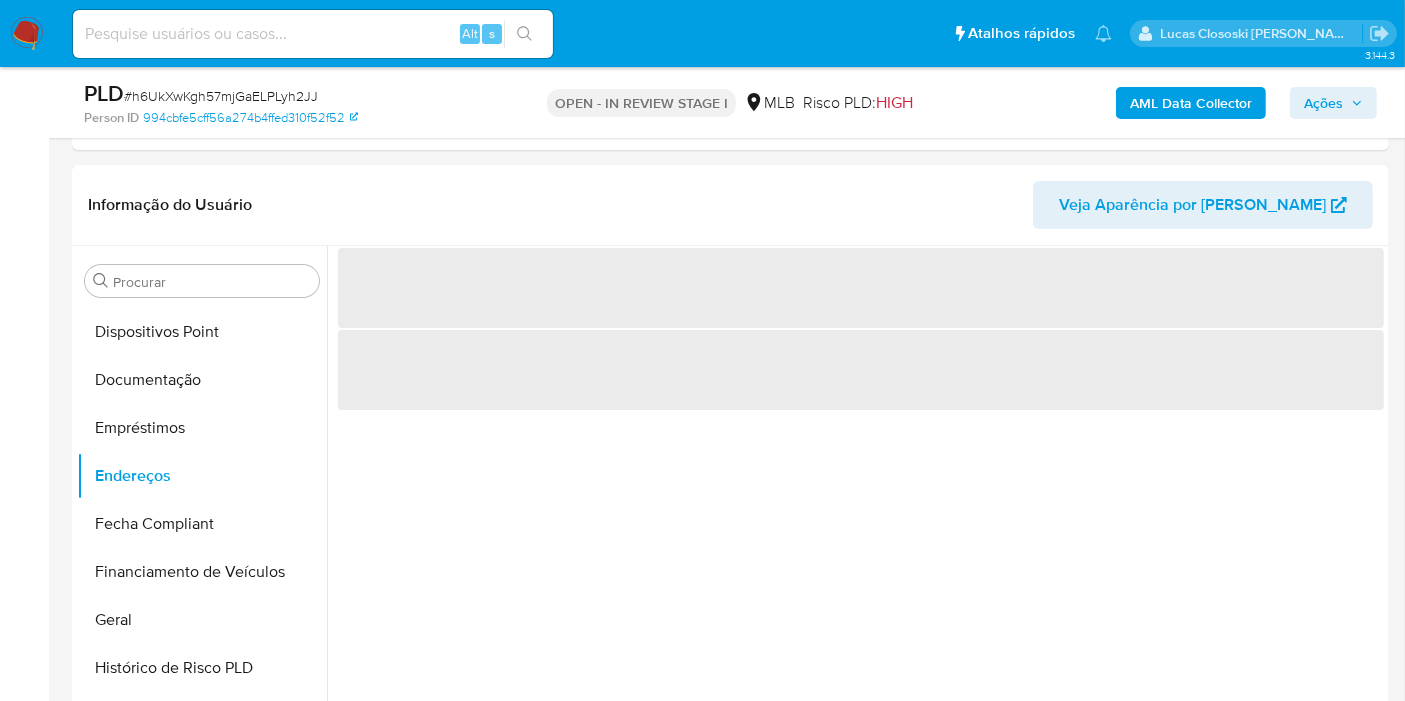 scroll, scrollTop: 333, scrollLeft: 0, axis: vertical 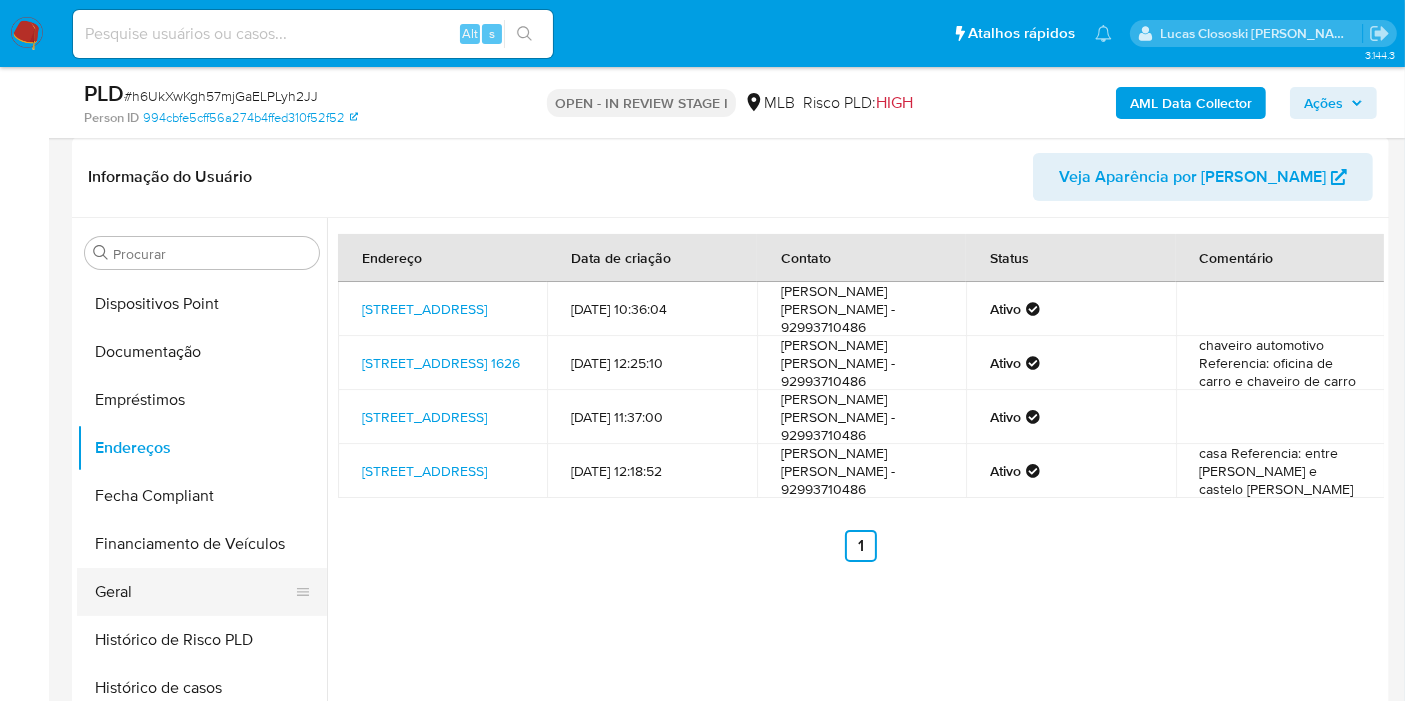 click on "Geral" at bounding box center [194, 592] 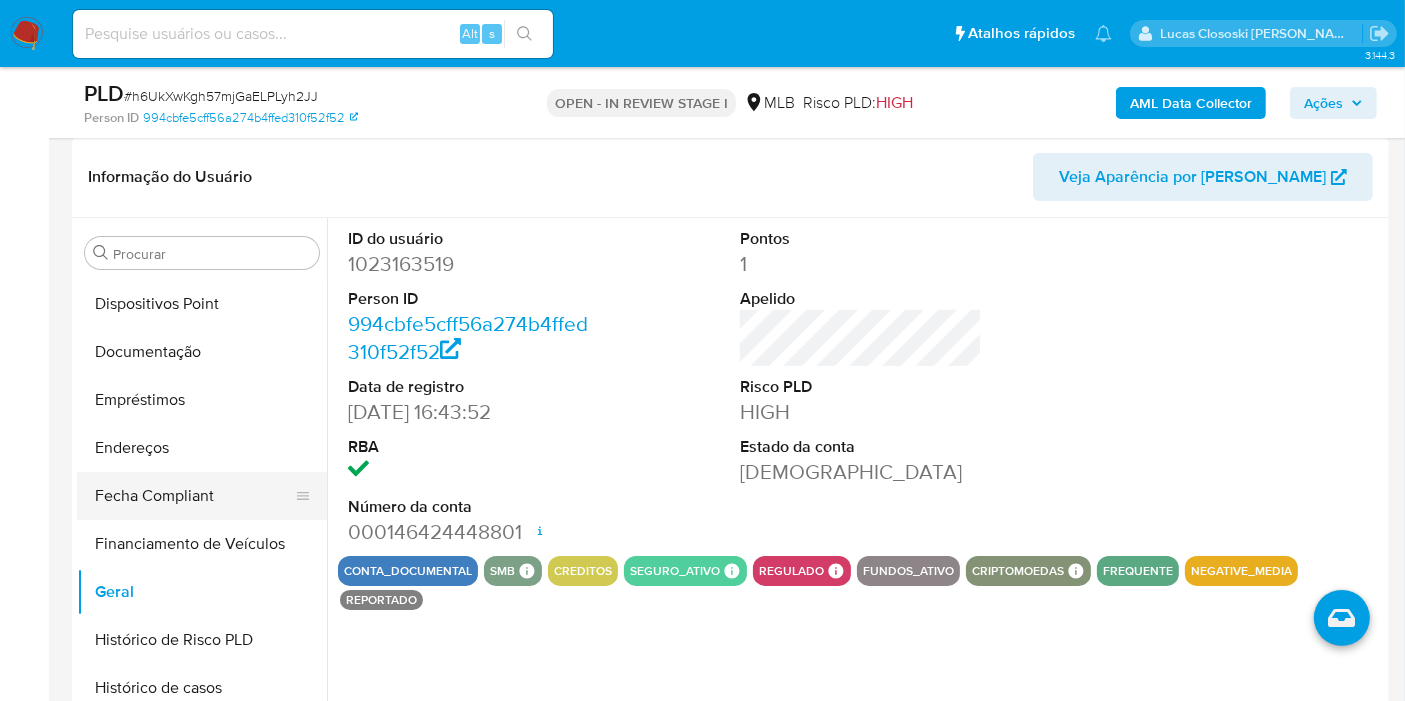 scroll, scrollTop: 555, scrollLeft: 0, axis: vertical 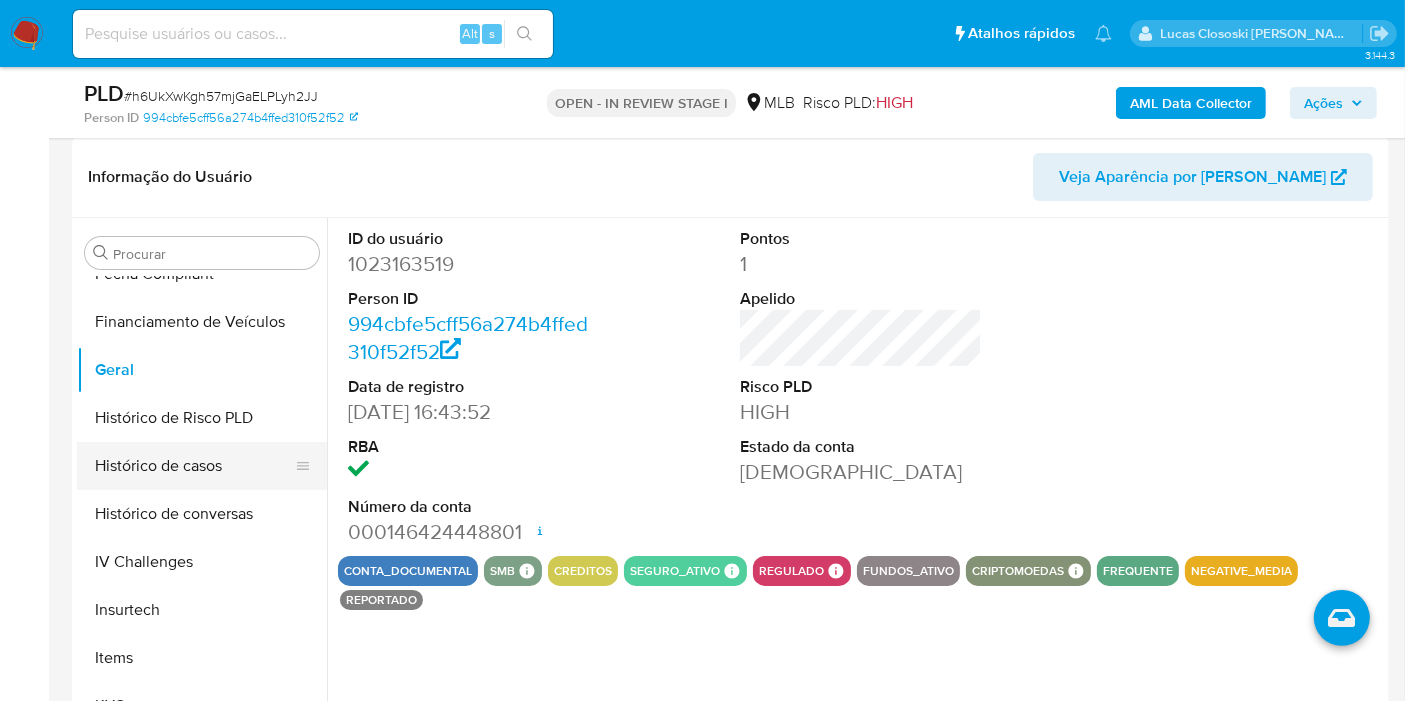 click on "Histórico de casos" at bounding box center (194, 466) 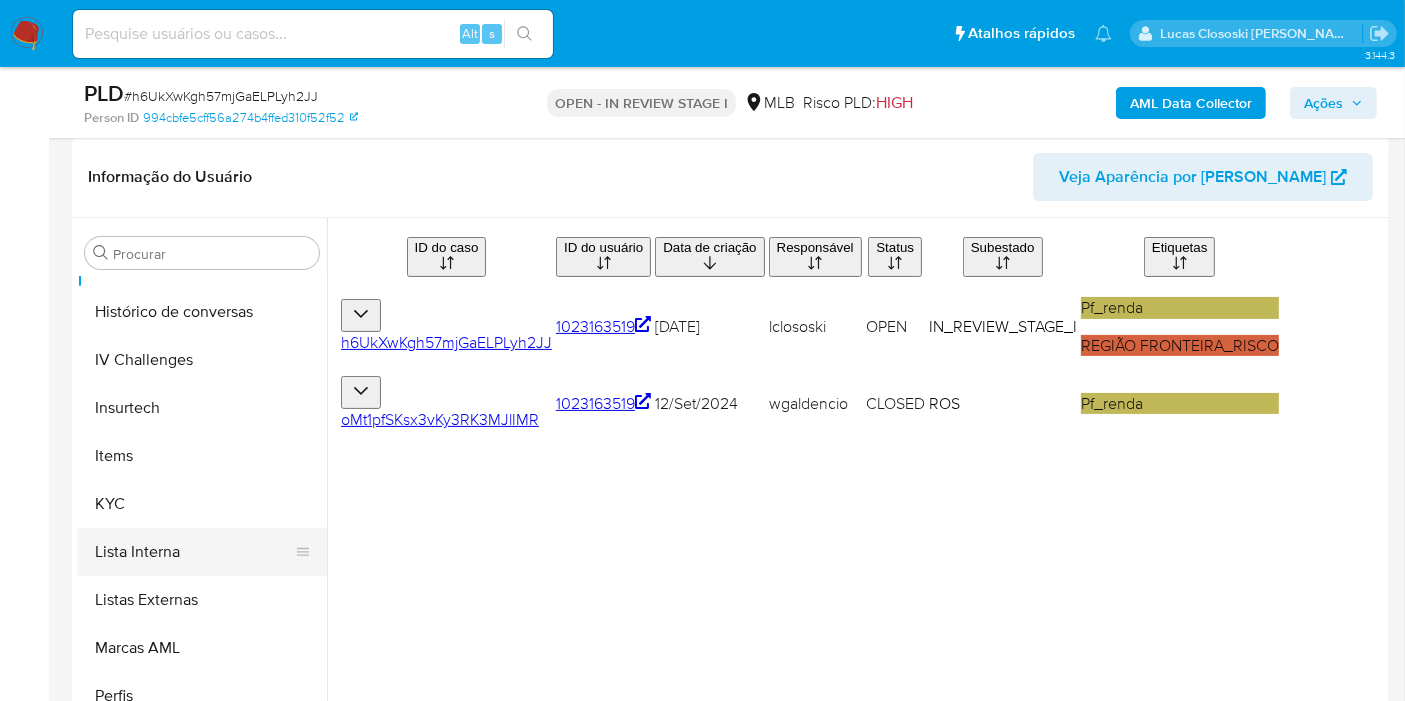 scroll, scrollTop: 777, scrollLeft: 0, axis: vertical 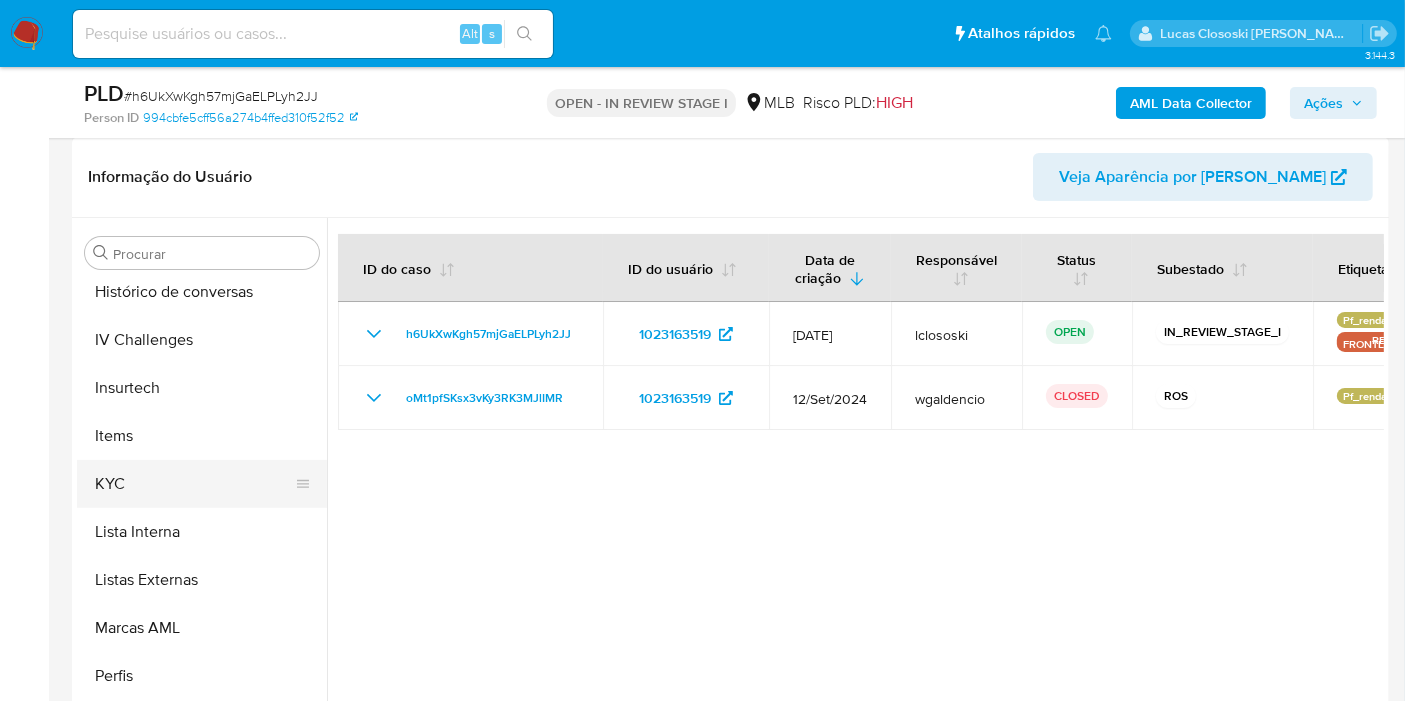 click on "KYC" at bounding box center [194, 484] 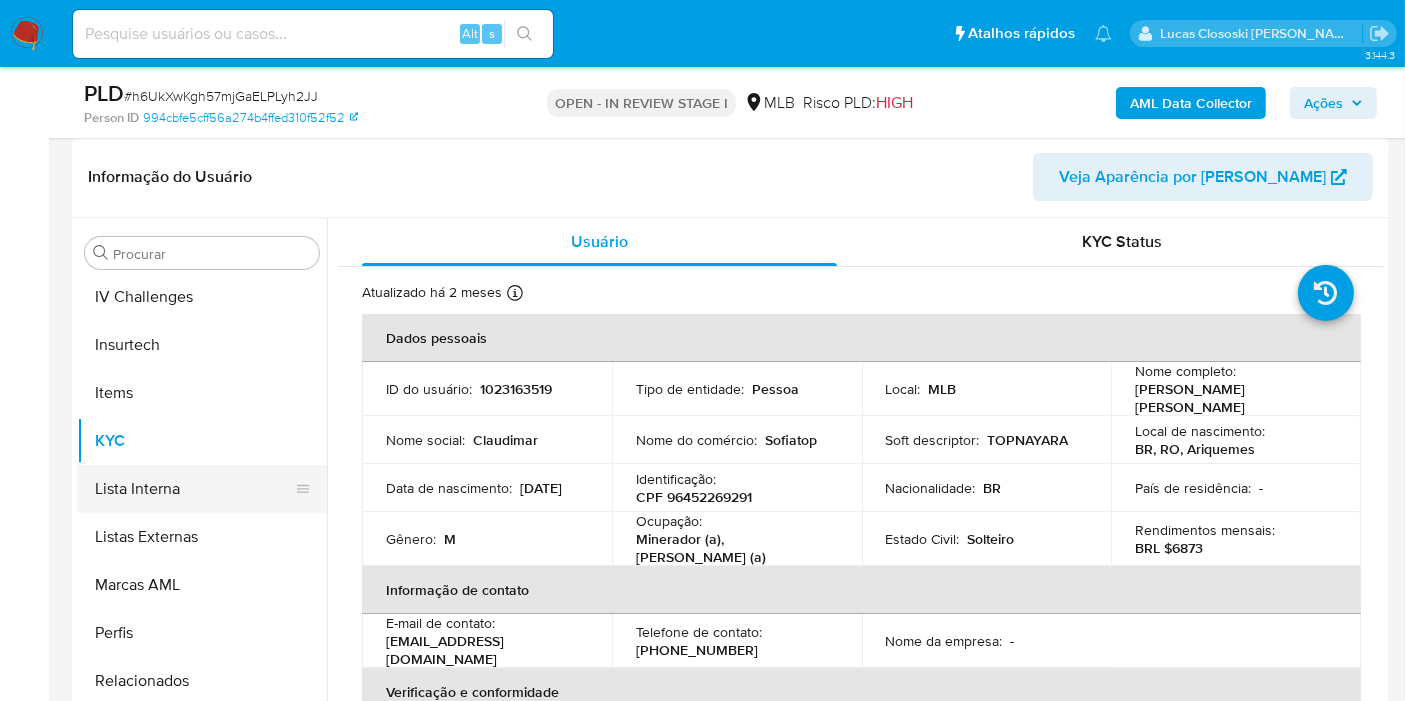 scroll, scrollTop: 844, scrollLeft: 0, axis: vertical 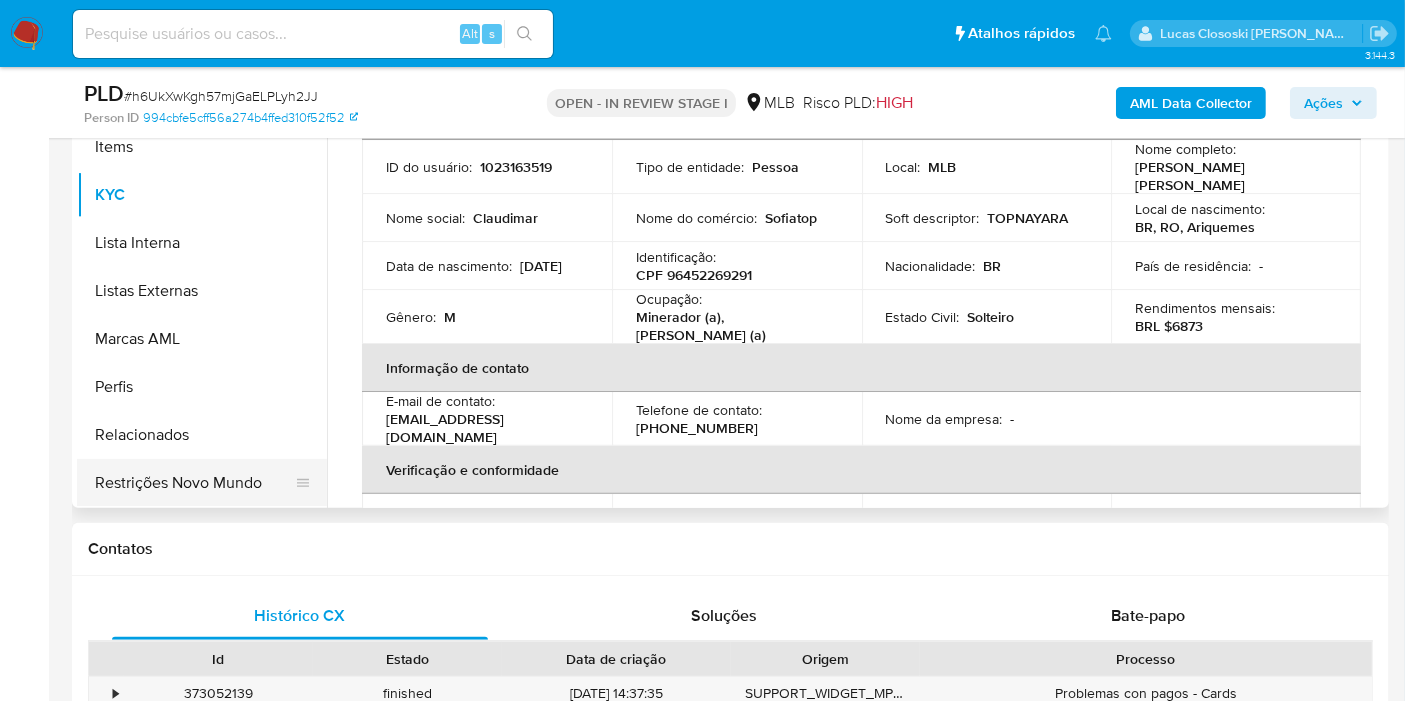 click on "Restrições Novo Mundo" at bounding box center [194, 483] 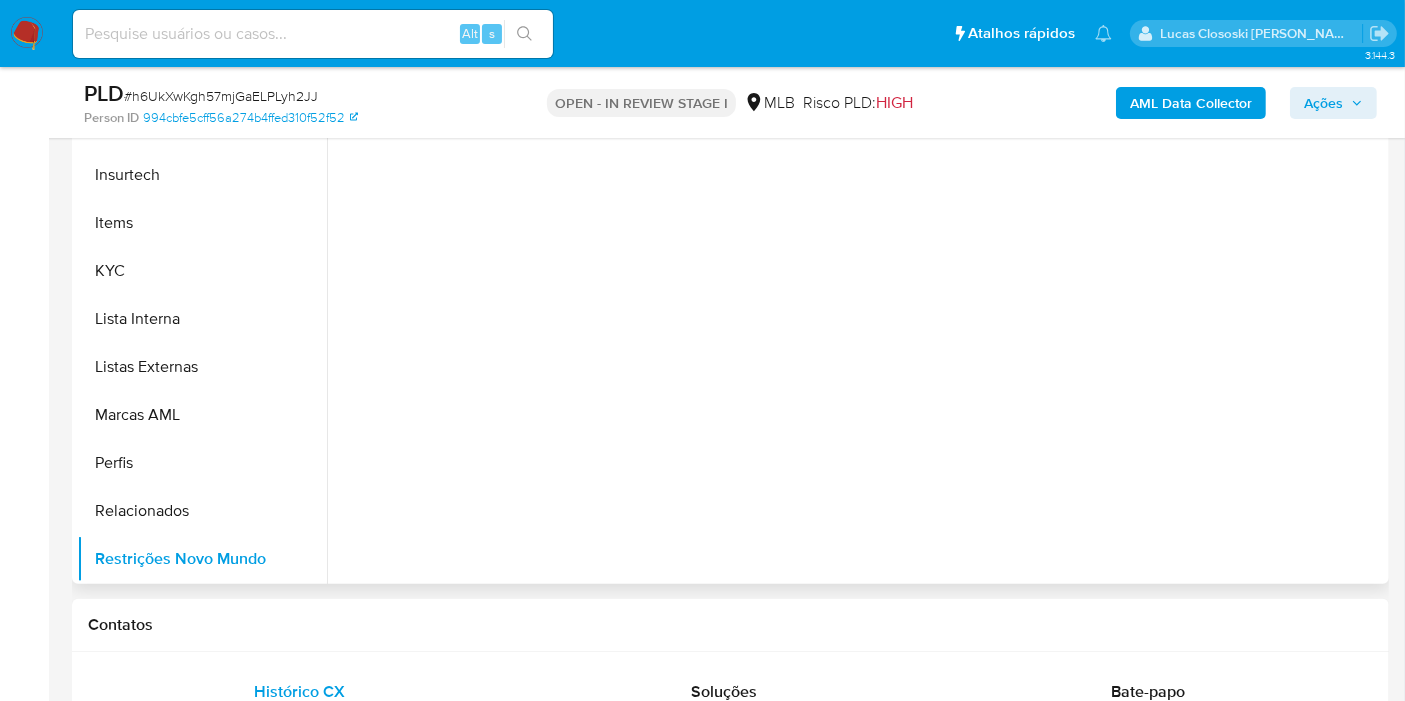 scroll, scrollTop: 444, scrollLeft: 0, axis: vertical 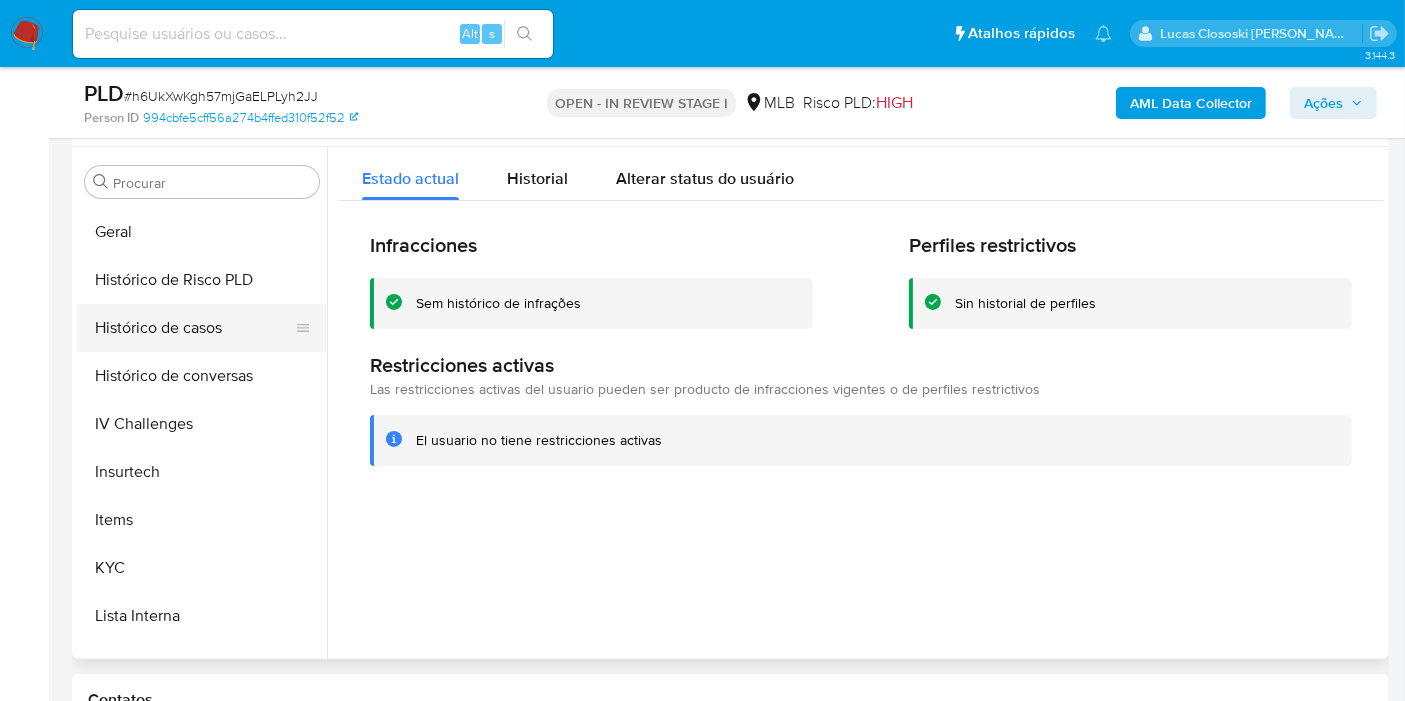 click on "Histórico de casos" at bounding box center [194, 328] 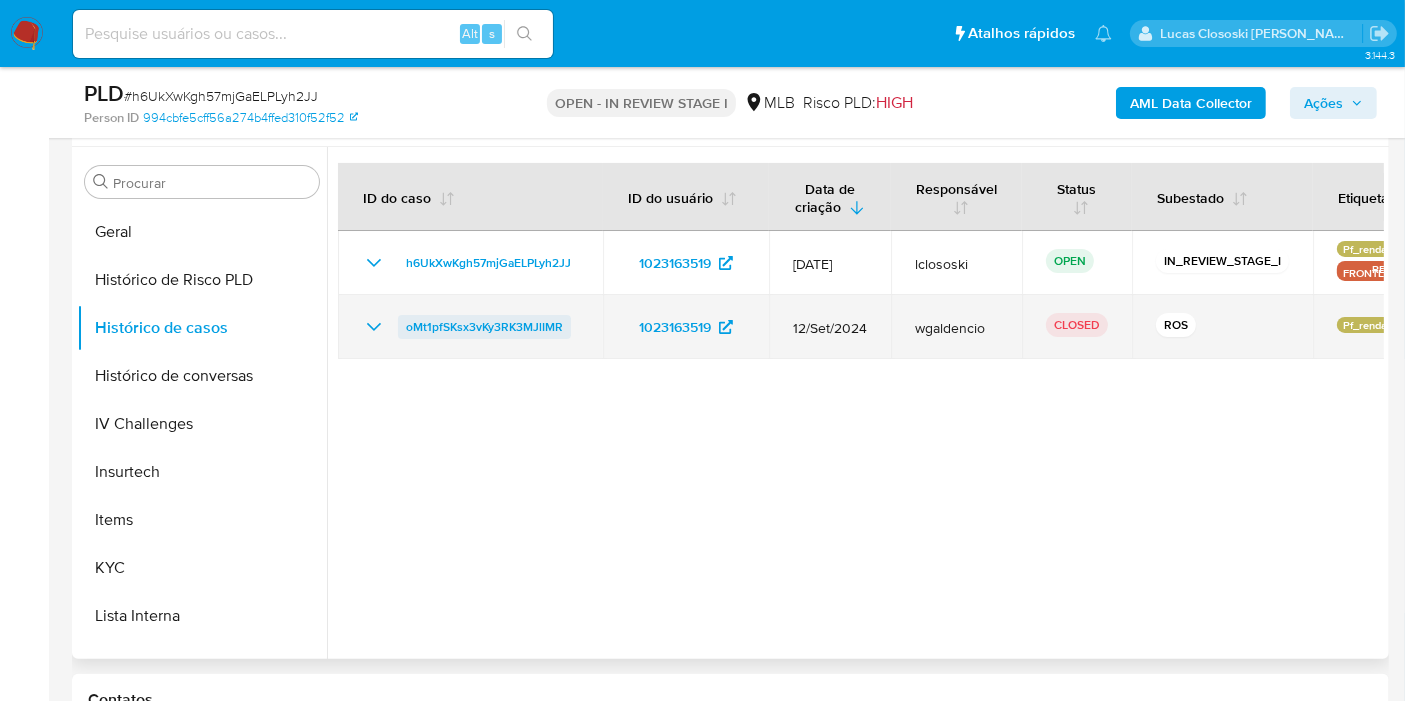 drag, startPoint x: 569, startPoint y: 327, endPoint x: 405, endPoint y: 327, distance: 164 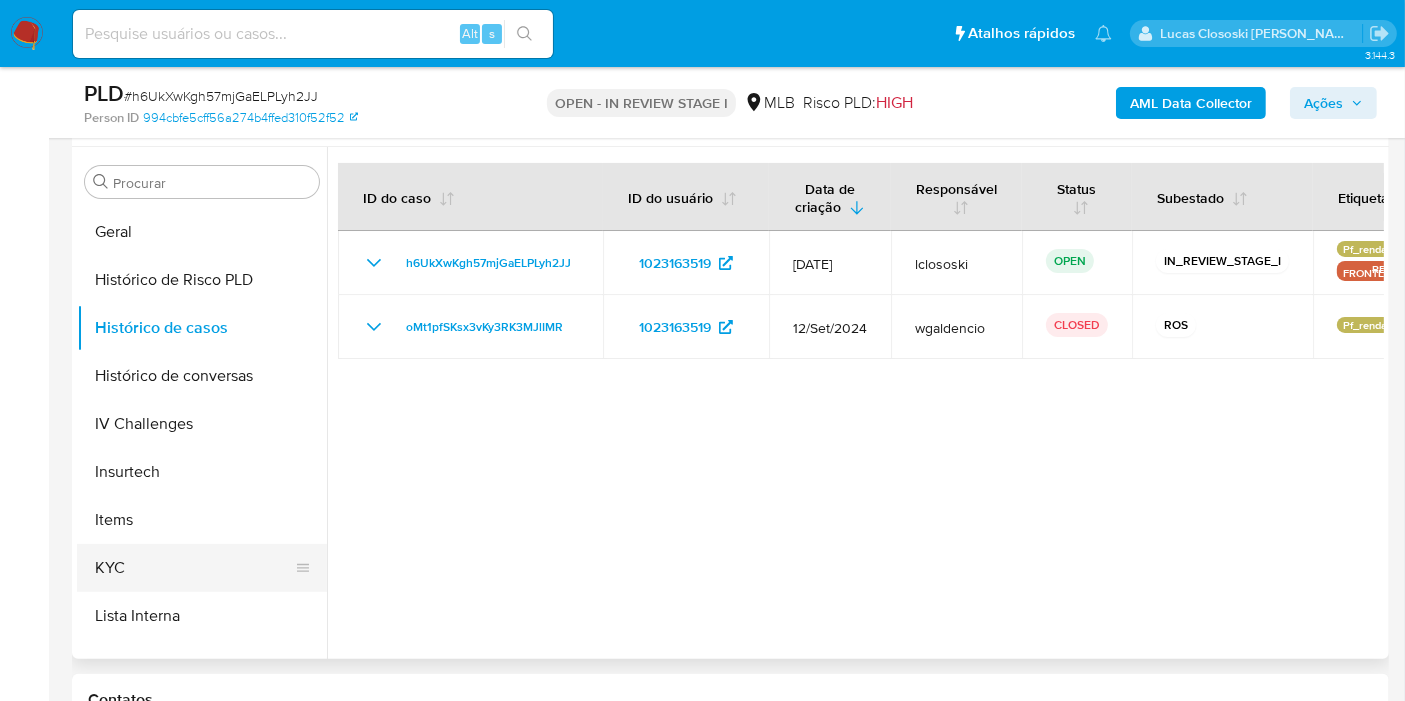 click on "KYC" at bounding box center (194, 568) 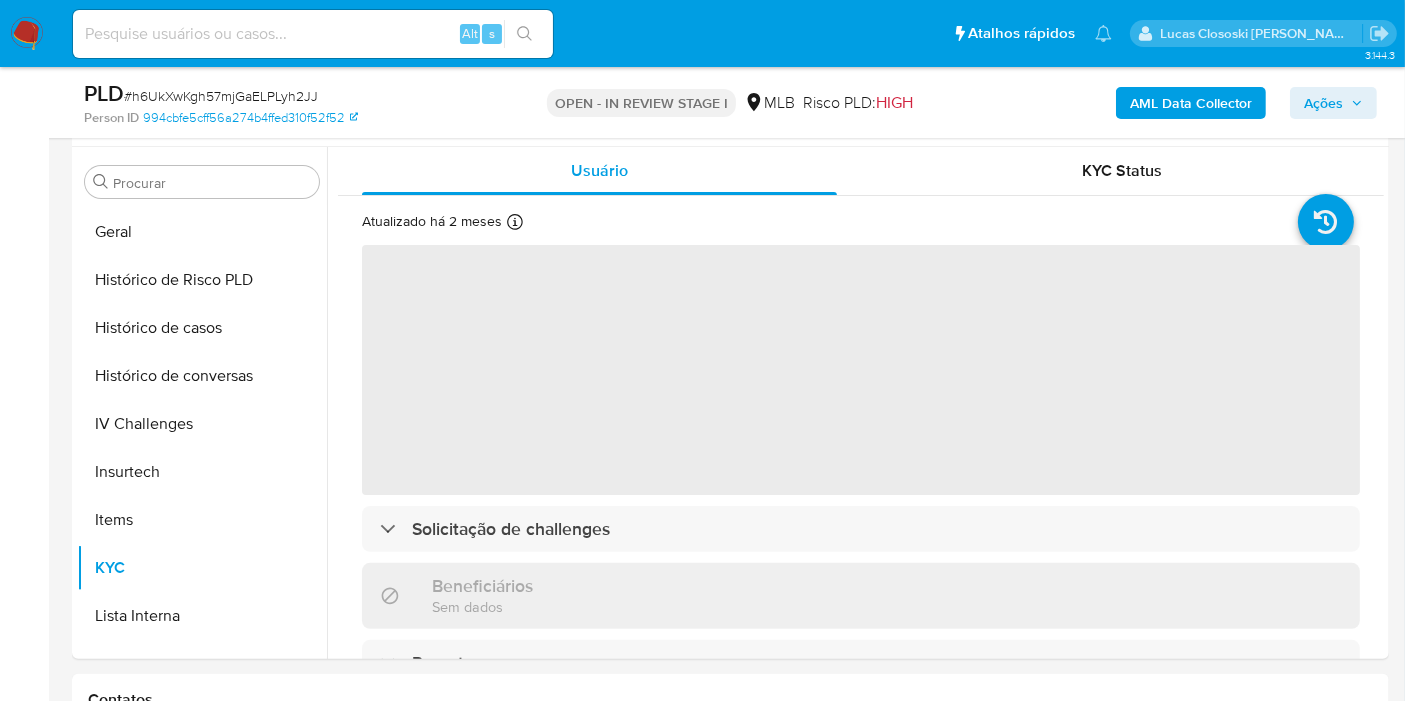click on "# h6UkXwKgh57mjGaELPLyh2JJ" at bounding box center (221, 96) 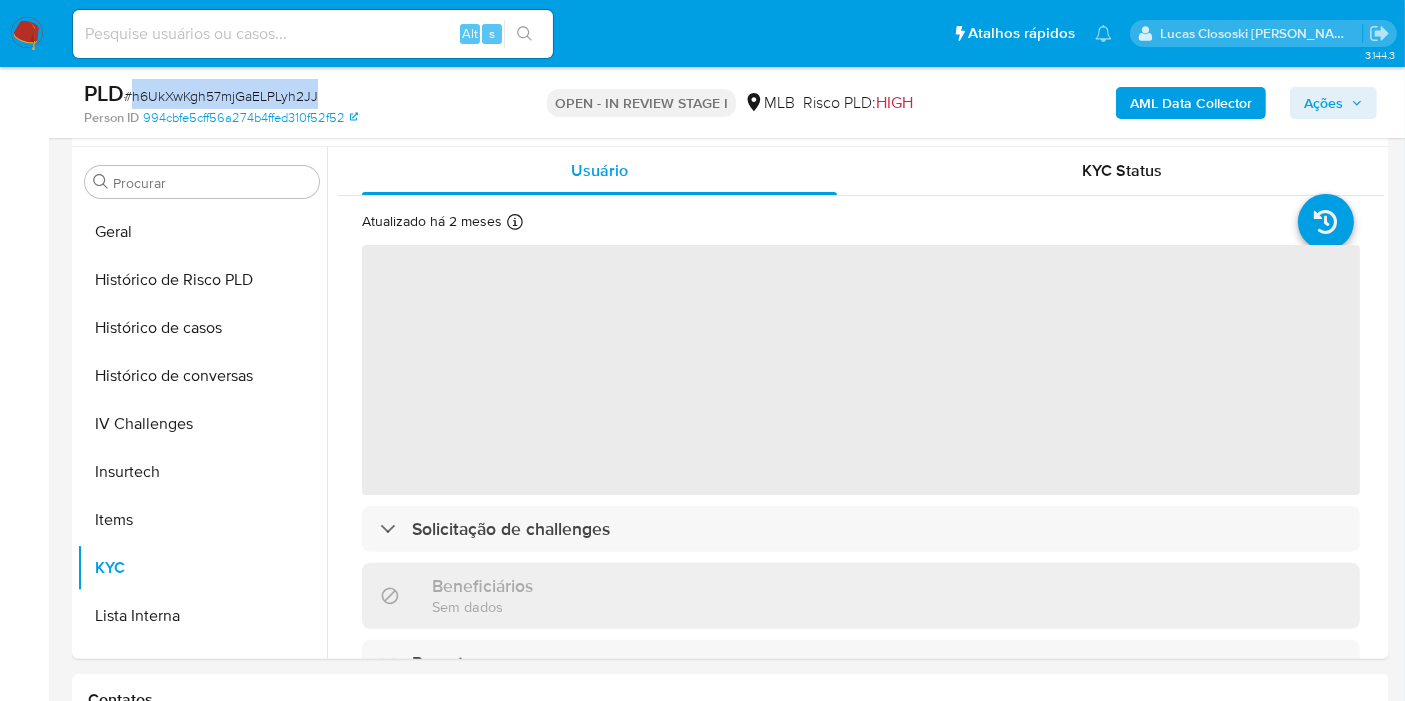 click on "# h6UkXwKgh57mjGaELPLyh2JJ" at bounding box center [221, 96] 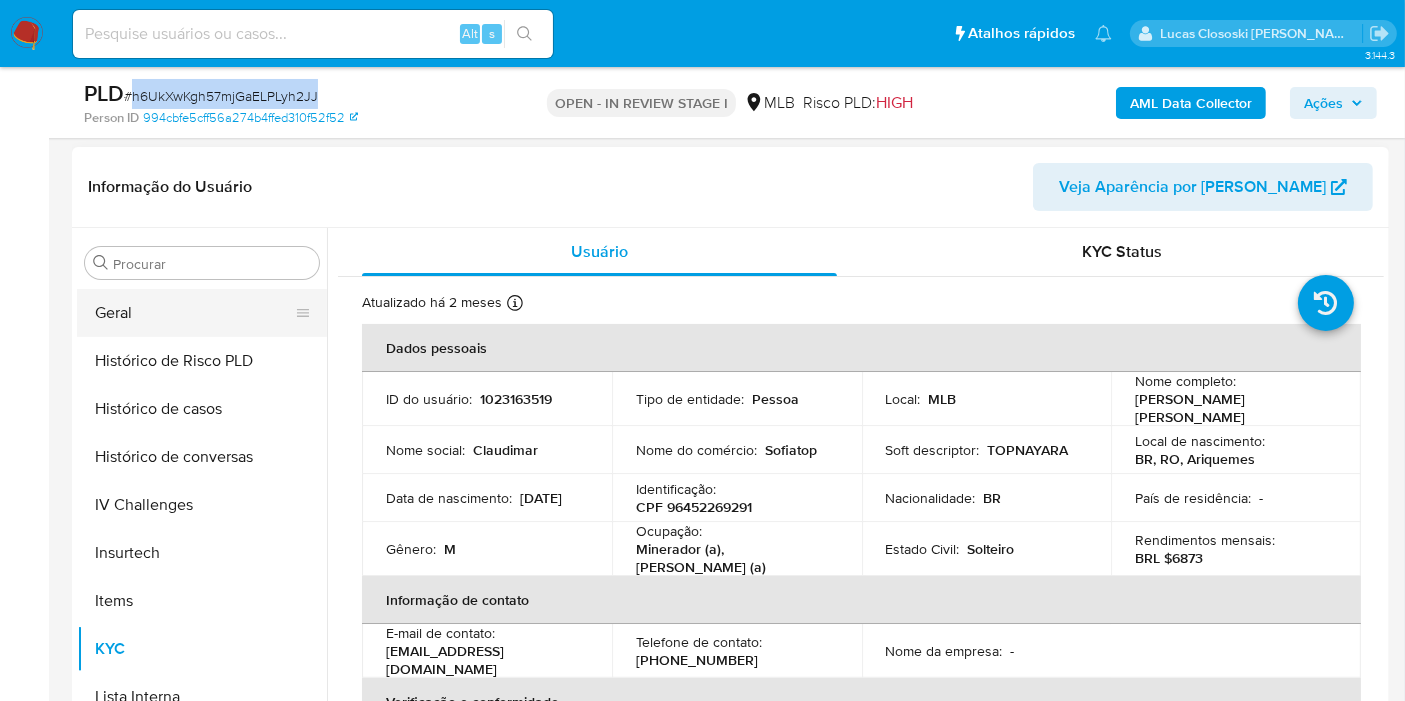 scroll, scrollTop: 293, scrollLeft: 0, axis: vertical 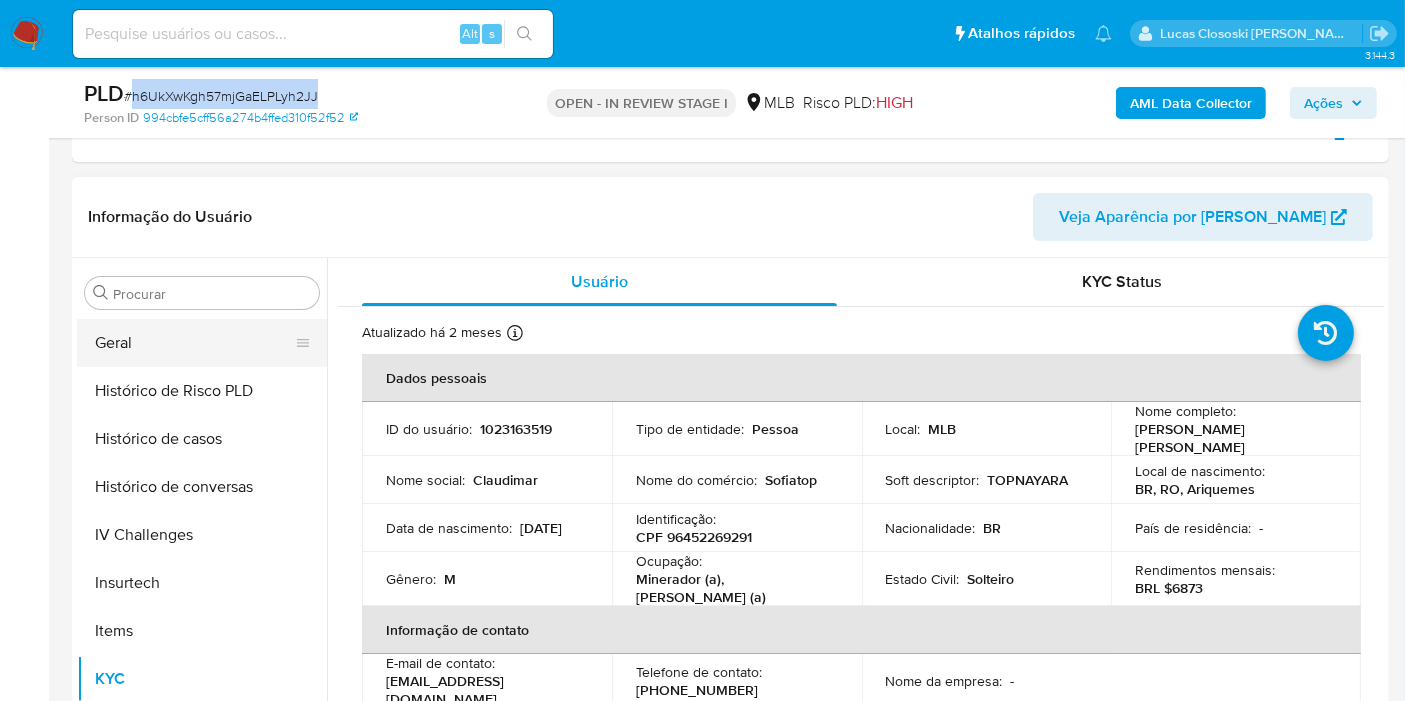 drag, startPoint x: 91, startPoint y: 351, endPoint x: 102, endPoint y: 350, distance: 11.045361 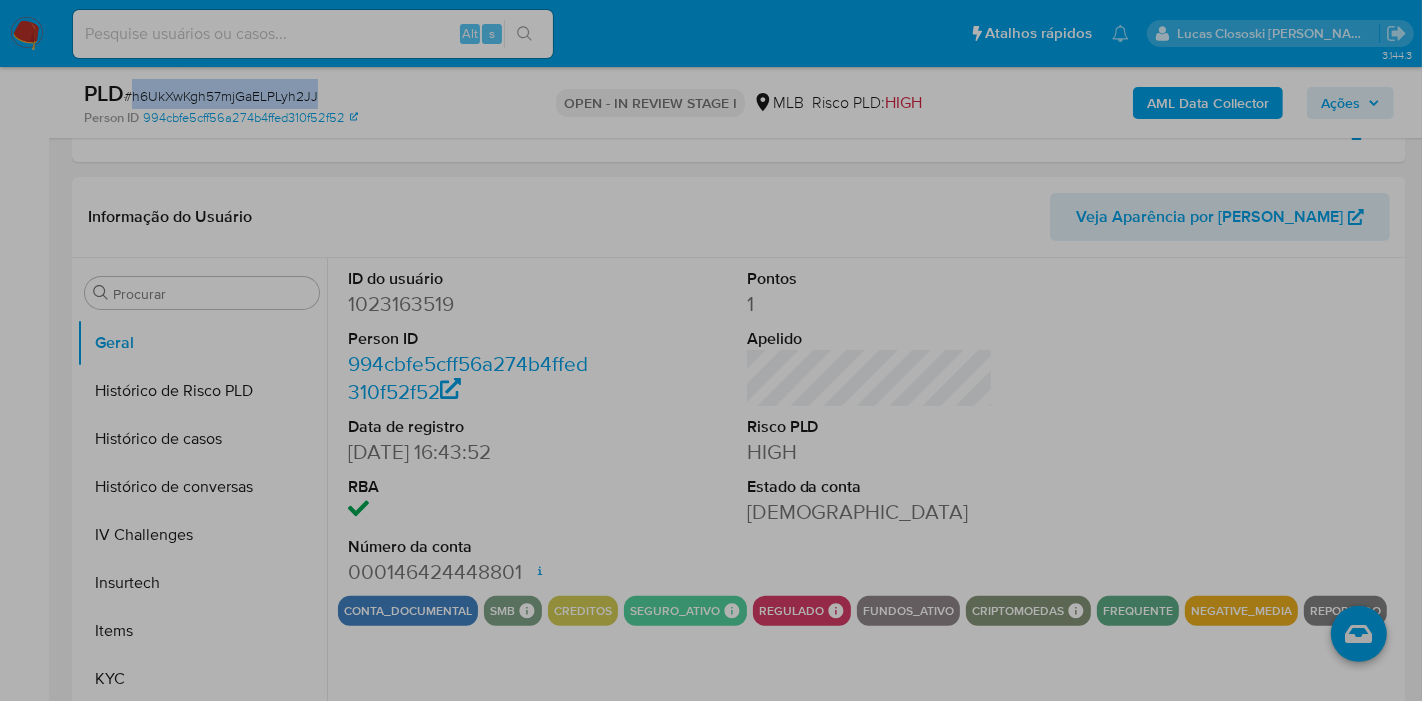 click on "0 X 0" at bounding box center (711, 1816) 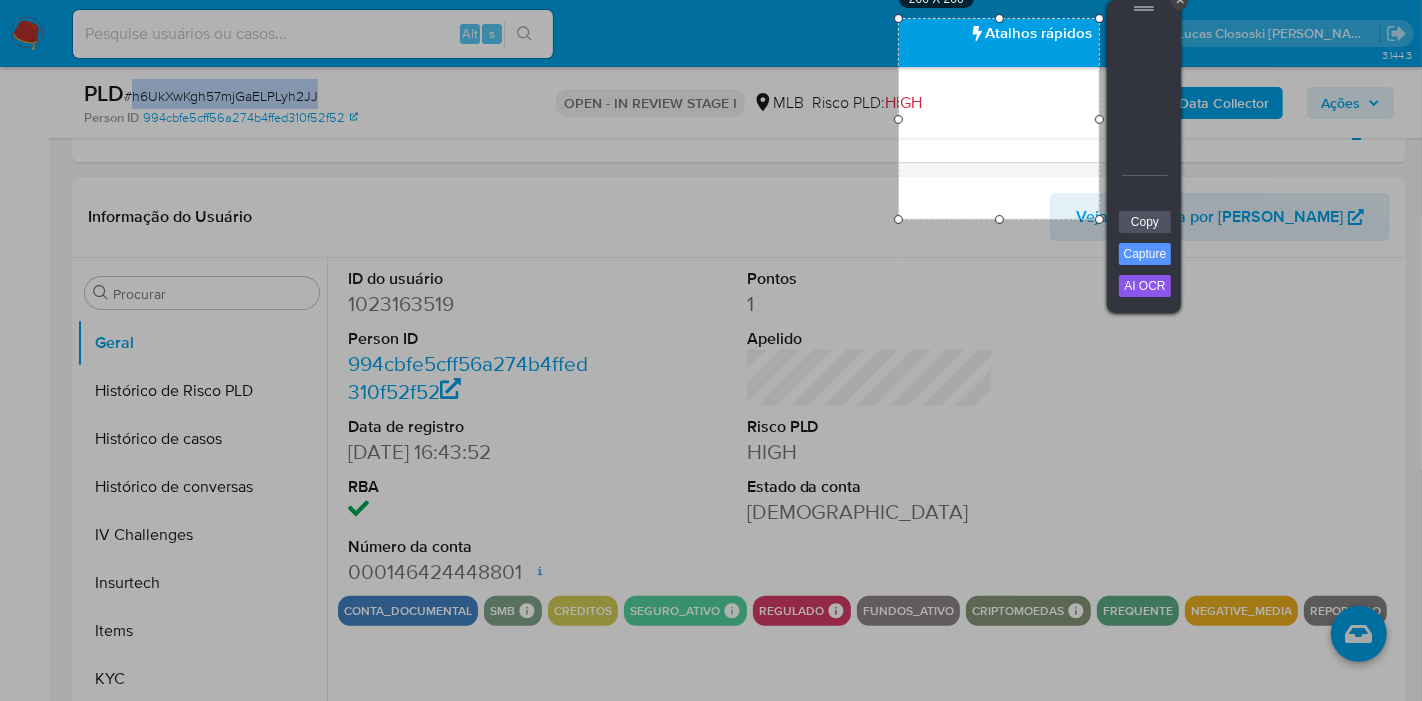 click at bounding box center (1144, 9) 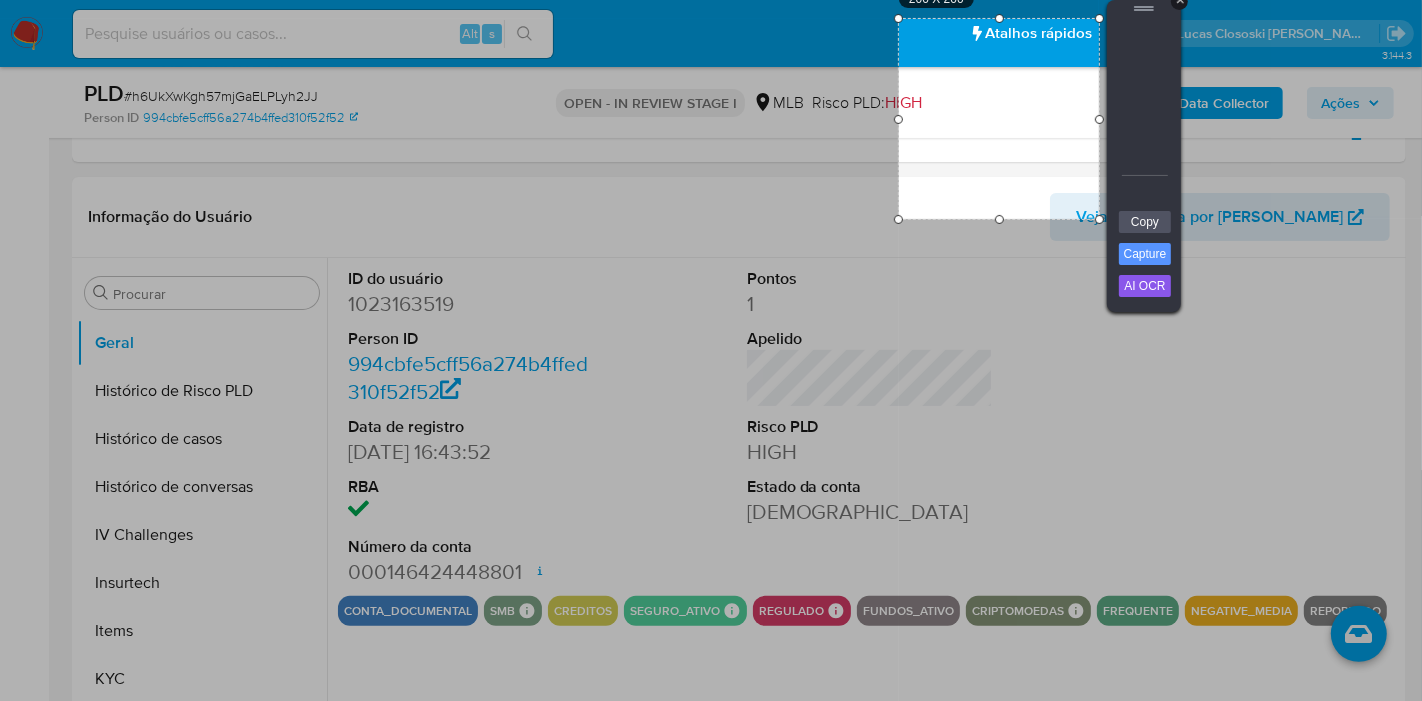 click on "+" at bounding box center [1179, 1] 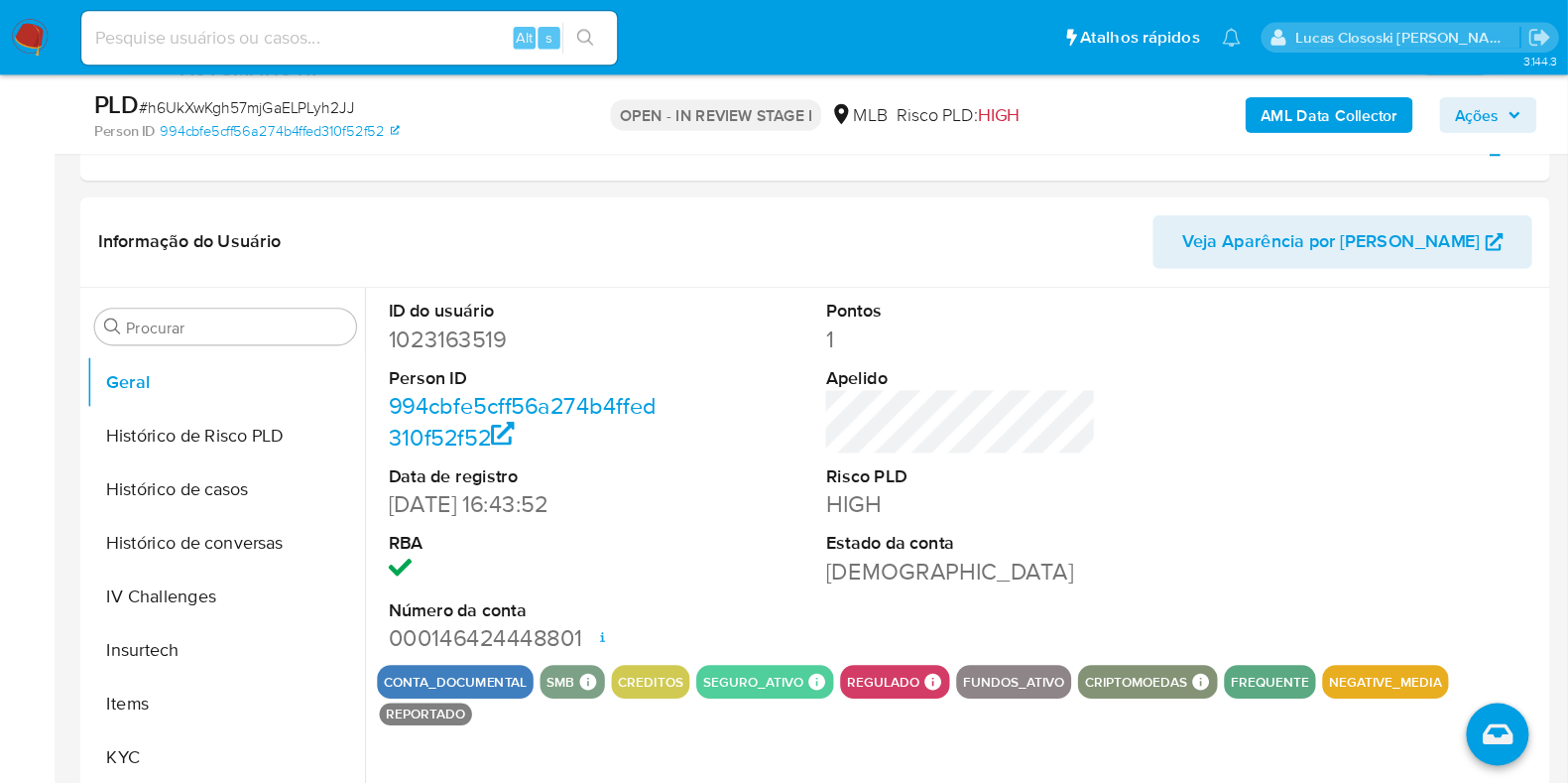 scroll, scrollTop: 291, scrollLeft: 0, axis: vertical 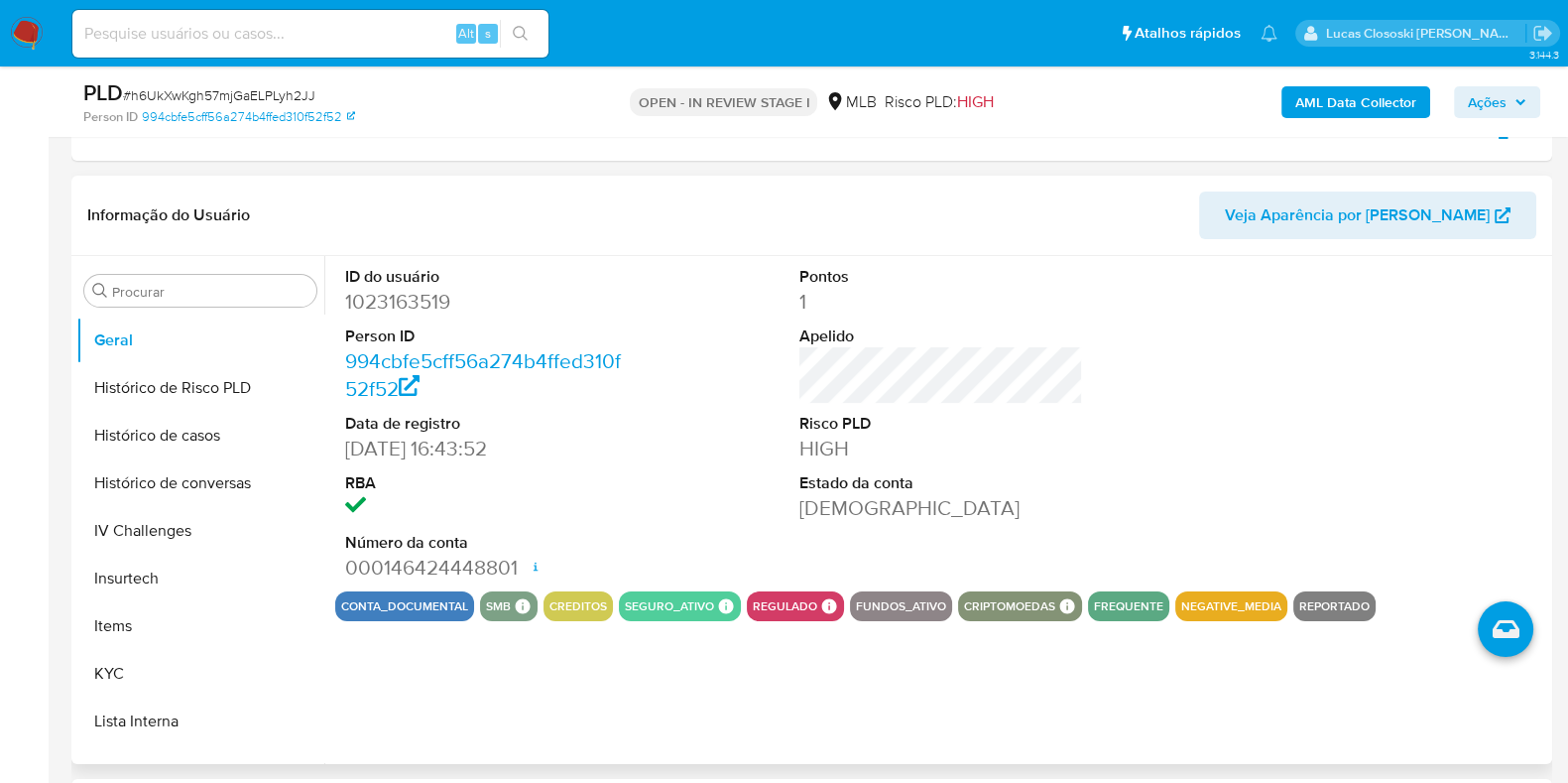 drag, startPoint x: 1201, startPoint y: 0, endPoint x: 1071, endPoint y: 337, distance: 361.20493 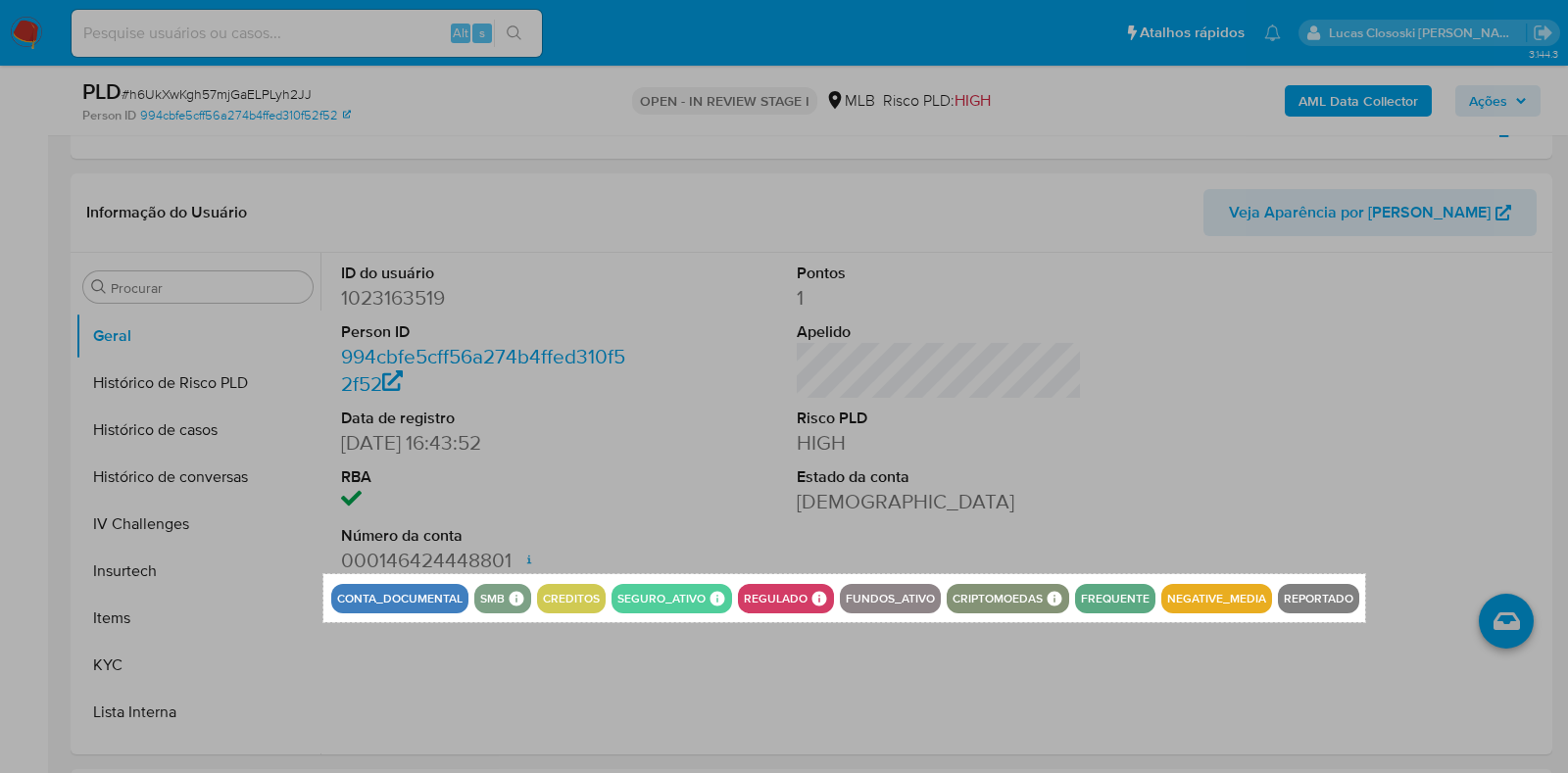 drag, startPoint x: 323, startPoint y: 574, endPoint x: 1365, endPoint y: 622, distance: 1043.105 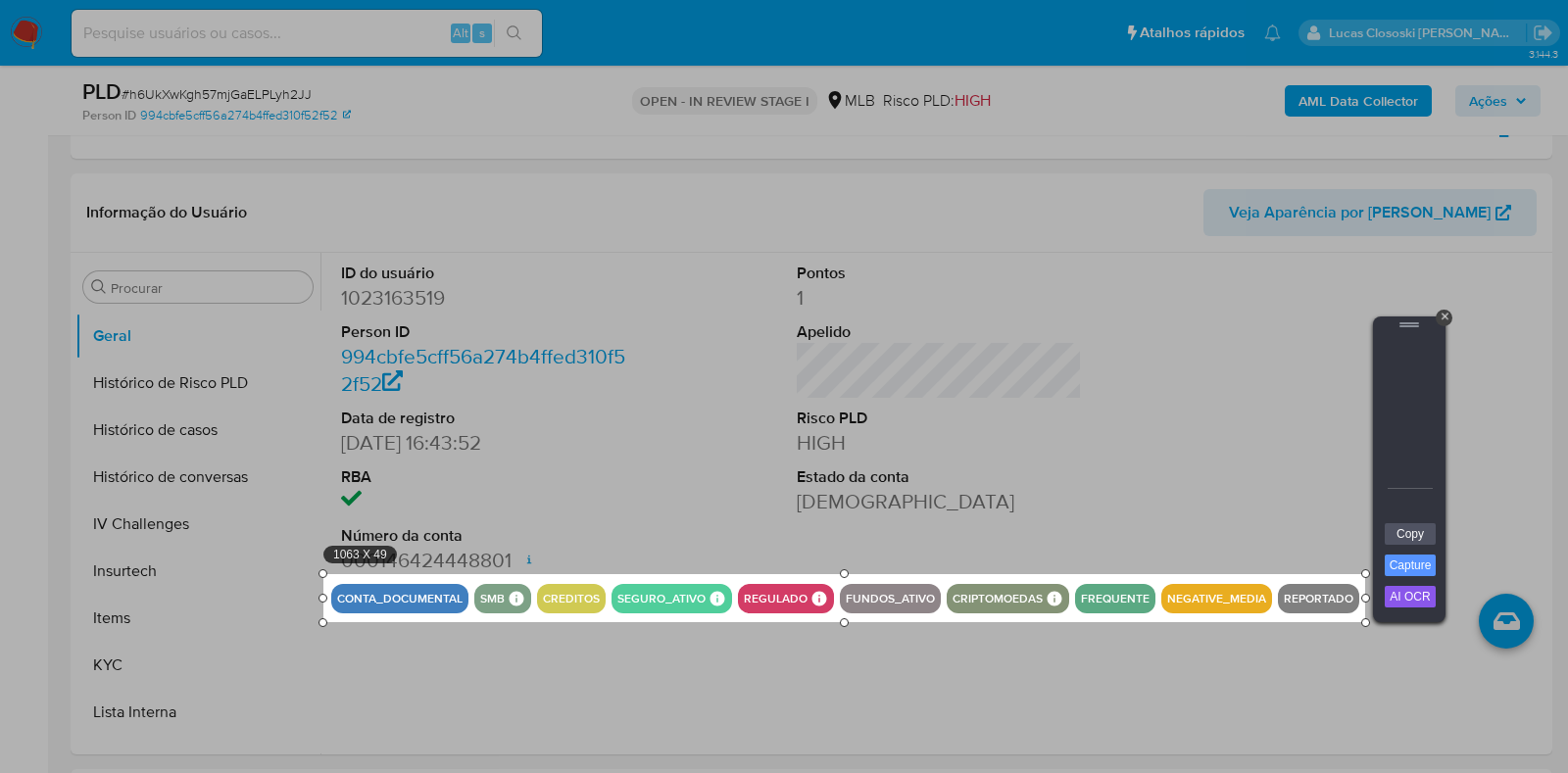 click on "Copy   Capture   AI OCR + Transform  Images to Editable Text  in Seconds! Instantly extract text from any image Easily translate, summarize, explain, & rewrite text with AI Chat with any image, pdf, or webpage quickly Accurately recognize and solve math equations   Extract Text with Sider Awesome Screenshot teams up with Sider.Al to boost your productivity   2023 Chrome Favorites 4.9 out of 5.0   5M+ Active Users" at bounding box center [1409, 572] 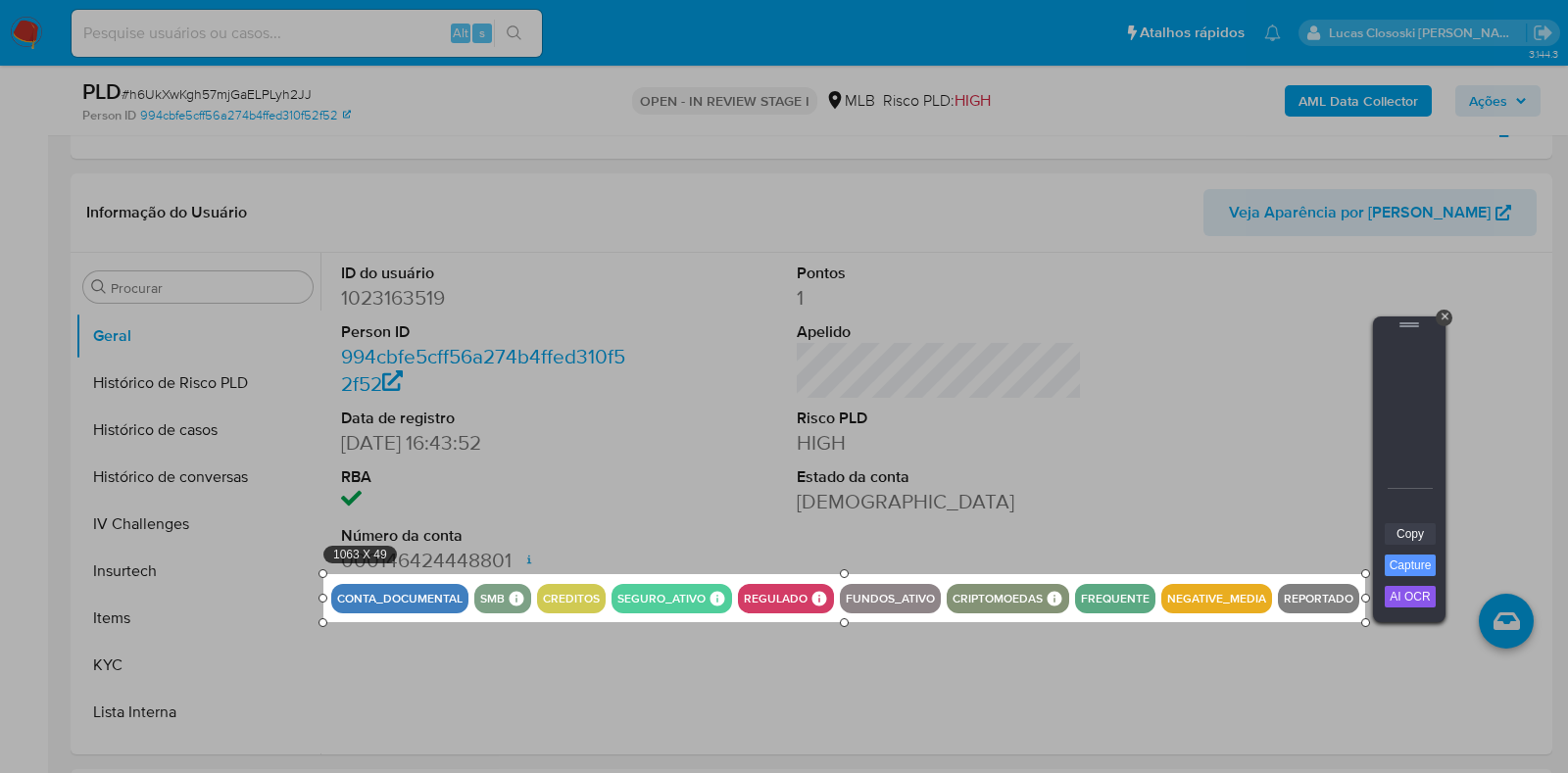 click on "Copy" at bounding box center (1410, 534) 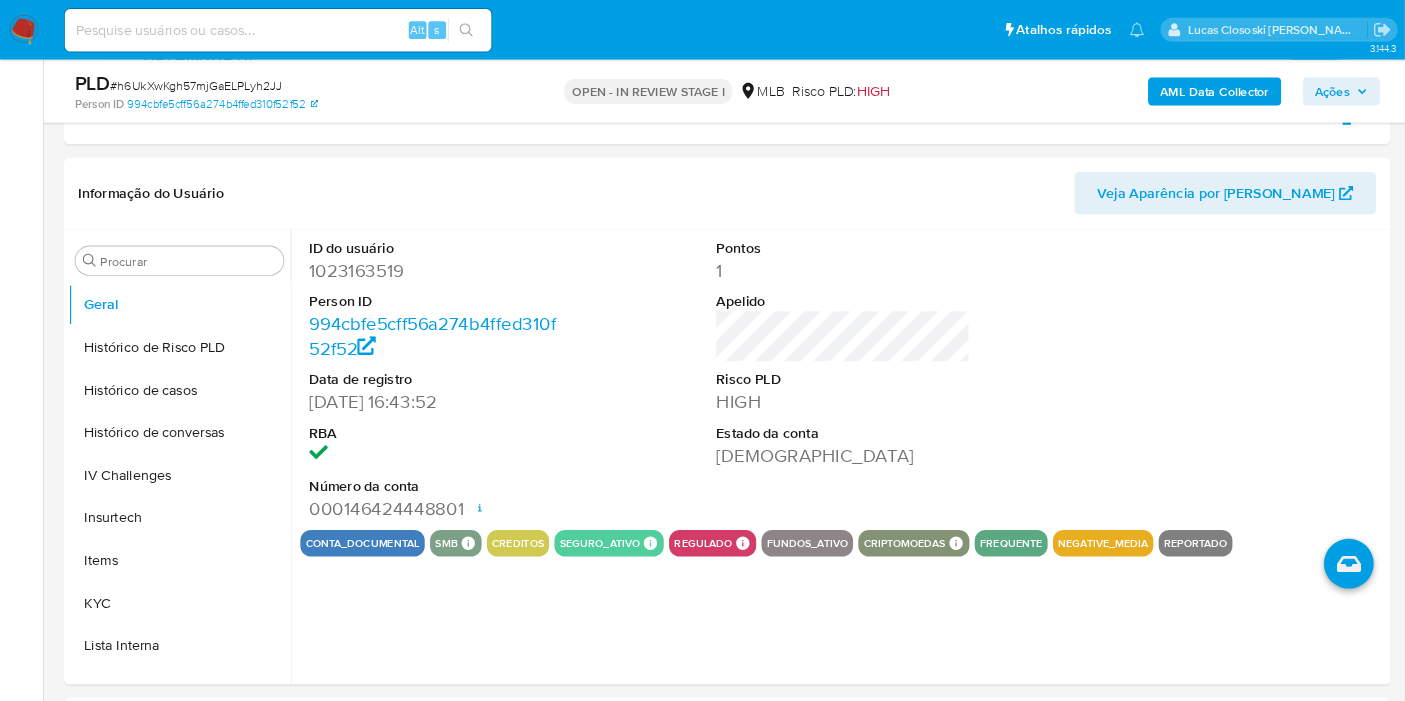 scroll, scrollTop: 293, scrollLeft: 0, axis: vertical 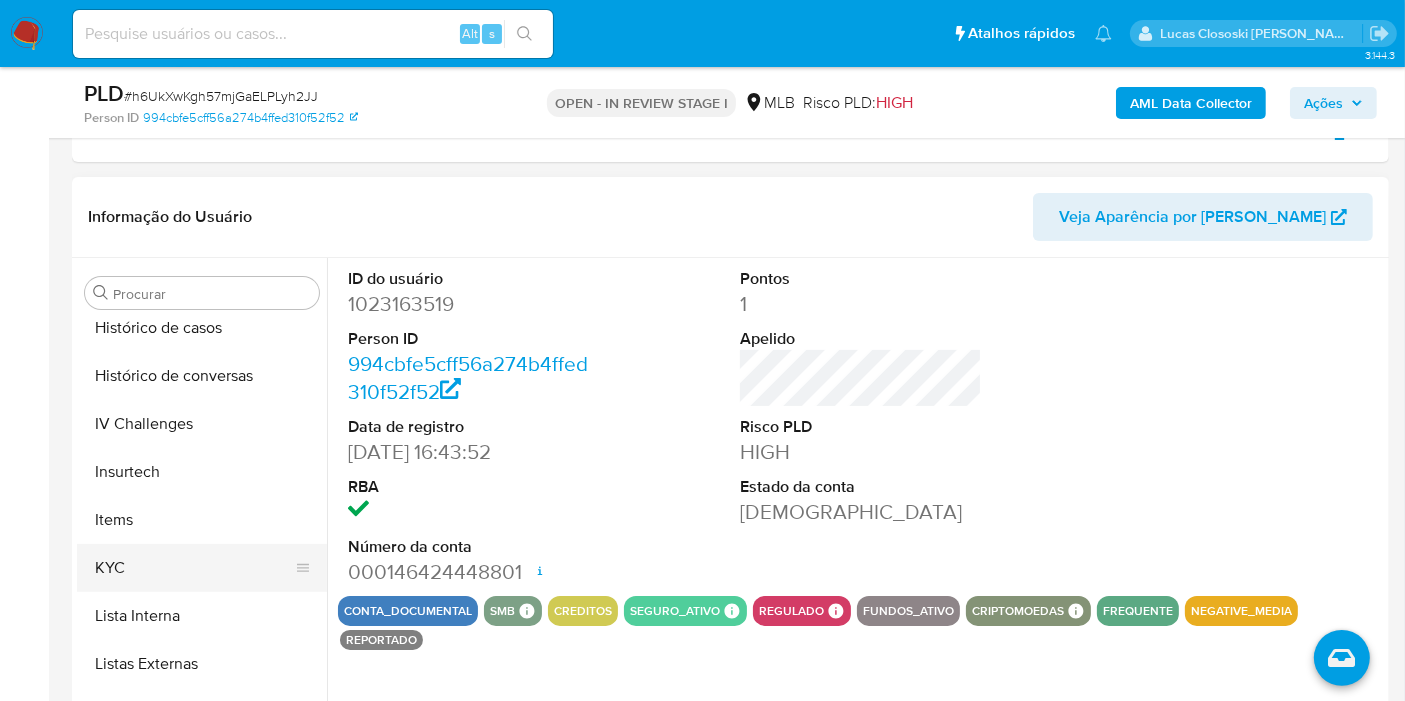 click on "KYC" at bounding box center (194, 568) 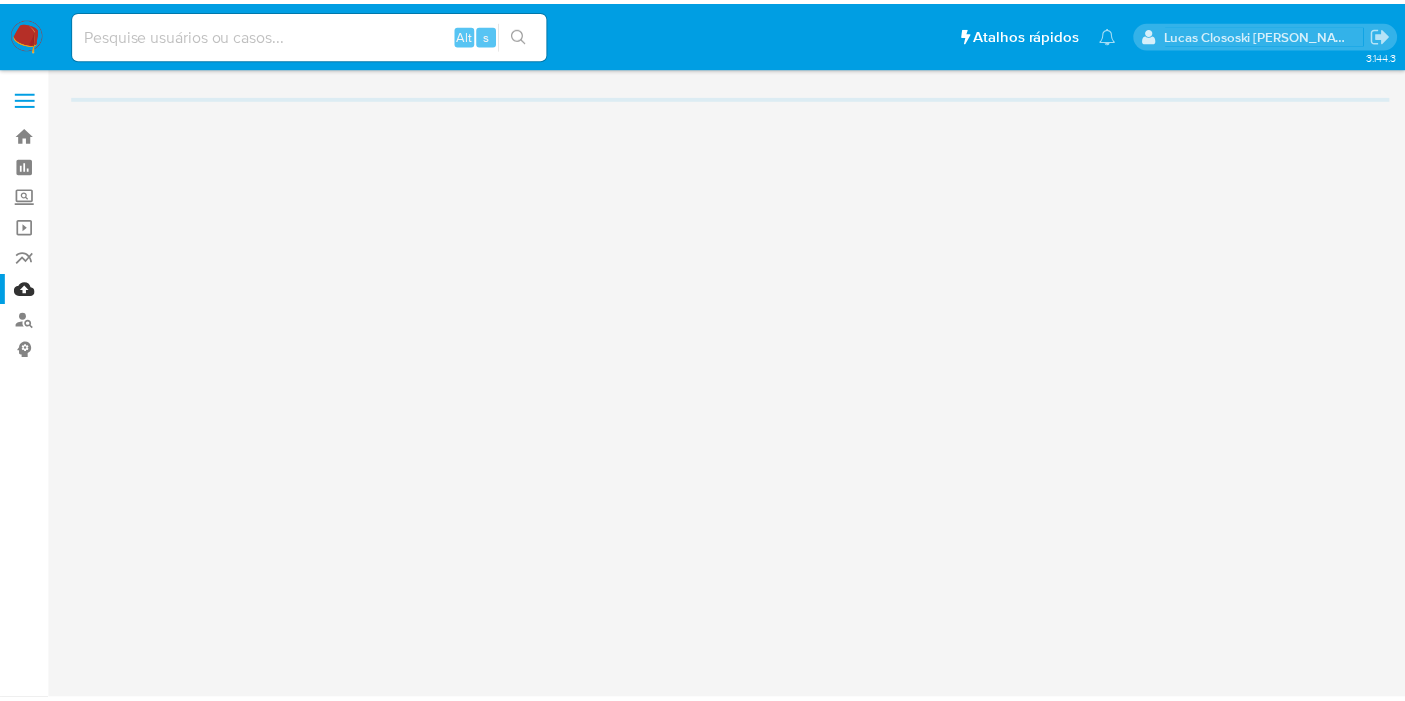 scroll, scrollTop: 0, scrollLeft: 0, axis: both 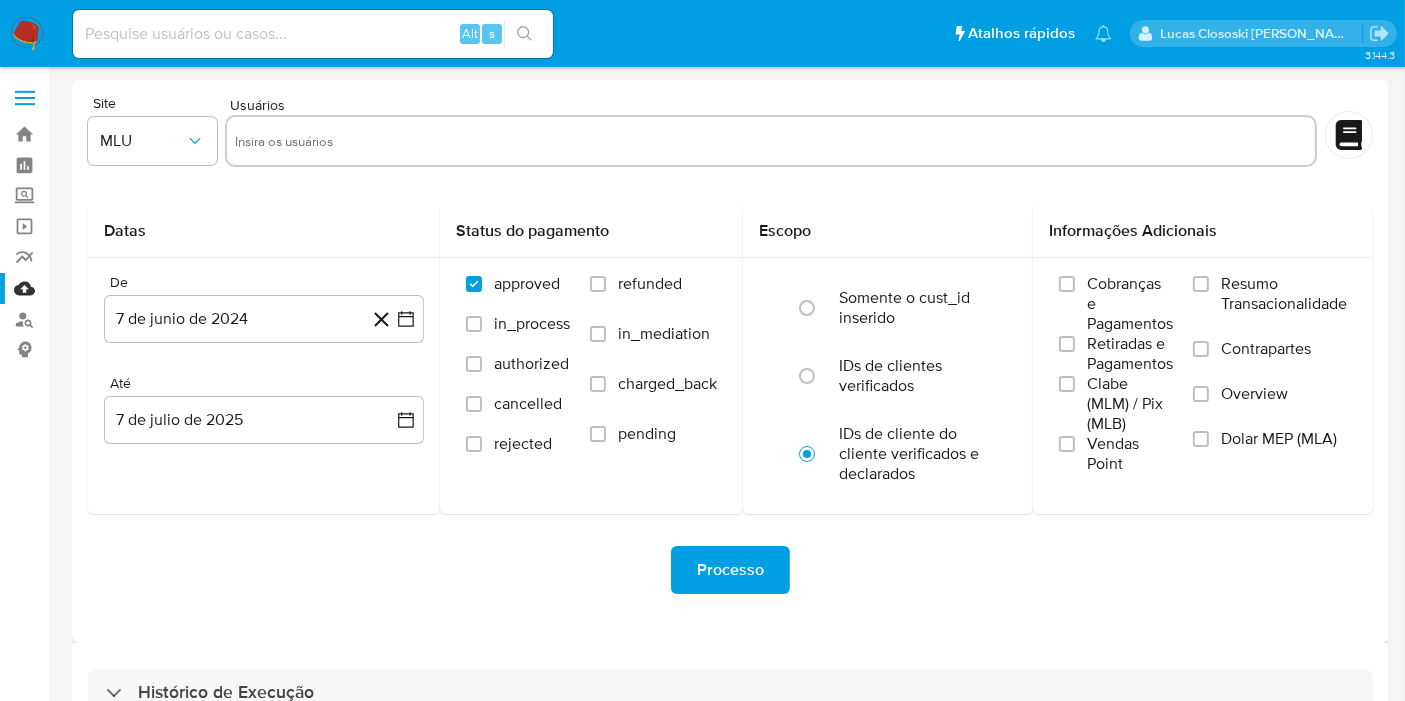 click at bounding box center [27, 34] 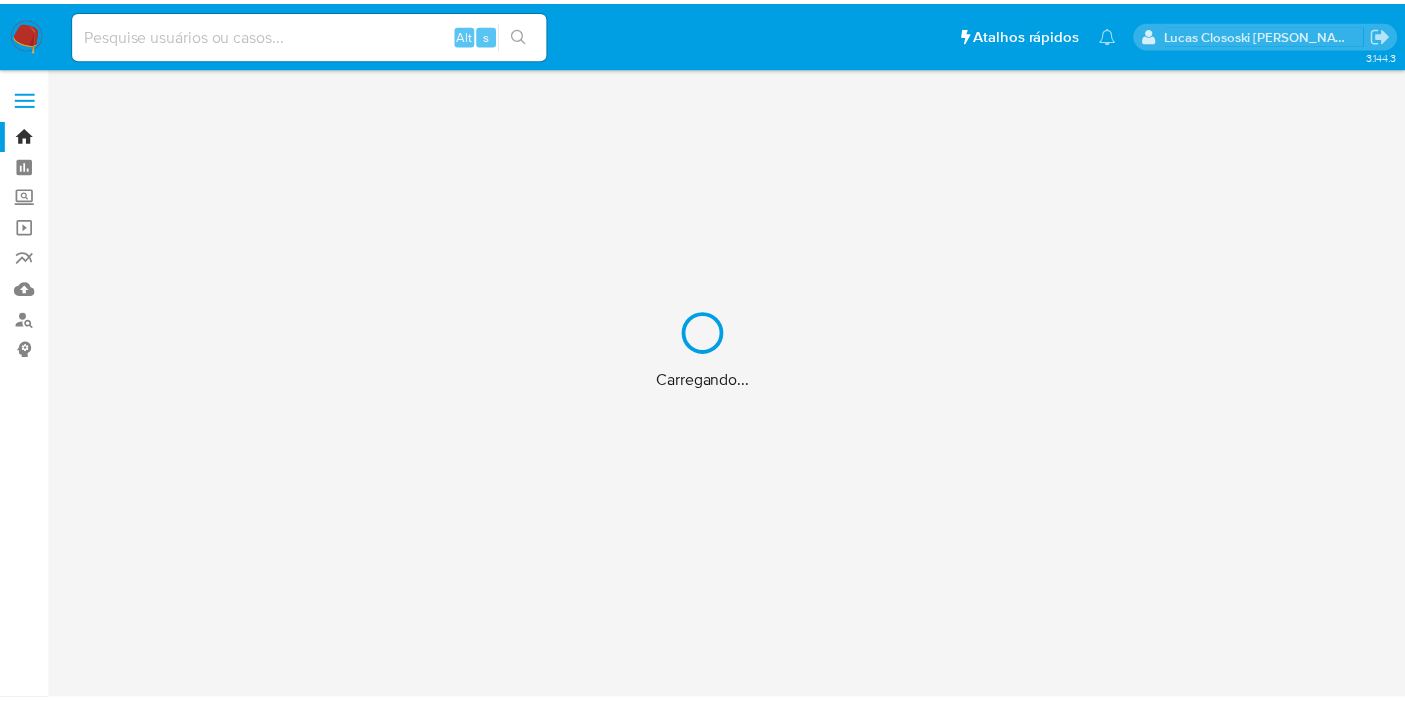 scroll, scrollTop: 0, scrollLeft: 0, axis: both 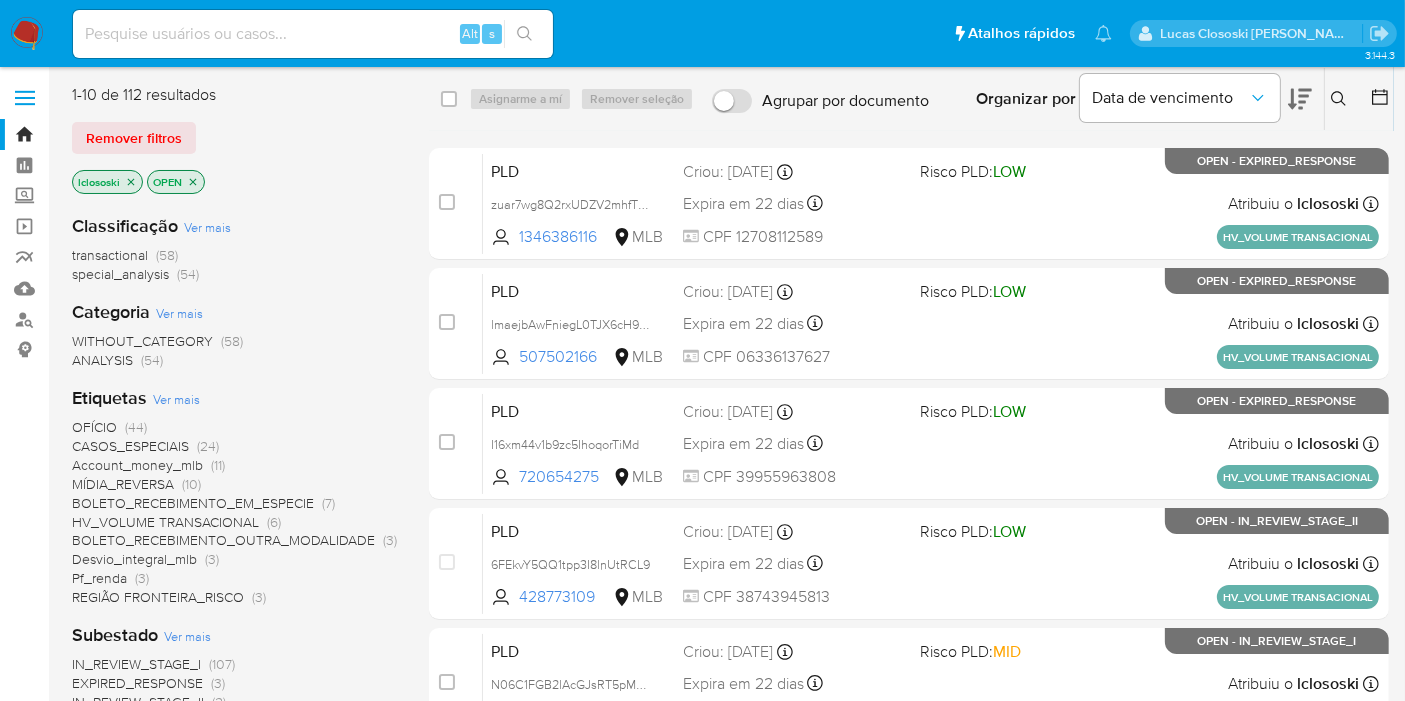 click on "CASOS_ESPECIAIS" at bounding box center (130, 446) 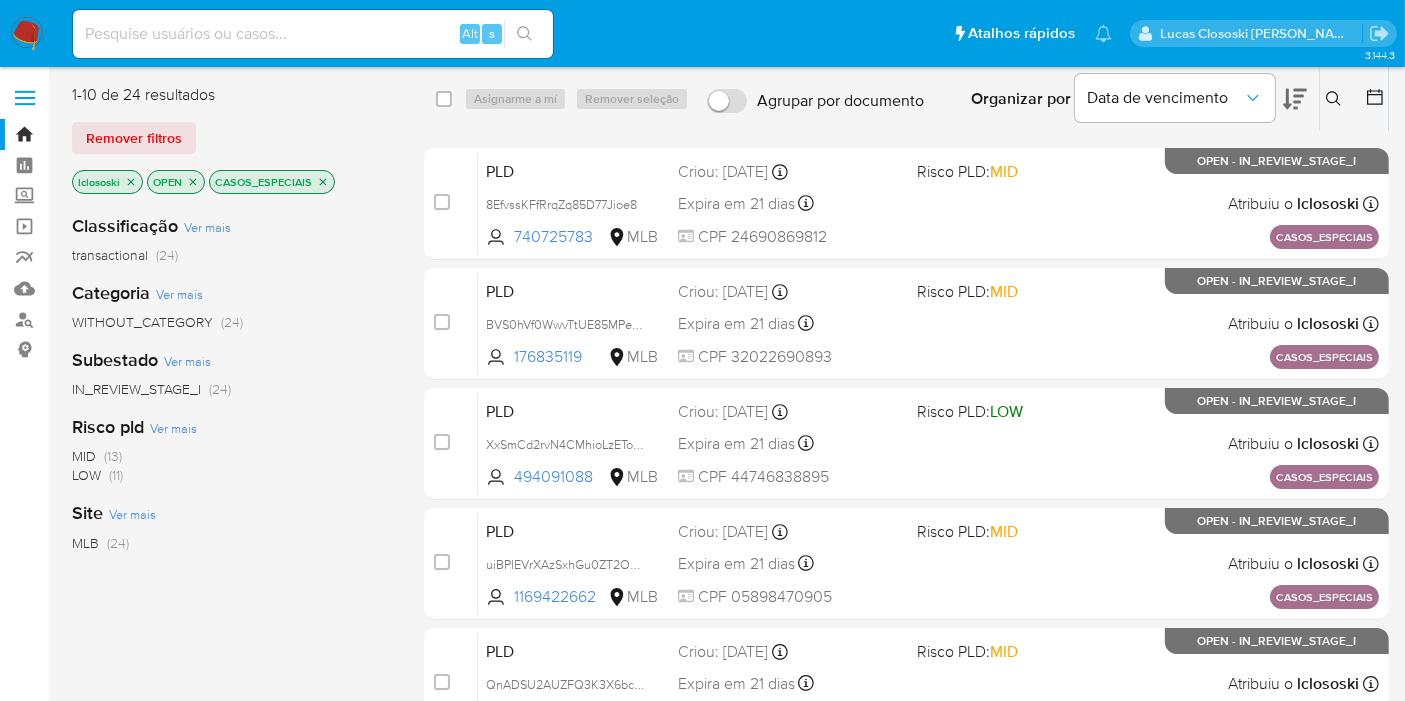 click 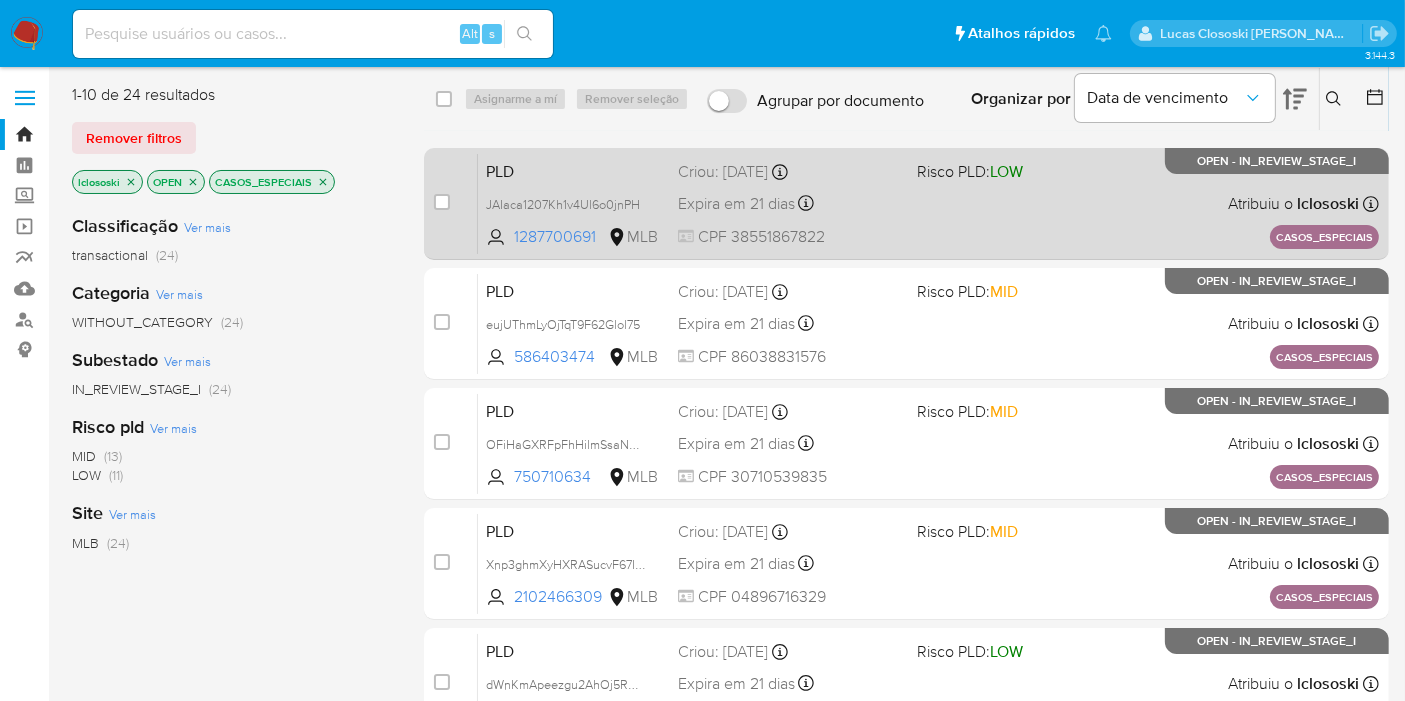 click on "PLD JAIaca1207Kh1v4Ul6o0jnPH 1287700691 MLB Risco PLD:  LOW Criou: 13/06/2025   Criou: 13/06/2025 19:06:03 Expira em 21 dias   Expira em 28/07/2025 19:06:03 CPF   38551867822 Atribuiu o   lclososki   Asignado el: 13/06/2025 19:06:03 CASOS_ESPECIAIS OPEN - IN_REVIEW_STAGE_I" at bounding box center (928, 203) 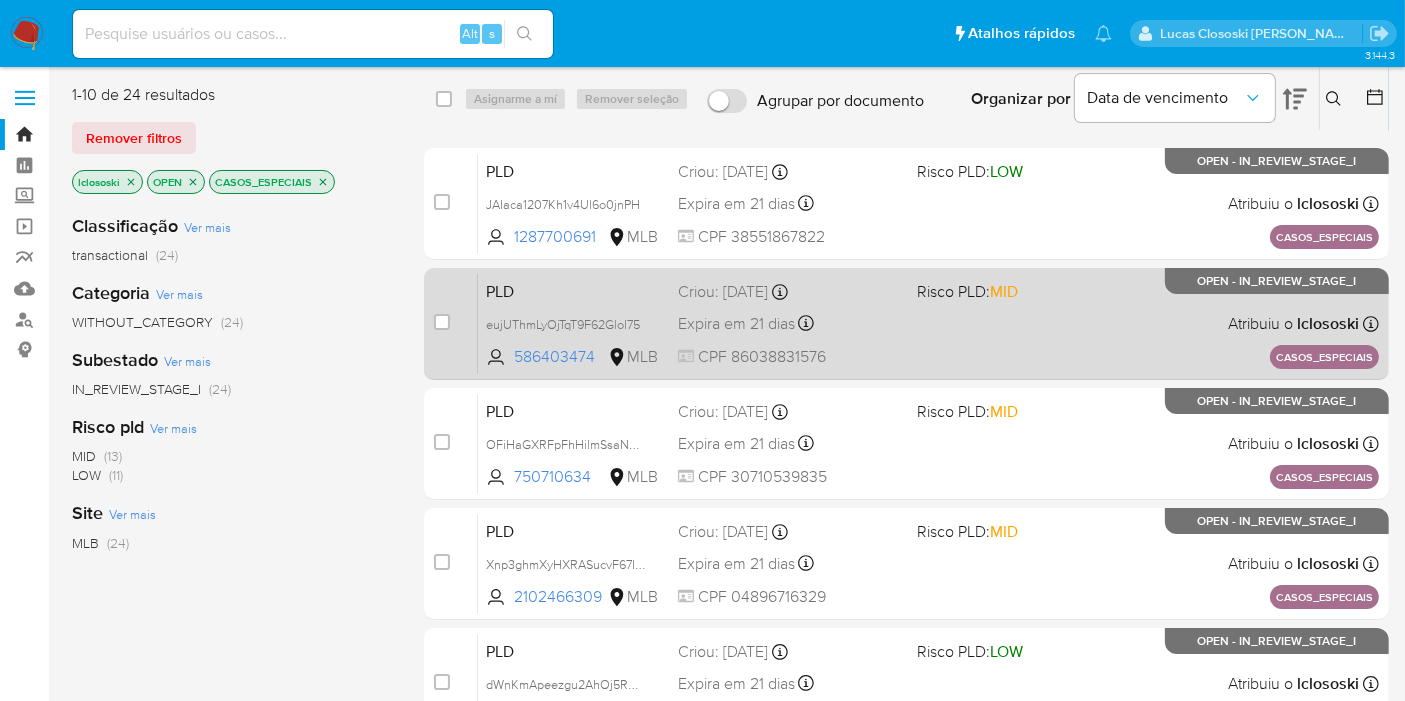 click on "Risco PLD:  MID" at bounding box center (1028, 290) 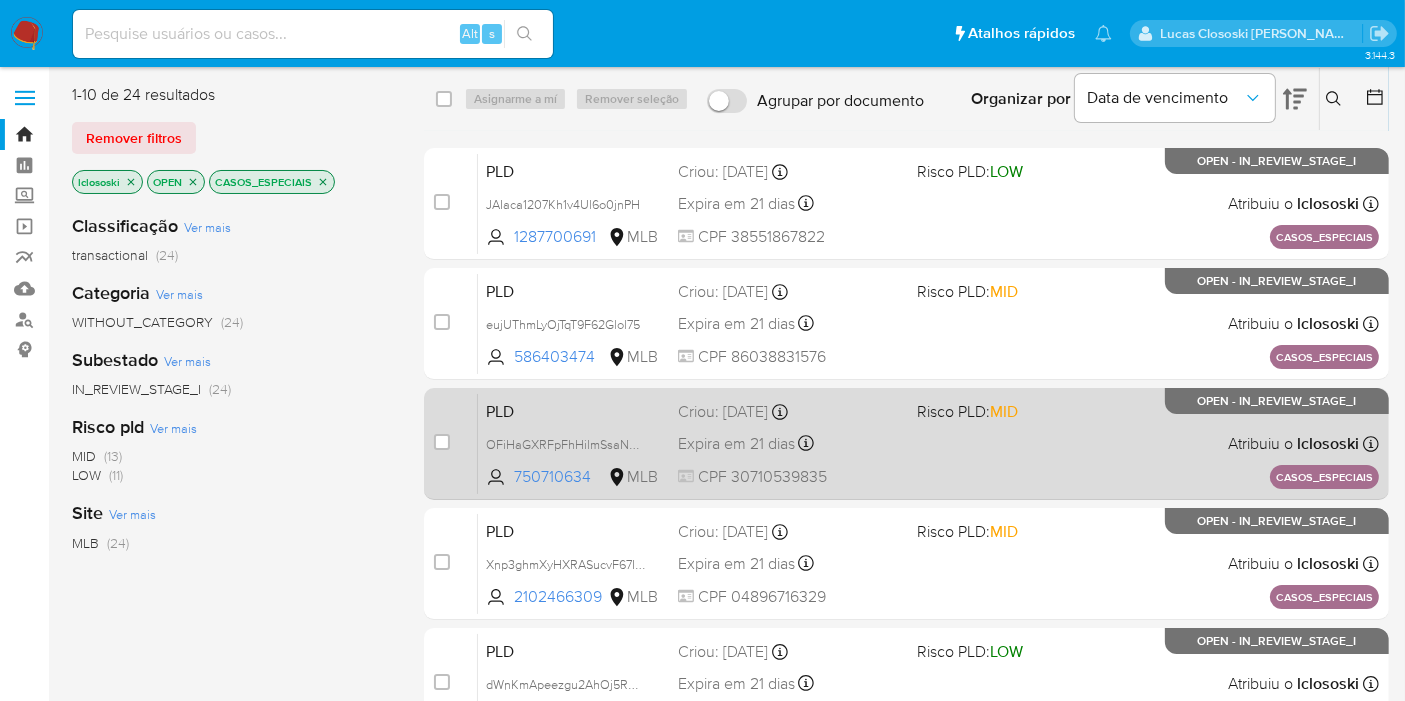 click on "PLD OFiHaGXRFpFhHilmSsaN0s6L 750710634 MLB Risco PLD:  MID Criou: 13/06/2025   Criou: 13/06/2025 19:06:04 Expira em 21 dias   Expira em 28/07/2025 19:06:04 CPF   30710539835 Atribuiu o   lclososki   Asignado el: 13/06/2025 19:06:04 CASOS_ESPECIAIS OPEN - IN_REVIEW_STAGE_I" at bounding box center [928, 443] 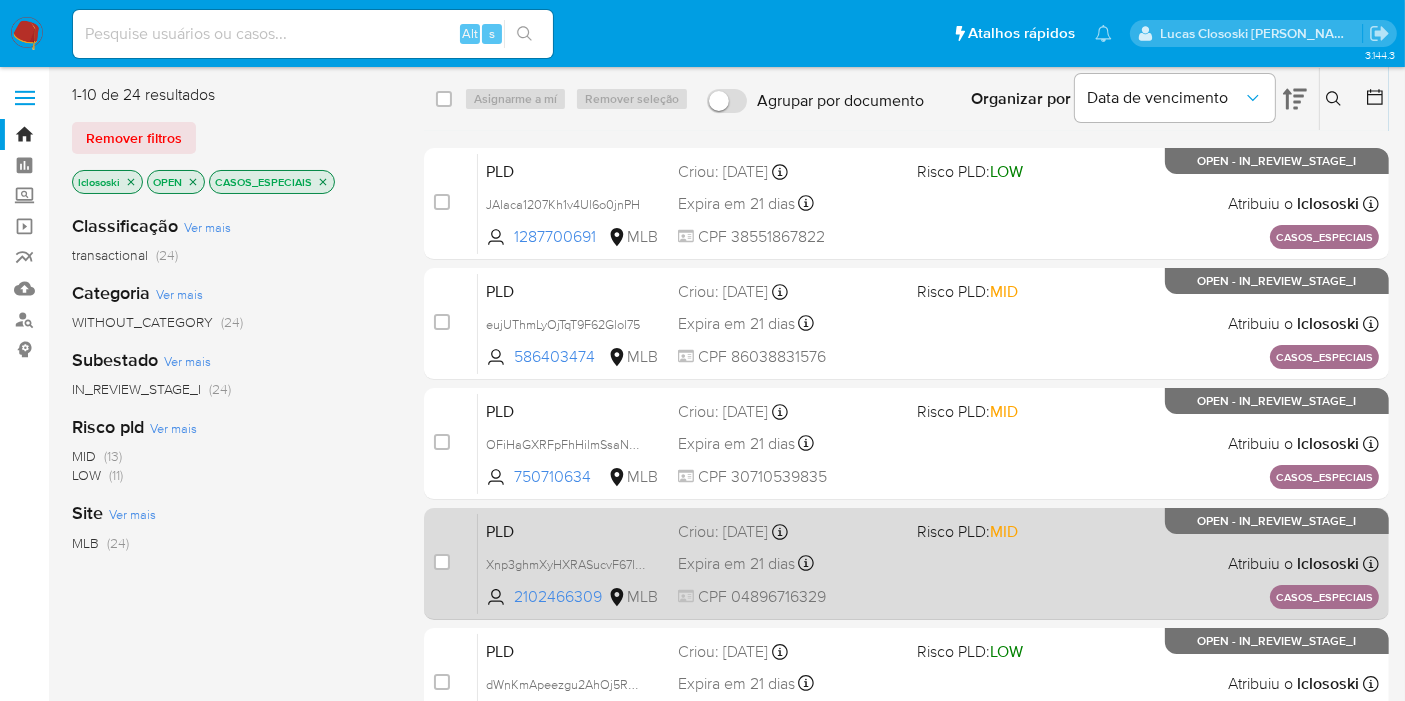 click on "PLD Xnp3ghmXyHXRASucvF67IhLF 2102466309 MLB Risco PLD:  MID Criou: 13/06/2025   Criou: 13/06/2025 19:06:04 Expira em 21 dias   Expira em 28/07/2025 19:06:05 CPF   04896716329 Atribuiu o   lclososki   Asignado el: 13/06/2025 19:06:04 CASOS_ESPECIAIS OPEN - IN_REVIEW_STAGE_I" at bounding box center [928, 563] 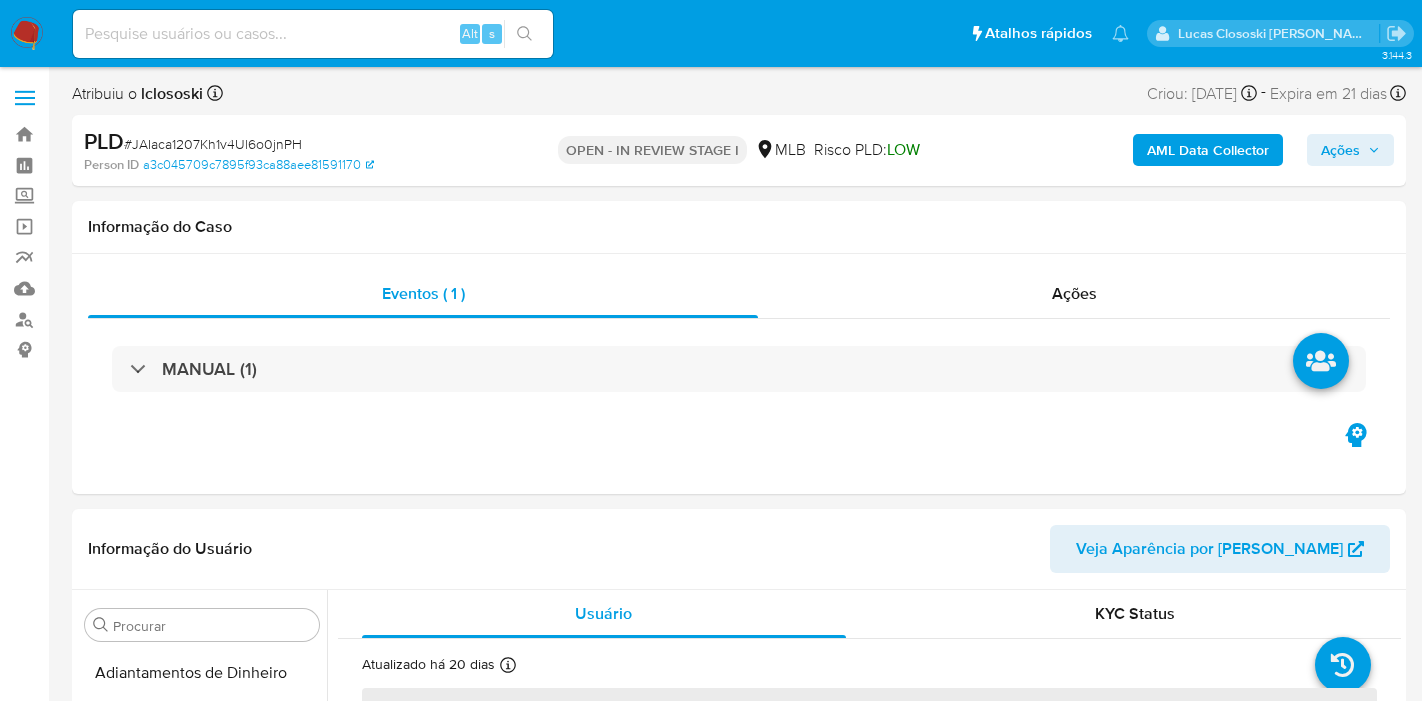 select on "10" 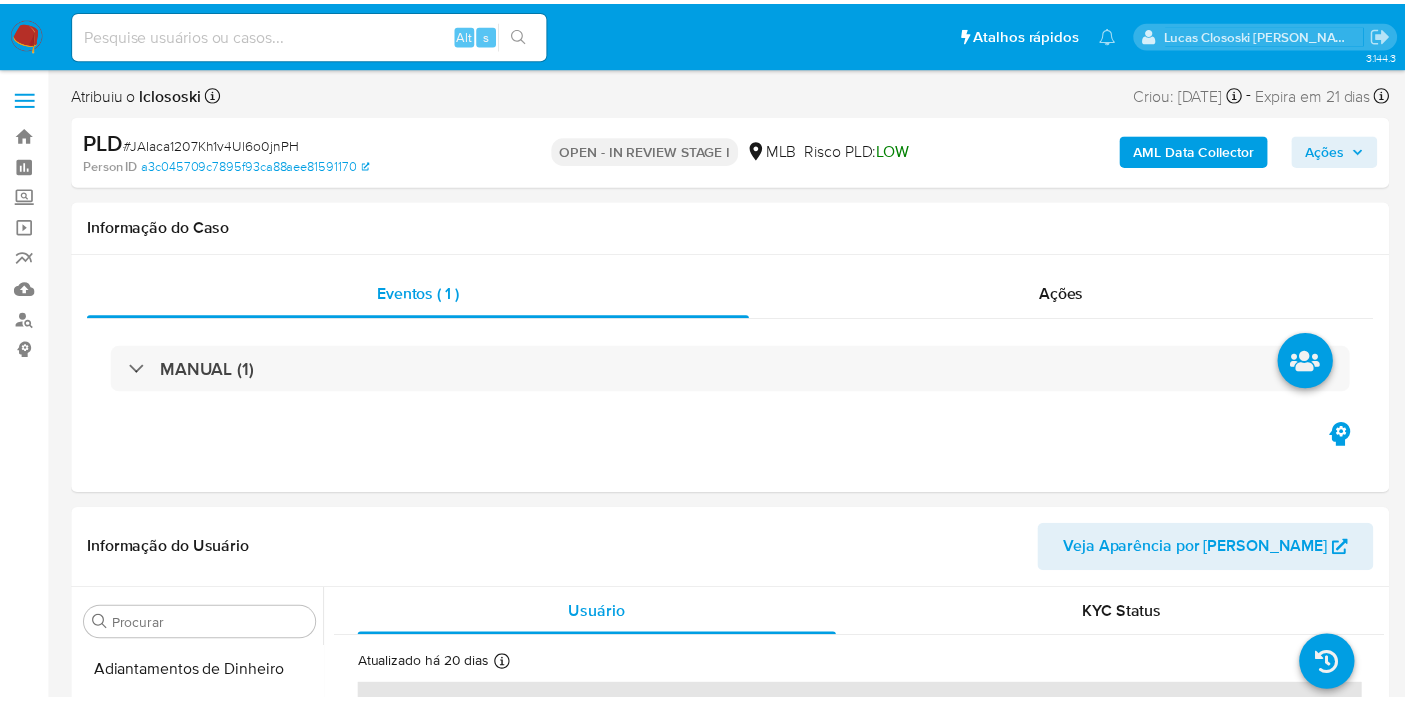 scroll, scrollTop: 0, scrollLeft: 0, axis: both 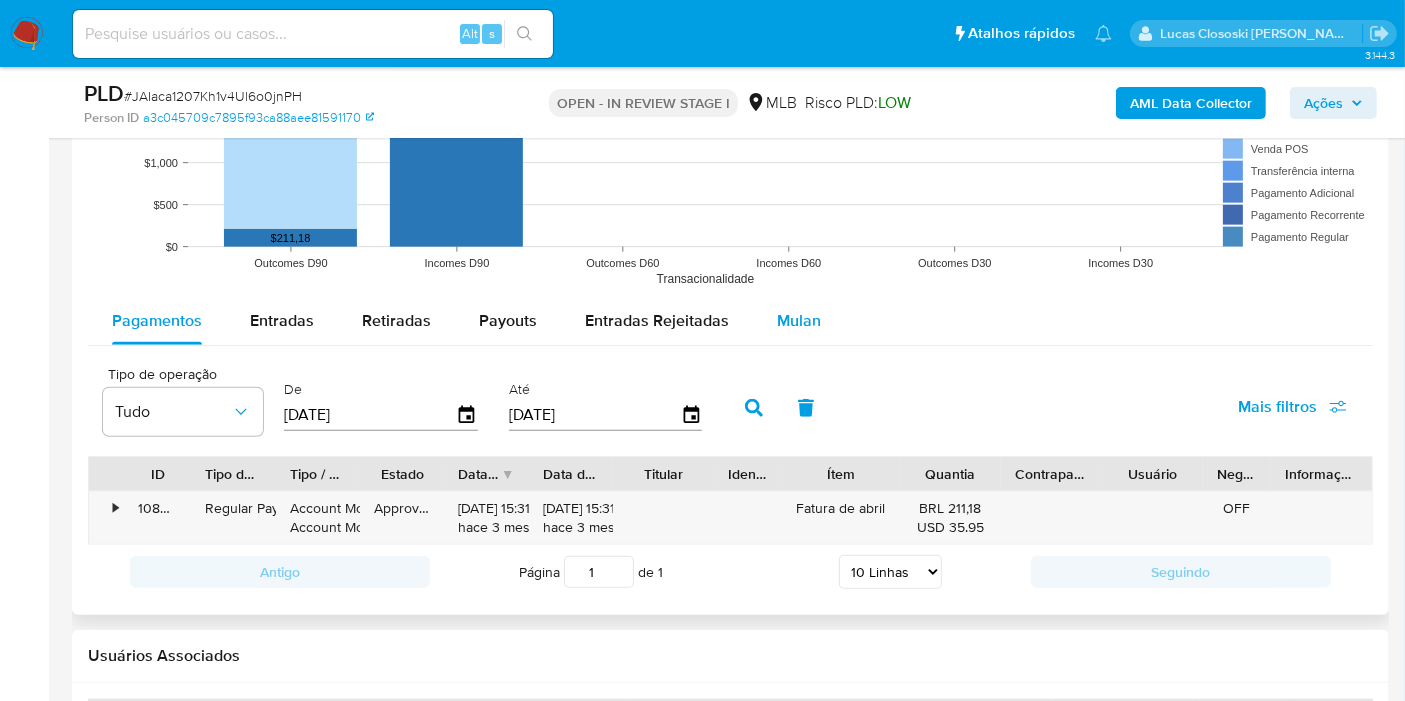 click on "Mulan" at bounding box center [799, 320] 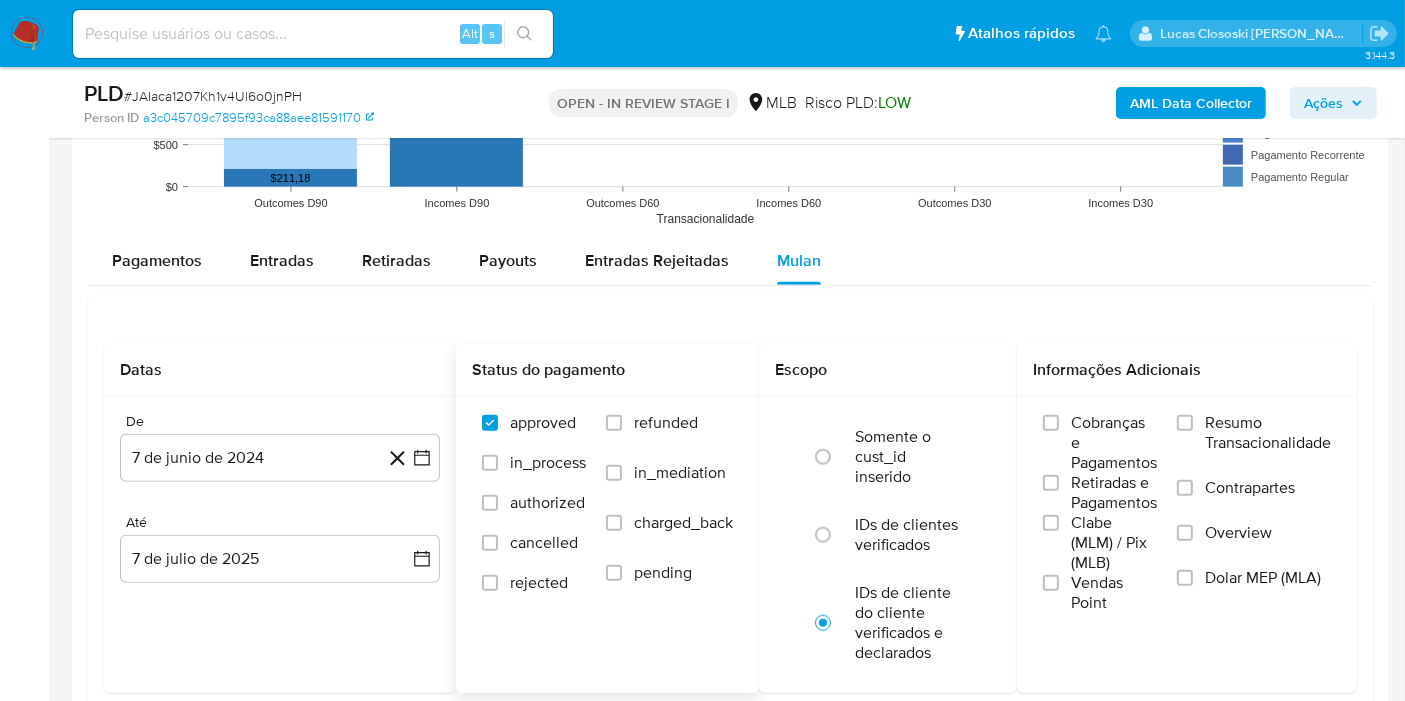scroll, scrollTop: 2111, scrollLeft: 0, axis: vertical 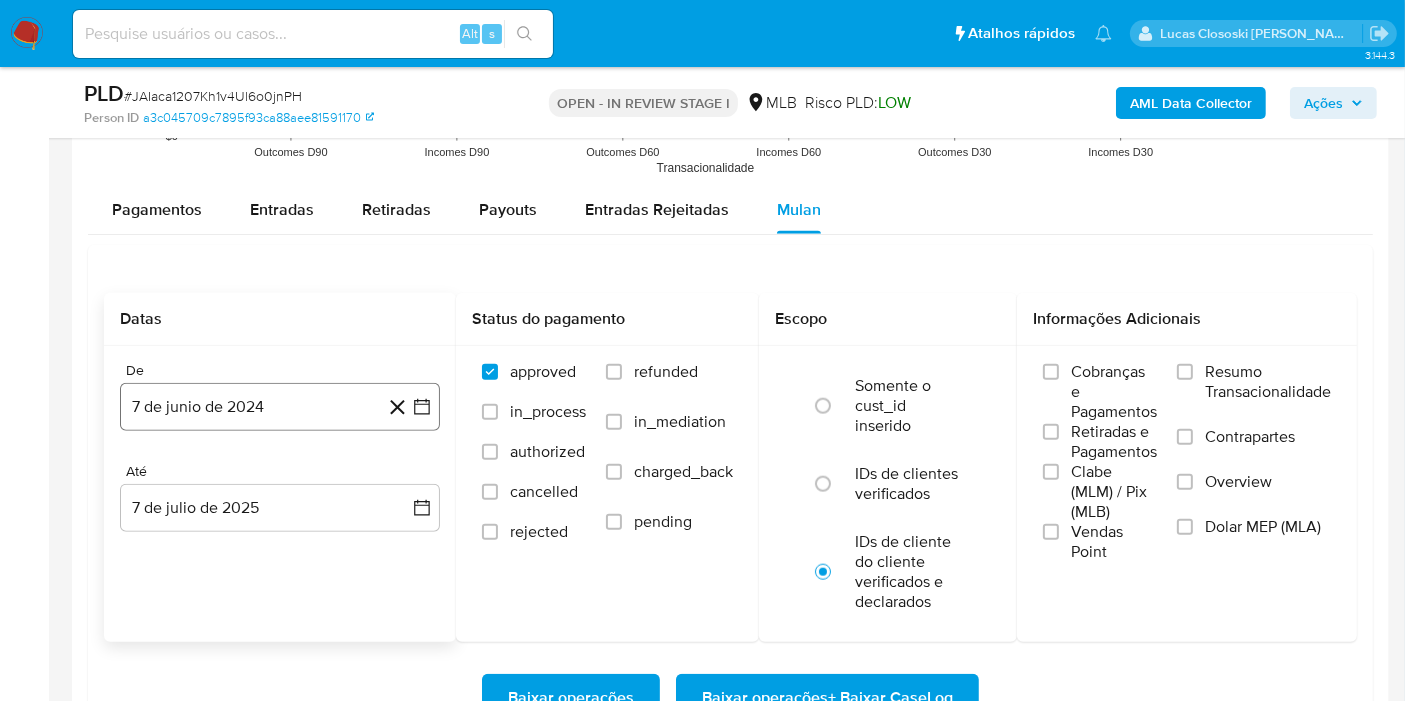 click 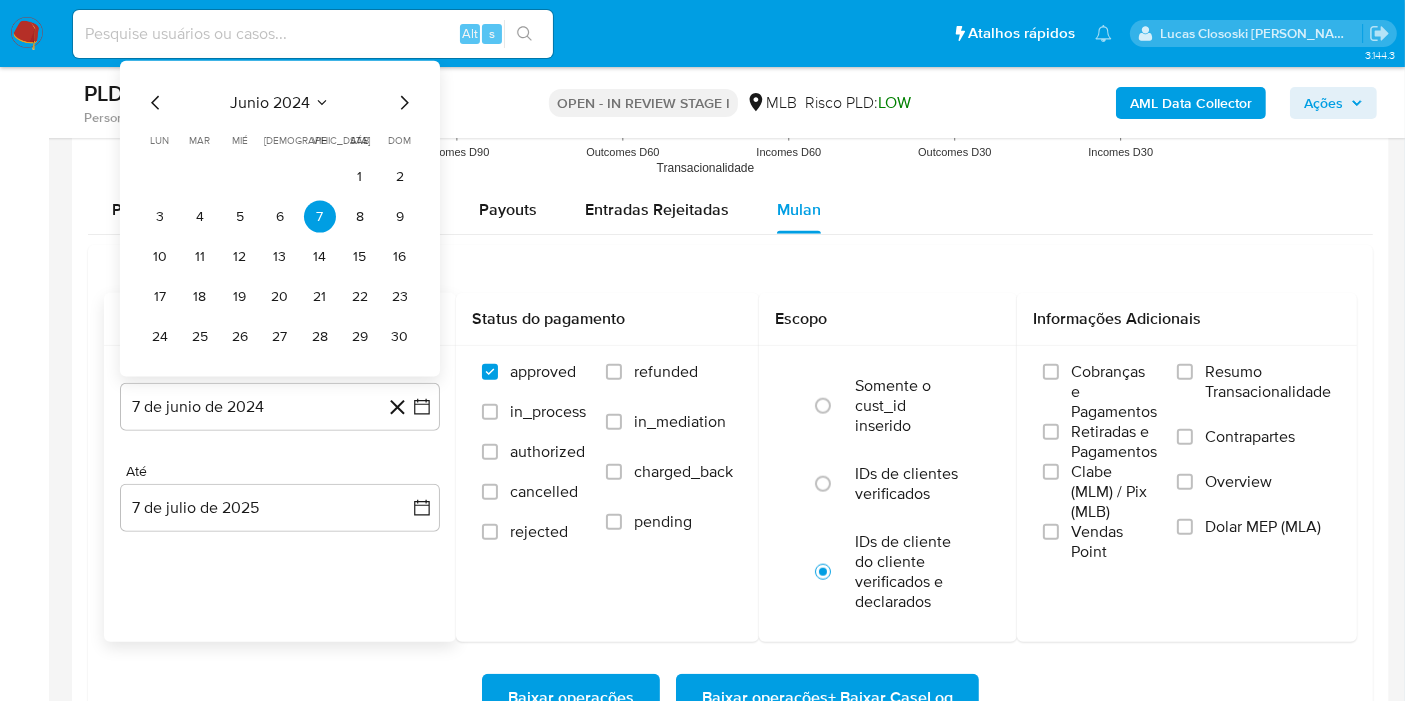 click on "junio 2024 junio 2024 lun lunes mar martes mié miércoles jue jueves vie viernes sáb sábado dom domingo 1 2 3 4 5 6 7 8 9 10 11 12 13 14 15 16 17 18 19 20 21 22 23 24 25 26 27 28 29 30" at bounding box center (280, 222) 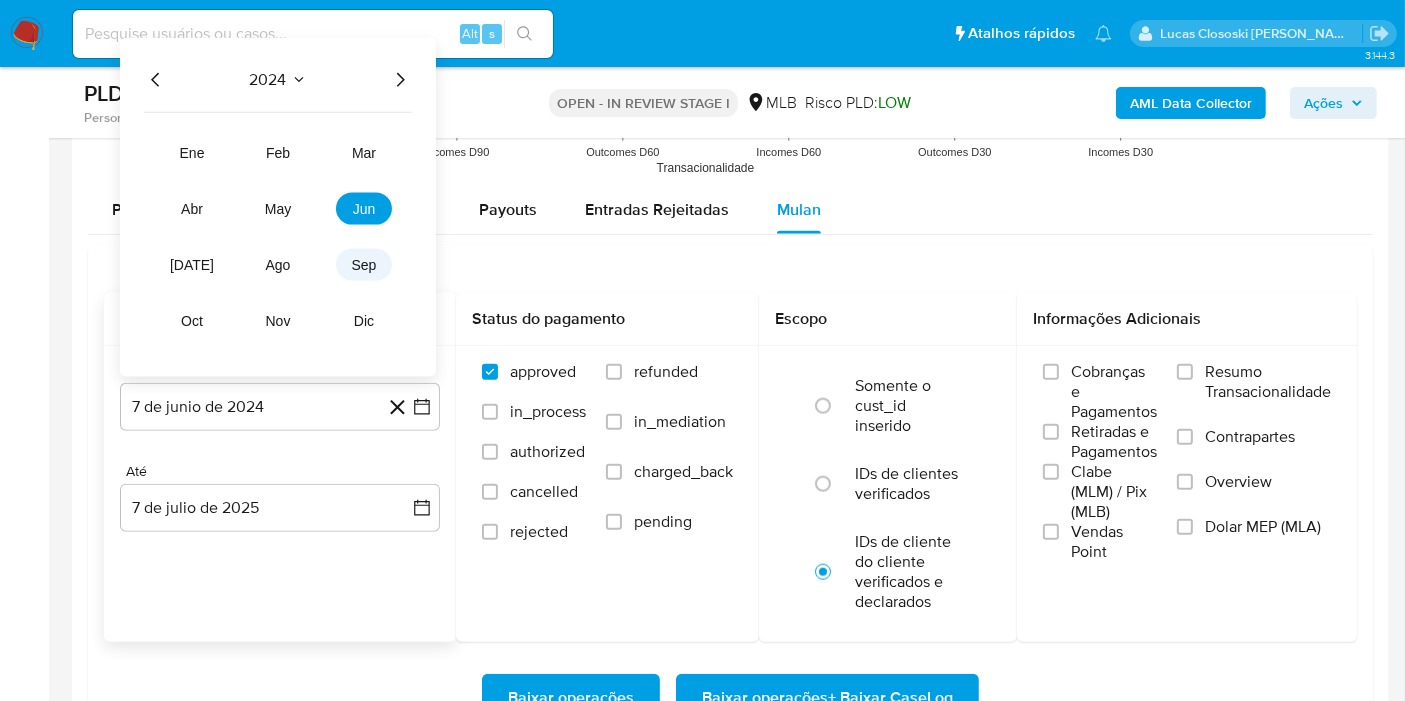 click on "sep" at bounding box center [364, 265] 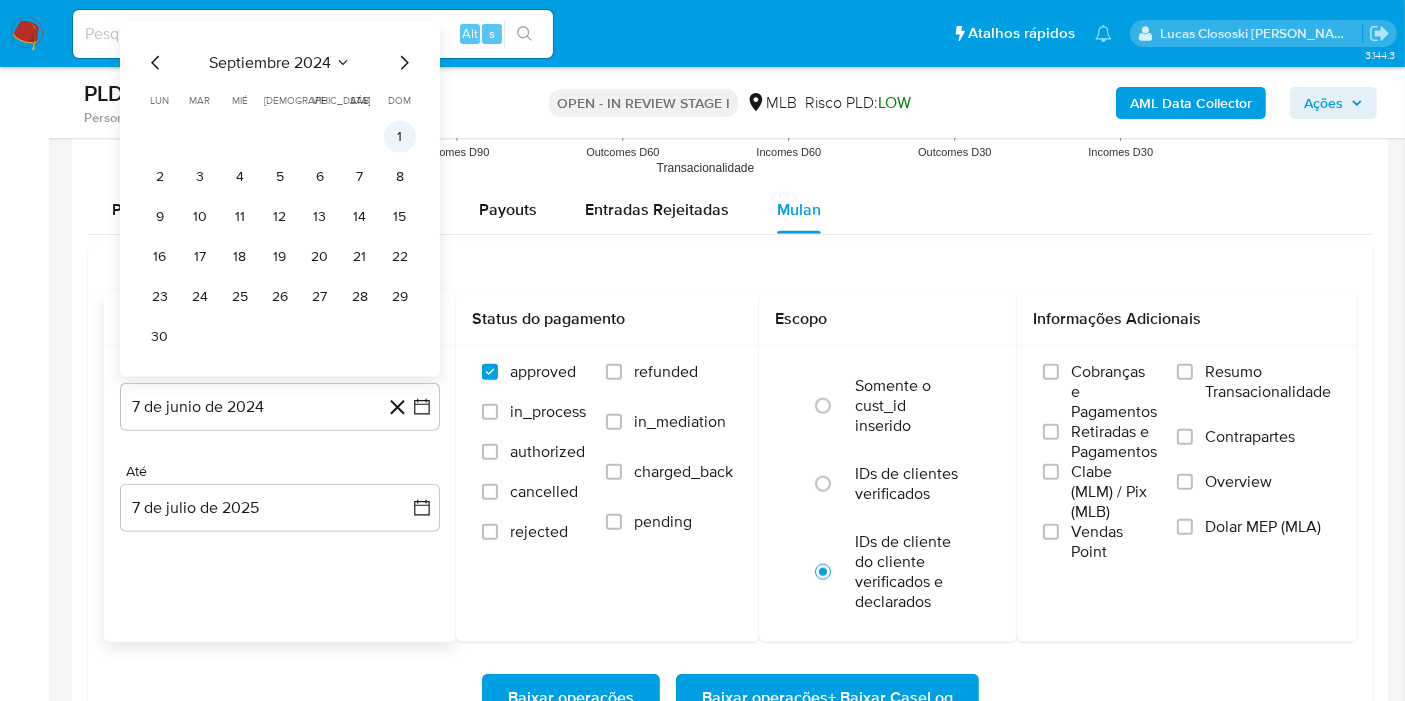 click on "1" at bounding box center [400, 137] 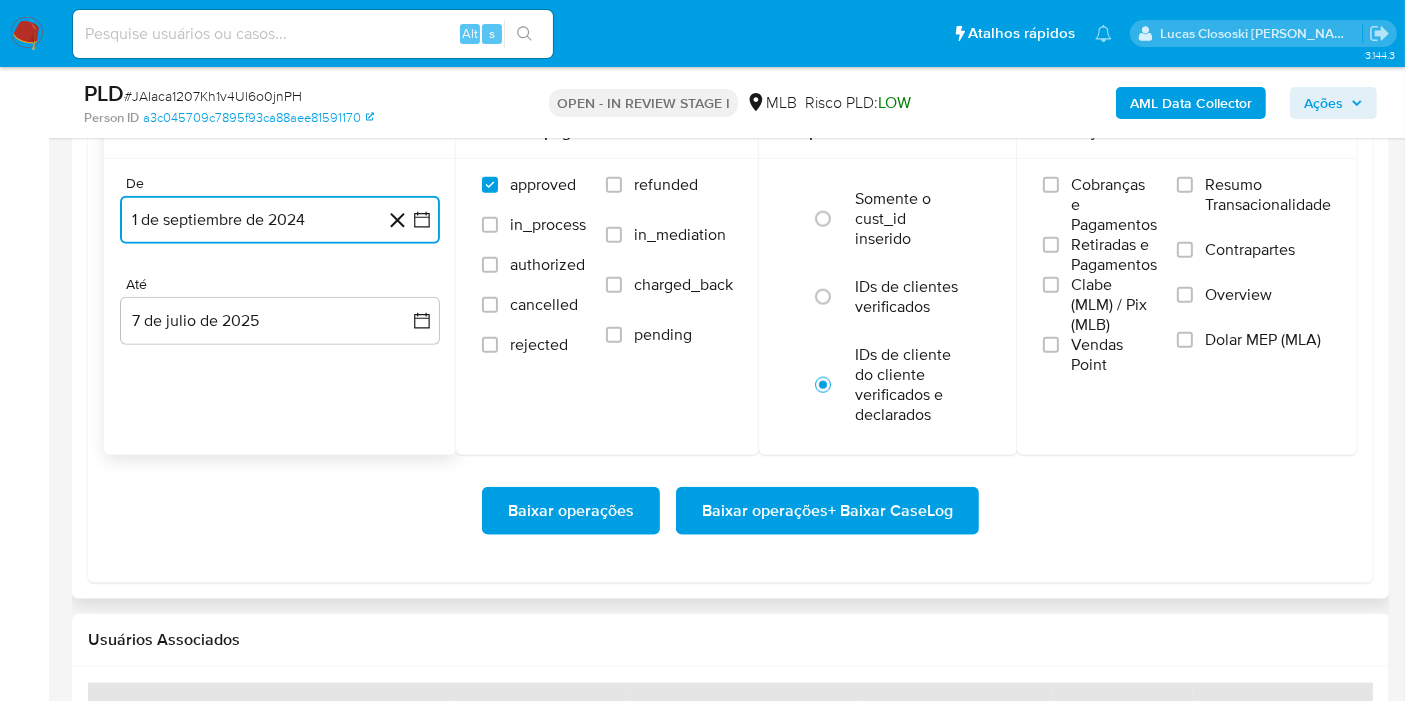 scroll, scrollTop: 2333, scrollLeft: 0, axis: vertical 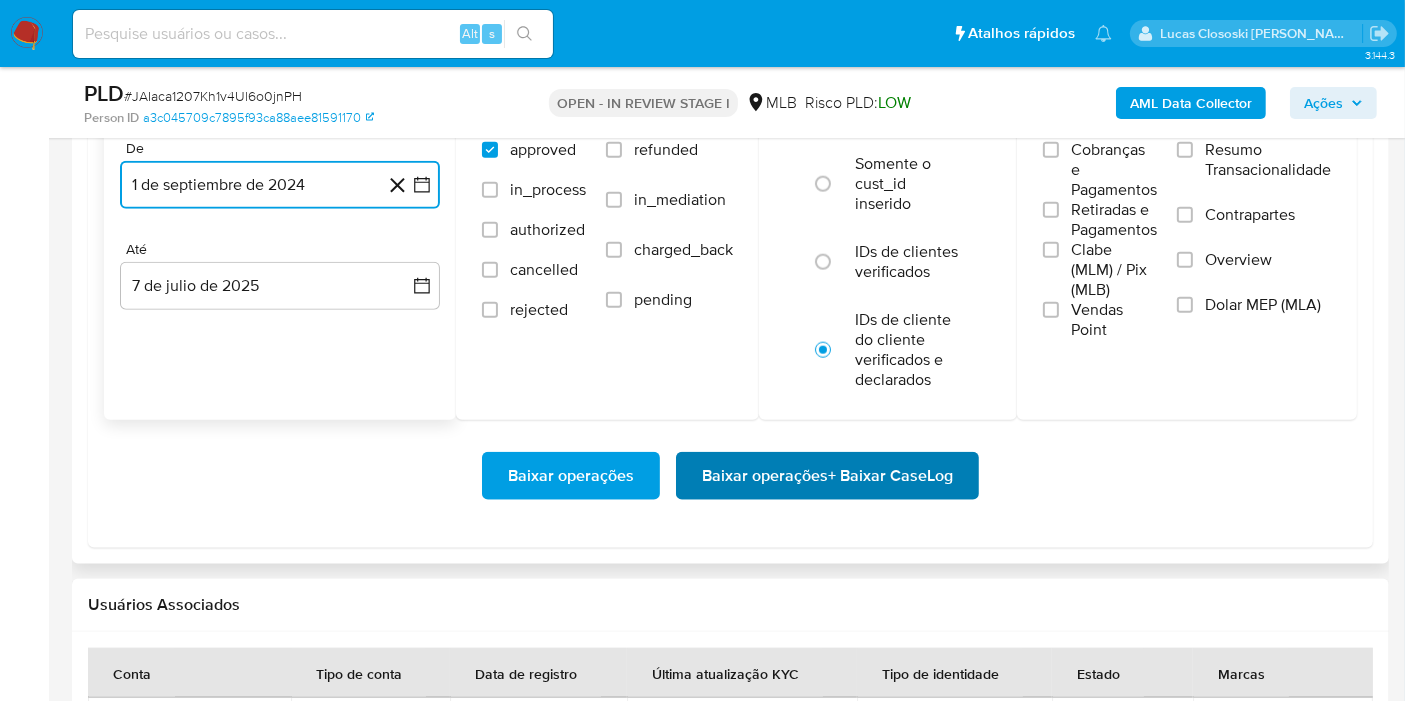 click on "Baixar operações  +   Baixar CaseLog" at bounding box center (827, 476) 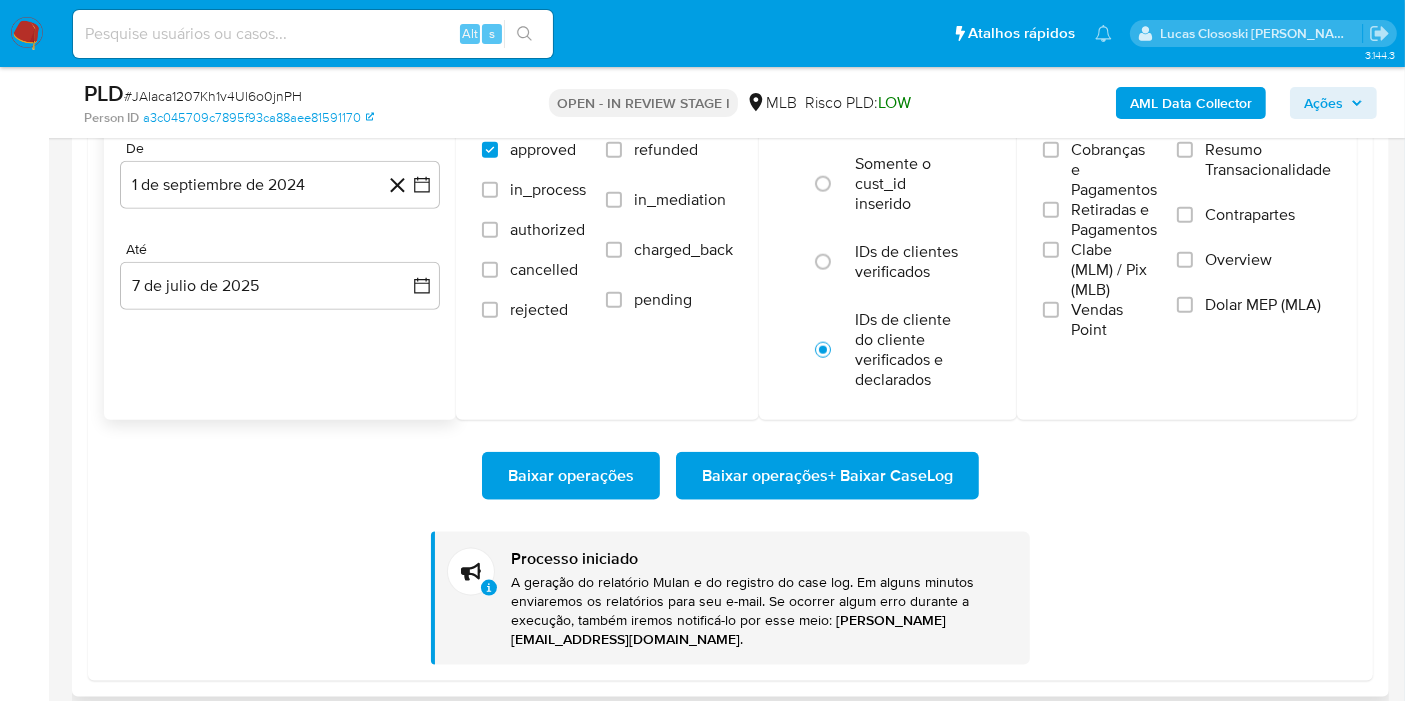 type 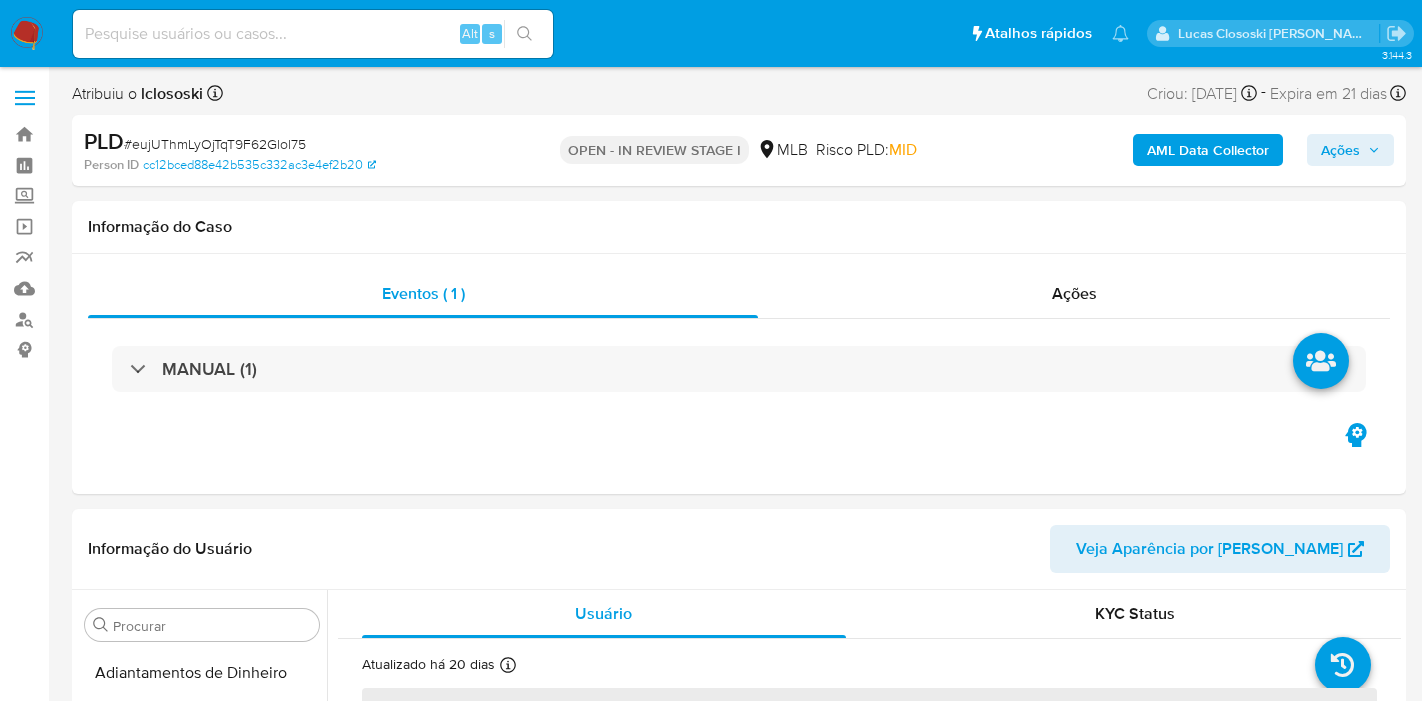 select on "10" 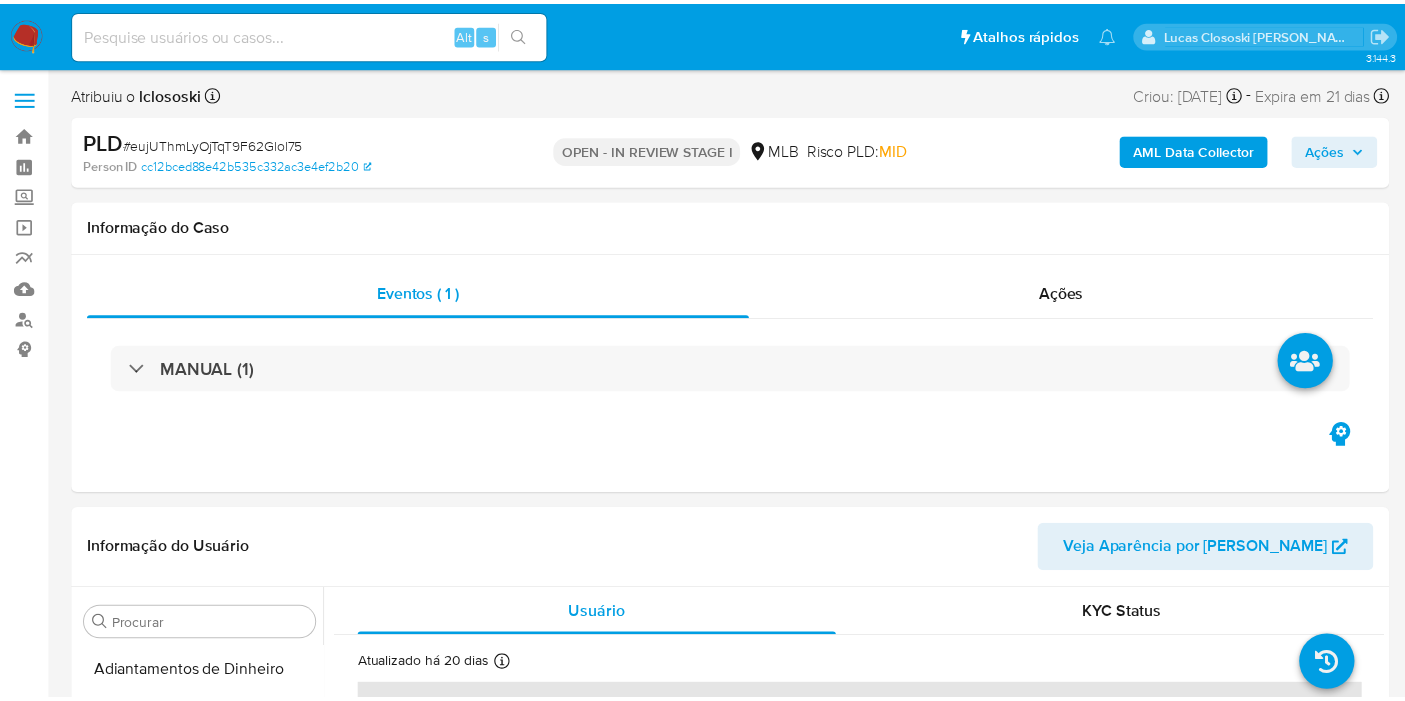scroll, scrollTop: 0, scrollLeft: 0, axis: both 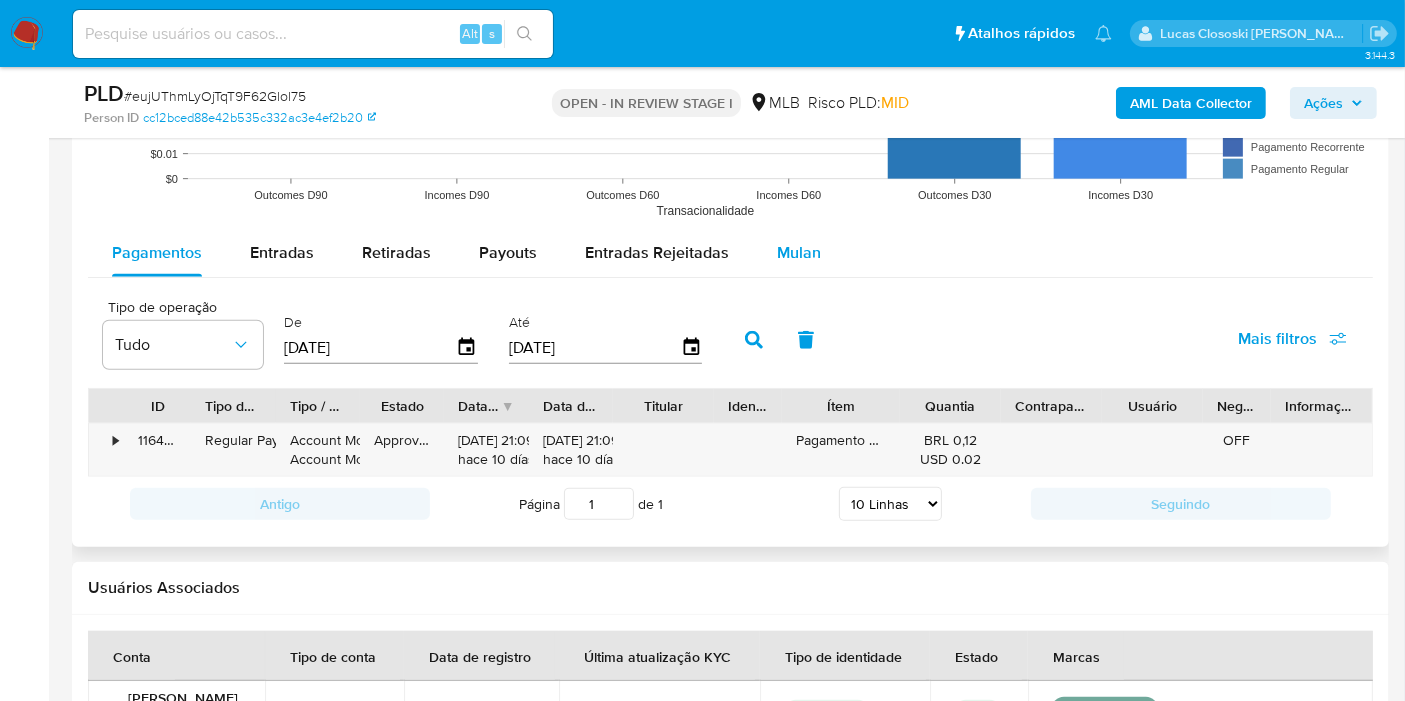 click on "Mulan" at bounding box center [799, 253] 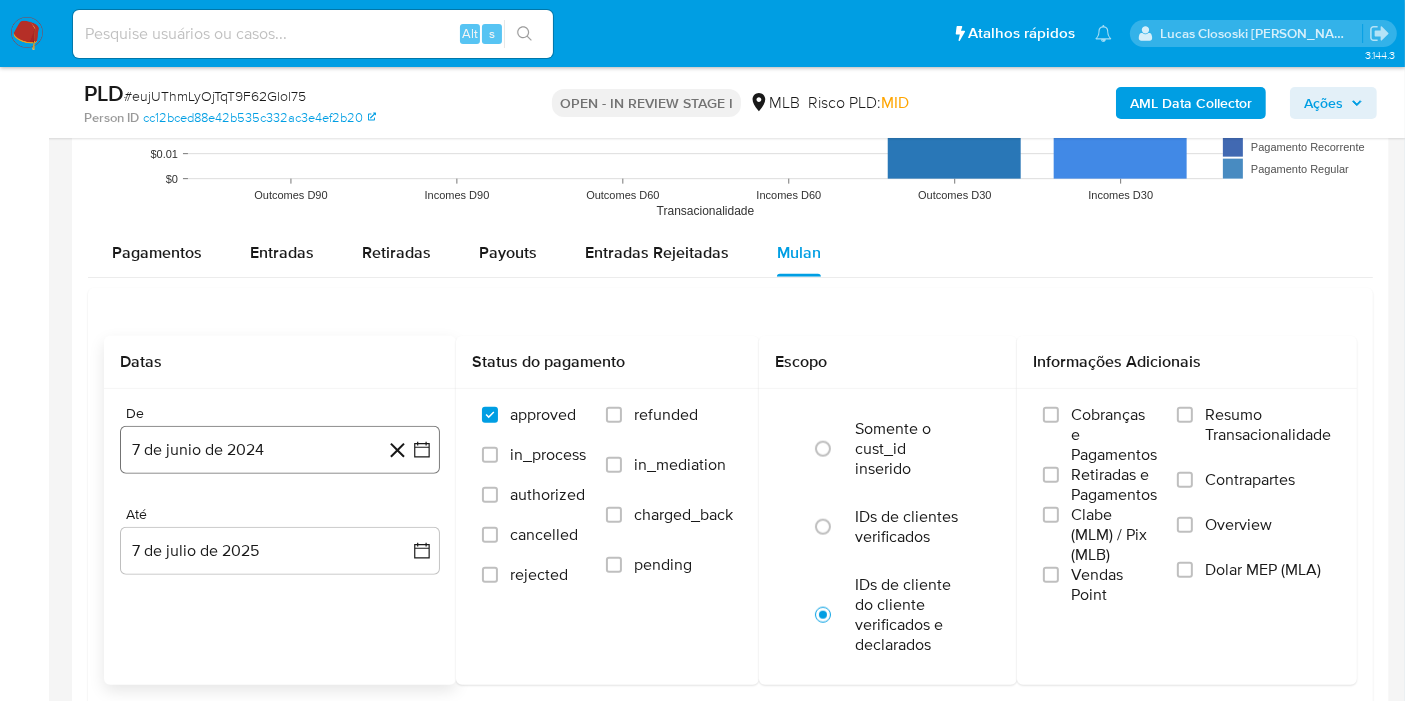 click 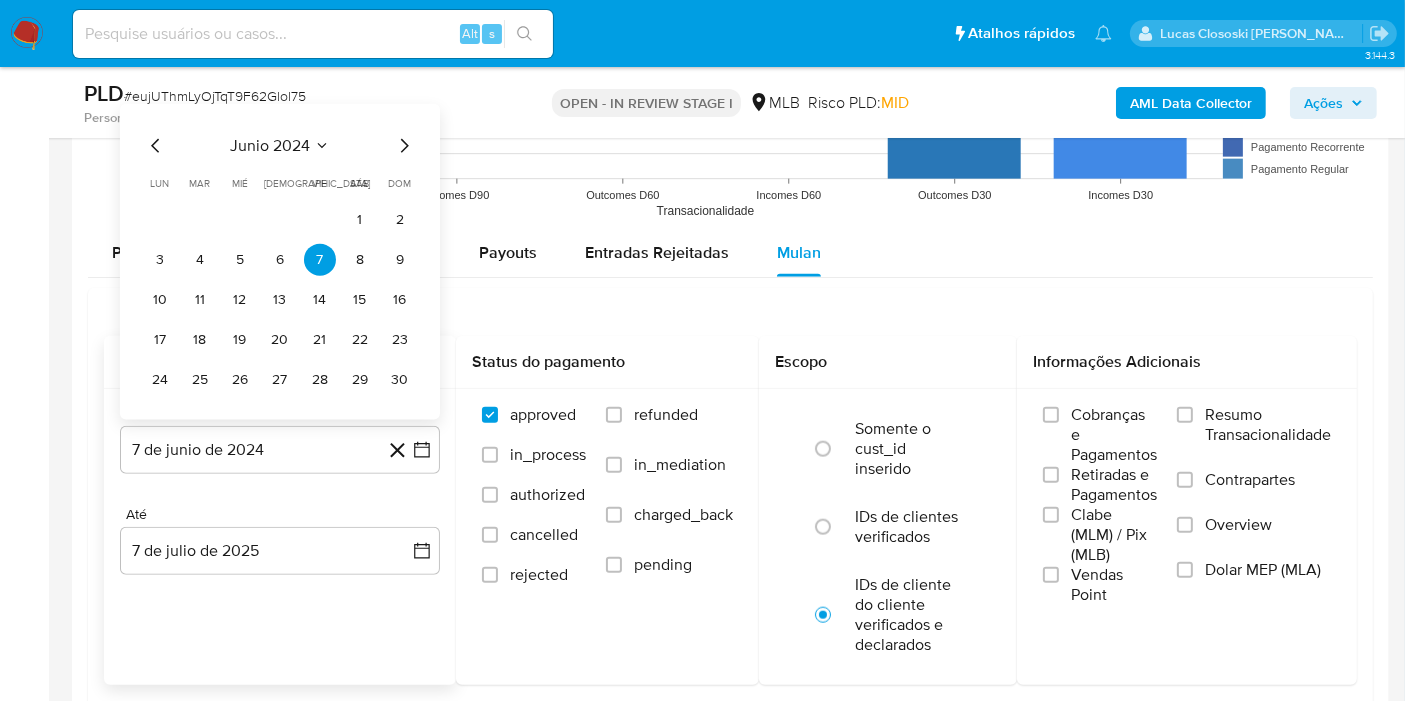 click on "junio 2024" at bounding box center [280, 146] 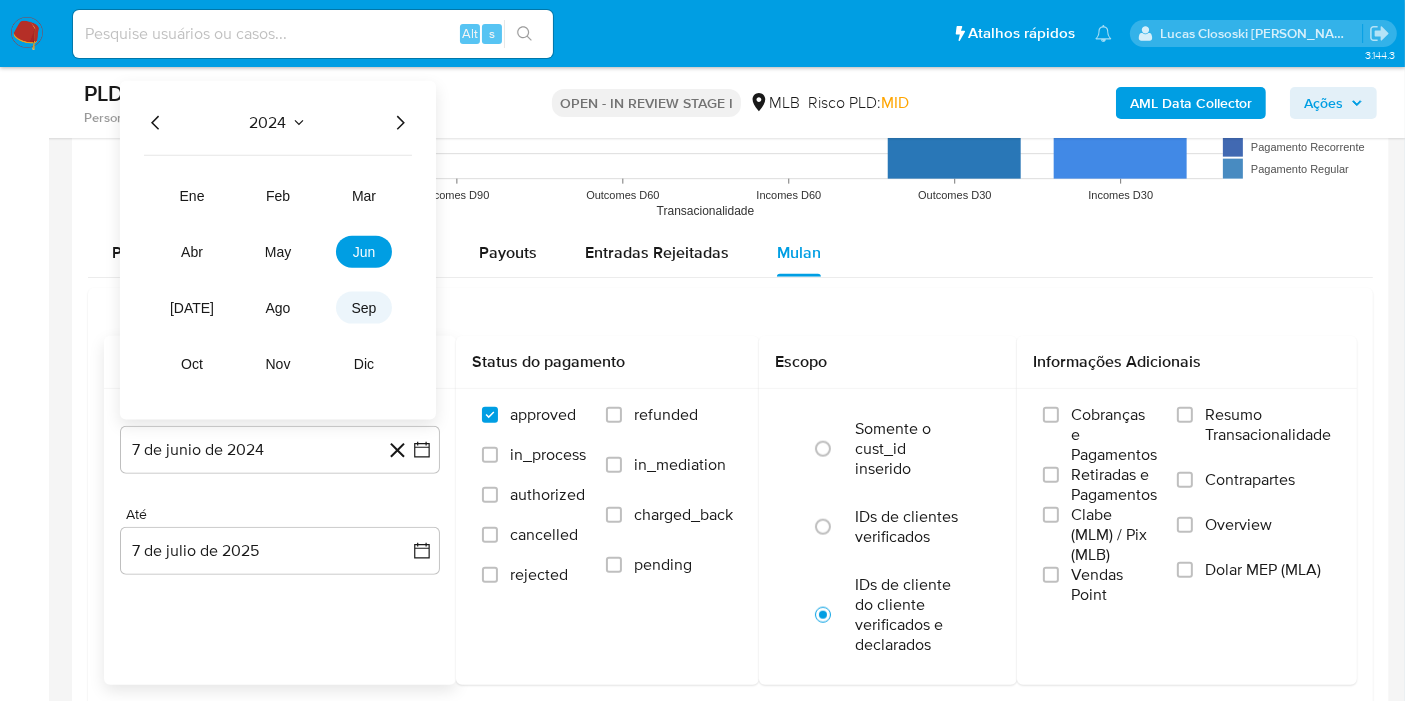 click on "sep" at bounding box center [364, 308] 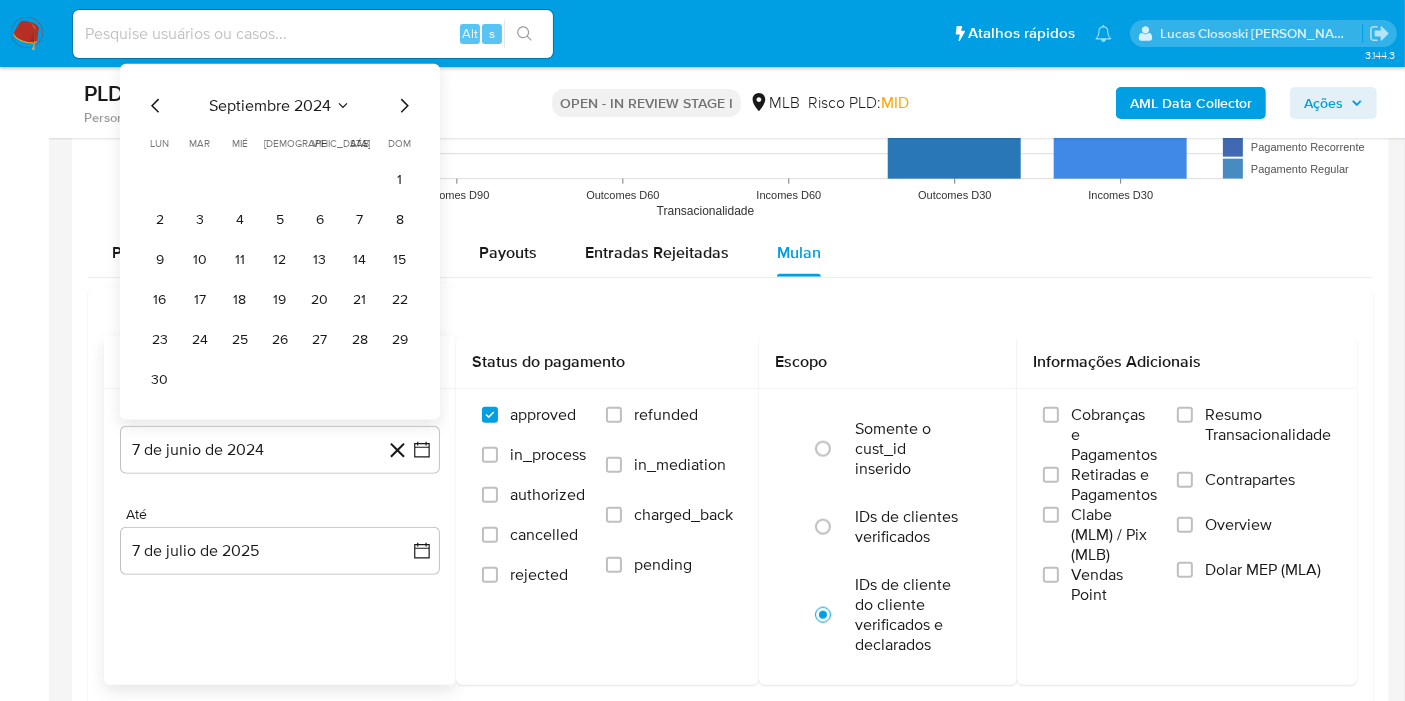 click on "1 2 3 4 5 6 7 8 9 10 11 12 13 14 15 16 17 18 19 20 21 22 23 24 25 26 27 28 29 30" at bounding box center [280, 280] 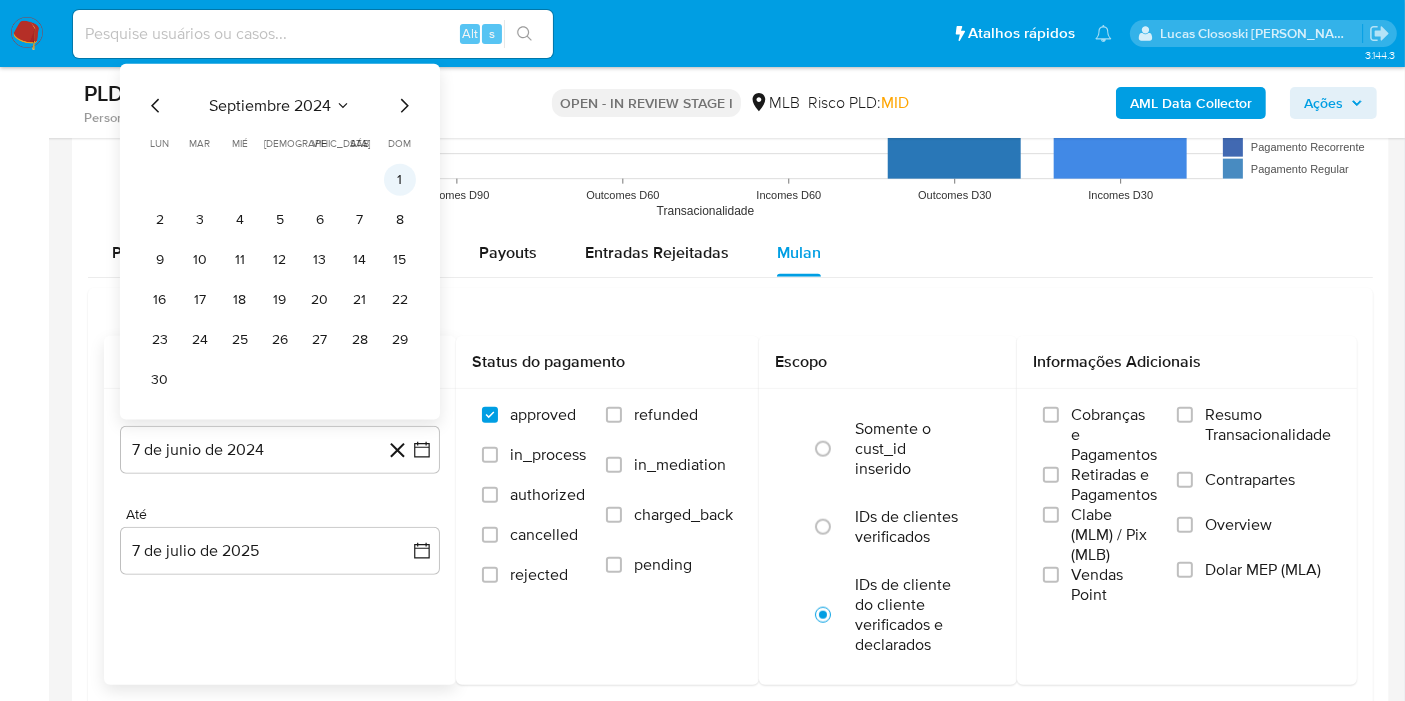 click on "1" at bounding box center (400, 180) 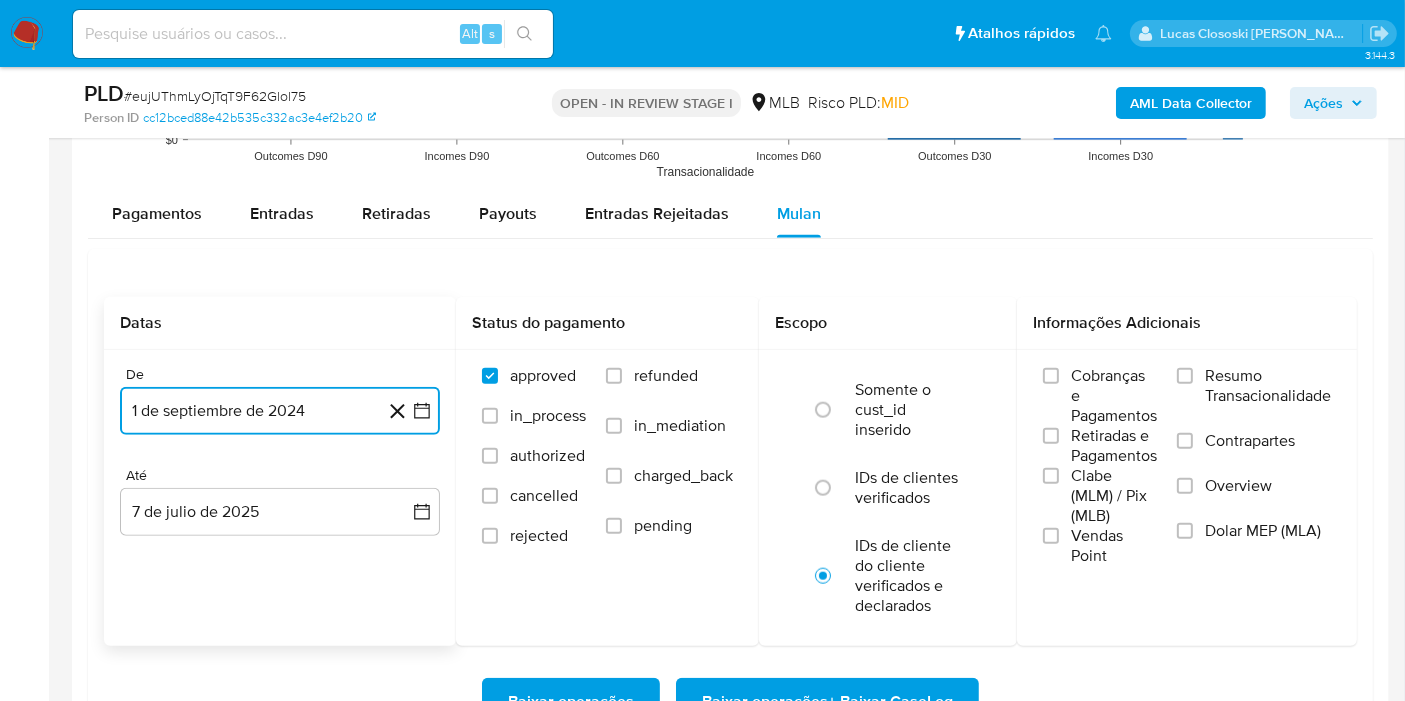scroll, scrollTop: 2222, scrollLeft: 0, axis: vertical 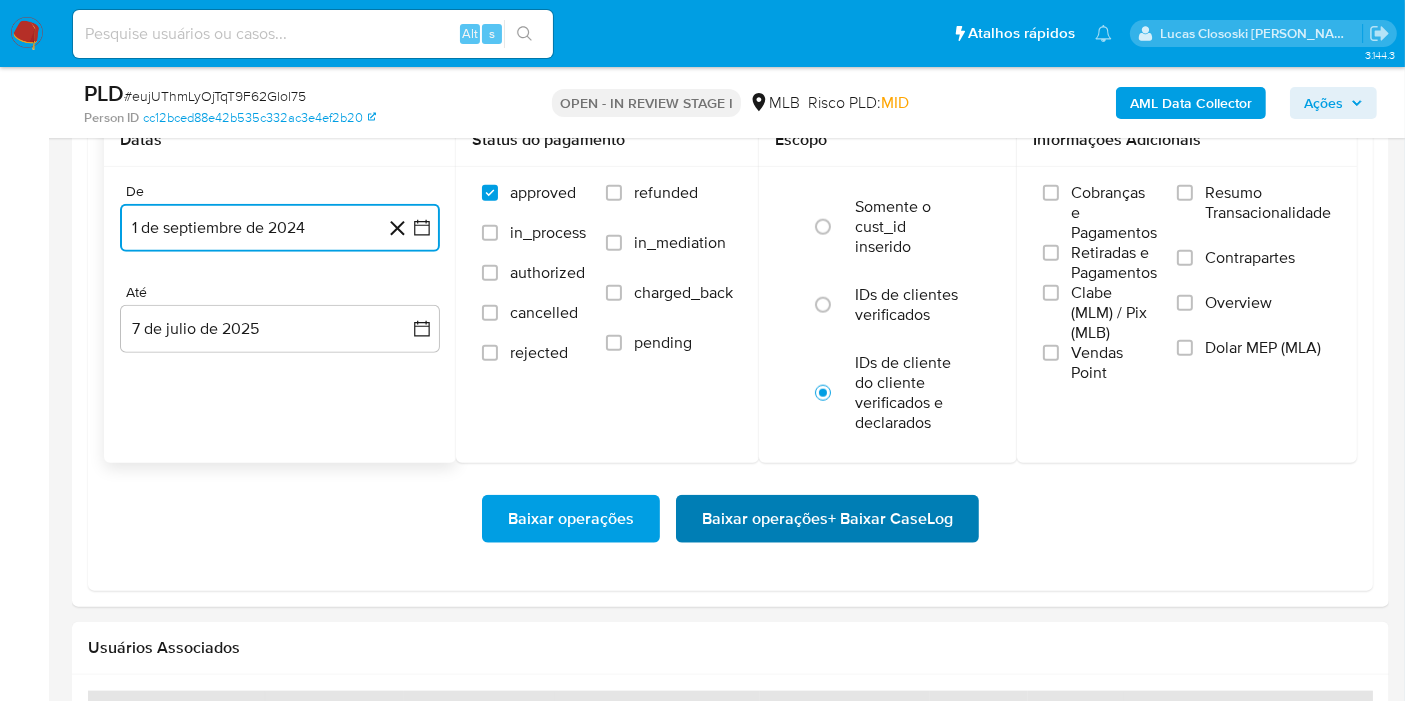 click on "Baixar operações  +   Baixar CaseLog" at bounding box center (827, 519) 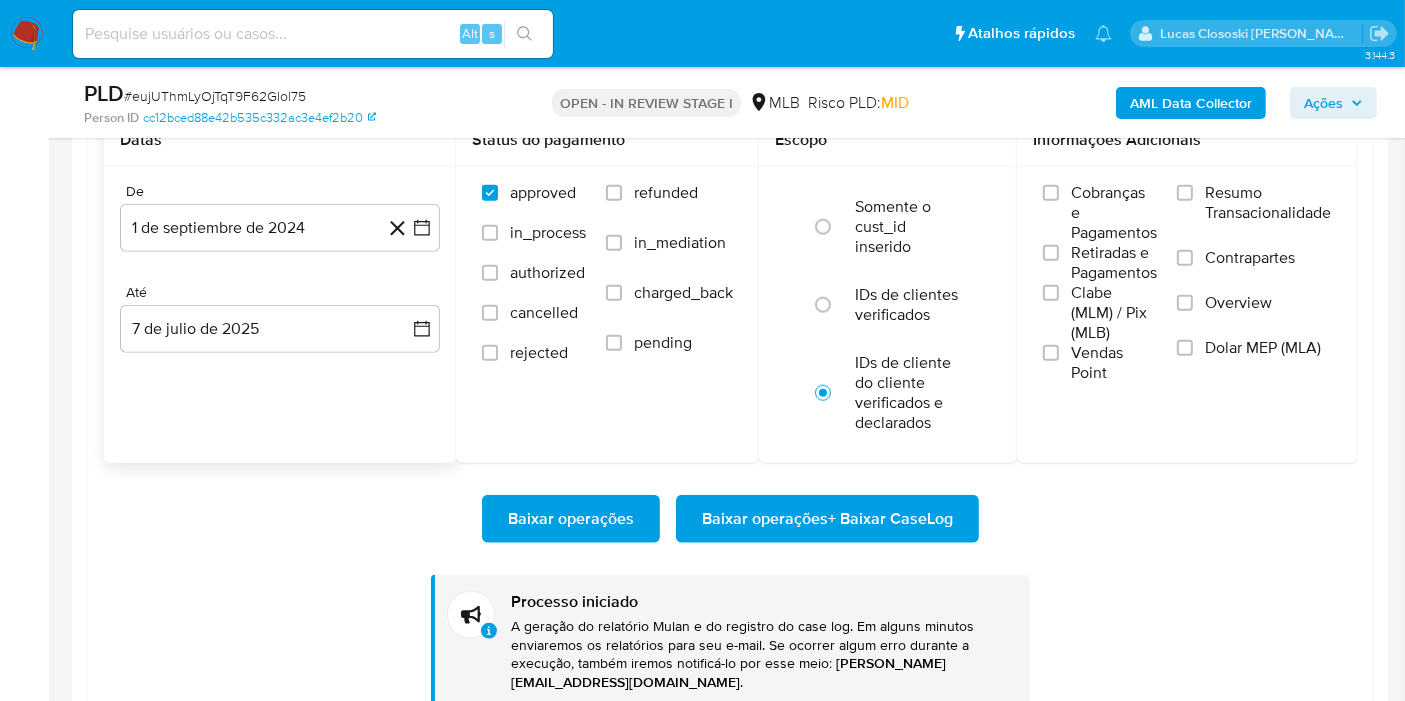type 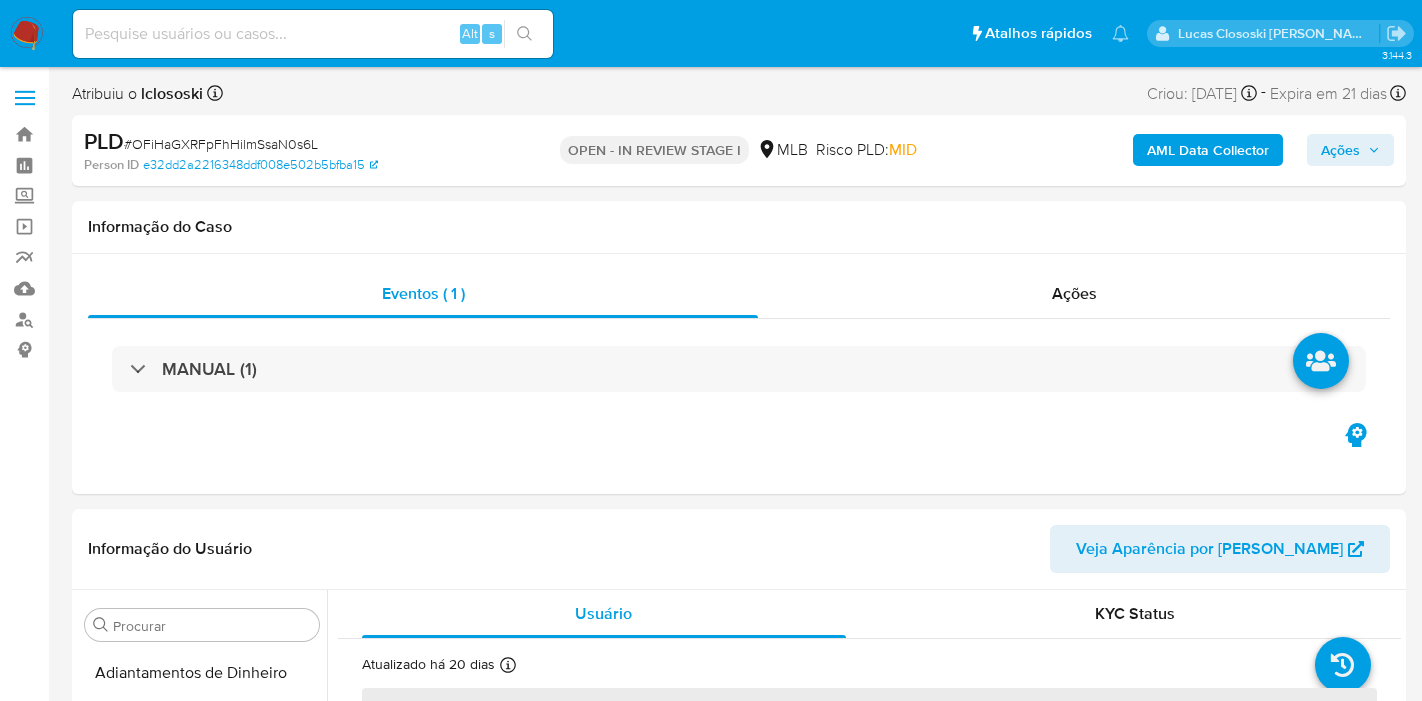 select on "10" 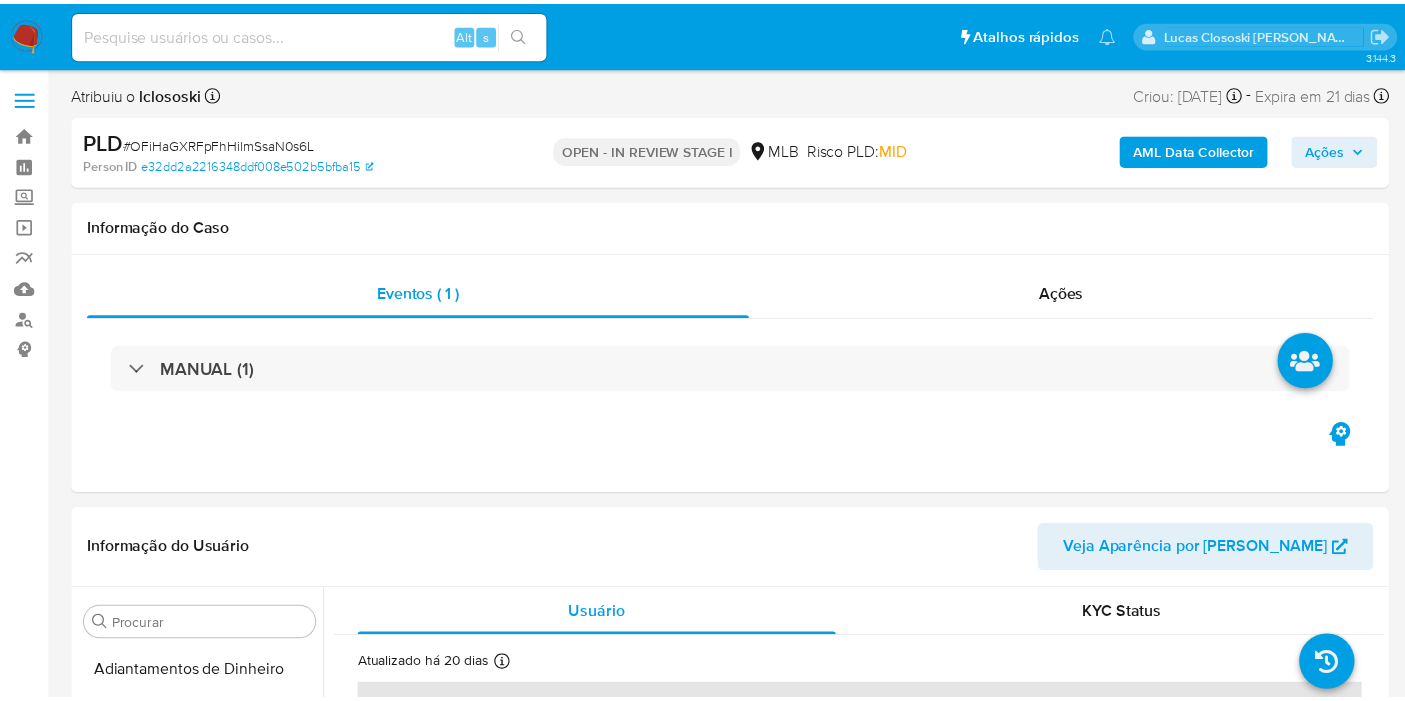 scroll, scrollTop: 0, scrollLeft: 0, axis: both 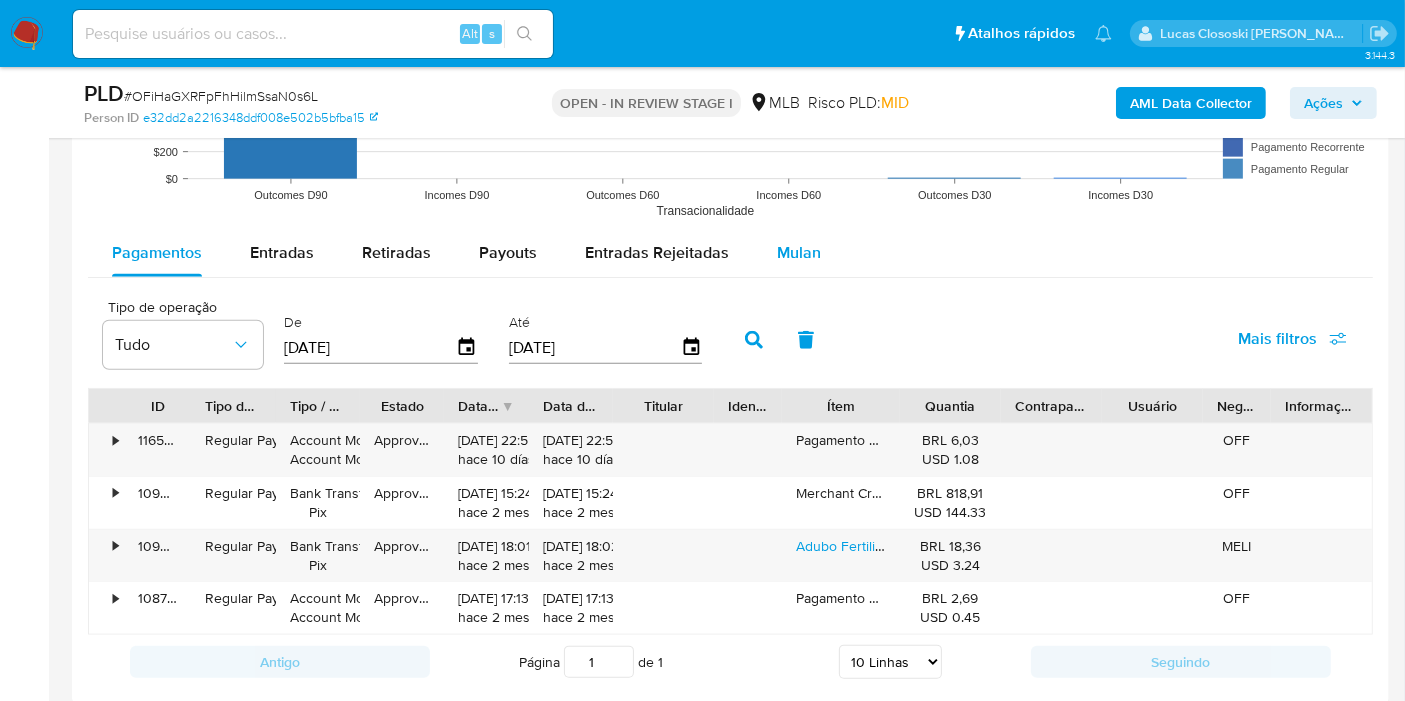 click on "Mulan" at bounding box center [799, 253] 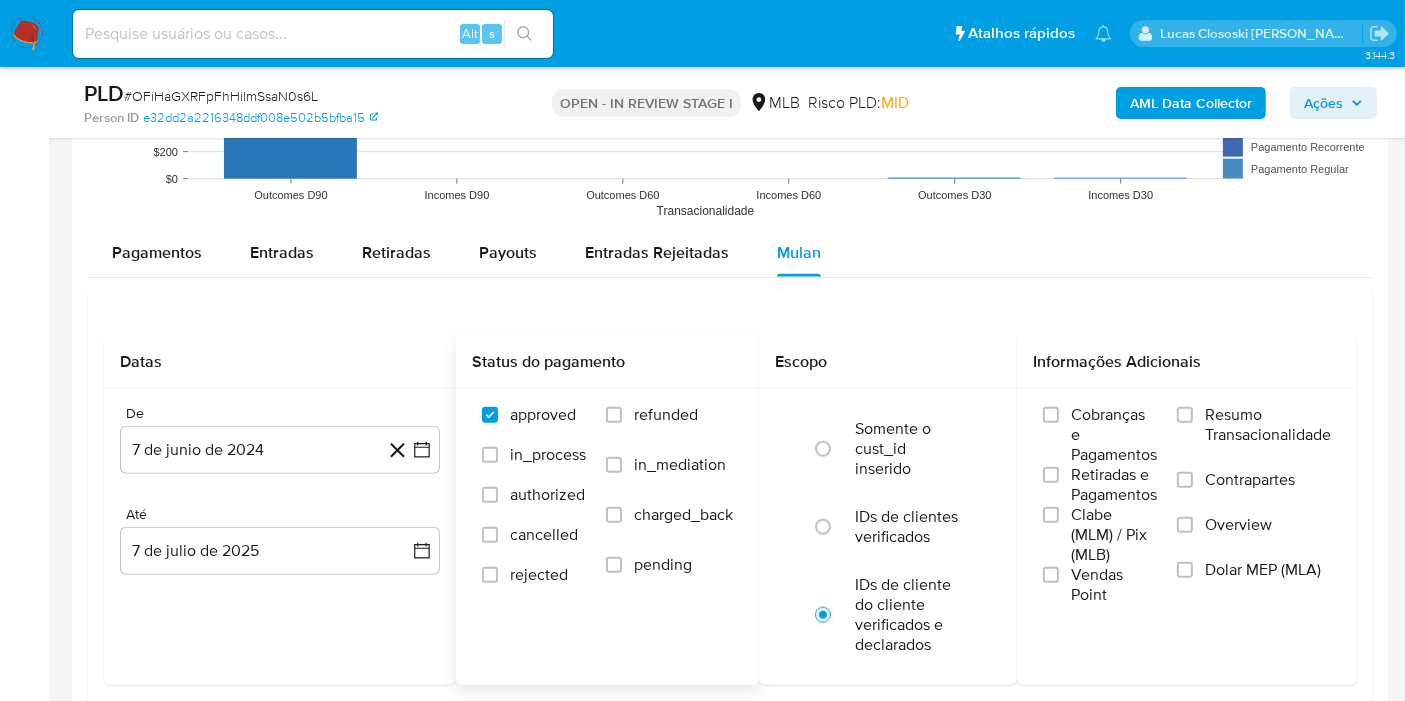 scroll, scrollTop: 2111, scrollLeft: 0, axis: vertical 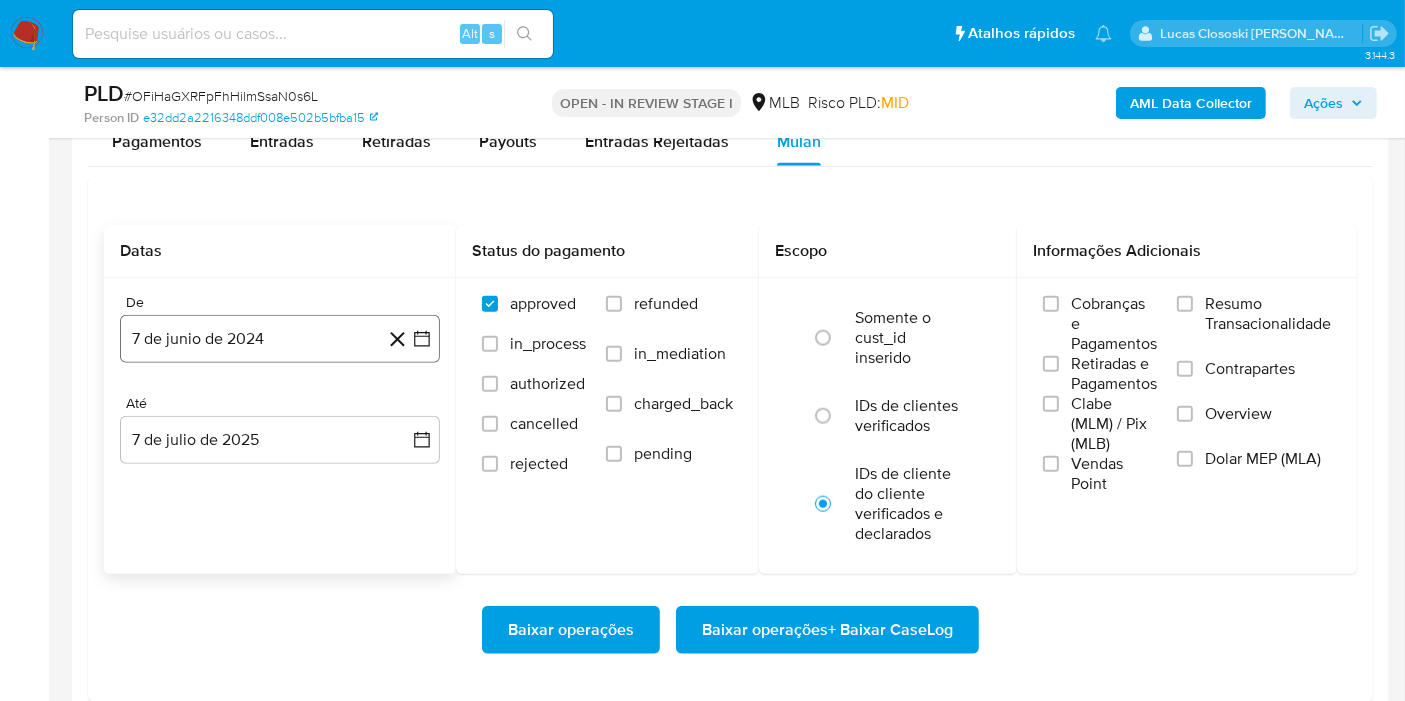 click 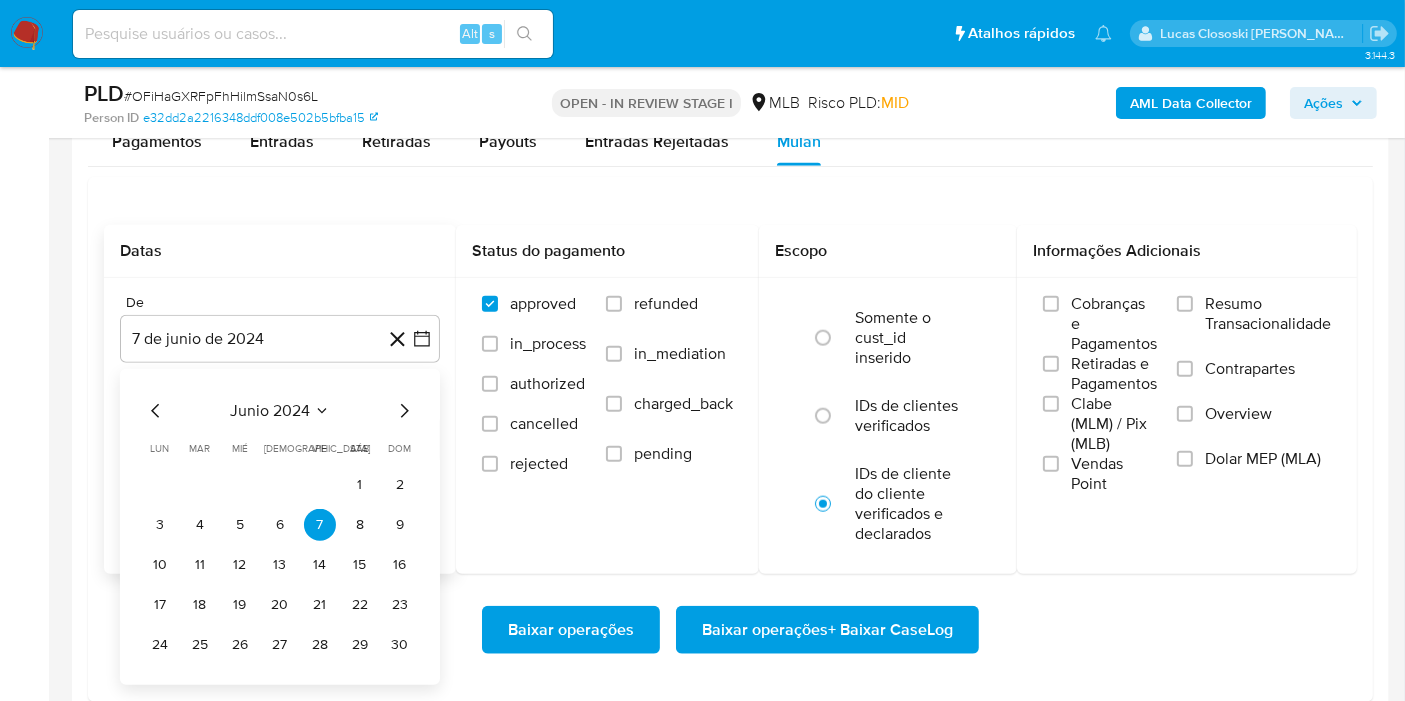 click on "junio 2024" at bounding box center [270, 411] 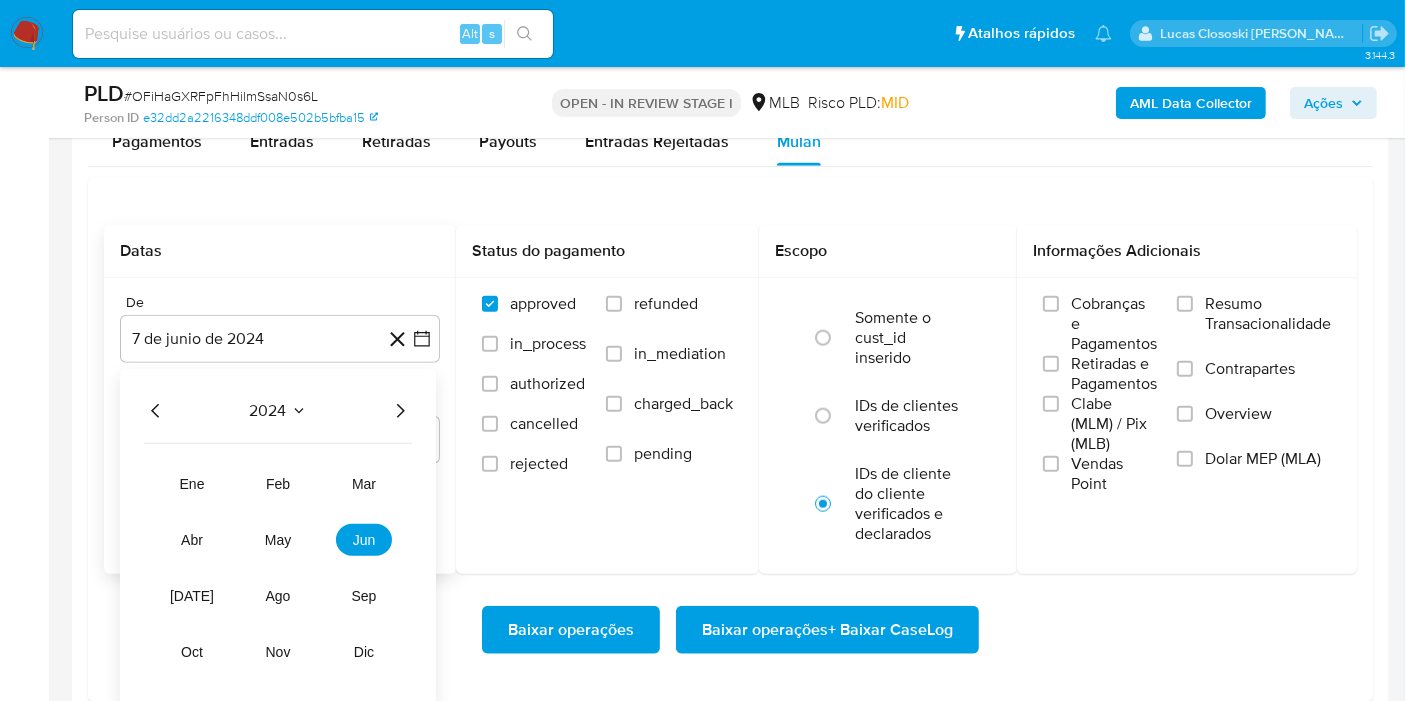 click 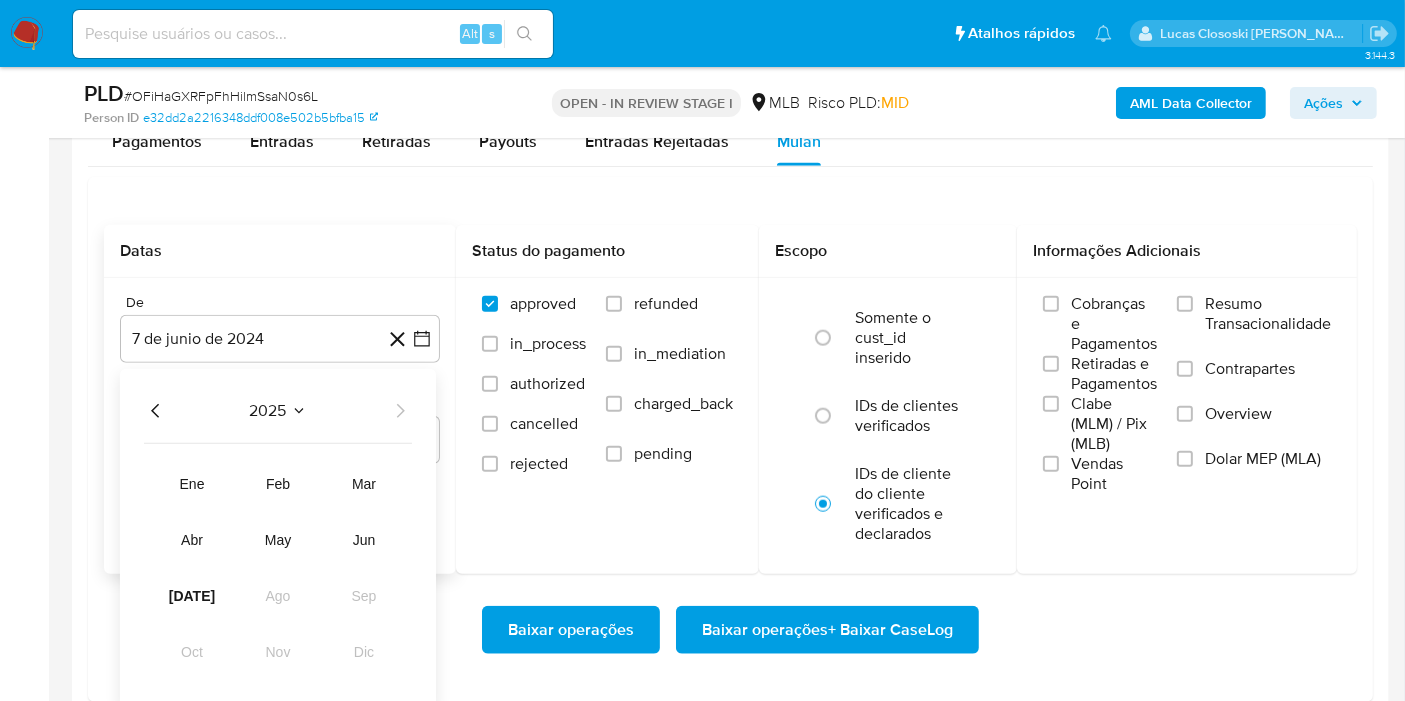 click 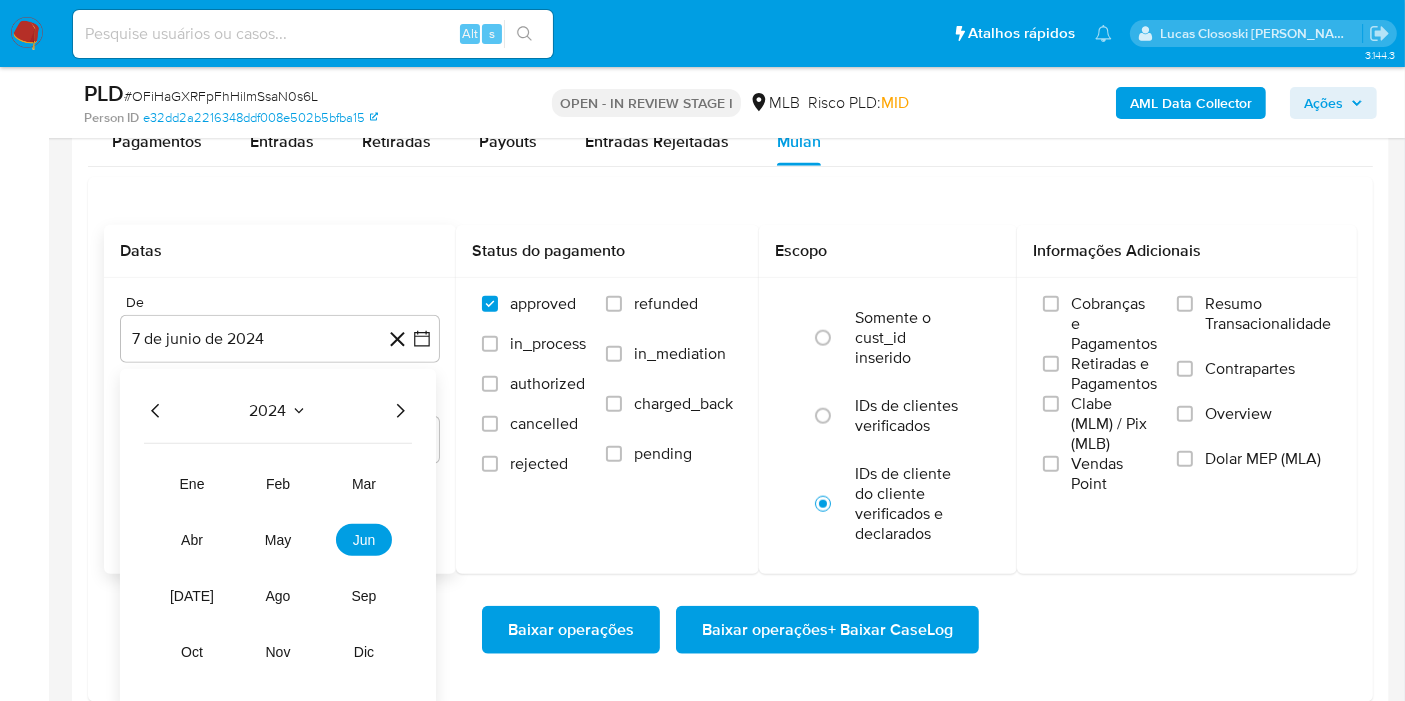 click on "ene feb mar abr may jun jul ago sep oct nov dic" at bounding box center [278, 568] 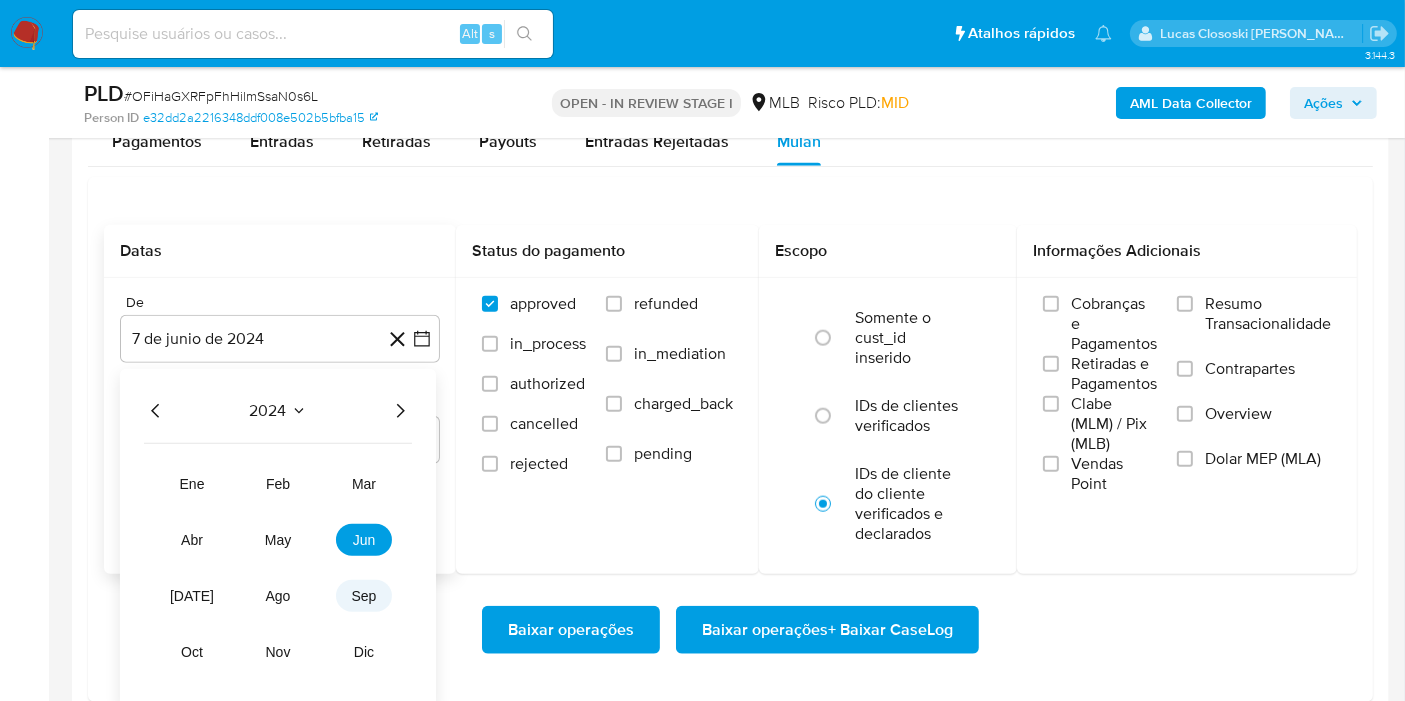 click on "sep" at bounding box center (364, 596) 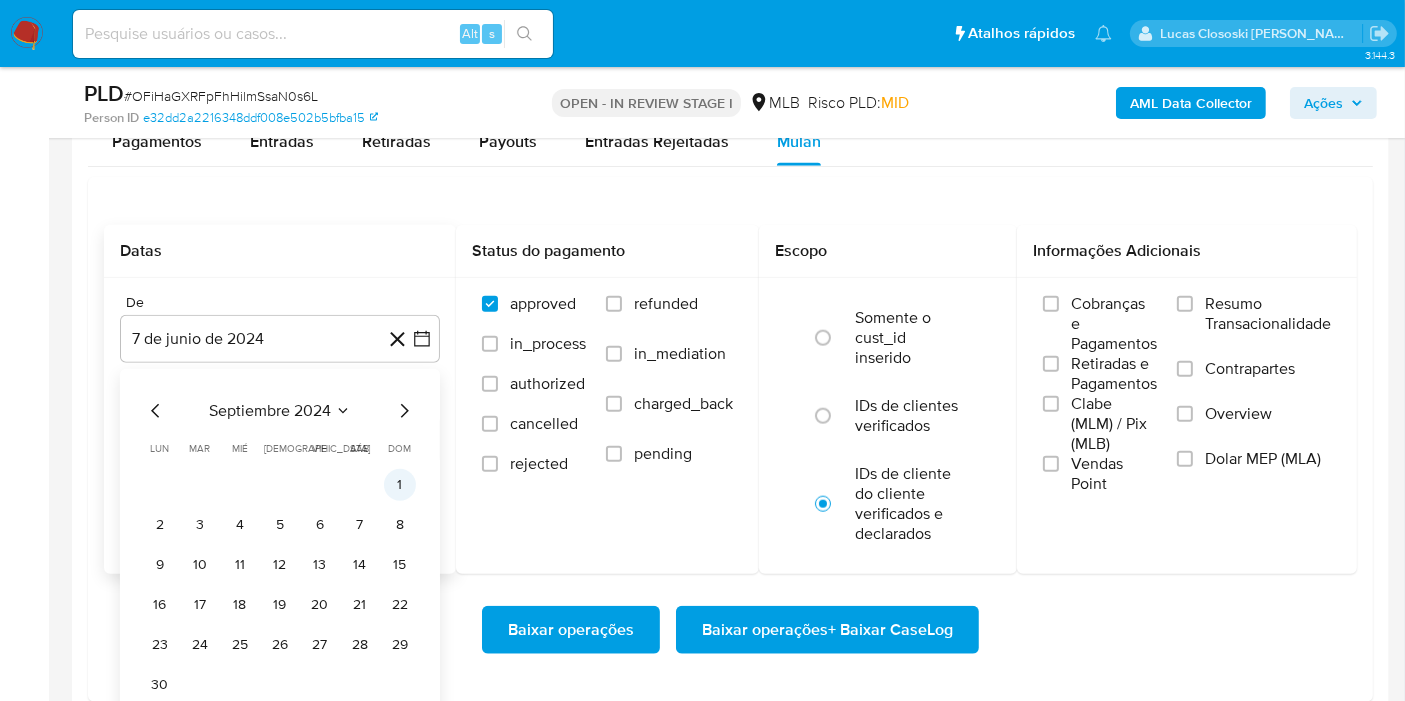 click on "1" at bounding box center [400, 485] 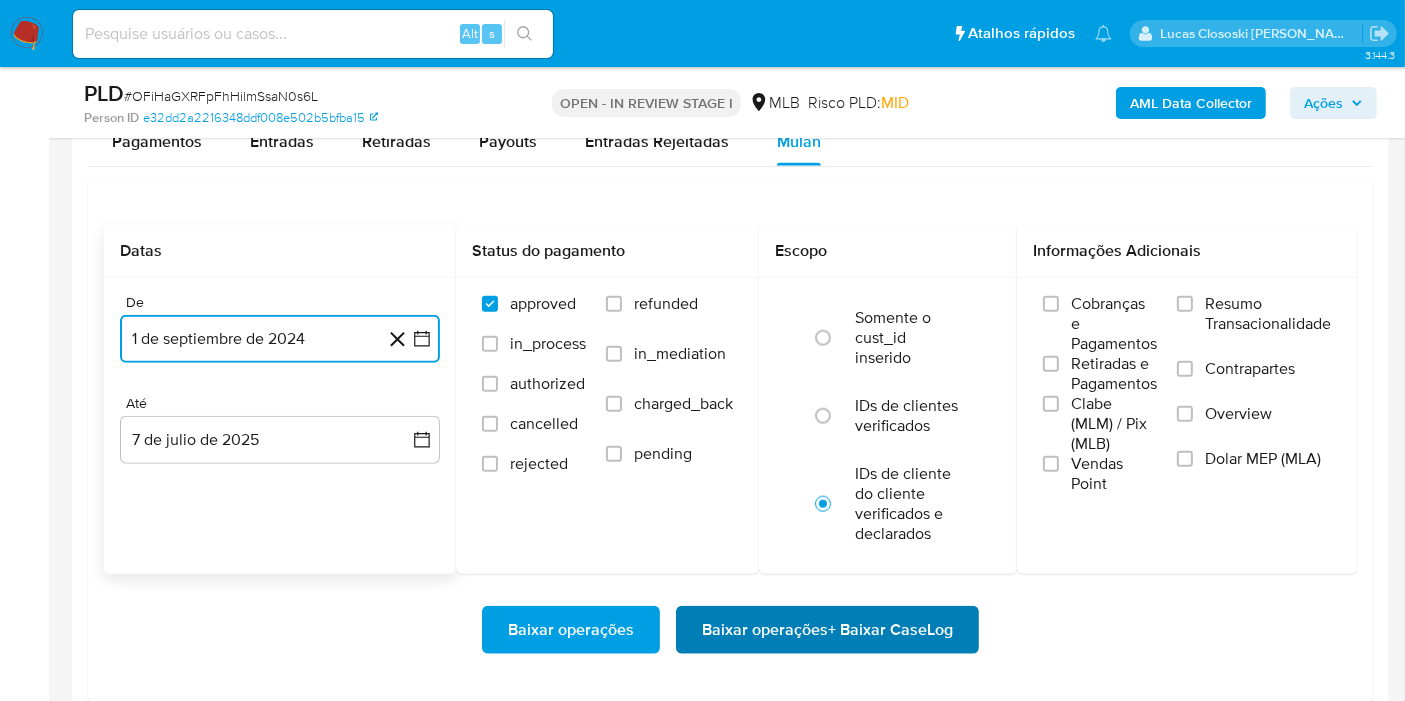 click on "Baixar operações  +   Baixar CaseLog" at bounding box center (827, 630) 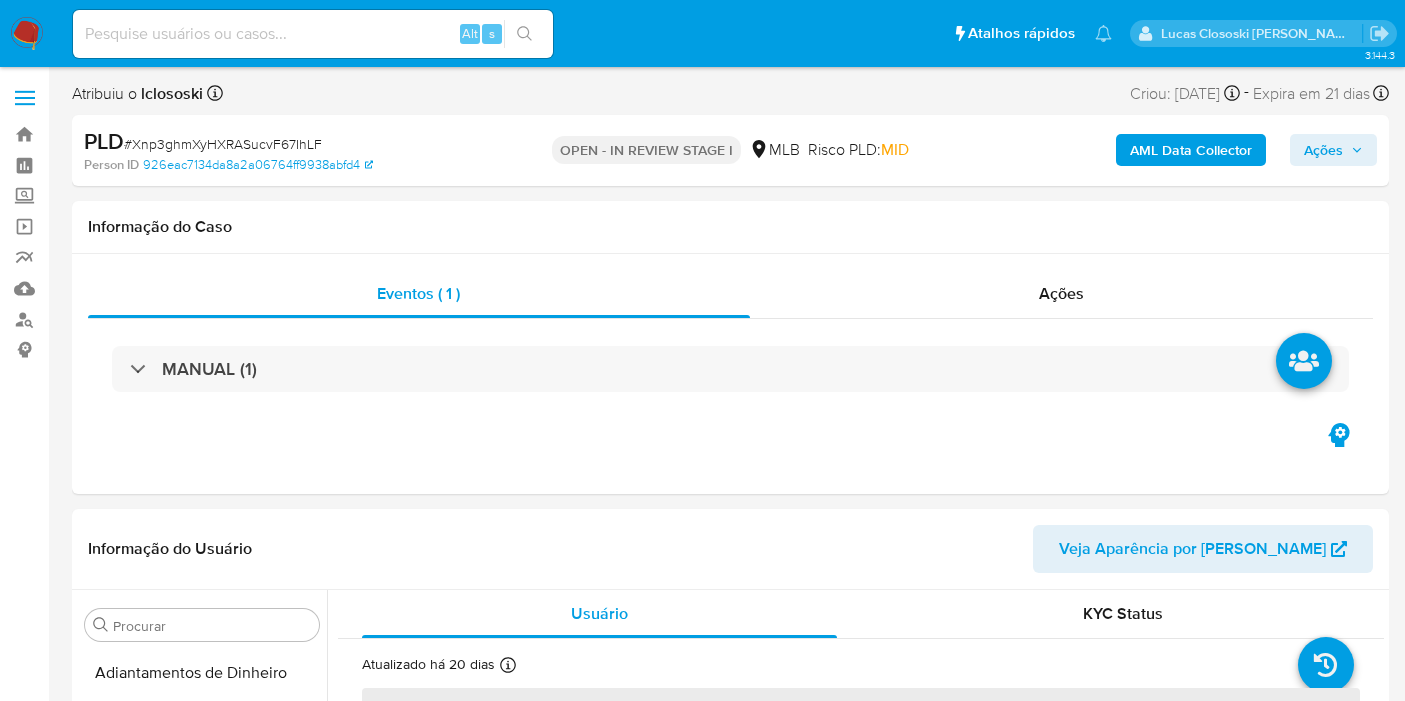 scroll, scrollTop: 0, scrollLeft: 0, axis: both 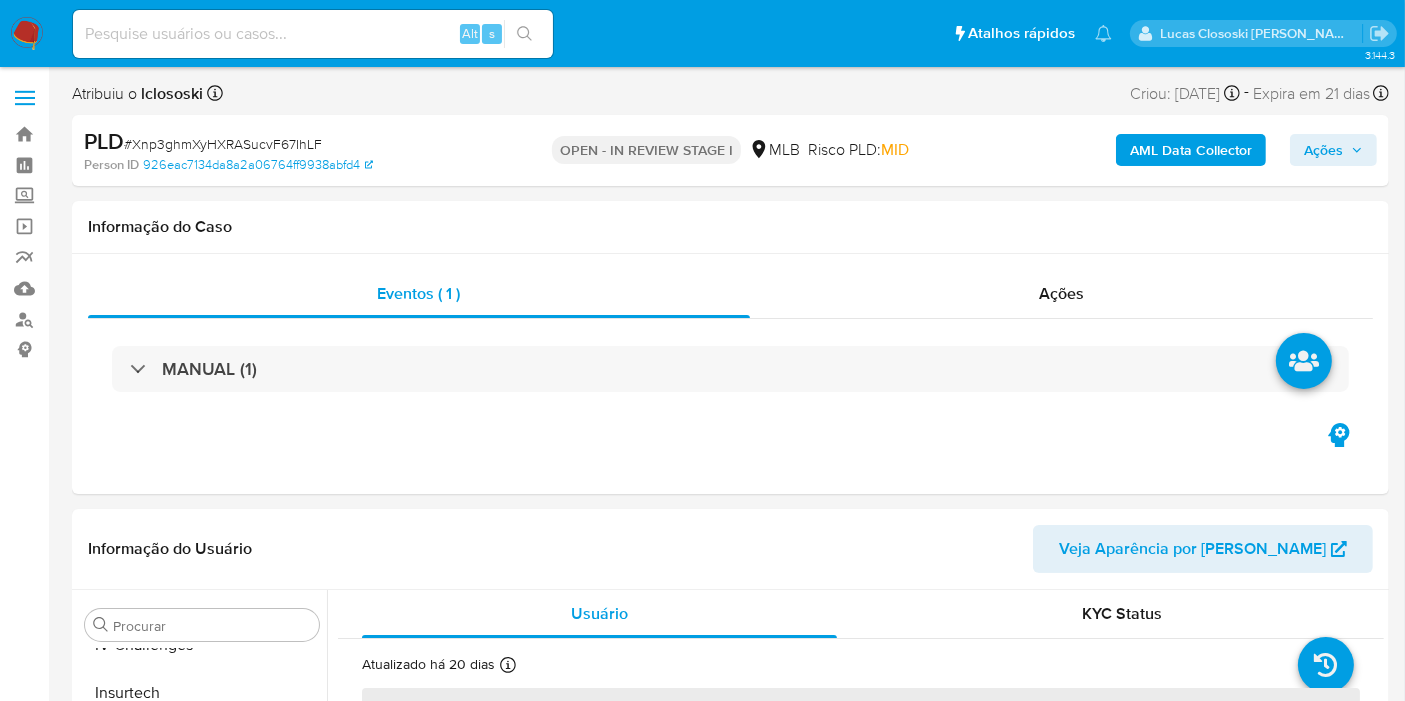select on "10" 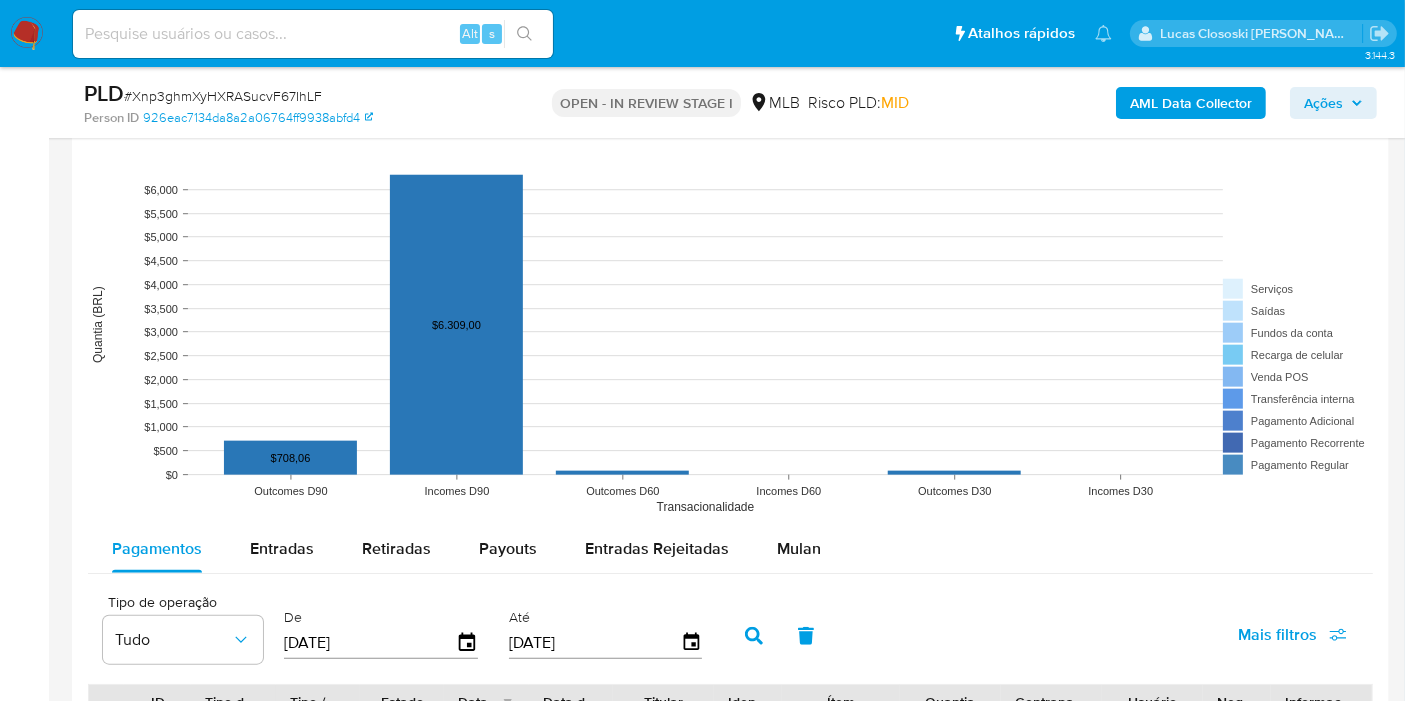 scroll, scrollTop: 2000, scrollLeft: 0, axis: vertical 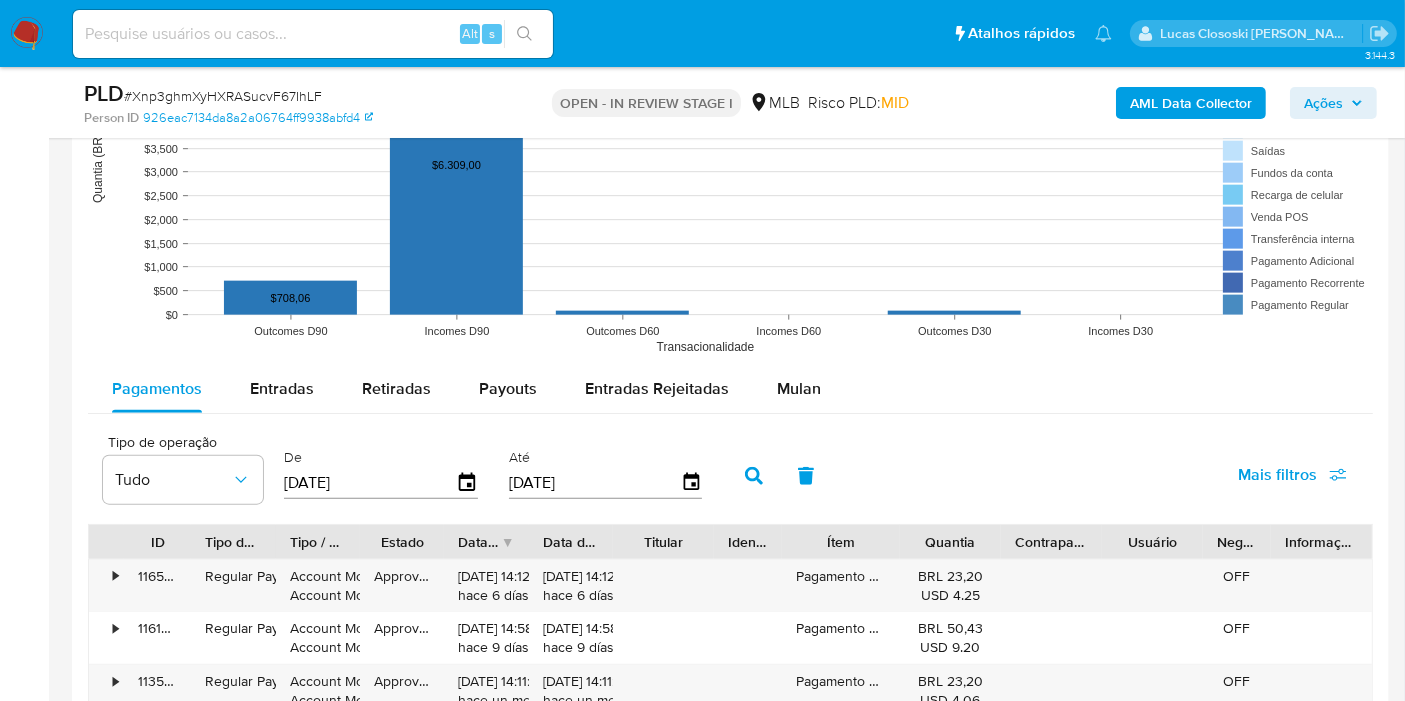 click 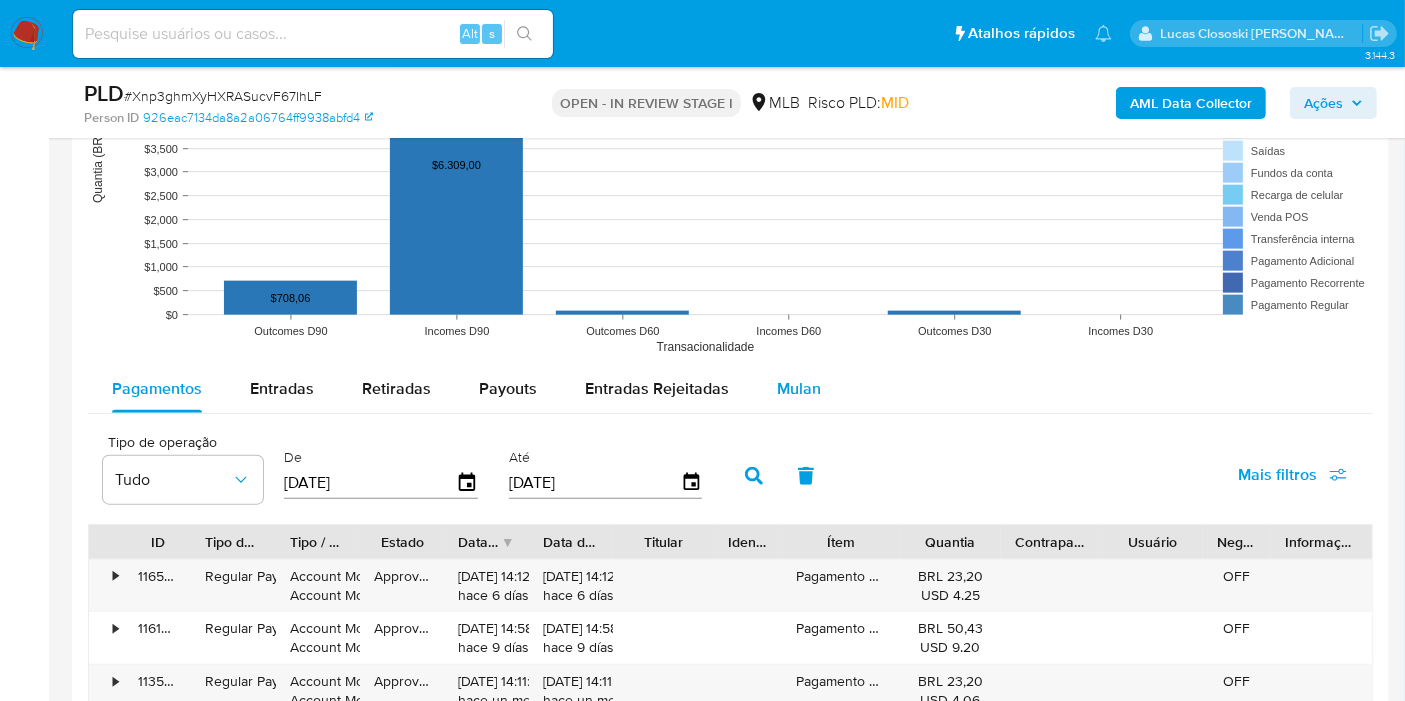 click on "Mulan" at bounding box center (799, 389) 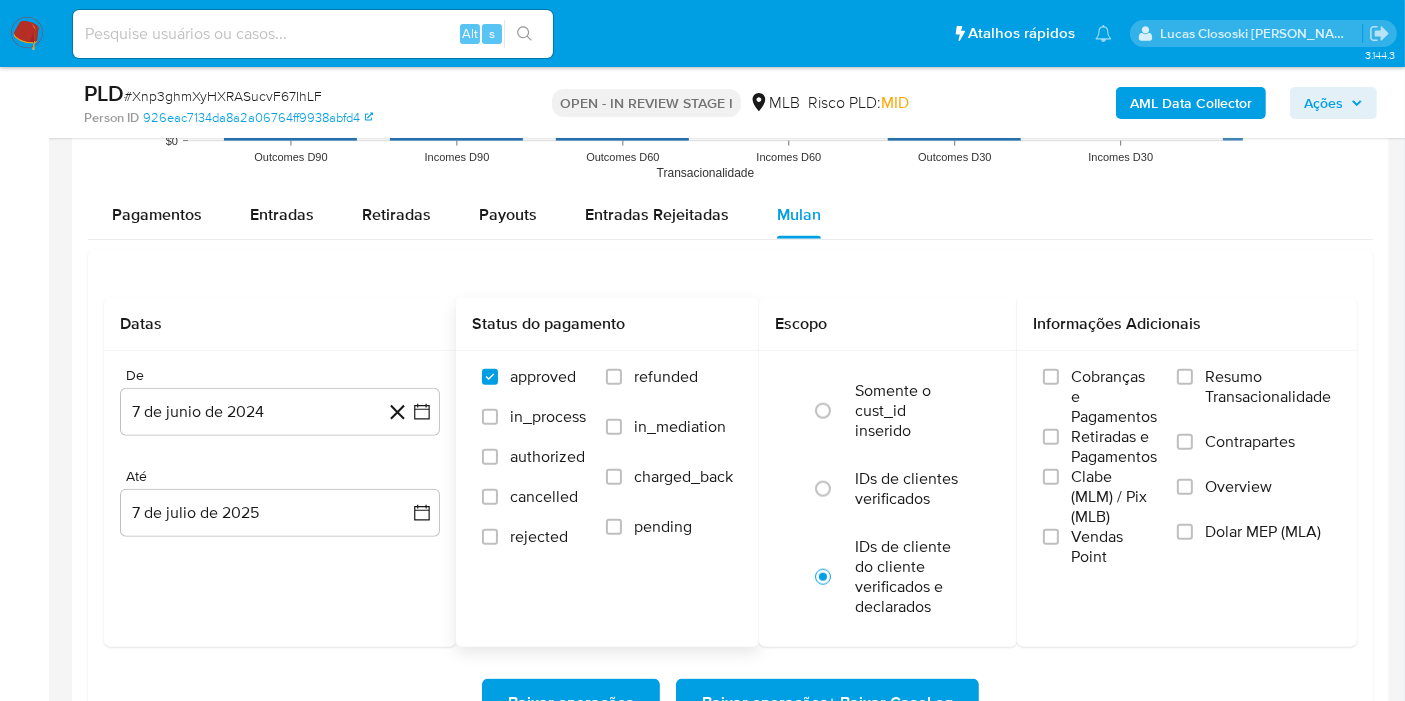 scroll, scrollTop: 2222, scrollLeft: 0, axis: vertical 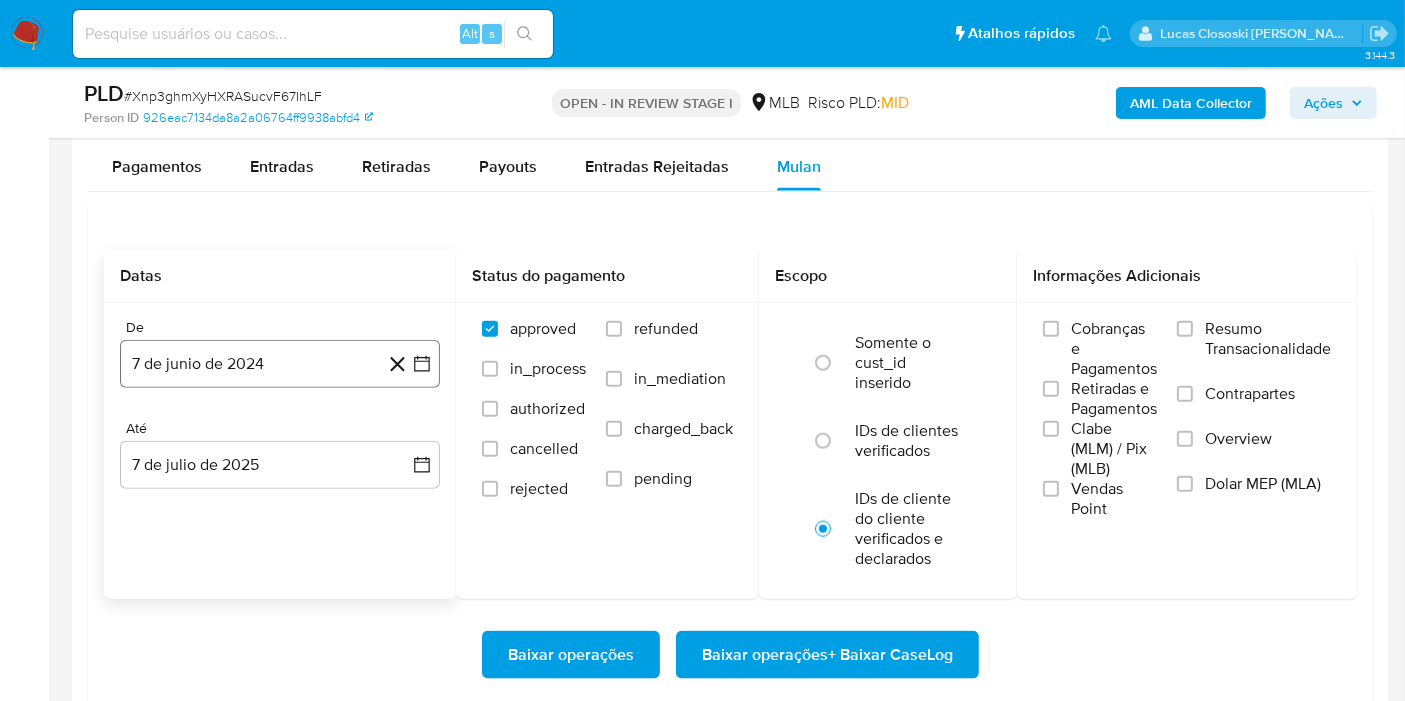 click 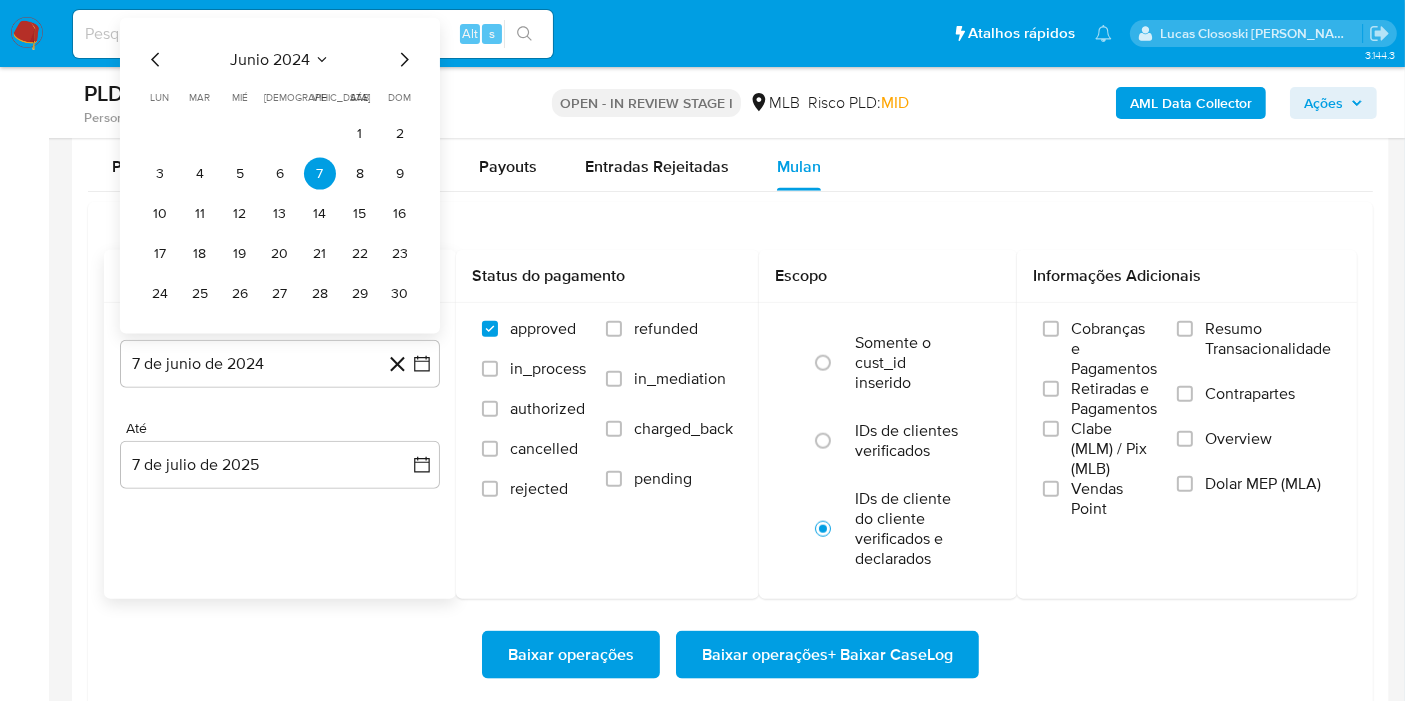 click on "junio 2024" at bounding box center [270, 60] 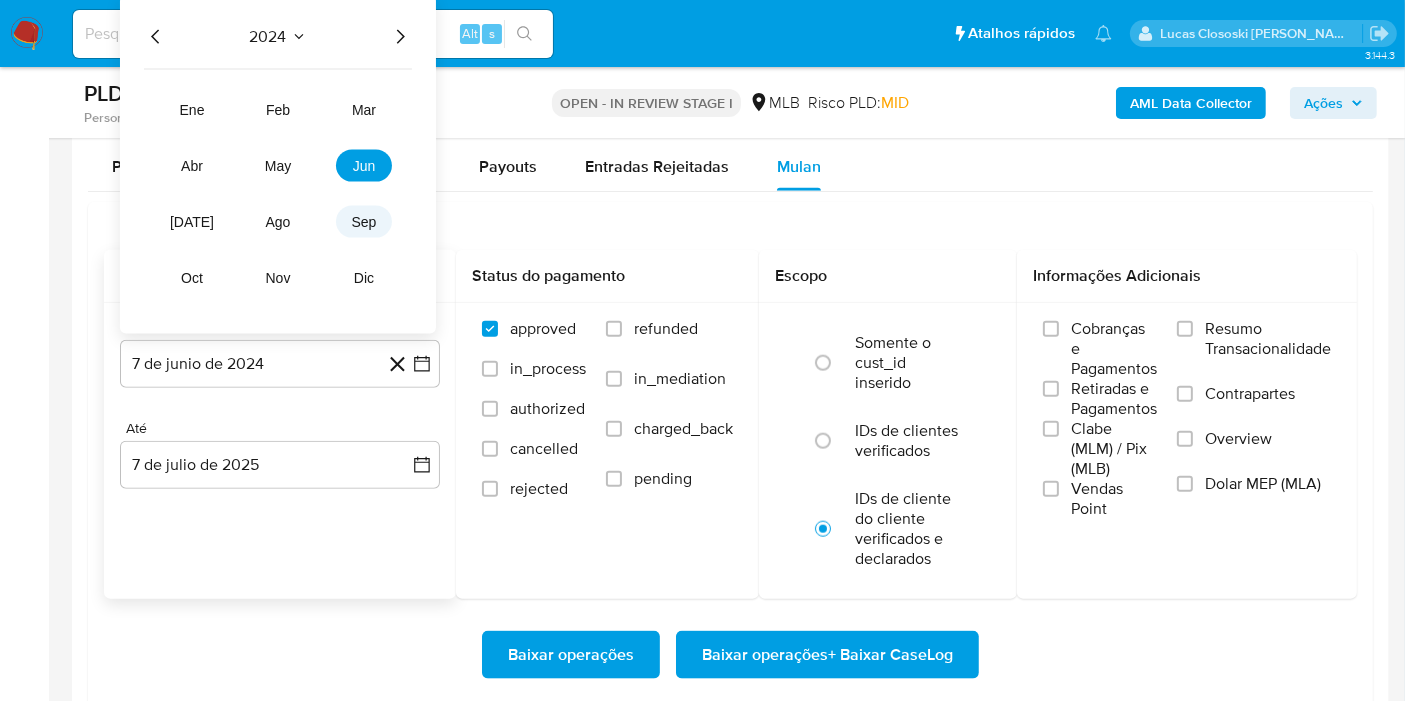 click on "sep" at bounding box center (364, 222) 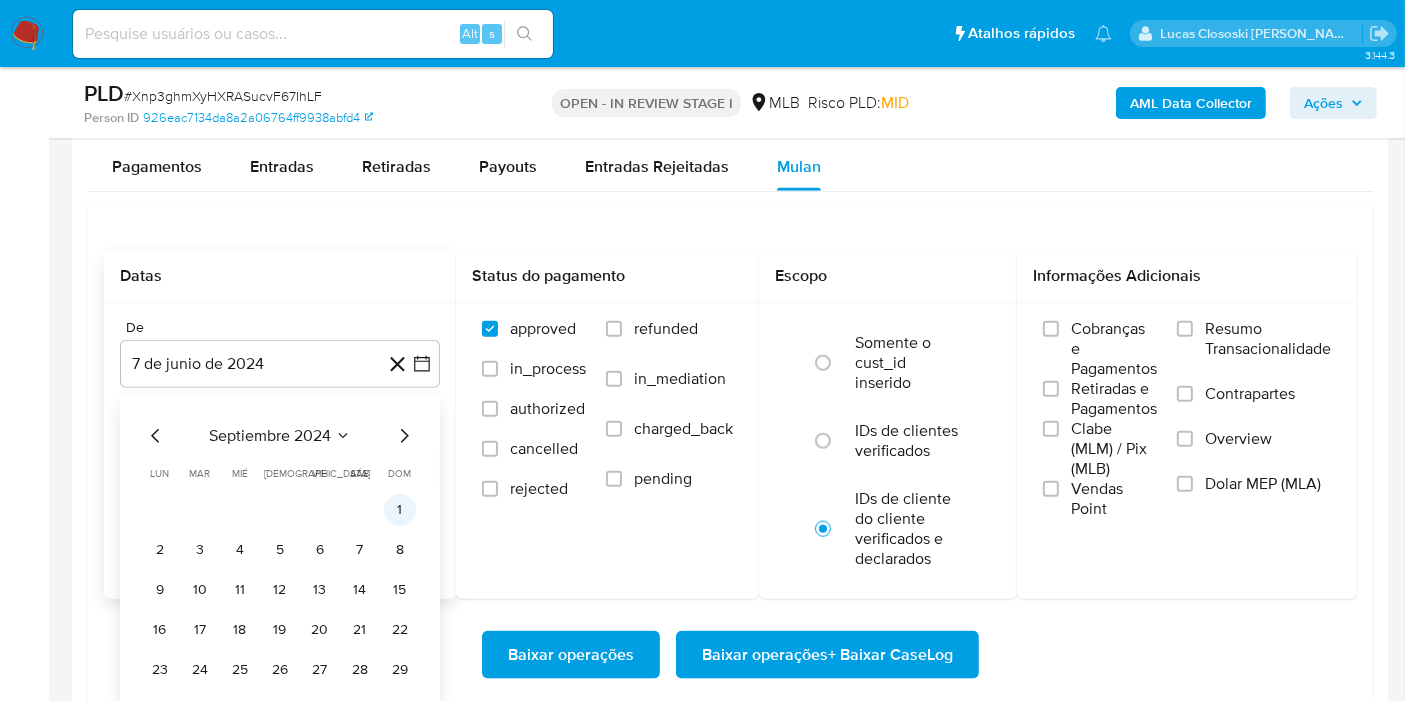 click on "1" at bounding box center (400, 510) 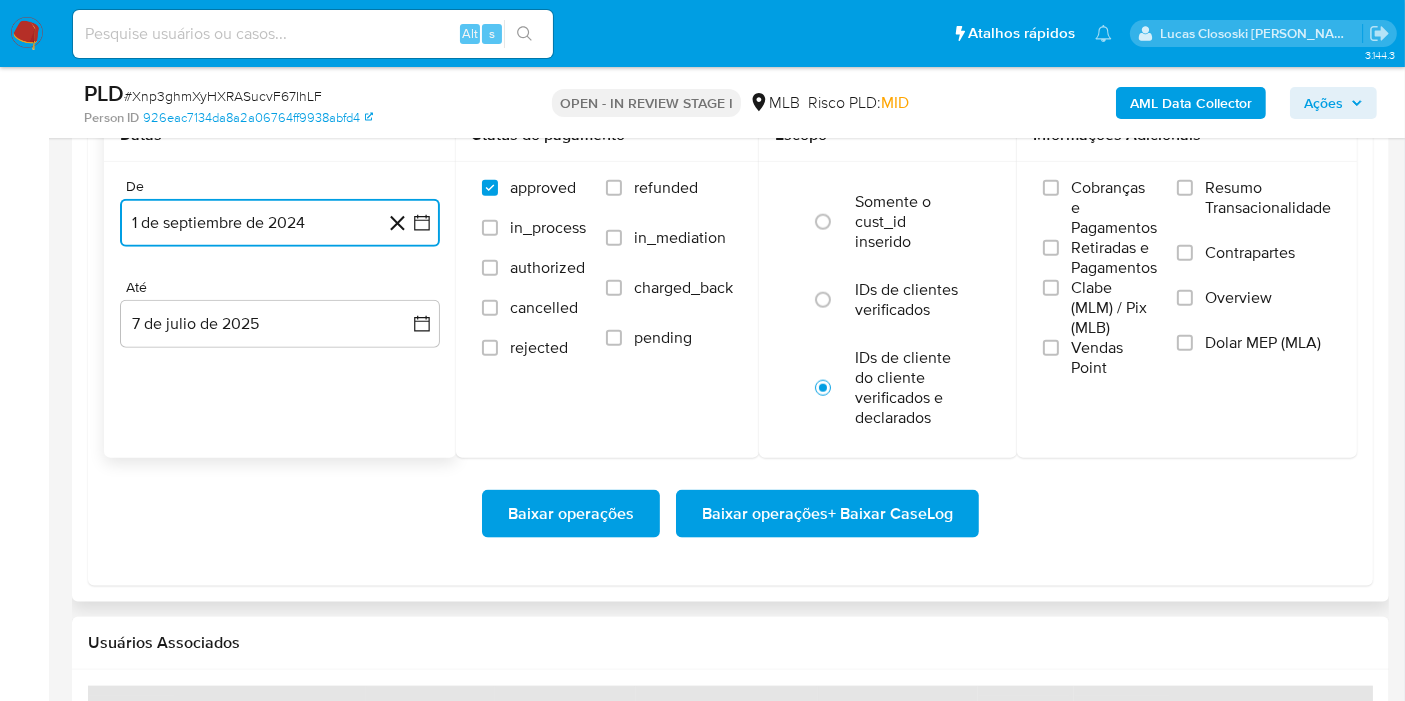 scroll, scrollTop: 2444, scrollLeft: 0, axis: vertical 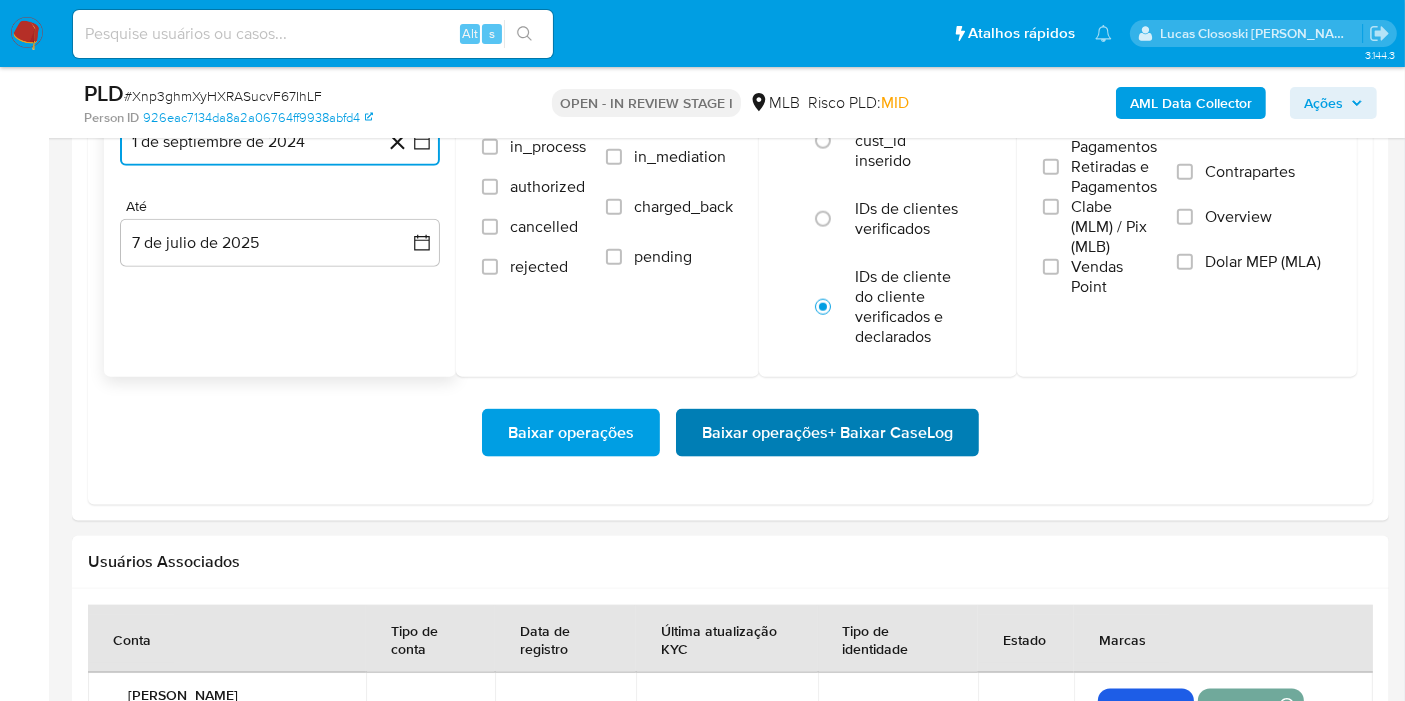 click on "Baixar operações  +   Baixar CaseLog" at bounding box center (827, 433) 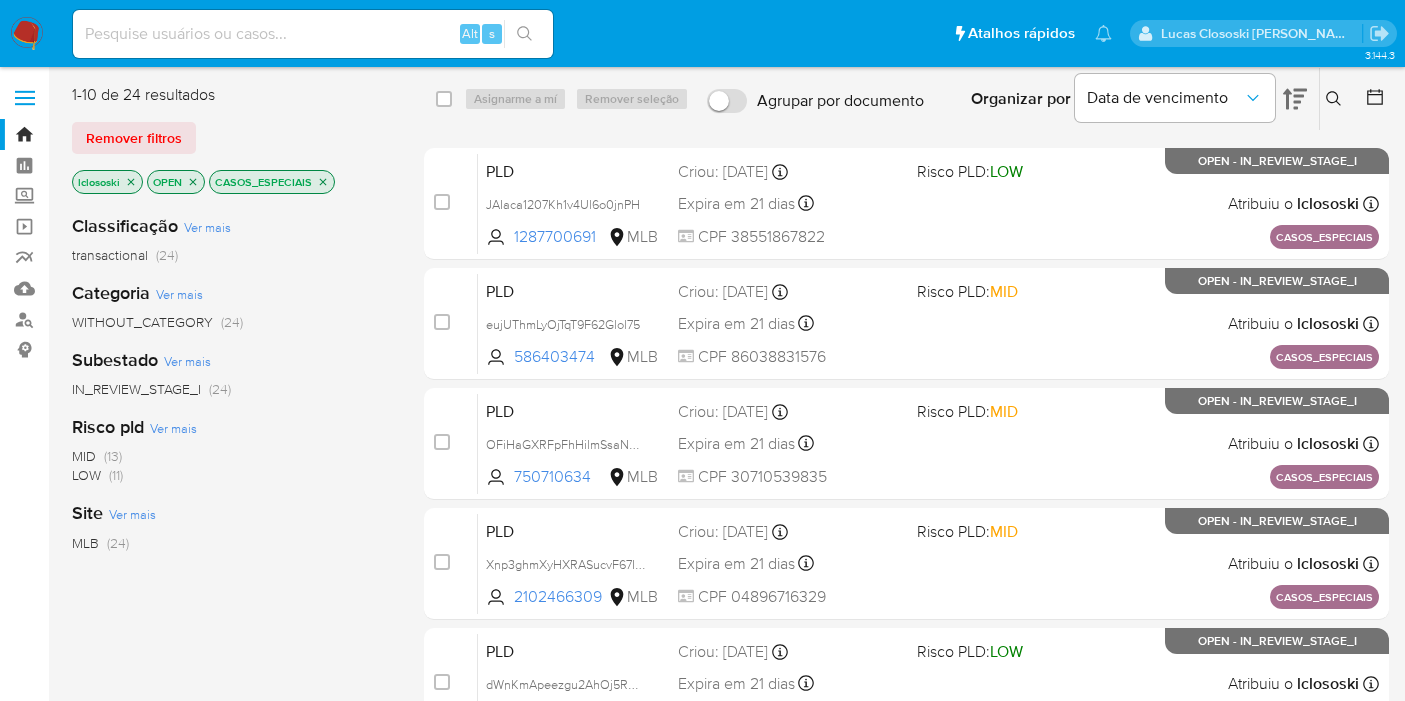 scroll, scrollTop: 0, scrollLeft: 0, axis: both 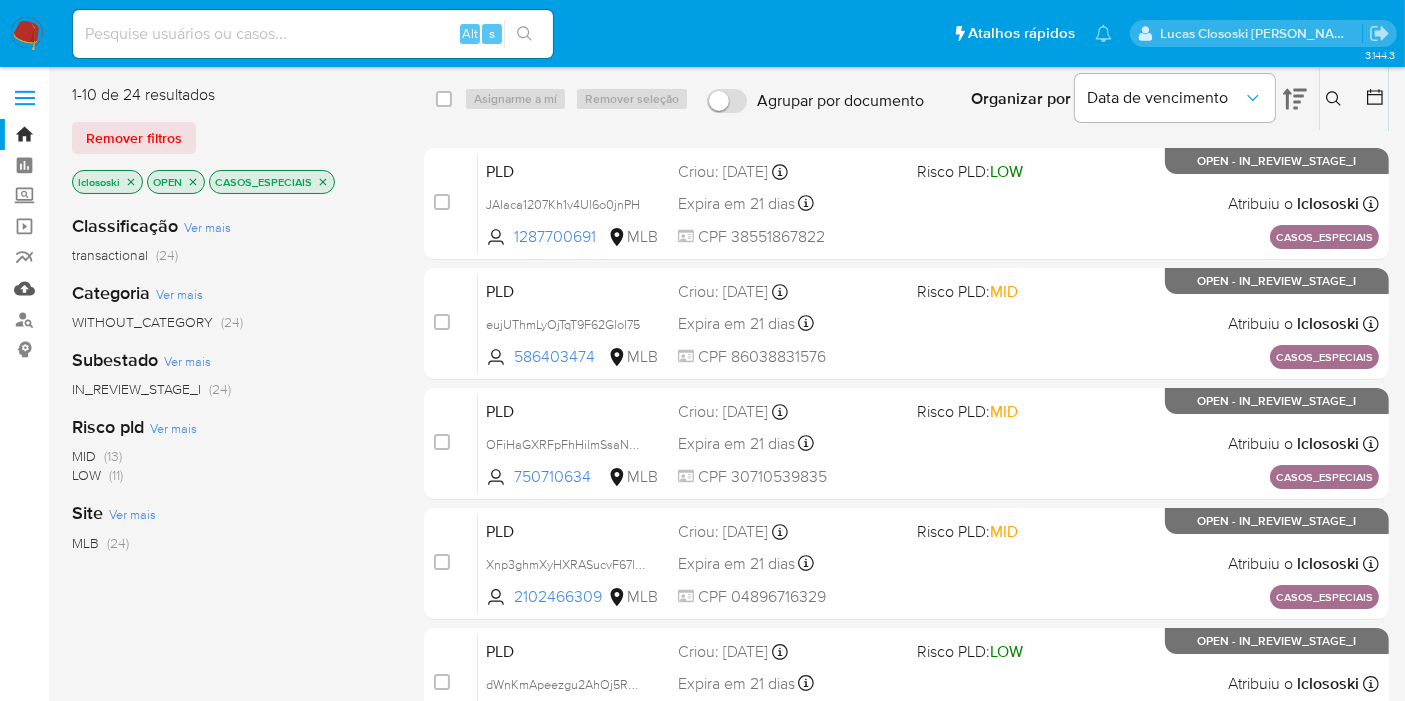 click on "Mulan" at bounding box center [119, 288] 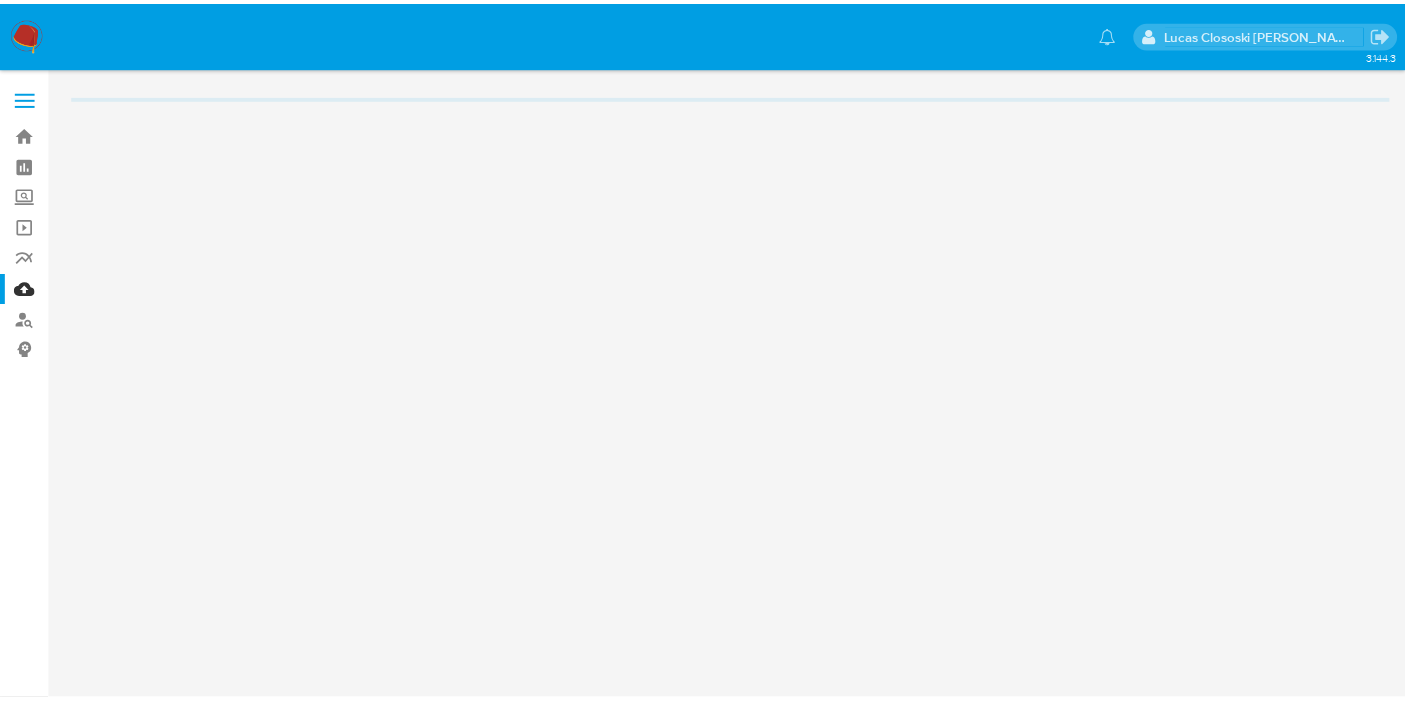 scroll, scrollTop: 0, scrollLeft: 0, axis: both 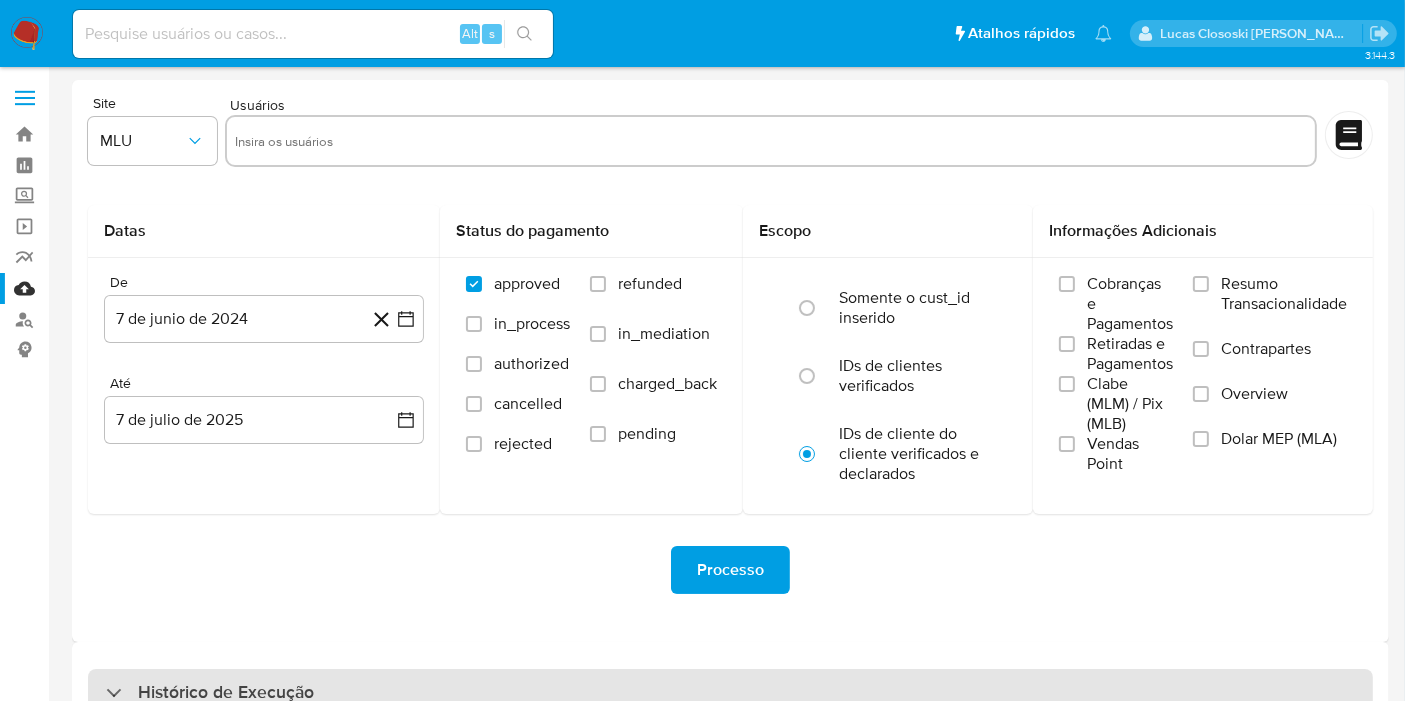 click on "Histórico de Execução" at bounding box center (730, 693) 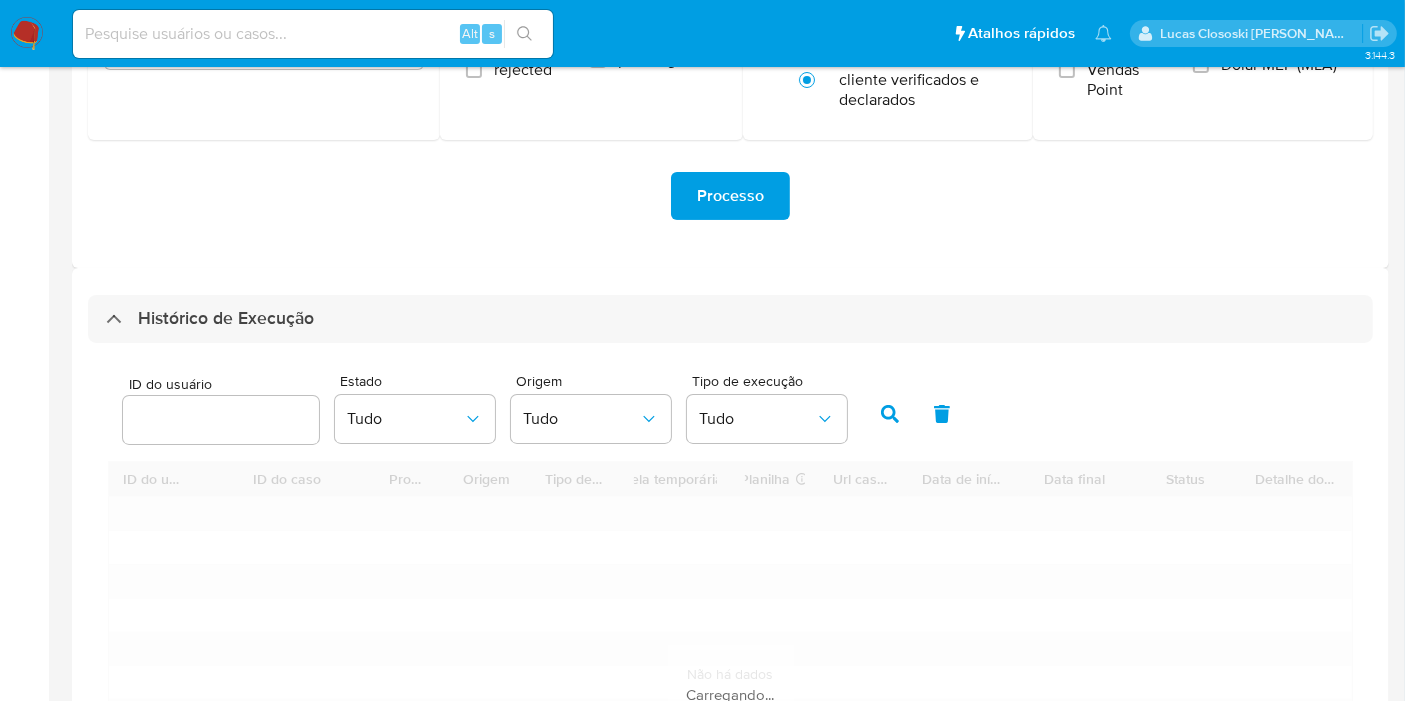 scroll, scrollTop: 444, scrollLeft: 0, axis: vertical 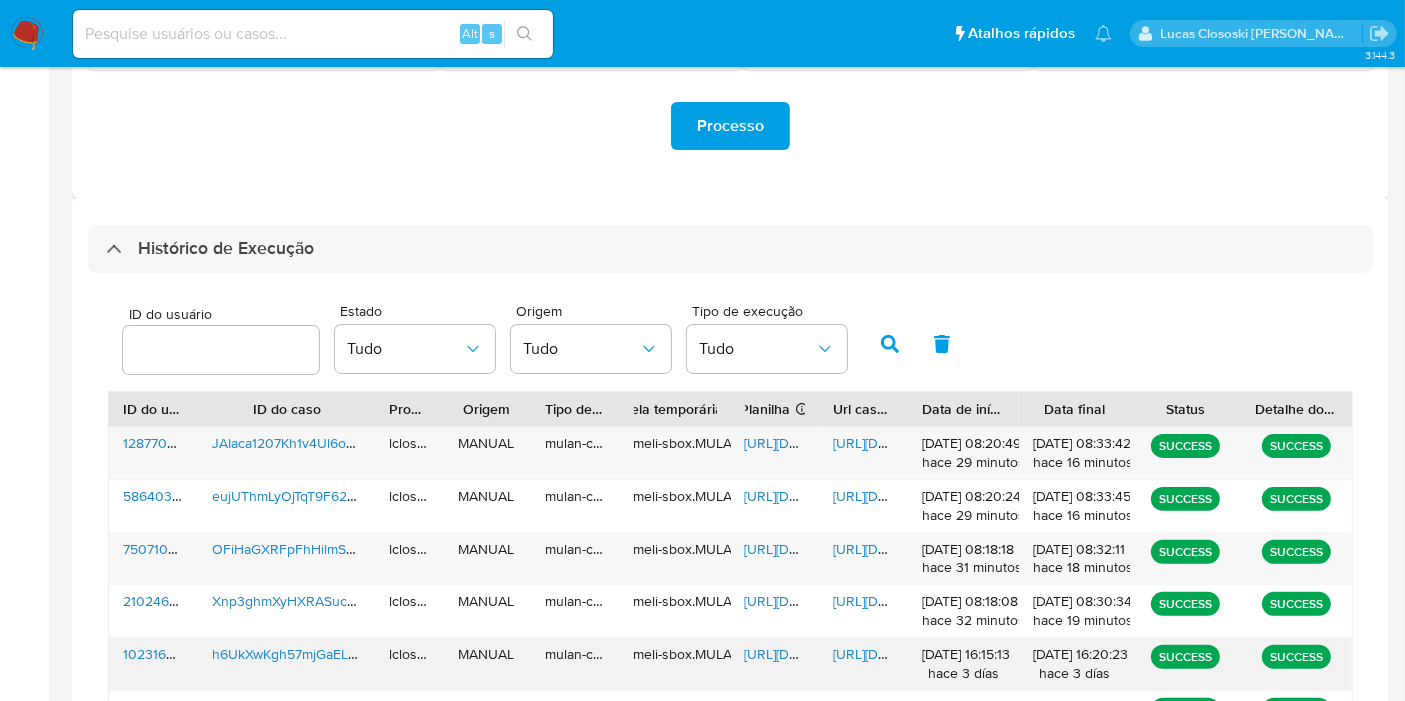 click on "[URL][DOMAIN_NAME]" at bounding box center [814, 654] 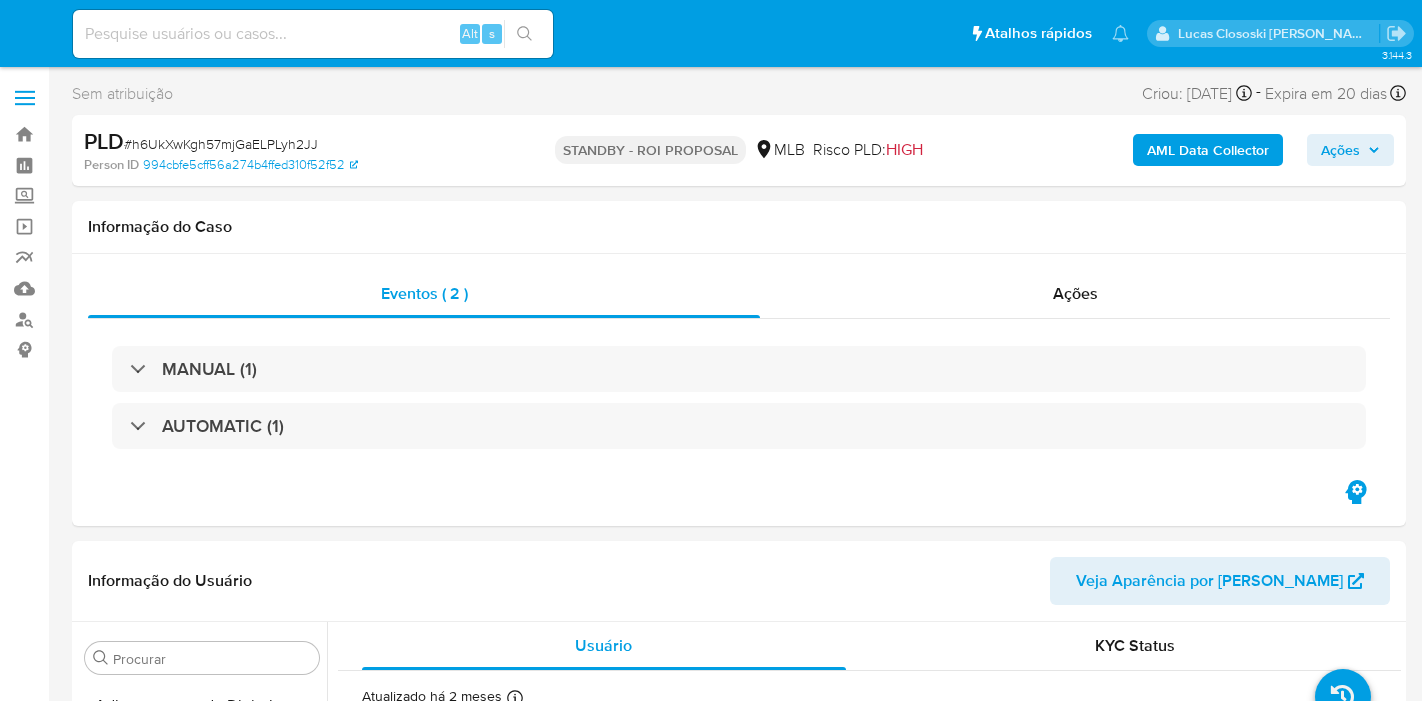 select on "10" 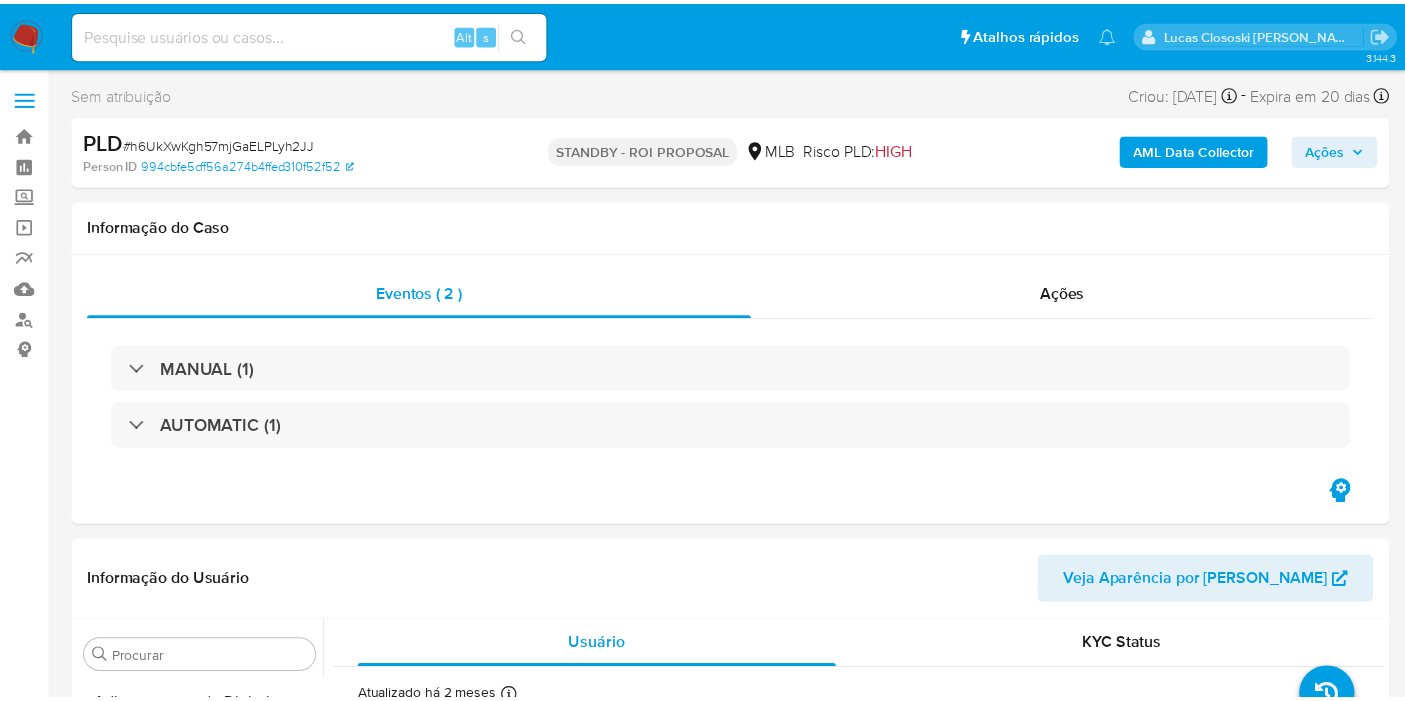 scroll, scrollTop: 0, scrollLeft: 0, axis: both 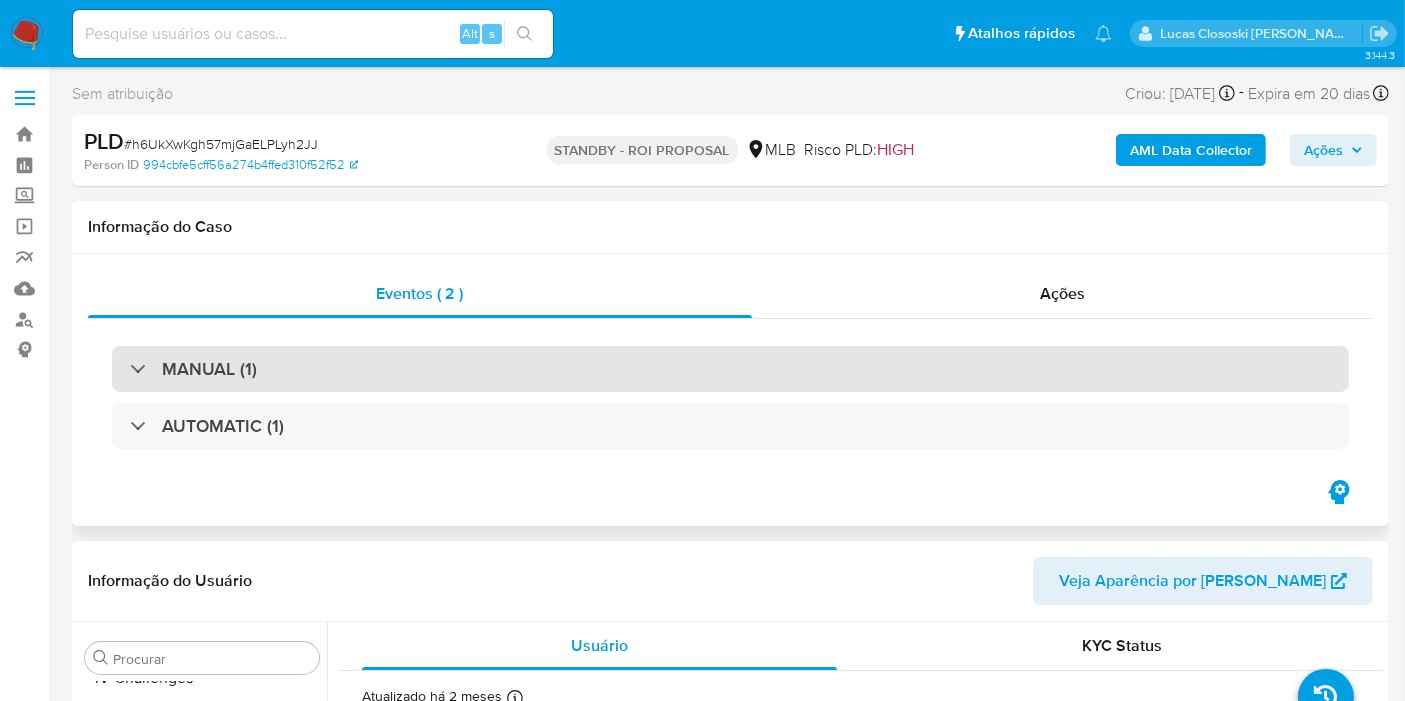 click on "MANUAL (1)" at bounding box center [730, 369] 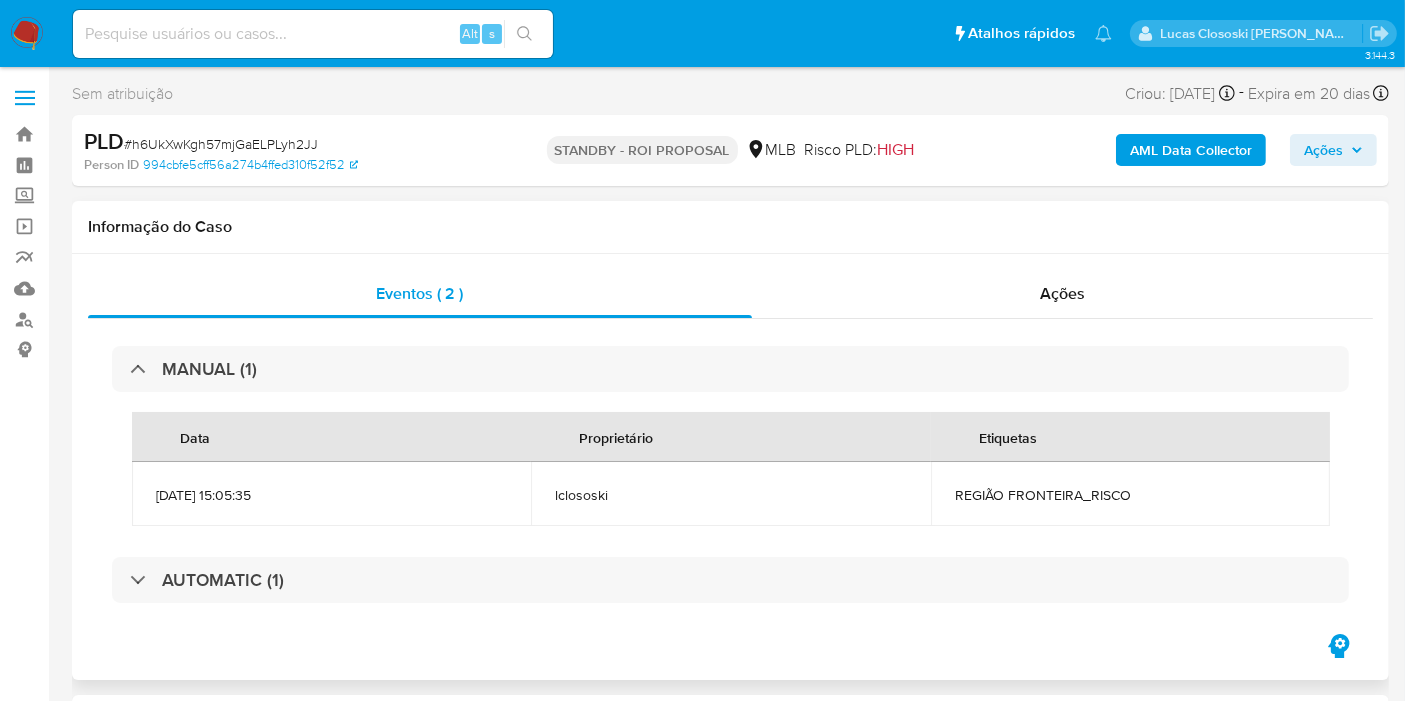 click on "REGIÃO FRONTEIRA_RISCO" at bounding box center [1130, 495] 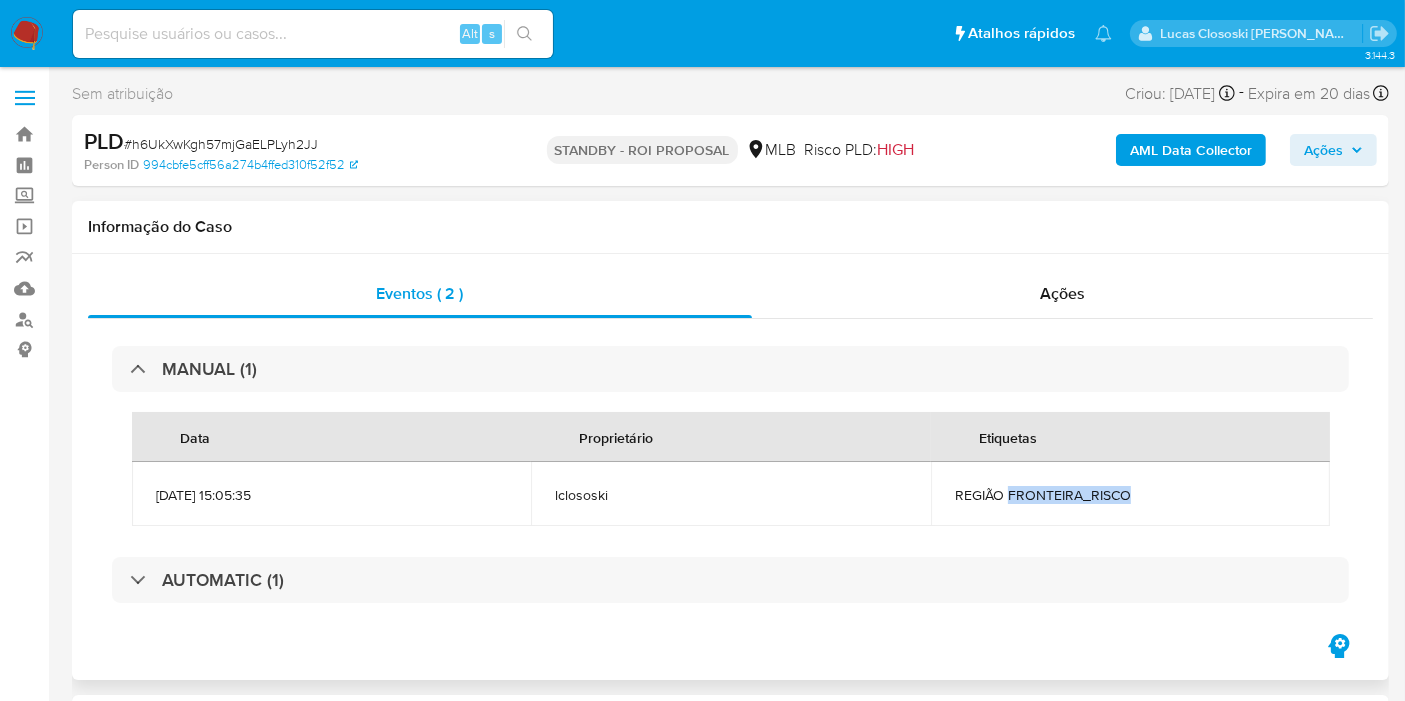 click on "REGIÃO FRONTEIRA_RISCO" at bounding box center (1130, 495) 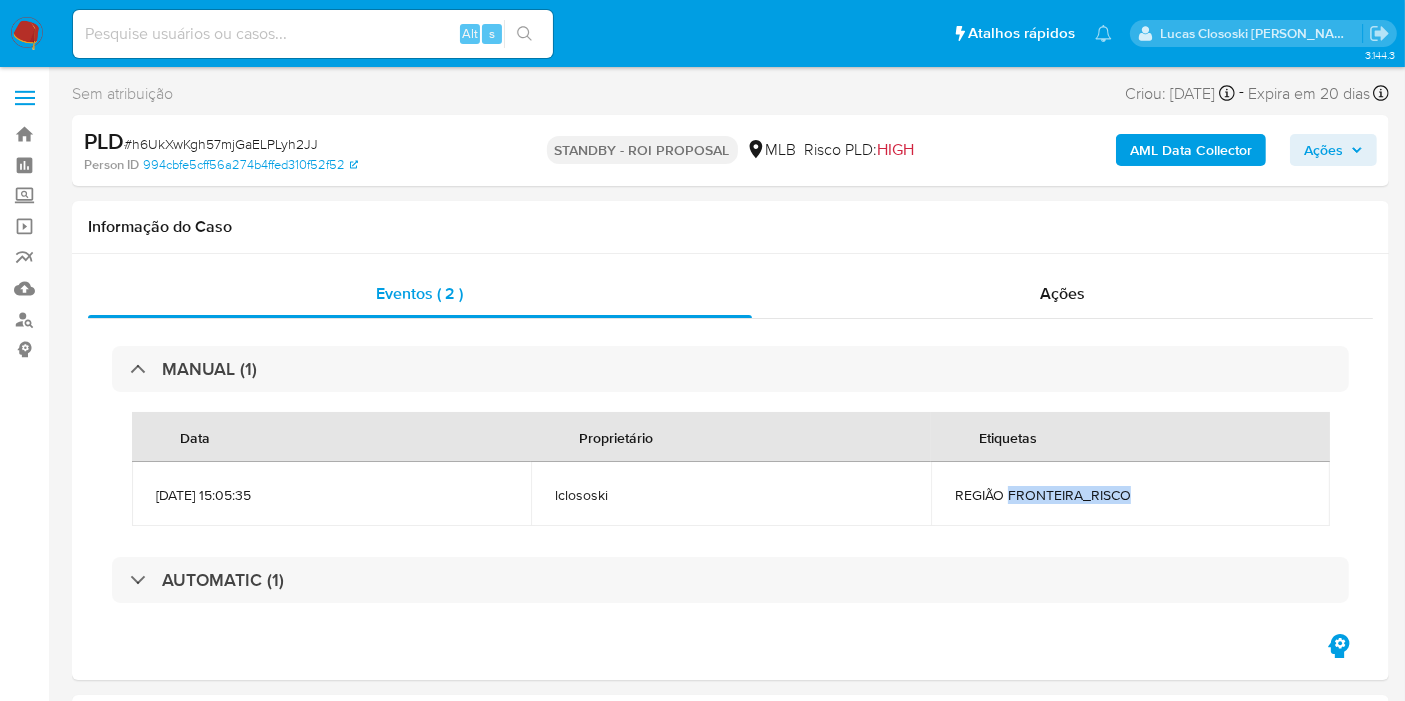 copy on "FRONTEIRA_RISCO" 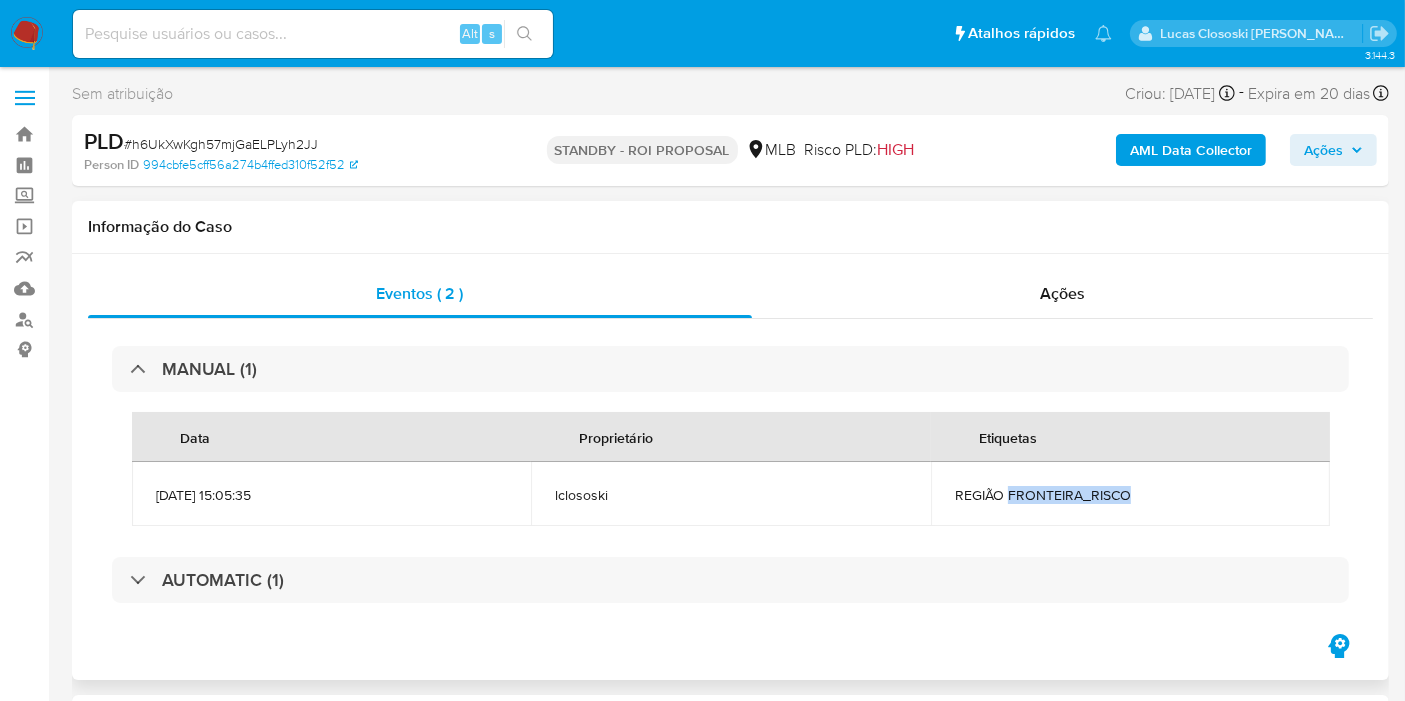 click on "REGIÃO FRONTEIRA_RISCO" at bounding box center (1130, 494) 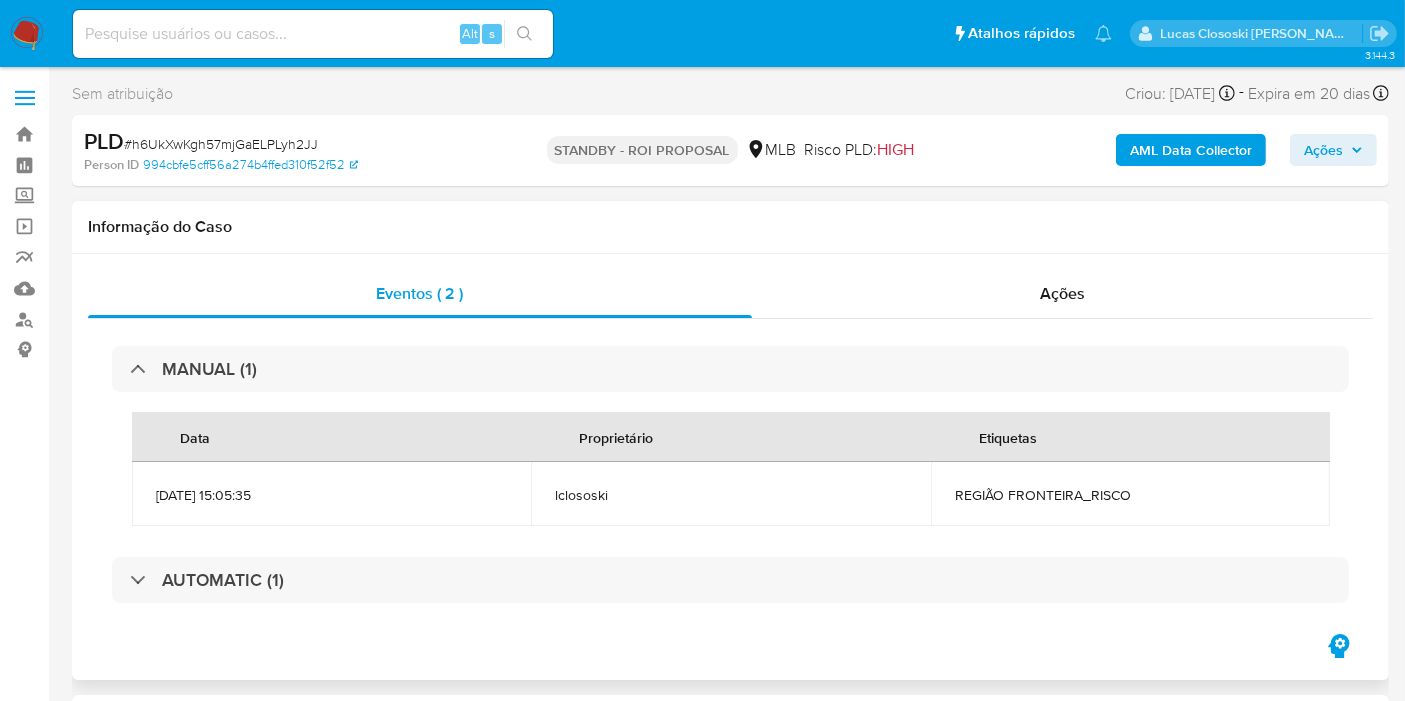 click on "REGIÃO FRONTEIRA_RISCO" at bounding box center (1130, 495) 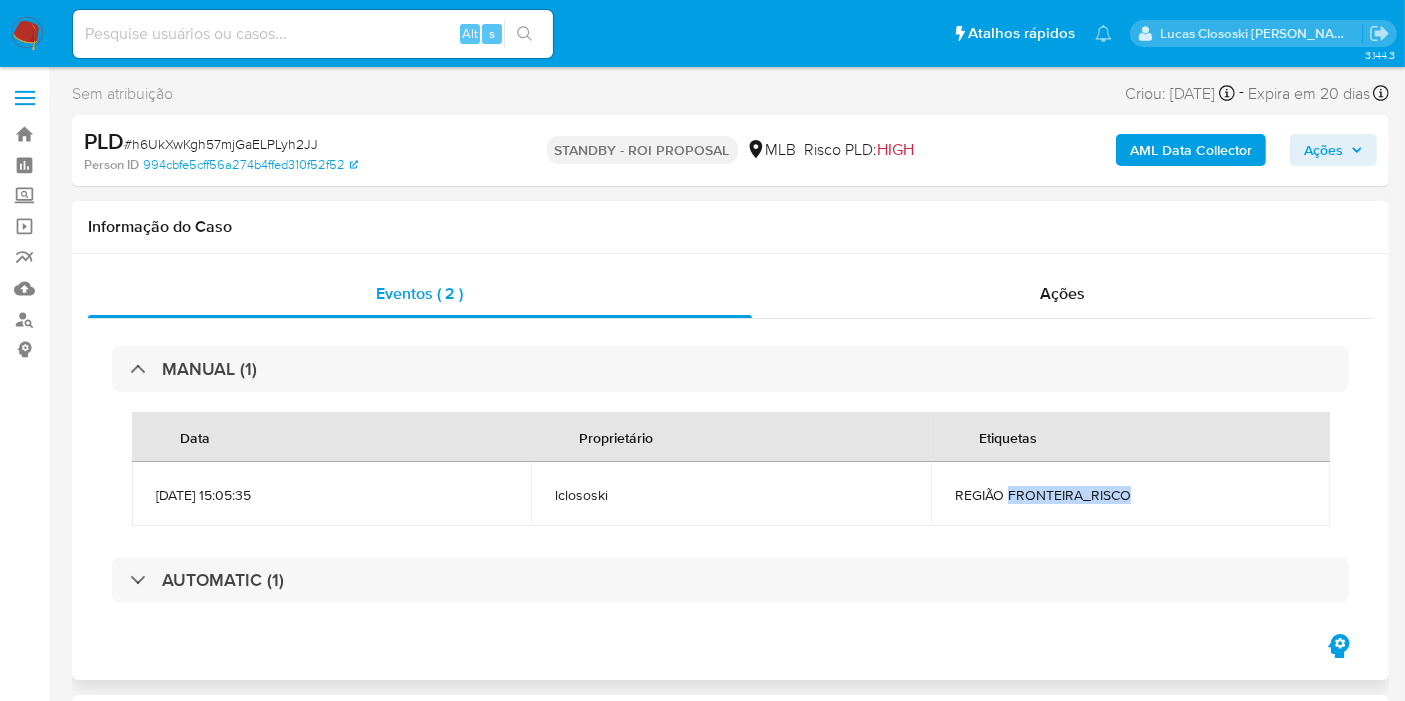 click on "REGIÃO FRONTEIRA_RISCO" at bounding box center (1130, 495) 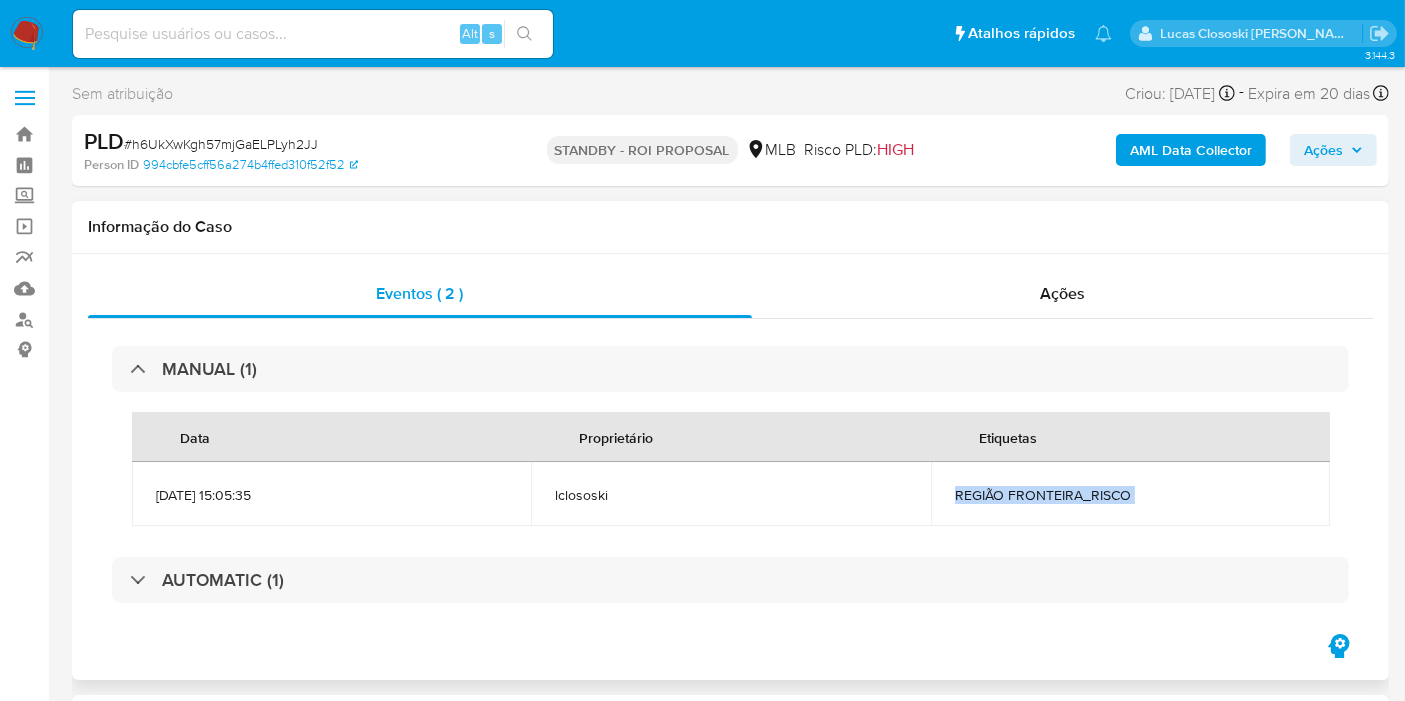 click on "REGIÃO FRONTEIRA_RISCO" at bounding box center [1130, 495] 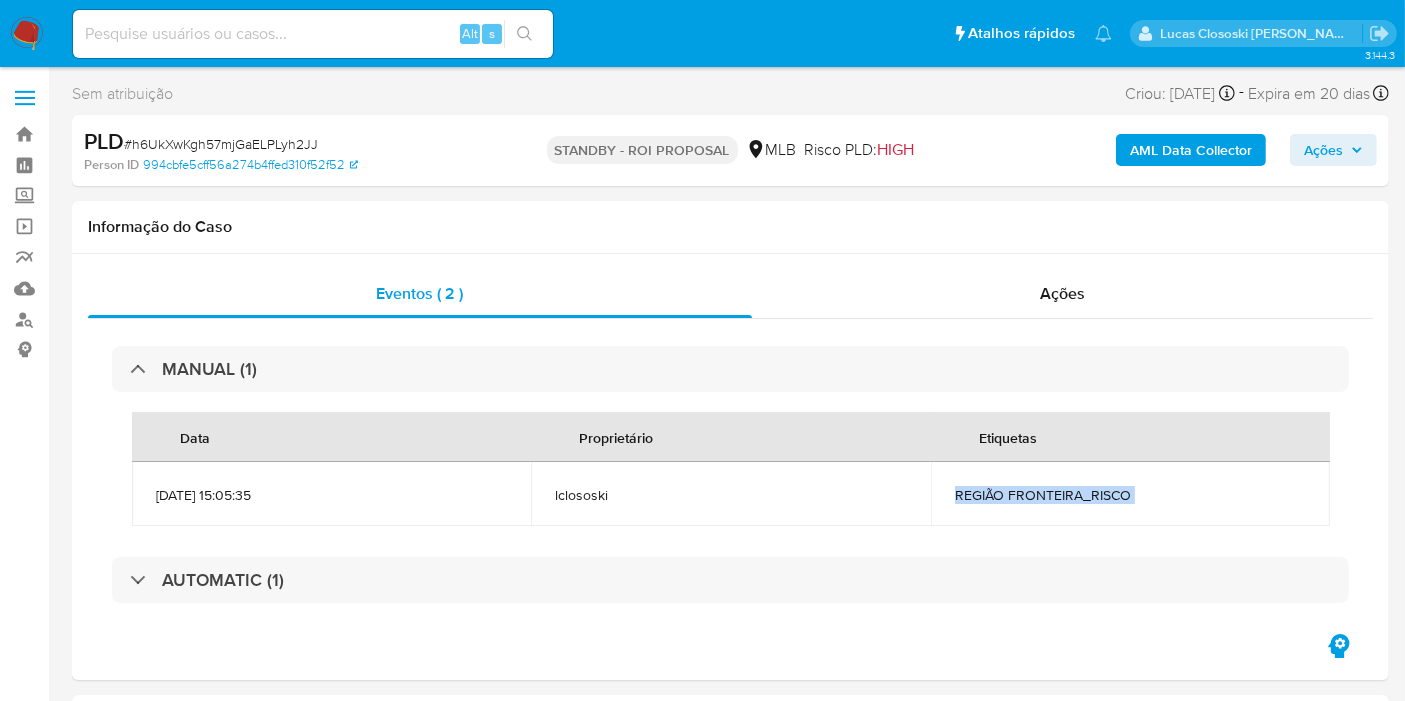 copy on "REGIÃO FRONTEIRA_RISCO" 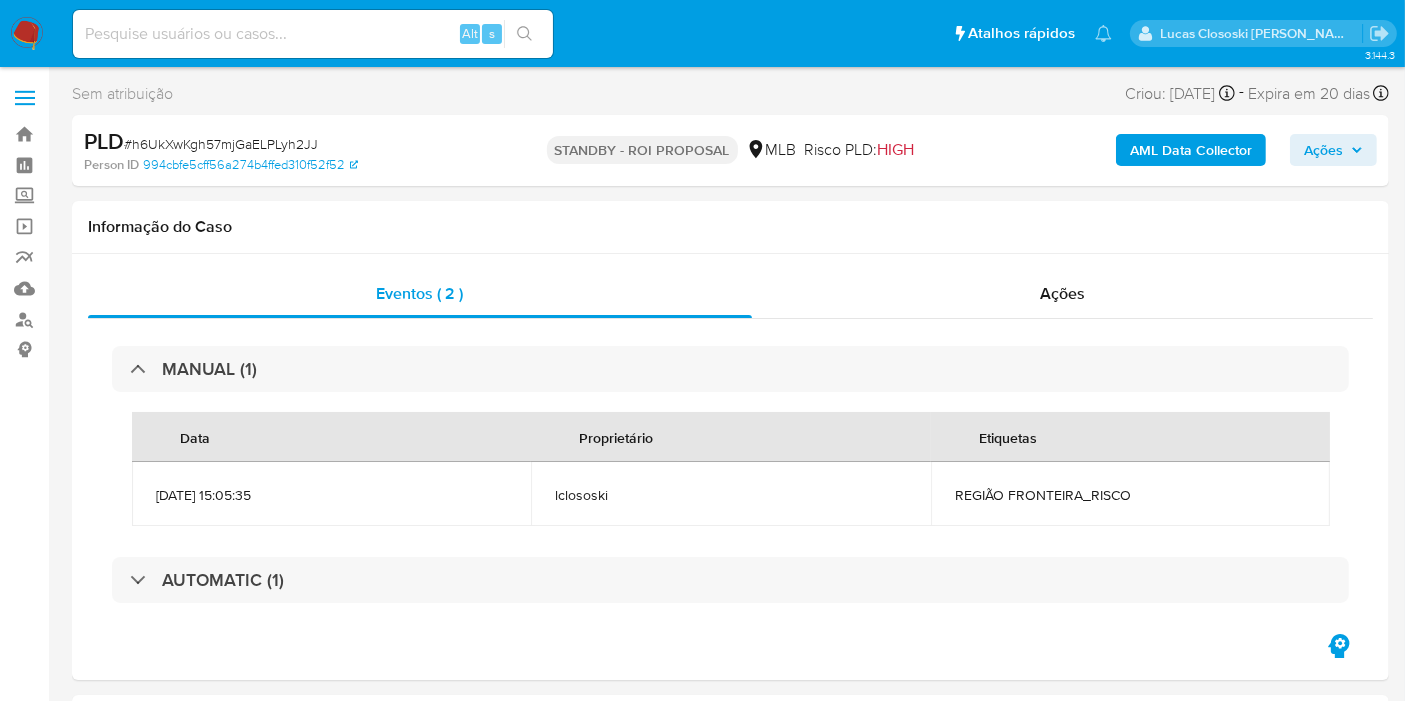 drag, startPoint x: 956, startPoint y: 12, endPoint x: 157, endPoint y: 143, distance: 809.66785 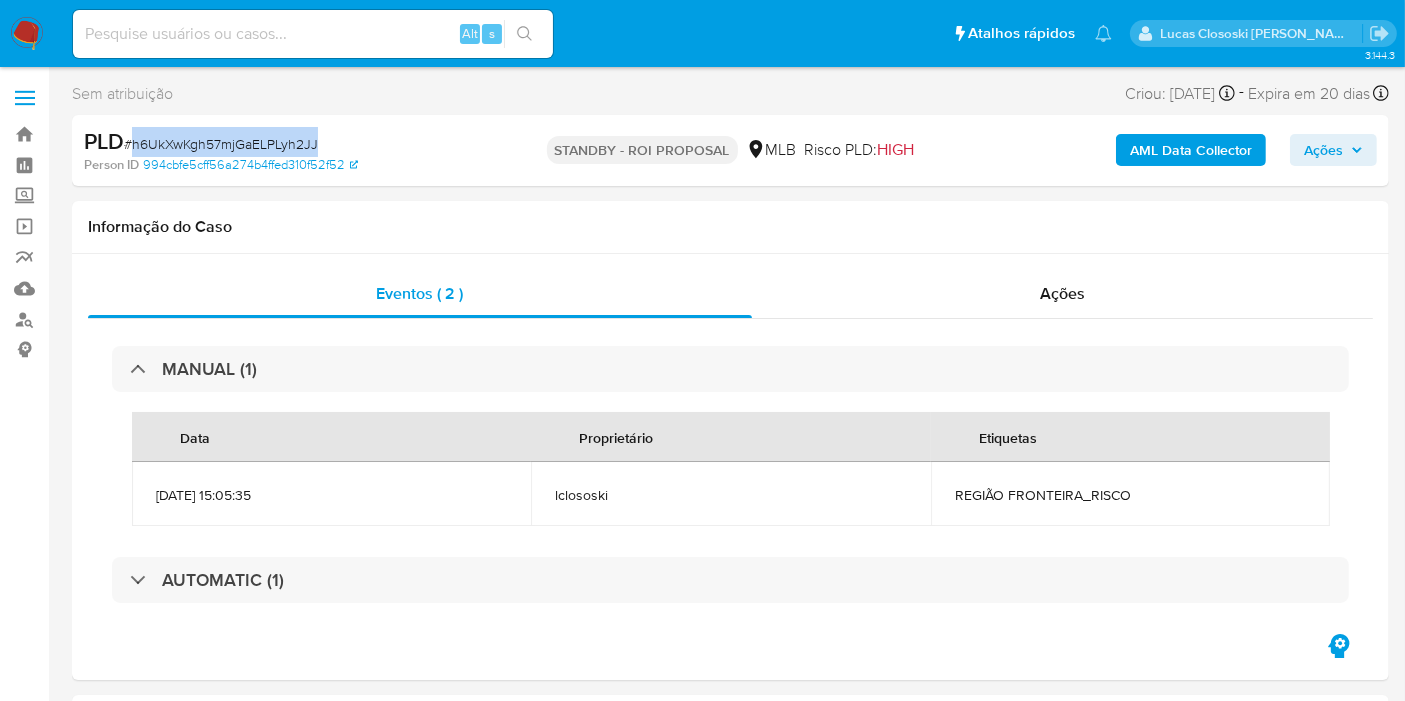 click on "# h6UkXwKgh57mjGaELPLyh2JJ" at bounding box center (221, 144) 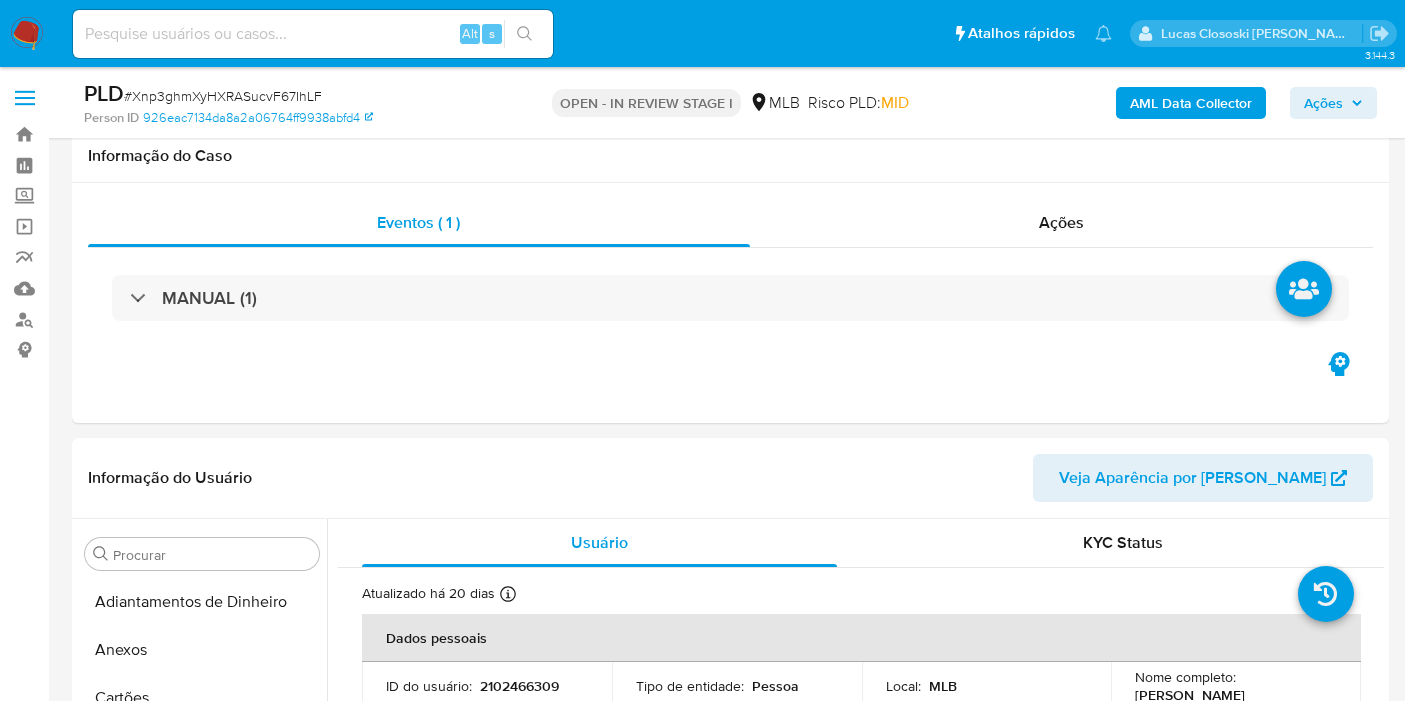 scroll, scrollTop: 2444, scrollLeft: 0, axis: vertical 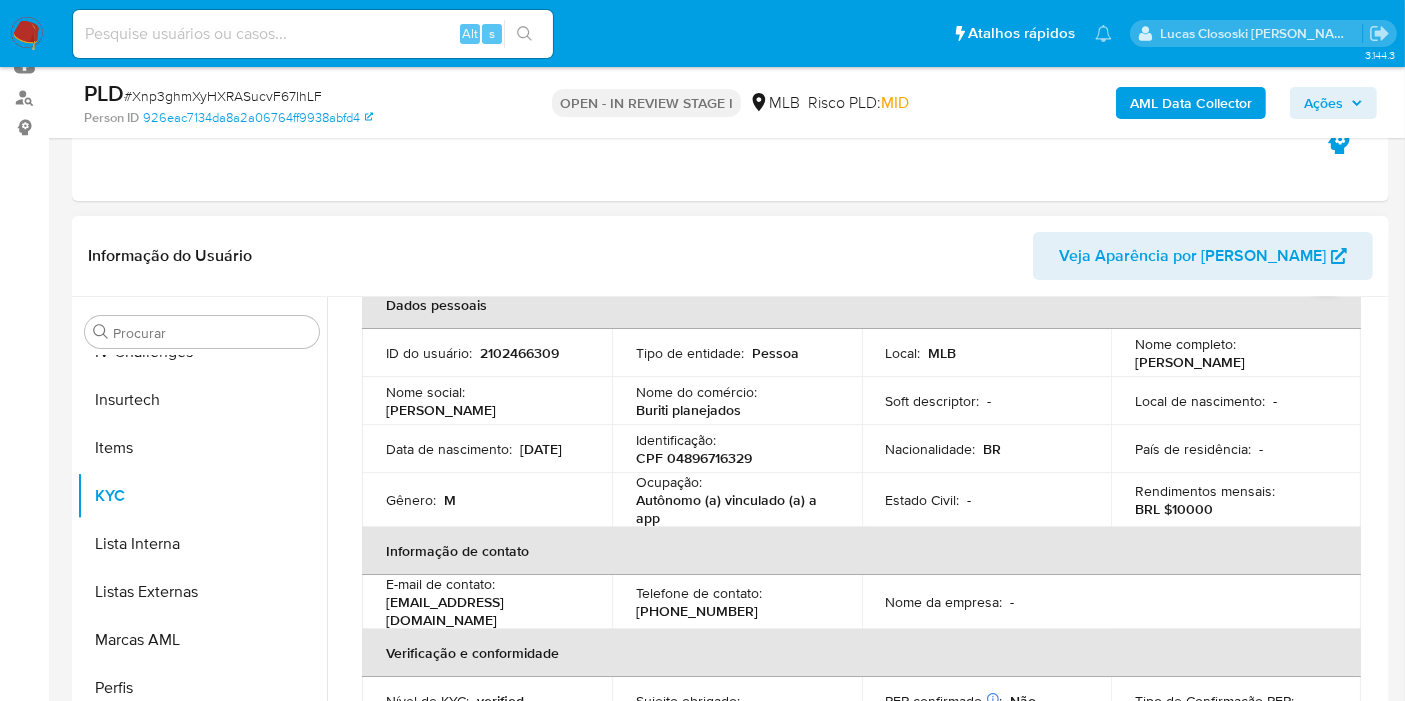 click on "CPF 04896716329" at bounding box center (694, 458) 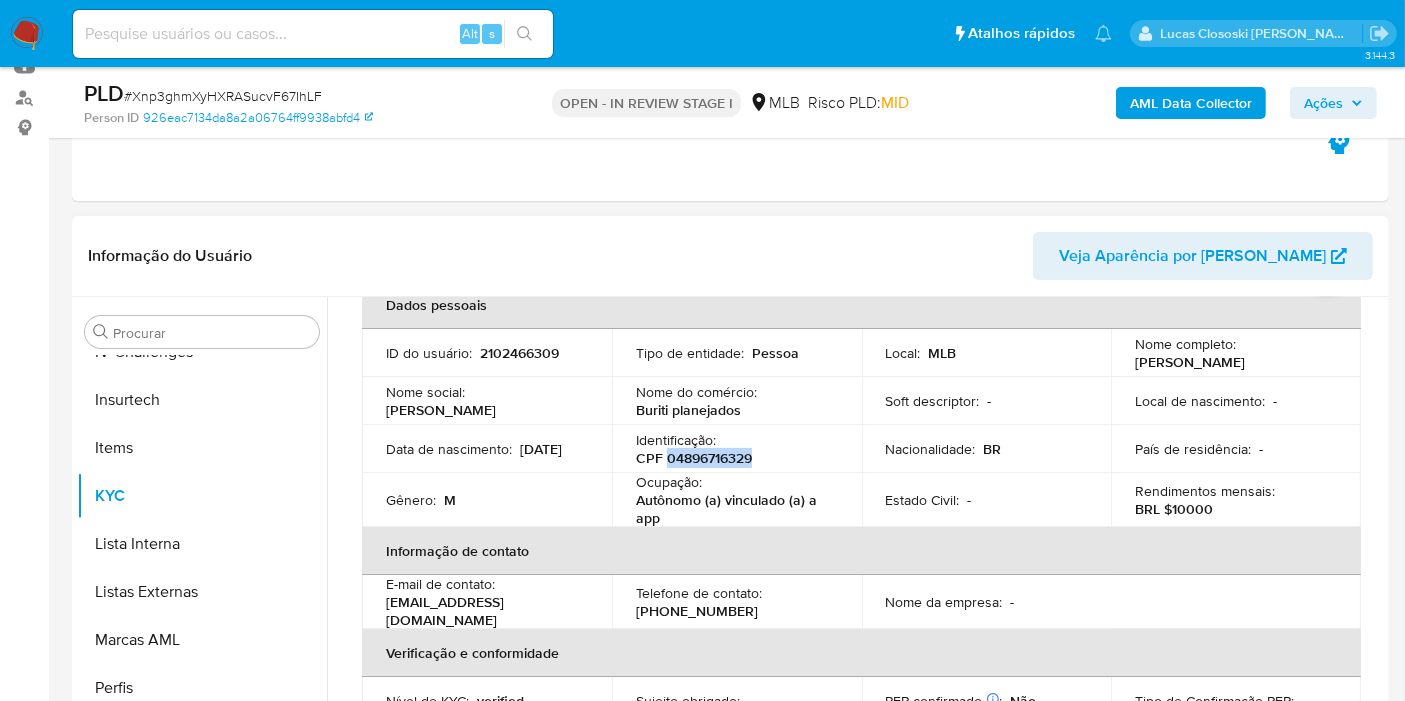 click on "CPF 04896716329" at bounding box center (694, 458) 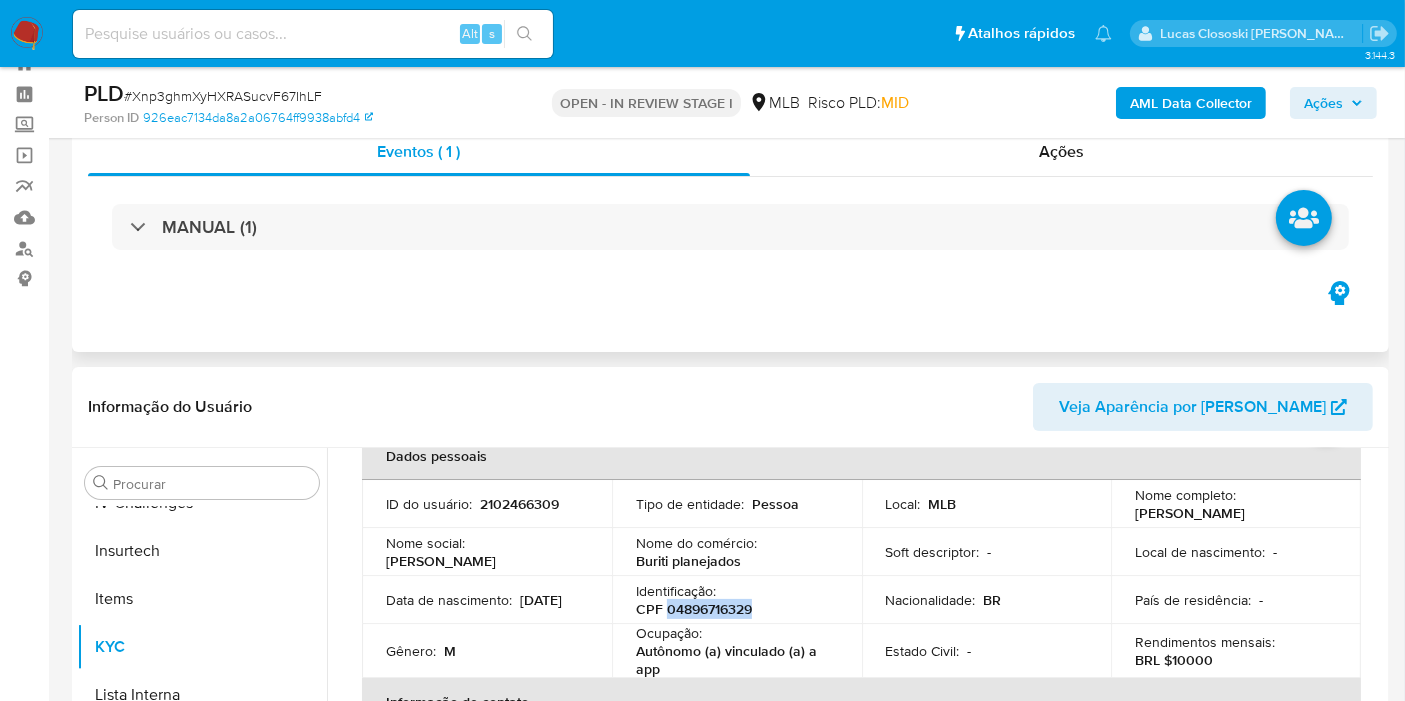 scroll, scrollTop: 0, scrollLeft: 0, axis: both 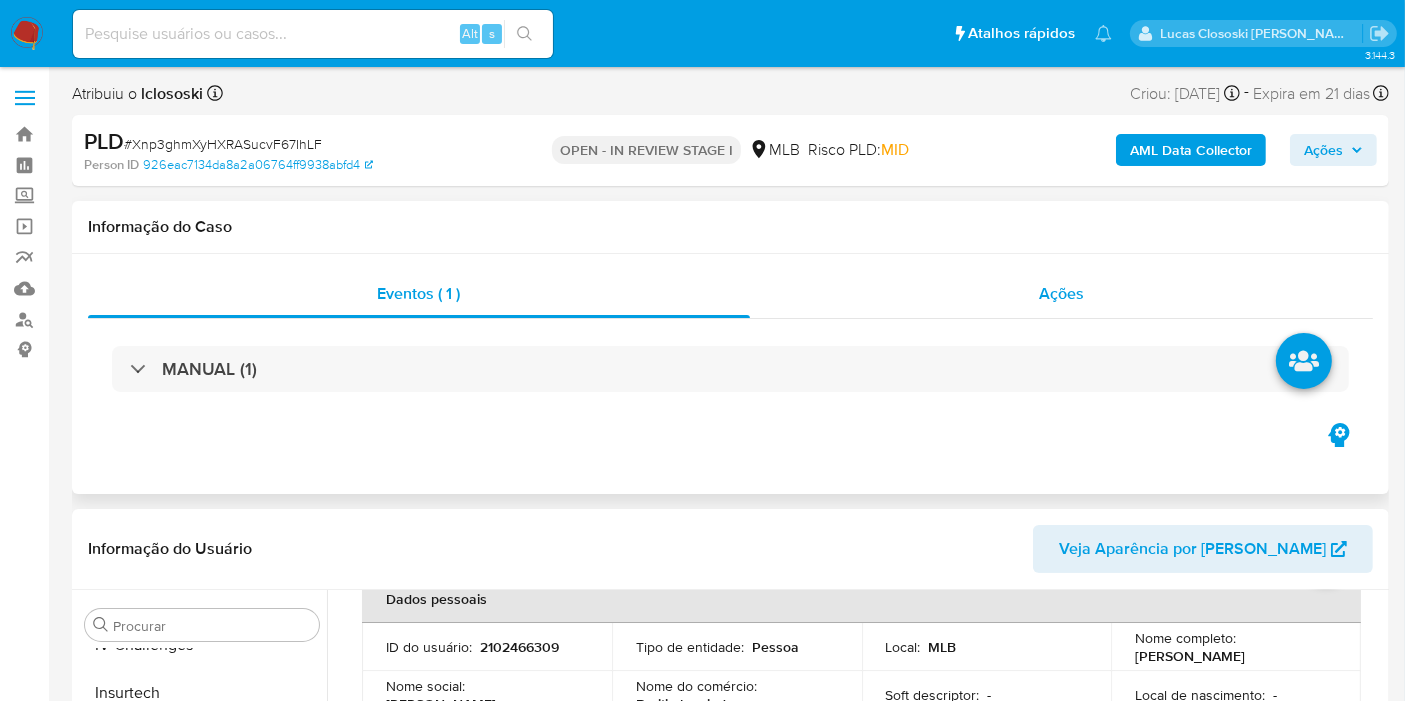 click on "Ações" at bounding box center (1062, 294) 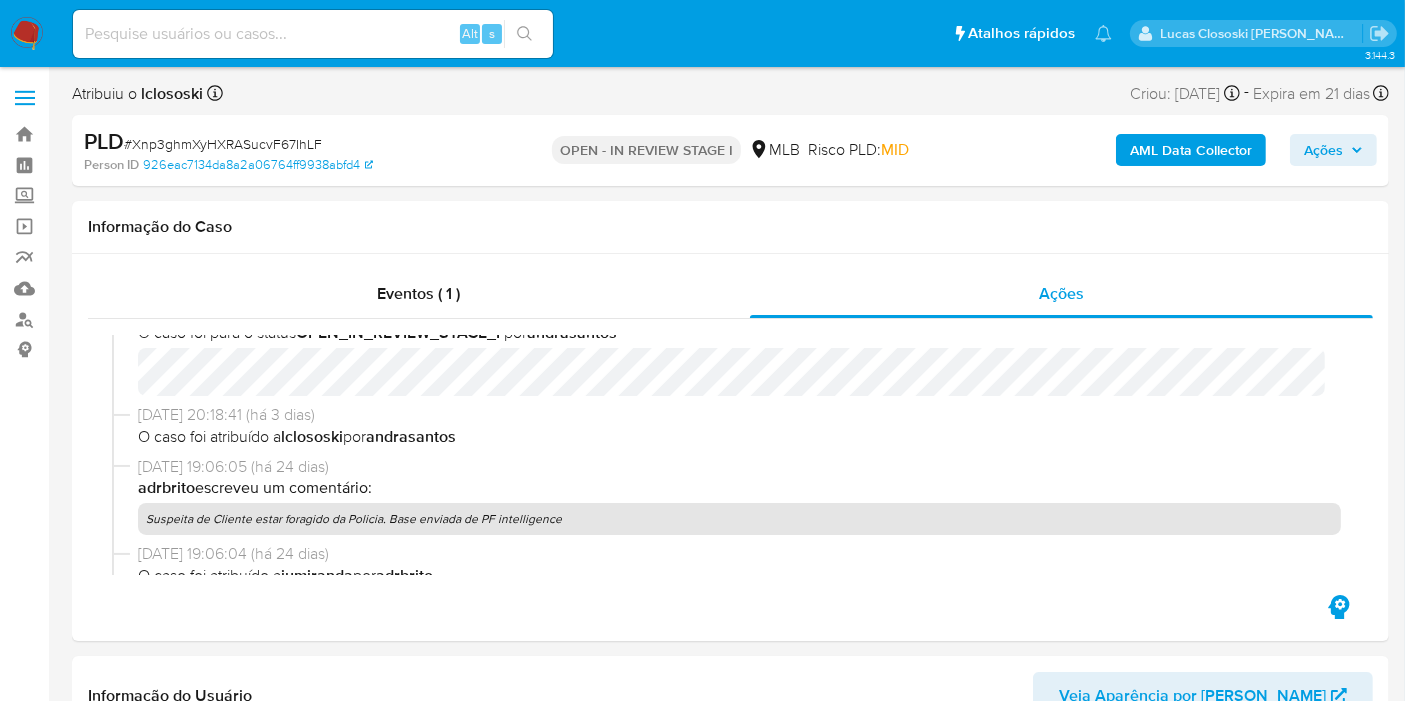 scroll, scrollTop: 0, scrollLeft: 0, axis: both 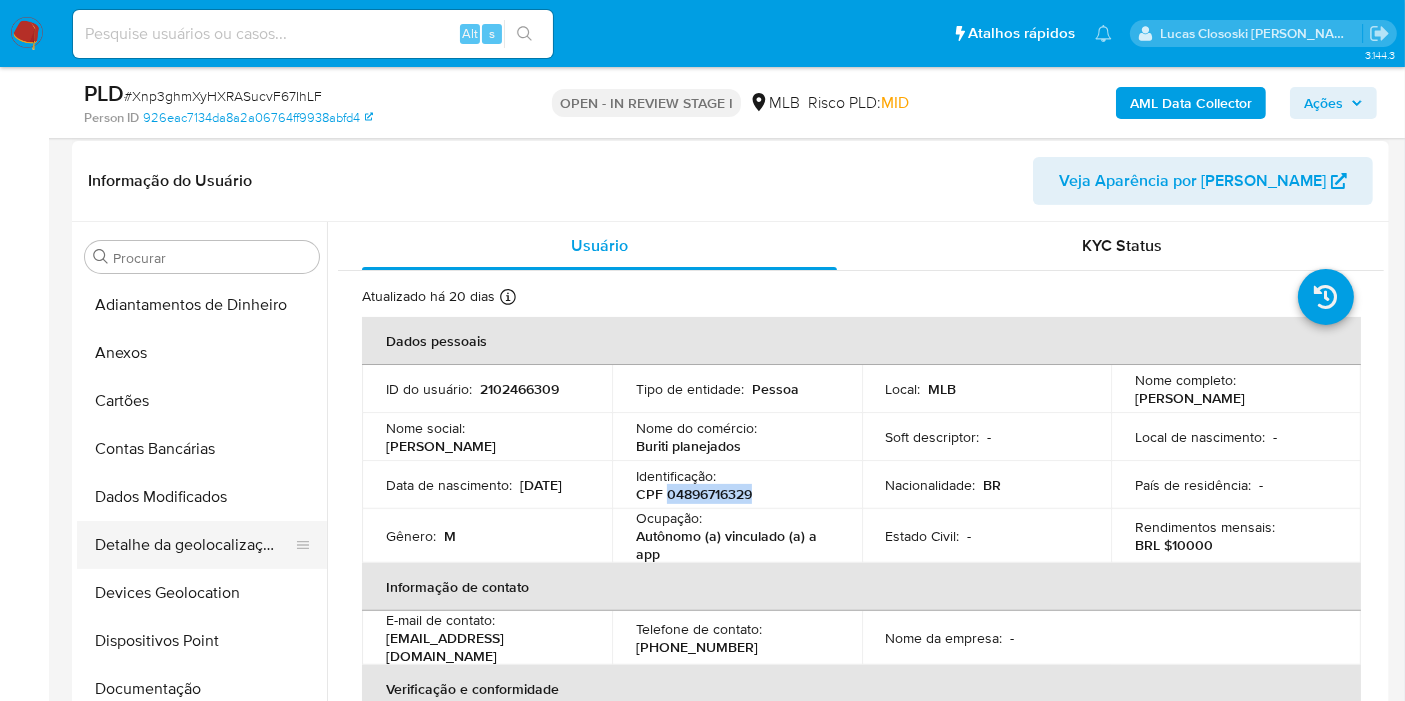 click on "Detalhe da geolocalização" at bounding box center [194, 545] 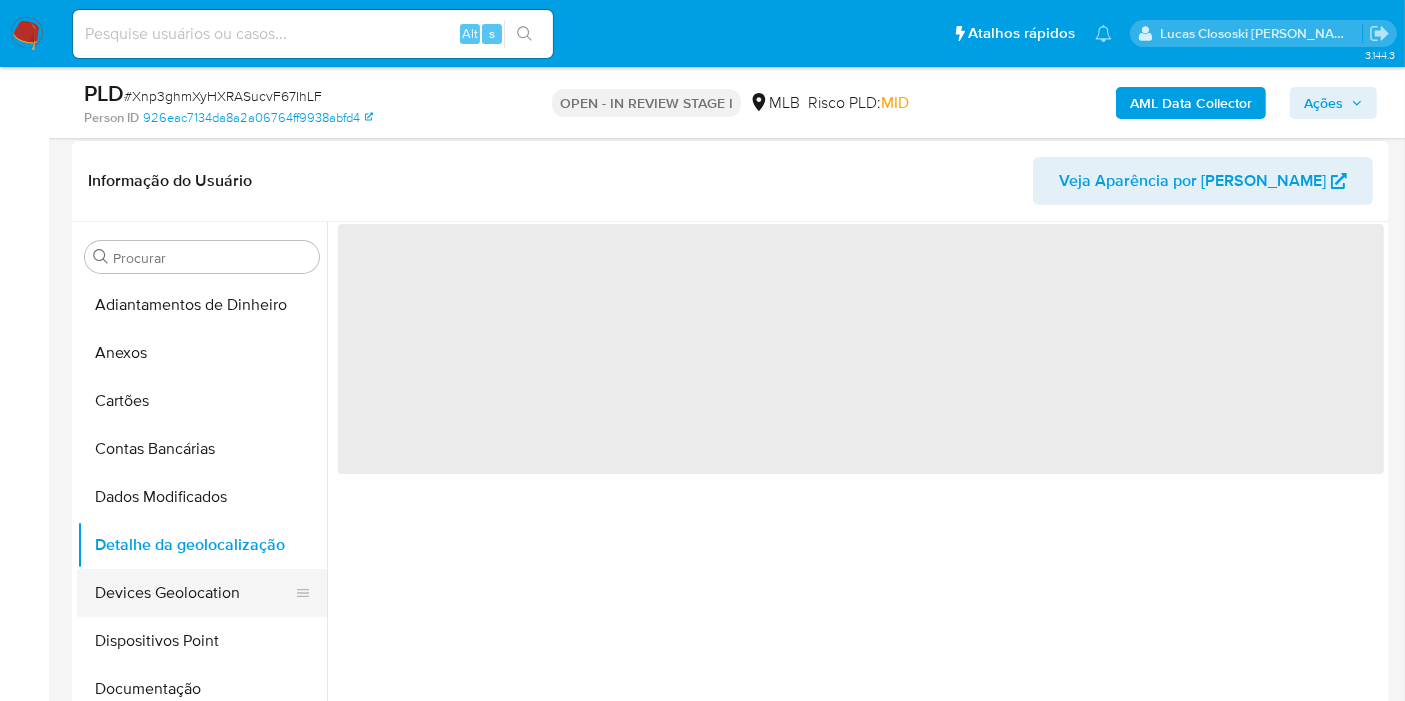 click on "Devices Geolocation" at bounding box center [194, 593] 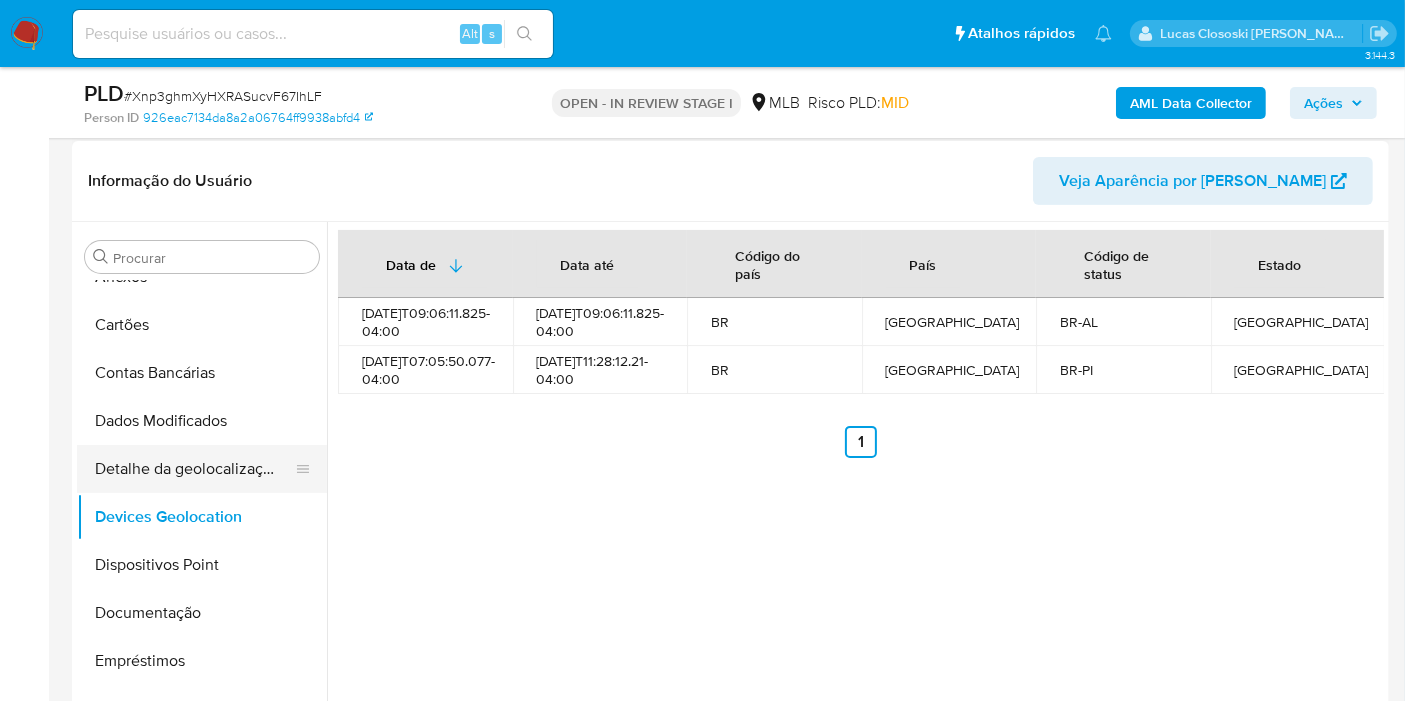 scroll, scrollTop: 222, scrollLeft: 0, axis: vertical 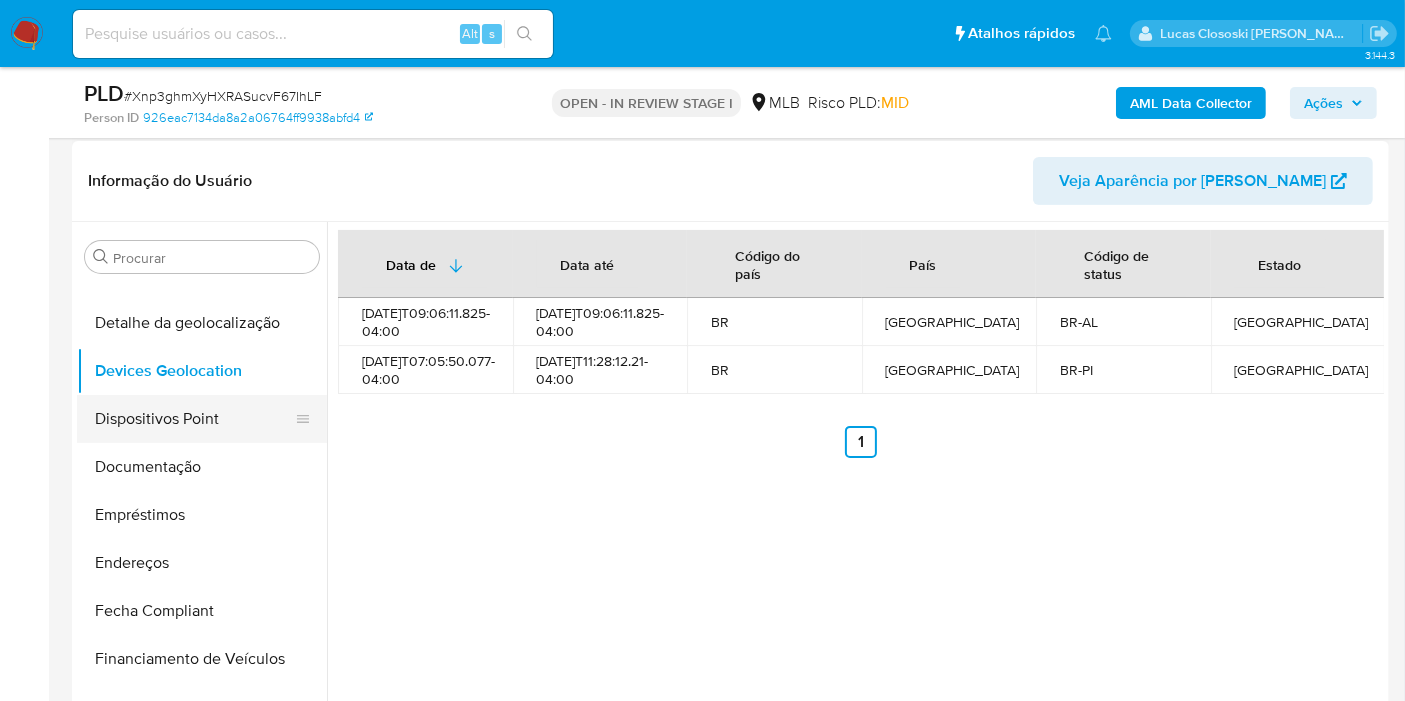 click on "Dispositivos Point" at bounding box center (194, 419) 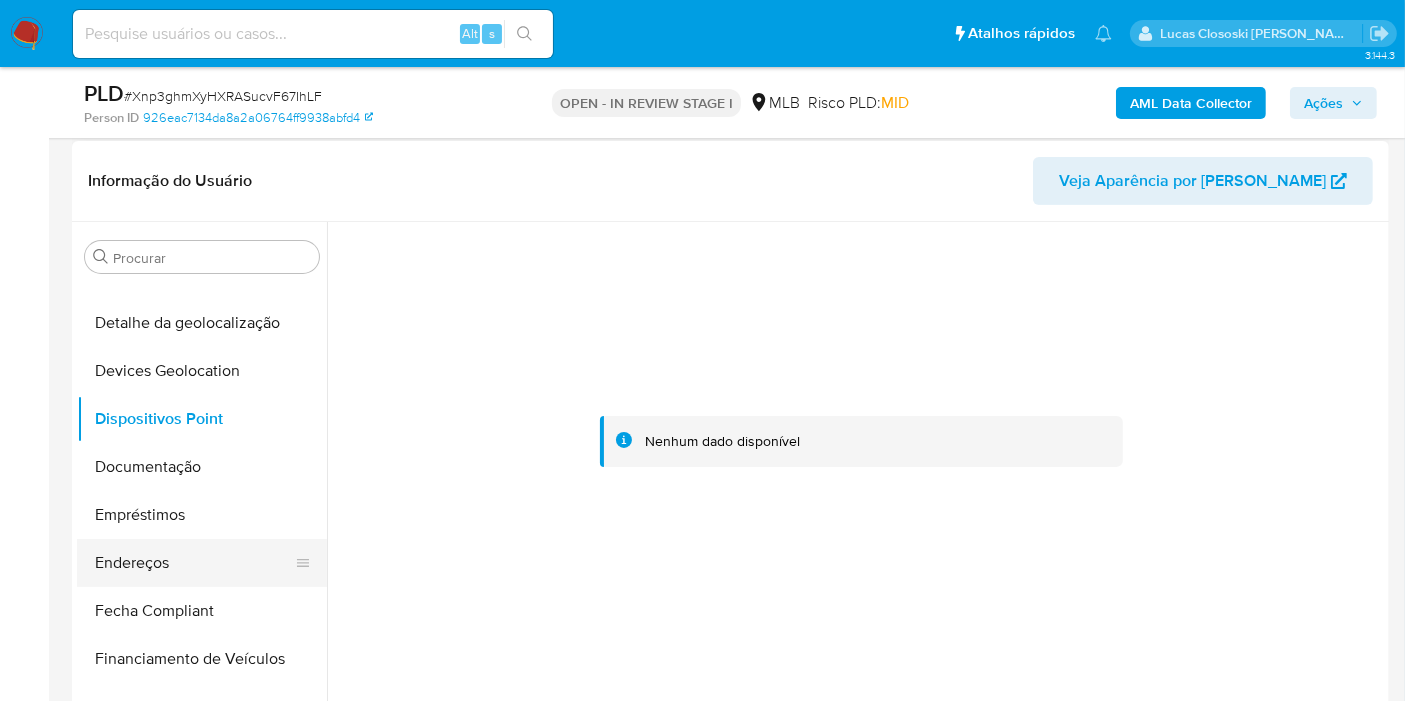 click on "Endereços" at bounding box center (194, 563) 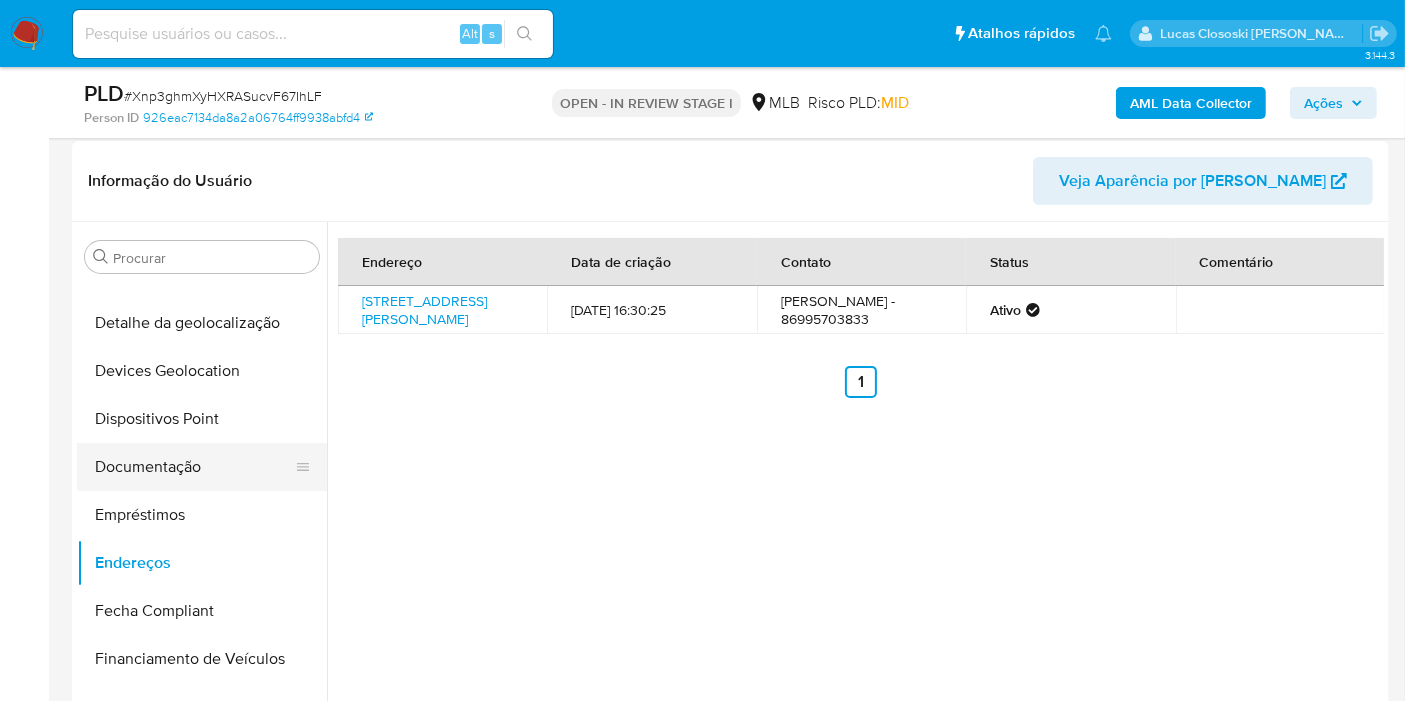 scroll, scrollTop: 333, scrollLeft: 0, axis: vertical 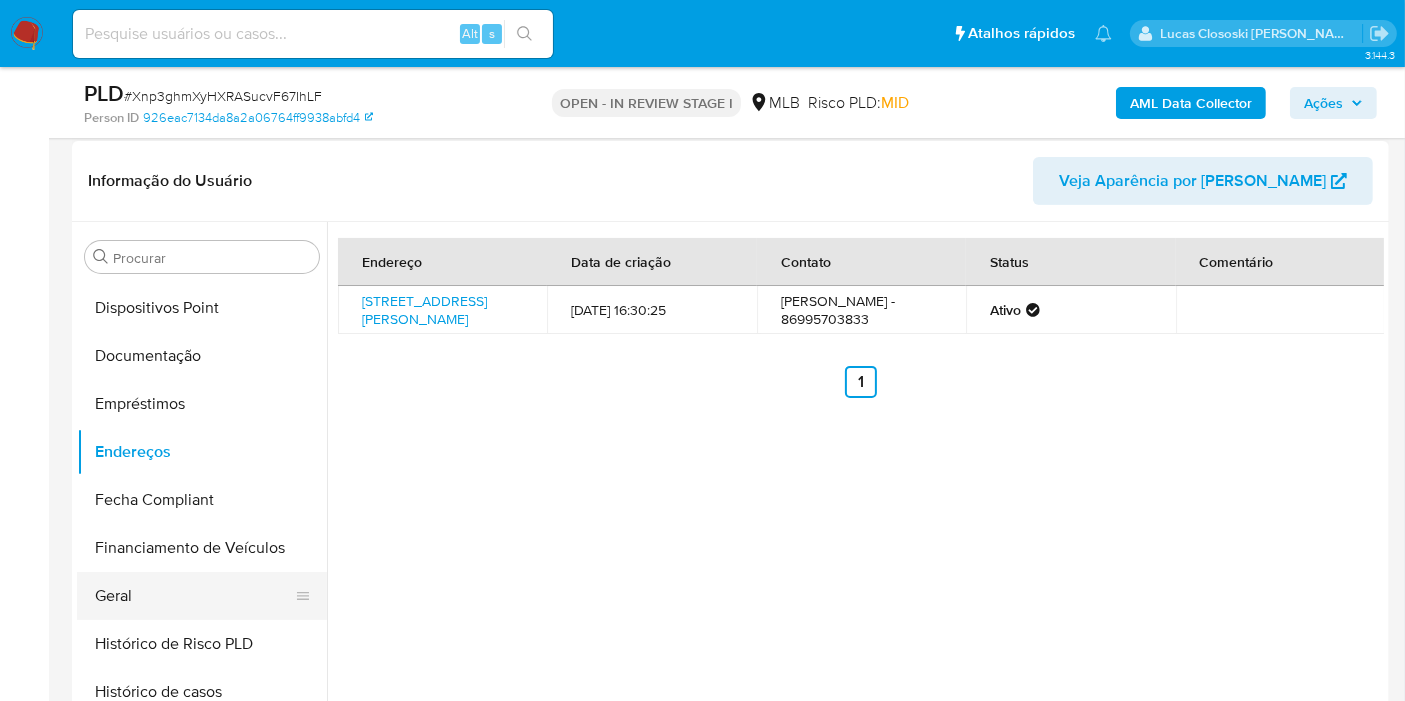 click on "Geral" at bounding box center [194, 596] 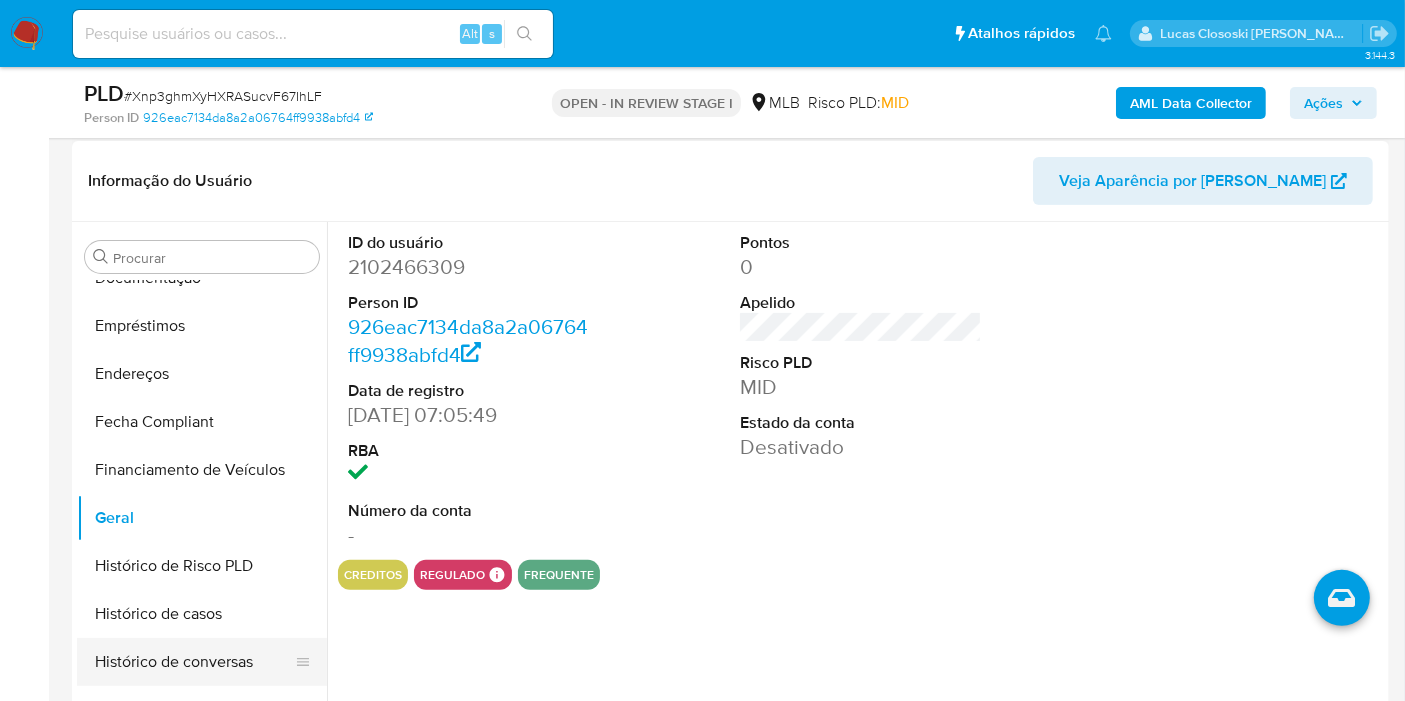 scroll, scrollTop: 555, scrollLeft: 0, axis: vertical 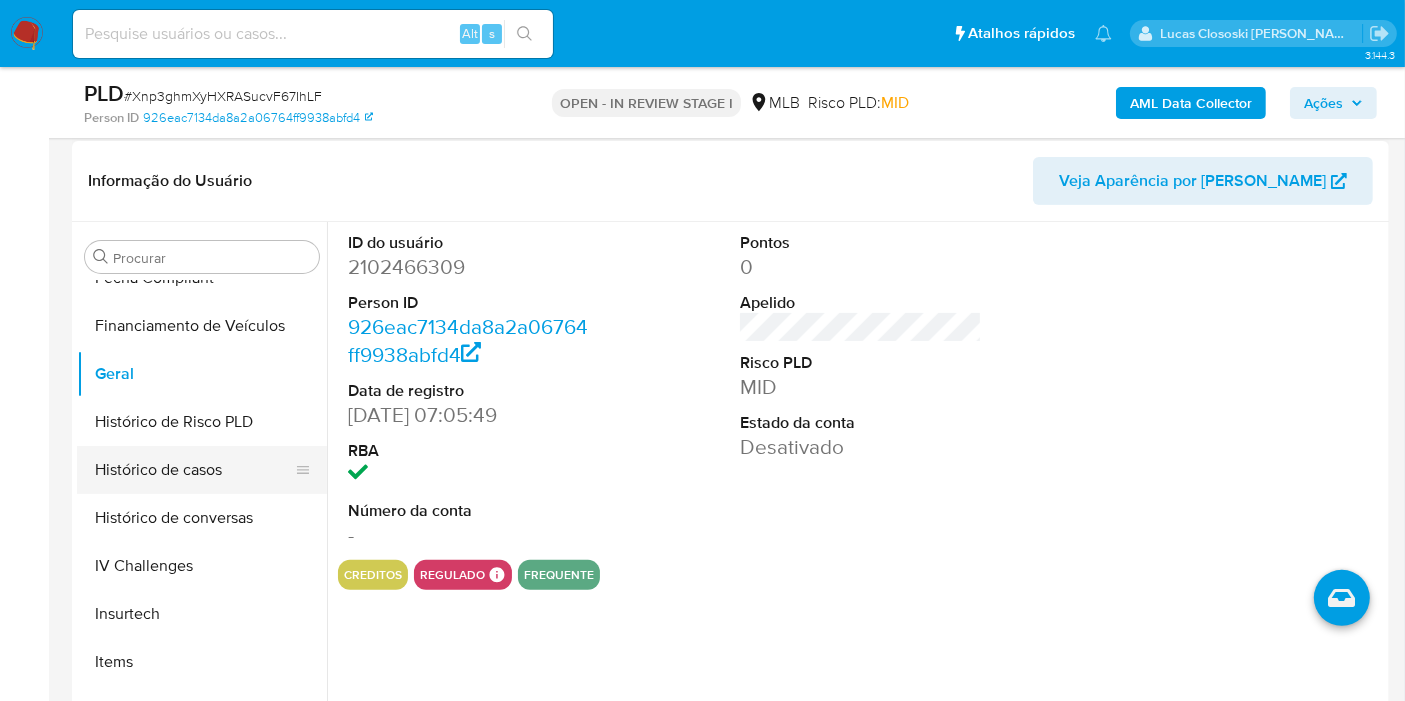 click on "Histórico de casos" at bounding box center [194, 470] 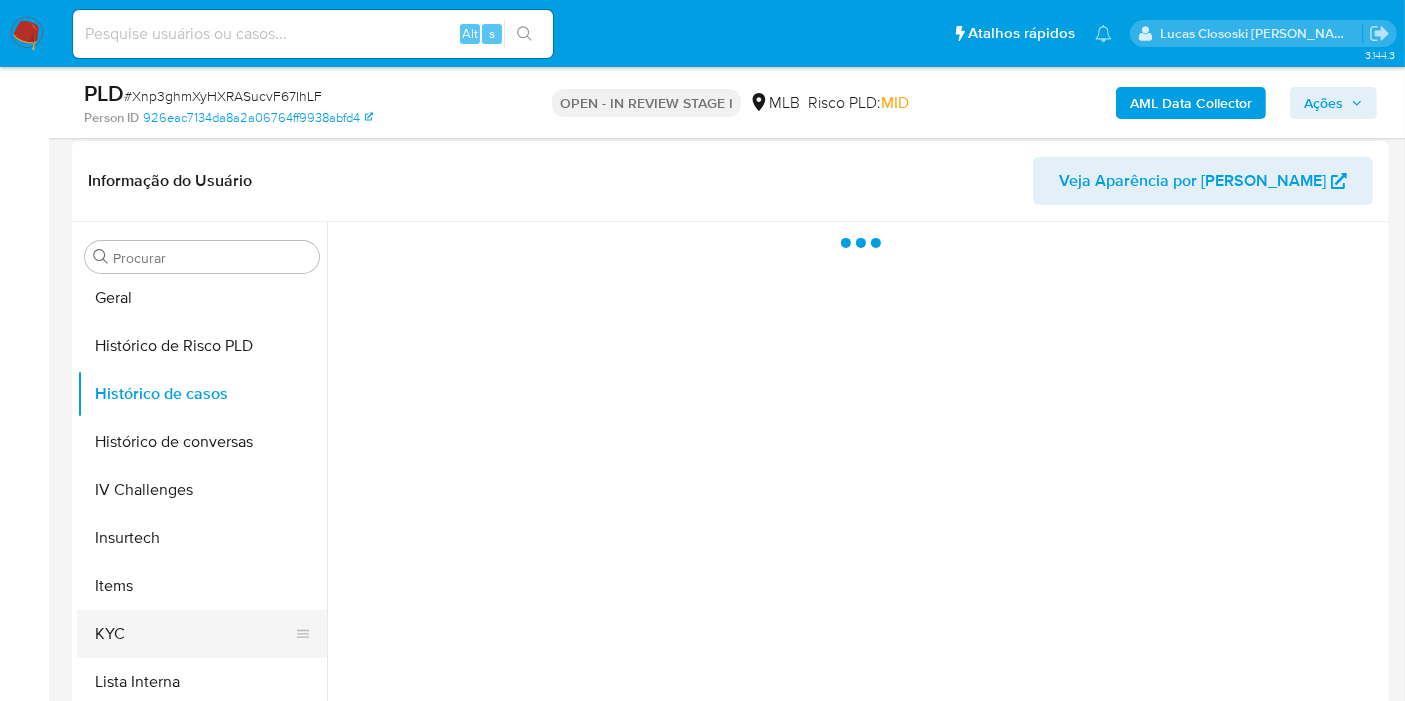 scroll, scrollTop: 666, scrollLeft: 0, axis: vertical 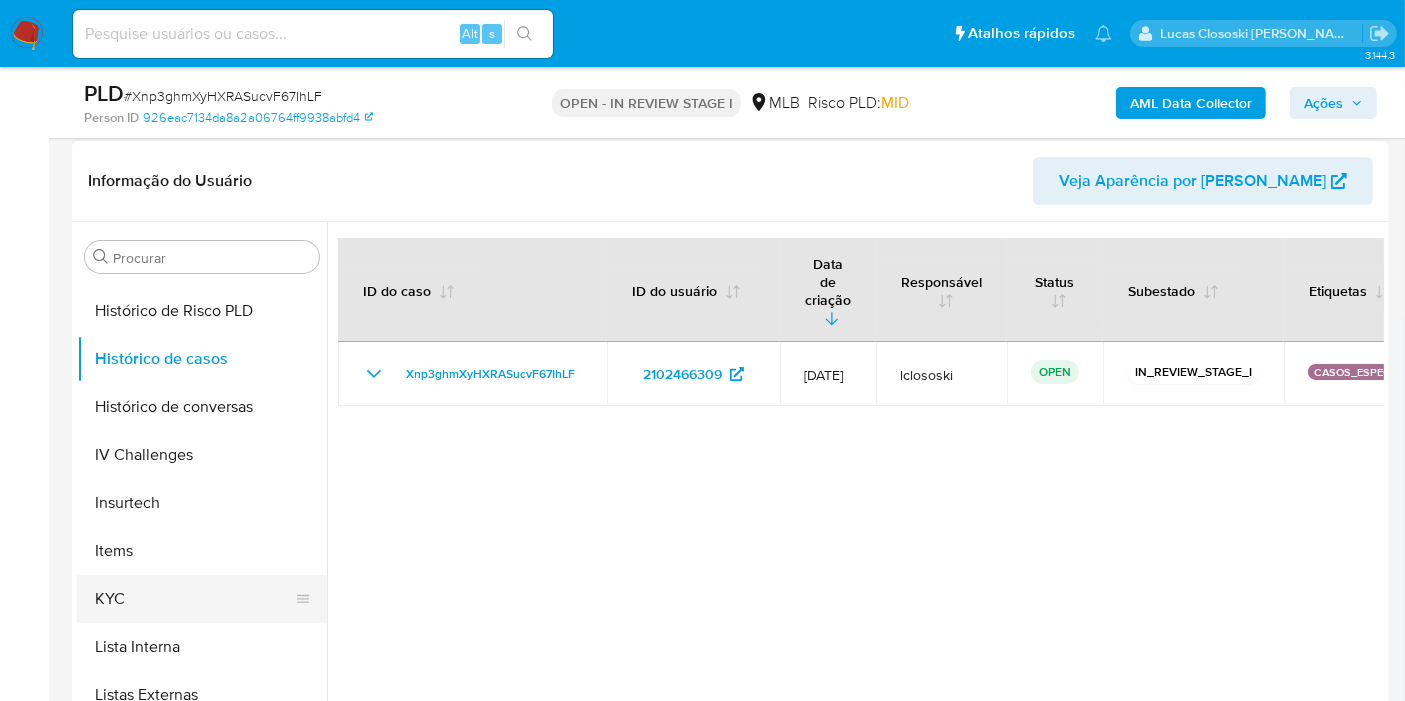 click on "KYC" at bounding box center [194, 599] 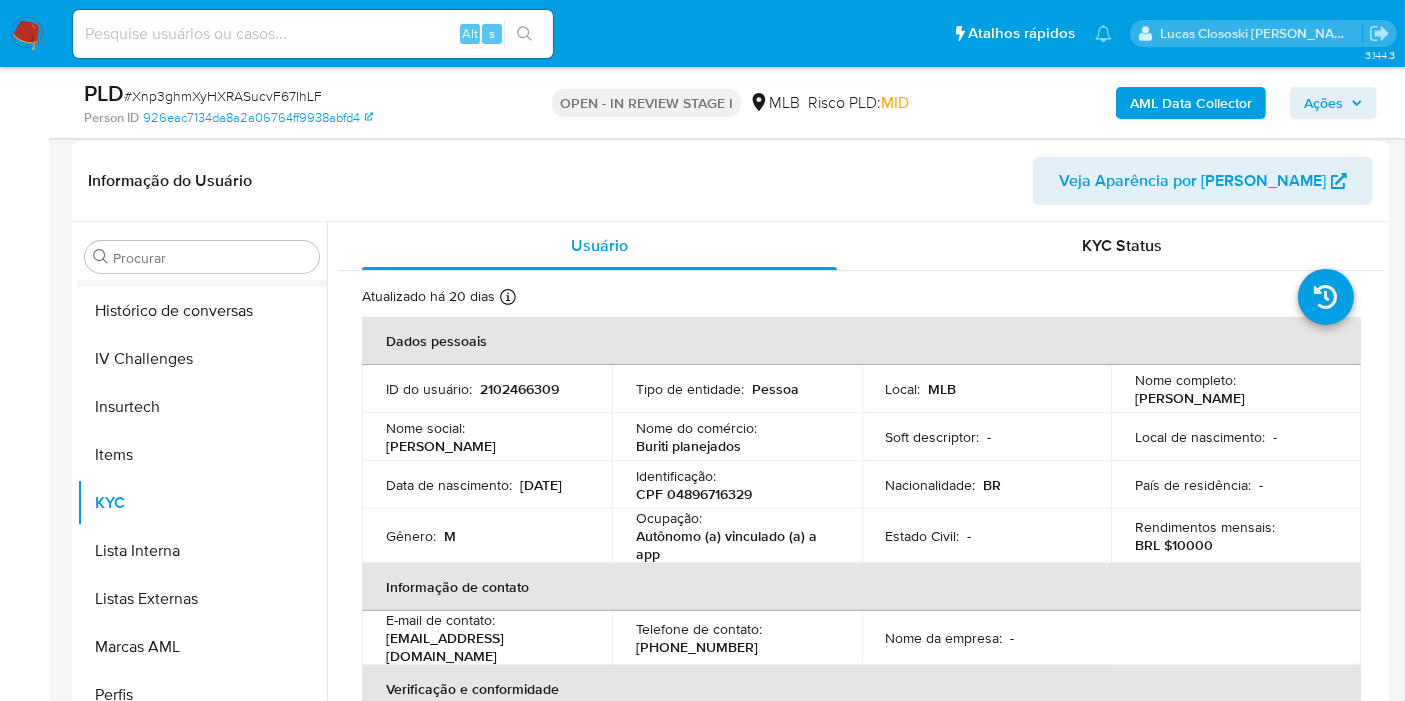 scroll, scrollTop: 844, scrollLeft: 0, axis: vertical 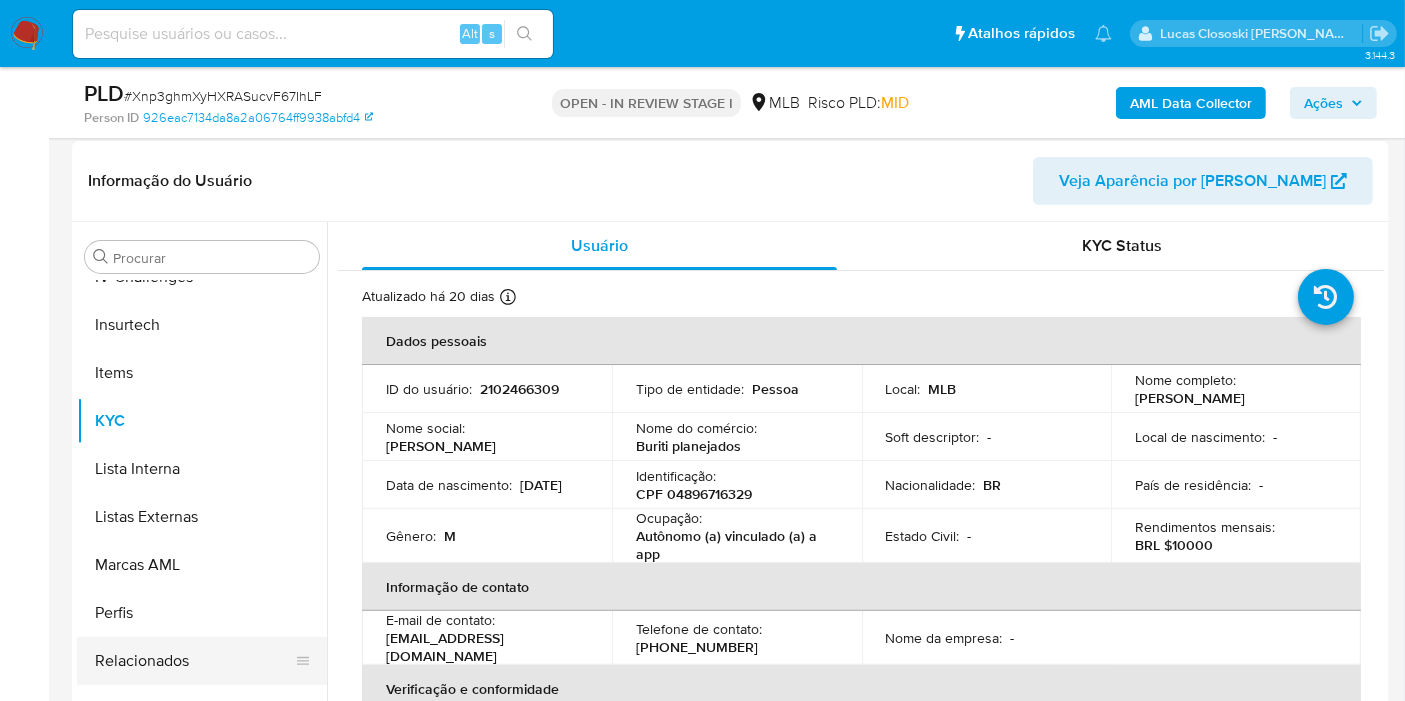 click on "Relacionados" at bounding box center (194, 661) 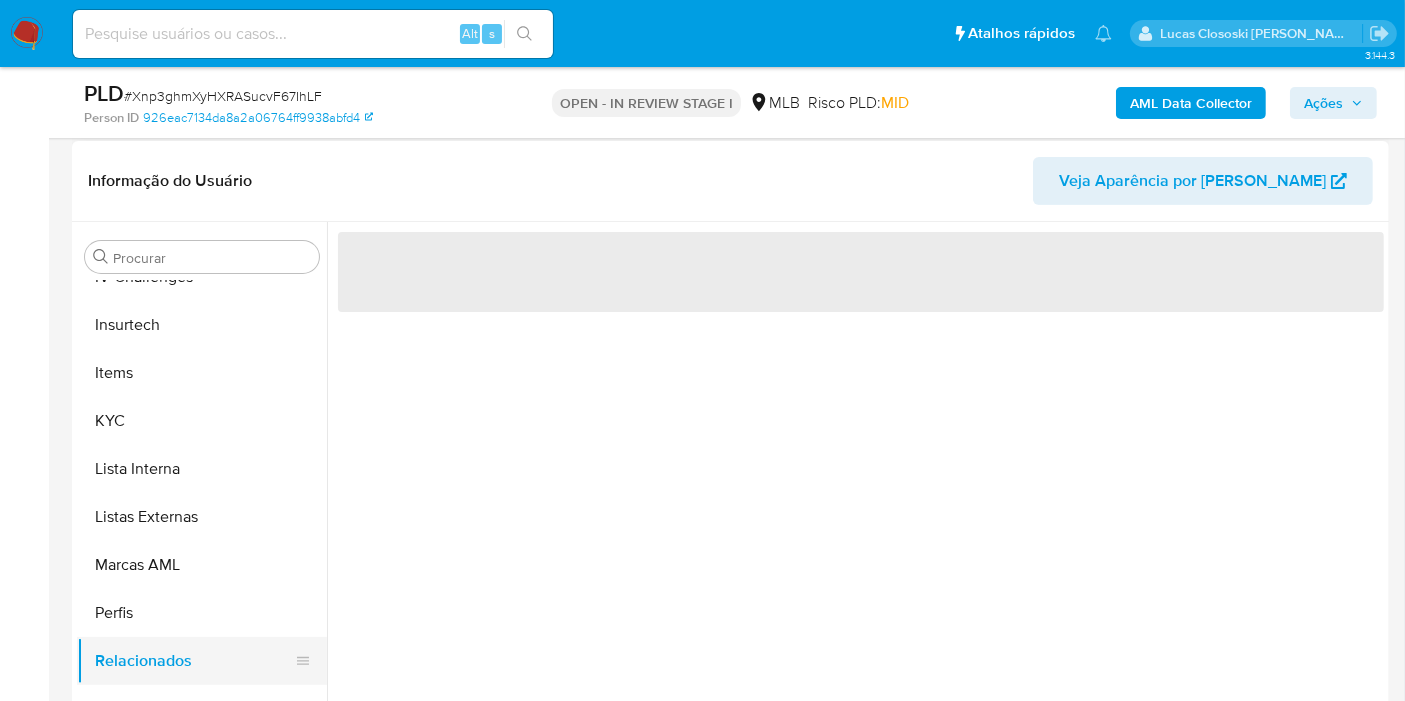 click on "Relacionados" at bounding box center [194, 661] 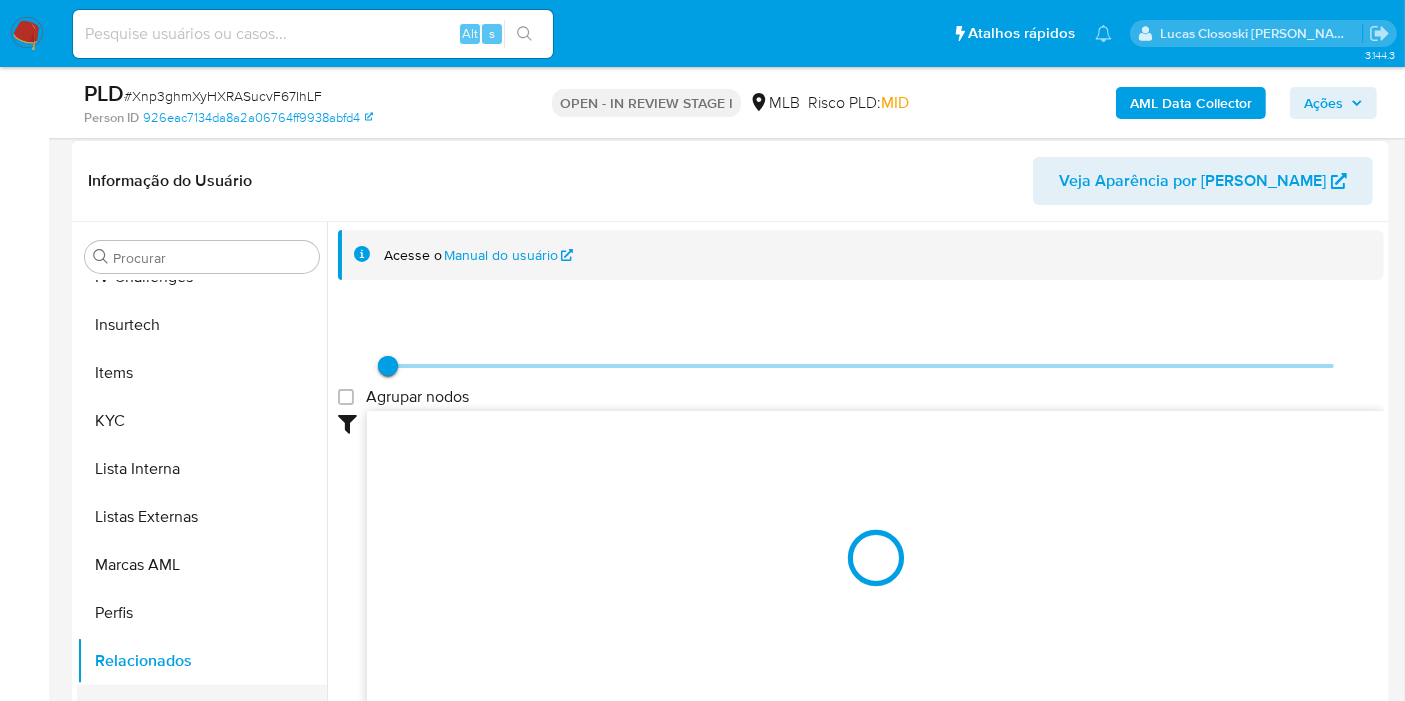 click on "Restrições Novo Mundo" at bounding box center [194, 709] 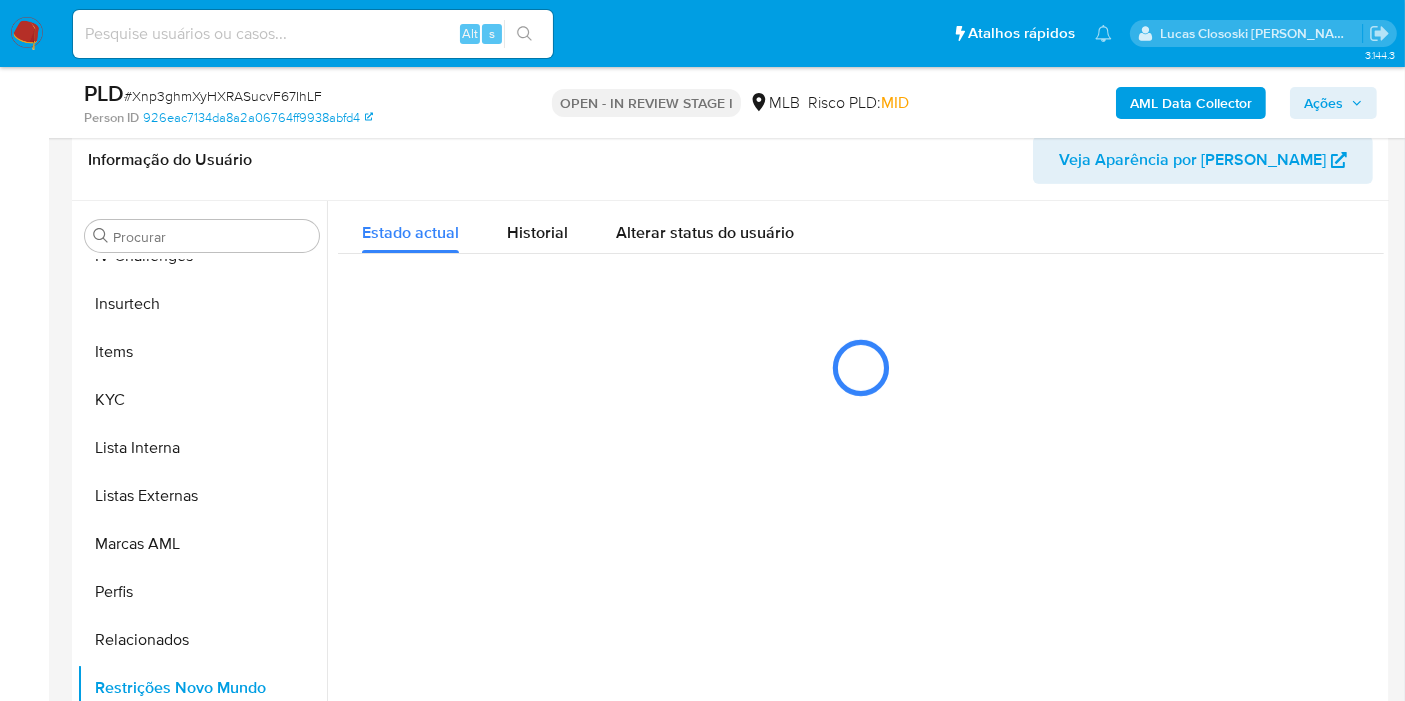 scroll, scrollTop: 479, scrollLeft: 0, axis: vertical 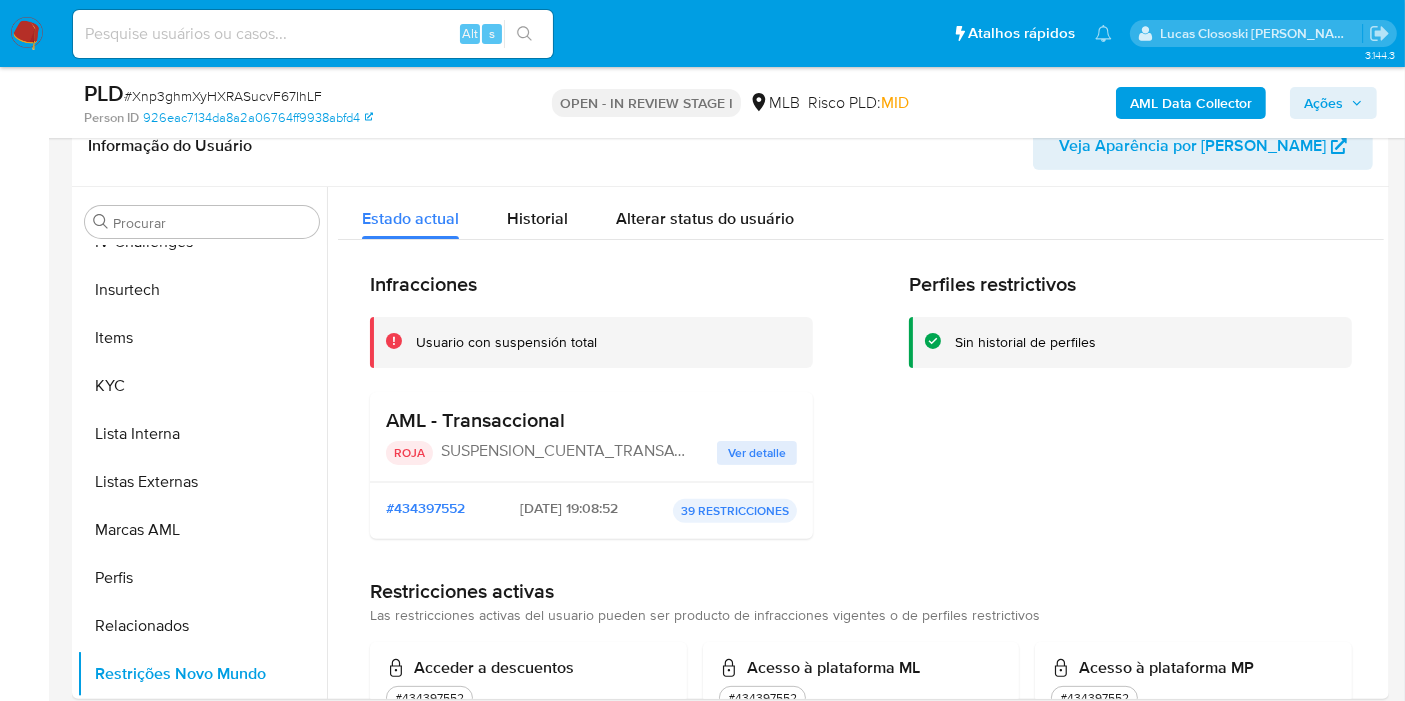 click on "# Xnp3ghmXyHXRASucvF67IhLF" at bounding box center [223, 96] 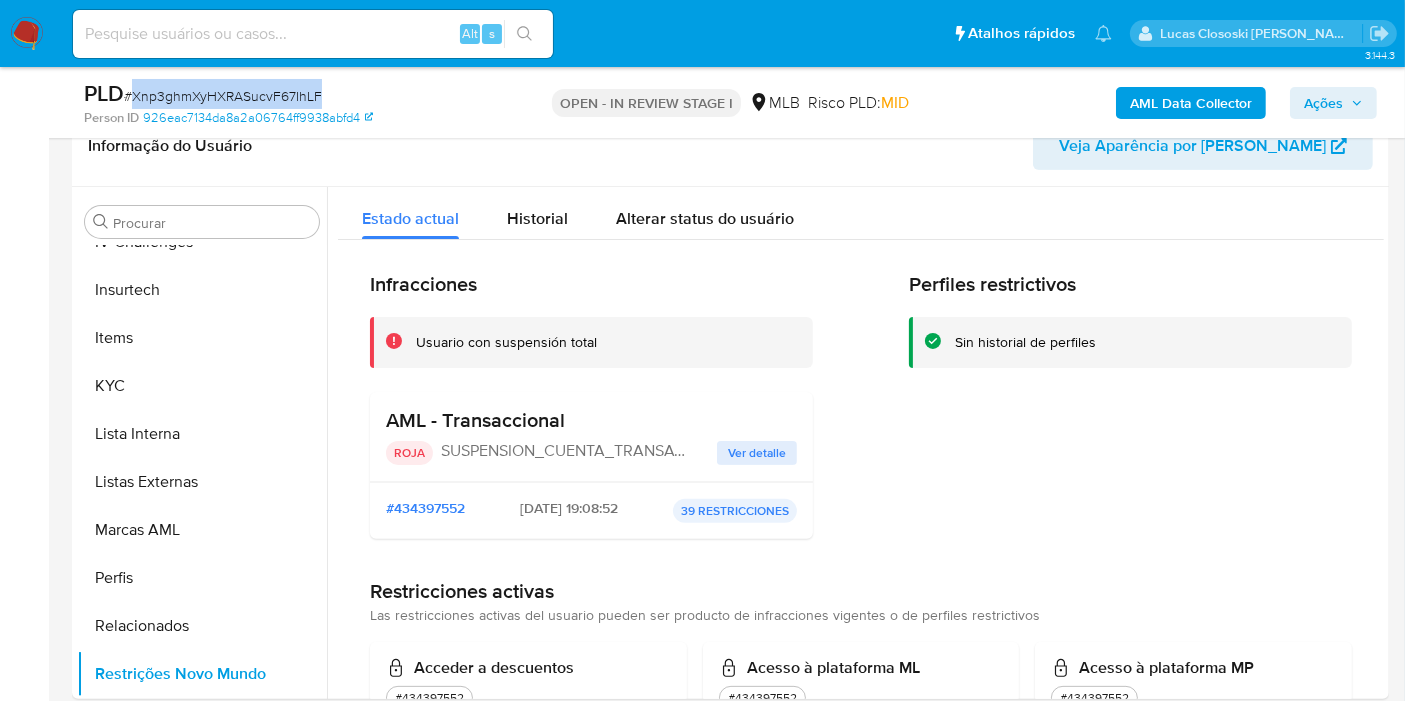 click on "# Xnp3ghmXyHXRASucvF67IhLF" at bounding box center (223, 96) 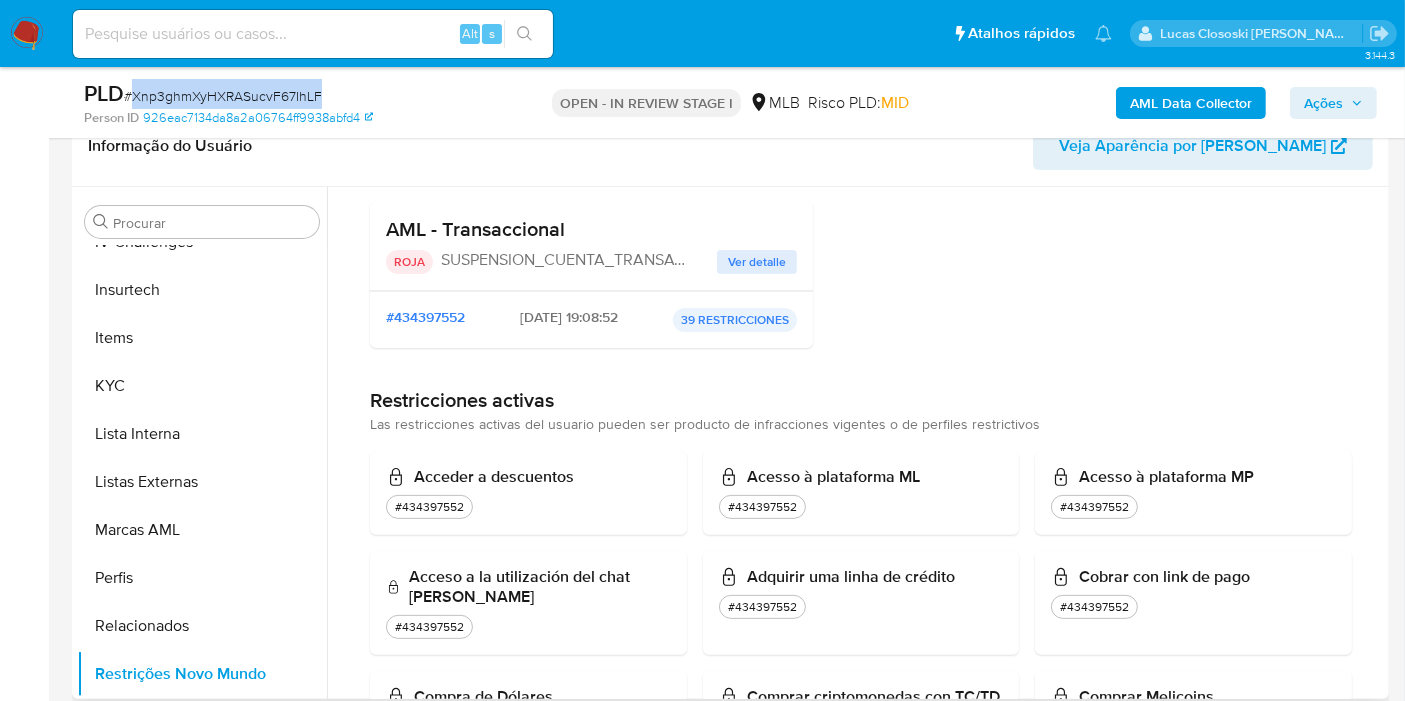 scroll, scrollTop: 333, scrollLeft: 0, axis: vertical 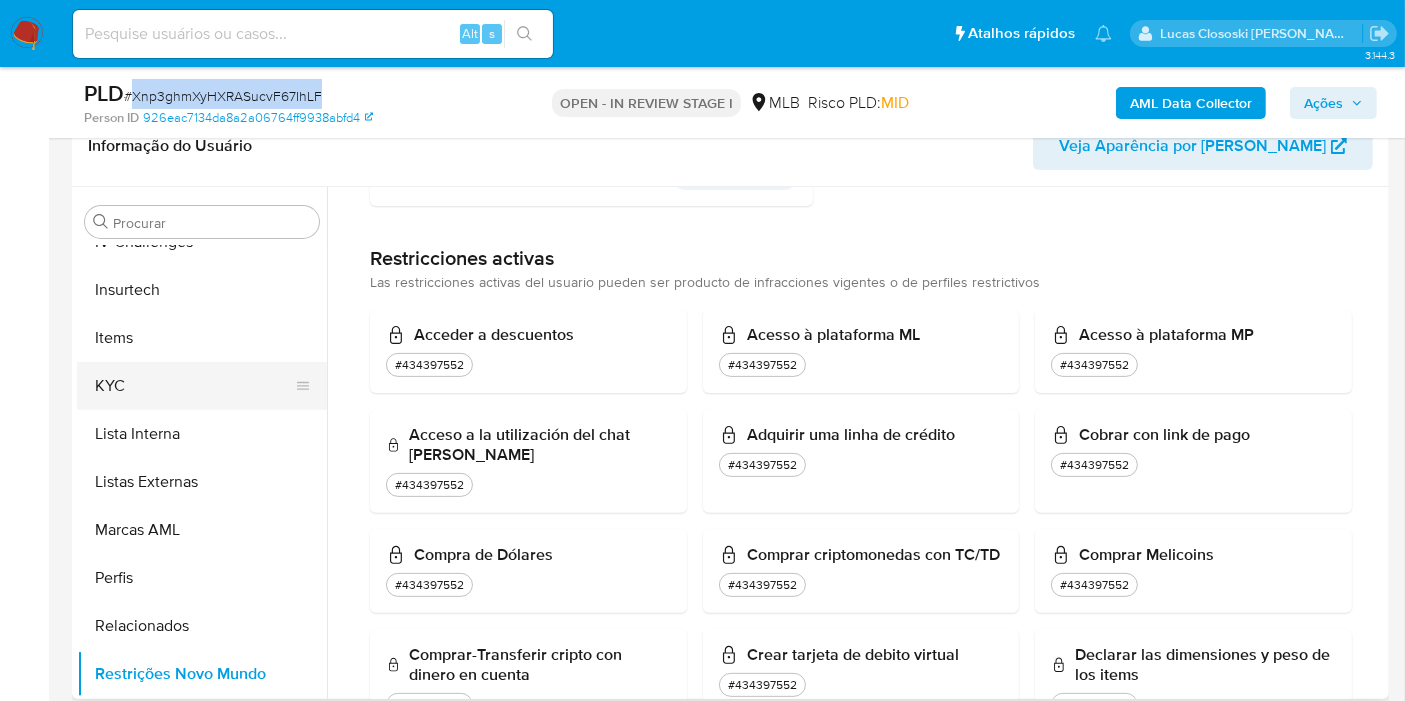 click on "KYC" at bounding box center [194, 386] 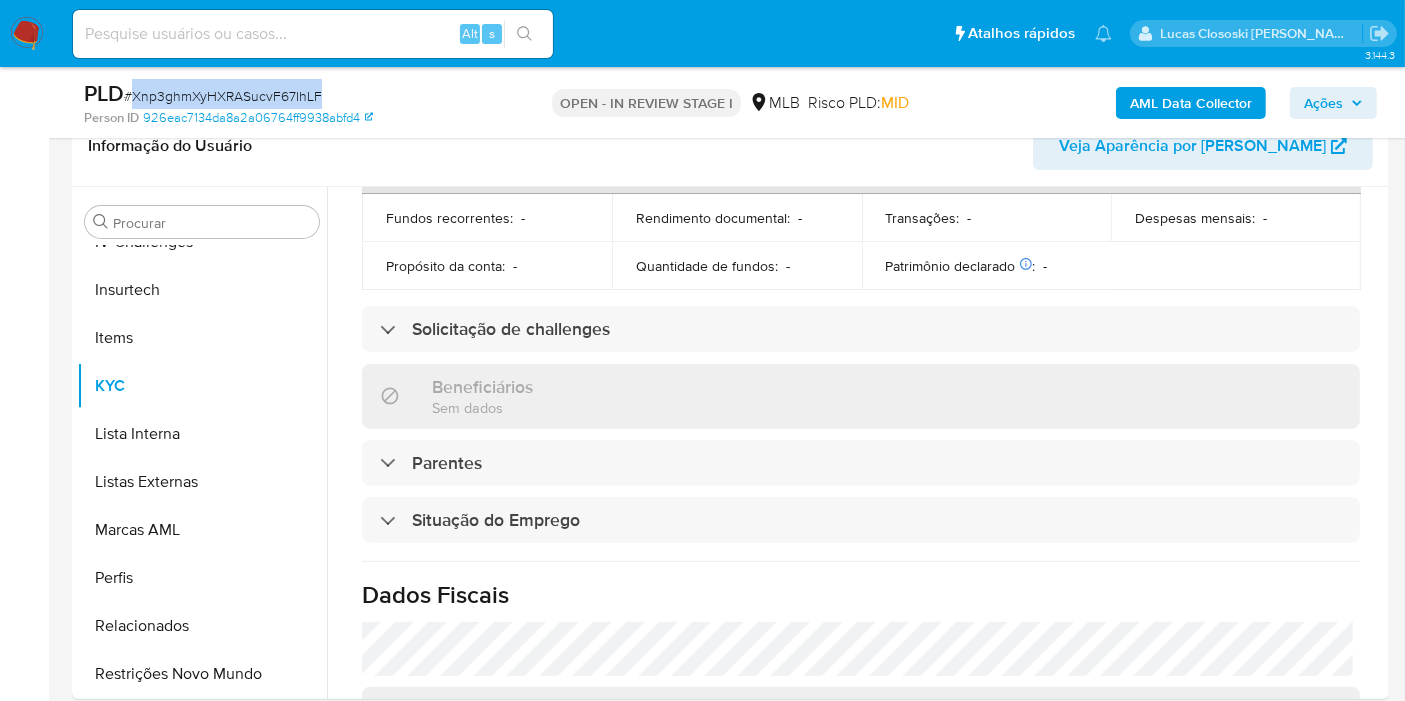 scroll, scrollTop: 920, scrollLeft: 0, axis: vertical 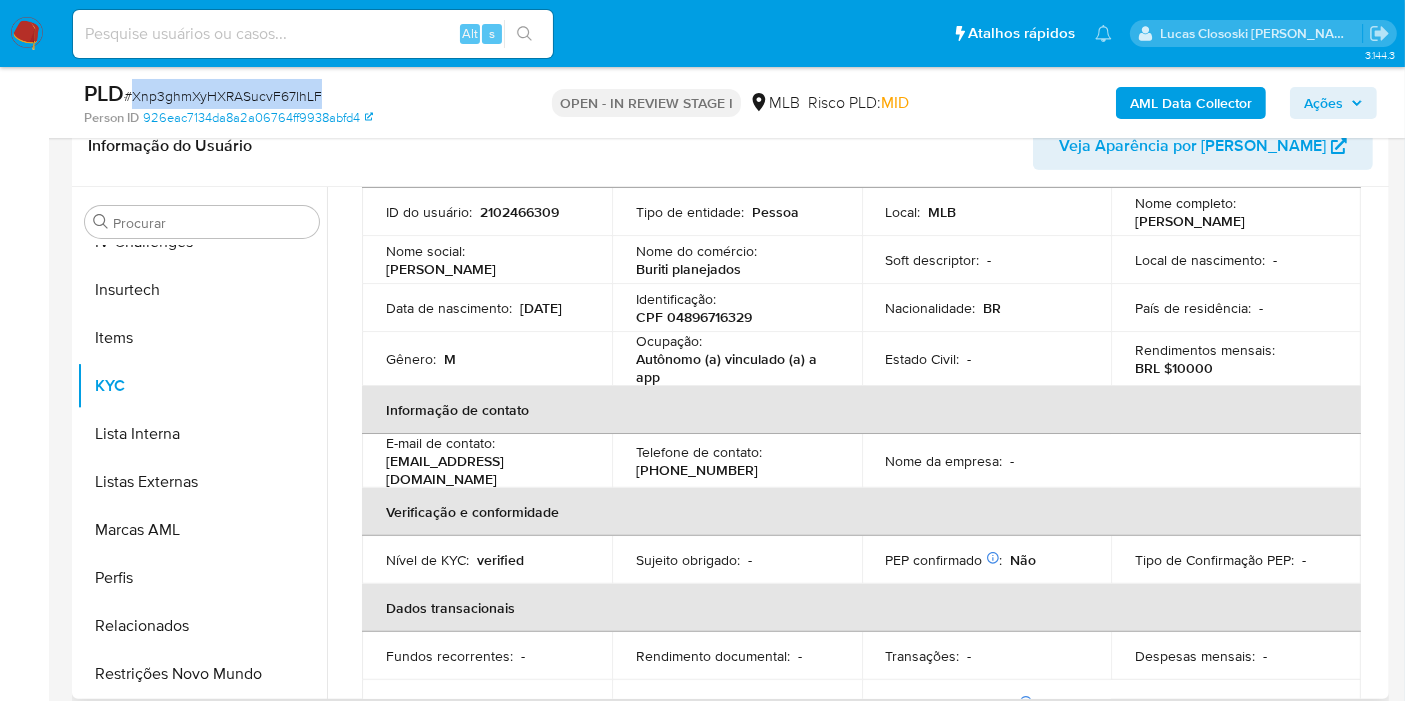 click on "CPF 04896716329" at bounding box center (694, 317) 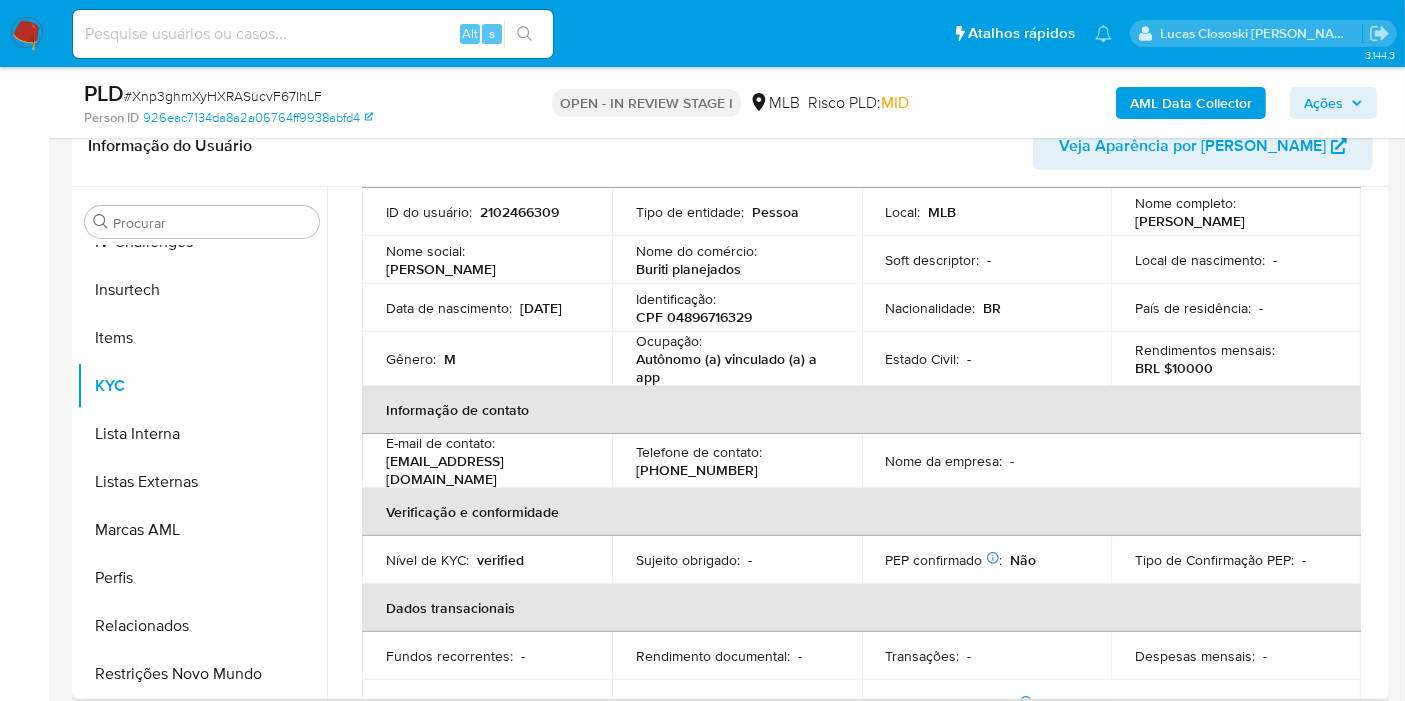 click on "CPF 04896716329" at bounding box center [694, 317] 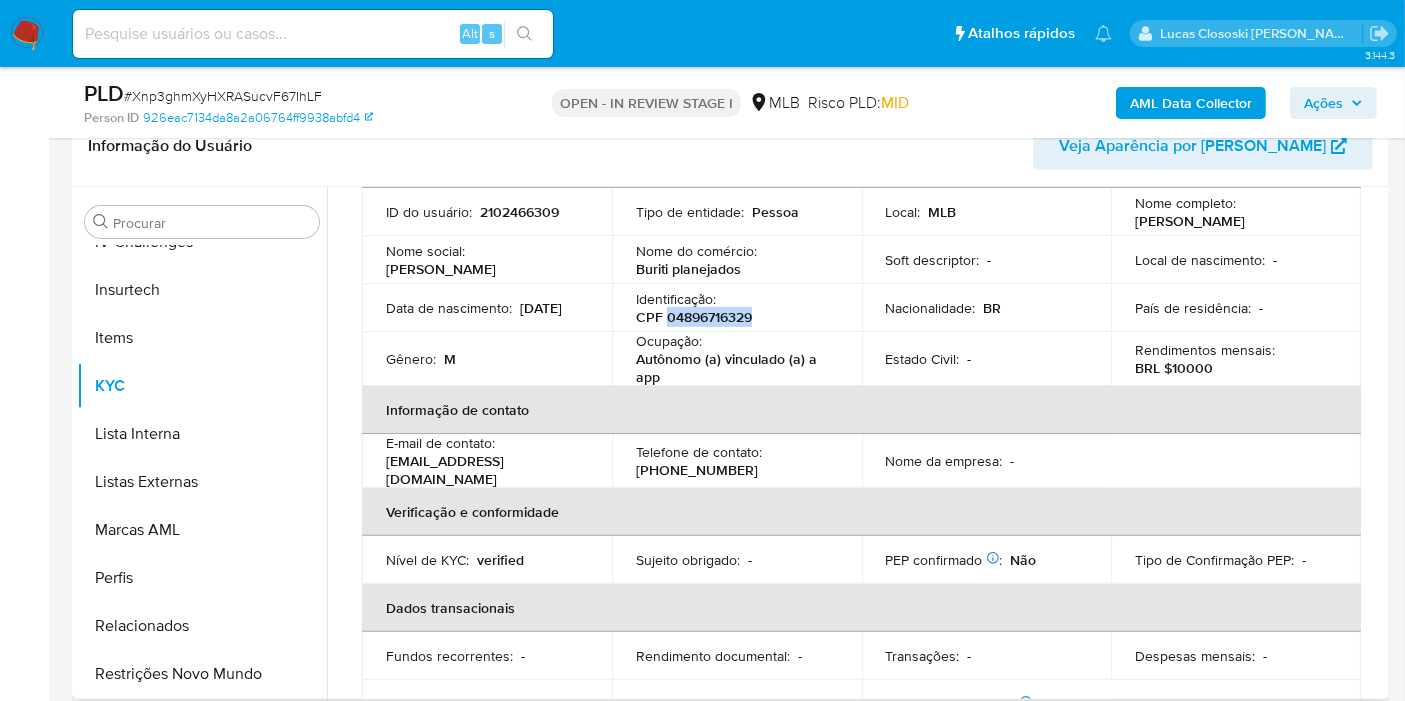 click on "CPF 04896716329" at bounding box center (694, 317) 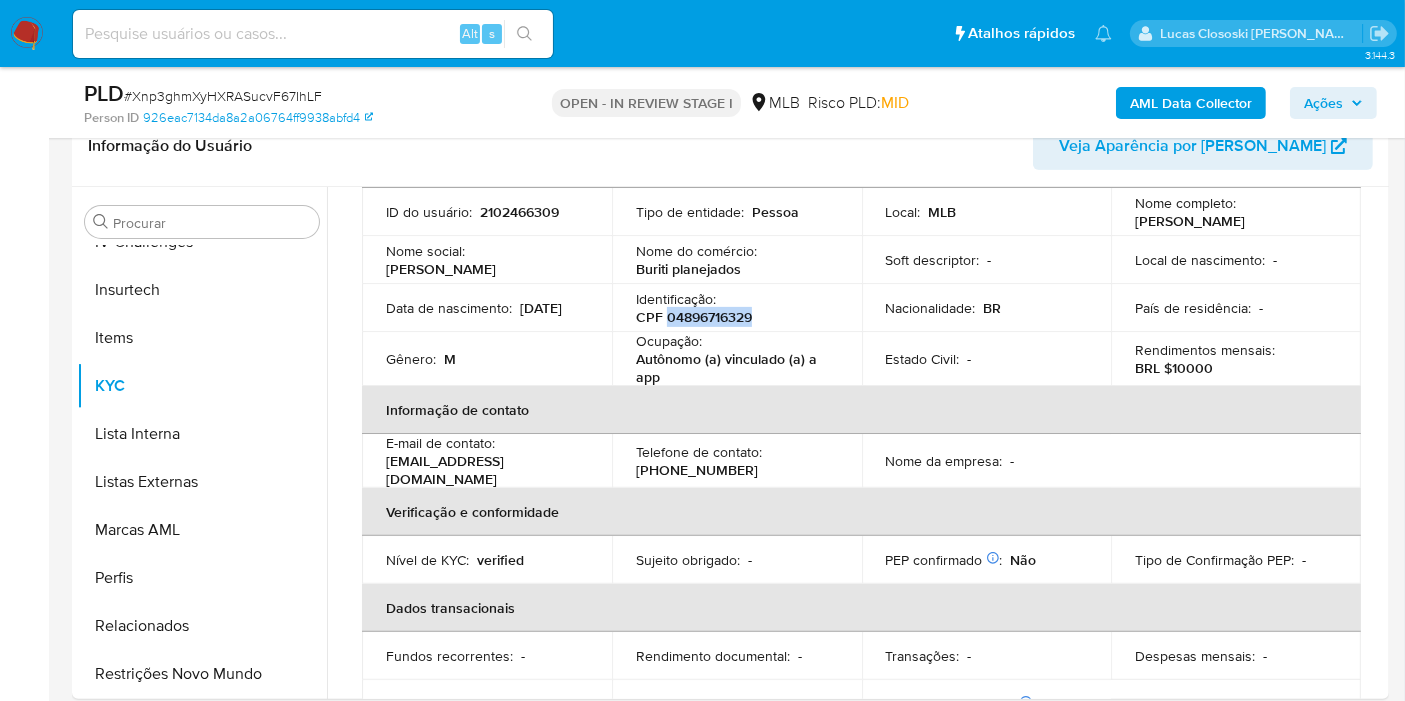 copy on "04896716329" 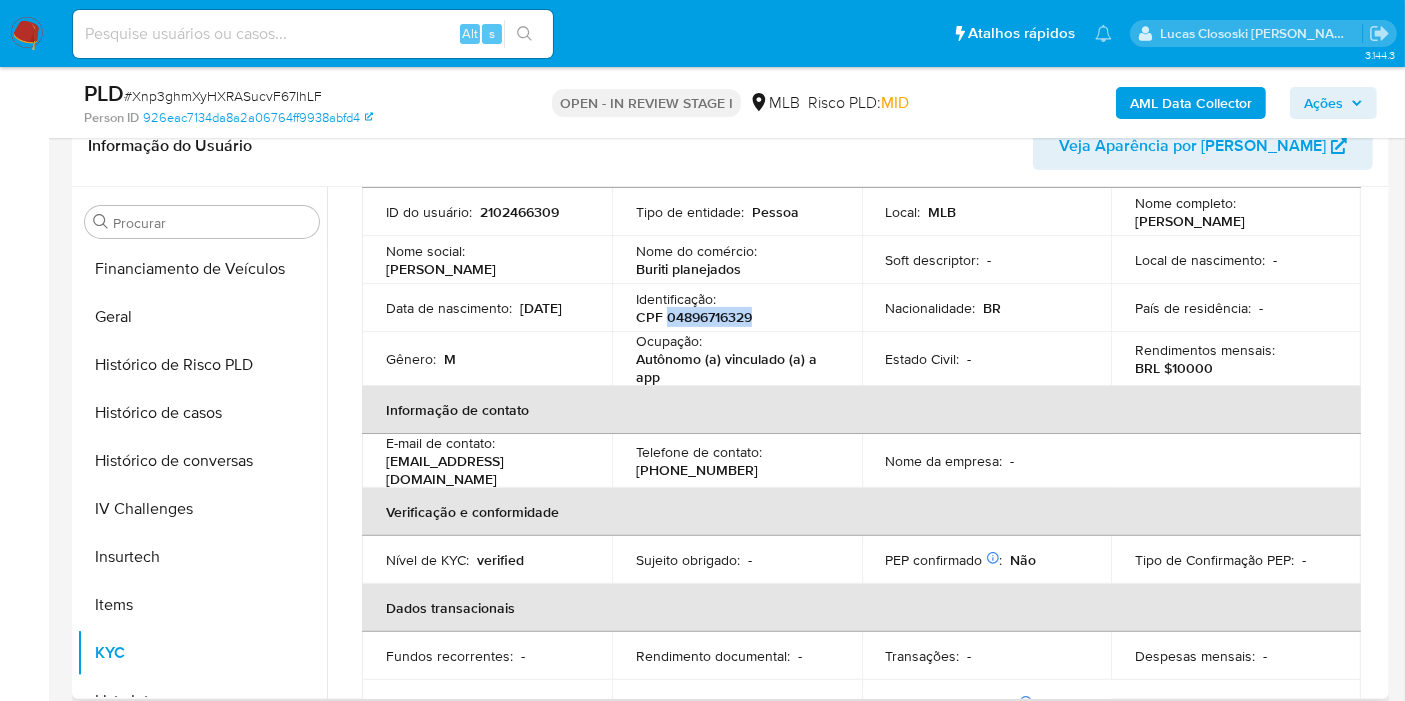 scroll, scrollTop: 511, scrollLeft: 0, axis: vertical 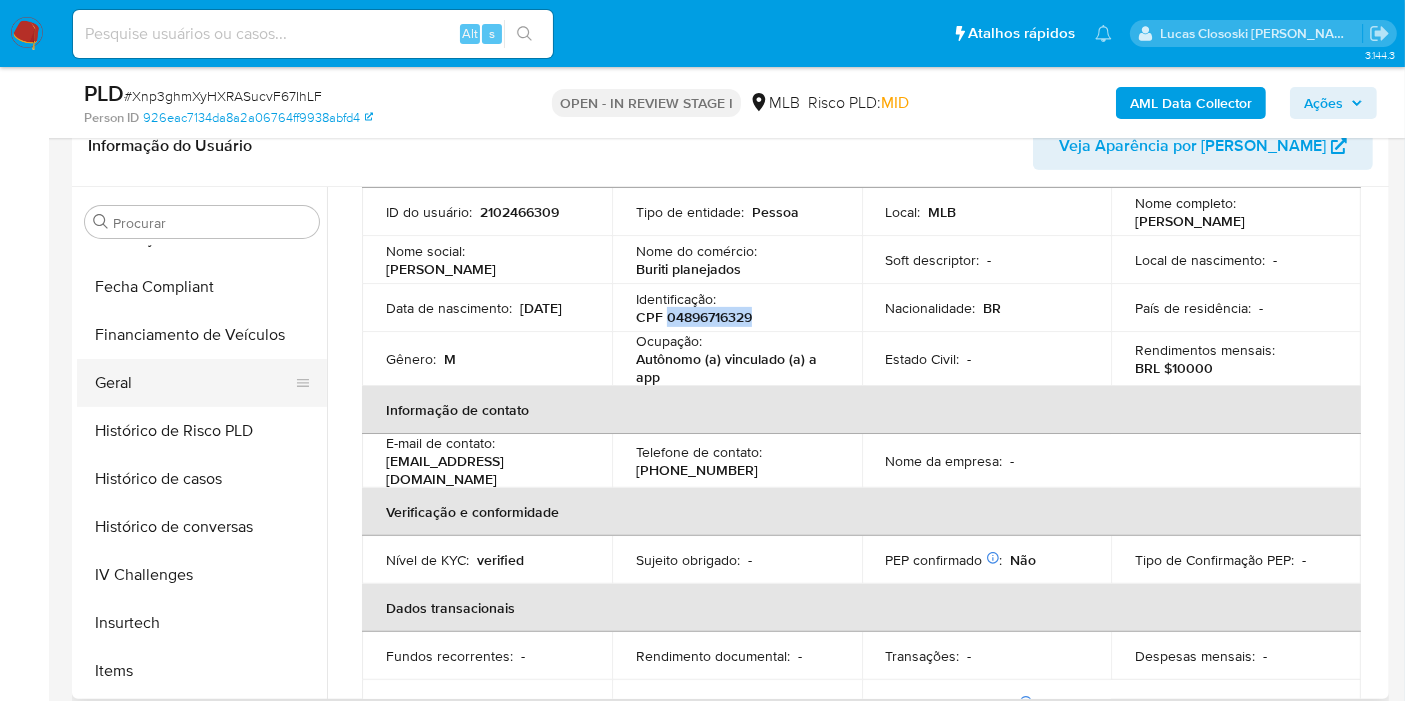 click on "Geral" at bounding box center (194, 383) 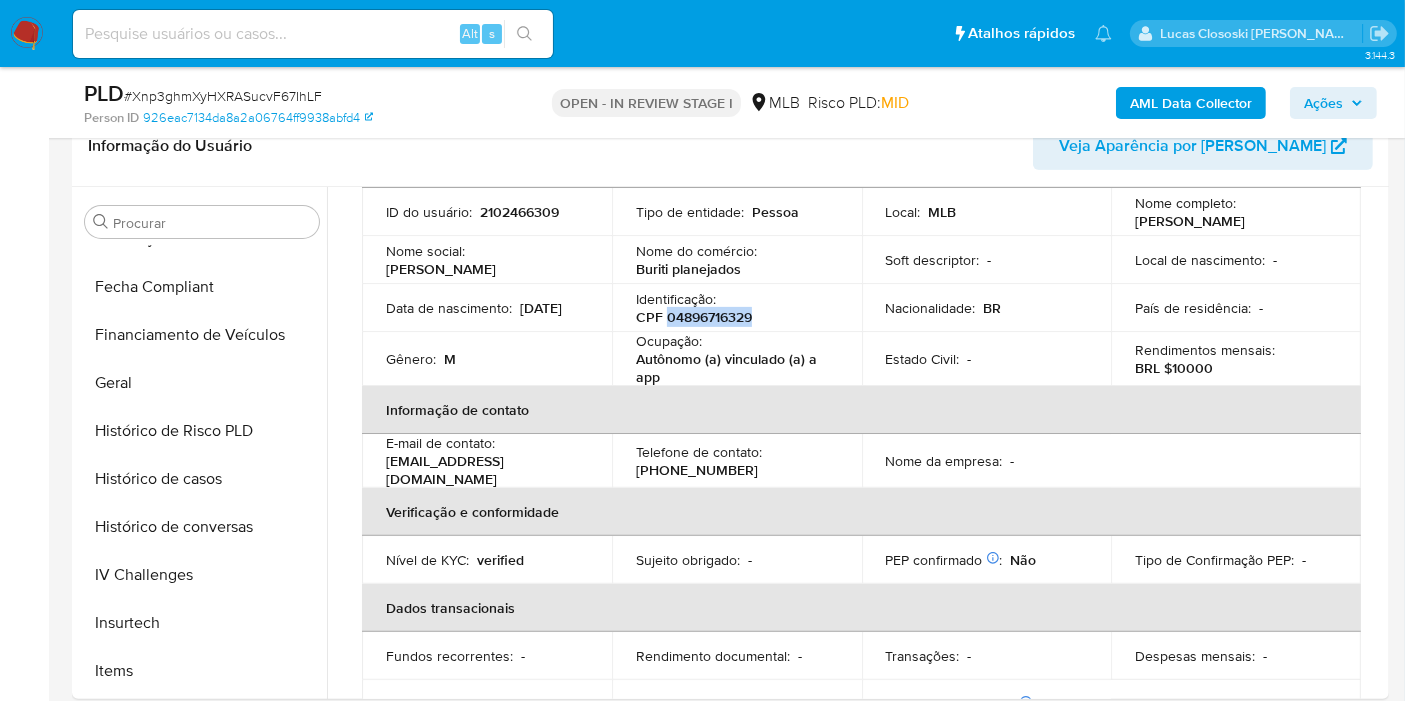 scroll, scrollTop: 0, scrollLeft: 0, axis: both 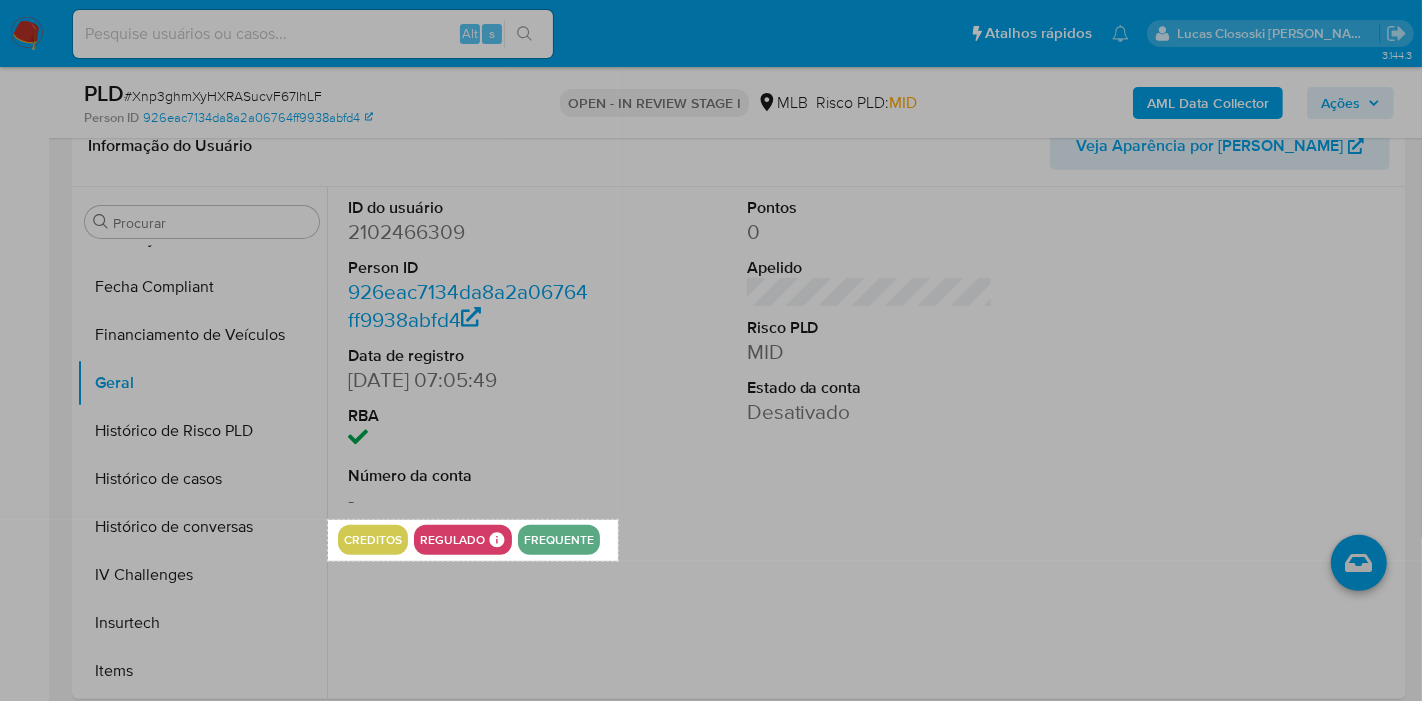 drag, startPoint x: 328, startPoint y: 520, endPoint x: 618, endPoint y: 561, distance: 292.88394 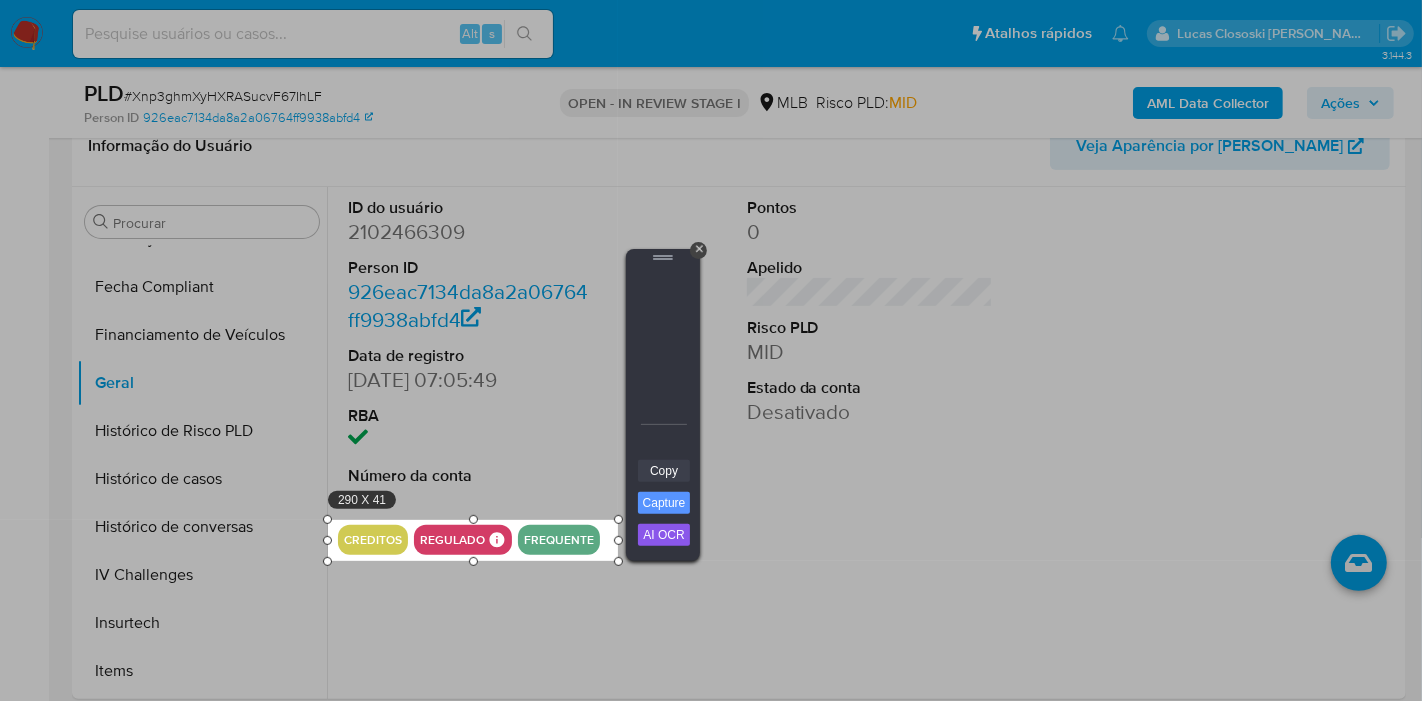 click on "Copy" at bounding box center (664, 471) 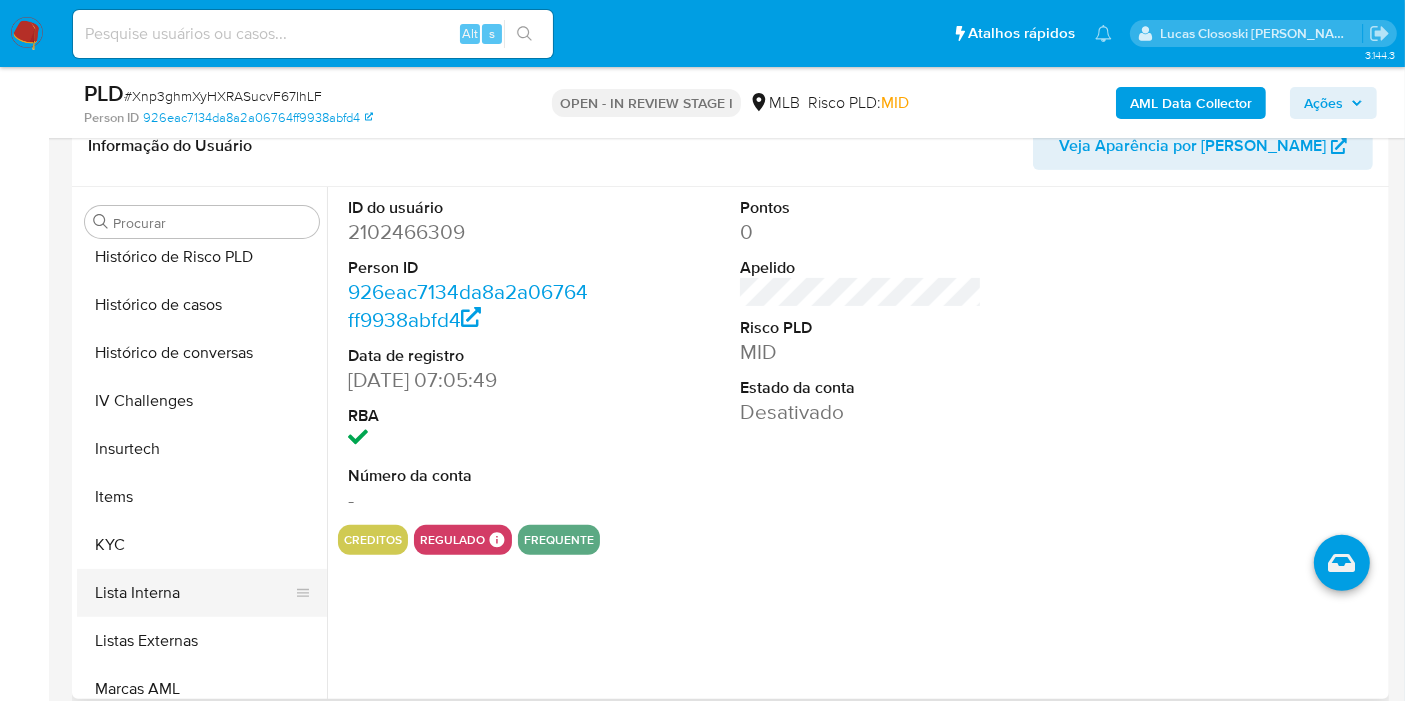 scroll, scrollTop: 844, scrollLeft: 0, axis: vertical 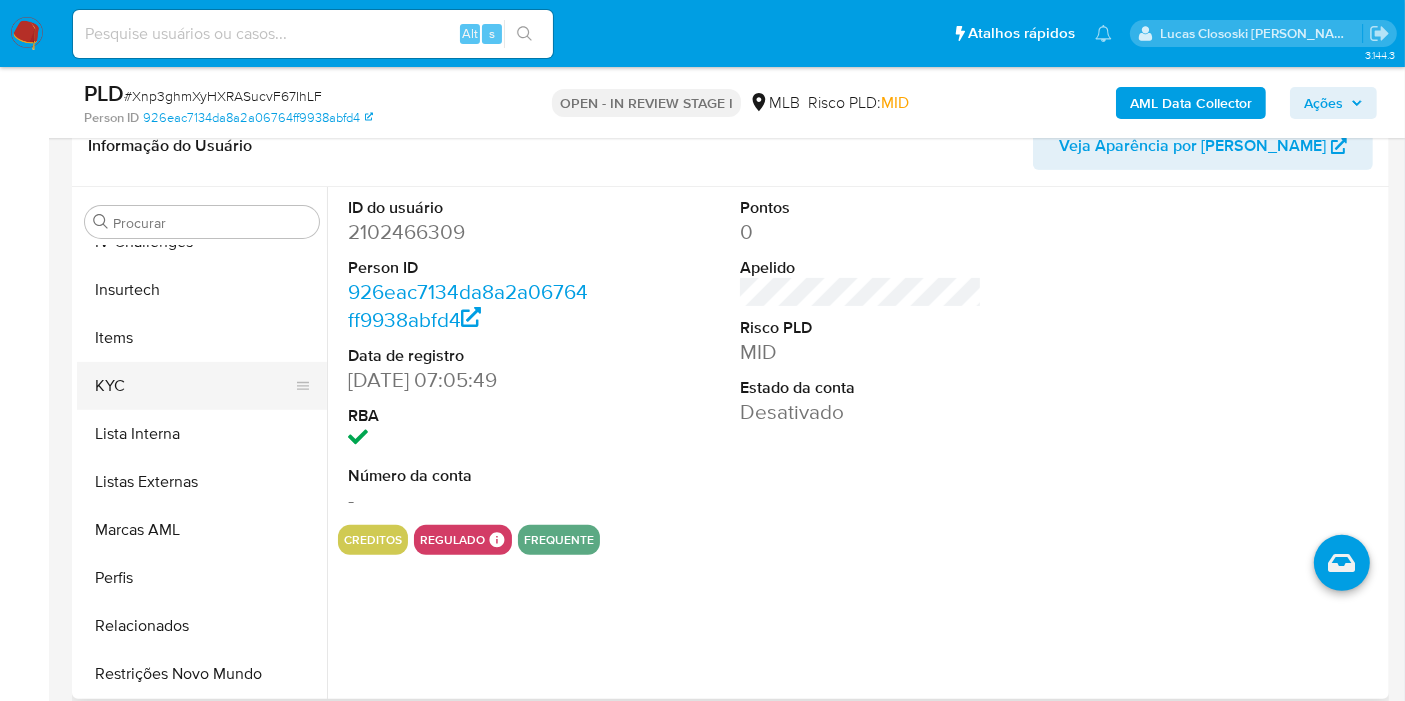 click on "KYC" at bounding box center (194, 386) 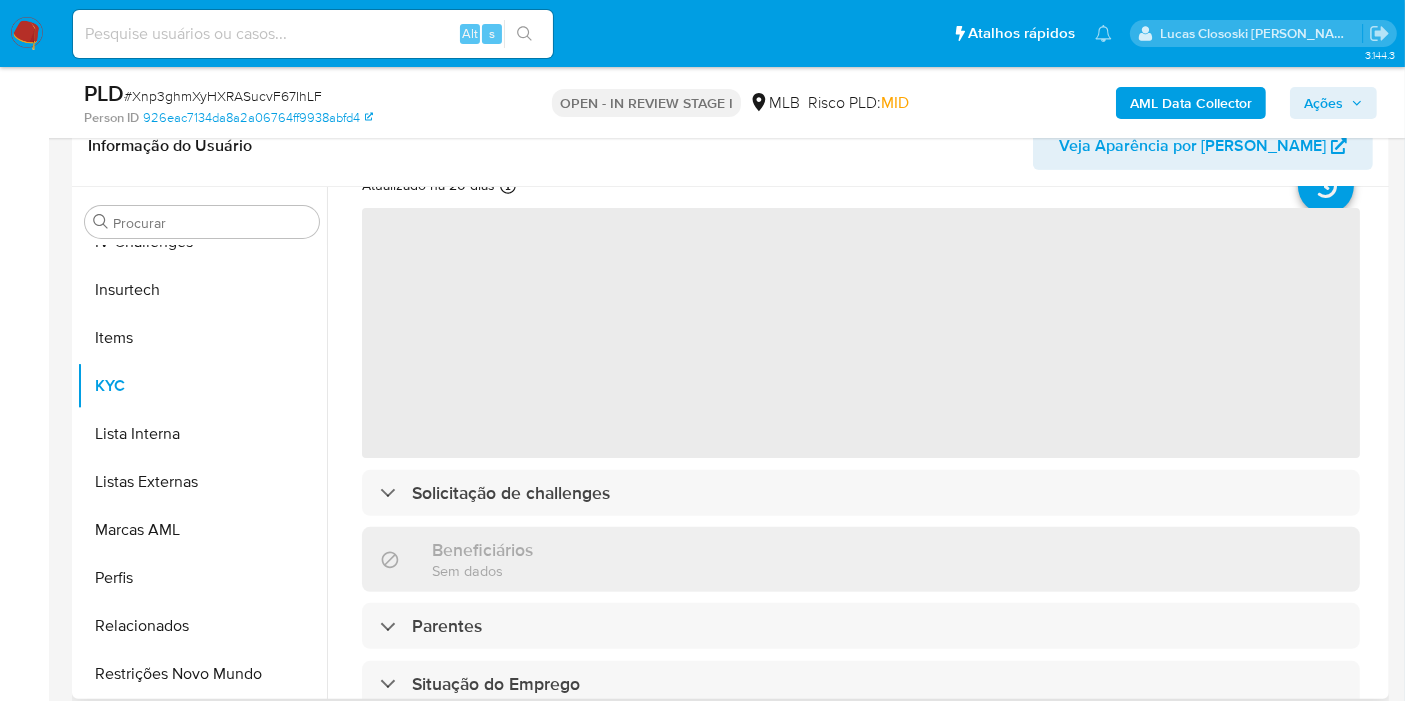 scroll, scrollTop: 111, scrollLeft: 0, axis: vertical 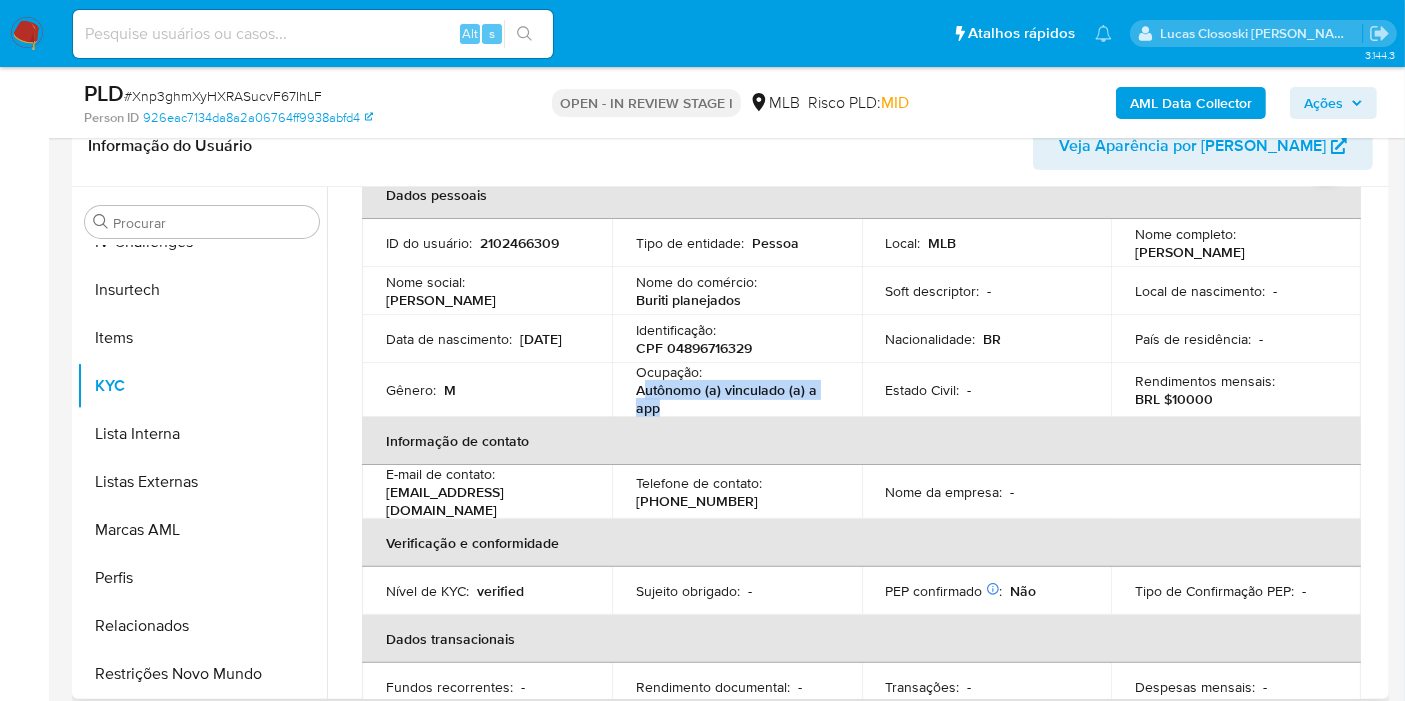 drag, startPoint x: 665, startPoint y: 411, endPoint x: 644, endPoint y: 397, distance: 25.23886 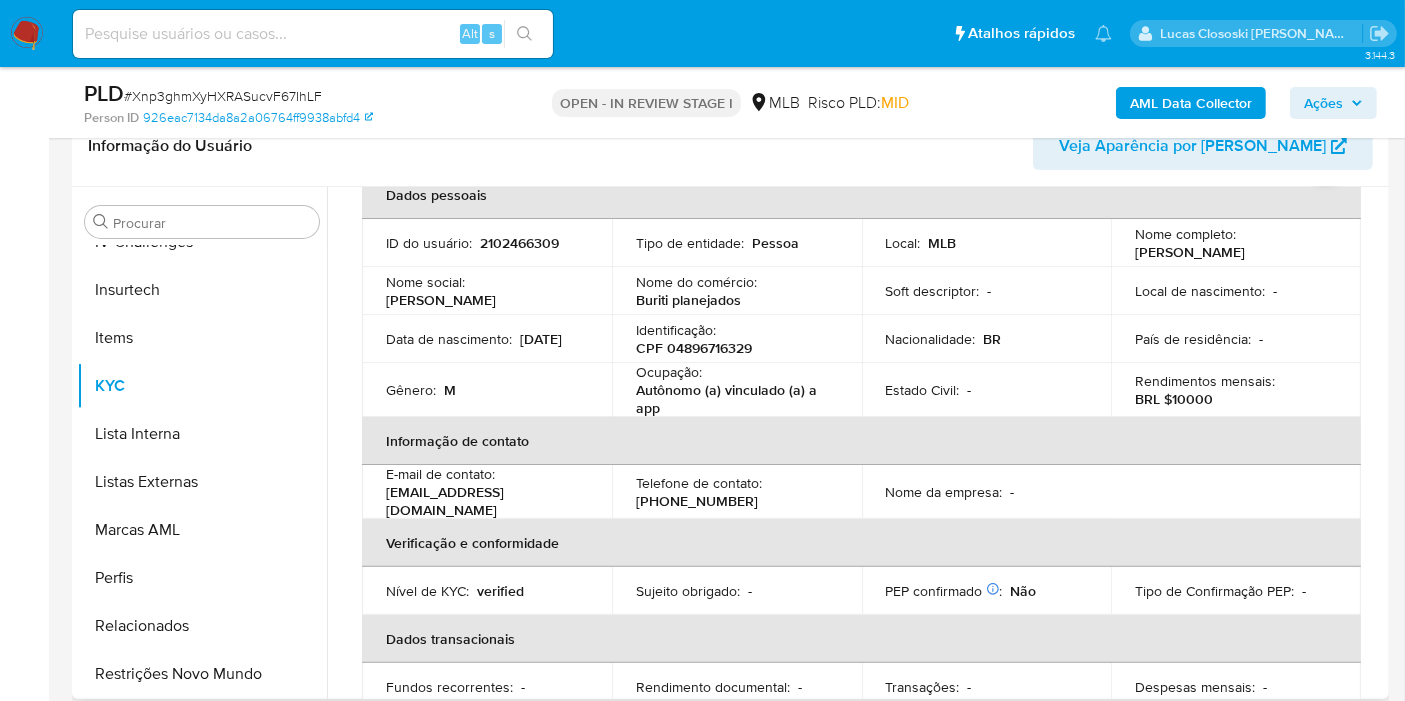 click on "2102466309" at bounding box center [519, 243] 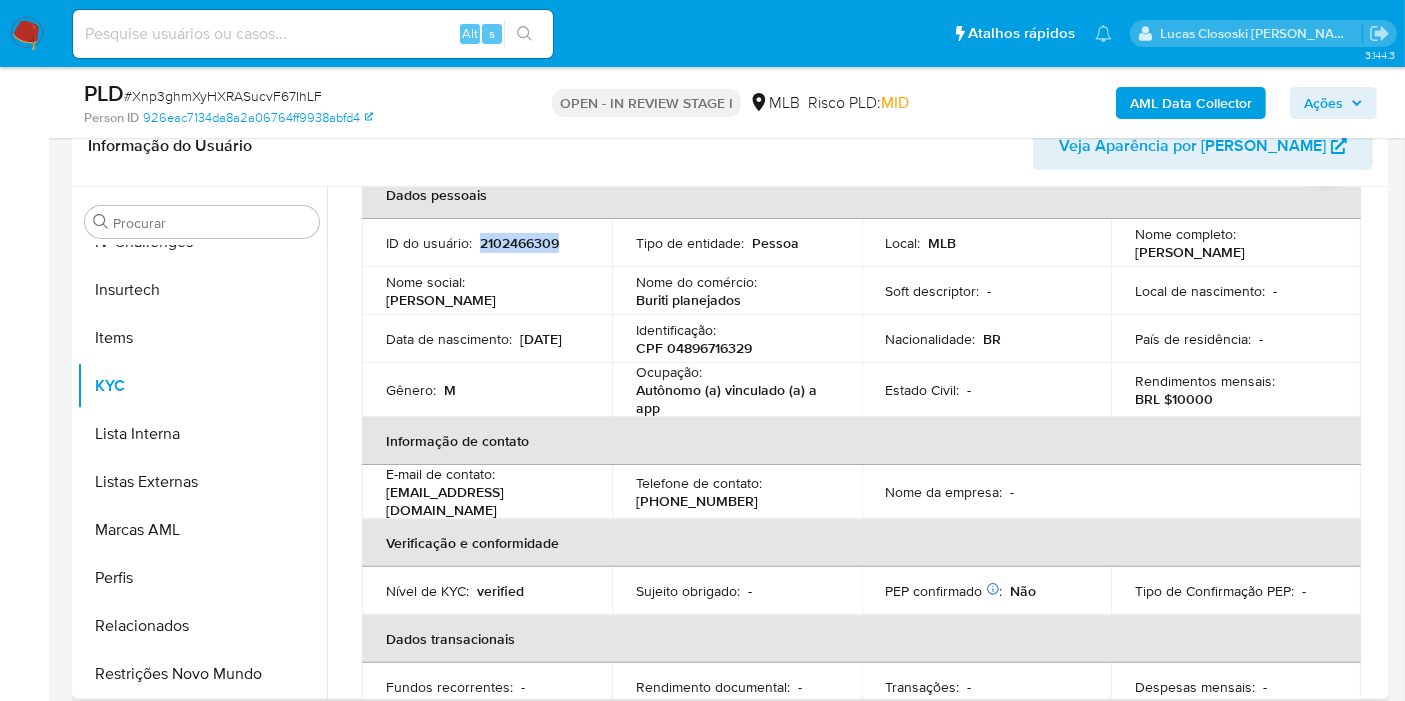 click on "2102466309" at bounding box center [519, 243] 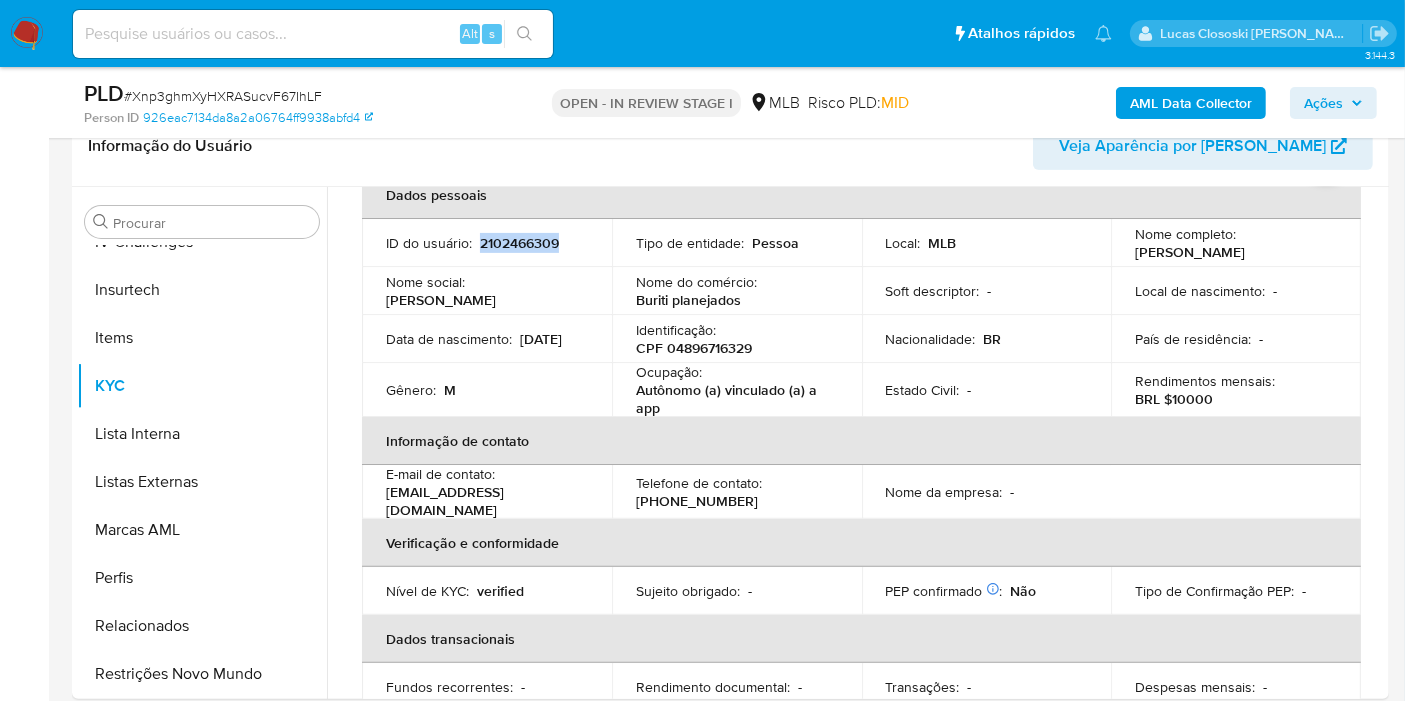 copy on "2102466309" 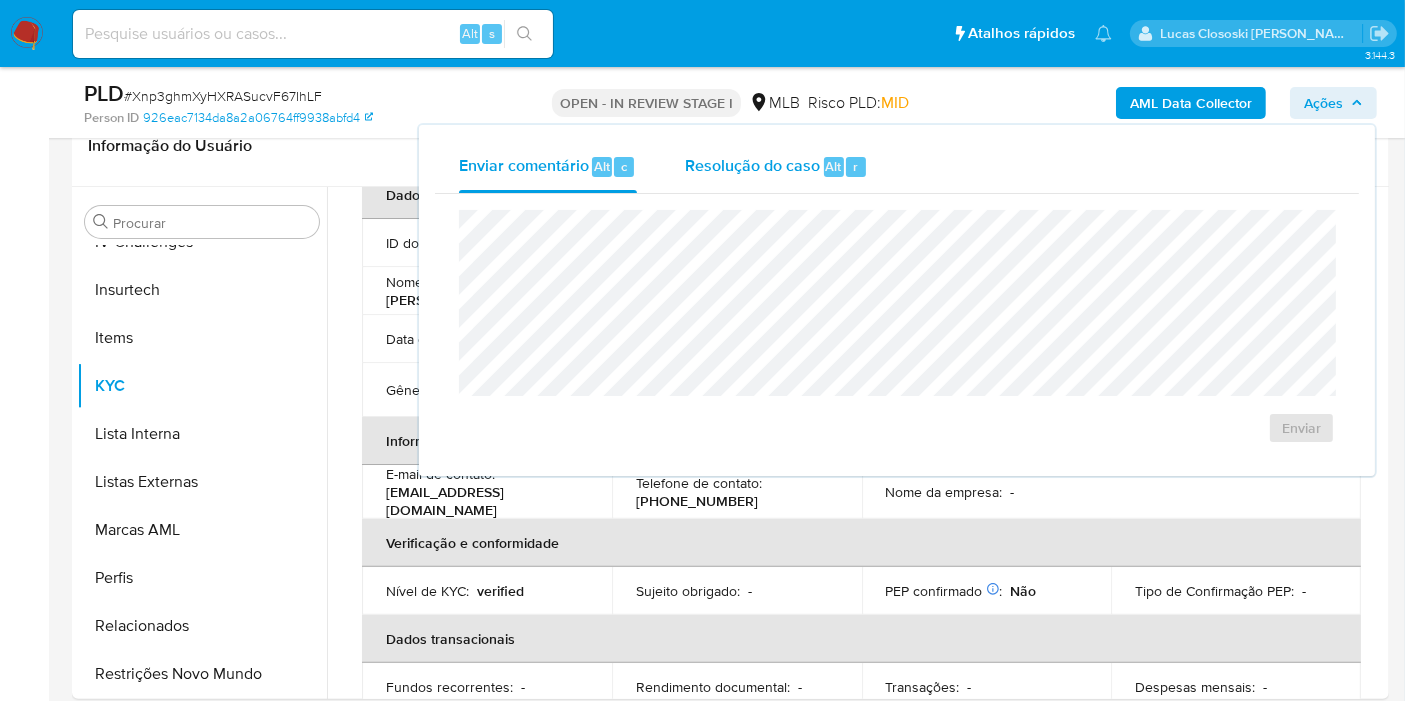 click on "r" at bounding box center (856, 167) 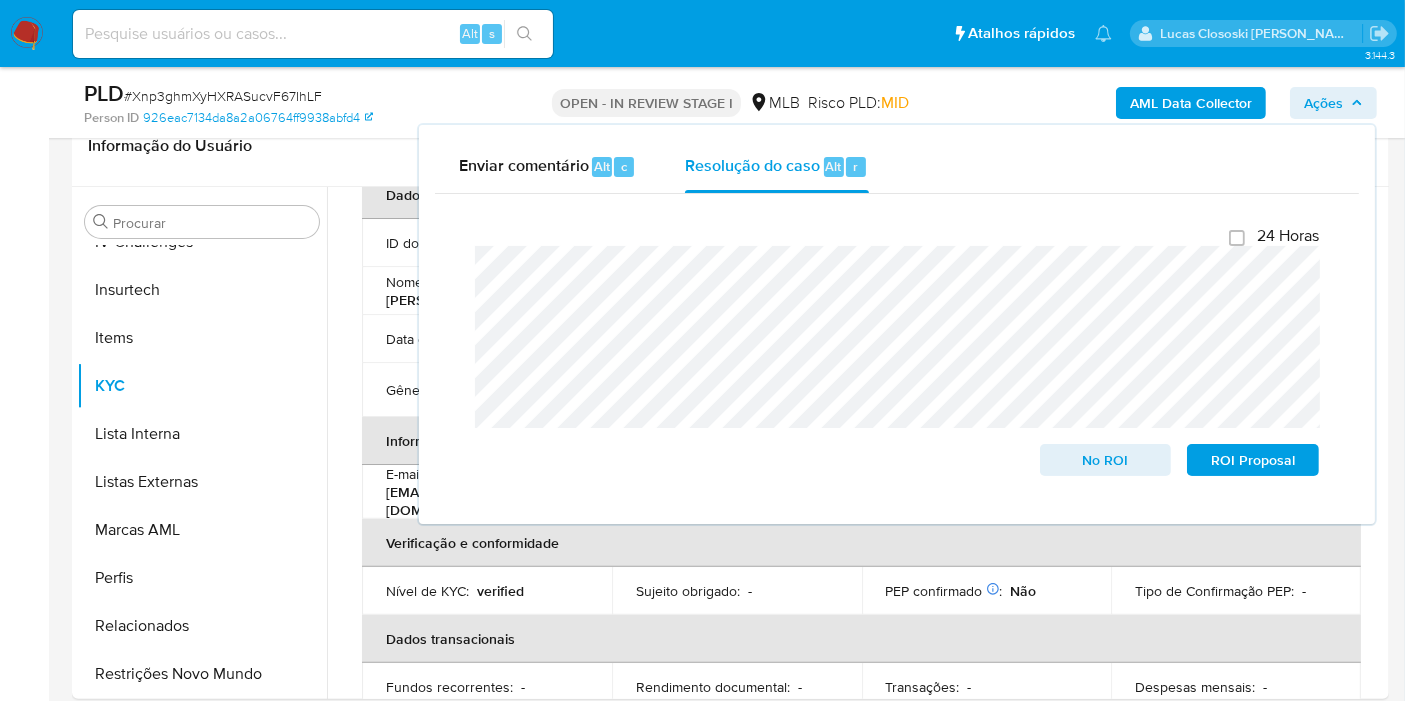 click on "AML Data Collector Ações Enviar comentário Alt c Resolução do caso Alt r Fechamento do caso 24 Horas No ROI ROI Proposal" at bounding box center [1164, 102] 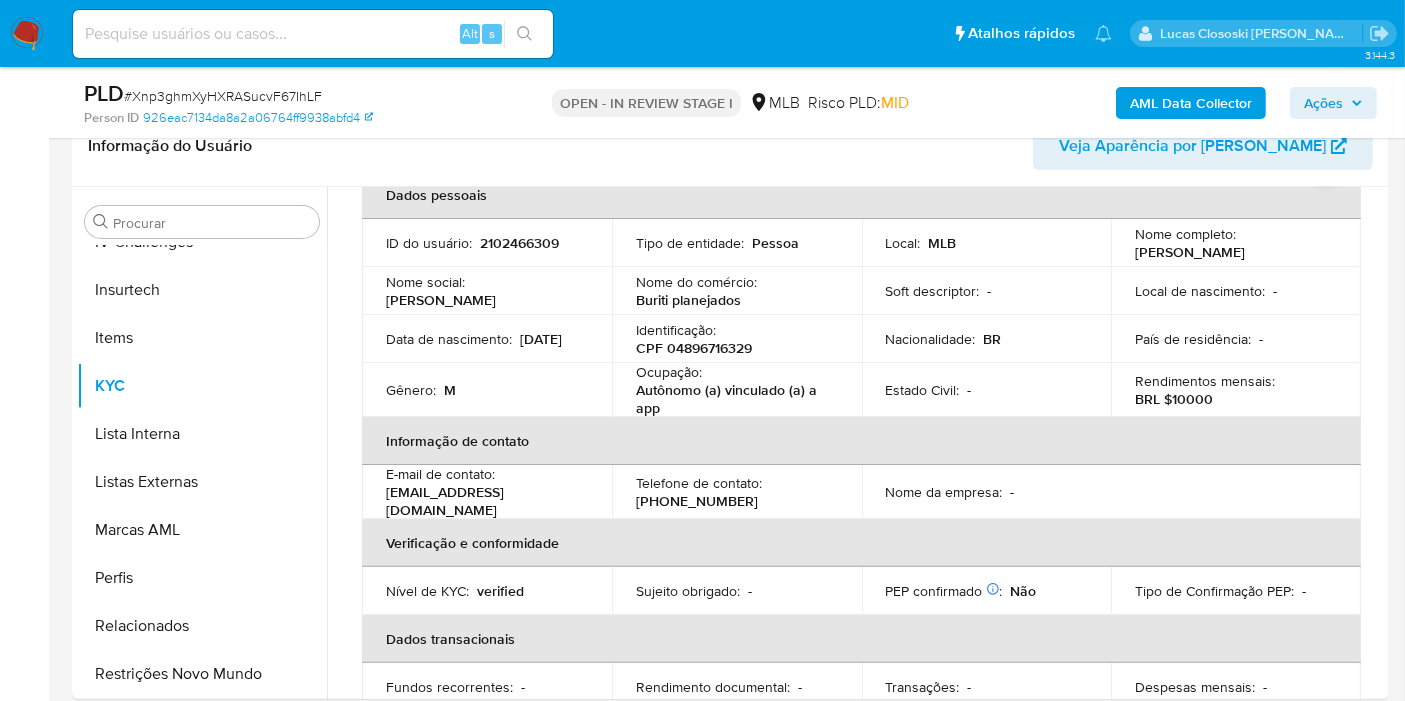 click on "Ações" at bounding box center (1333, 103) 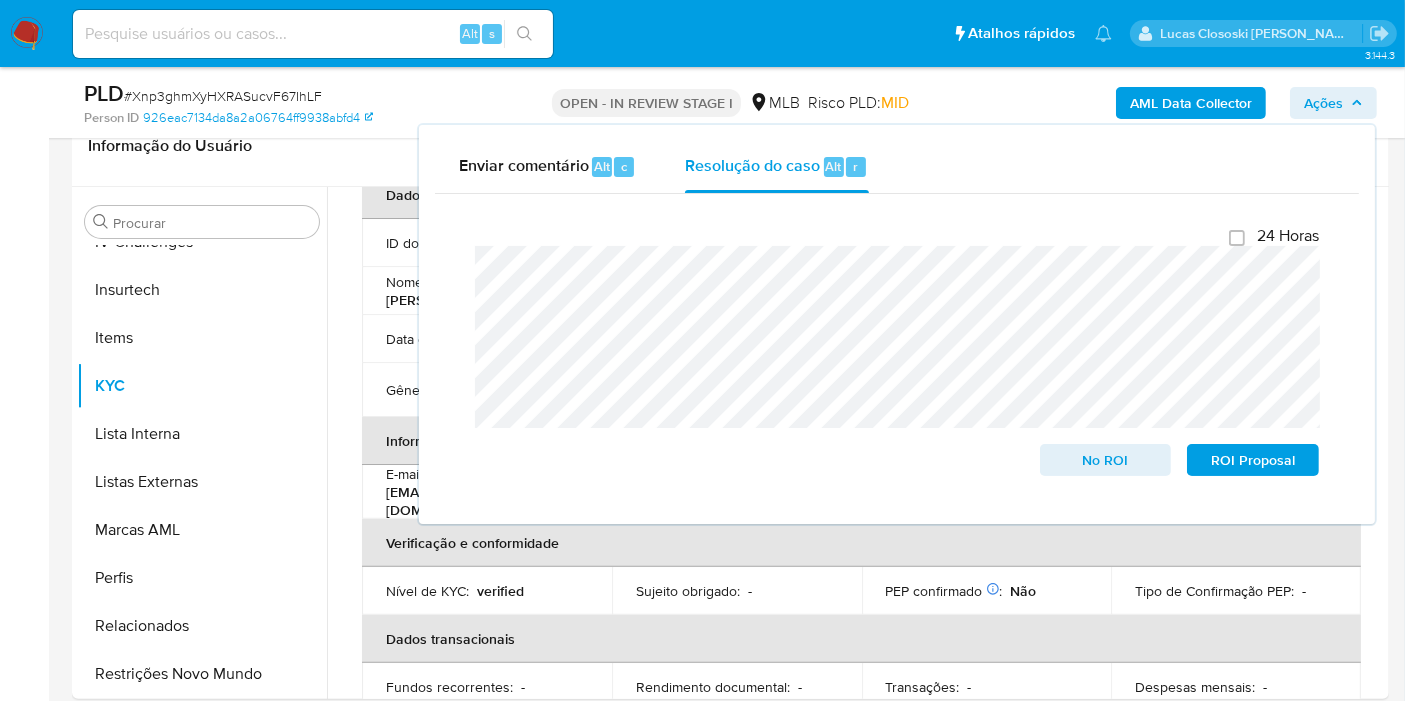 click on "Ações" at bounding box center (1333, 103) 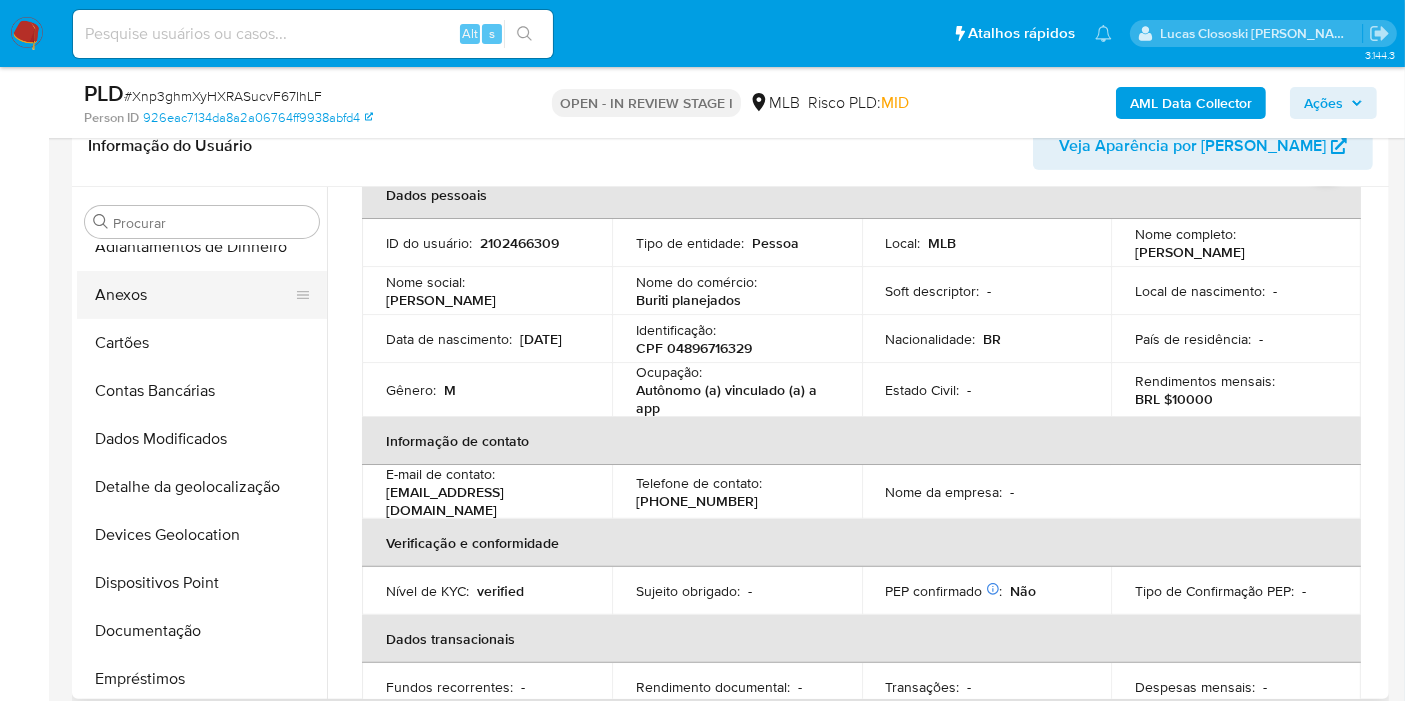 scroll, scrollTop: 0, scrollLeft: 0, axis: both 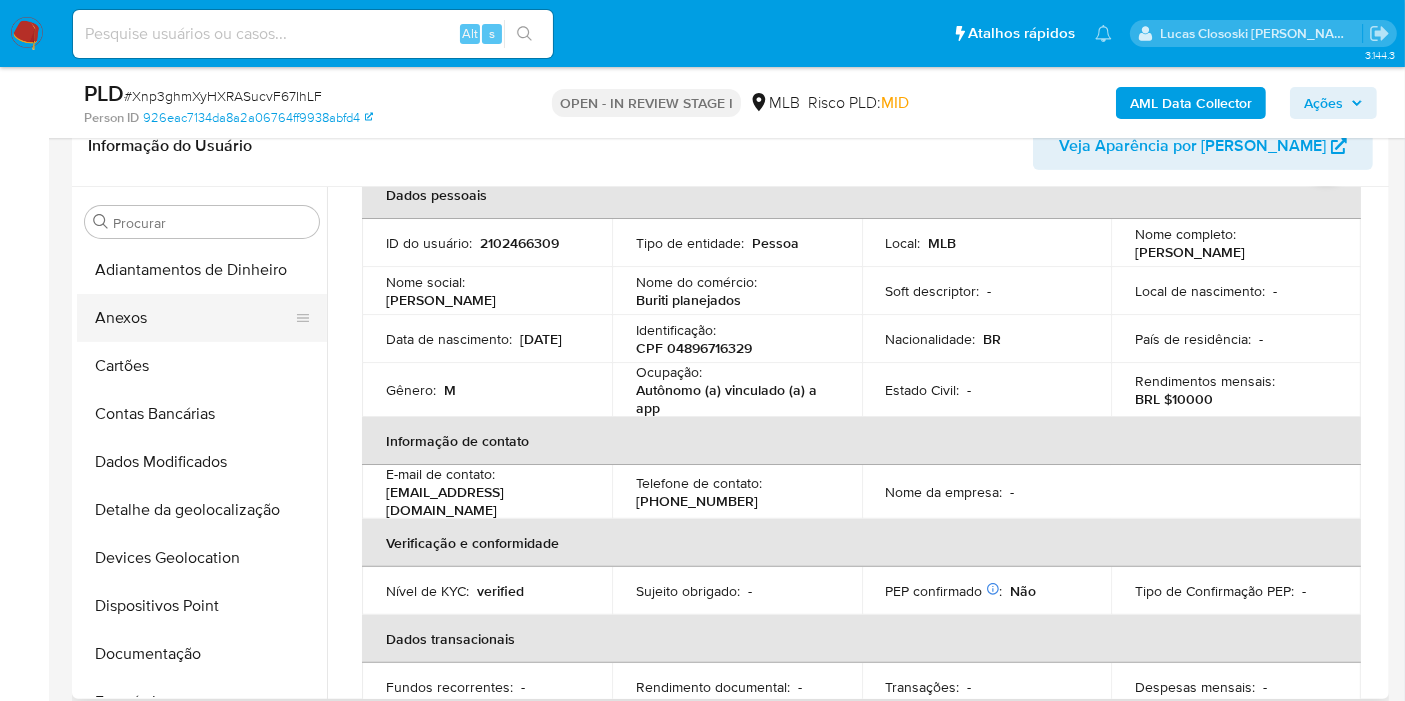 click on "Anexos" at bounding box center (194, 318) 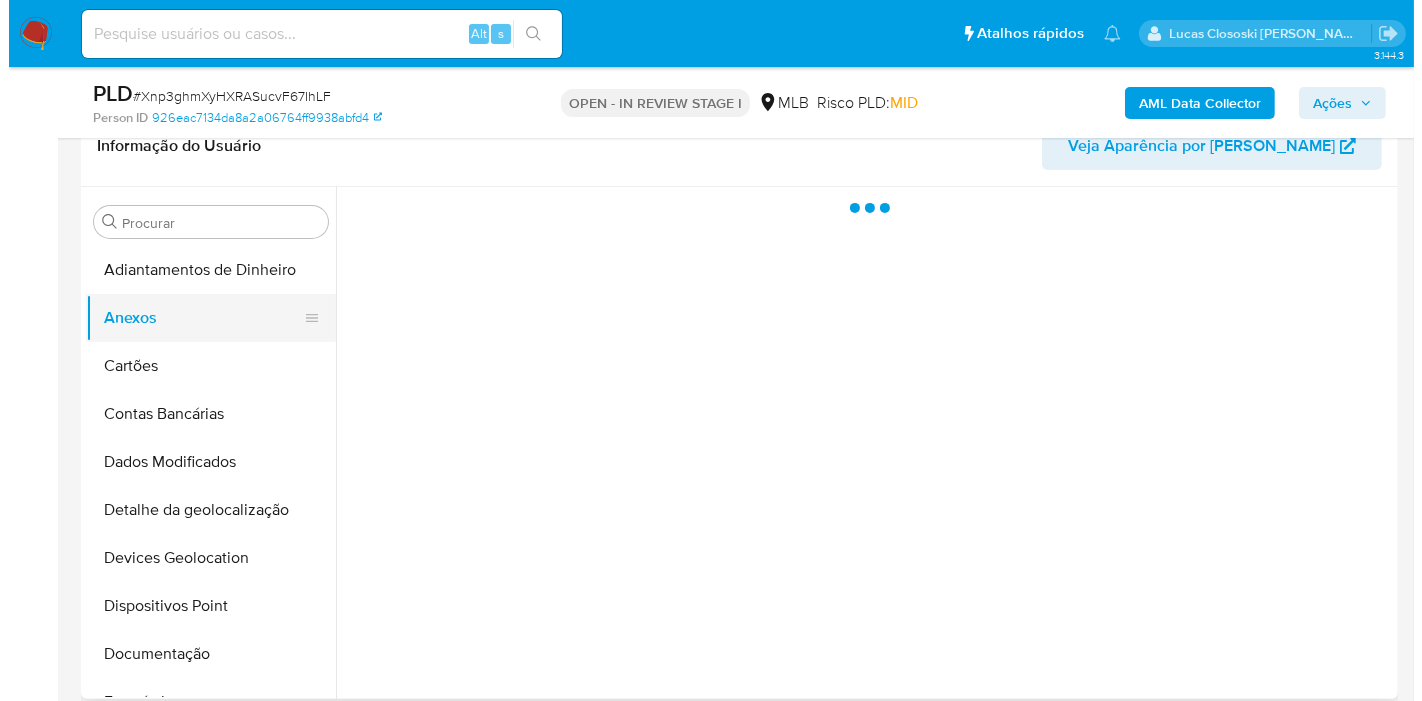 scroll, scrollTop: 0, scrollLeft: 0, axis: both 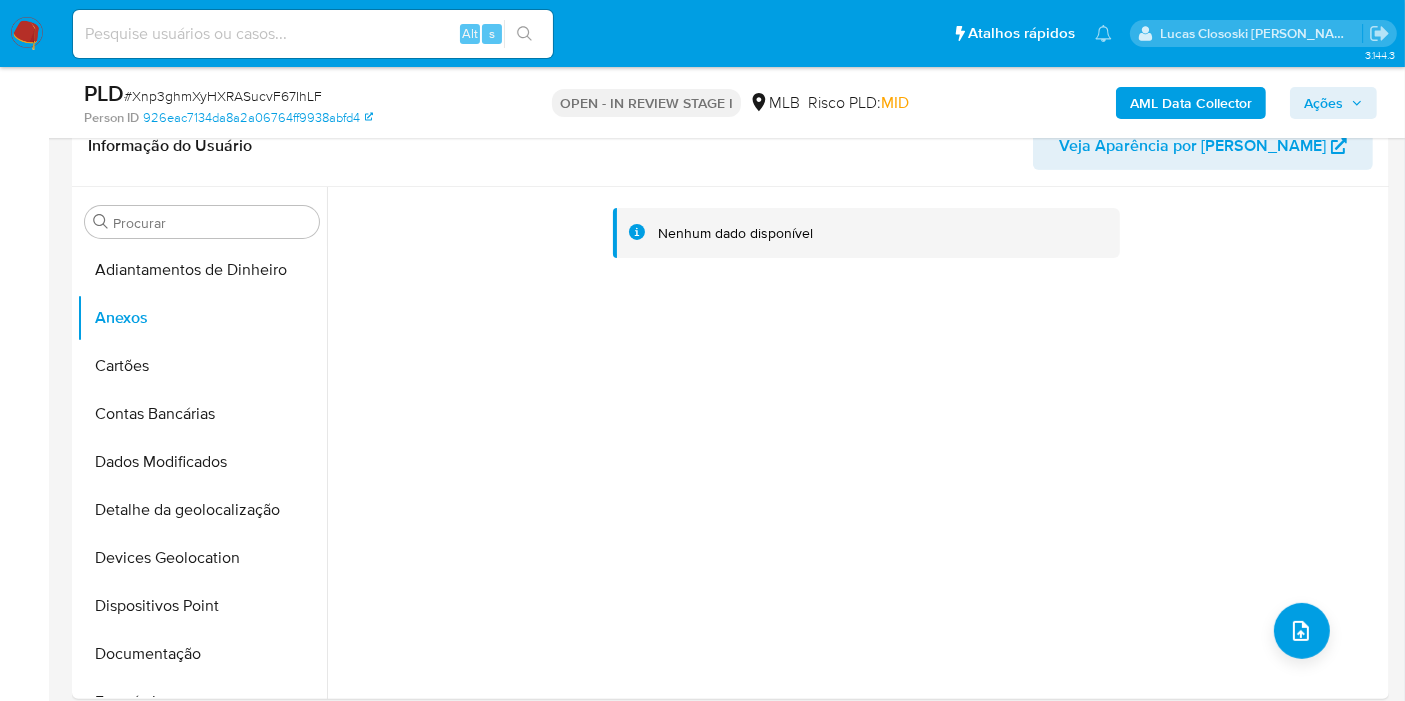 click 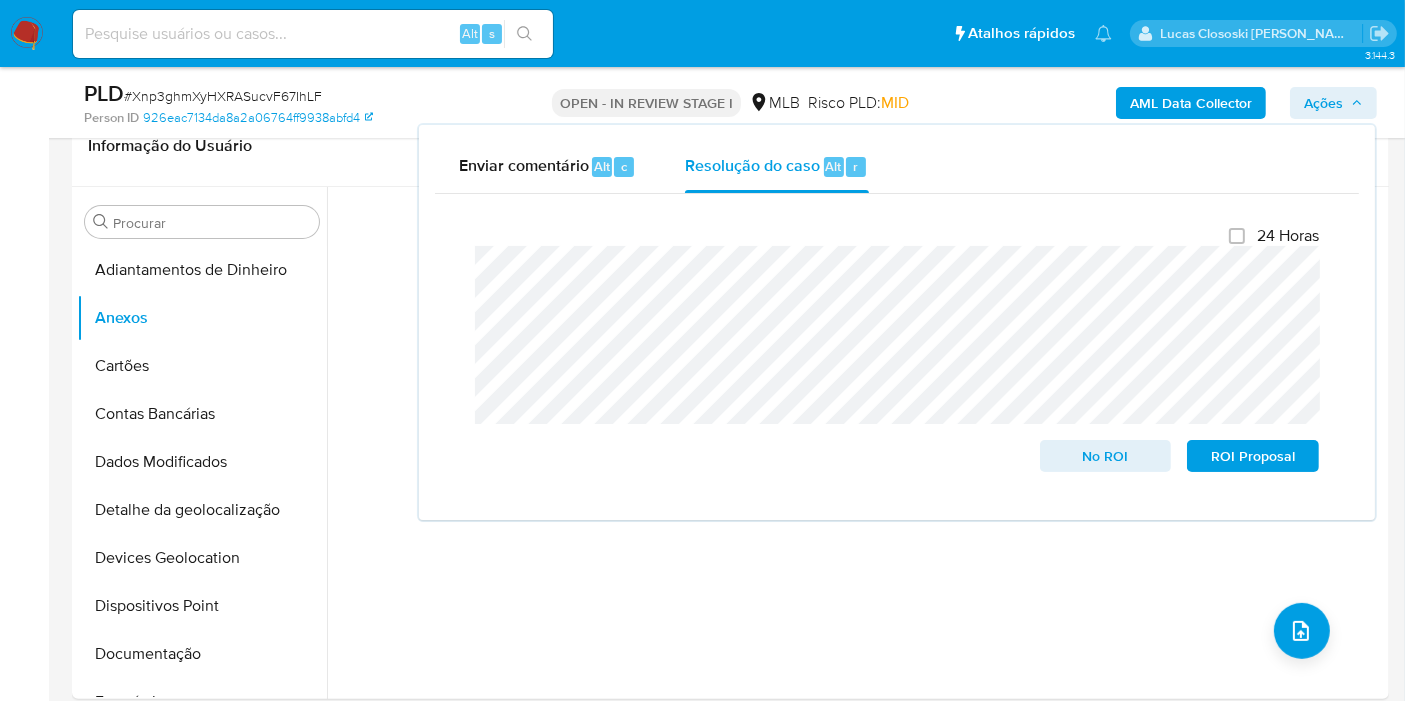click on "Ações" at bounding box center (1323, 103) 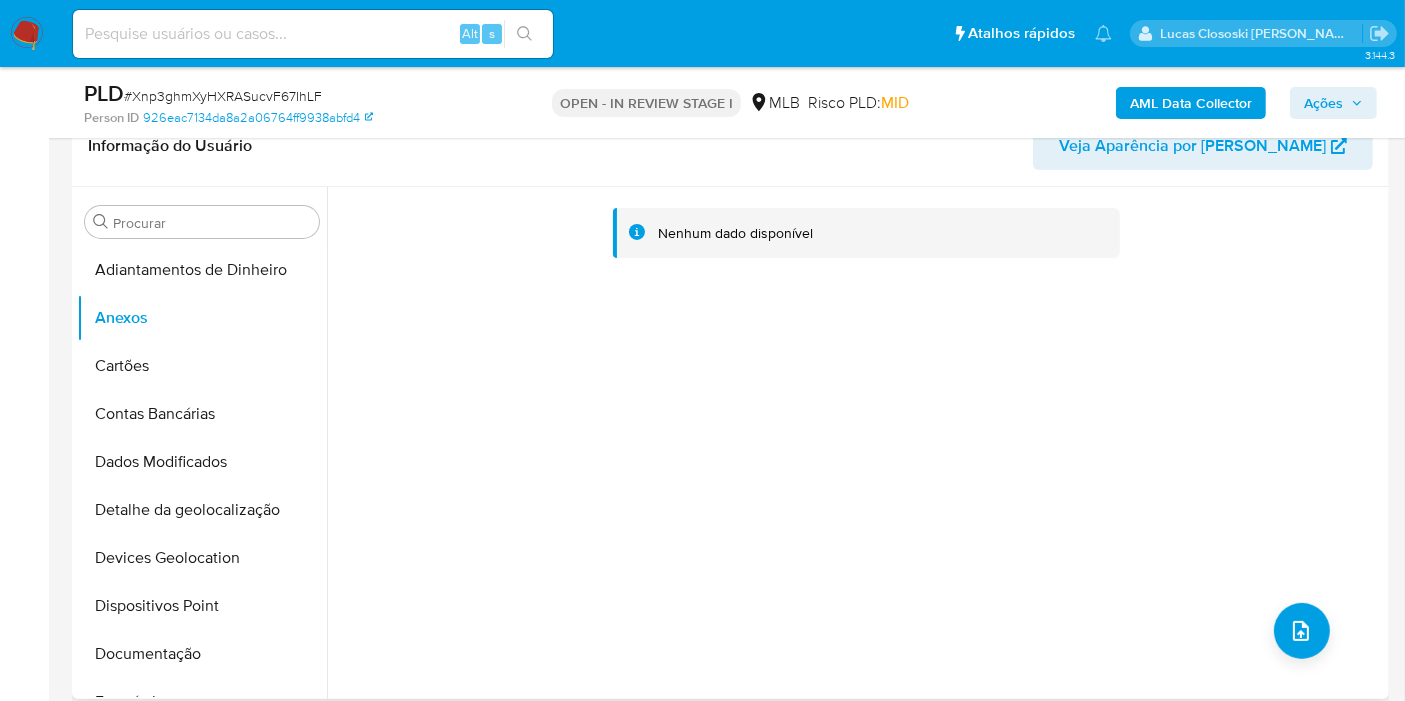 click on "Nenhum dado disponível" at bounding box center [855, 443] 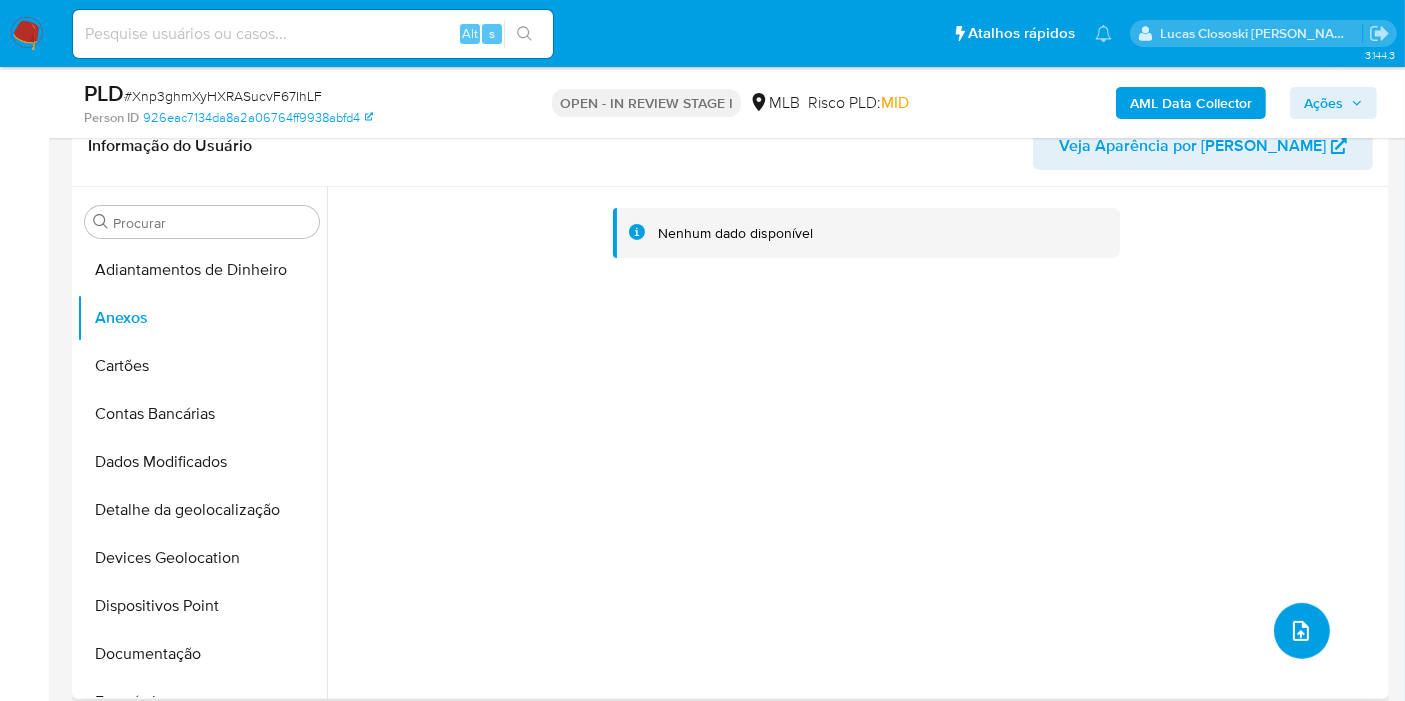click at bounding box center (1302, 631) 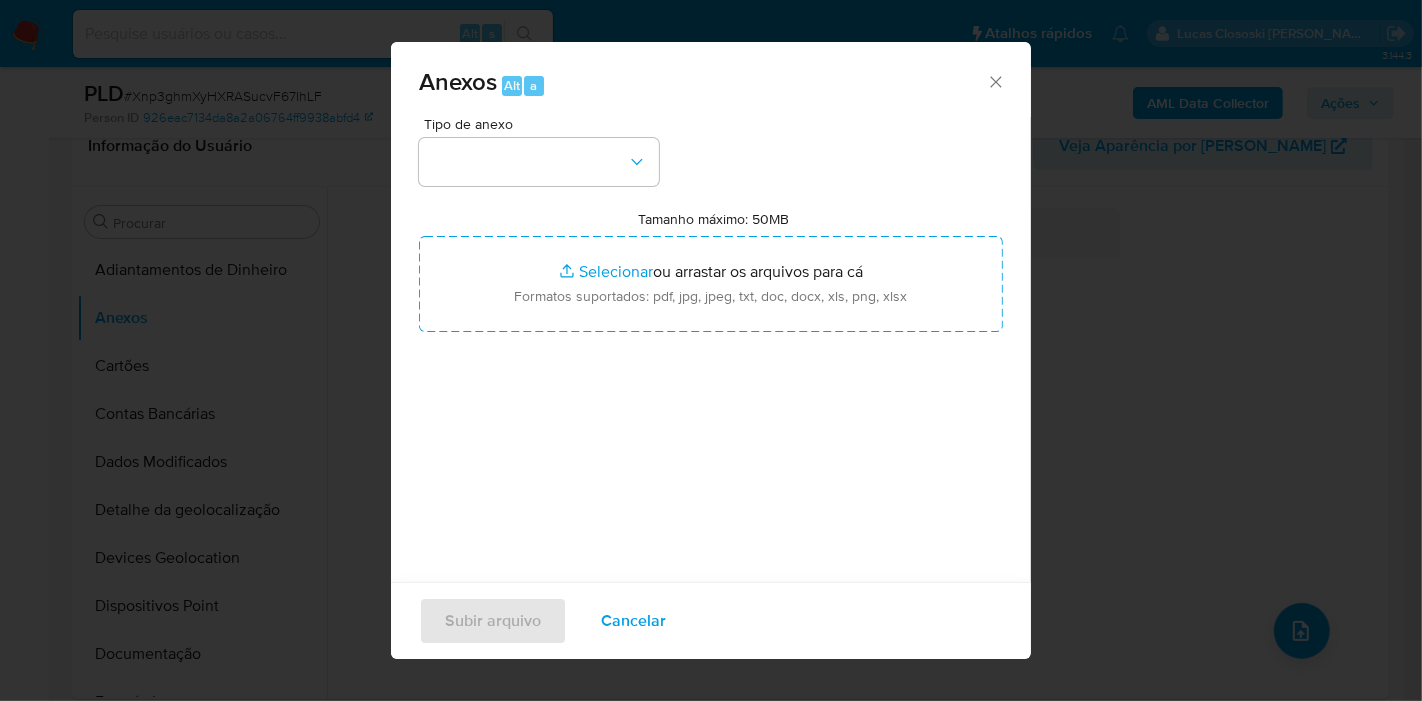 click at bounding box center (539, 162) 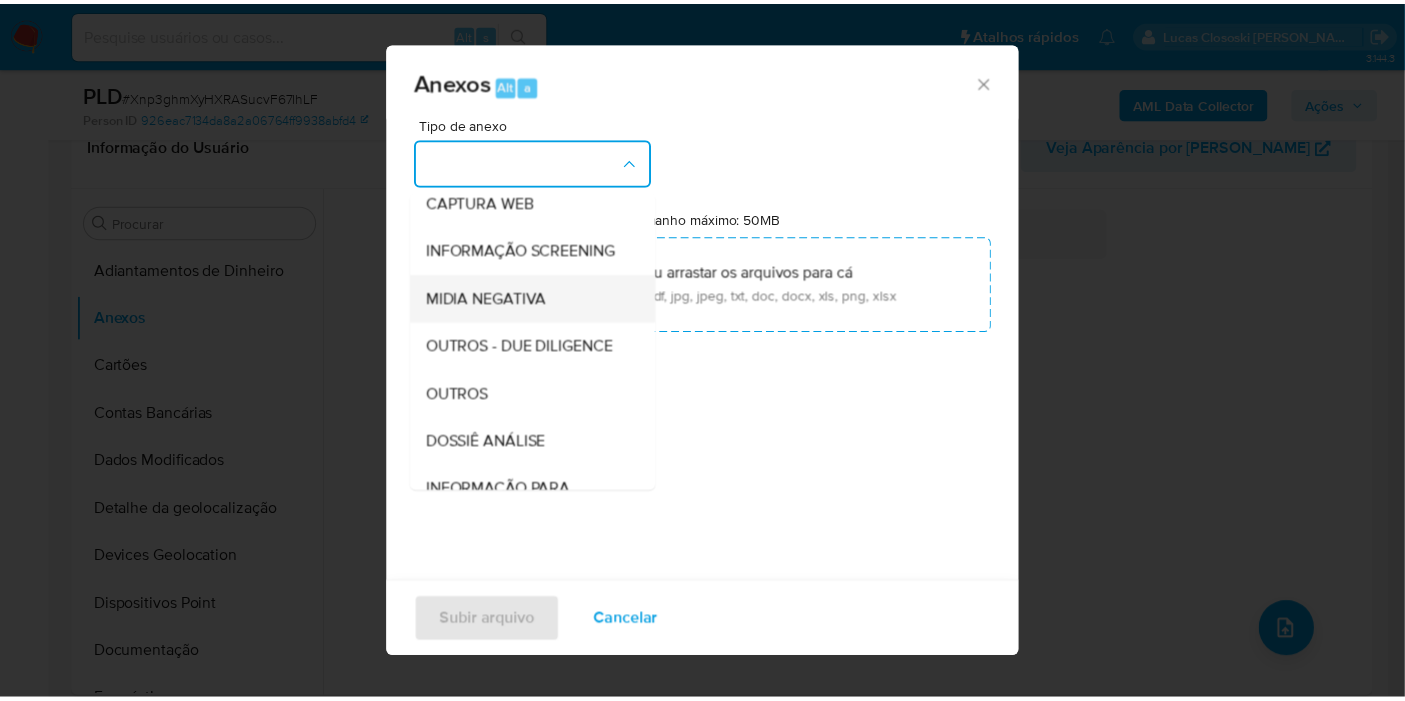 scroll, scrollTop: 307, scrollLeft: 0, axis: vertical 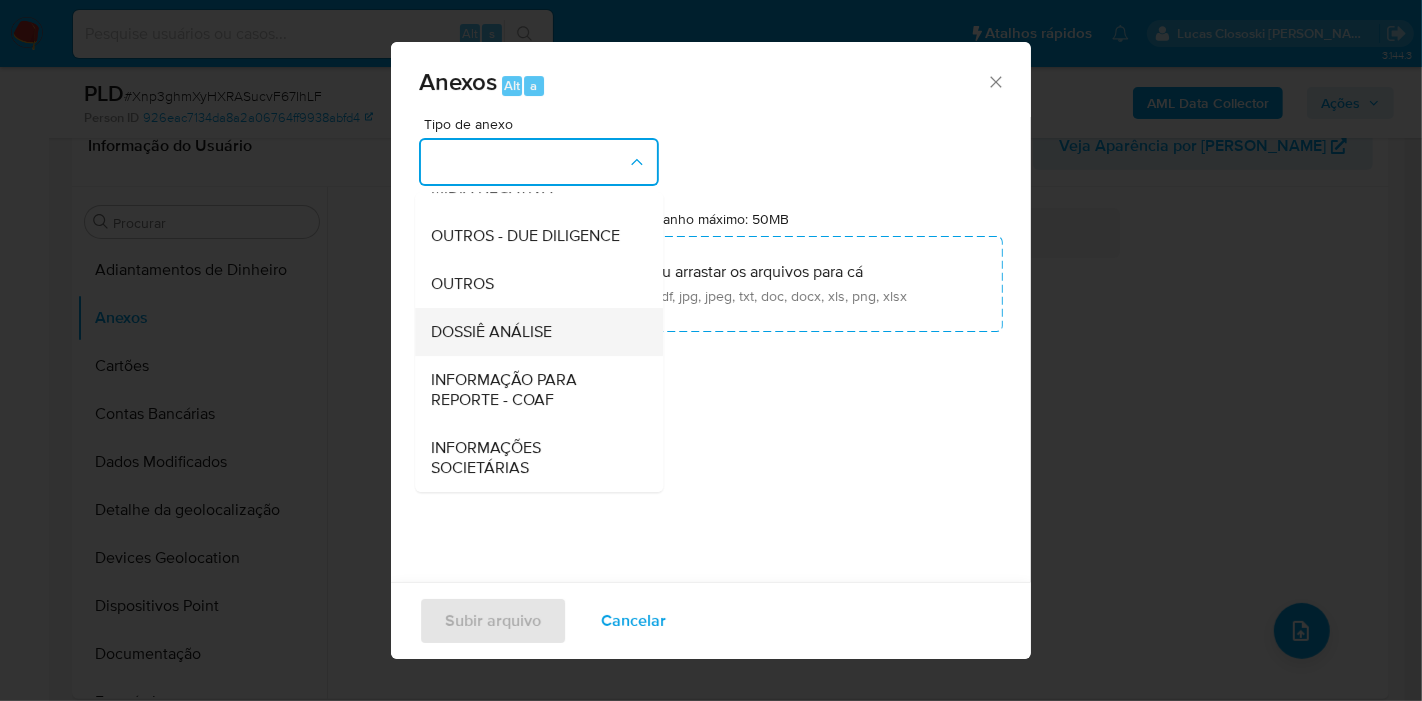 click on "DOSSIÊ ANÁLISE" at bounding box center [491, 332] 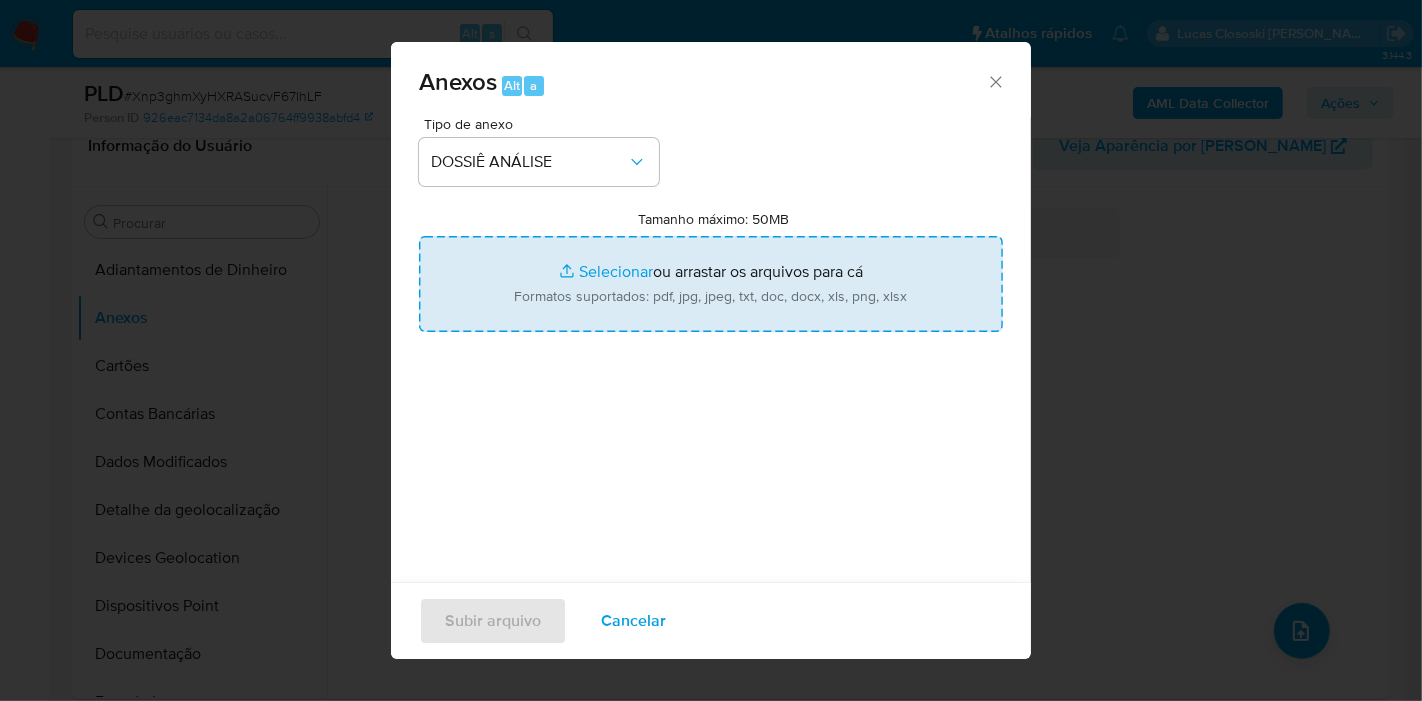 click on "Tamanho máximo: 50MB Selecionar arquivos" at bounding box center (711, 284) 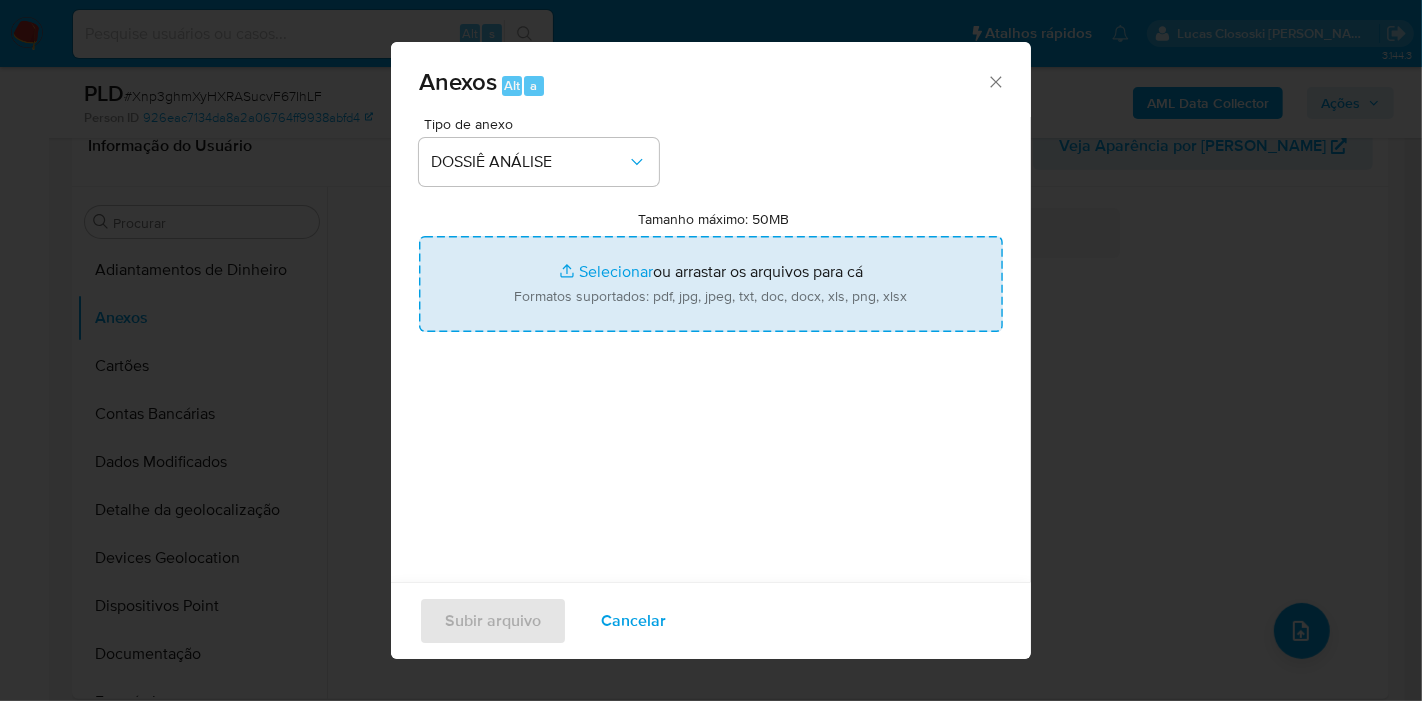 type on "C:\fakepath\Mulan 2102466309_2025_07_07_07_28_01.xlsx" 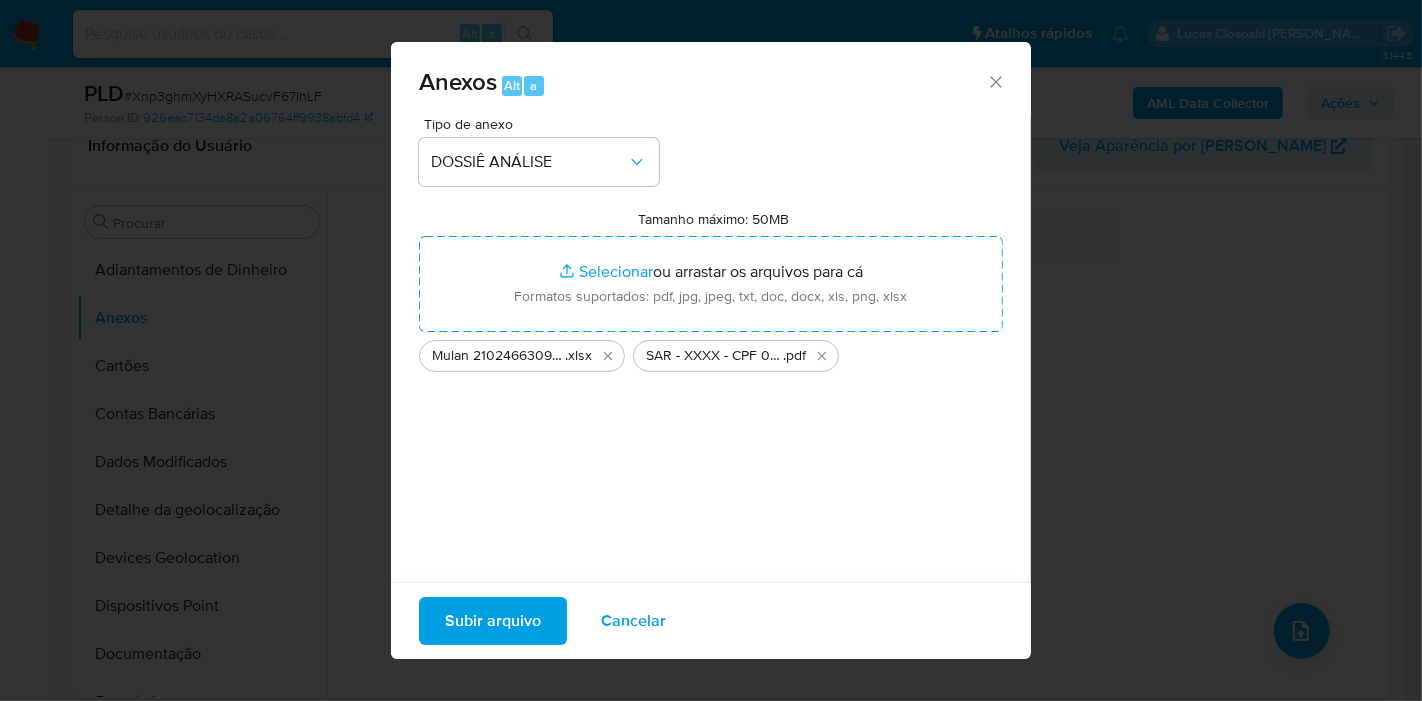 click on "Subir arquivo" at bounding box center [493, 621] 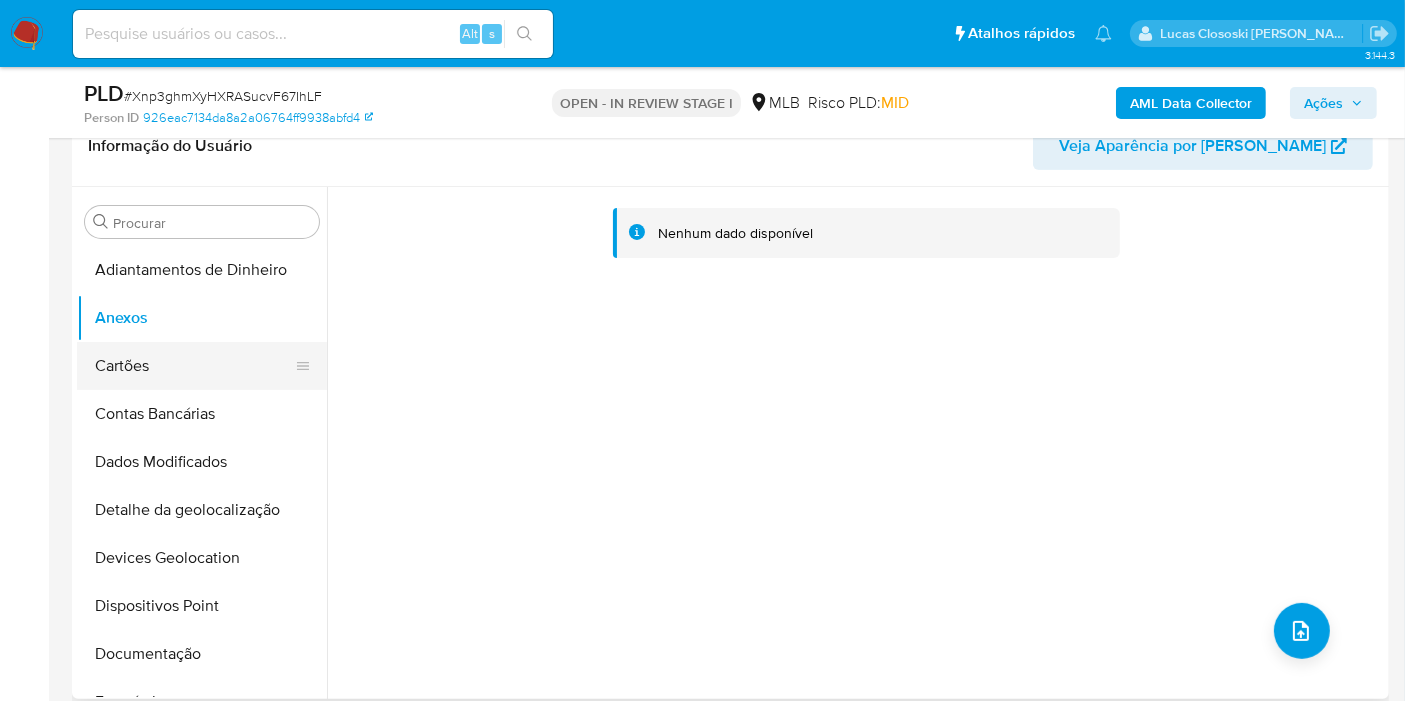 click on "Cartões" at bounding box center [194, 366] 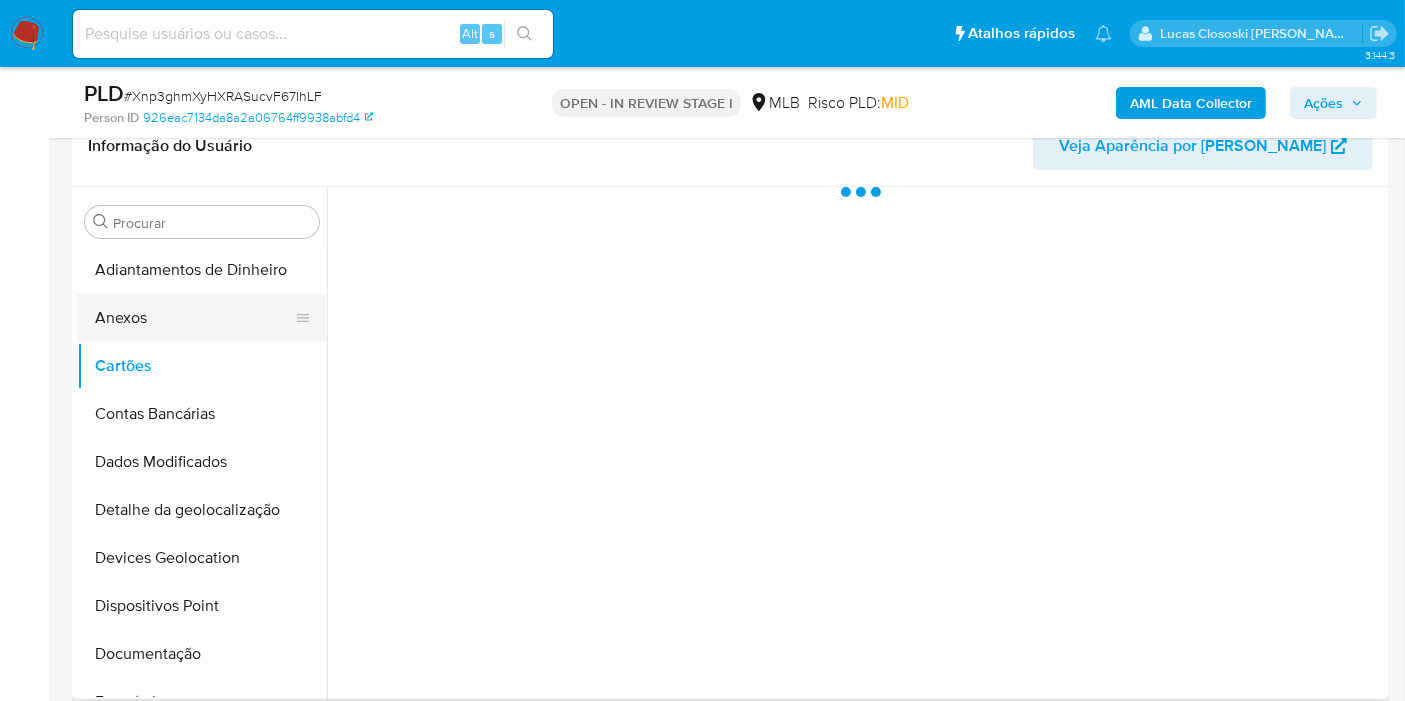 click on "Anexos" at bounding box center (194, 318) 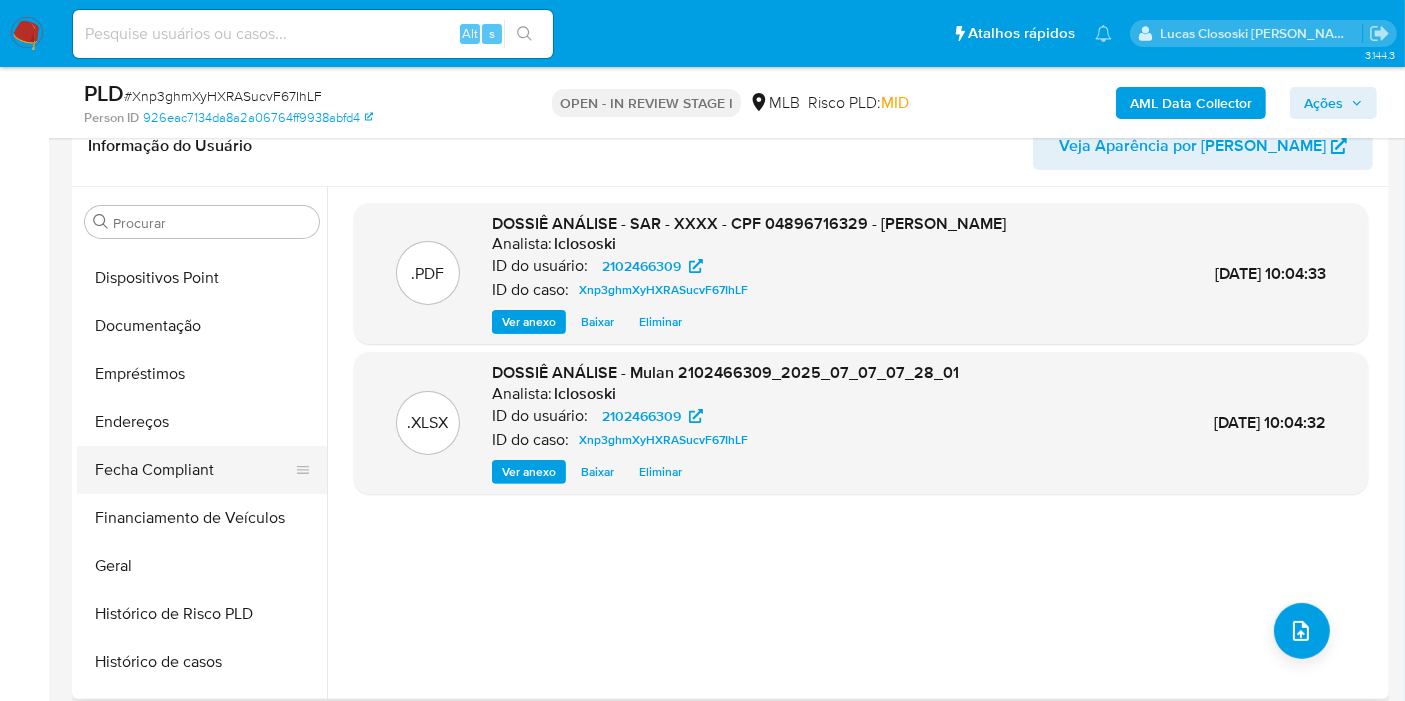 scroll, scrollTop: 333, scrollLeft: 0, axis: vertical 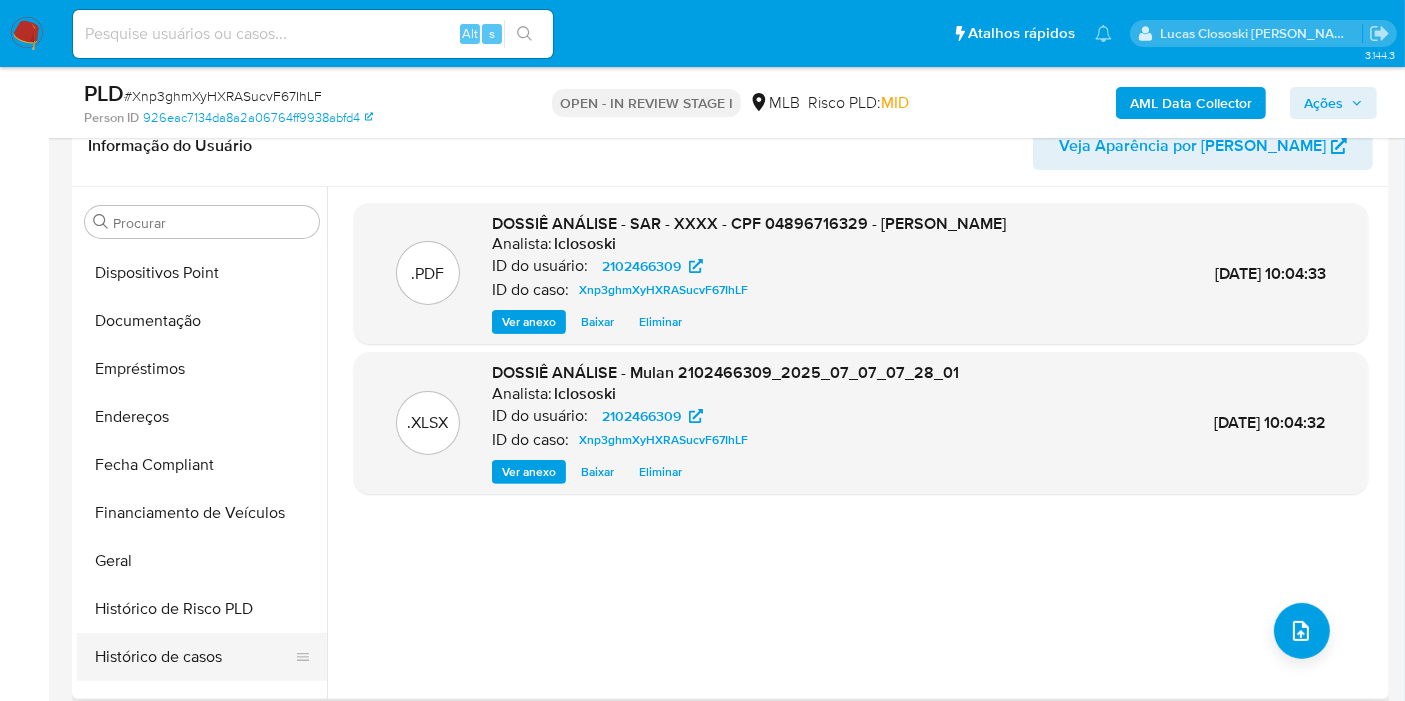 click on "Histórico de casos" at bounding box center [194, 657] 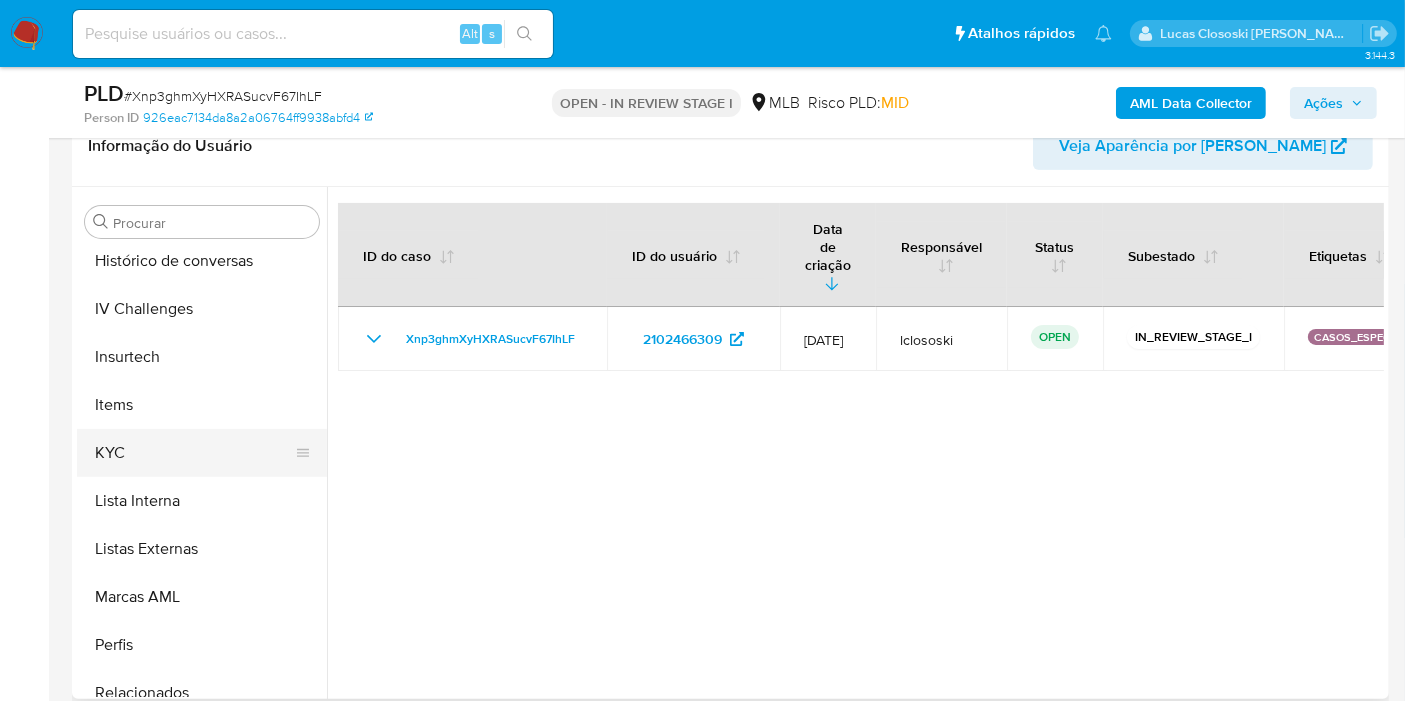 click on "KYC" at bounding box center (194, 453) 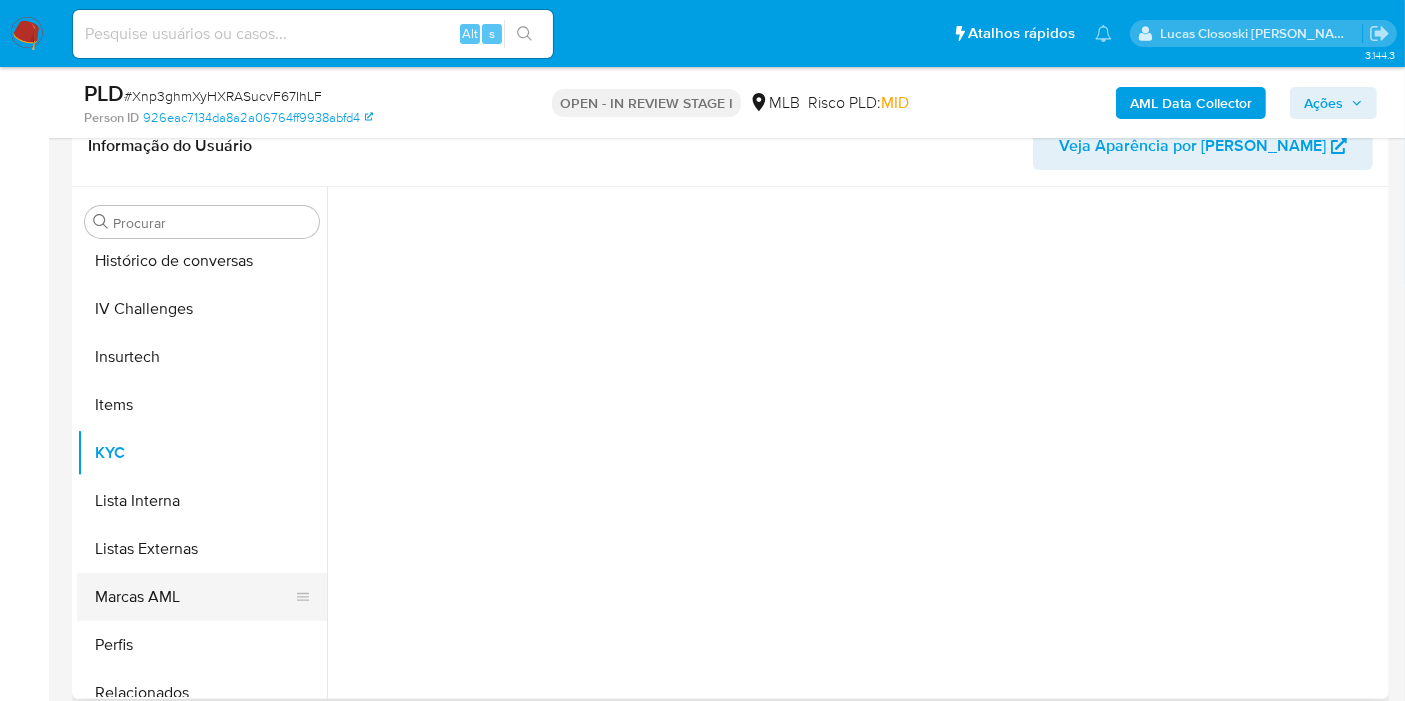 scroll, scrollTop: 844, scrollLeft: 0, axis: vertical 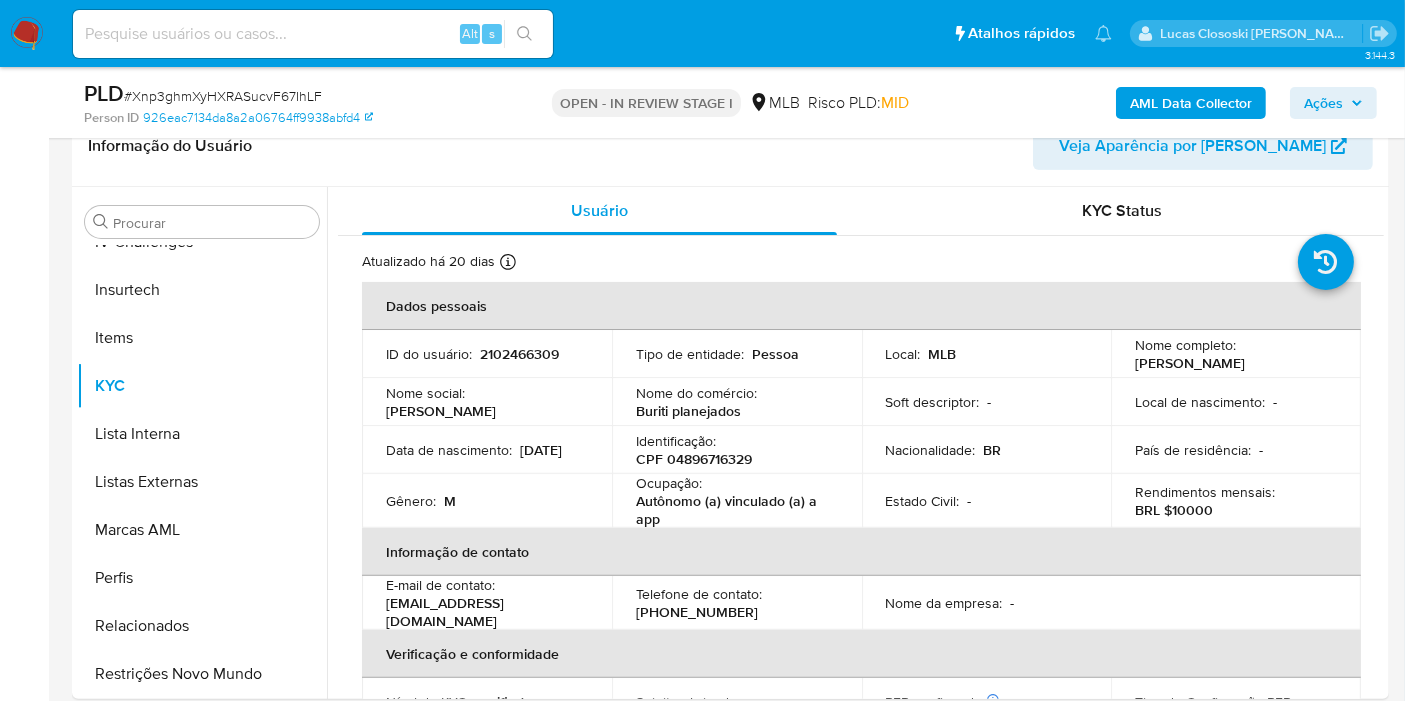 click on "Ações" at bounding box center (1323, 103) 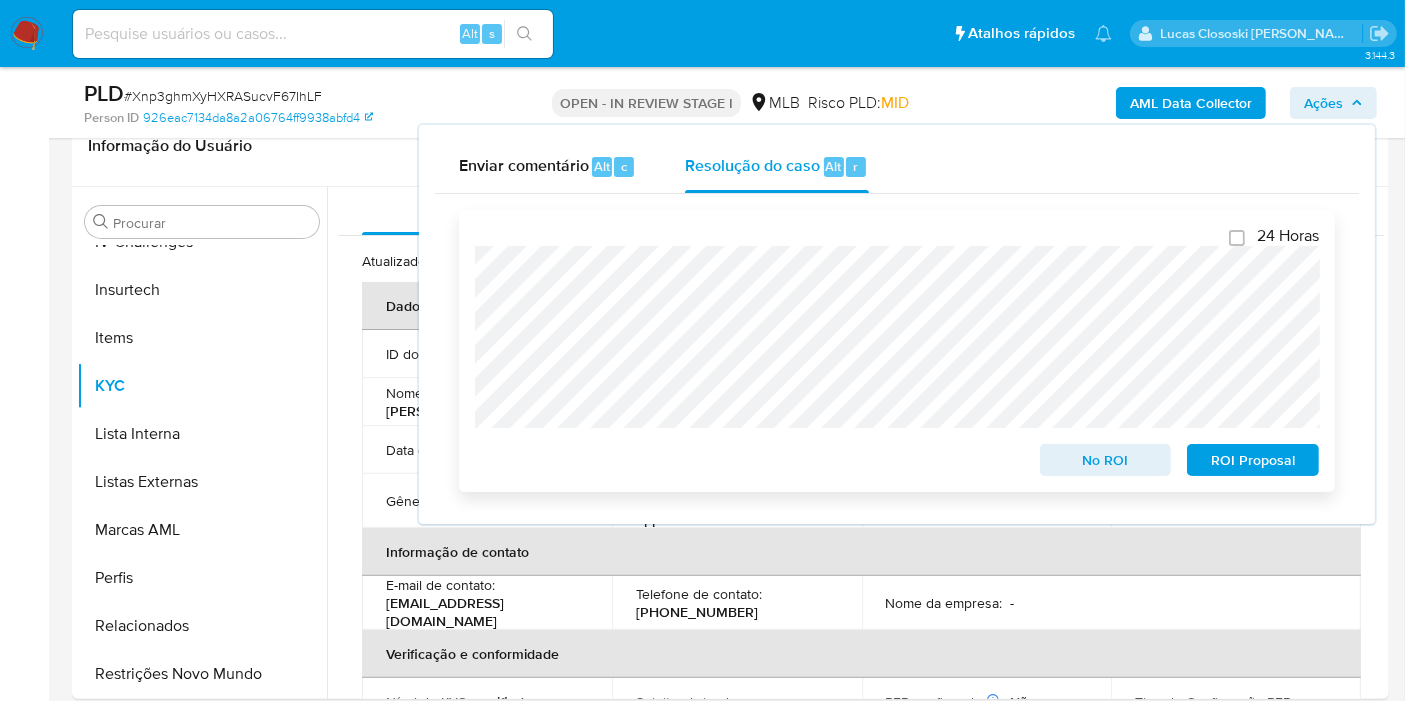 click on "ROI Proposal" at bounding box center [1253, 460] 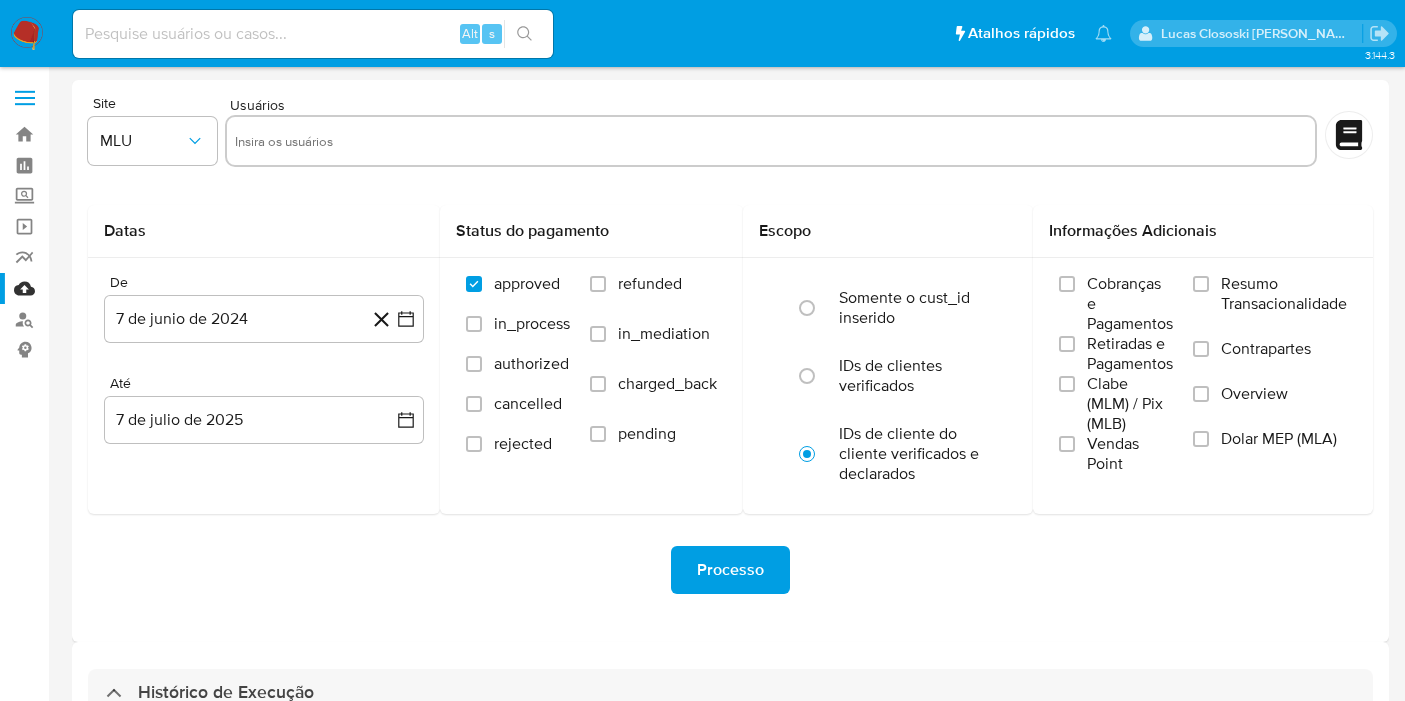 select on "10" 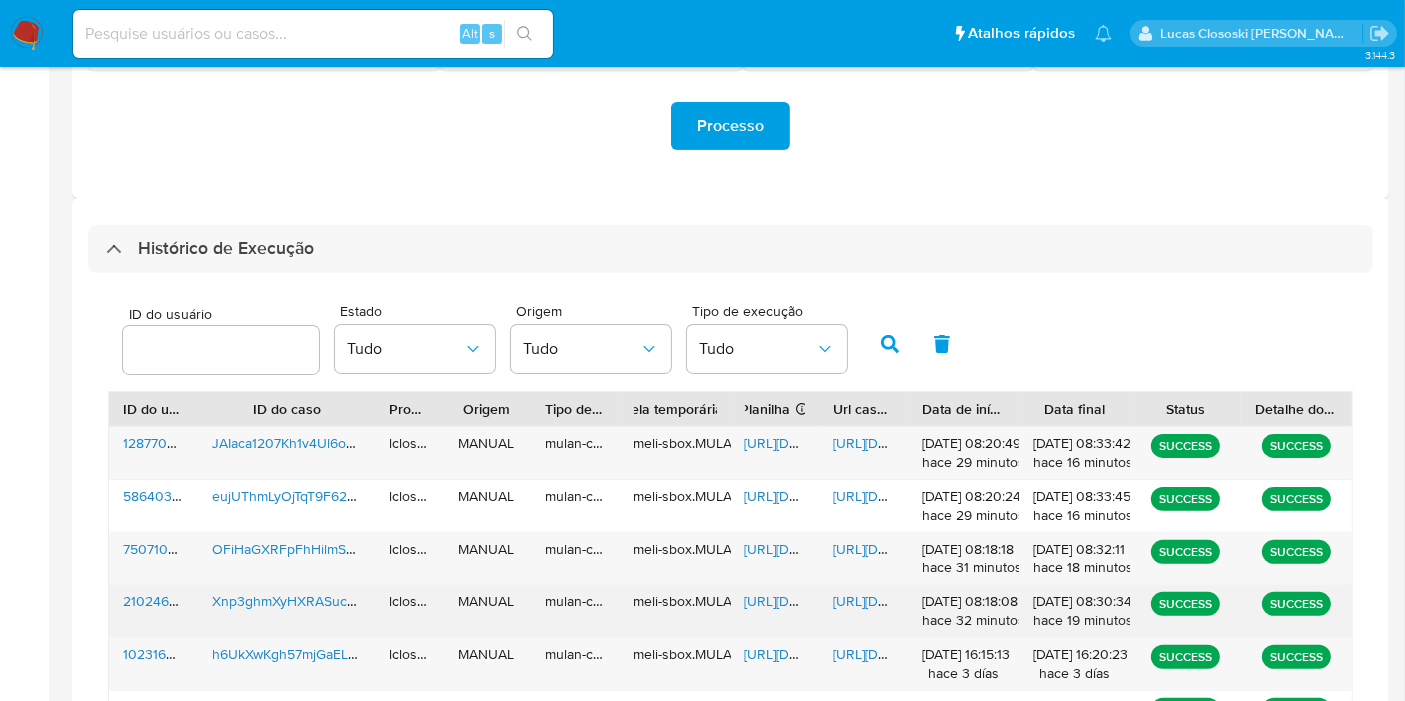 click on "[URL][DOMAIN_NAME]" at bounding box center [814, 601] 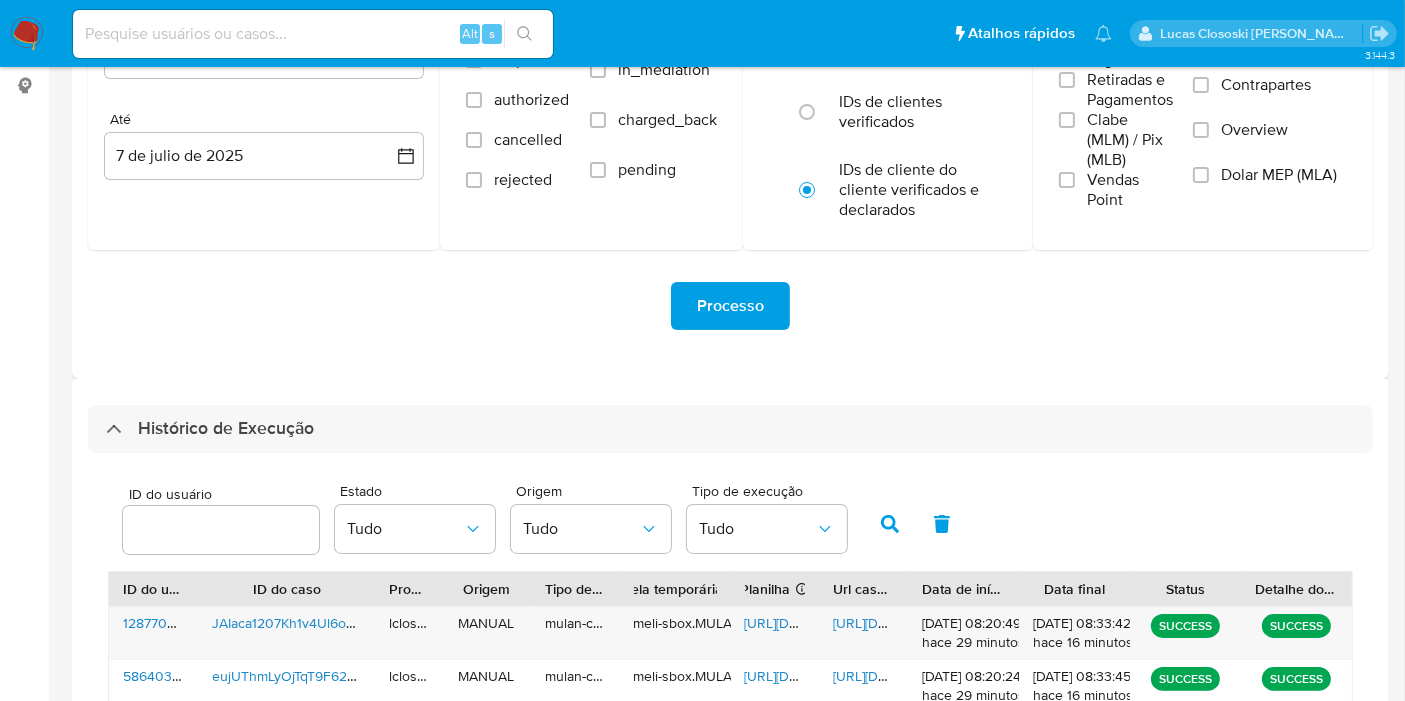 scroll, scrollTop: 111, scrollLeft: 0, axis: vertical 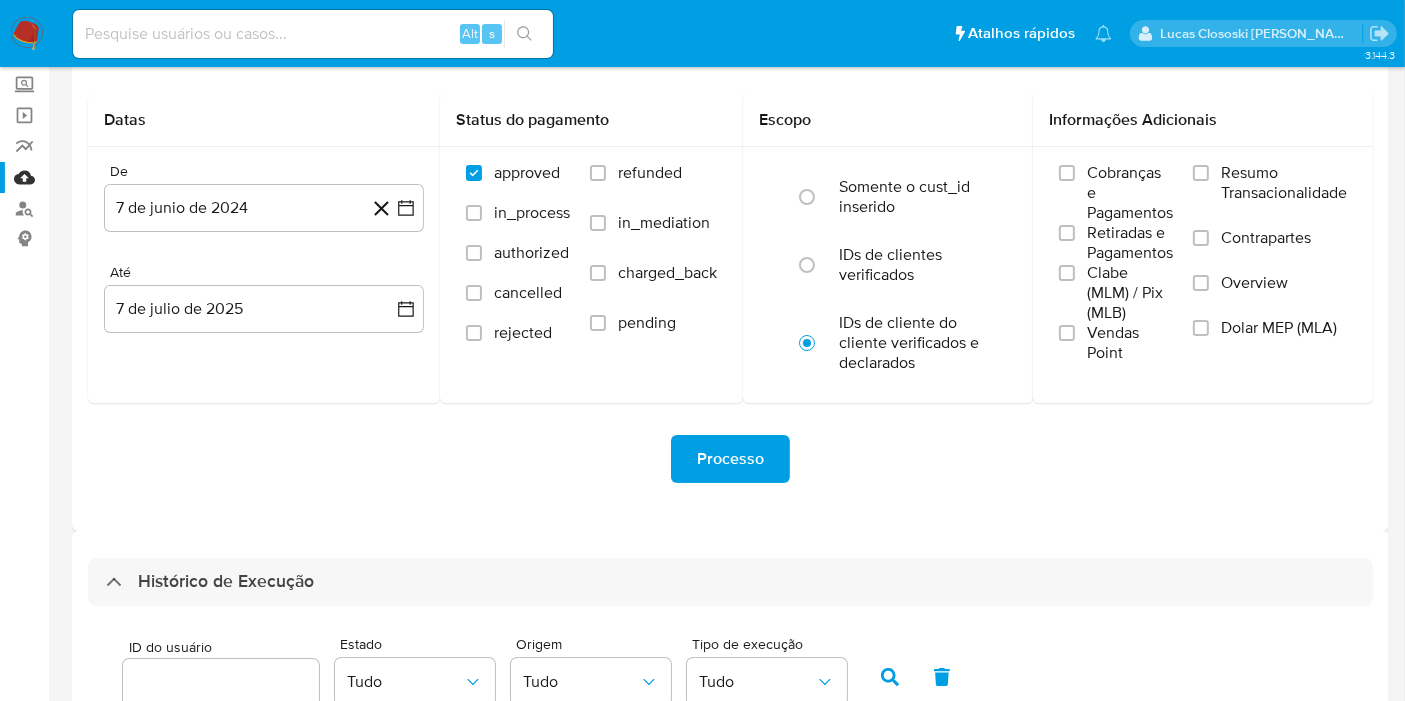 click at bounding box center [27, 34] 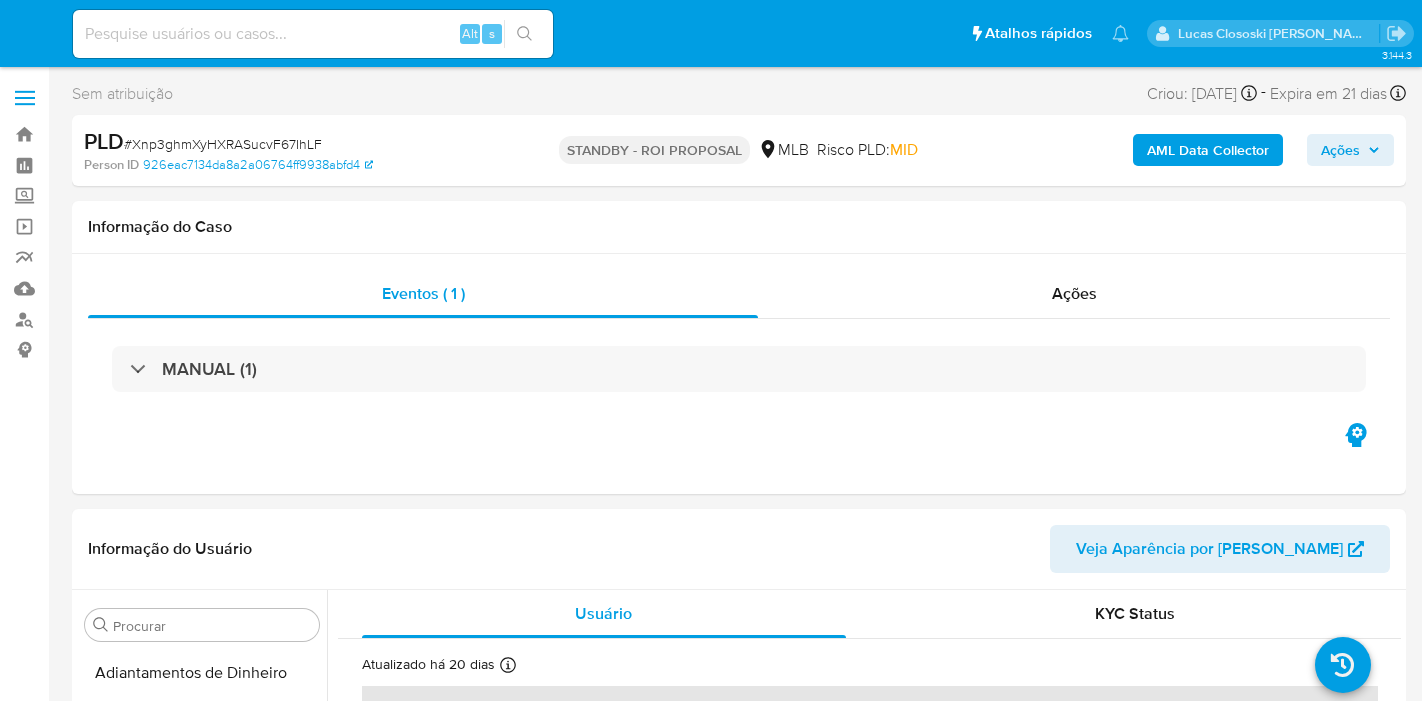select on "10" 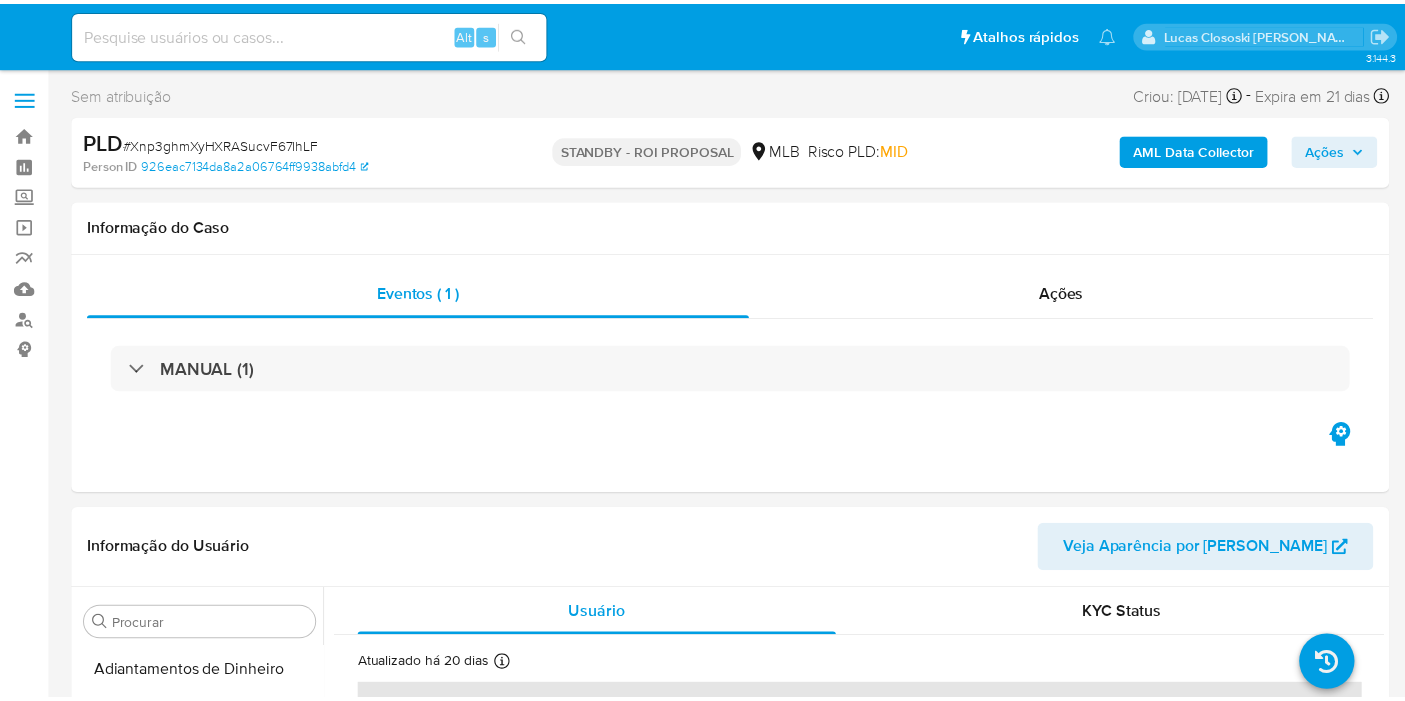 scroll, scrollTop: 0, scrollLeft: 0, axis: both 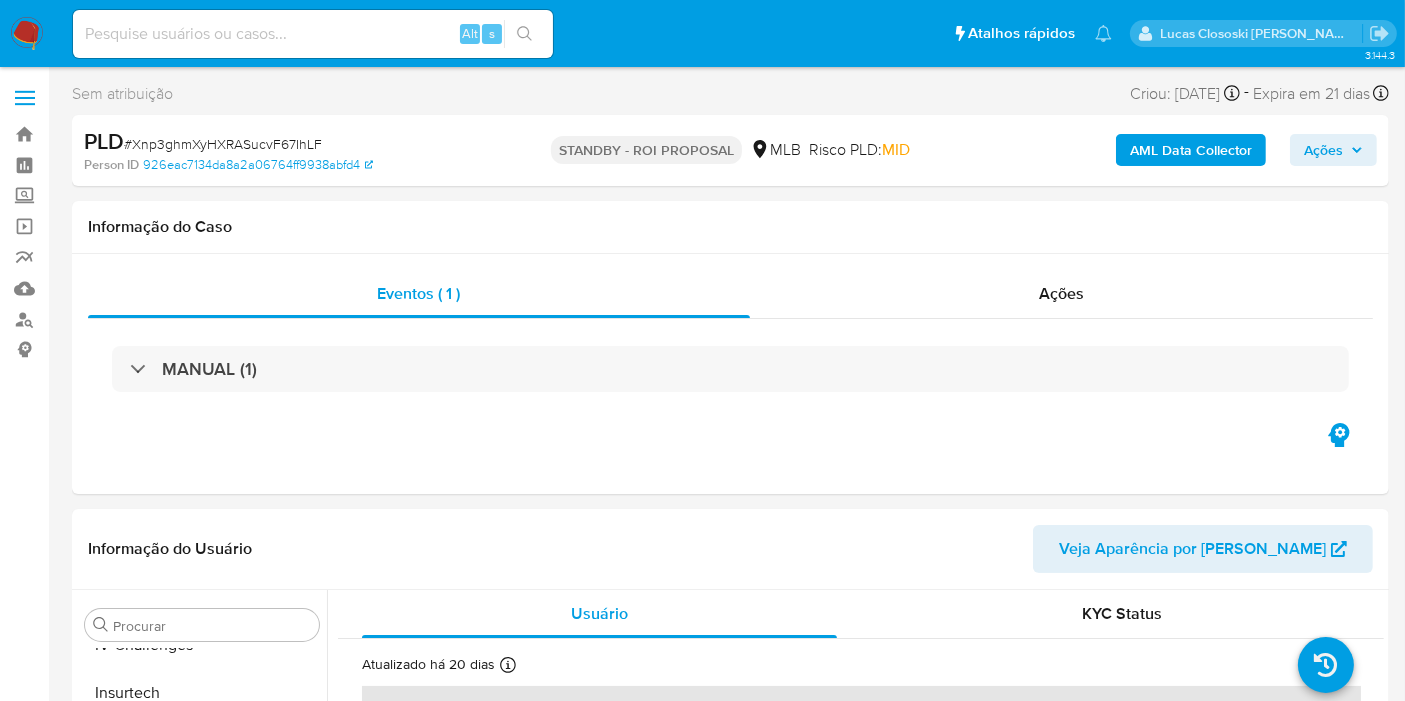 click on "# Xnp3ghmXyHXRASucvF67IhLF" at bounding box center [223, 144] 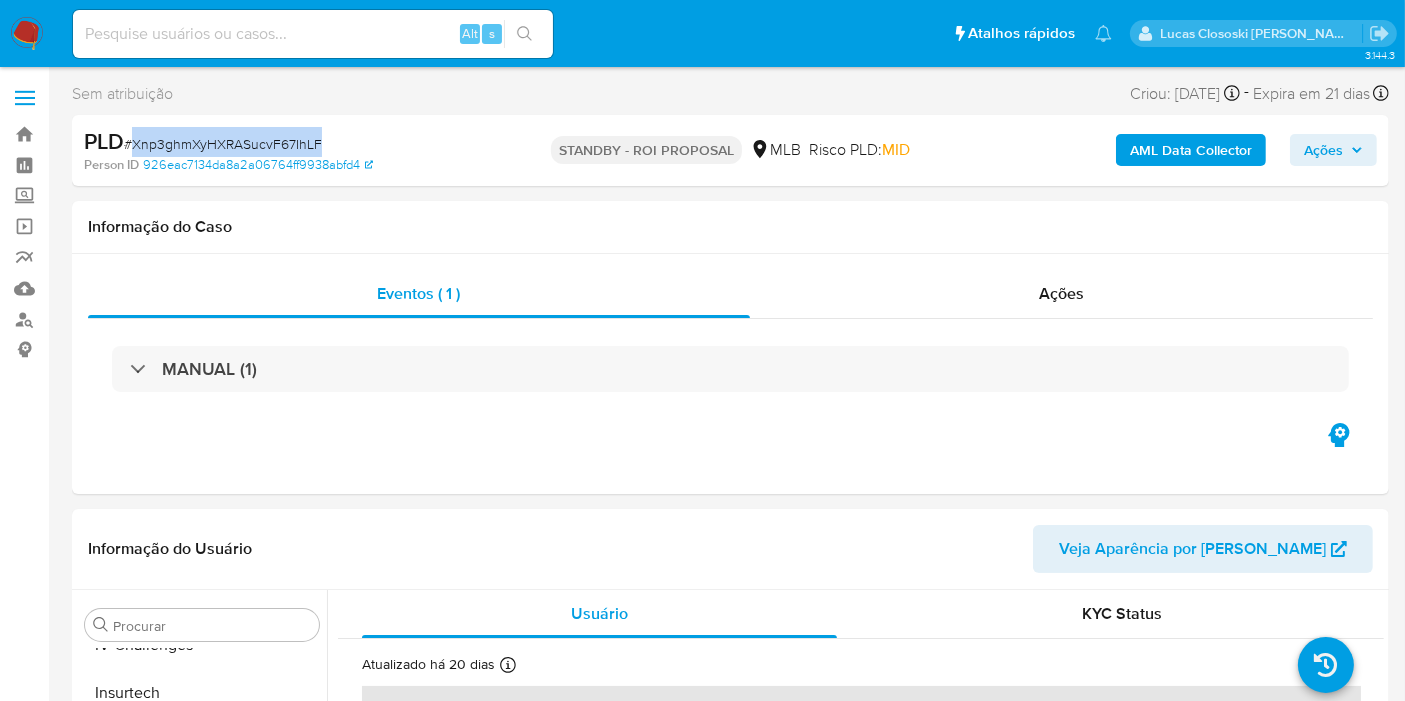 drag, startPoint x: 183, startPoint y: 144, endPoint x: 207, endPoint y: 119, distance: 34.655445 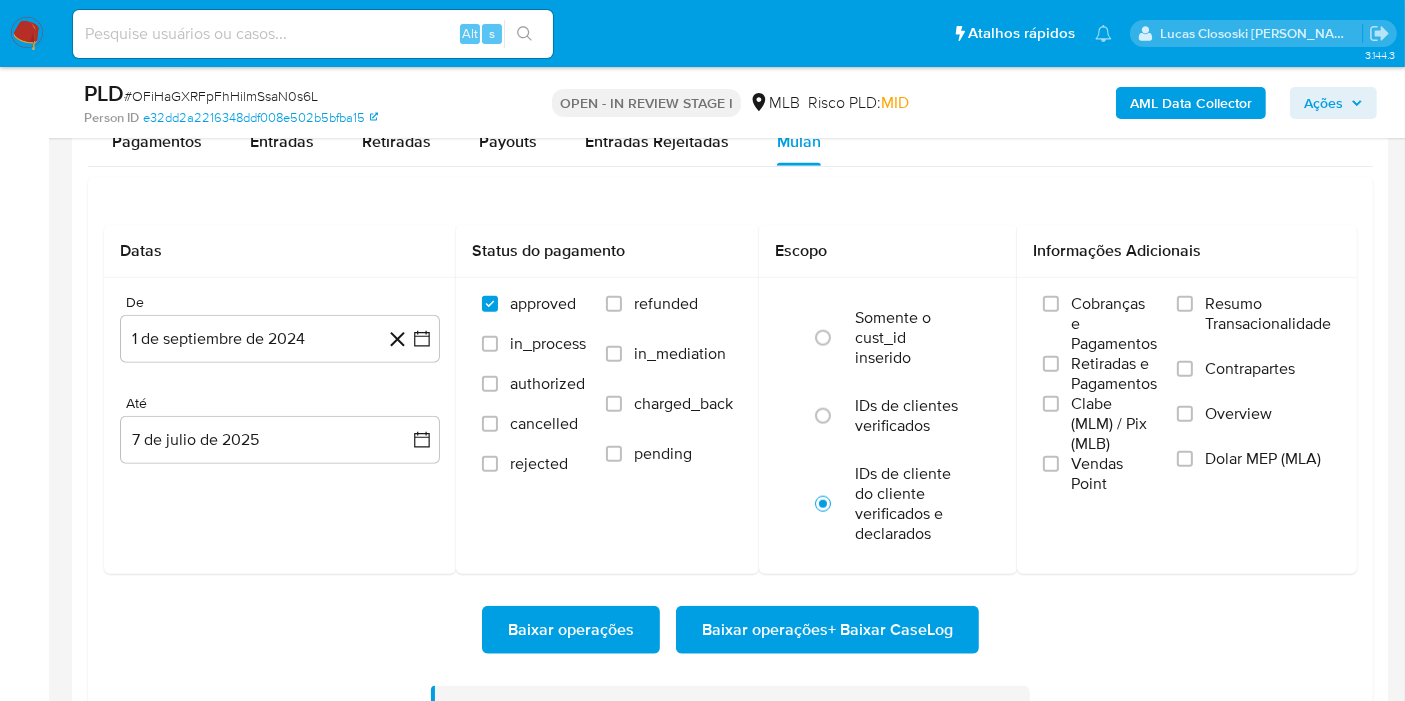 scroll, scrollTop: 2111, scrollLeft: 0, axis: vertical 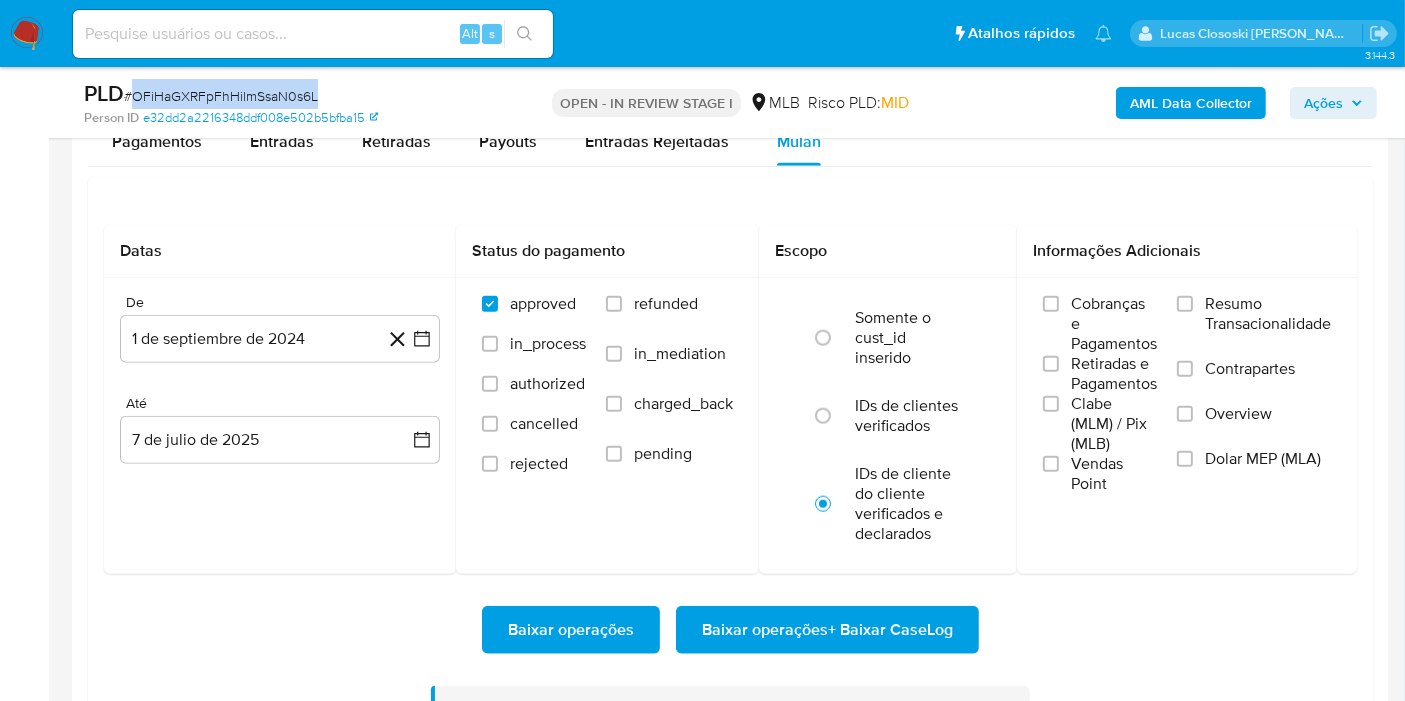 click on "# OFiHaGXRFpFhHilmSsaN0s6L" at bounding box center [221, 96] 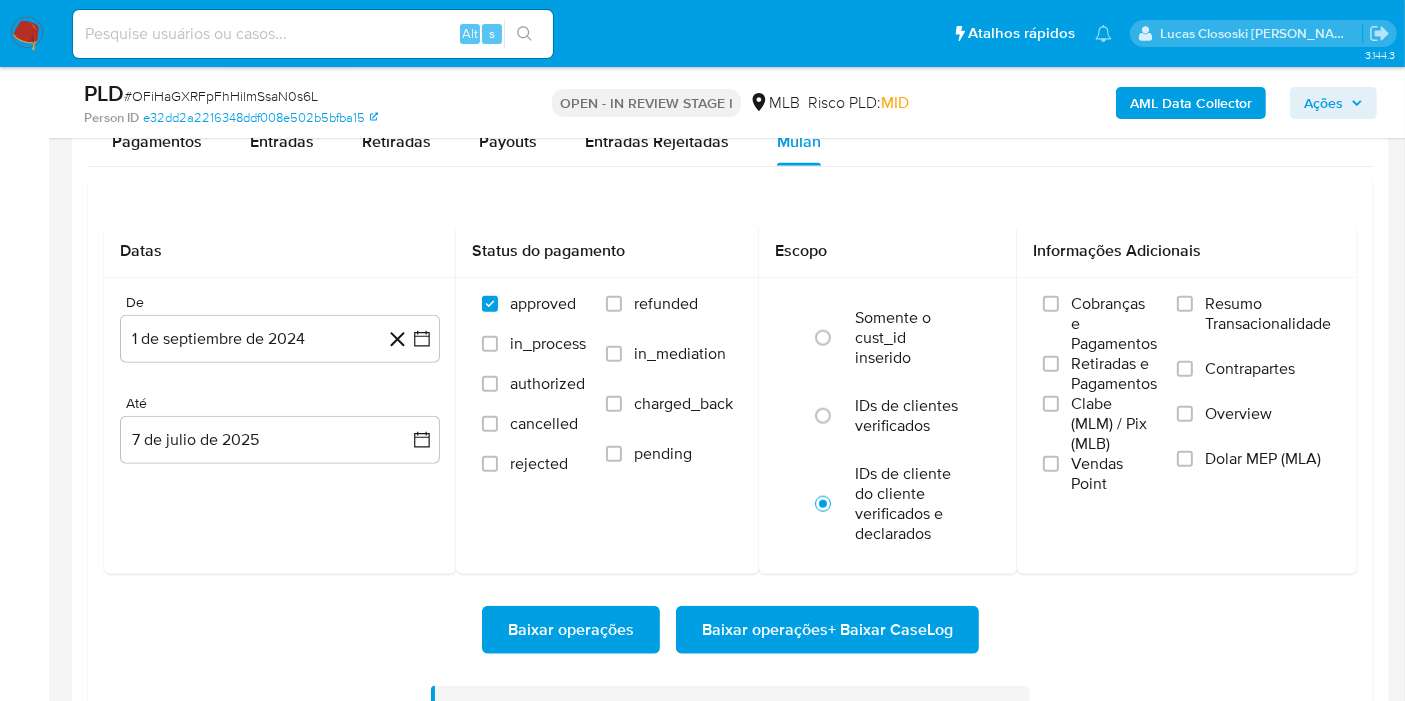 click on "Baixar operações Baixar operações  +   Baixar CaseLog Processo iniciado A geração do relatório Mulan e do registro do case log. Em alguns minutos enviaremos os relatórios para seu e-mail. Se ocorrer algum erro durante a execução, também iremos notificá-lo por esse meio:    lucas.clososki@mercadolivre.com ." at bounding box center [730, 696] 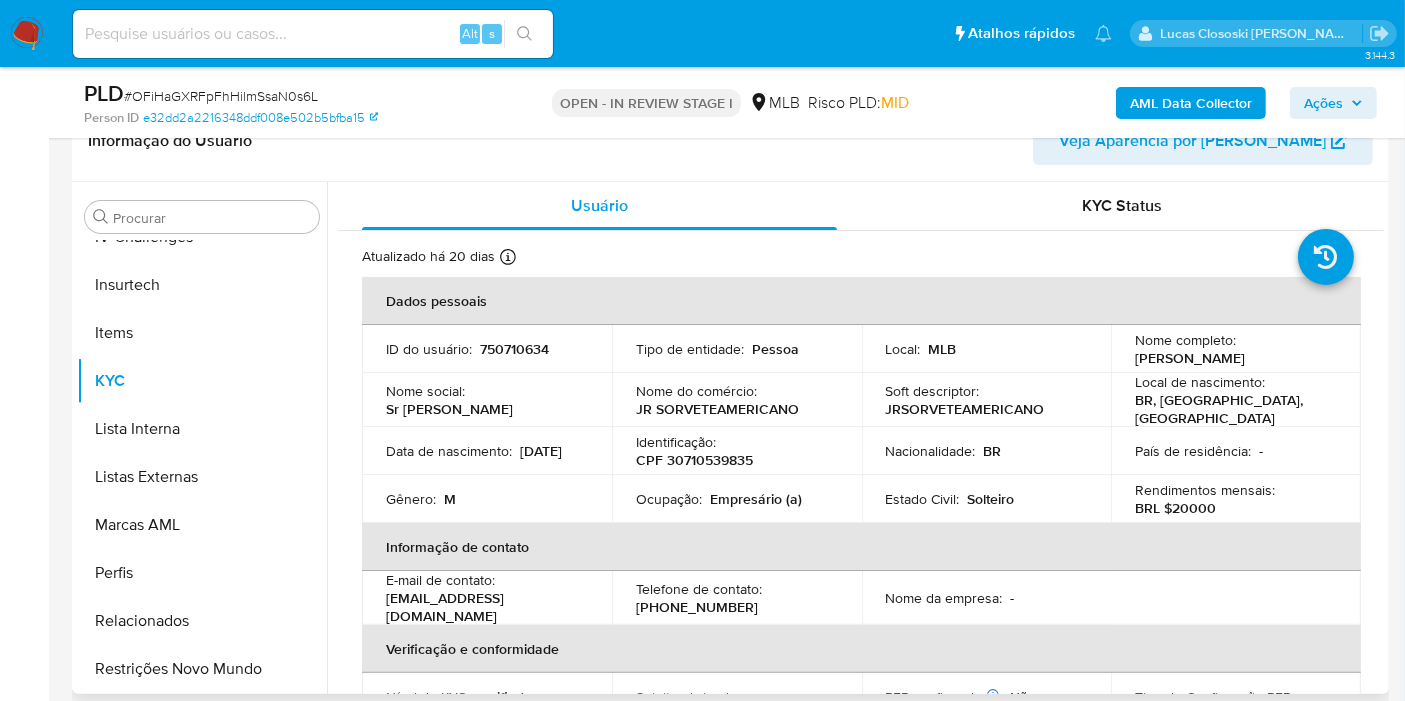 scroll, scrollTop: 333, scrollLeft: 0, axis: vertical 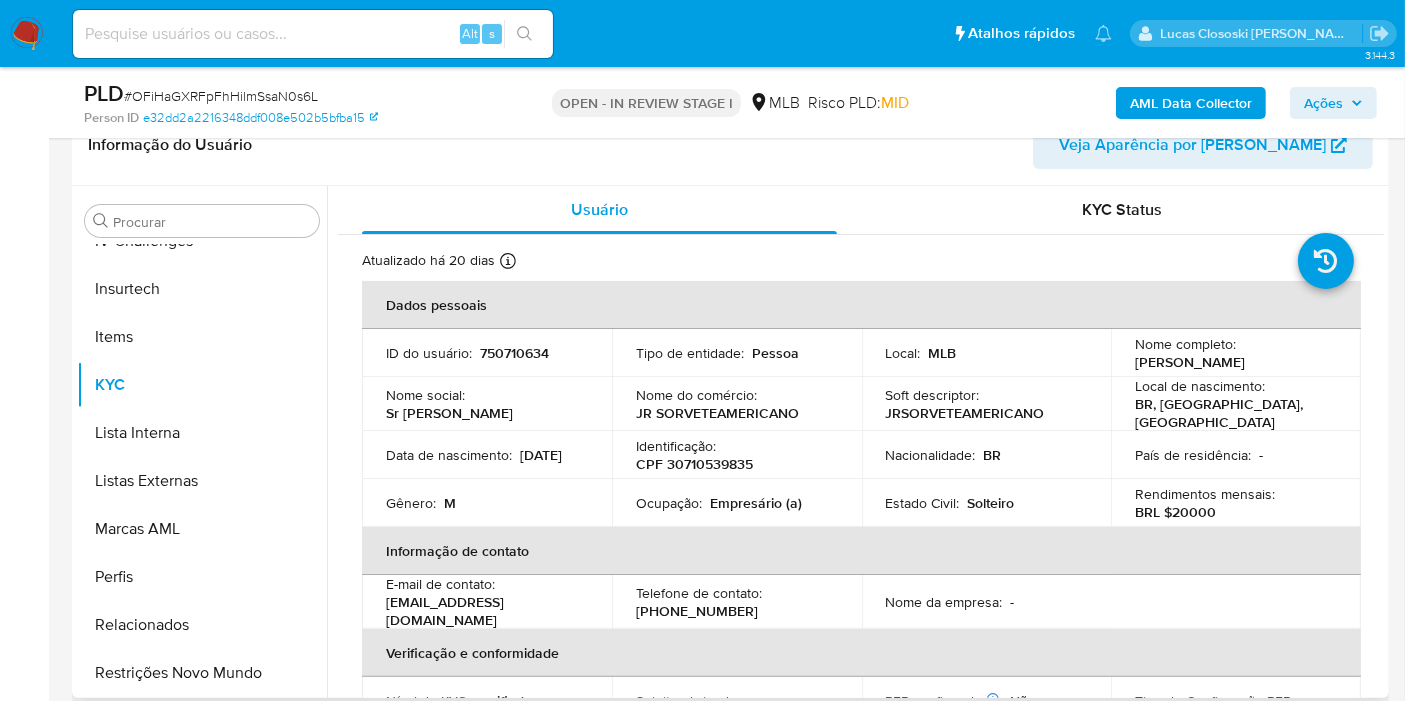 click on "CPF 30710539835" at bounding box center (694, 464) 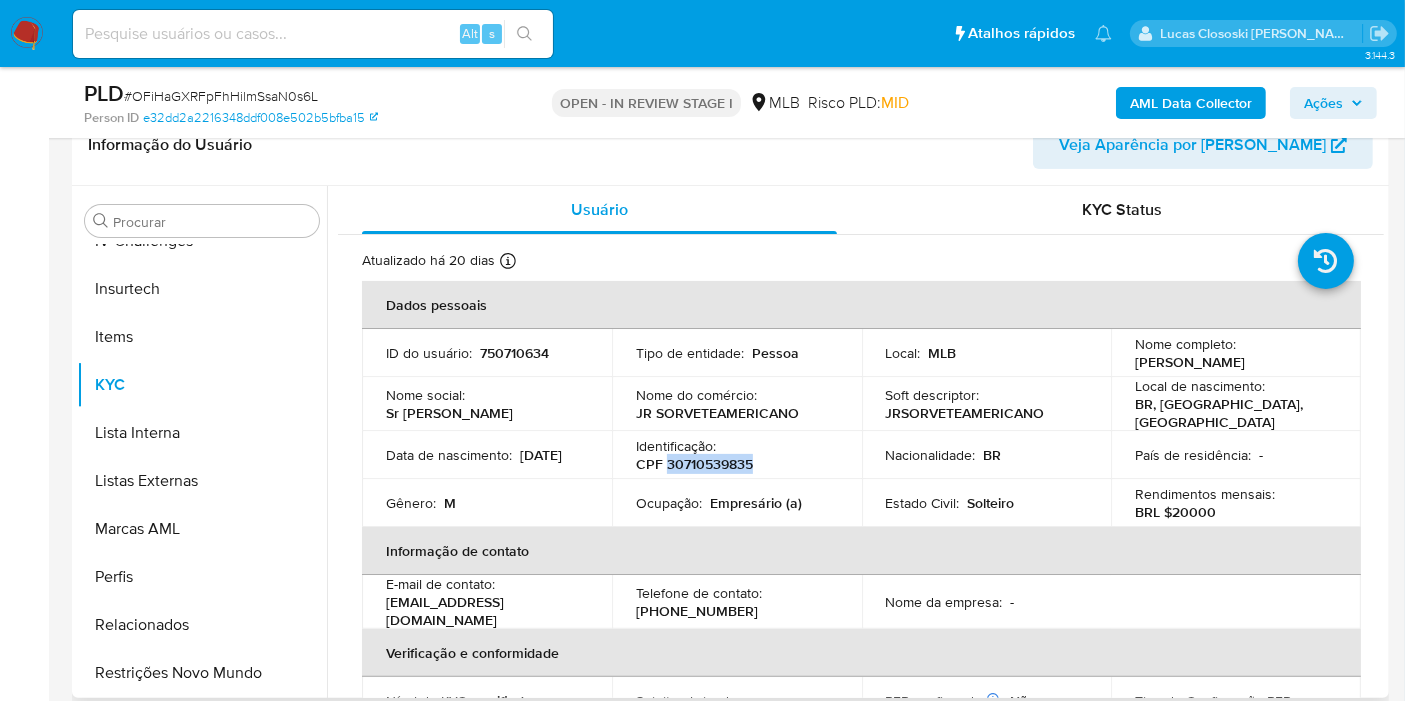 click on "CPF 30710539835" at bounding box center (694, 464) 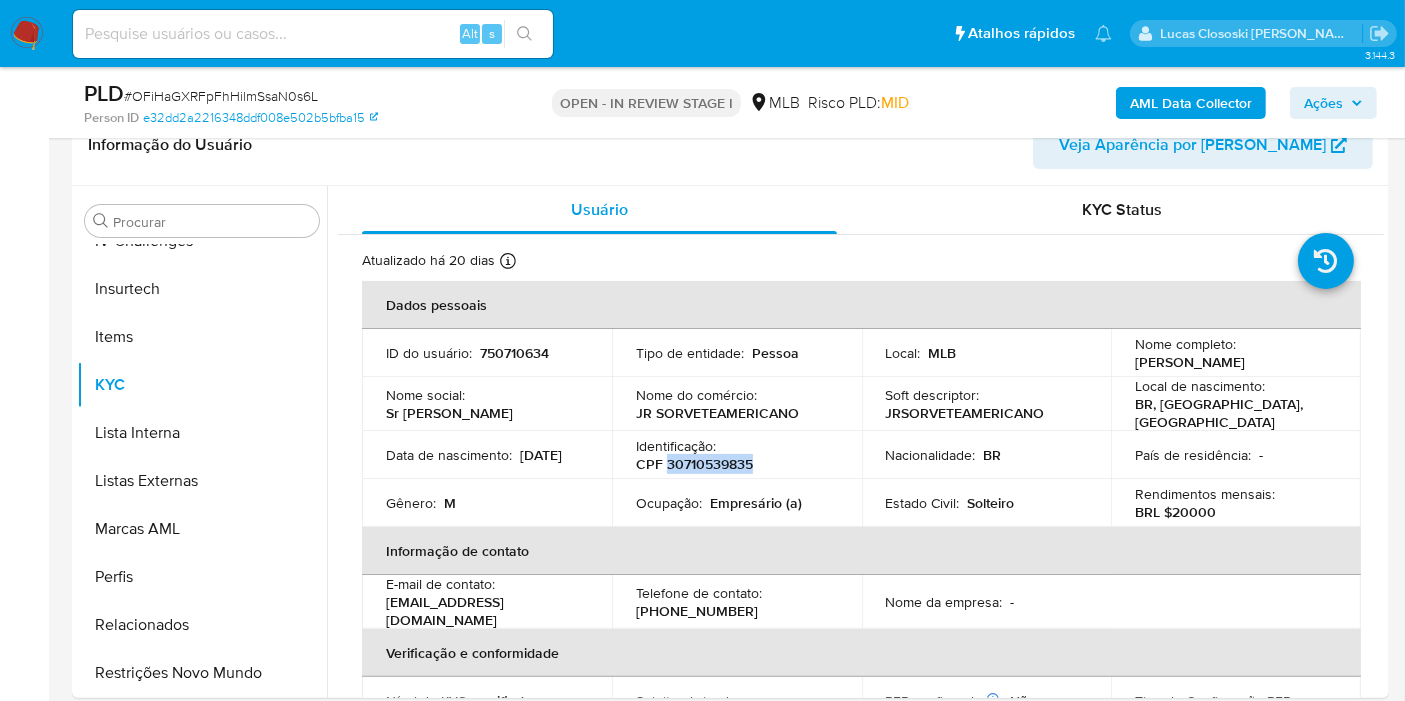 copy on "30710539835" 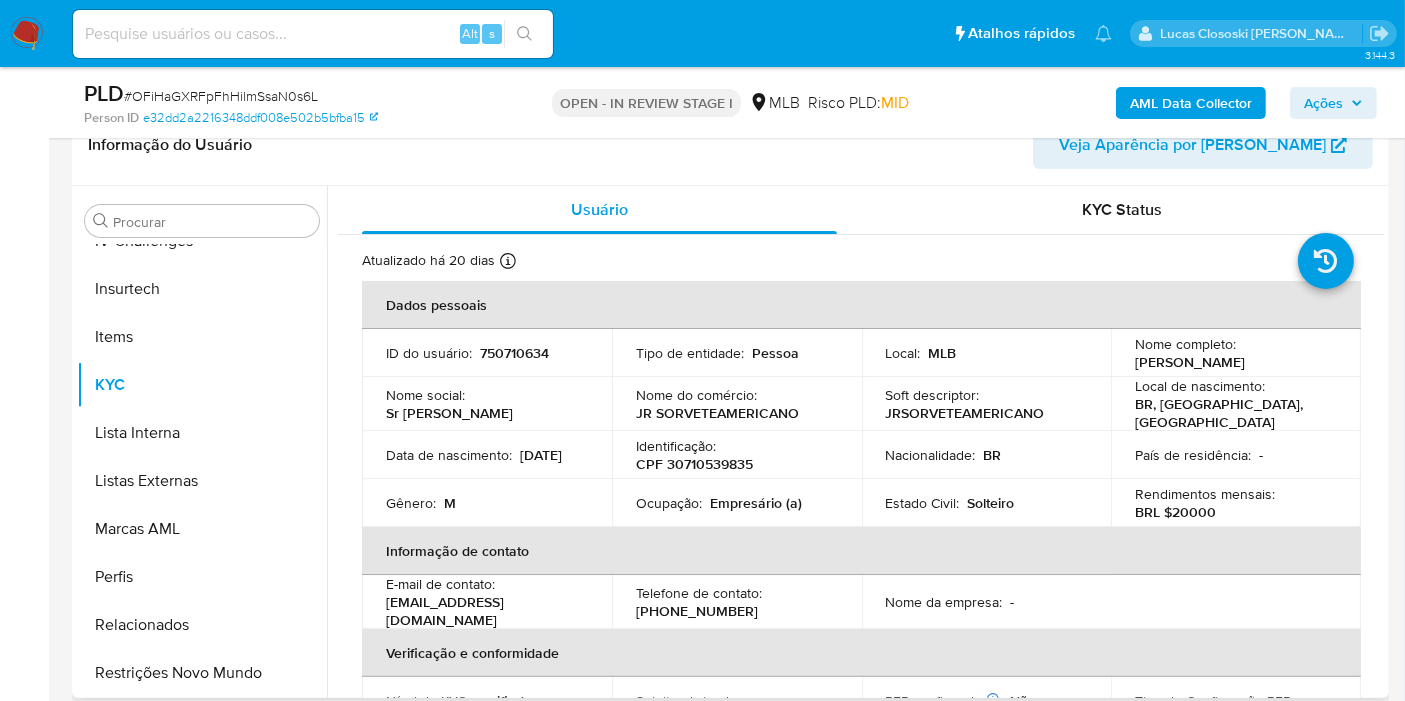 click on "Ocupação :    Empresário (a)" at bounding box center [737, 503] 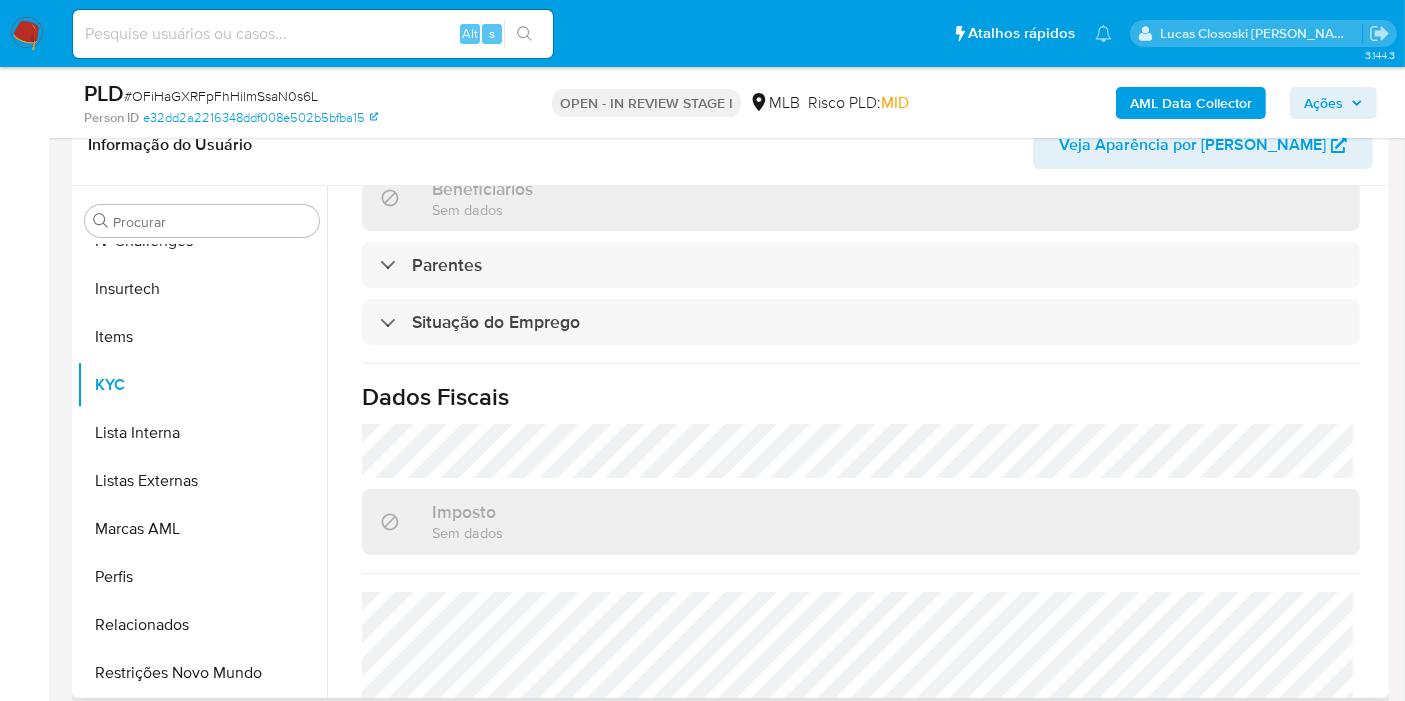 scroll, scrollTop: 908, scrollLeft: 0, axis: vertical 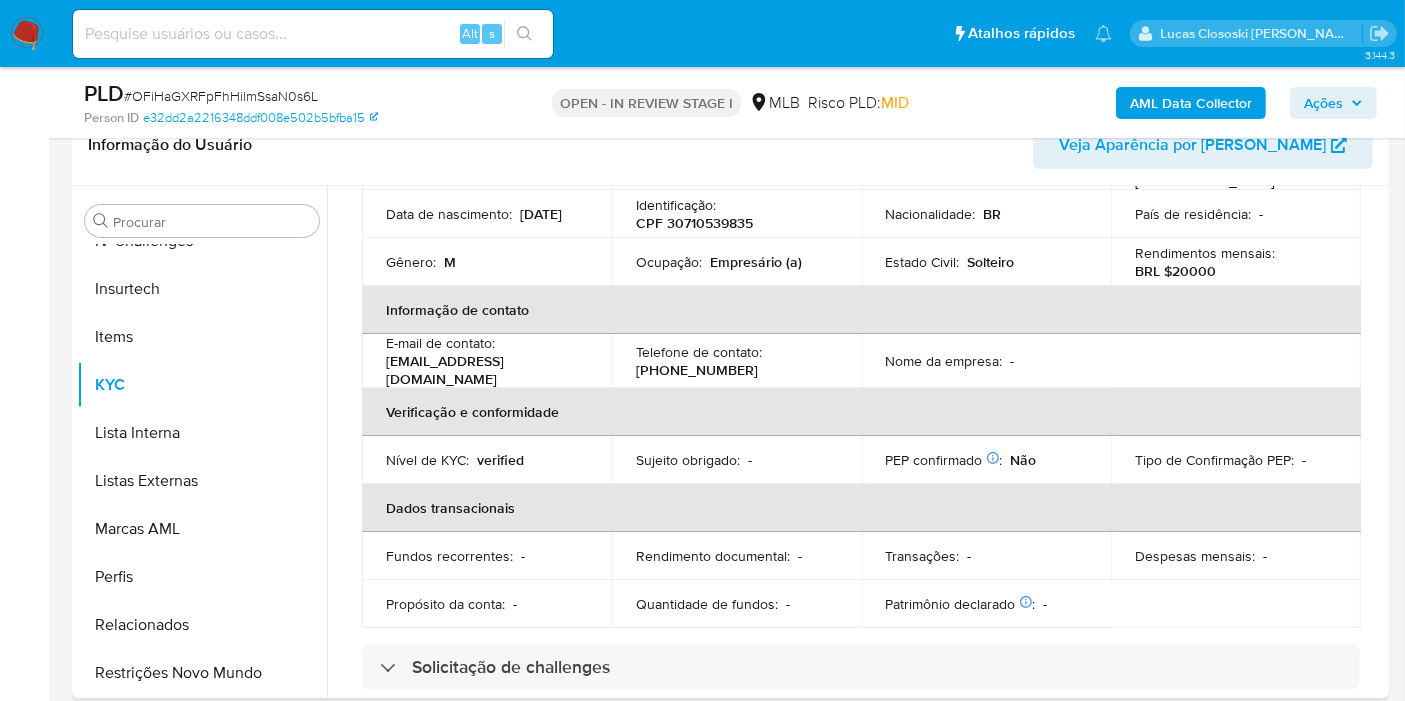 click on "Identificação :" at bounding box center (676, 205) 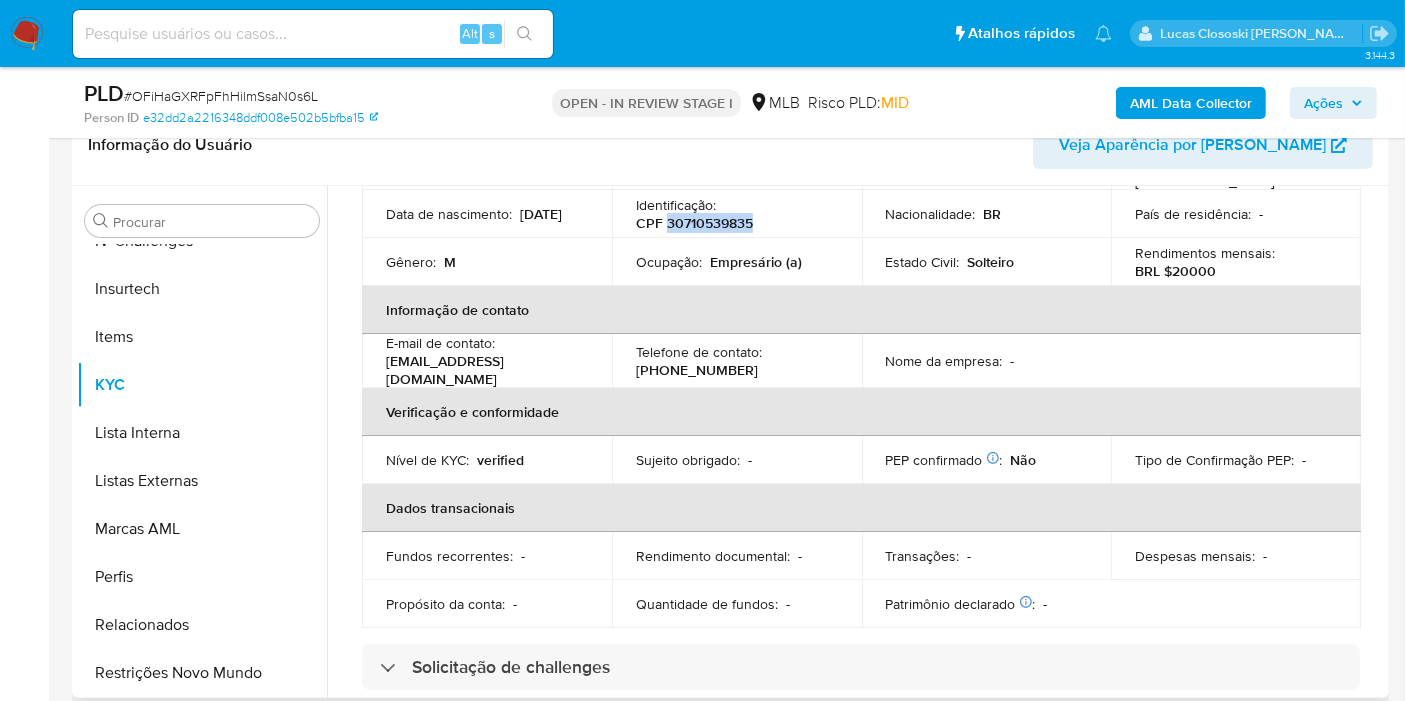 click on "CPF 30710539835" at bounding box center [694, 223] 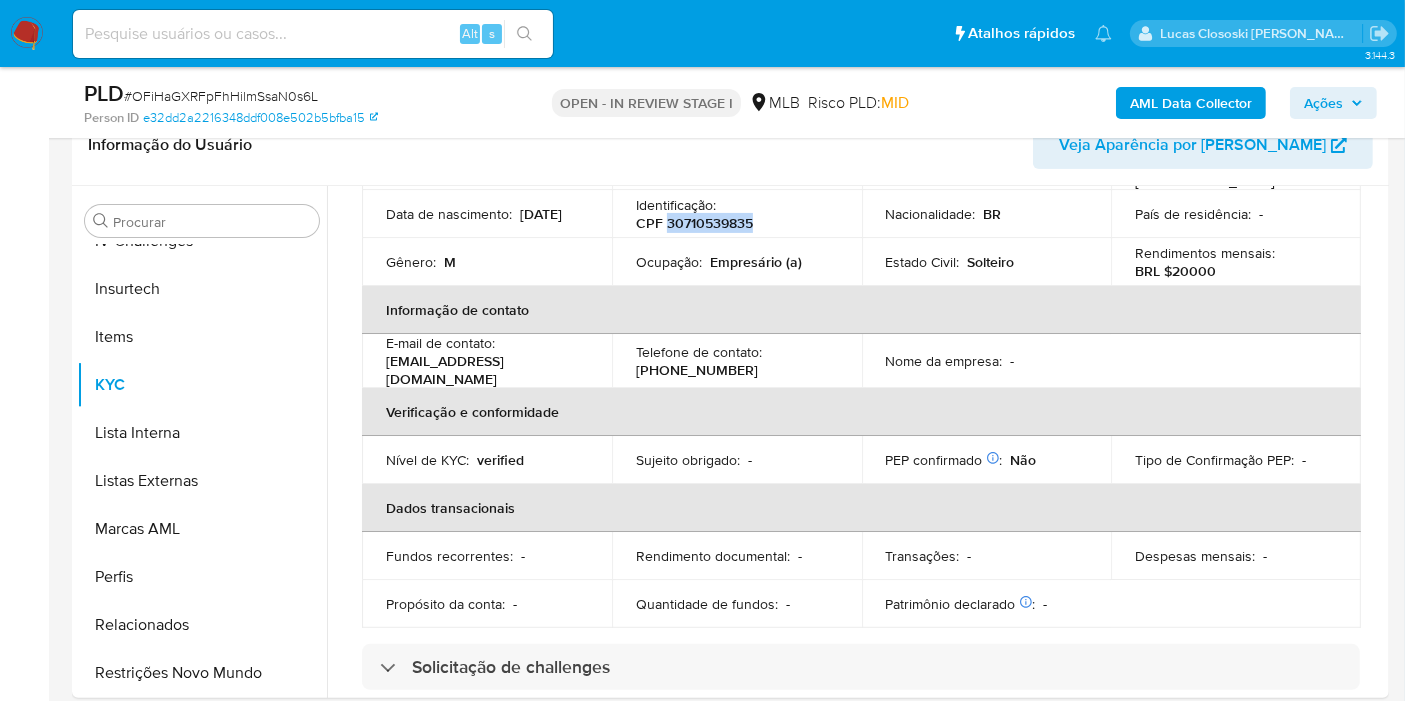 copy on "30710539835" 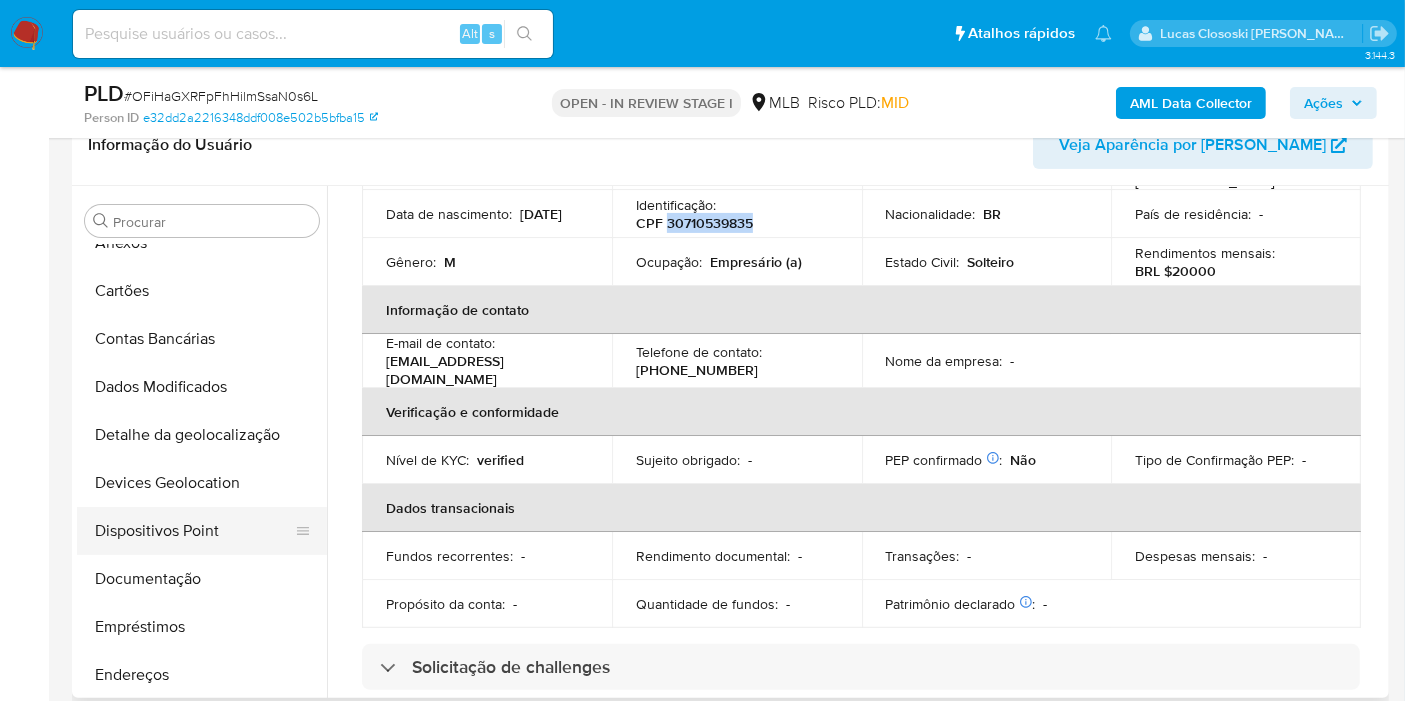 scroll, scrollTop: 0, scrollLeft: 0, axis: both 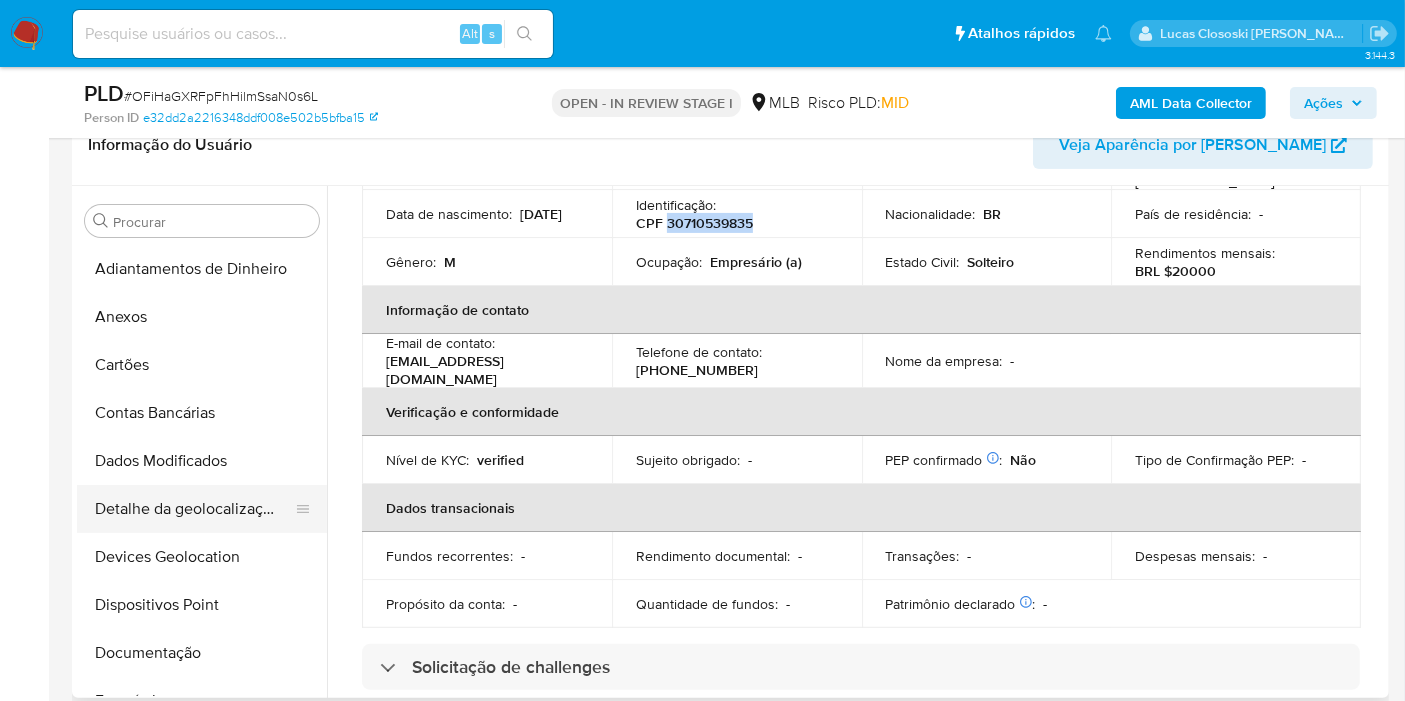 click on "Detalhe da geolocalização" at bounding box center (194, 509) 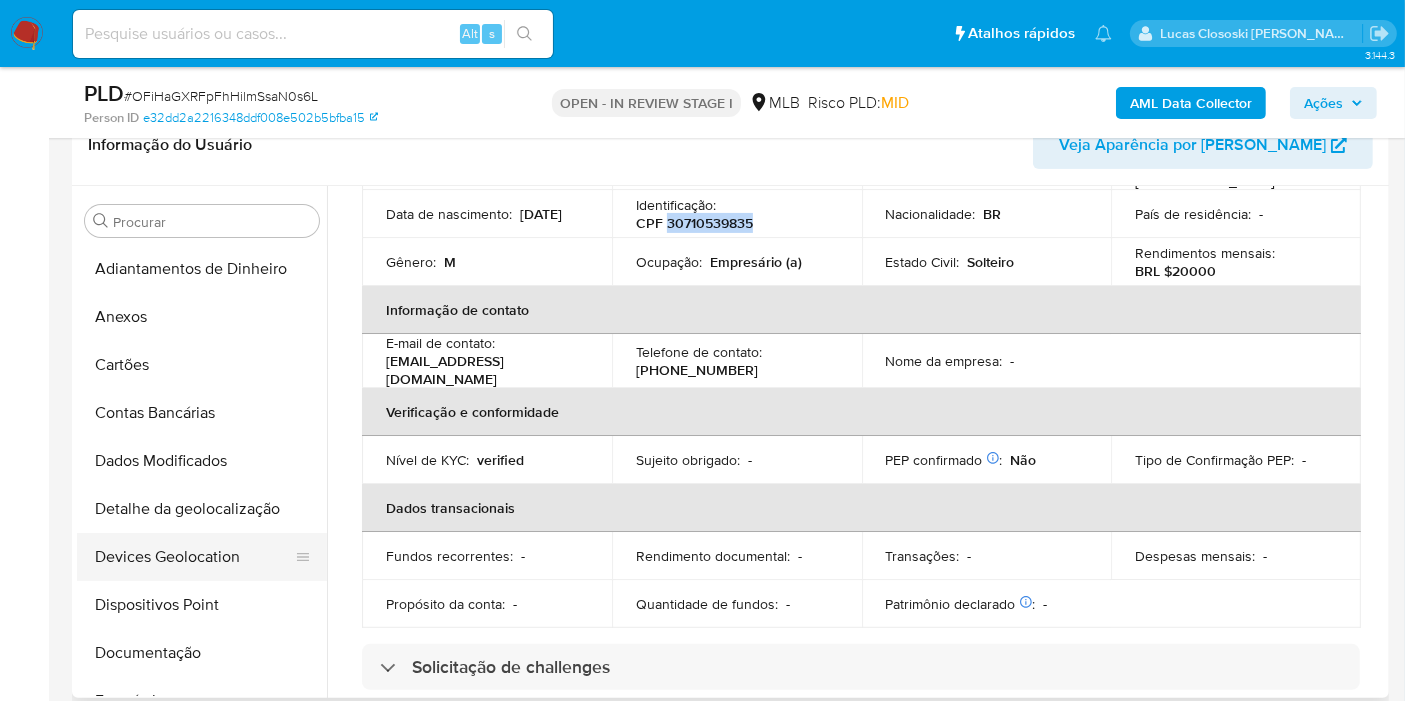scroll, scrollTop: 0, scrollLeft: 0, axis: both 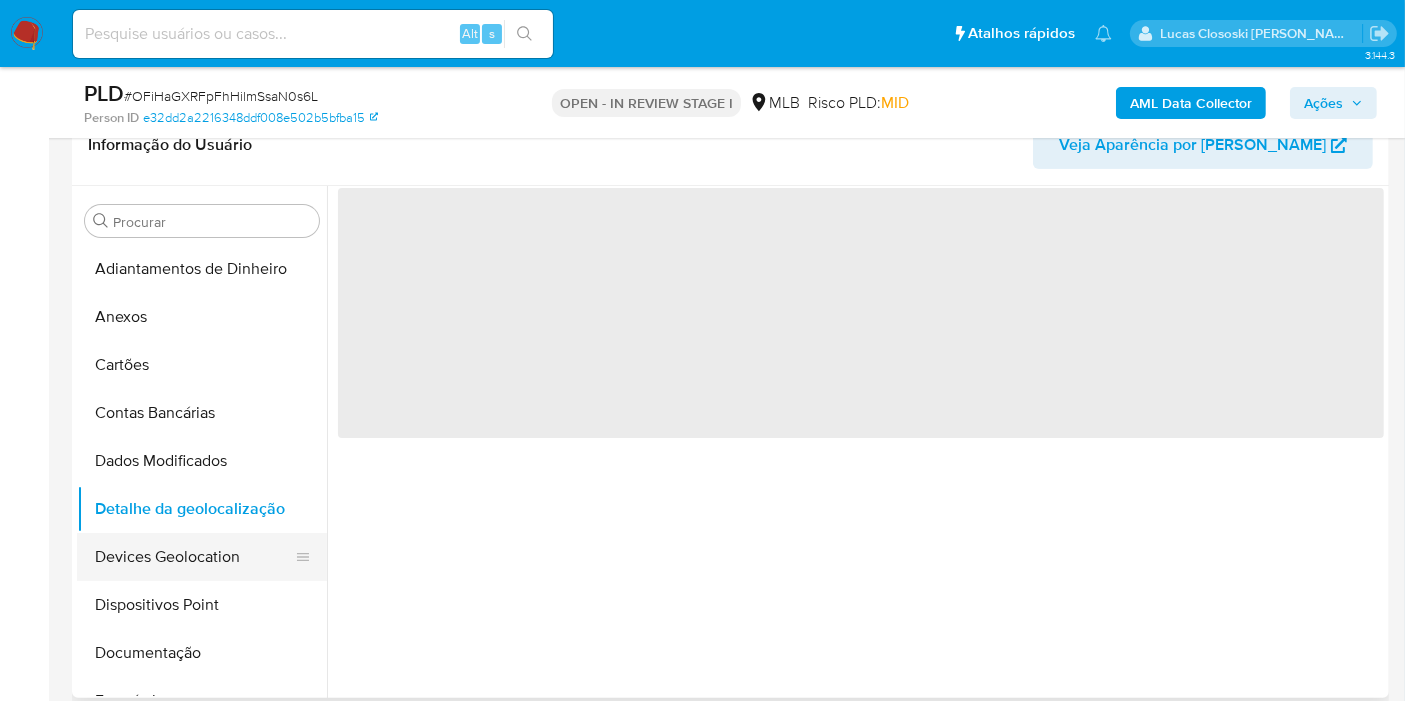 click on "Devices Geolocation" at bounding box center (194, 557) 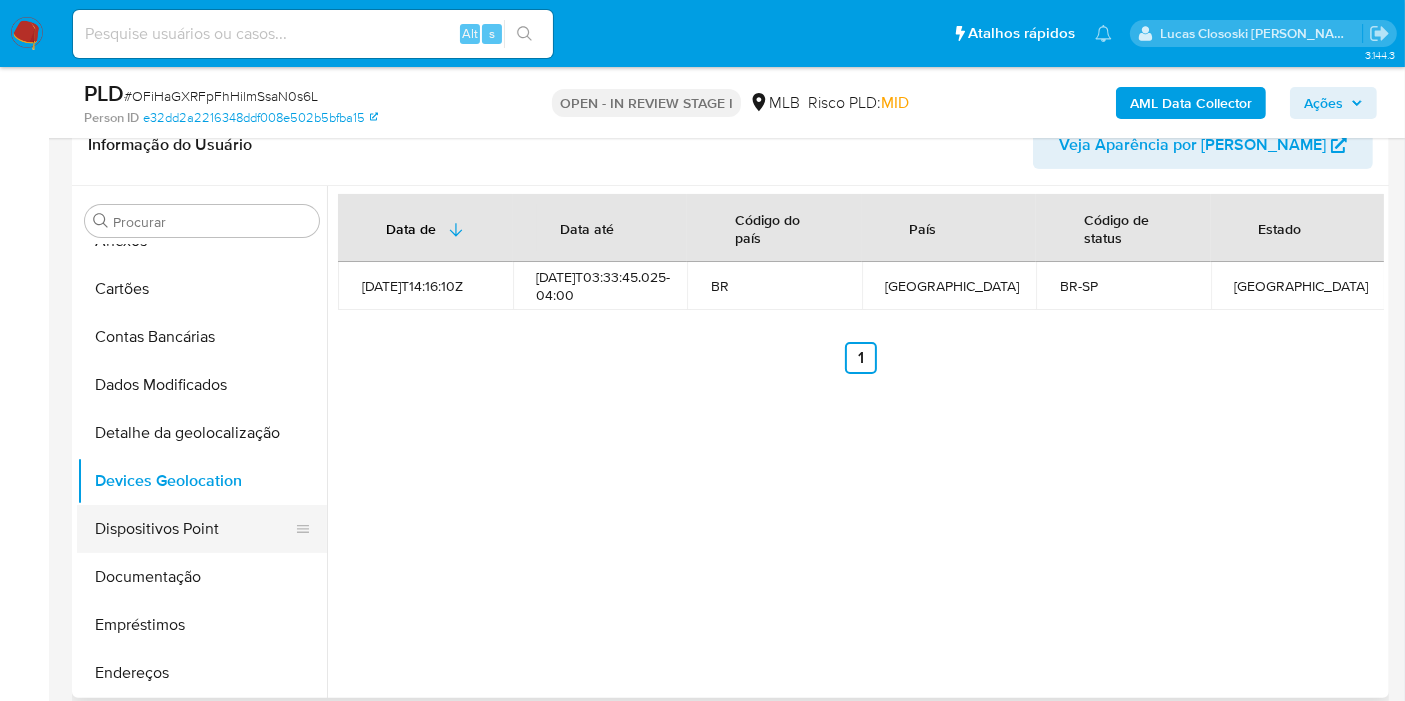 scroll, scrollTop: 111, scrollLeft: 0, axis: vertical 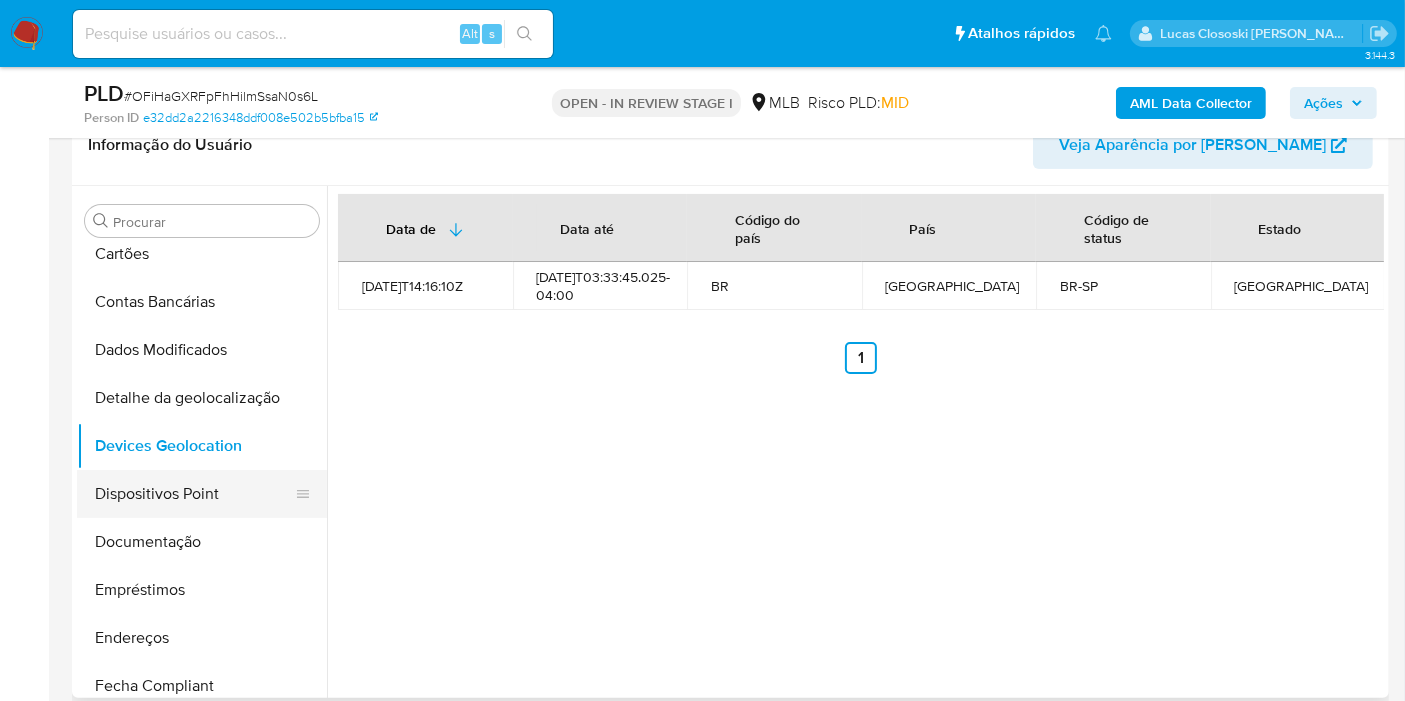 click on "Dispositivos Point" at bounding box center (194, 494) 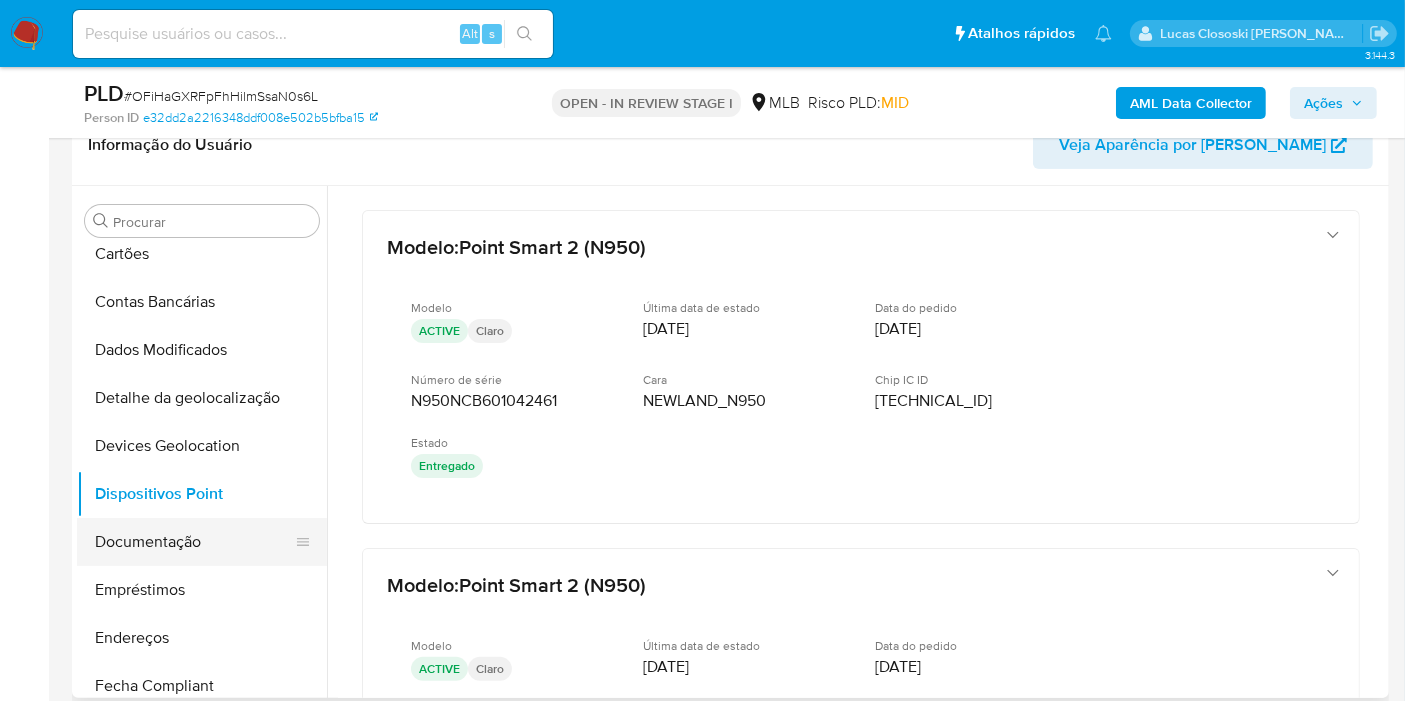 click on "Documentação" at bounding box center (194, 542) 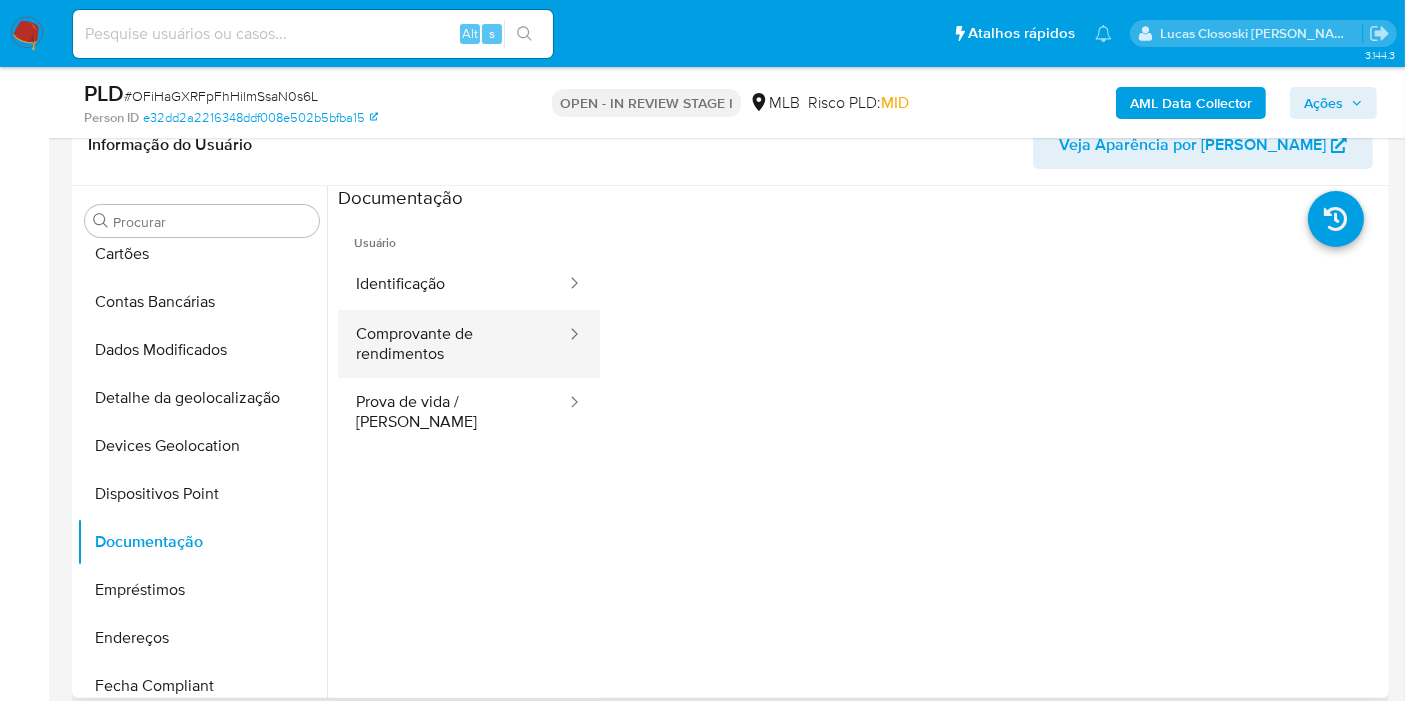 click on "Comprovante de rendimentos" at bounding box center (453, 344) 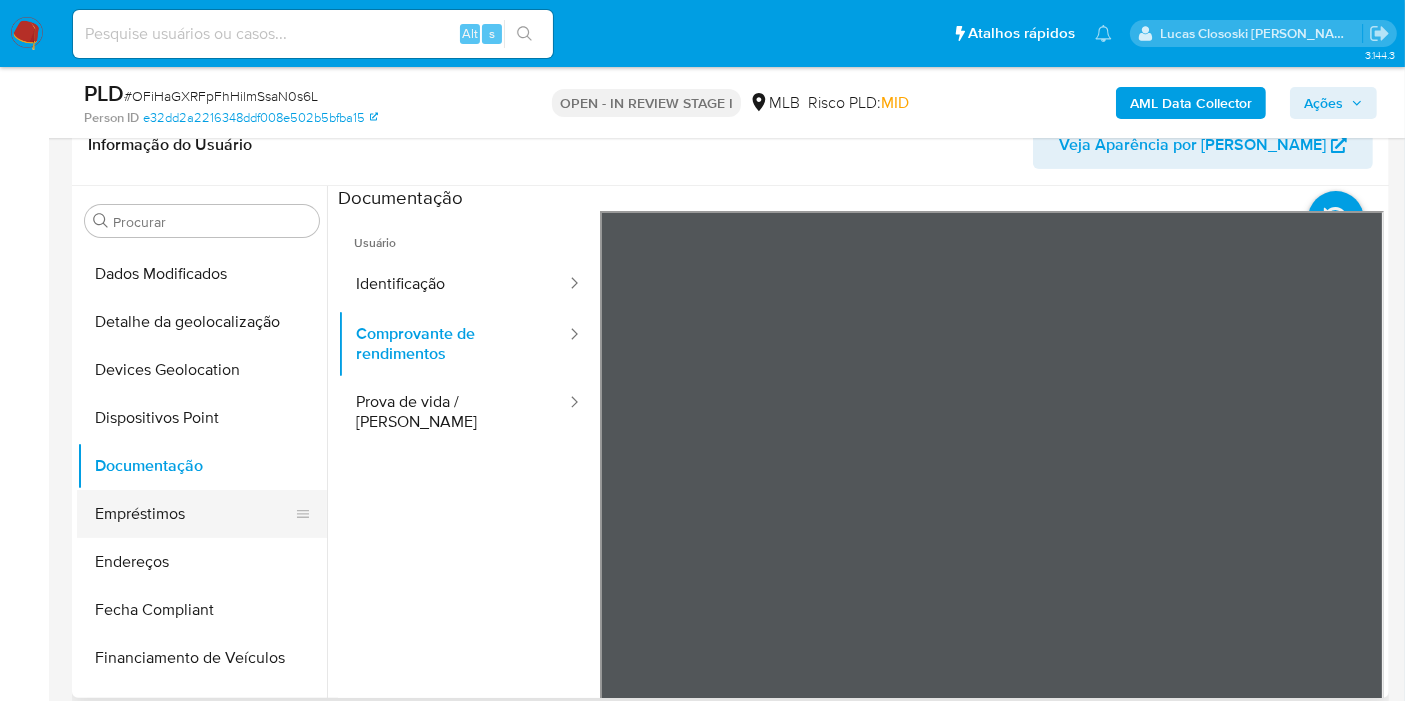 scroll, scrollTop: 222, scrollLeft: 0, axis: vertical 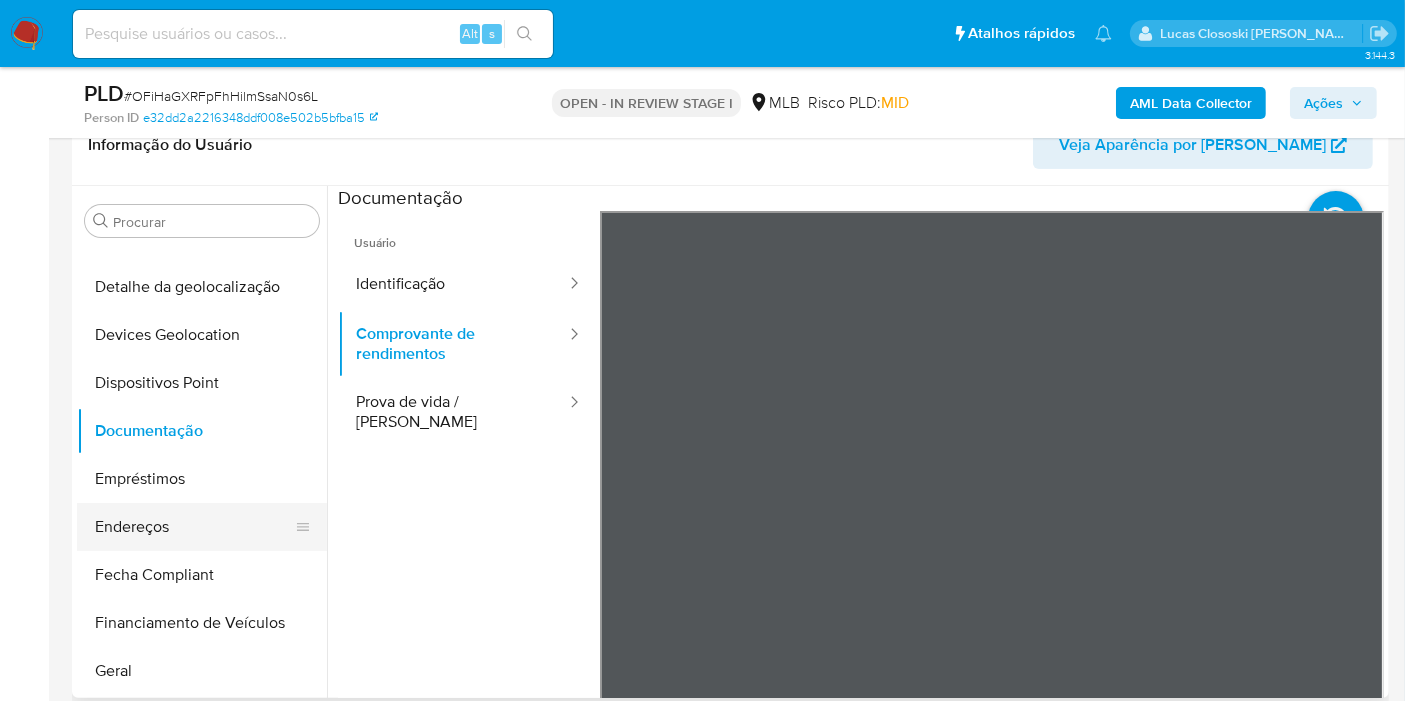 click on "Endereços" at bounding box center (194, 527) 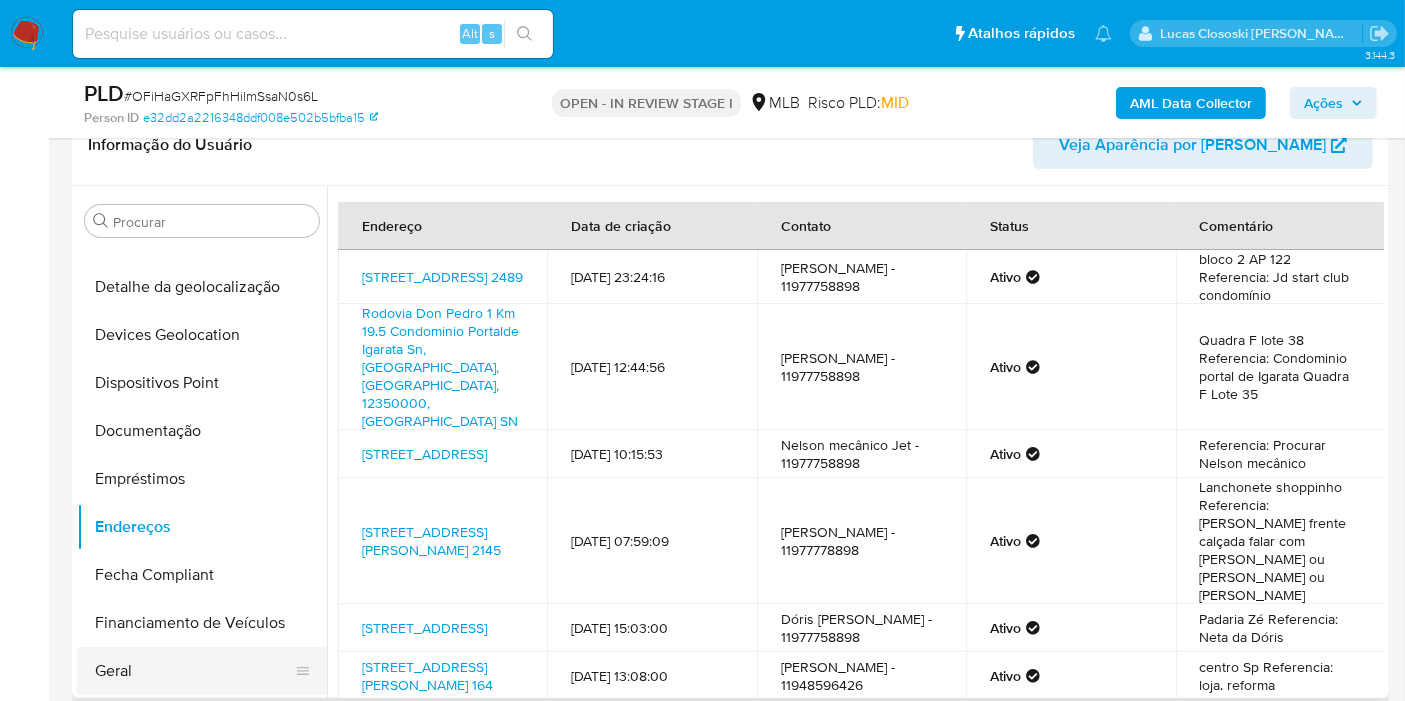 click on "Geral" at bounding box center [194, 671] 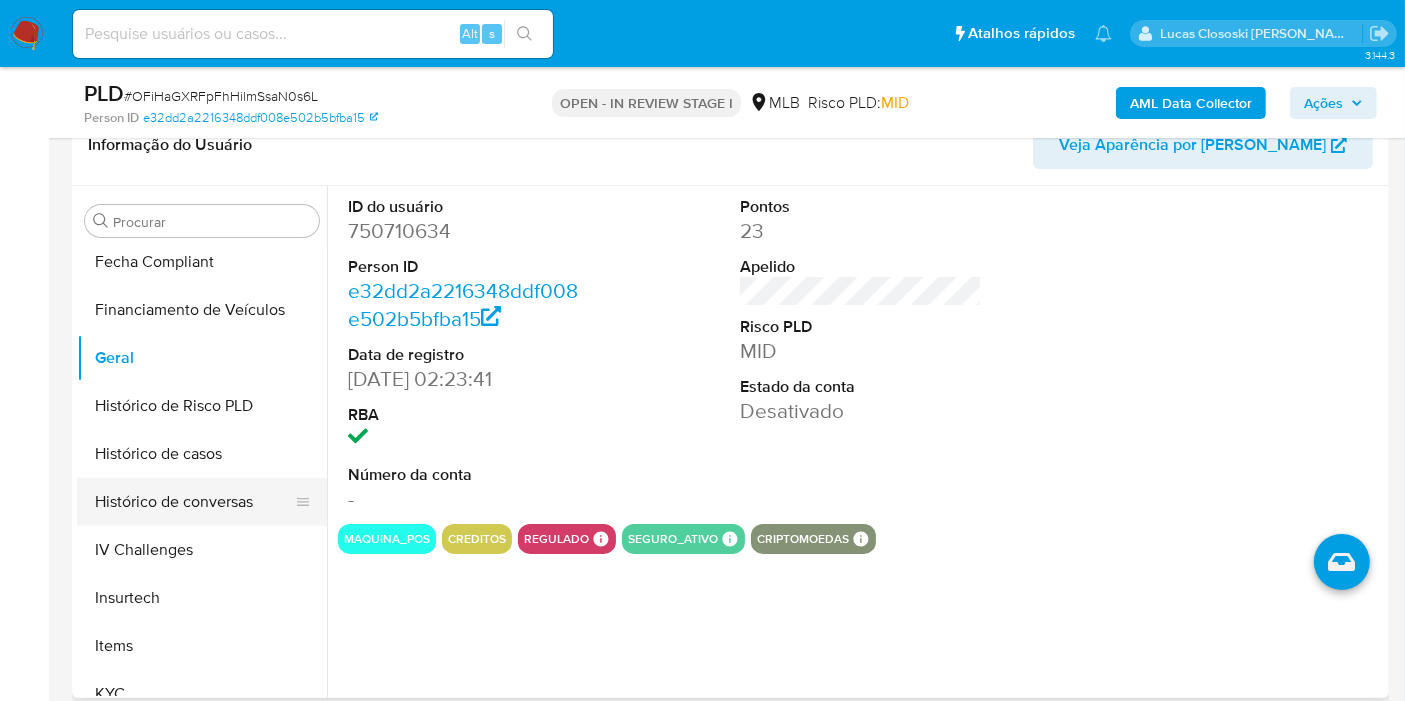 scroll, scrollTop: 555, scrollLeft: 0, axis: vertical 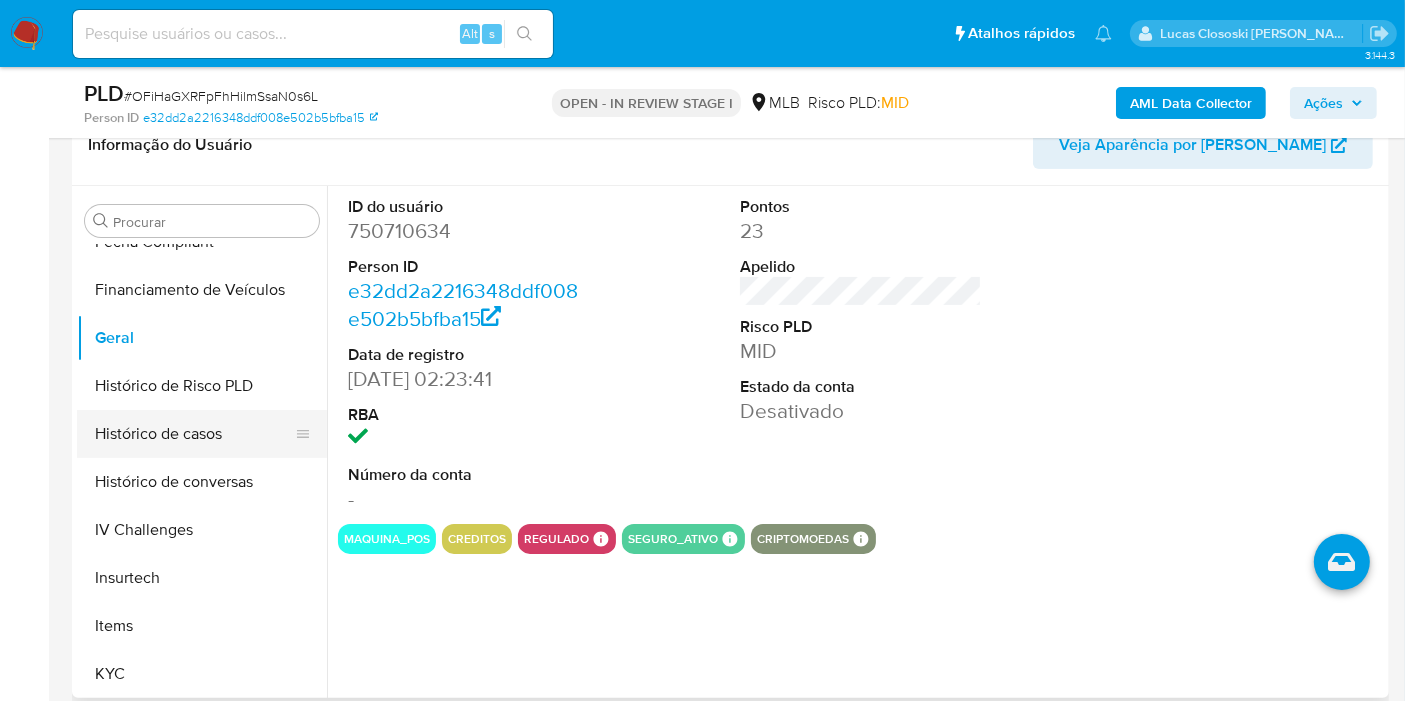 click on "Histórico de casos" at bounding box center (194, 434) 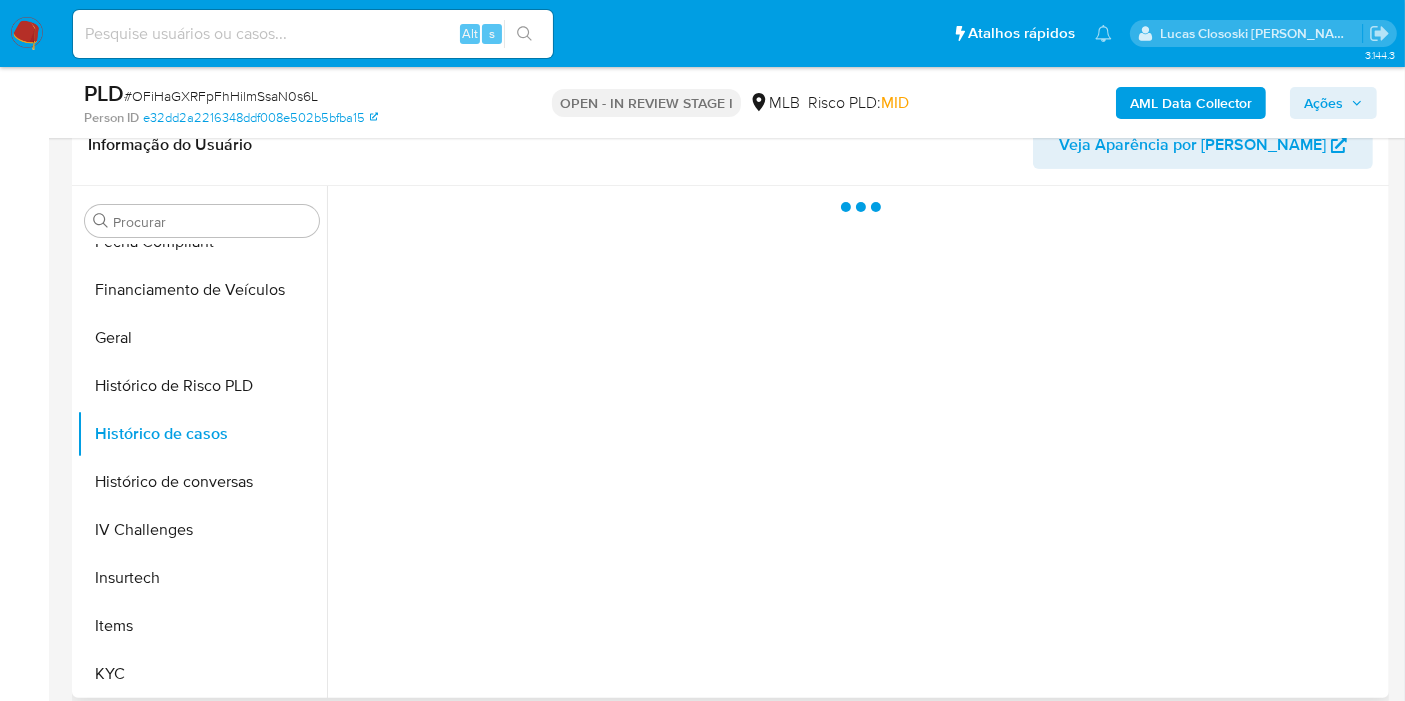 click at bounding box center [855, 442] 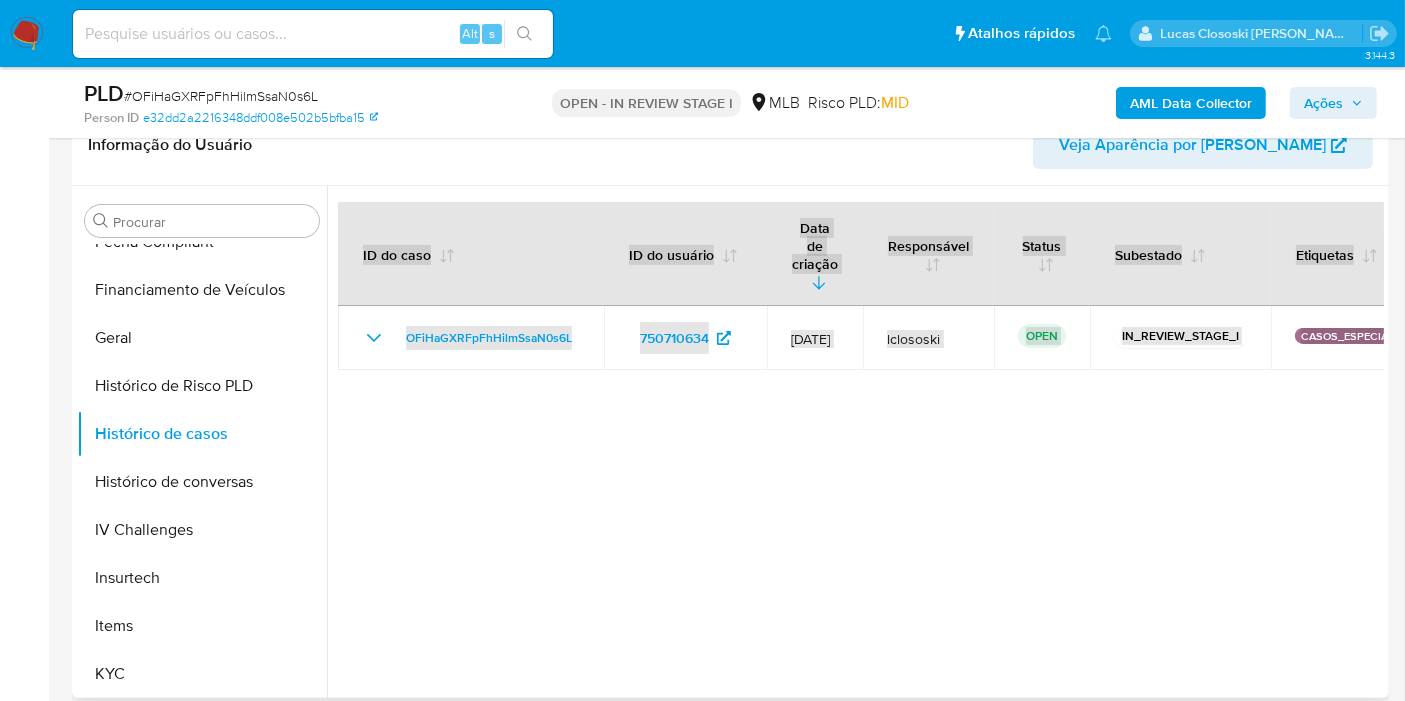 click at bounding box center [855, 442] 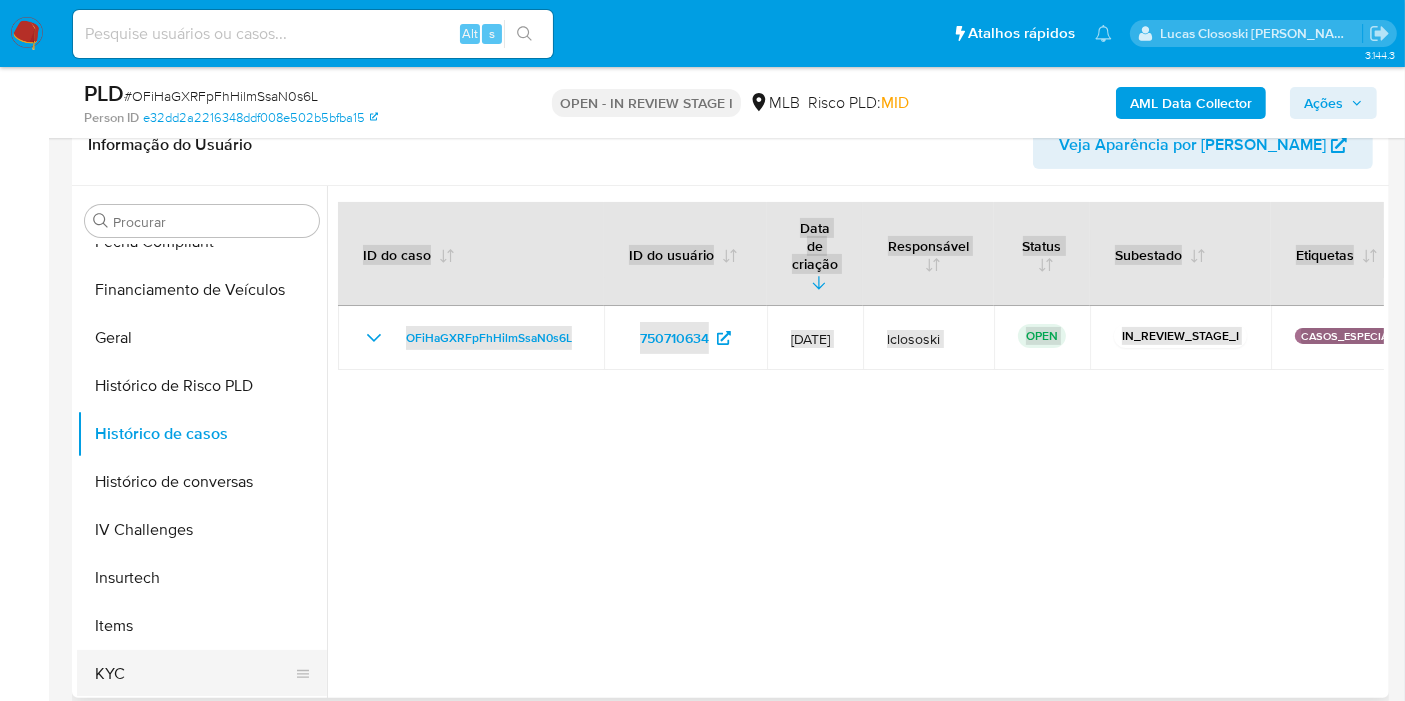 click on "KYC" at bounding box center [194, 674] 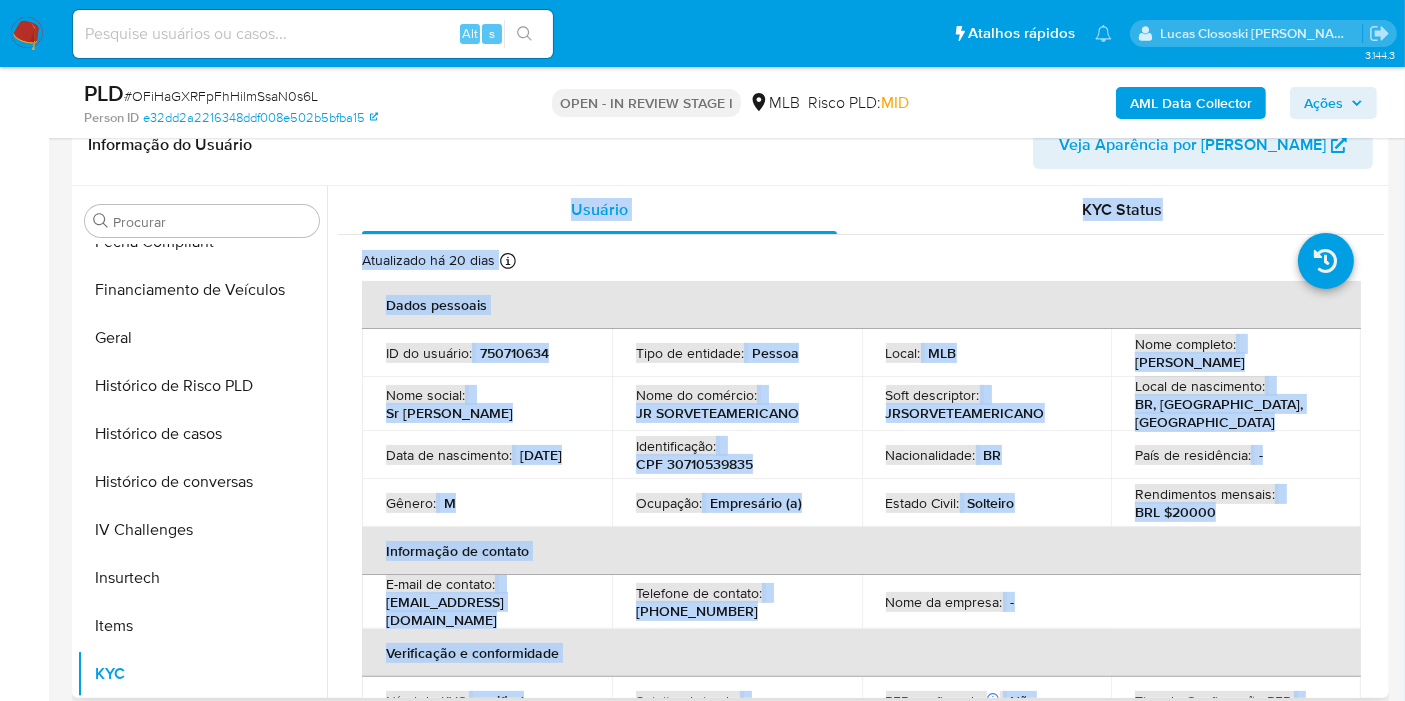 click on "Empresário (a)" at bounding box center [756, 503] 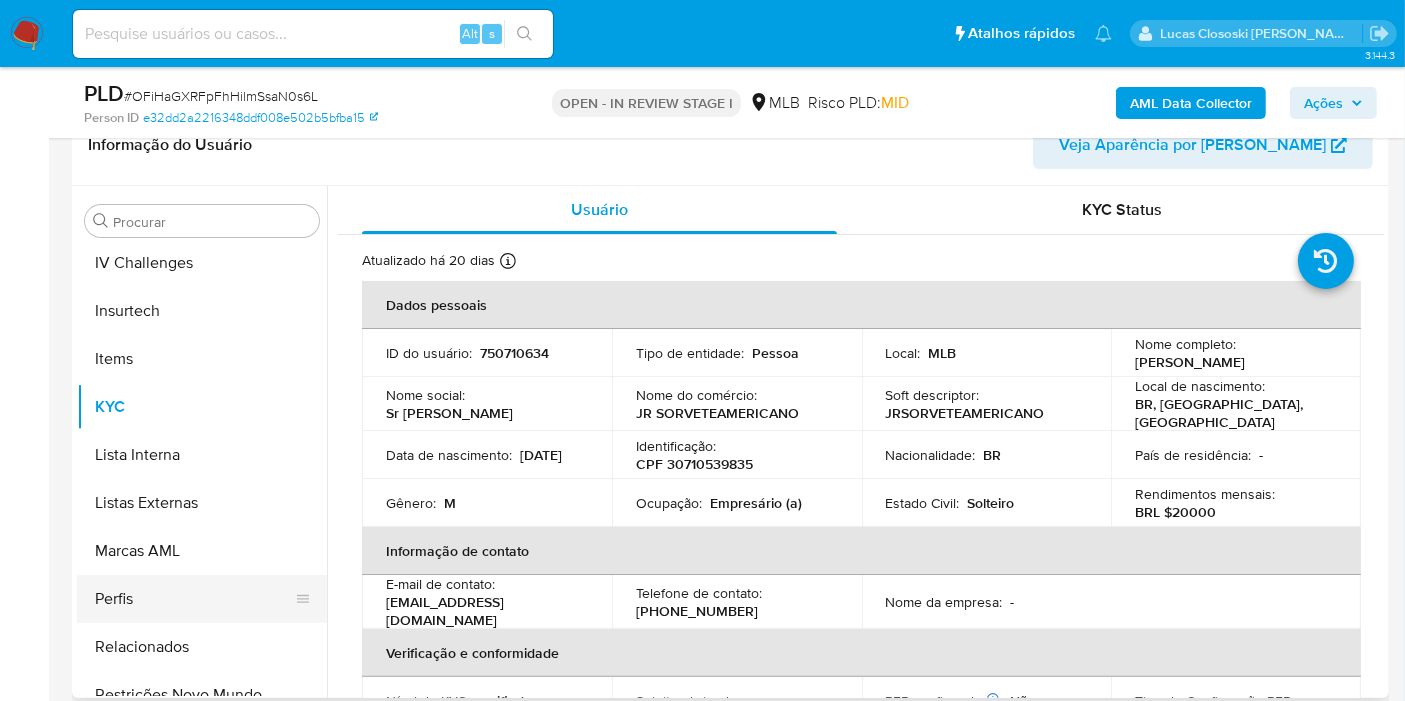 scroll, scrollTop: 844, scrollLeft: 0, axis: vertical 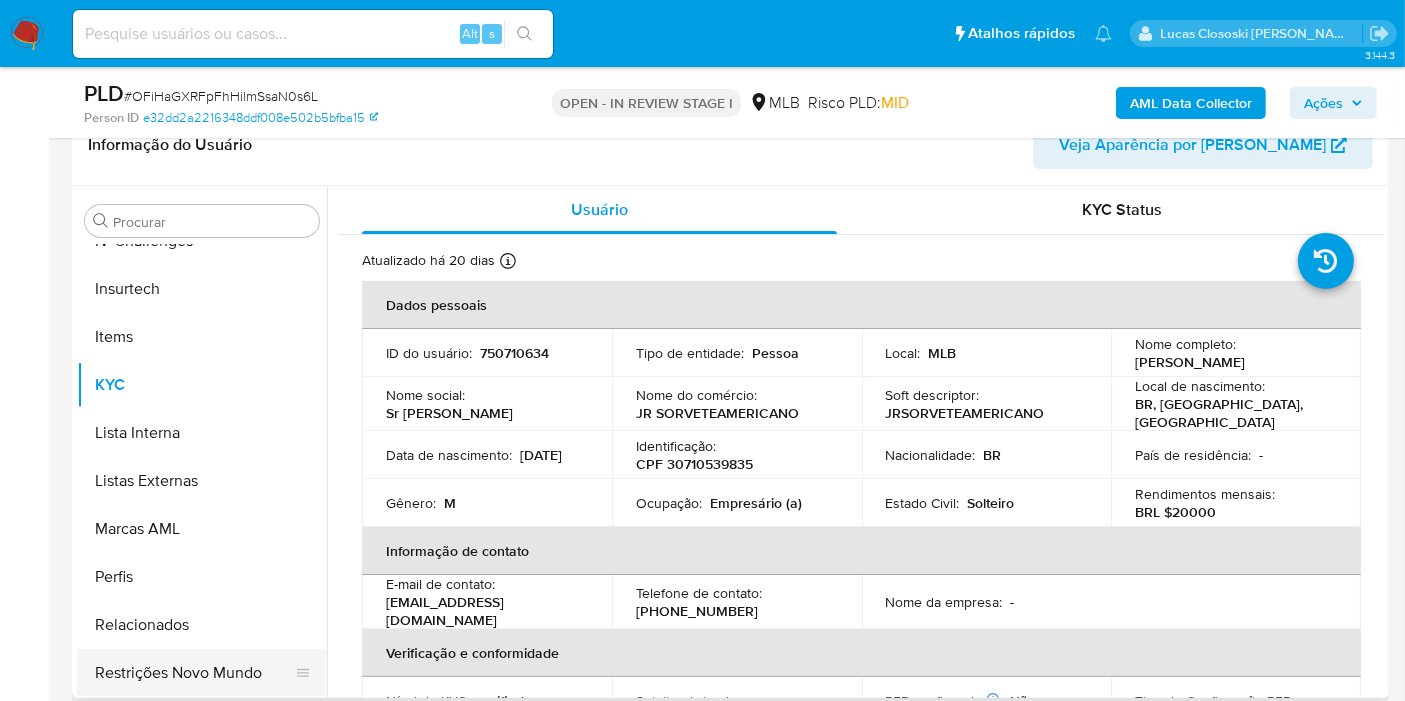 click on "Restrições Novo Mundo" at bounding box center (194, 673) 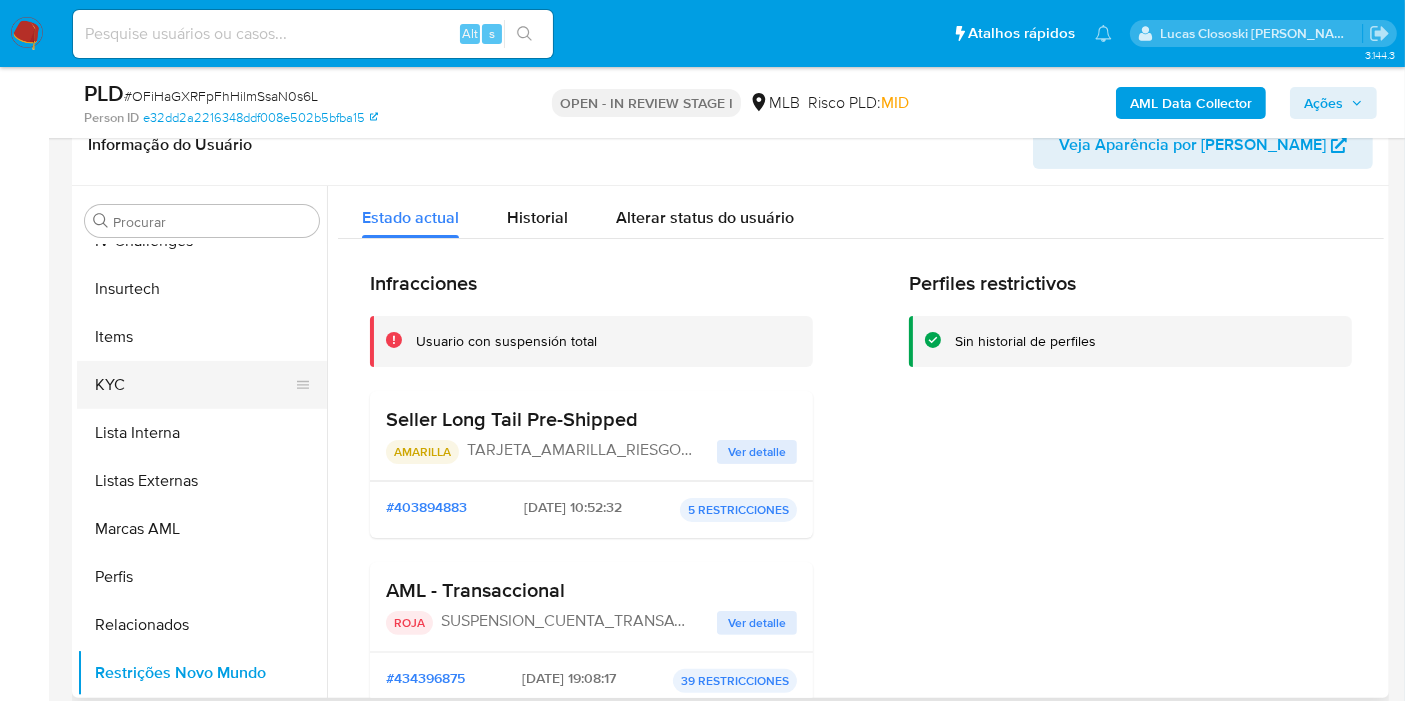 click on "KYC" at bounding box center (194, 385) 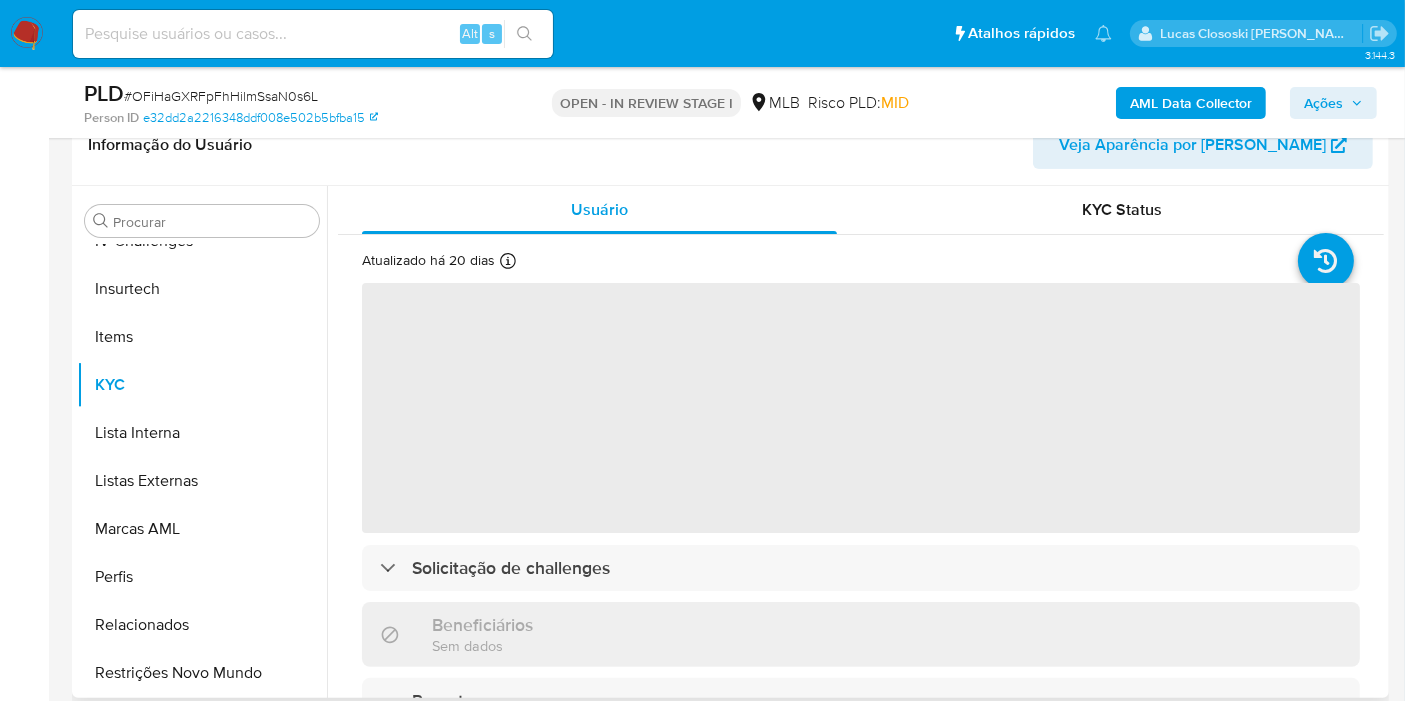 click on "‌" at bounding box center (861, 408) 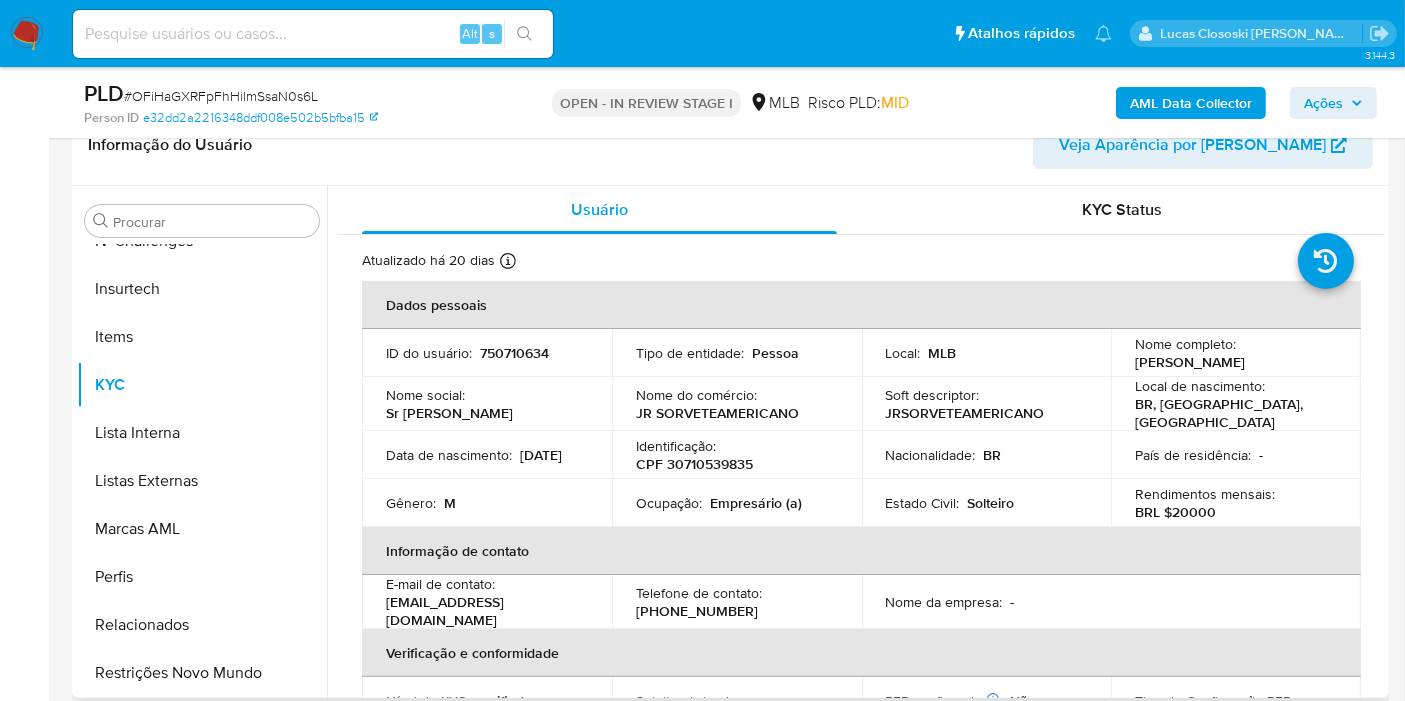 click on "CPF 30710539835" at bounding box center [694, 464] 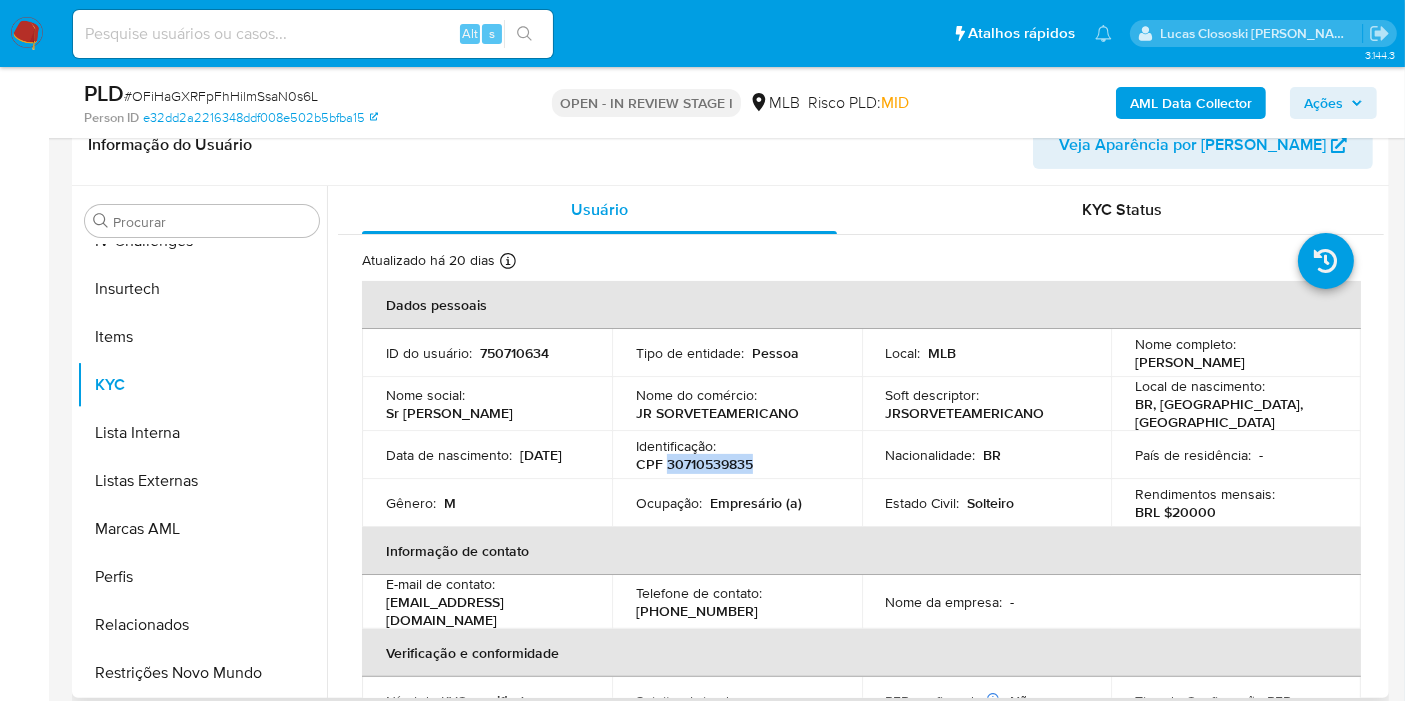 click on "CPF 30710539835" at bounding box center [694, 464] 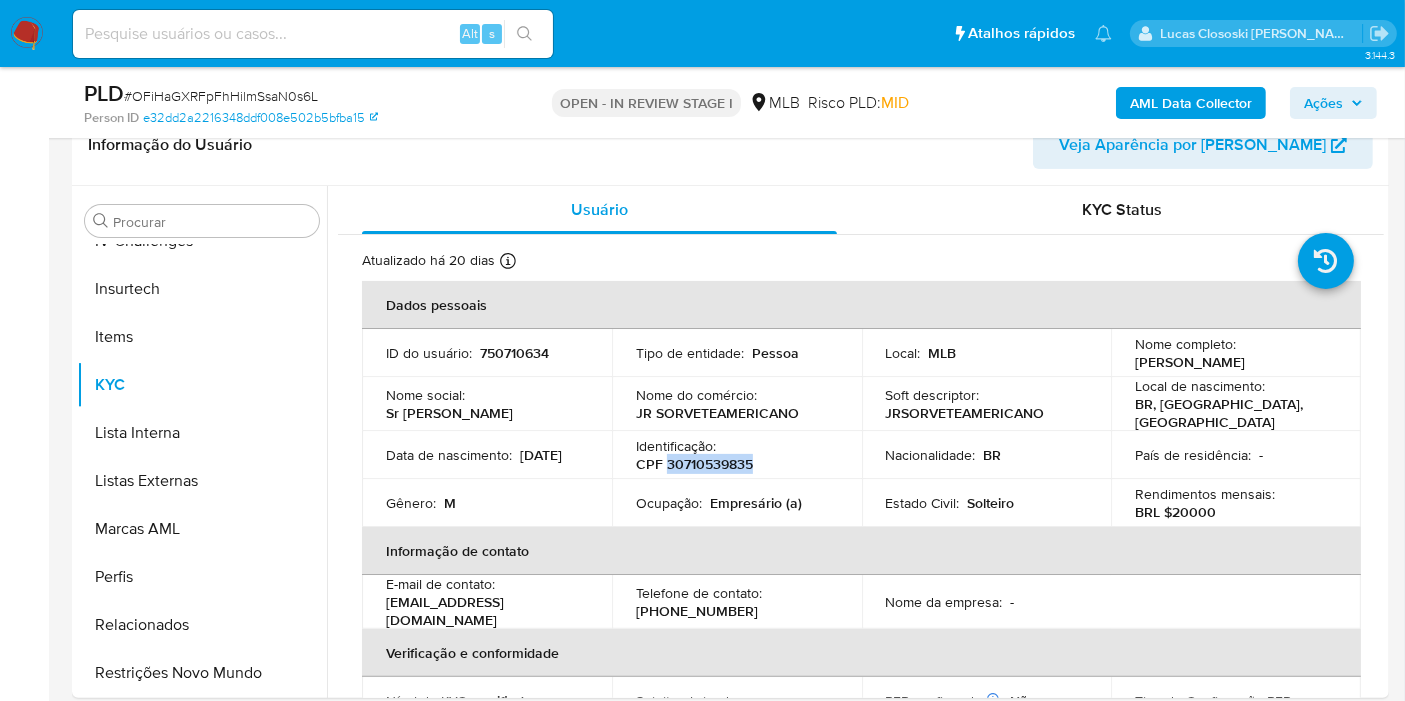 copy on "30710539835" 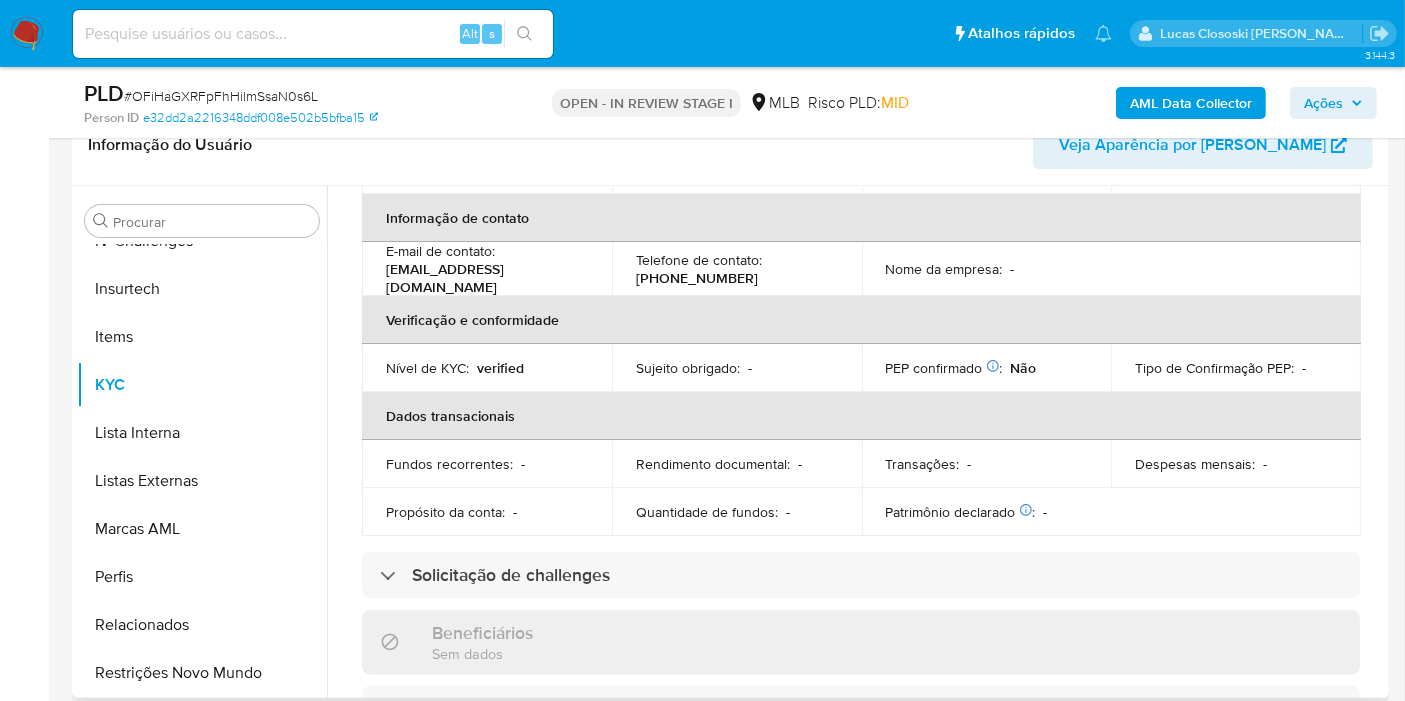 scroll, scrollTop: 0, scrollLeft: 0, axis: both 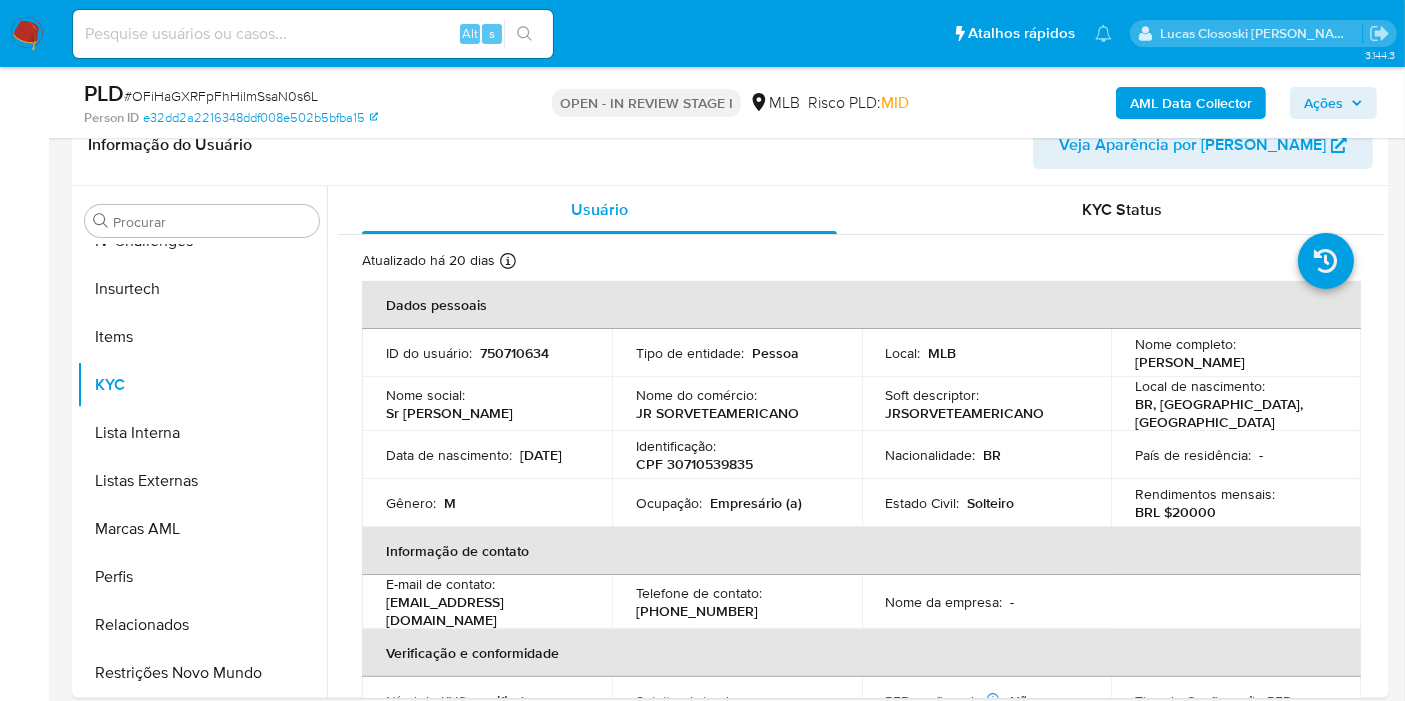 click on "# OFiHaGXRFpFhHilmSsaN0s6L" at bounding box center (221, 96) 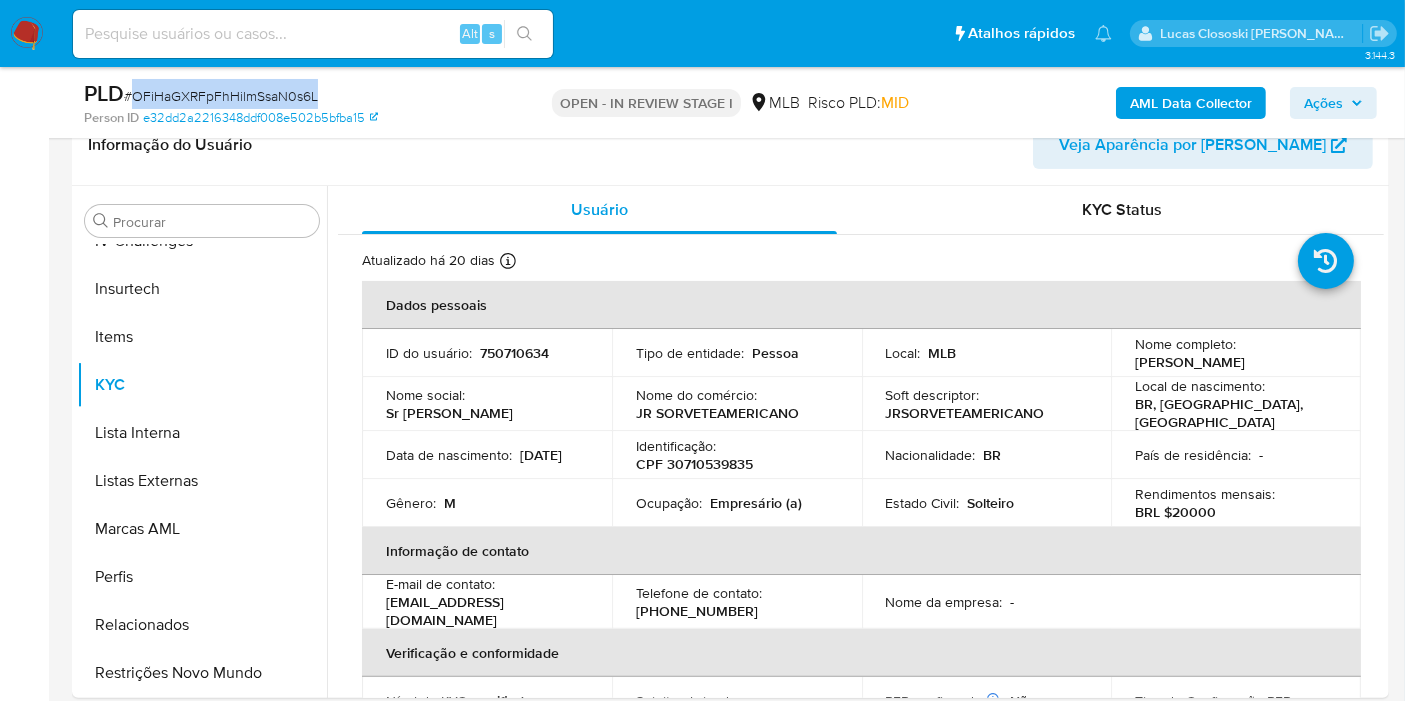 click on "# OFiHaGXRFpFhHilmSsaN0s6L" at bounding box center [221, 96] 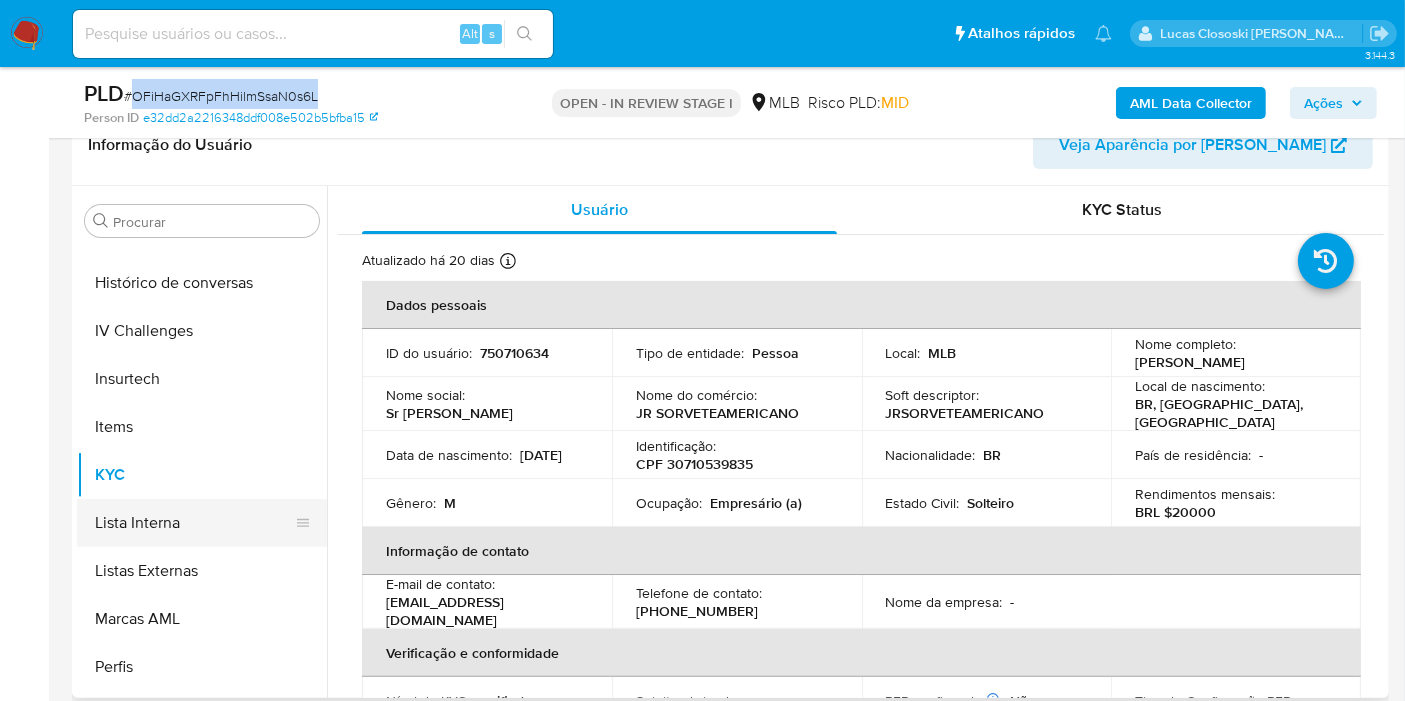 scroll, scrollTop: 622, scrollLeft: 0, axis: vertical 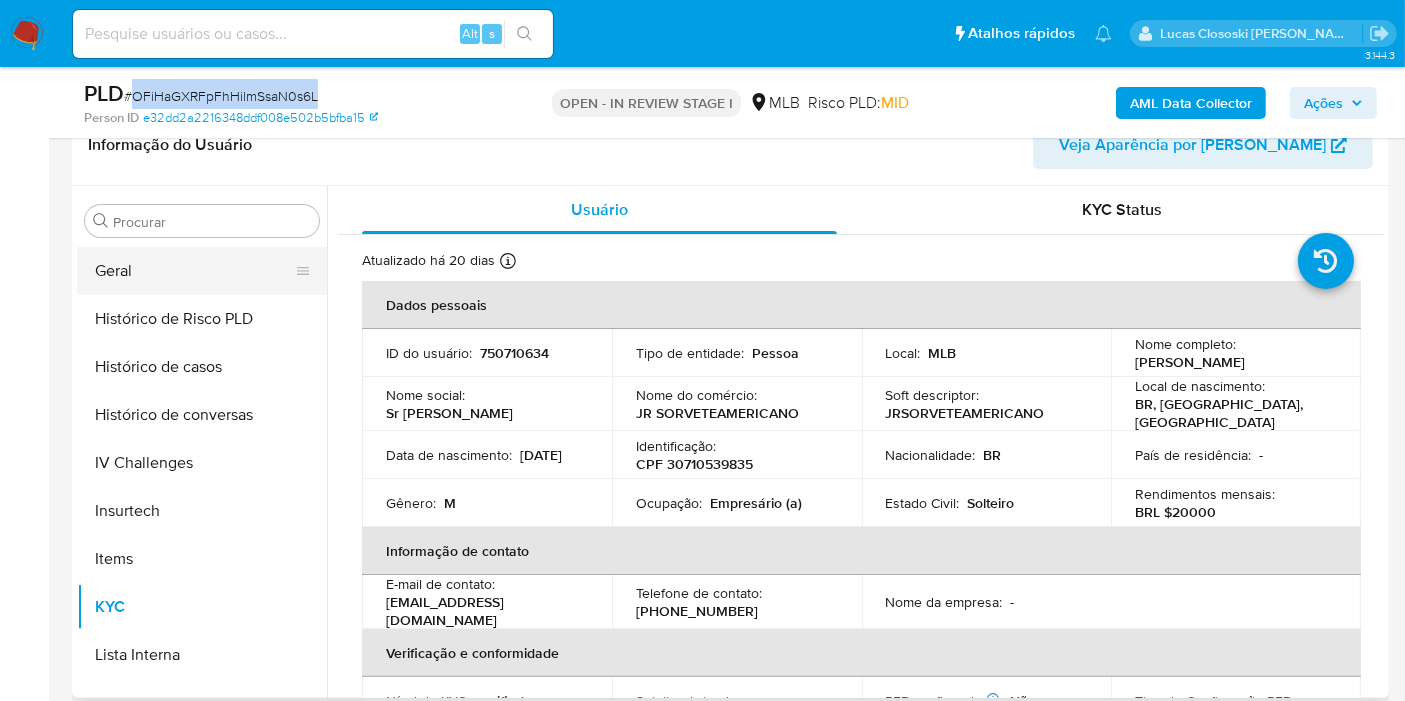 click on "Geral" at bounding box center (194, 271) 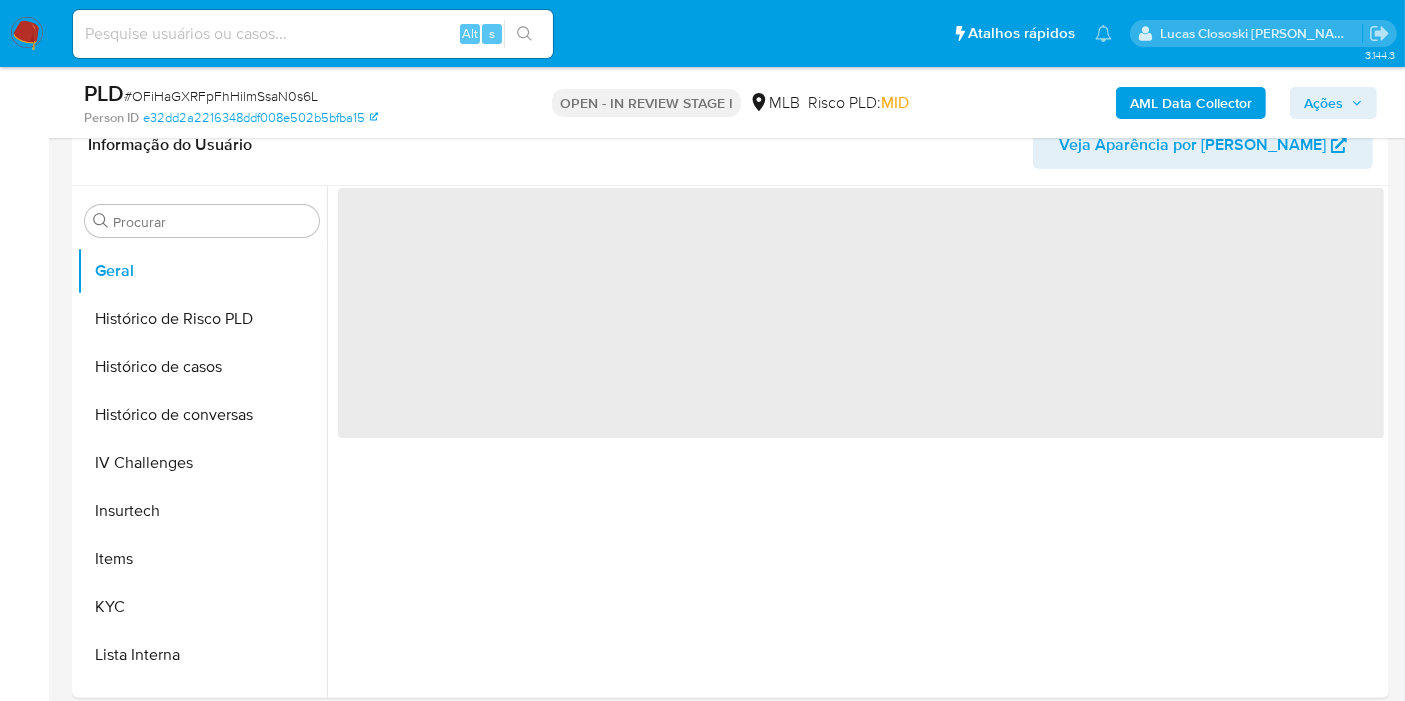 click on "Person ID e32dd2a2216348ddf008e502b5bfba15" at bounding box center (297, 118) 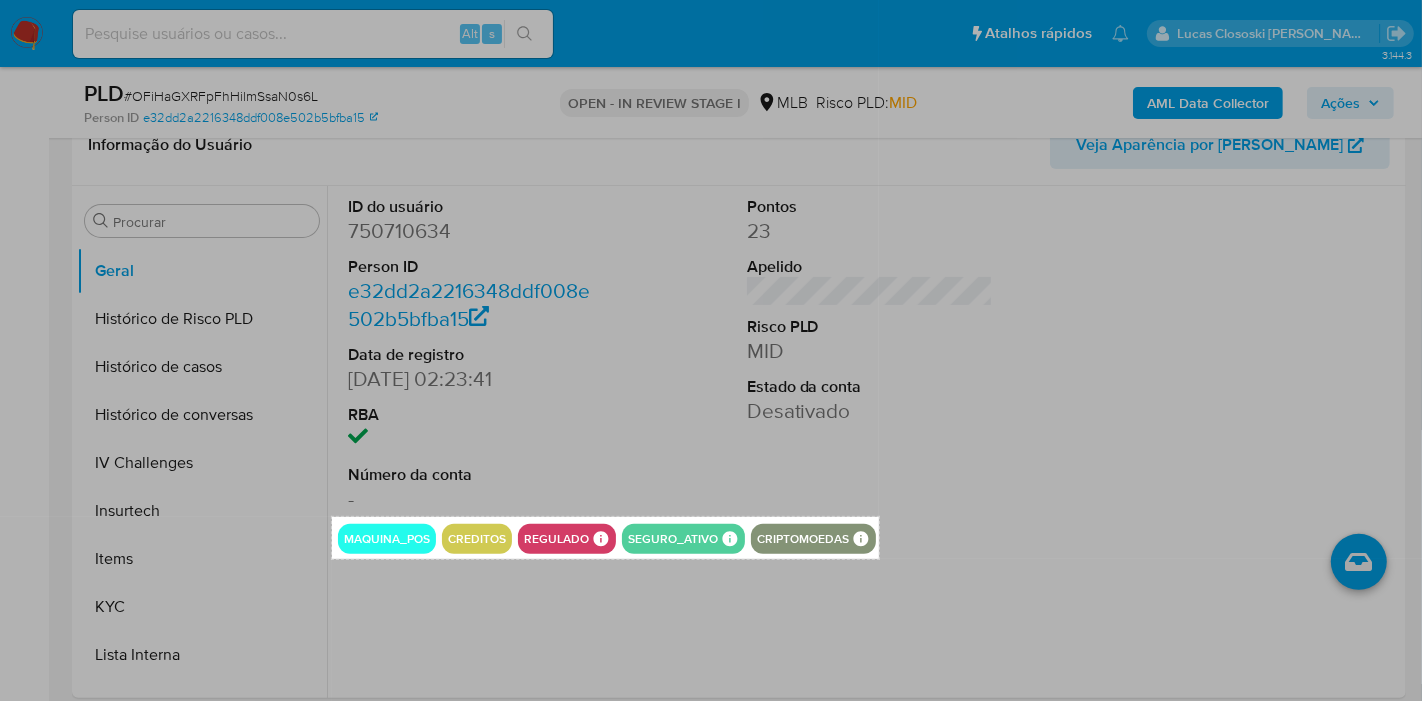 drag, startPoint x: 332, startPoint y: 517, endPoint x: 879, endPoint y: 558, distance: 548.5344 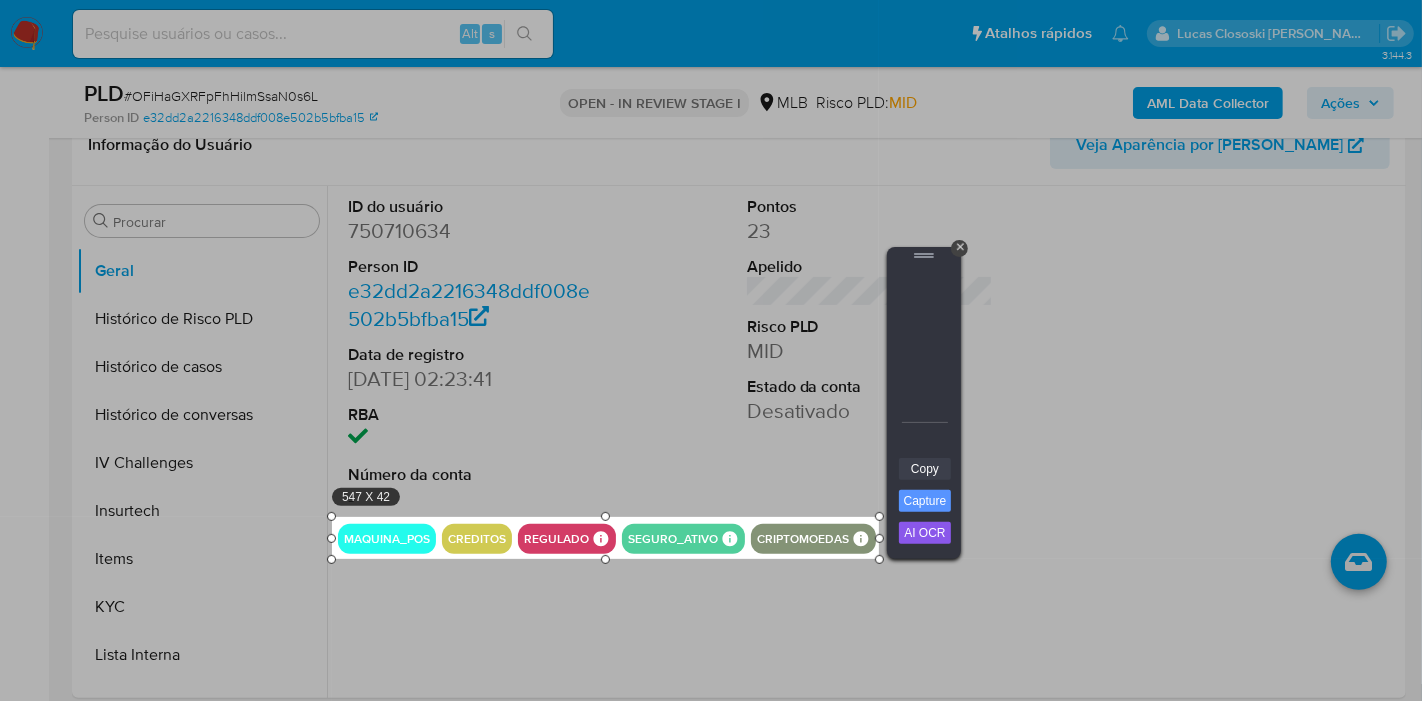 click on "Copy" at bounding box center (925, 469) 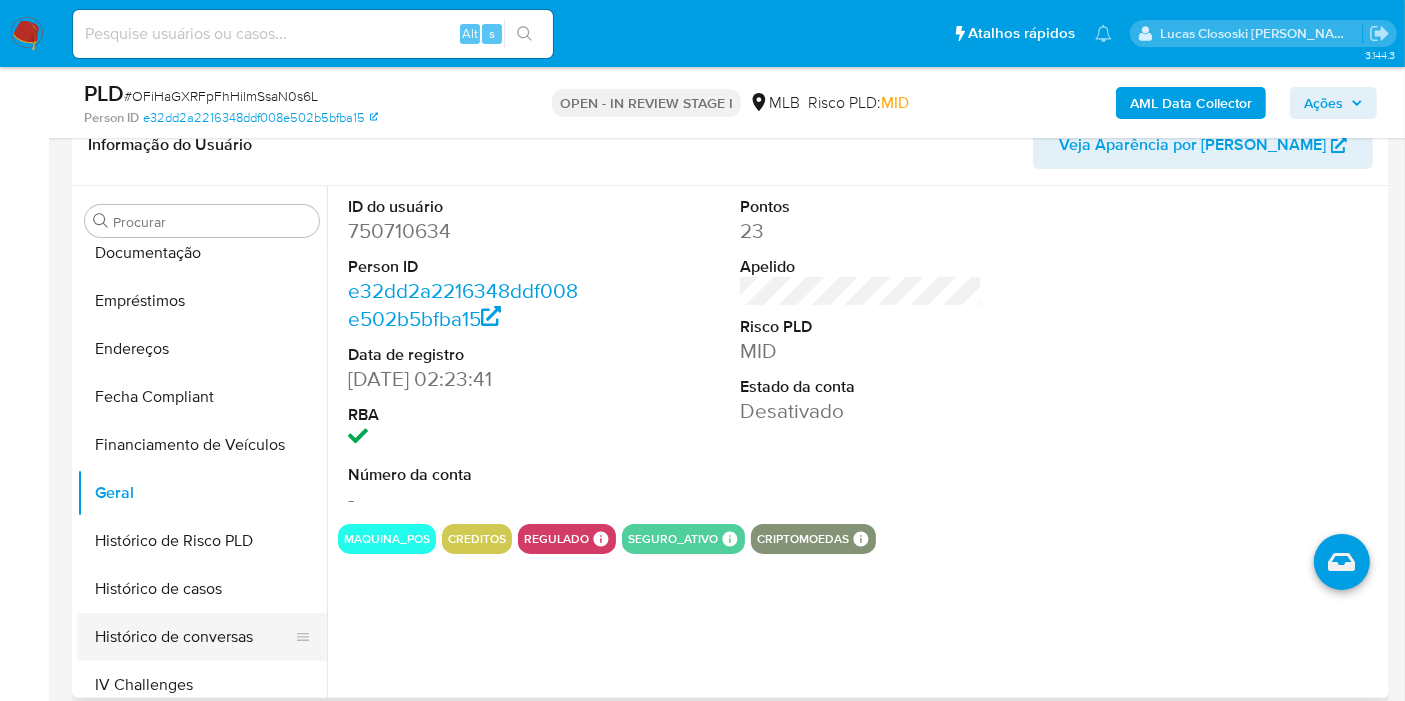 scroll, scrollTop: 177, scrollLeft: 0, axis: vertical 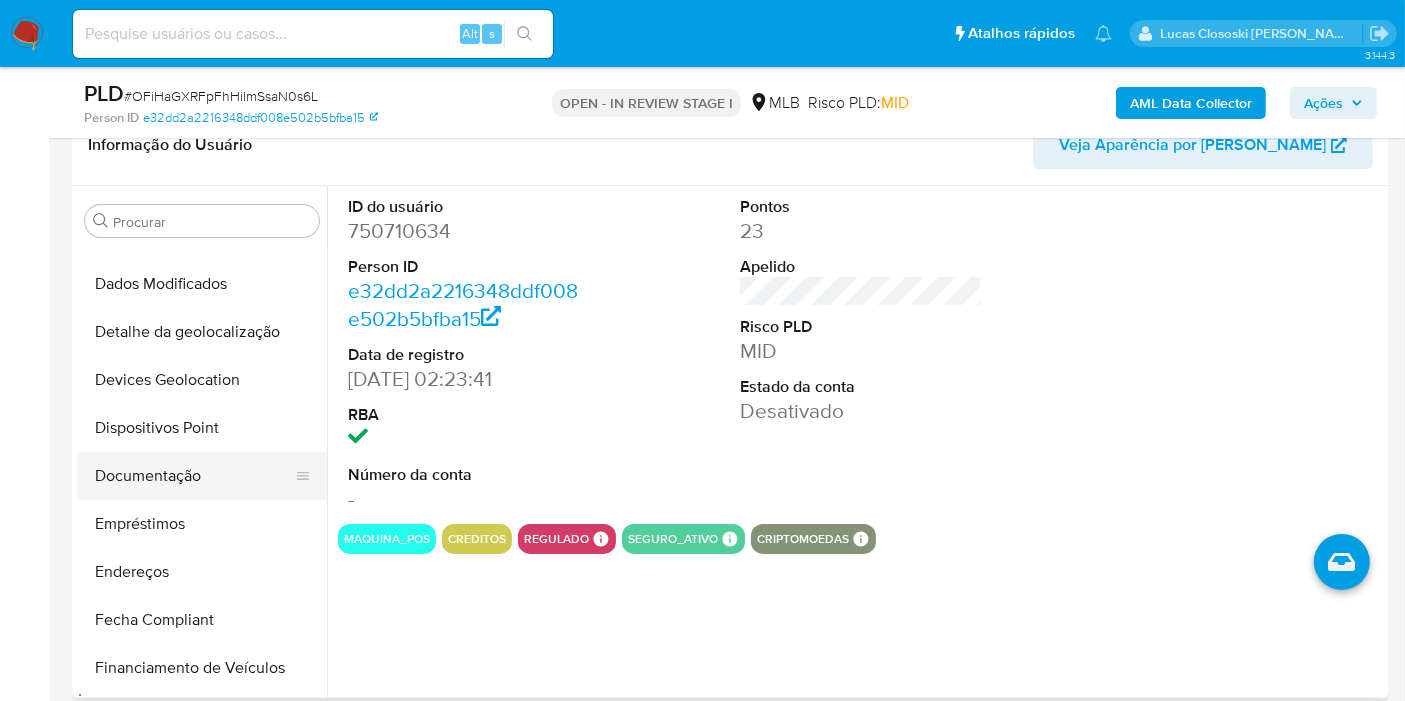 click on "Documentação" at bounding box center (194, 476) 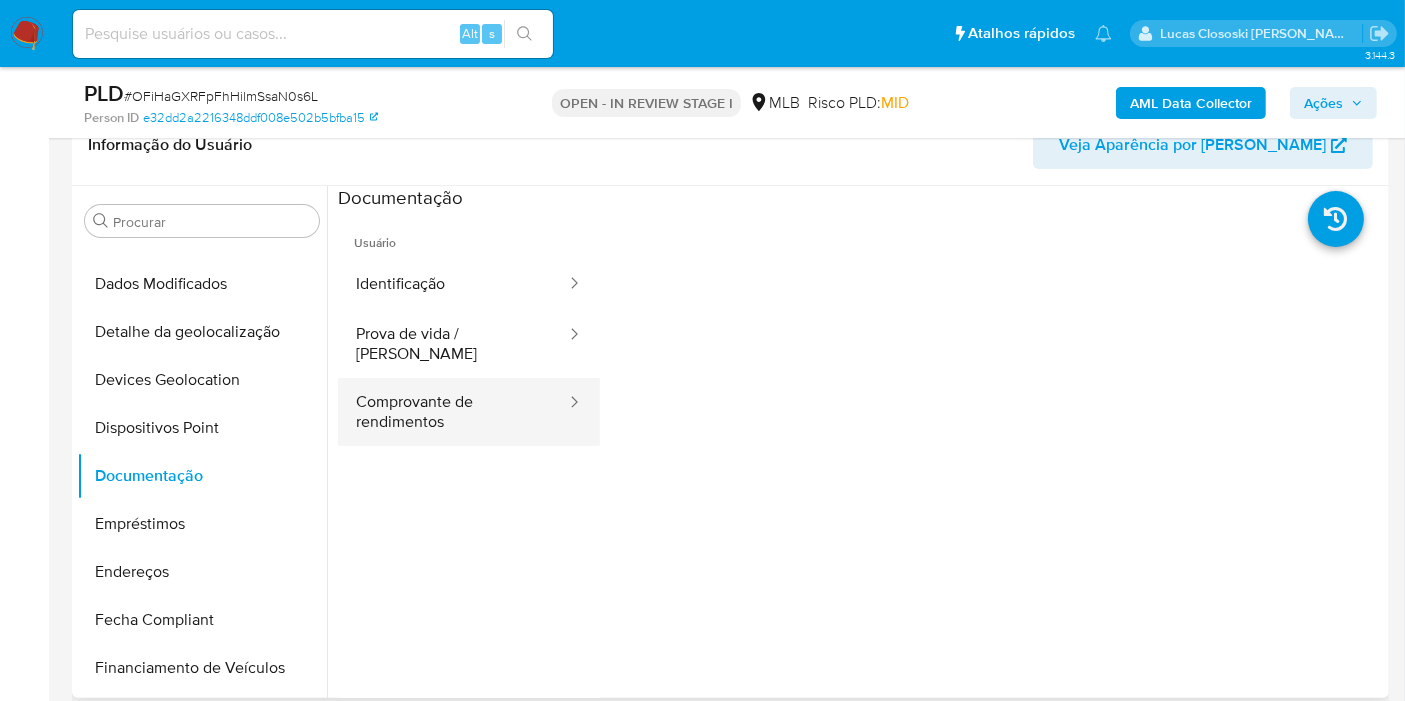 click on "Comprovante de rendimentos" at bounding box center (453, 412) 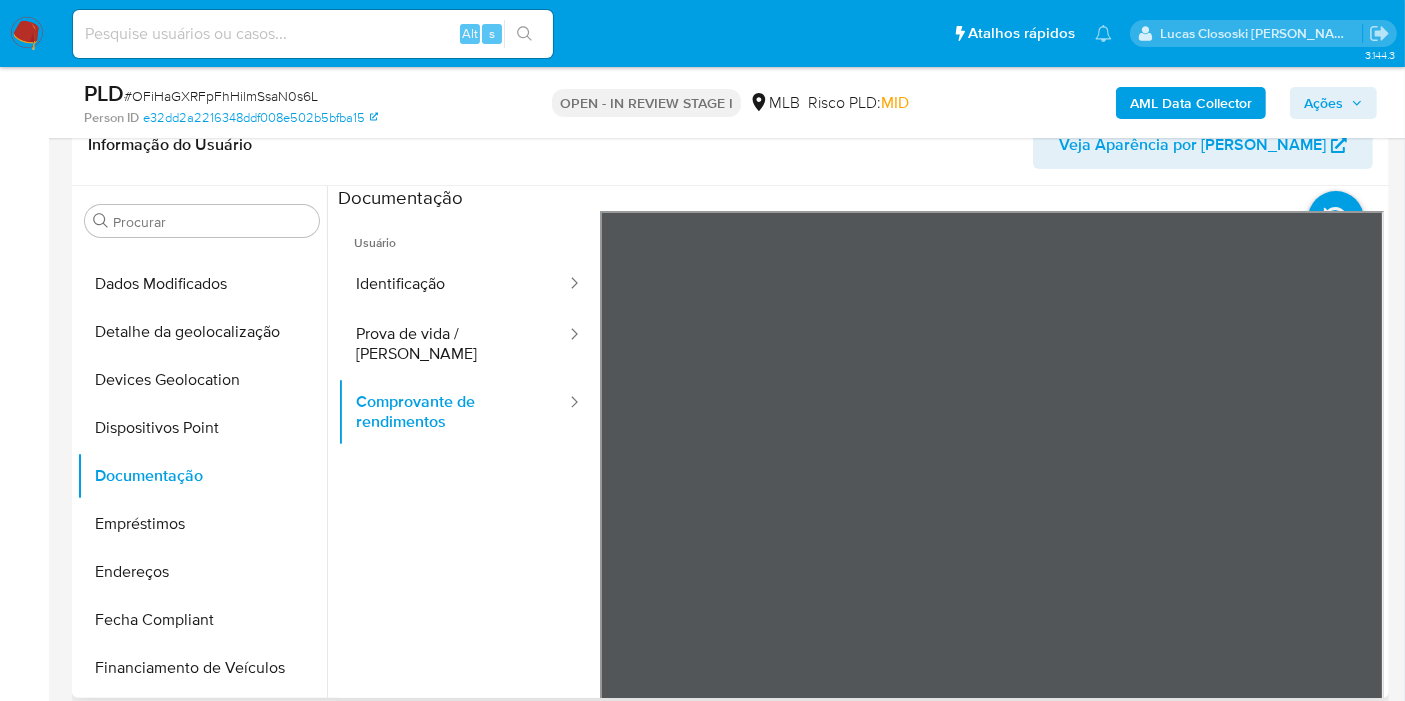 scroll, scrollTop: 429, scrollLeft: 0, axis: vertical 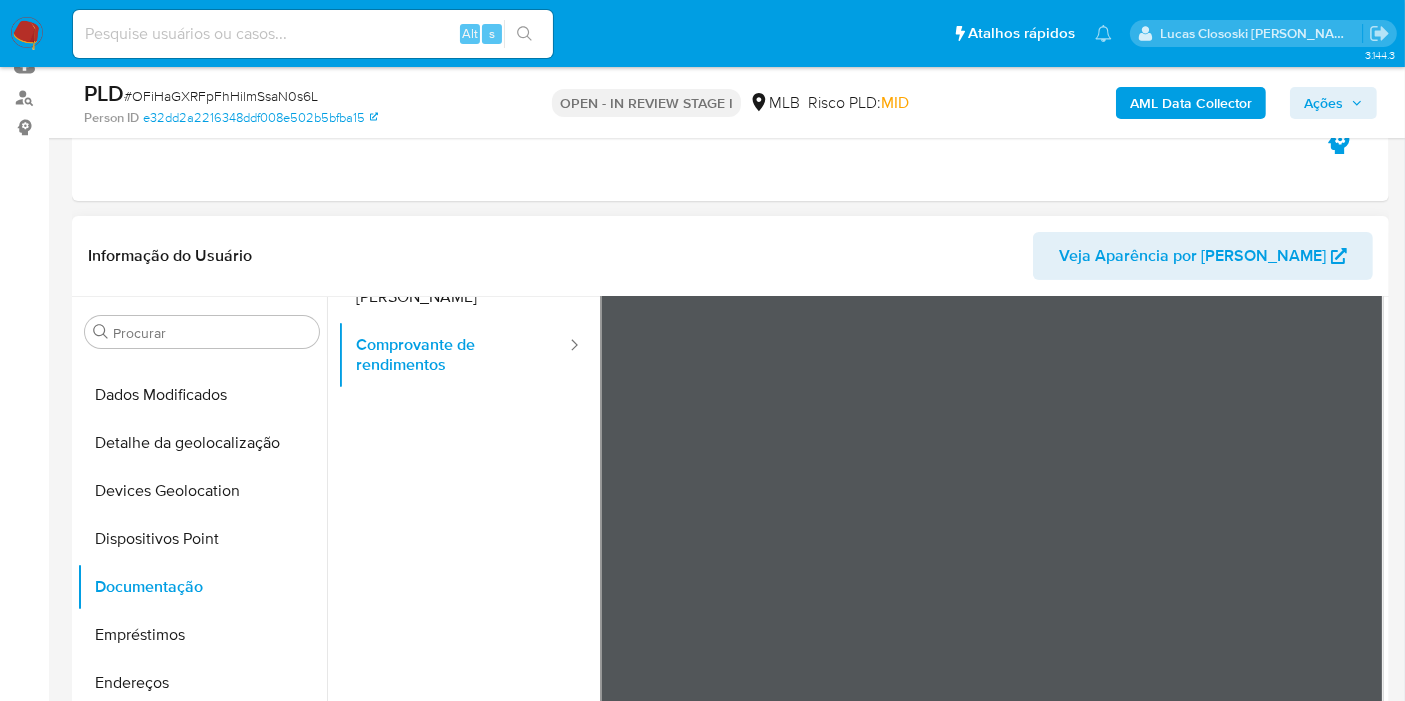 click on "Procurar Adiantamentos de Dinheiro Anexos Cartões Contas Bancárias Dados Modificados Detalhe da geolocalização Devices Geolocation Dispositivos Point Documentação Empréstimos Endereços Fecha Compliant Financiamento de Veículos Geral Histórico de Risco PLD Histórico de casos Histórico de conversas IV Challenges Insurtech Items KYC Lista Interna Listas Externas Marcas AML Perfis Relacionados Restrições Novo Mundo" at bounding box center (730, 553) 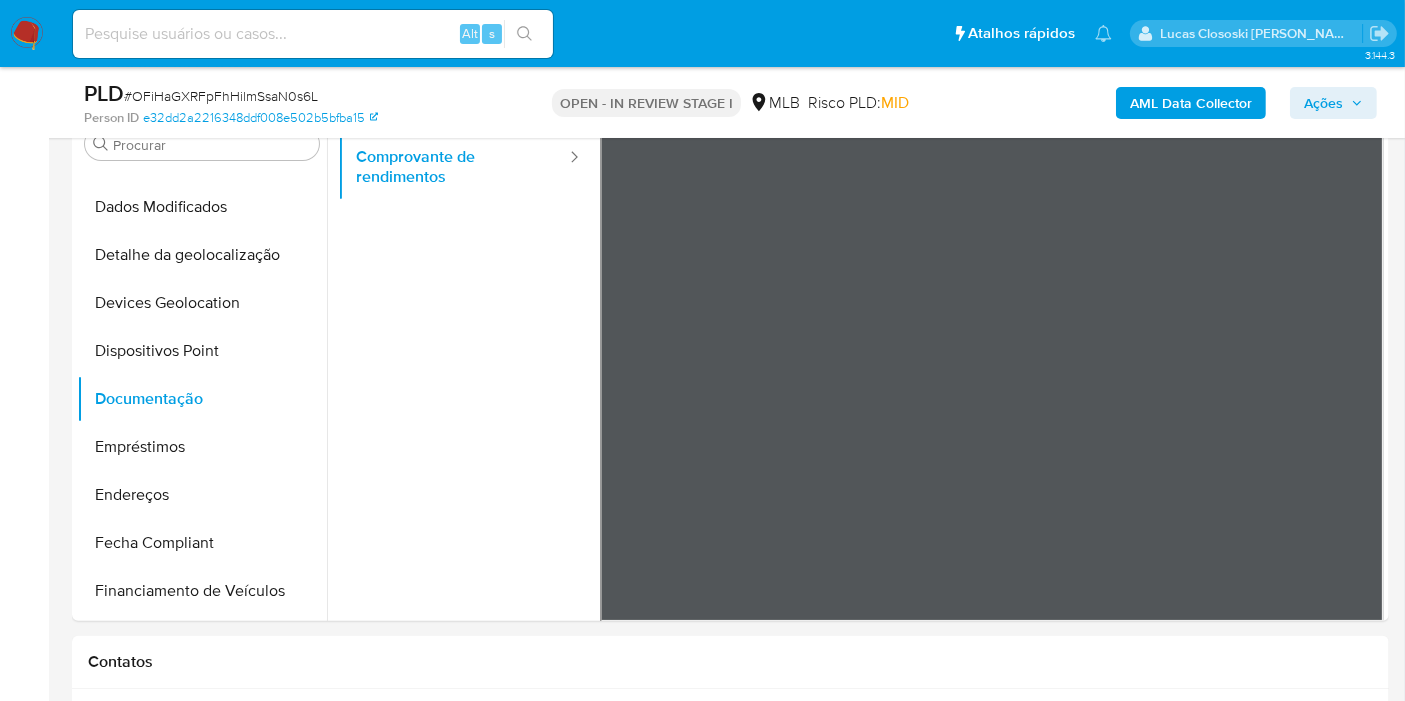 scroll, scrollTop: 517, scrollLeft: 0, axis: vertical 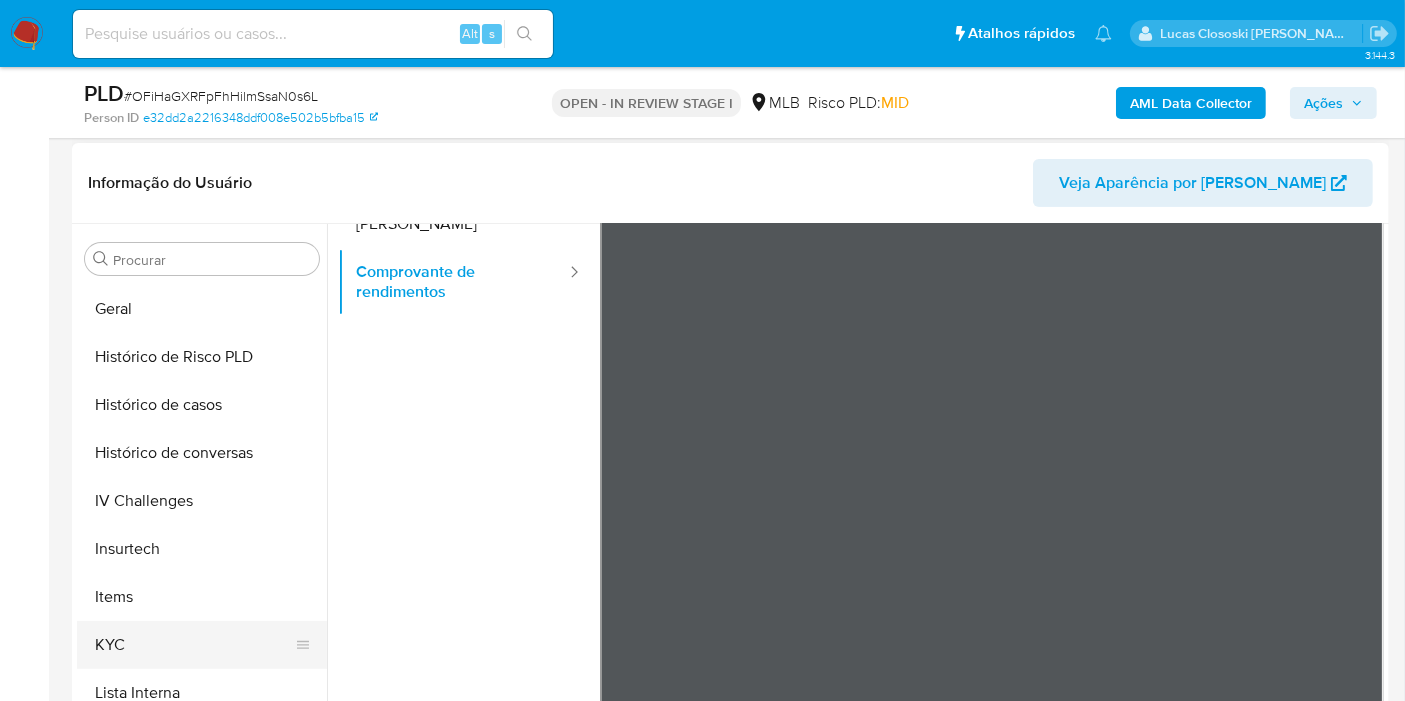 click on "KYC" at bounding box center [194, 645] 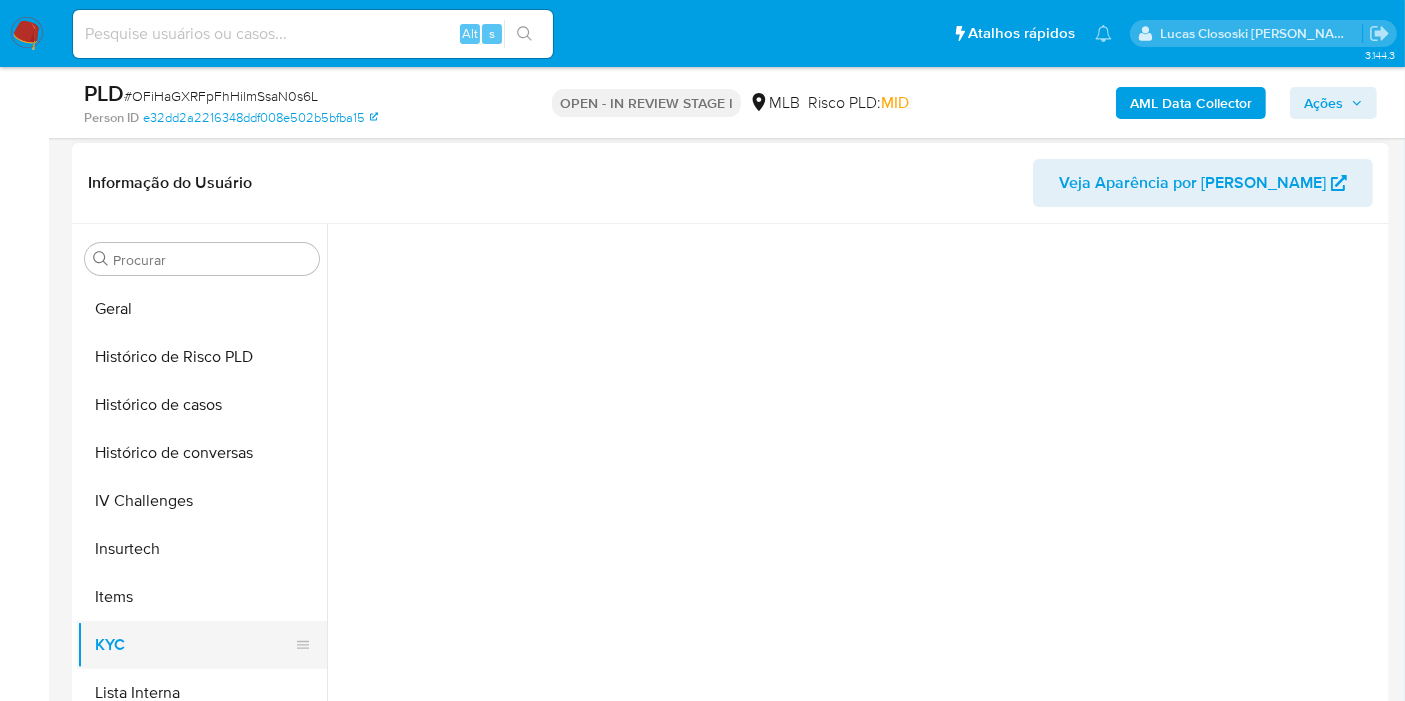 scroll, scrollTop: 0, scrollLeft: 0, axis: both 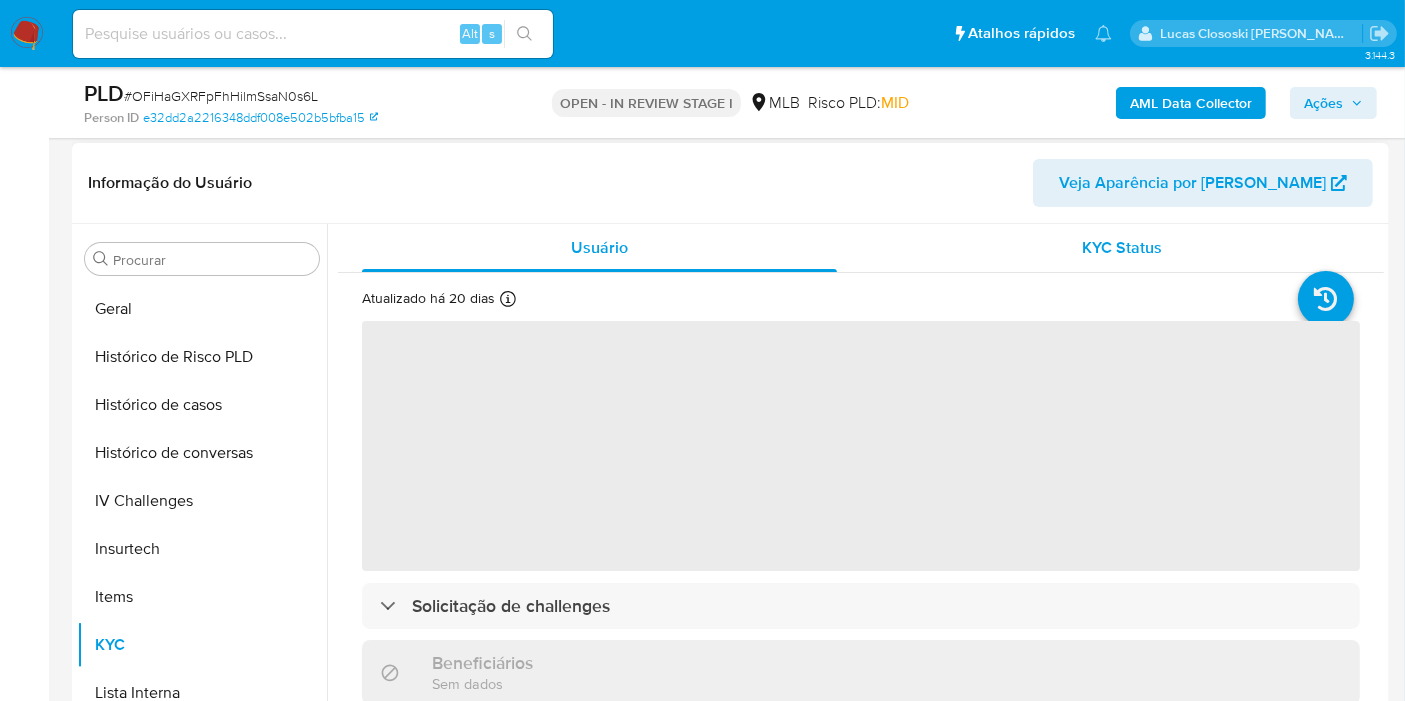 click on "KYC Status" at bounding box center [1122, 248] 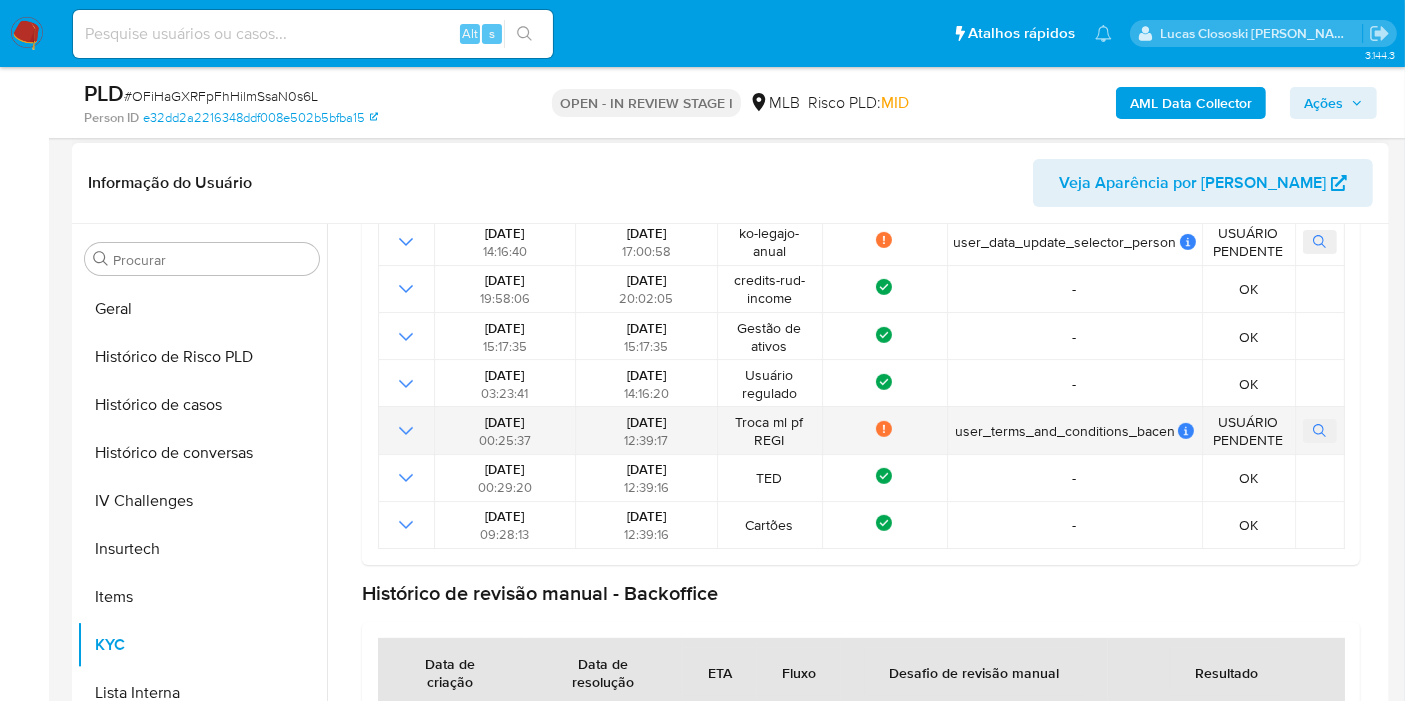 scroll, scrollTop: 955, scrollLeft: 0, axis: vertical 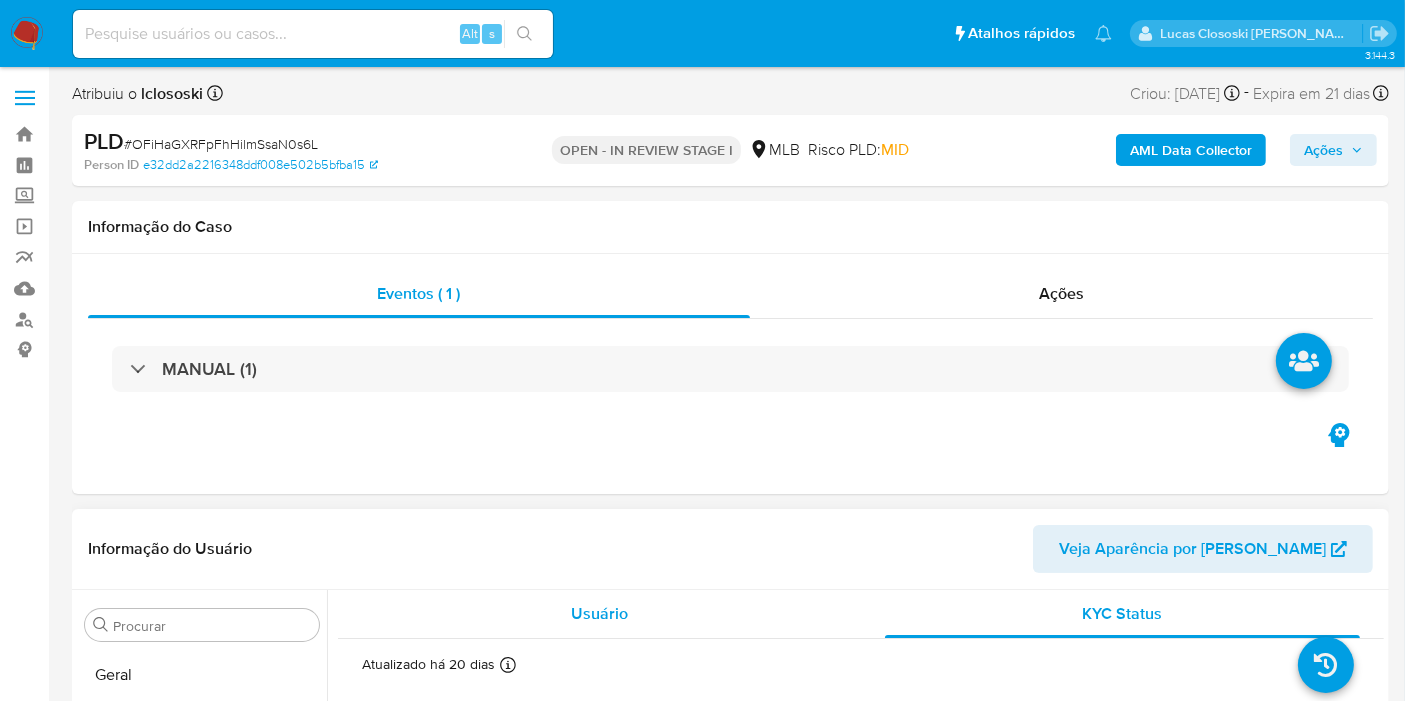 click on "Usuário" at bounding box center (599, 614) 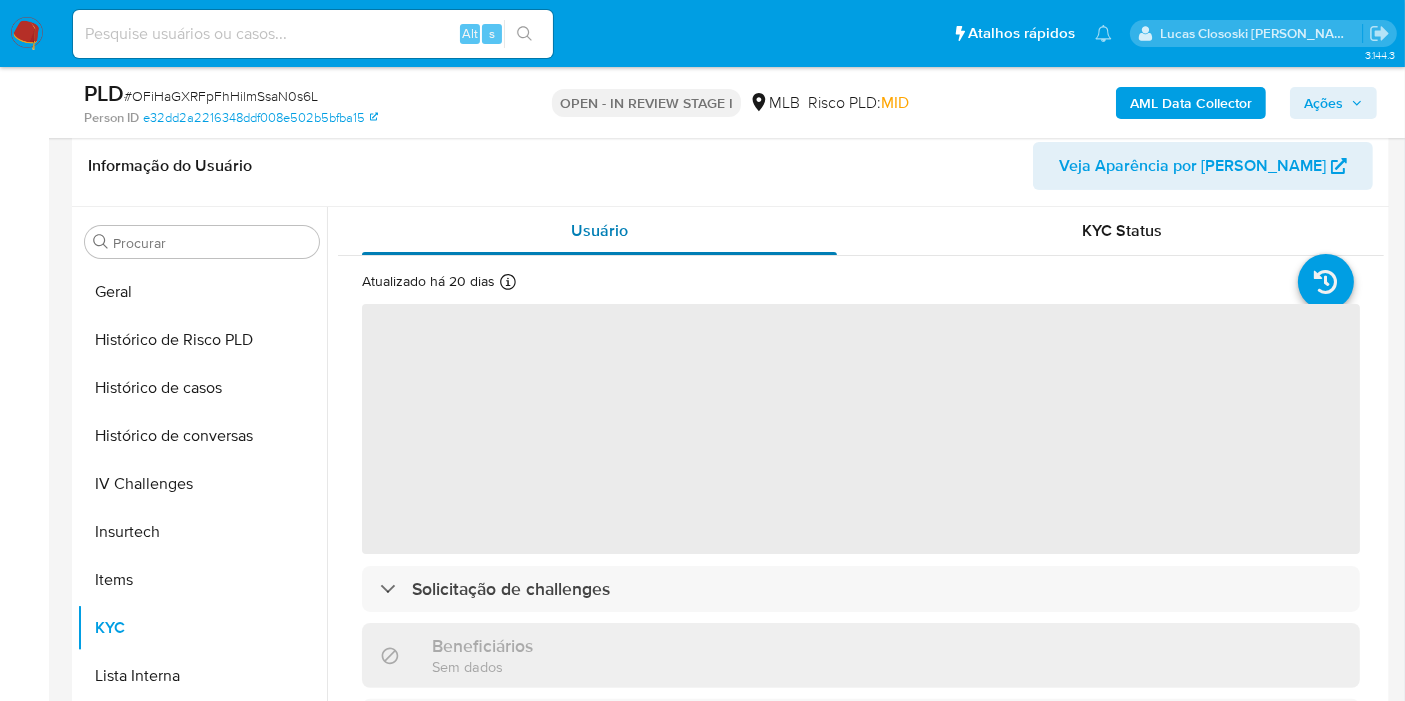 scroll, scrollTop: 333, scrollLeft: 0, axis: vertical 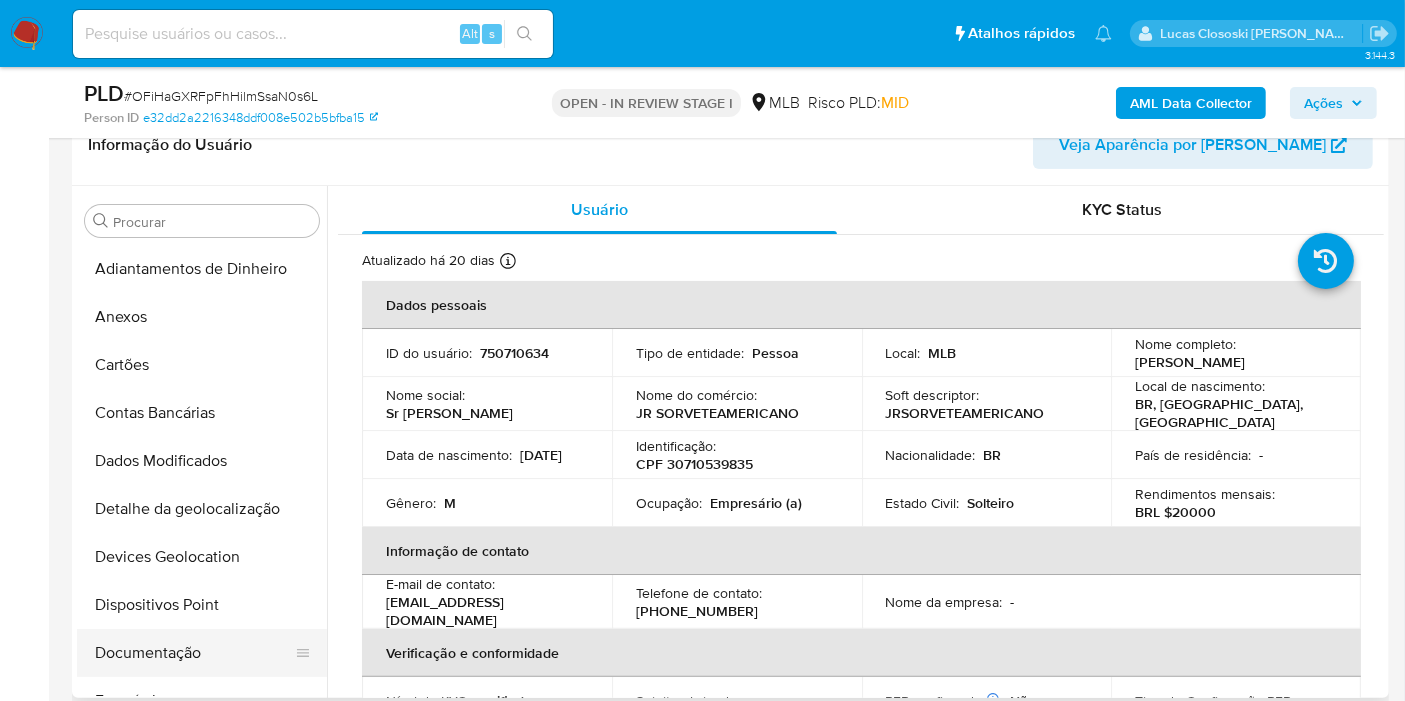 click on "Documentação" at bounding box center (194, 653) 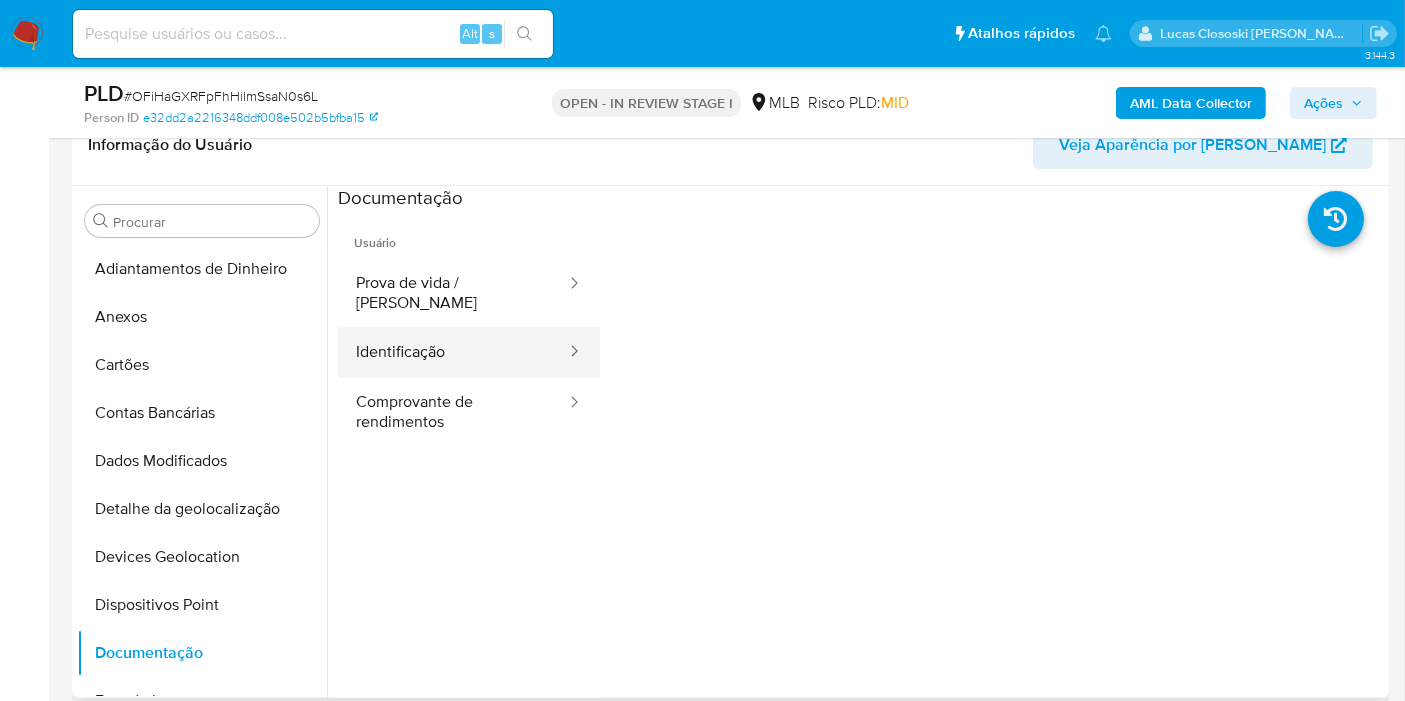 click on "Identificação" at bounding box center (453, 352) 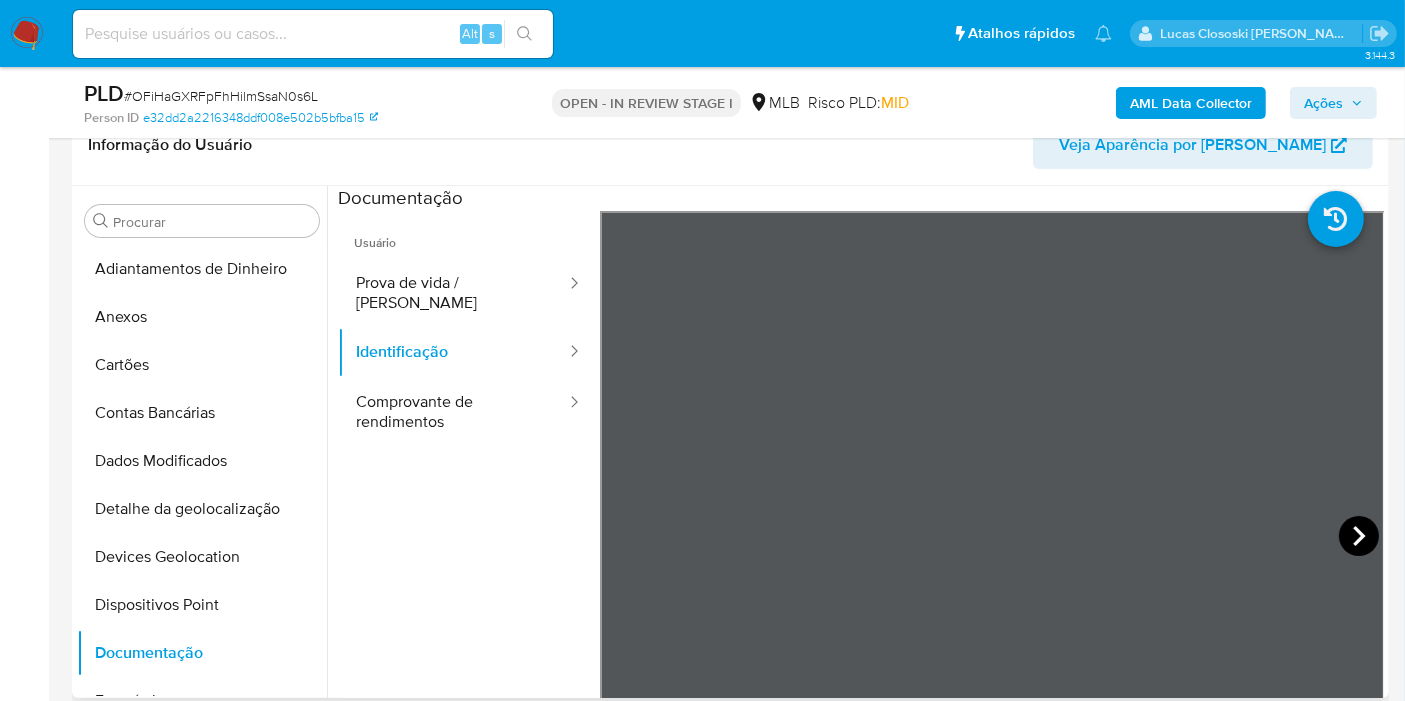 click 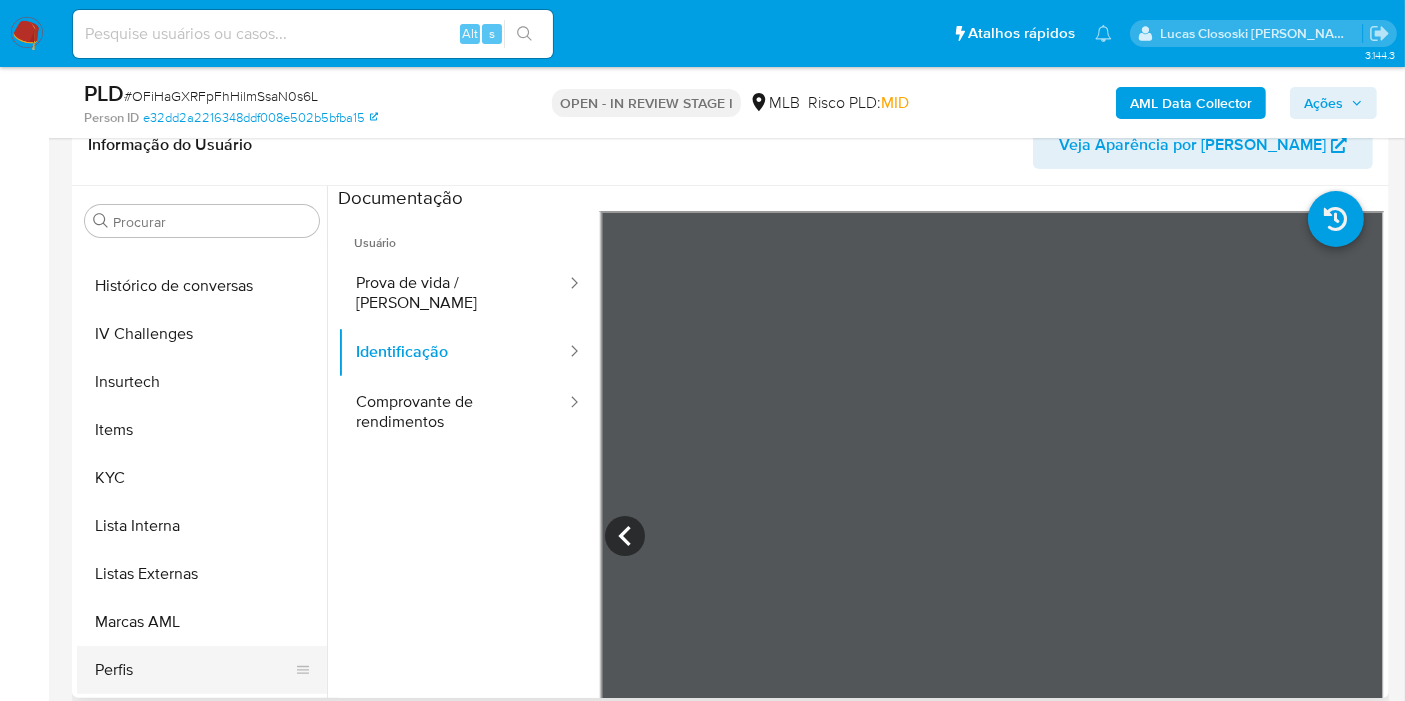 scroll, scrollTop: 844, scrollLeft: 0, axis: vertical 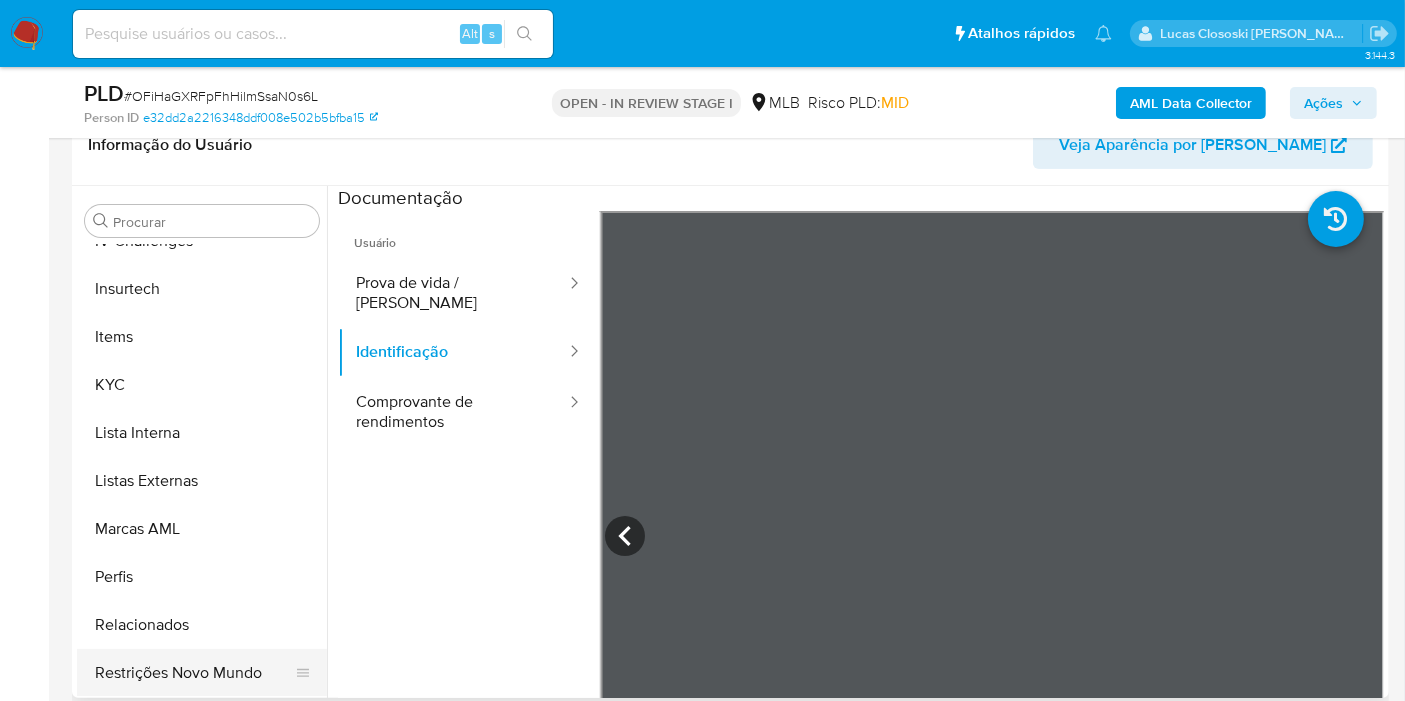 click on "Restrições Novo Mundo" at bounding box center [194, 673] 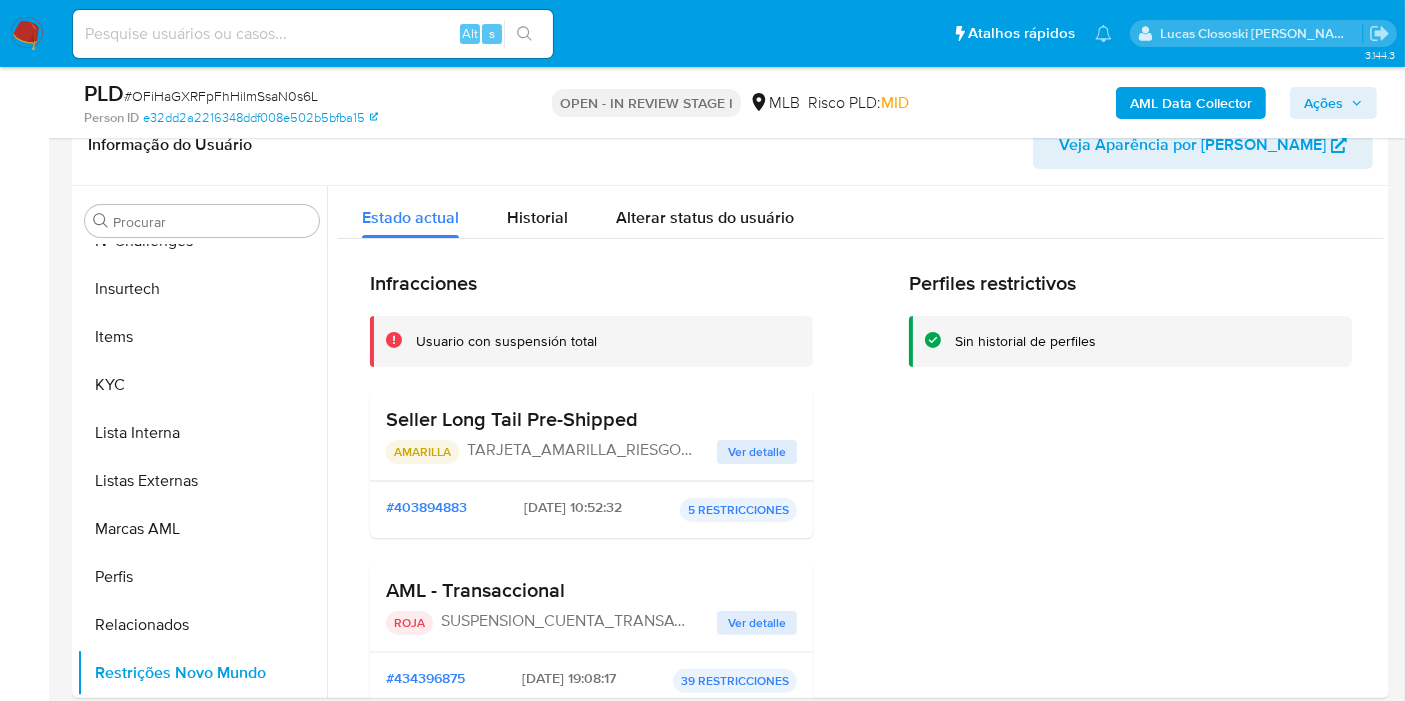 scroll, scrollTop: 111, scrollLeft: 0, axis: vertical 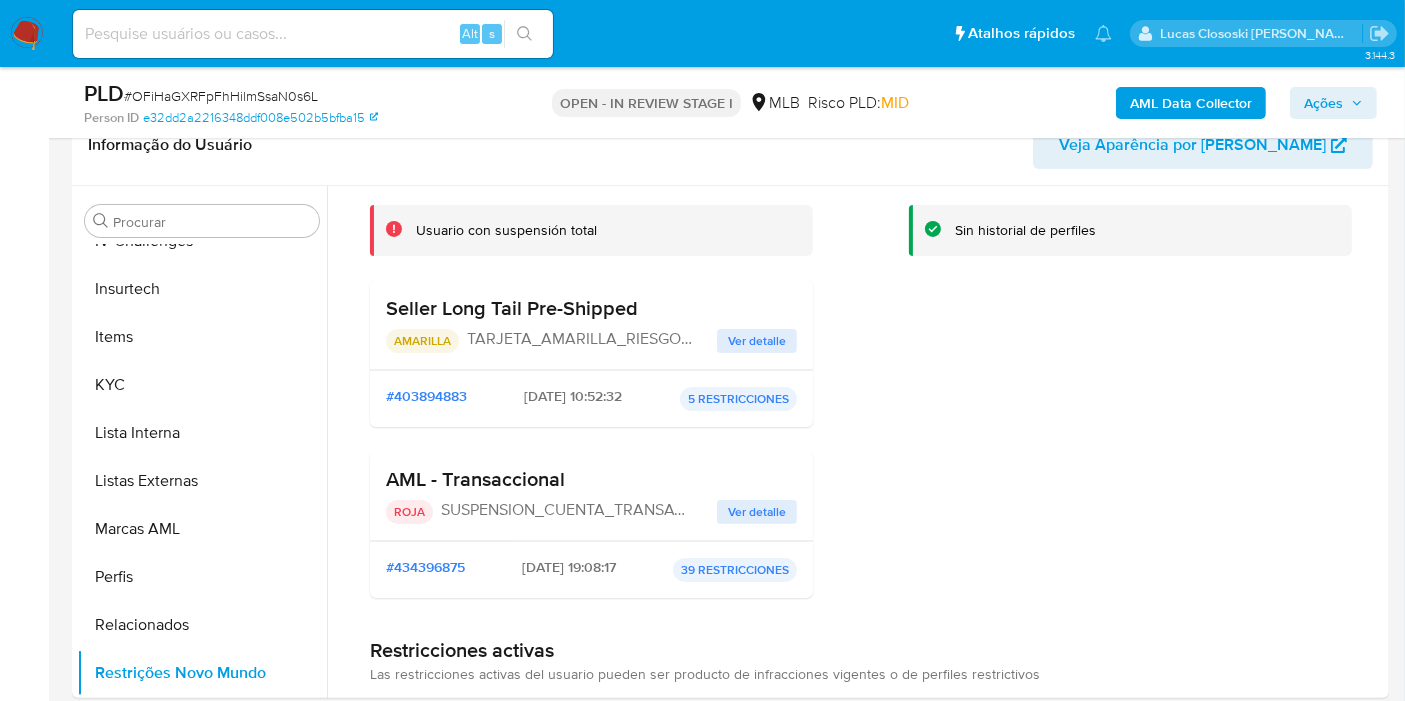 click on "Ações" at bounding box center [1323, 103] 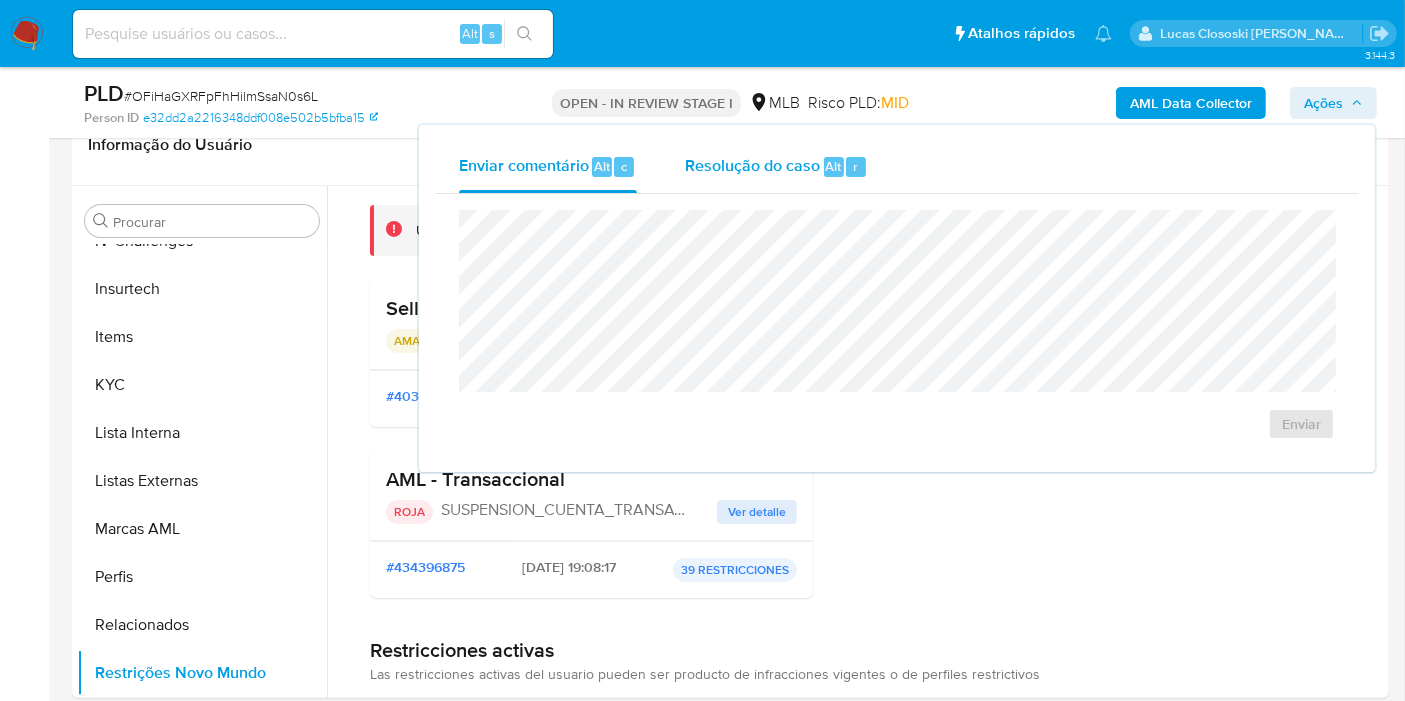 drag, startPoint x: 885, startPoint y: 164, endPoint x: 876, endPoint y: 190, distance: 27.513634 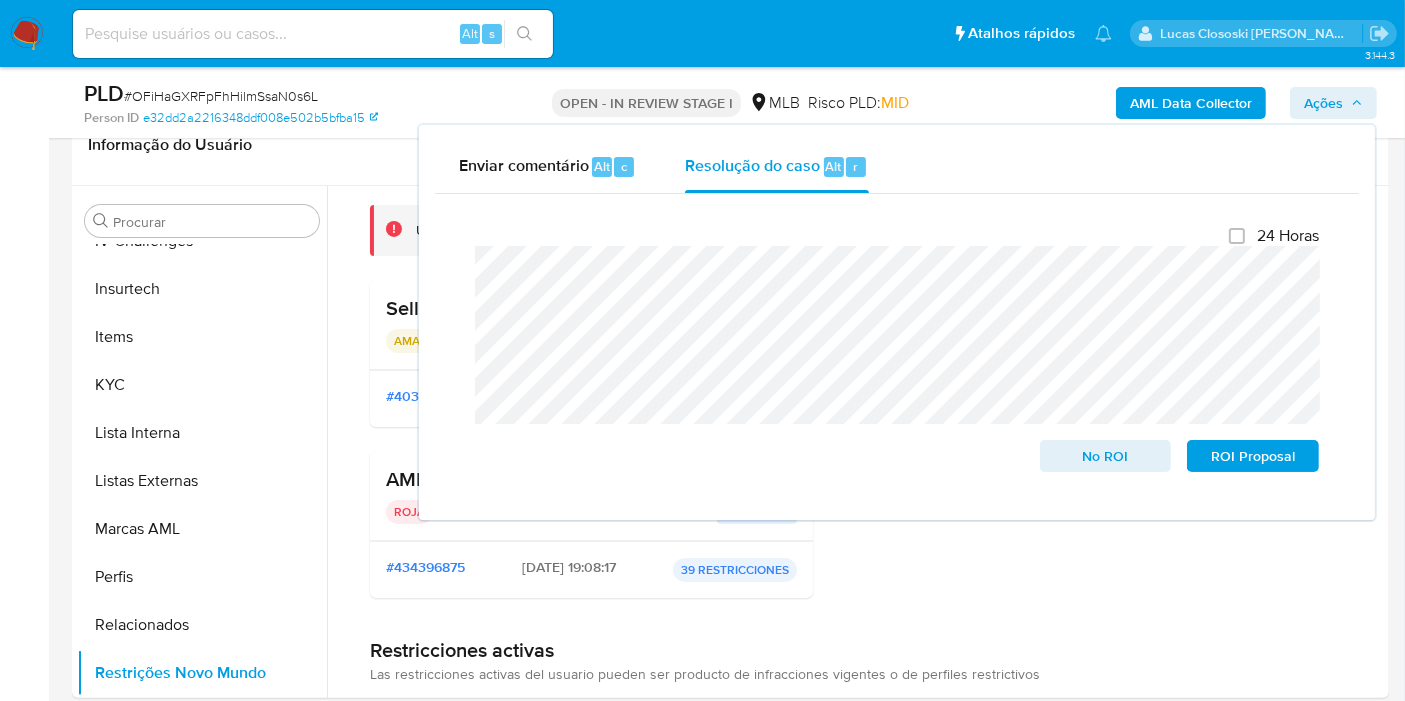 click on "Ações" at bounding box center [1323, 103] 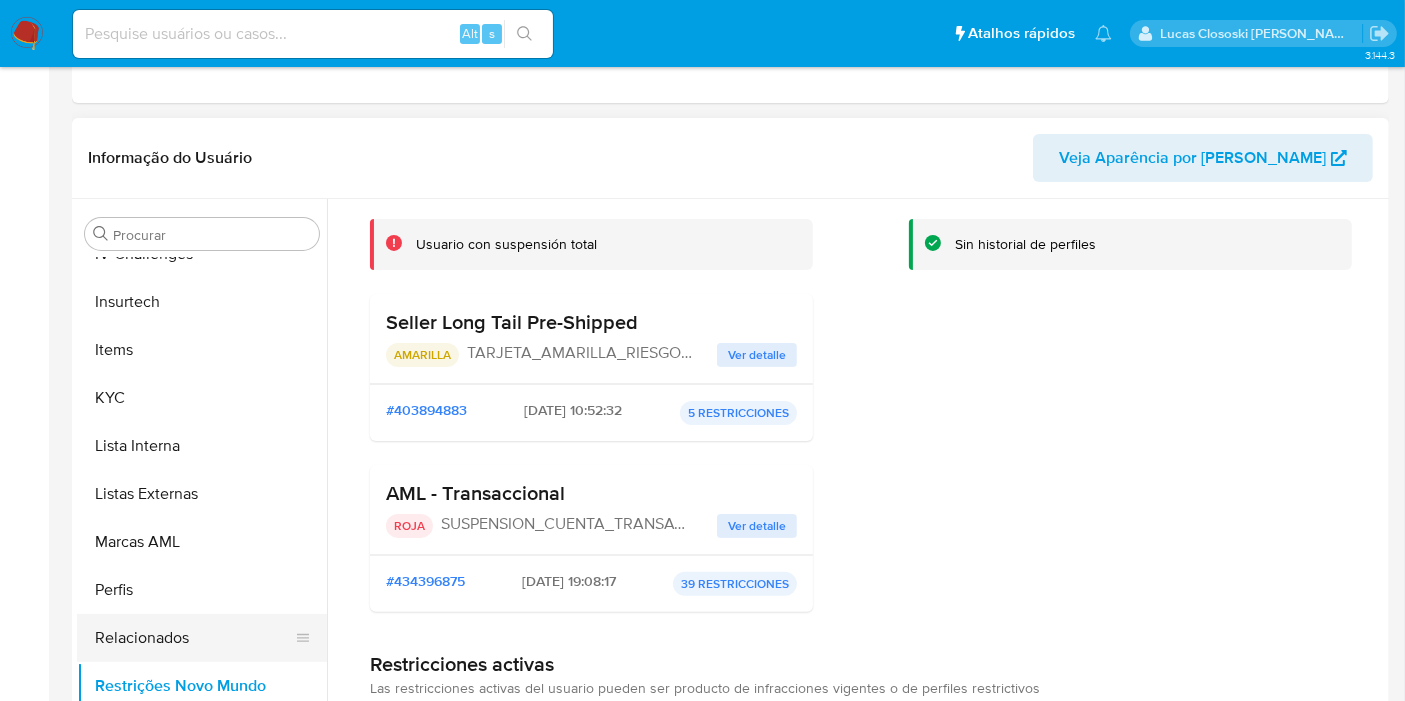 scroll, scrollTop: 555, scrollLeft: 0, axis: vertical 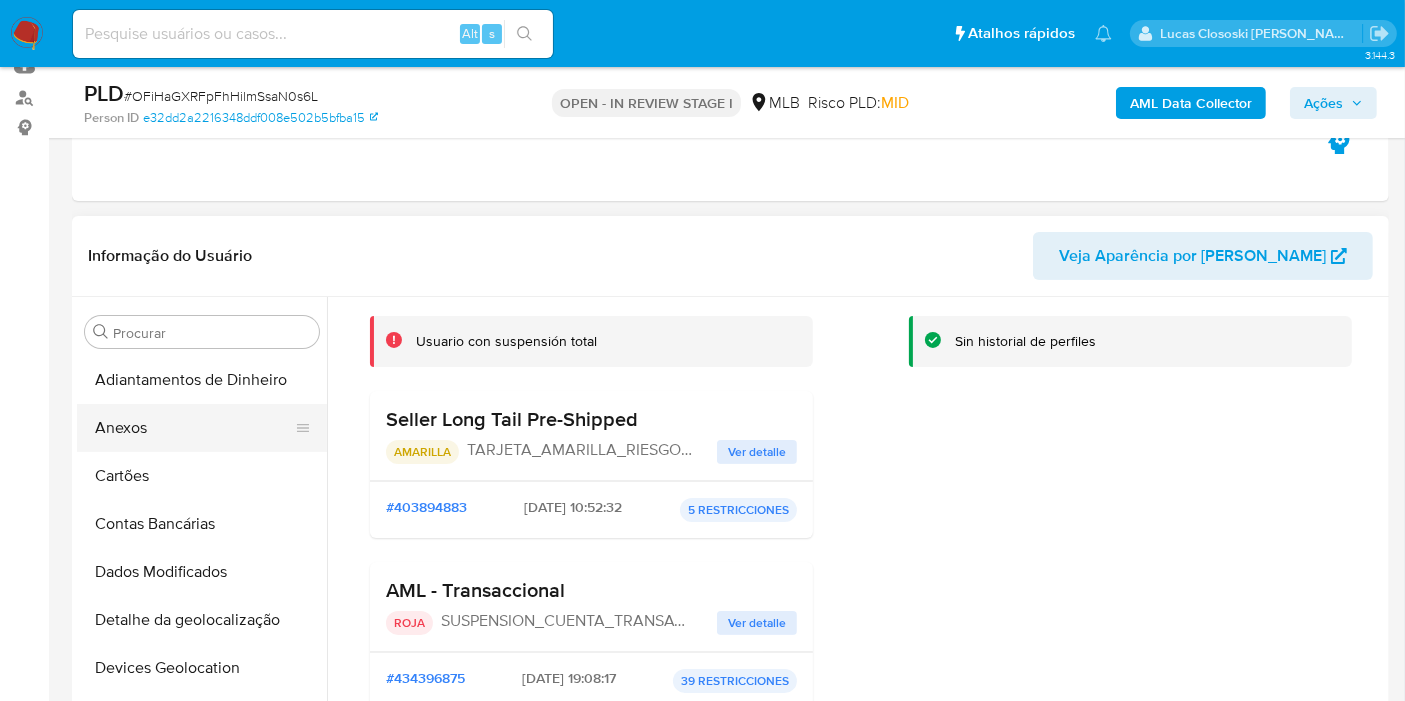 drag, startPoint x: 151, startPoint y: 438, endPoint x: 200, endPoint y: 436, distance: 49.0408 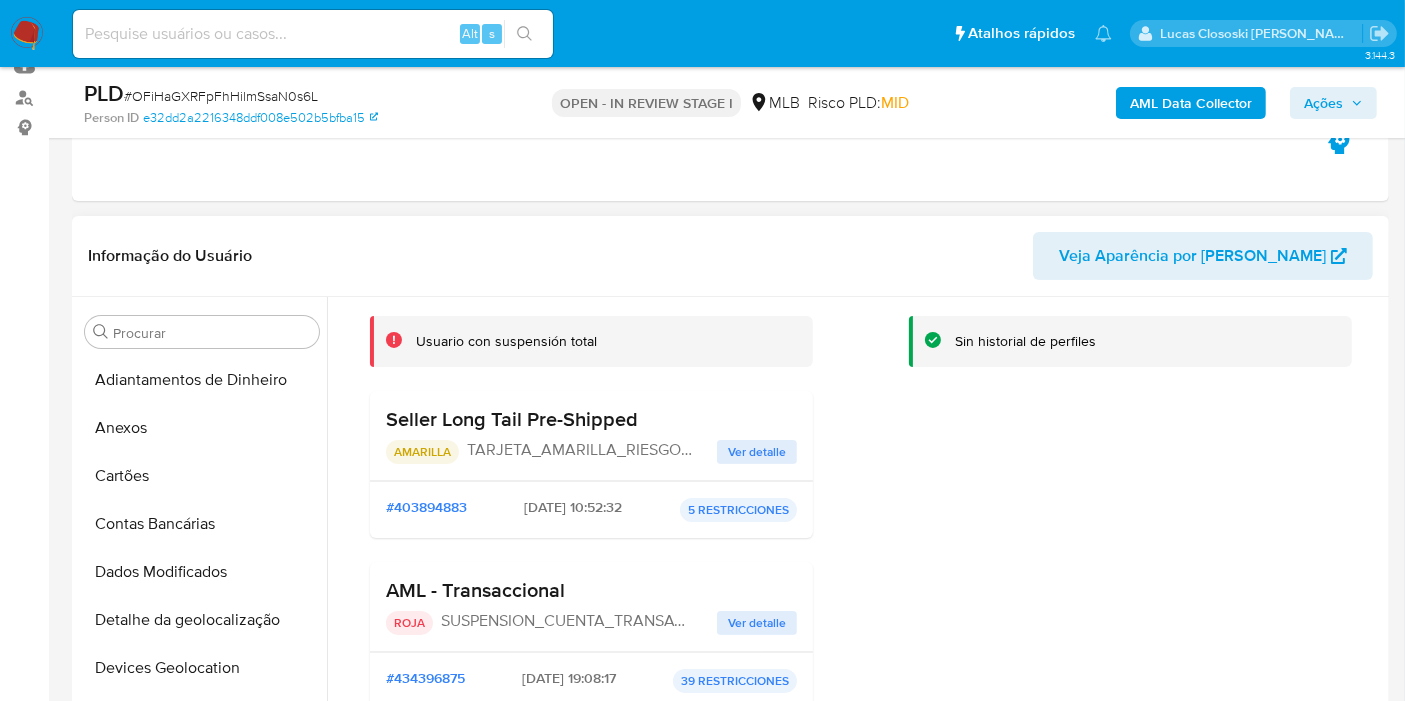 scroll, scrollTop: 0, scrollLeft: 0, axis: both 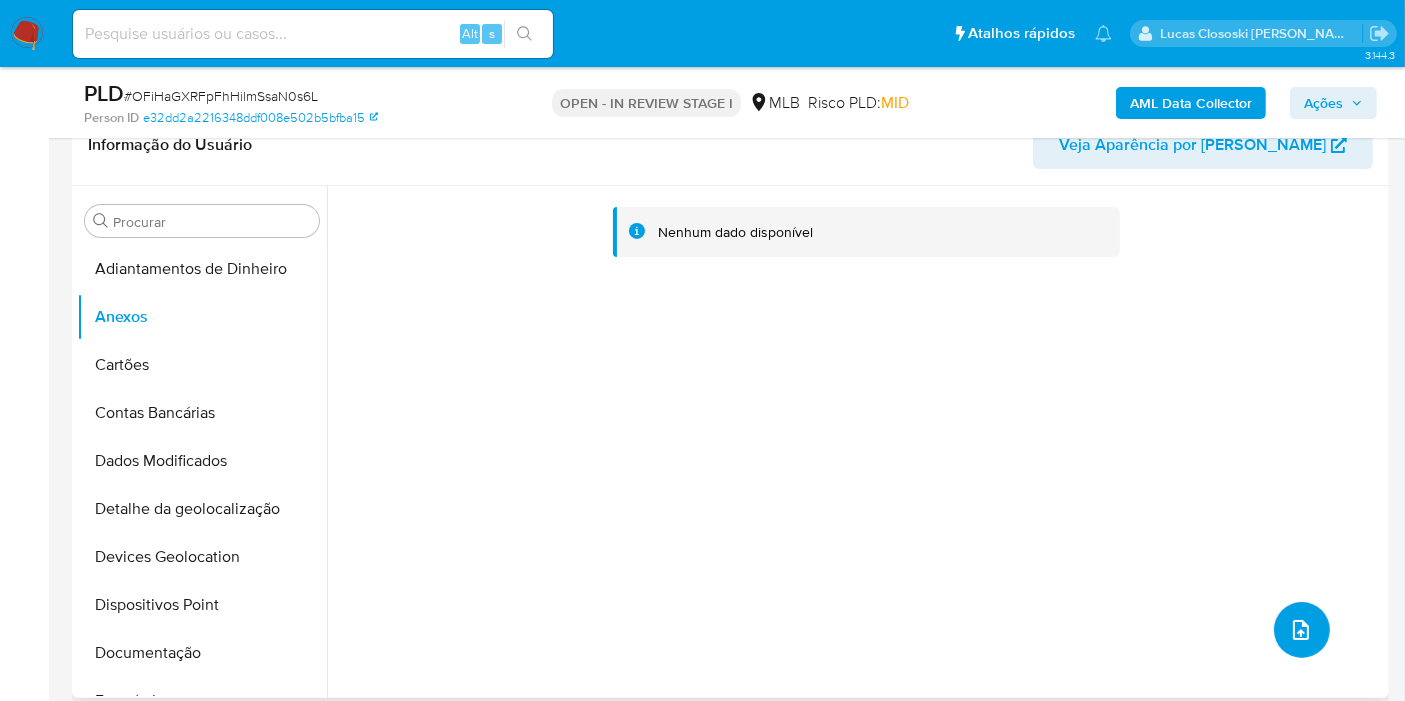 click 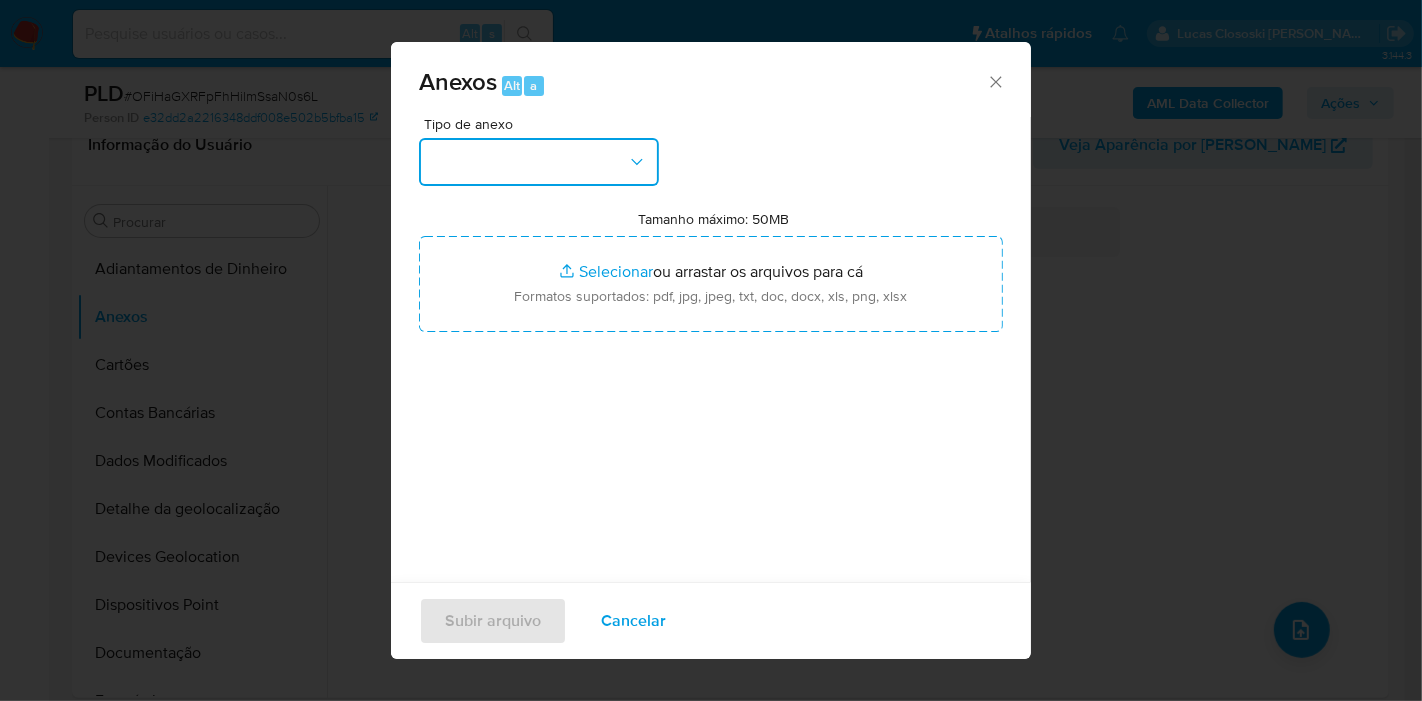 click at bounding box center [539, 162] 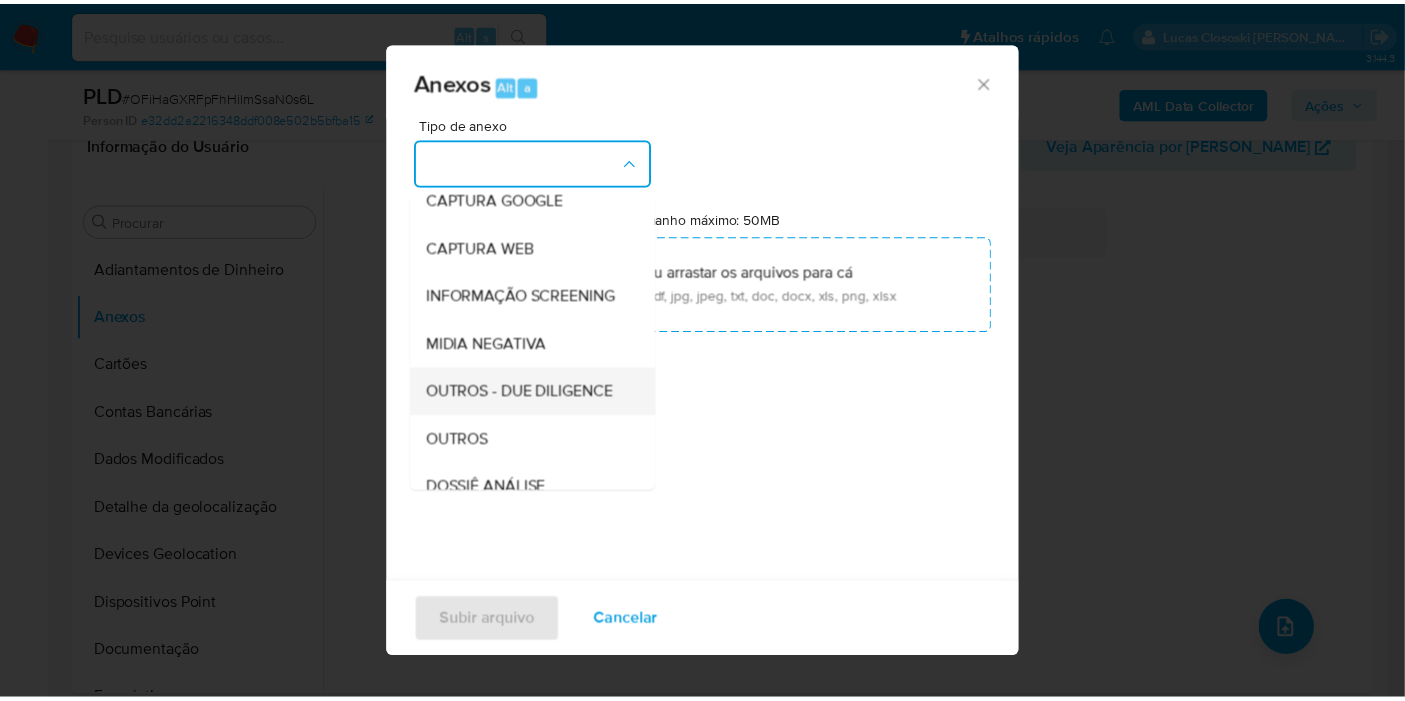 scroll, scrollTop: 222, scrollLeft: 0, axis: vertical 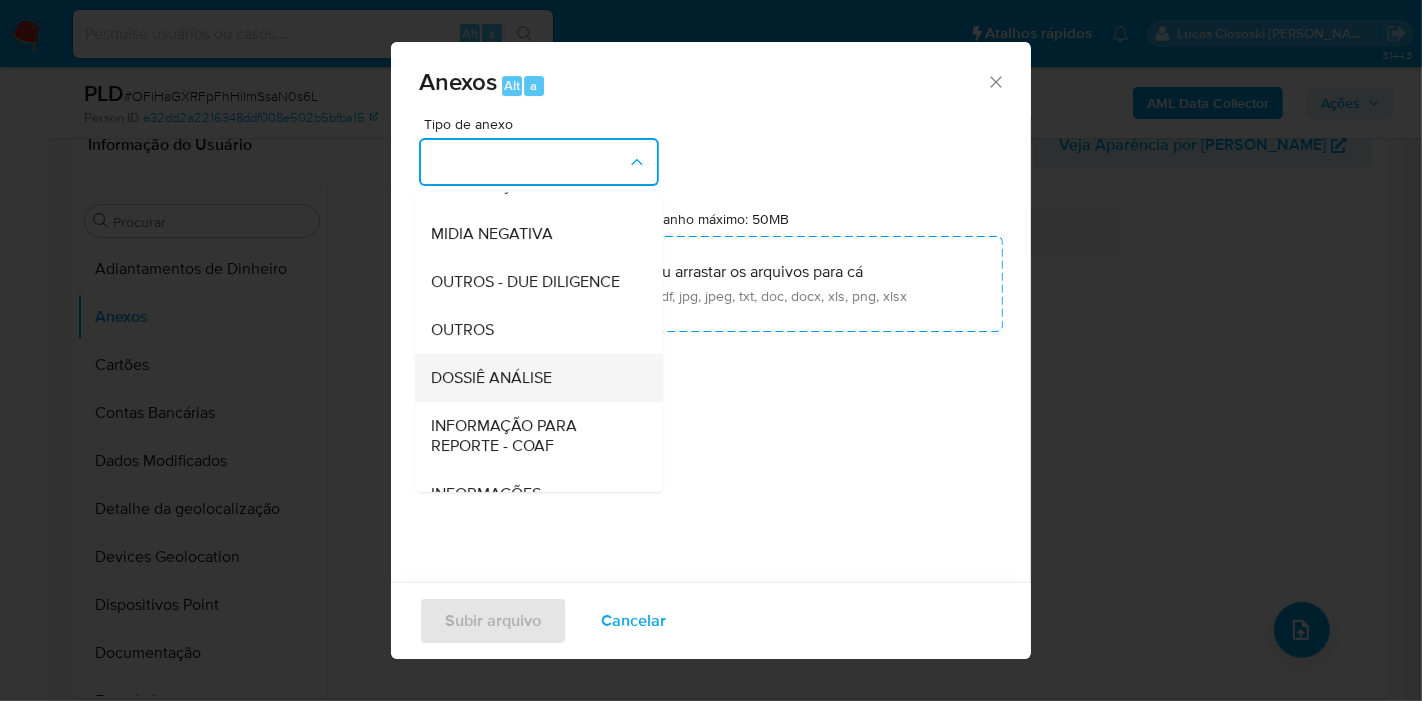 click on "DOSSIÊ ANÁLISE" at bounding box center [533, 378] 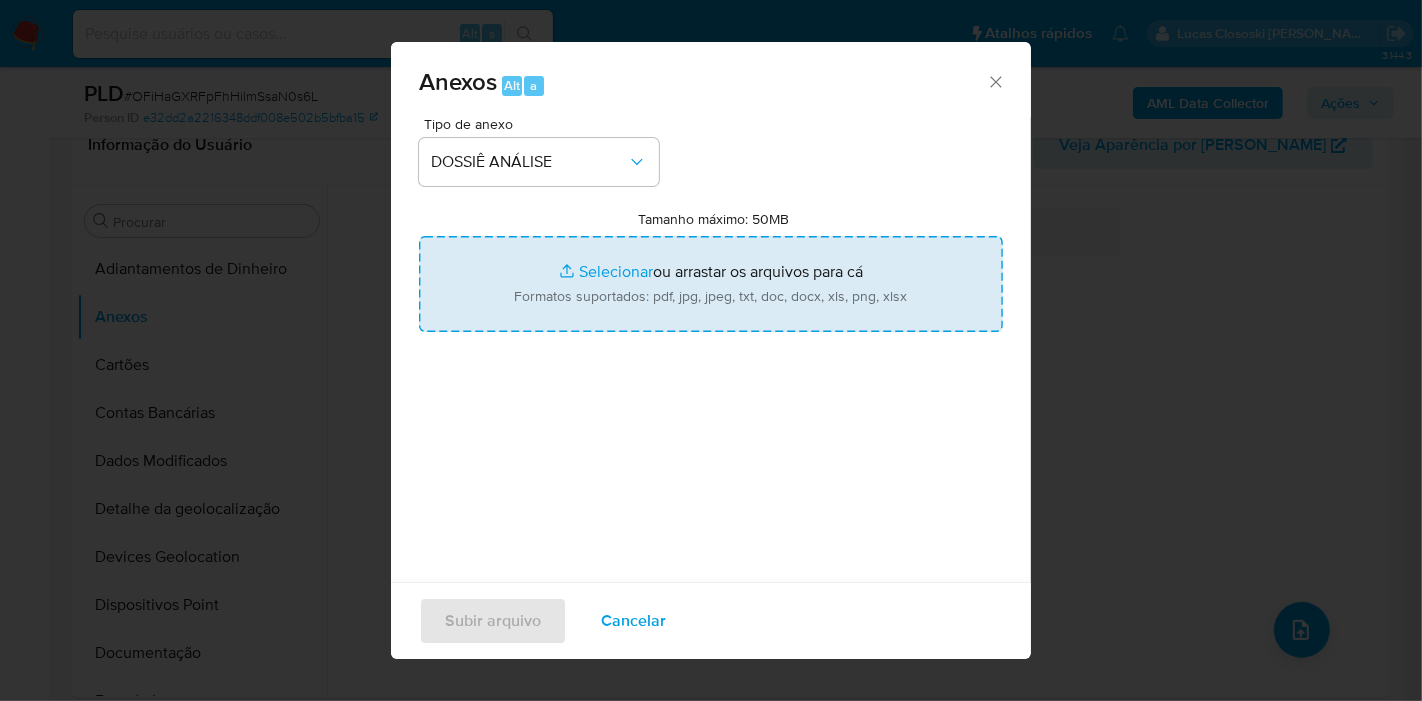 click on "Tamanho máximo: 50MB Selecionar arquivos" at bounding box center [711, 284] 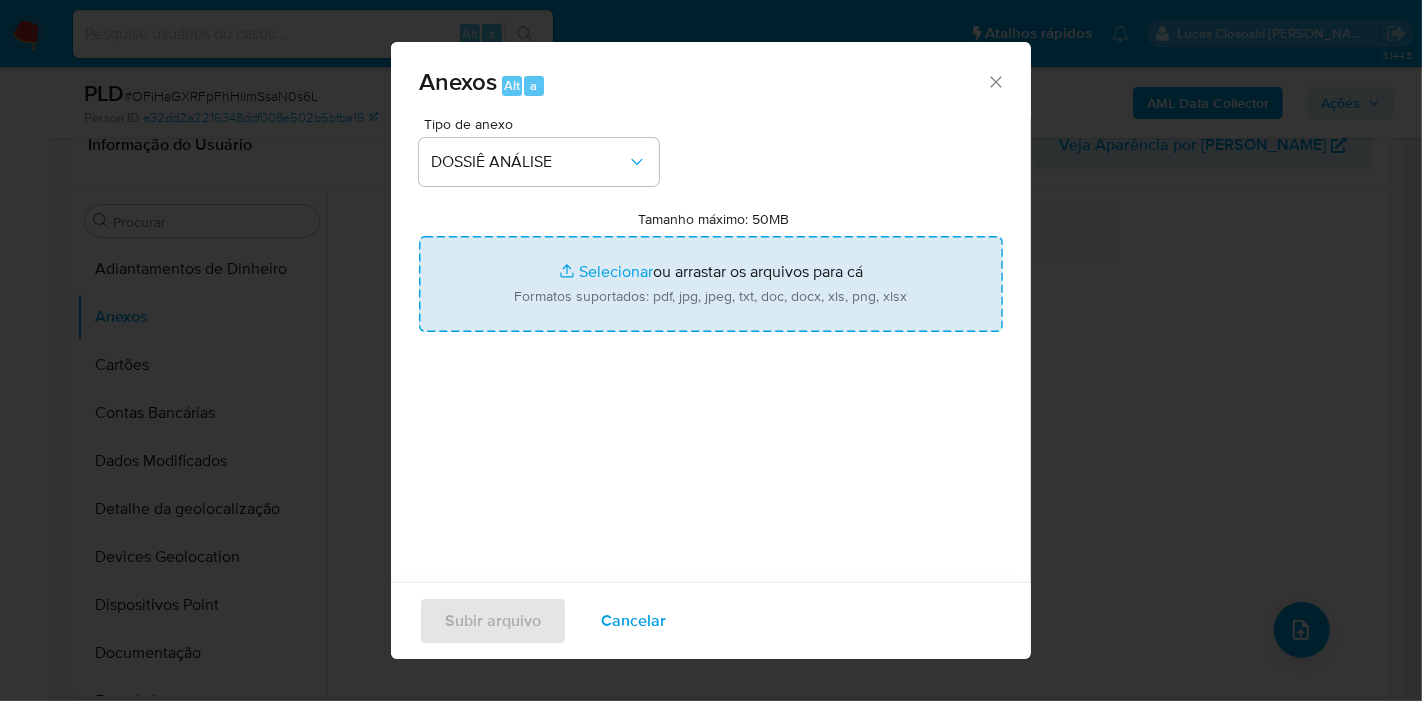 type on "C:\fakepath\Mulan 750710634_2025_07_07_07_28_37.xlsx" 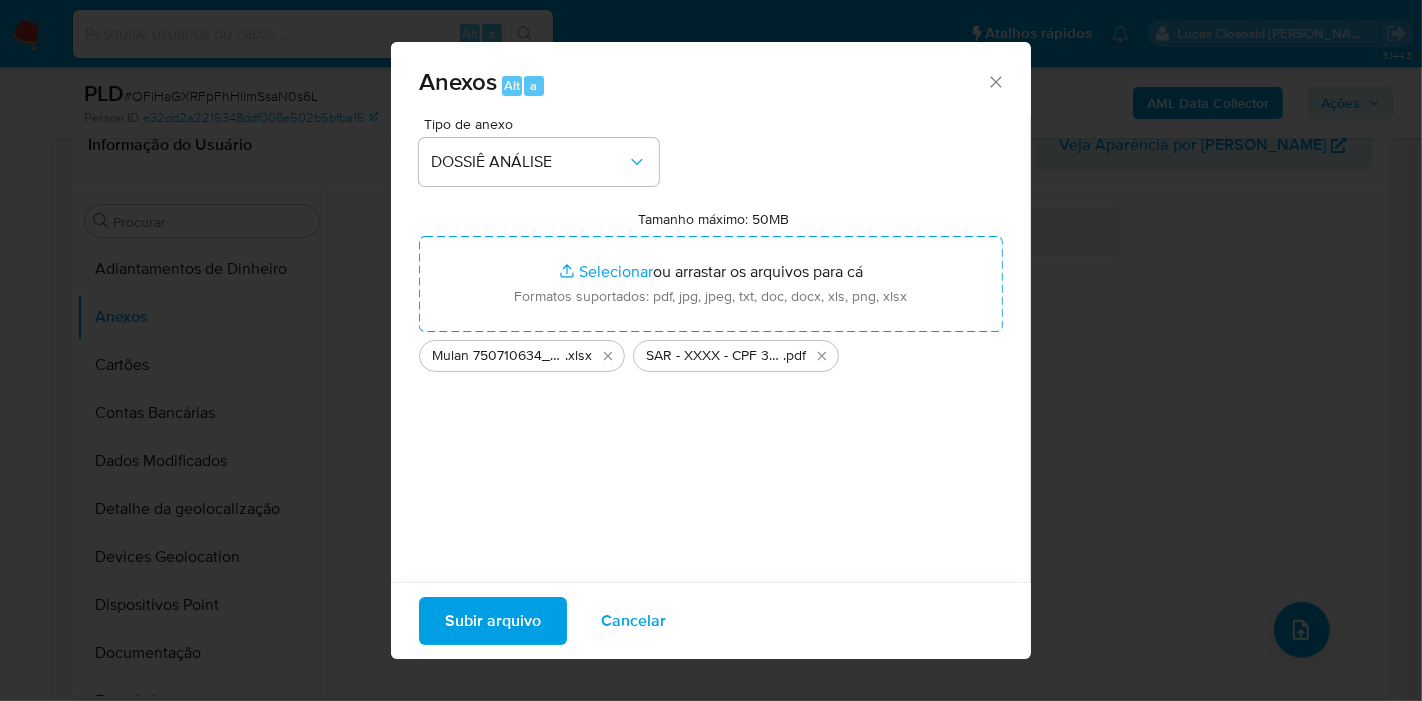 drag, startPoint x: 600, startPoint y: 319, endPoint x: 538, endPoint y: 621, distance: 308.29855 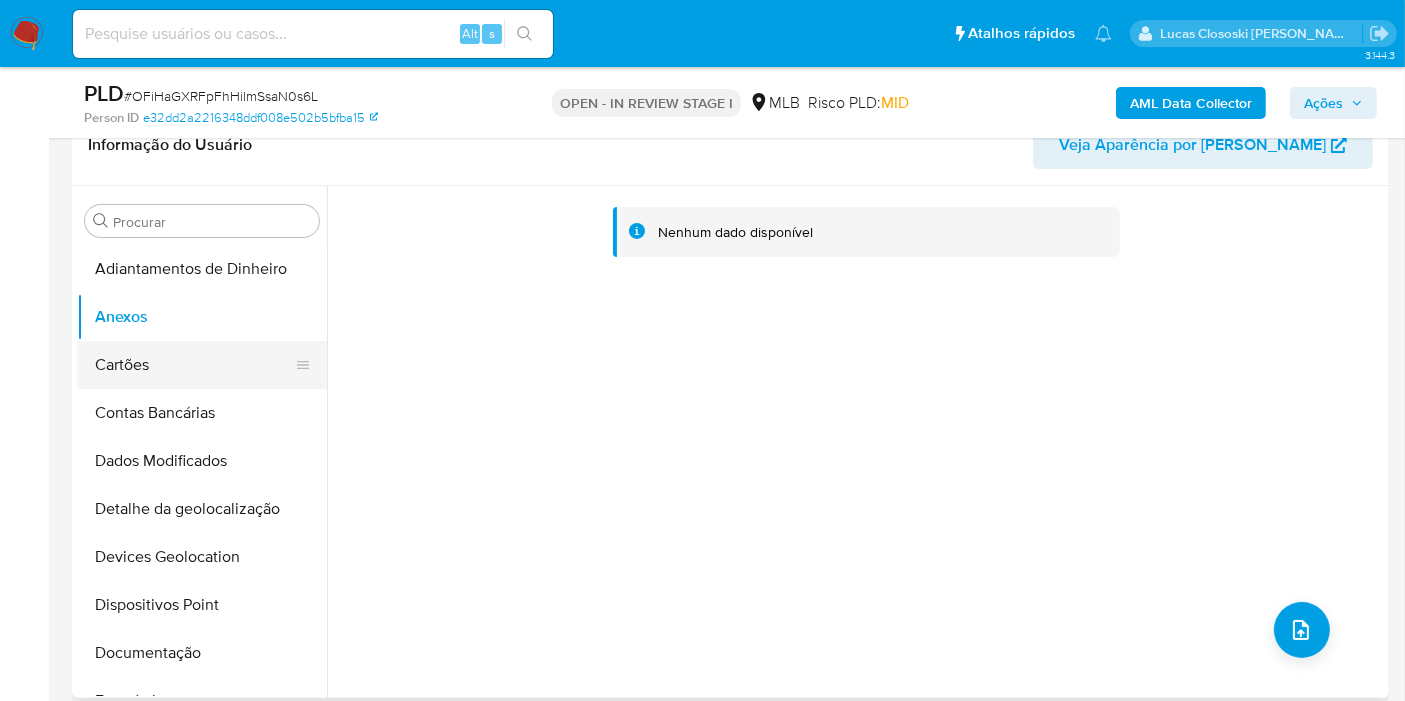 click on "Cartões" at bounding box center (194, 365) 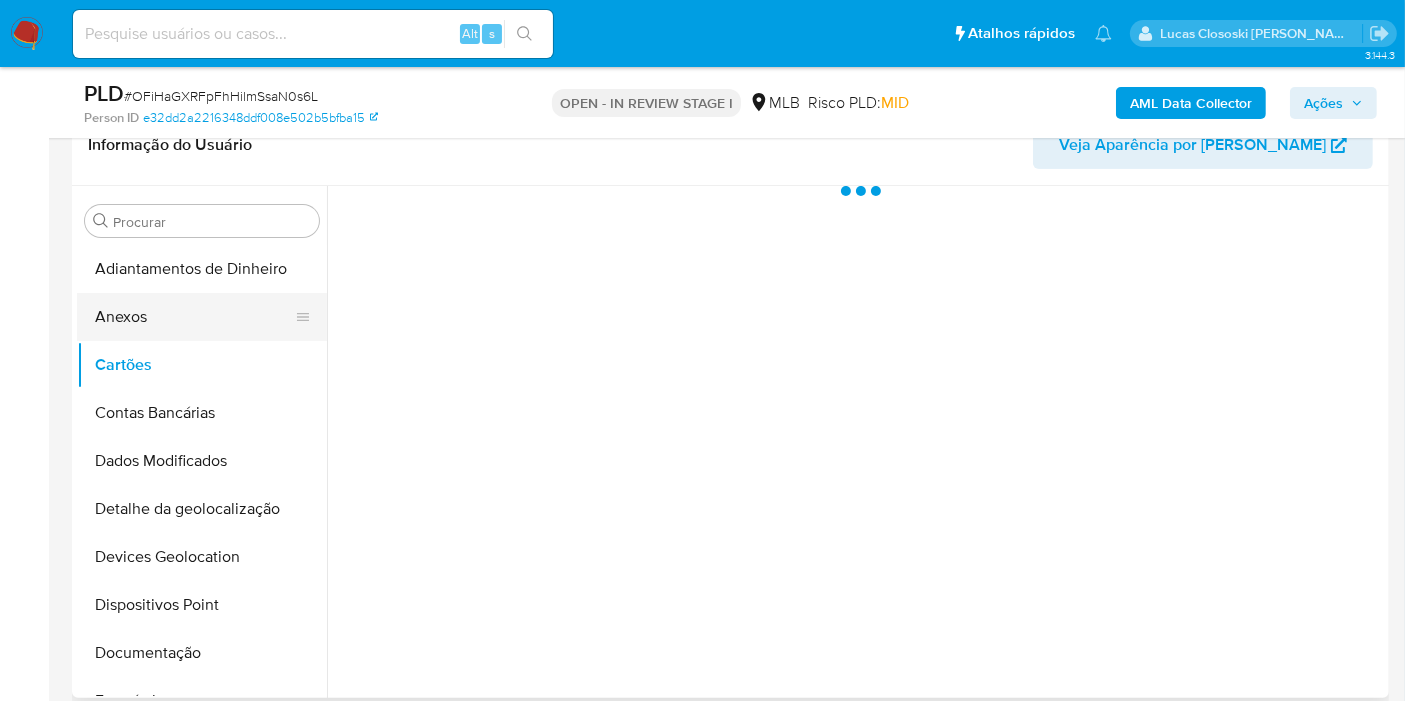 click on "Anexos" at bounding box center [194, 317] 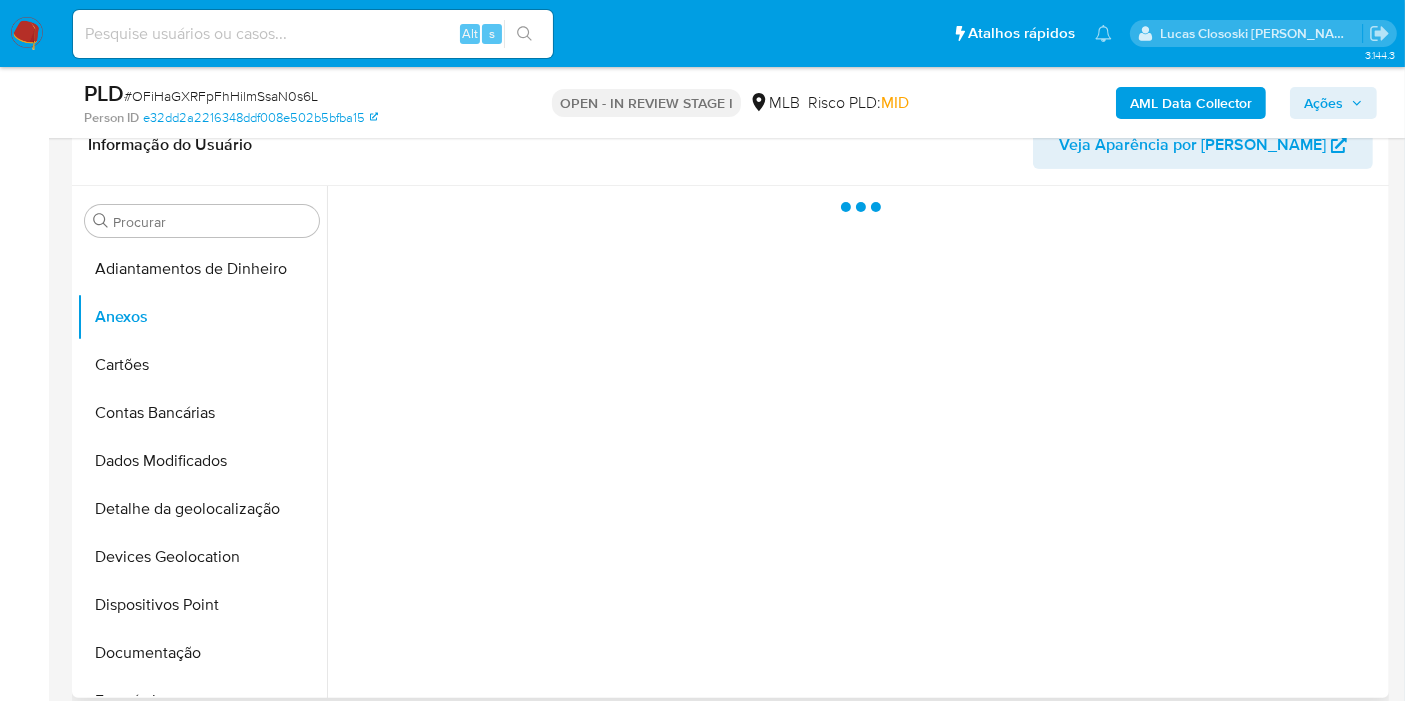 scroll, scrollTop: 333, scrollLeft: 0, axis: vertical 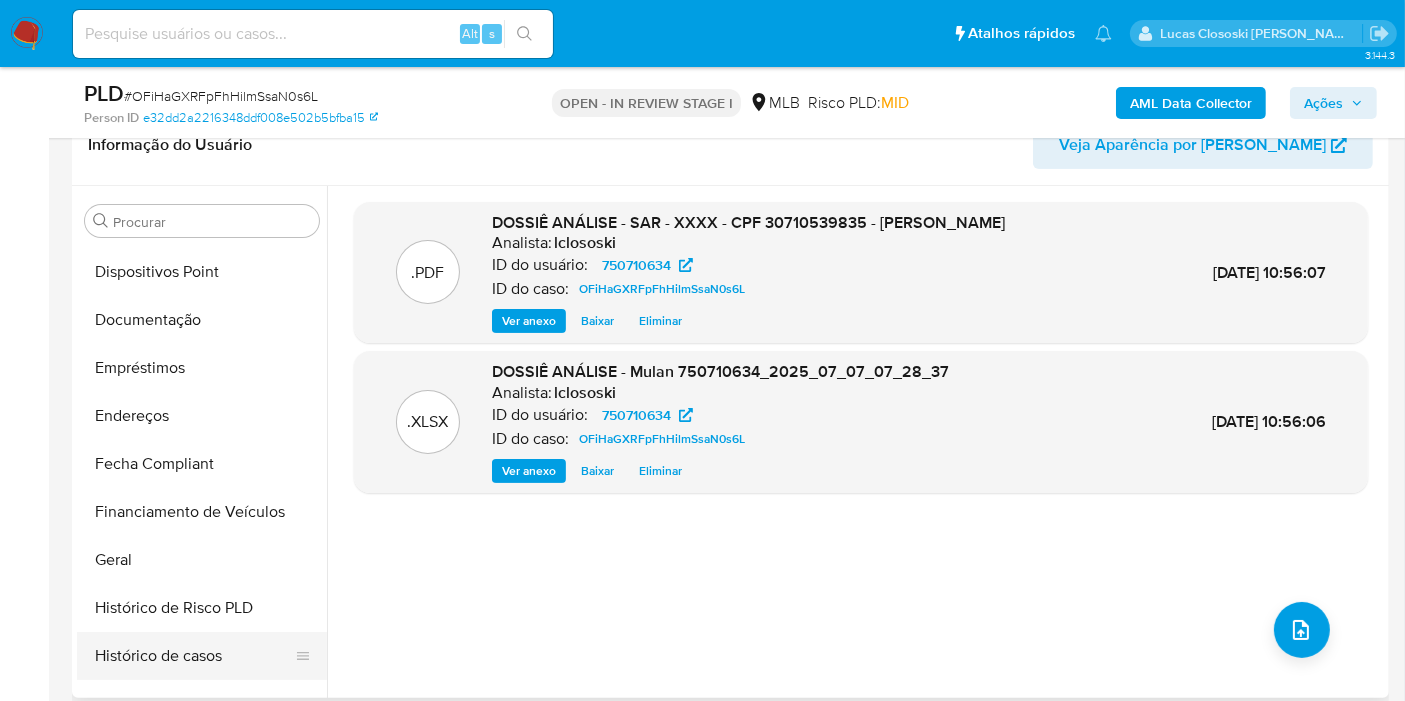 click on "Histórico de casos" at bounding box center [194, 656] 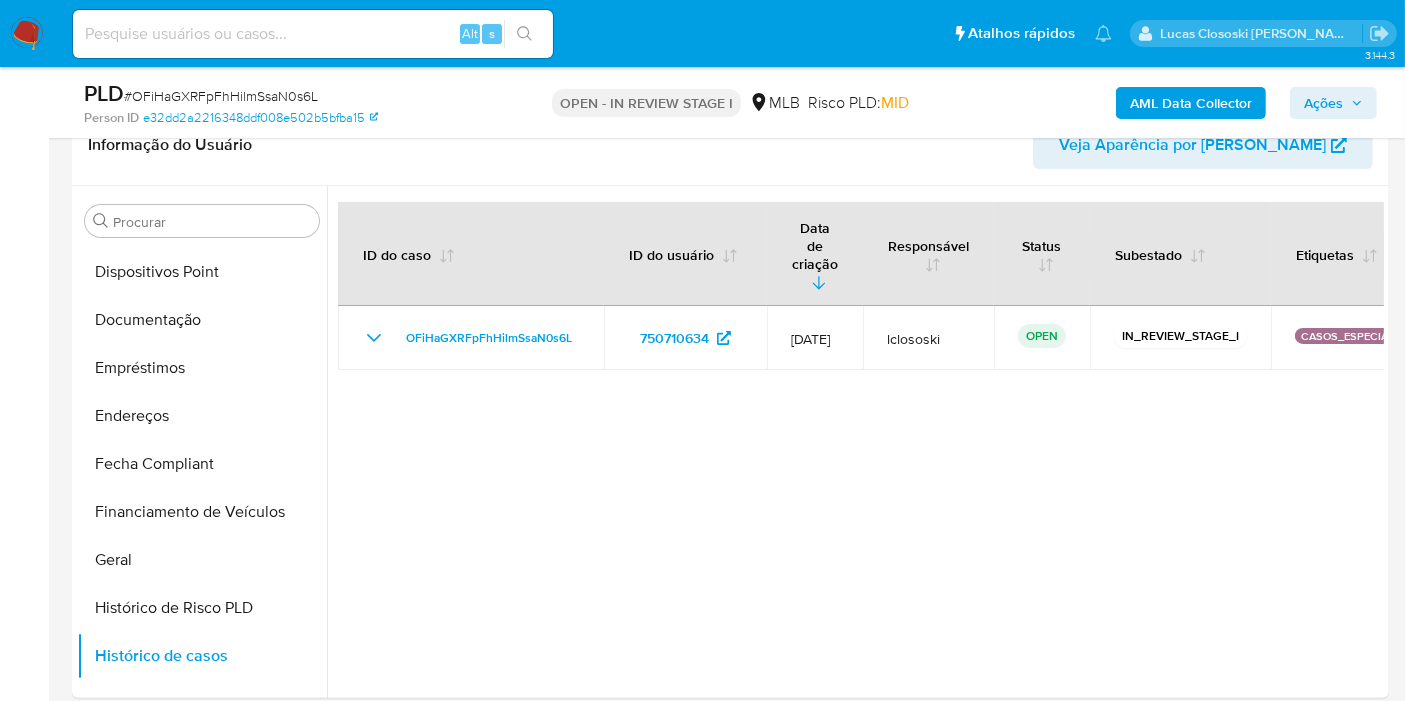 click on "Ações" at bounding box center [1323, 103] 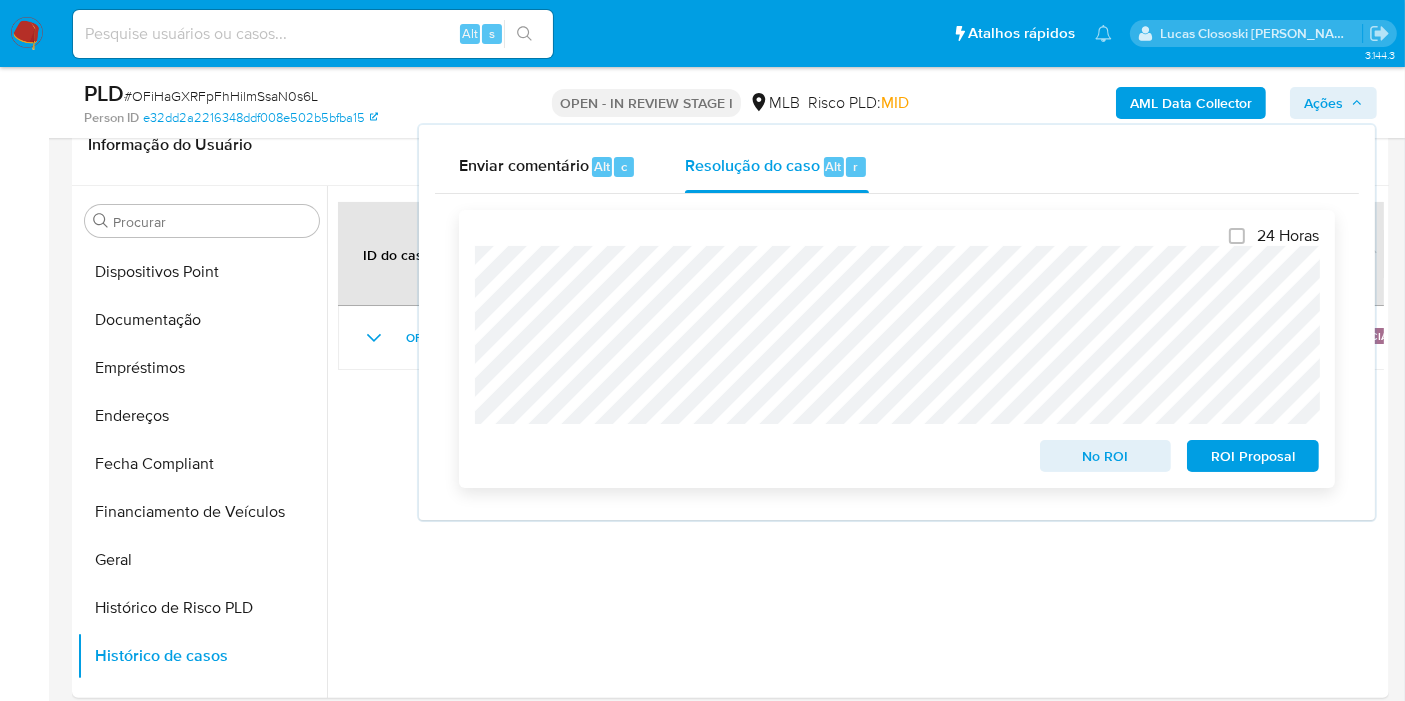 click on "ROI Proposal" at bounding box center (1253, 456) 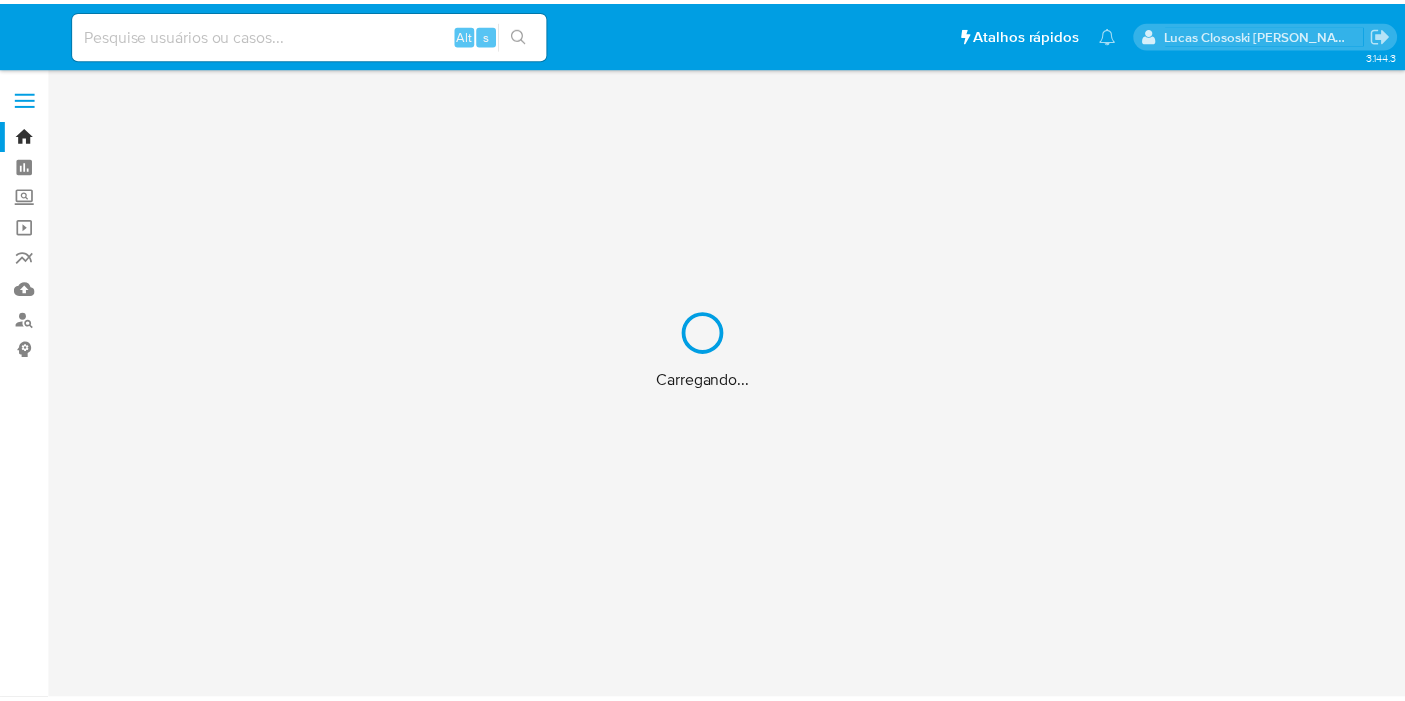 scroll, scrollTop: 0, scrollLeft: 0, axis: both 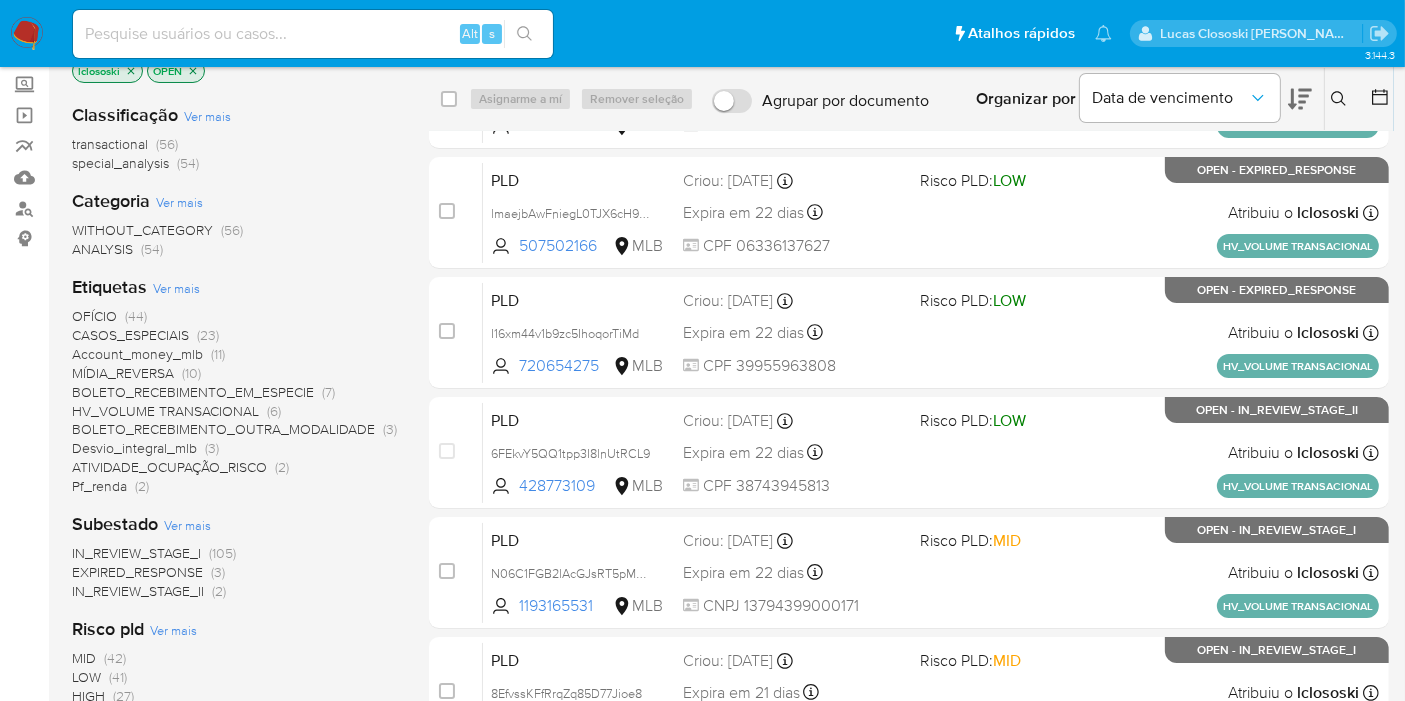 click on "Desvio_integral_mlb" at bounding box center (134, 448) 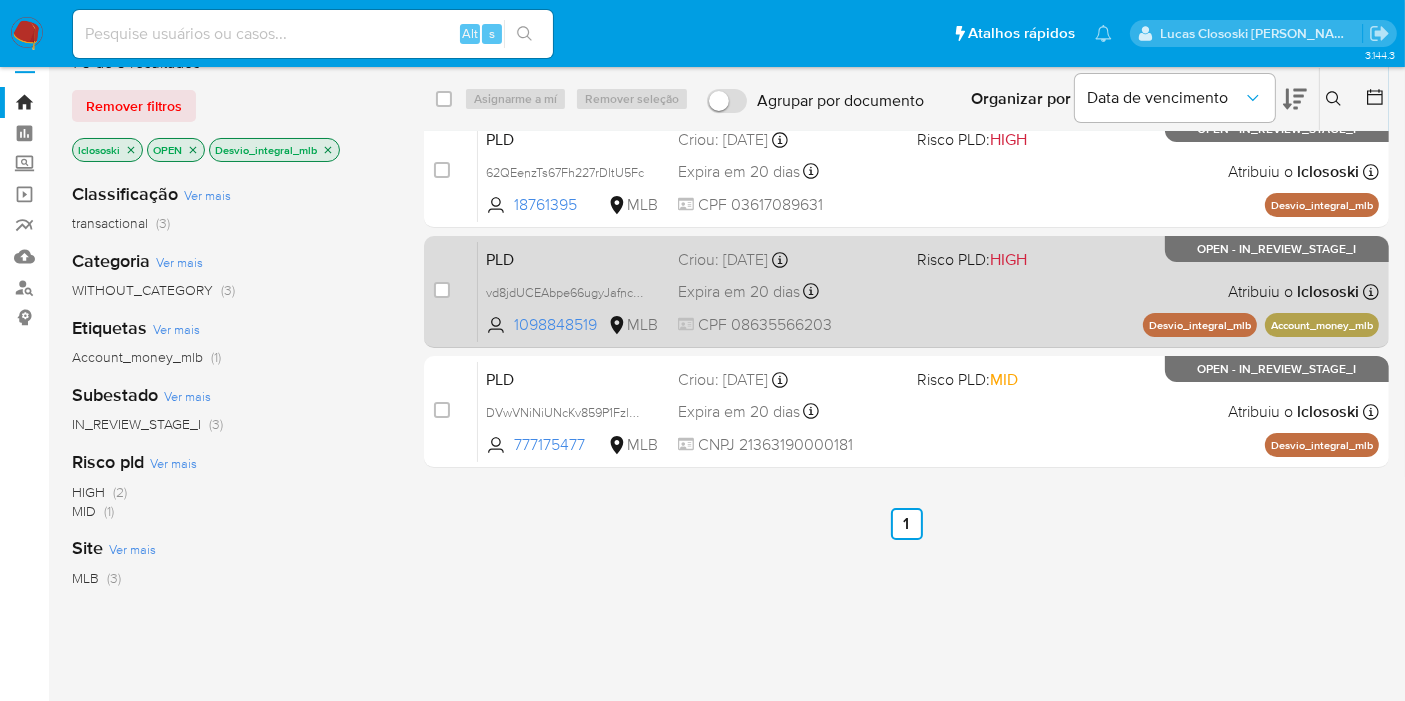 scroll, scrollTop: 0, scrollLeft: 0, axis: both 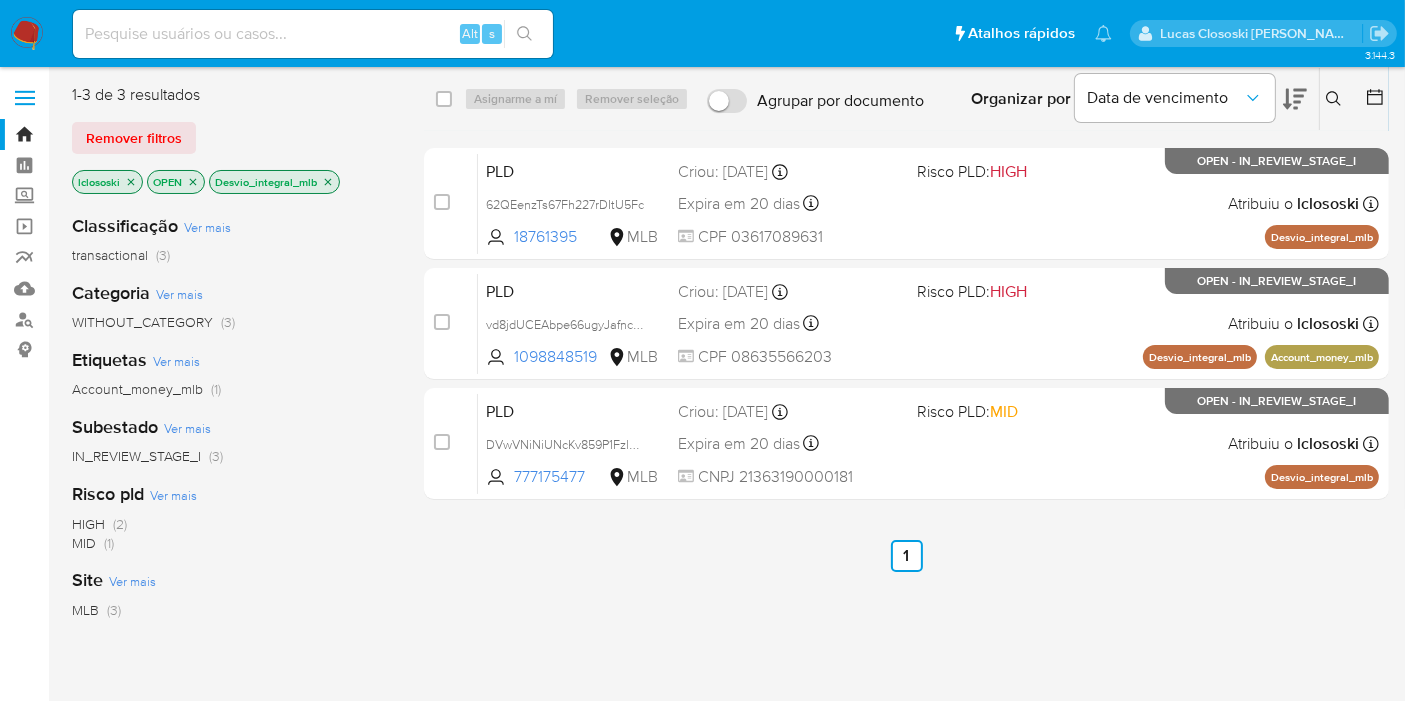 click 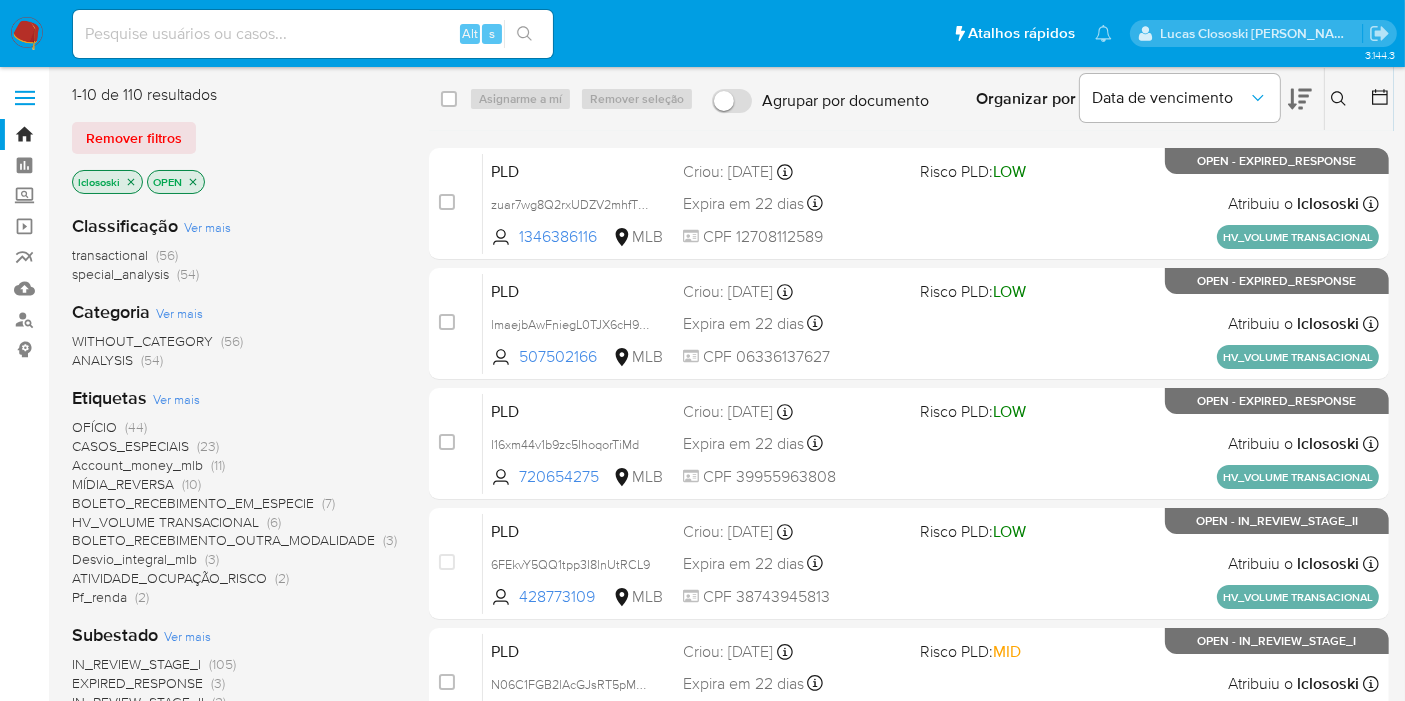 click on "Pf_renda" at bounding box center (99, 597) 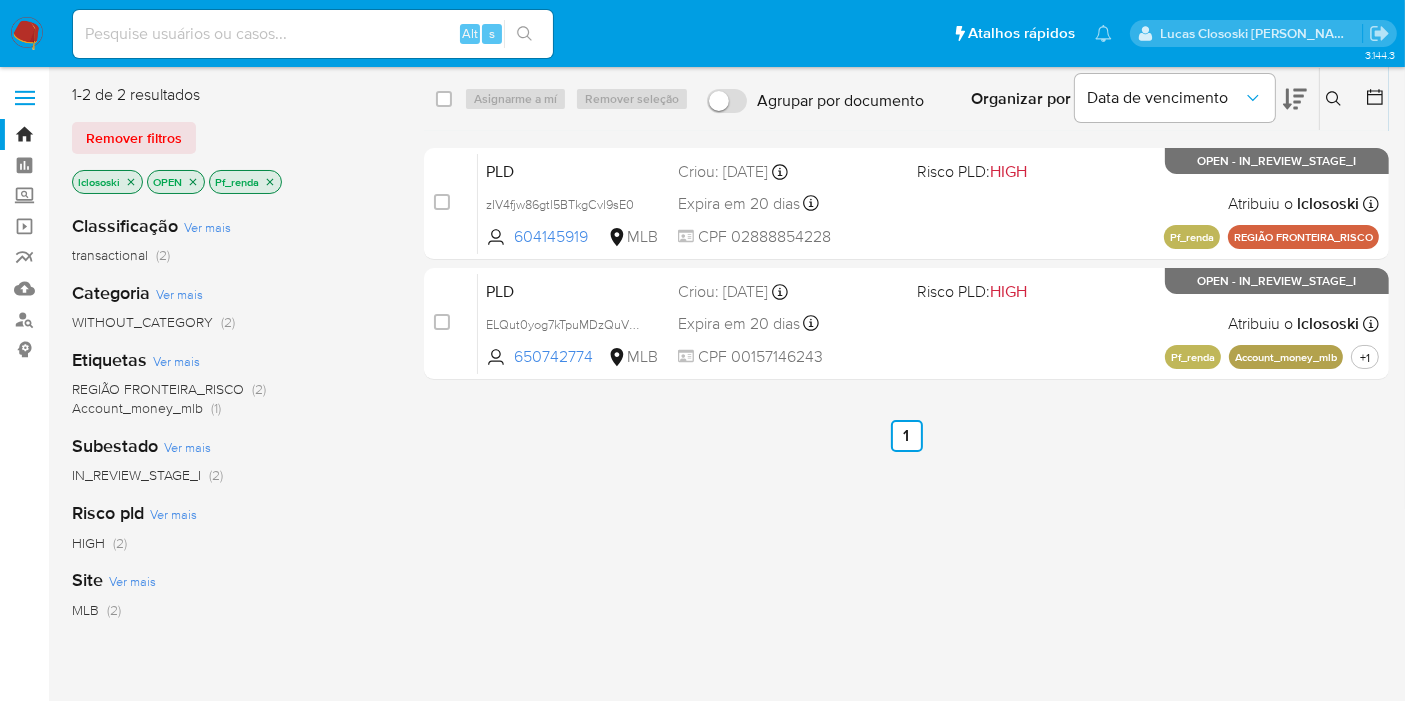click 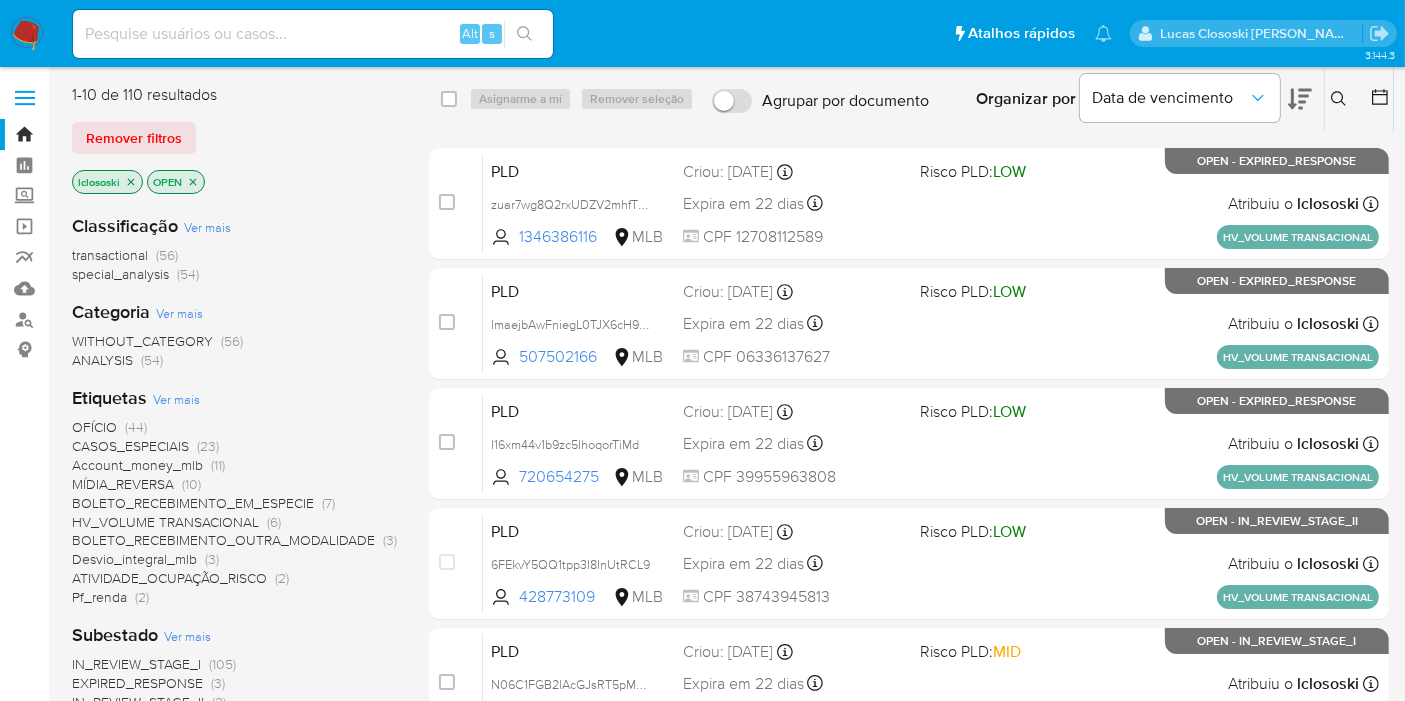 click on "Account_money_mlb" at bounding box center (137, 465) 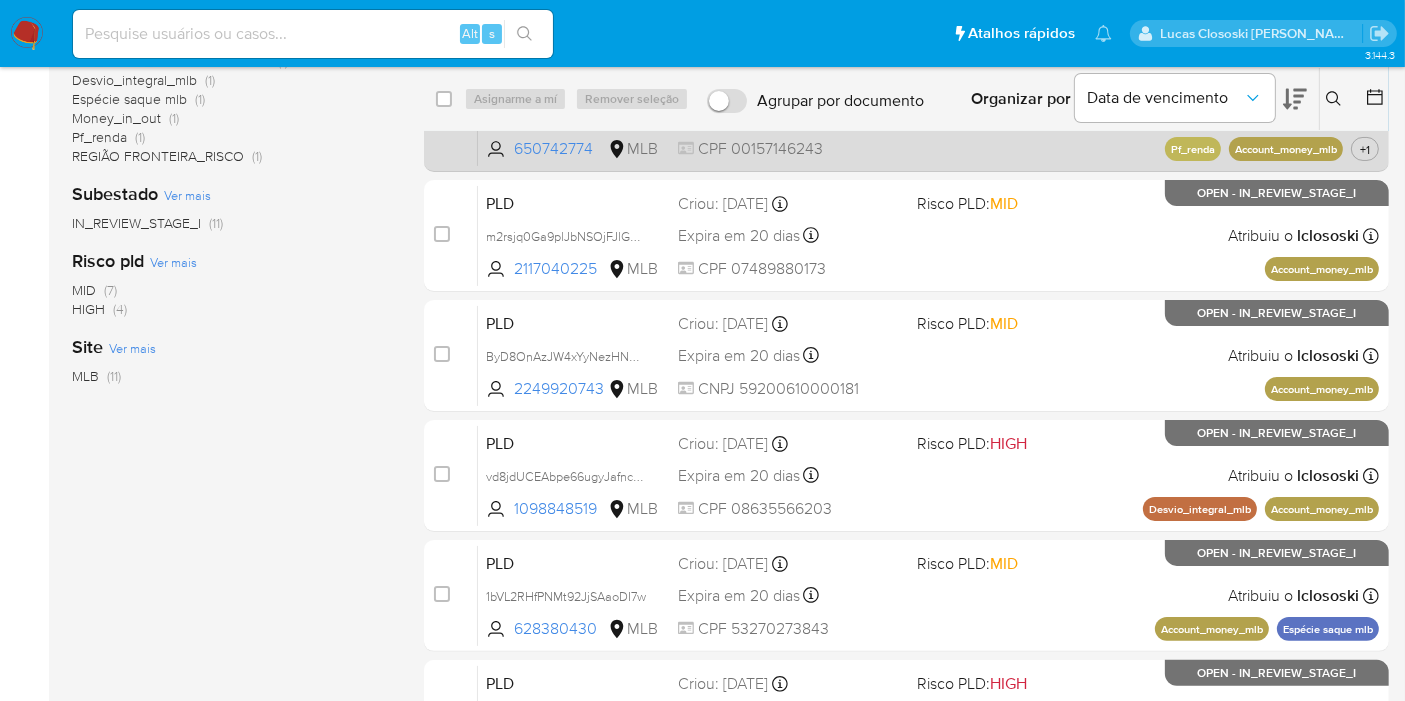 scroll, scrollTop: 56, scrollLeft: 0, axis: vertical 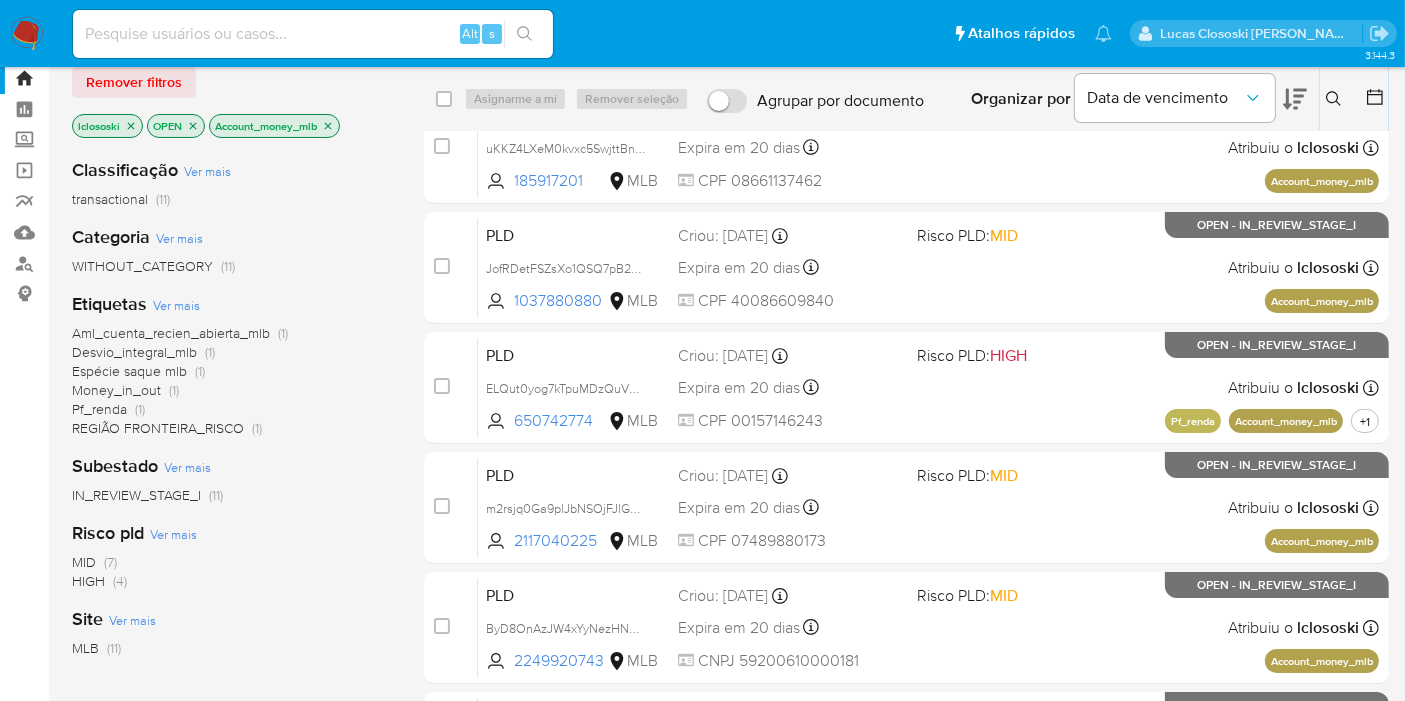 click 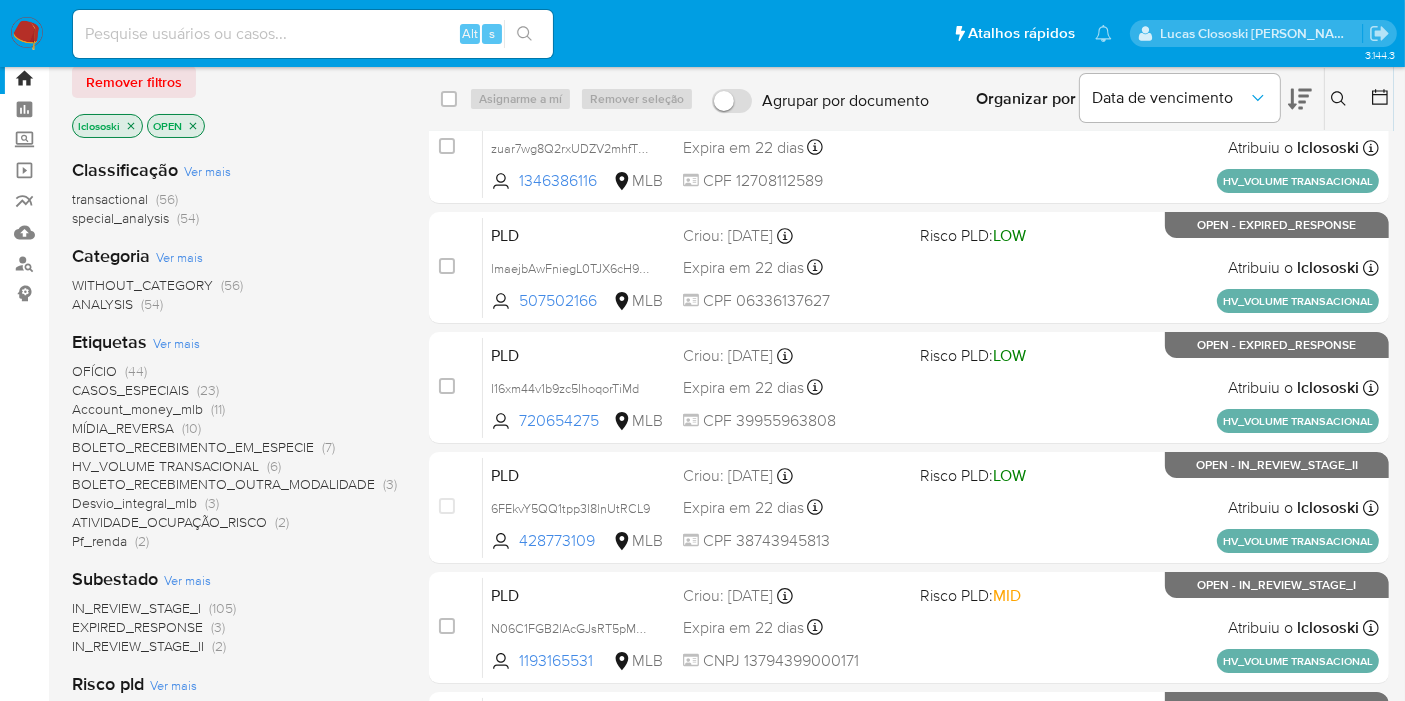 scroll, scrollTop: 167, scrollLeft: 0, axis: vertical 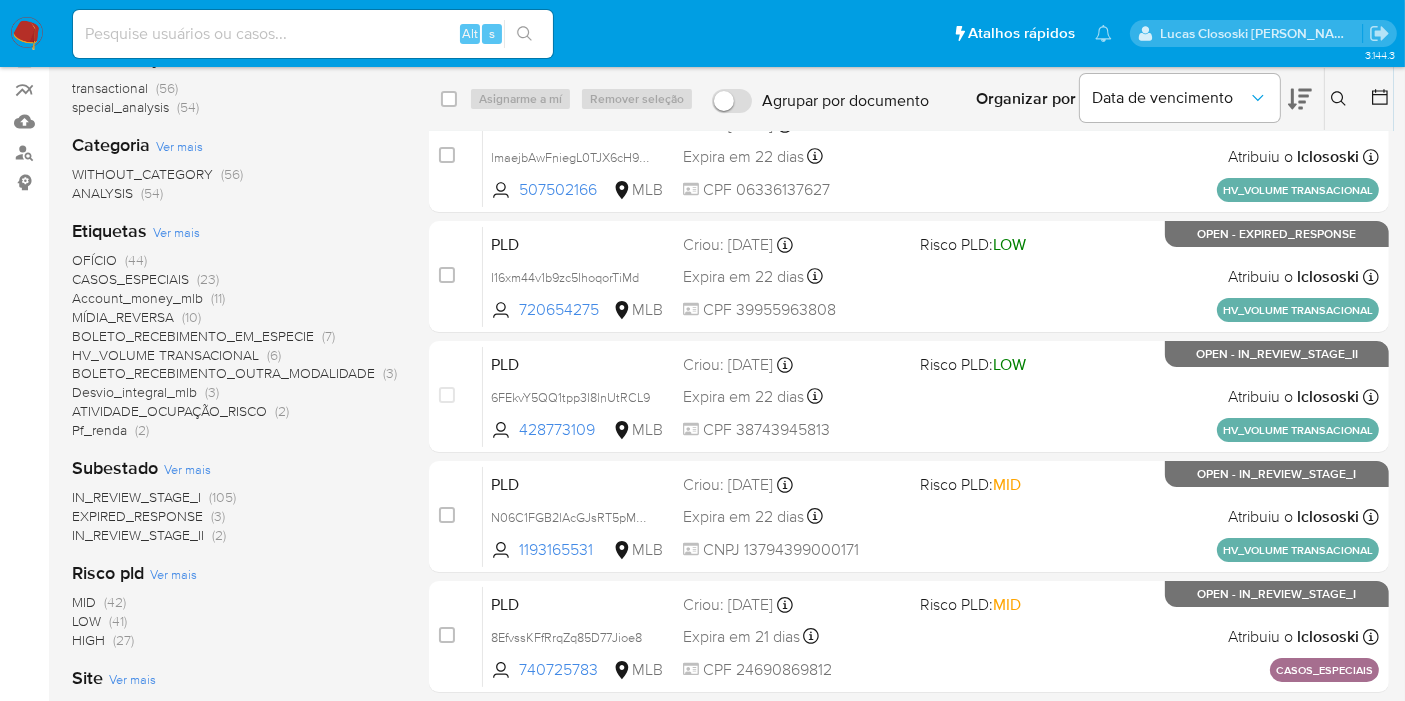 click on "EXPIRED_RESPONSE" at bounding box center [137, 516] 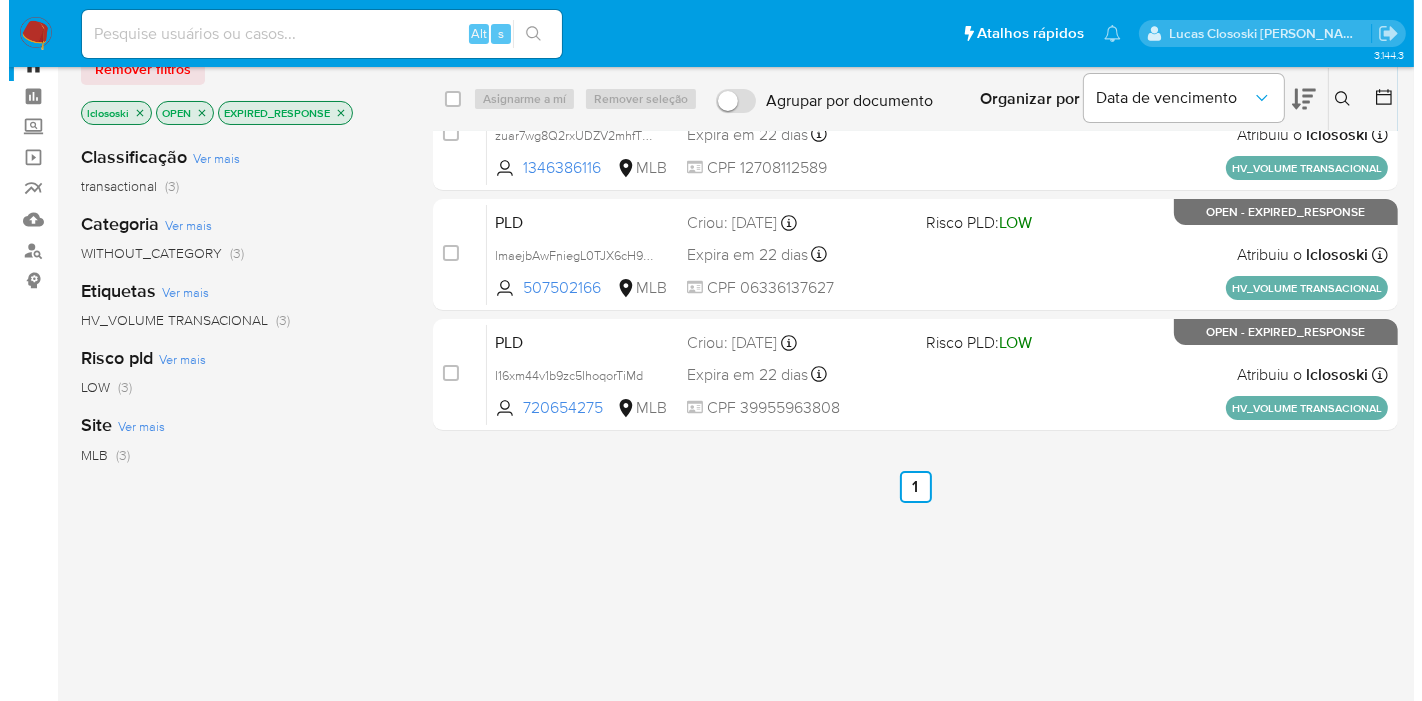 scroll, scrollTop: 0, scrollLeft: 0, axis: both 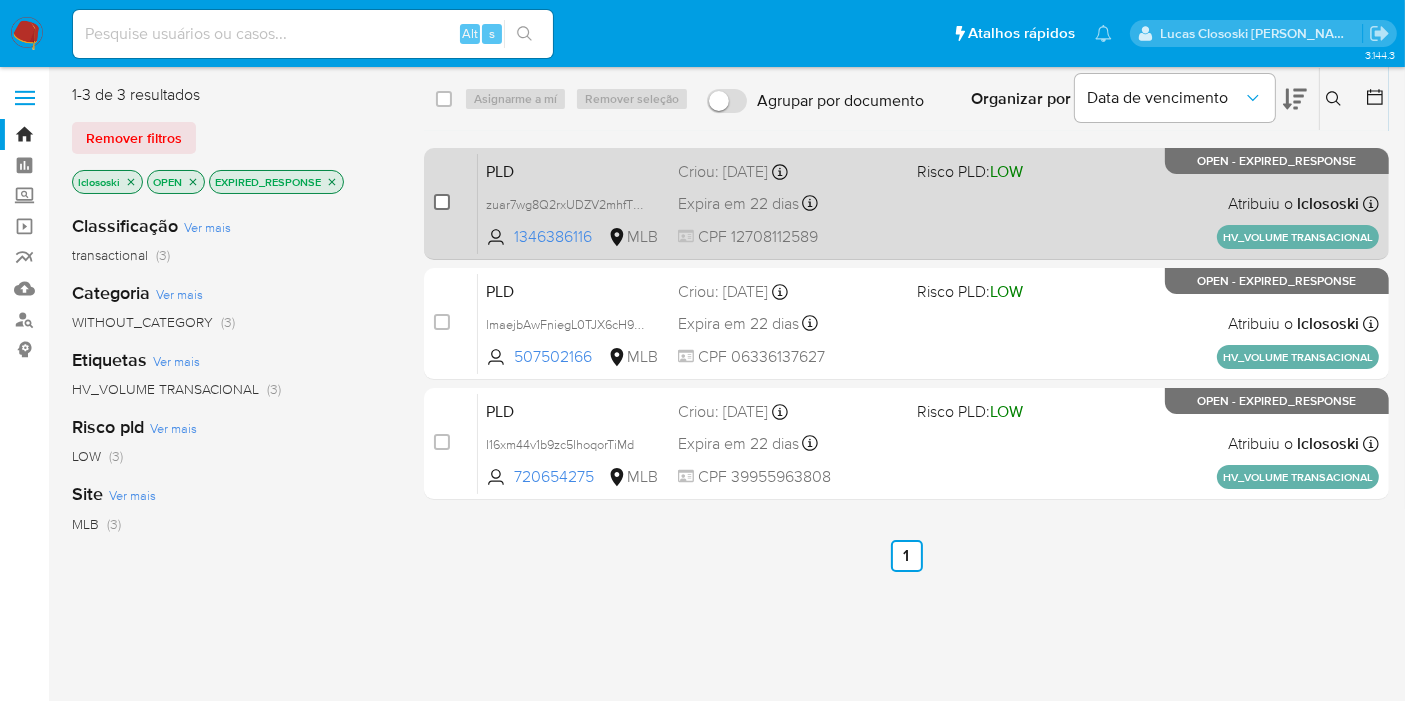 click at bounding box center (442, 202) 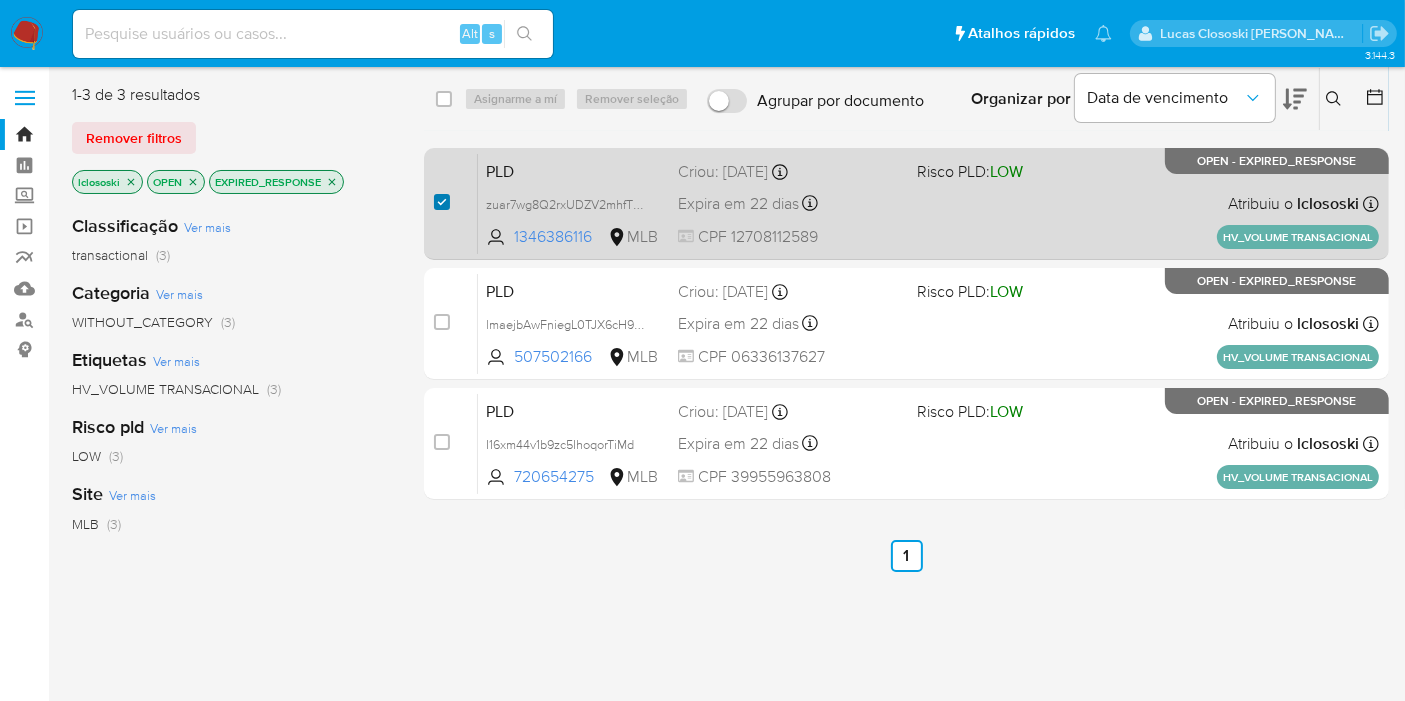 checkbox on "true" 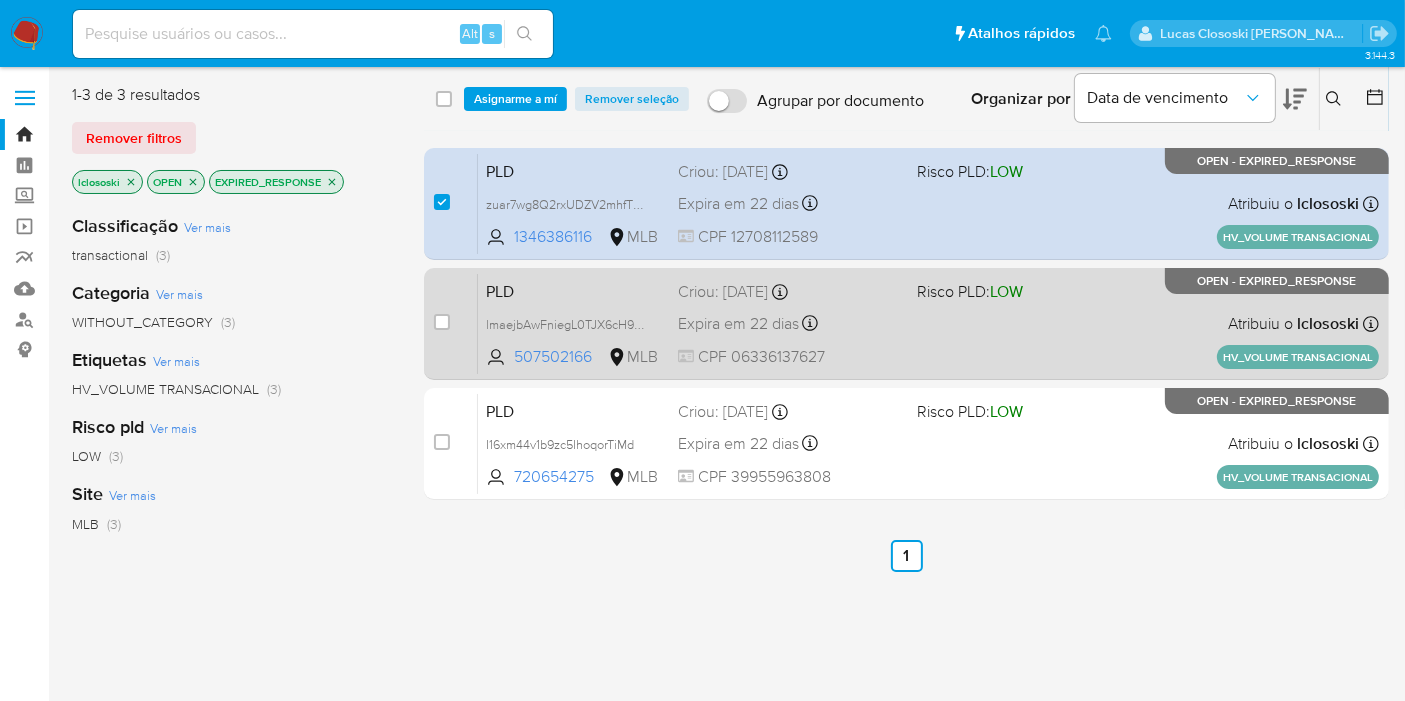 click on "case-item-checkbox" at bounding box center (442, 322) 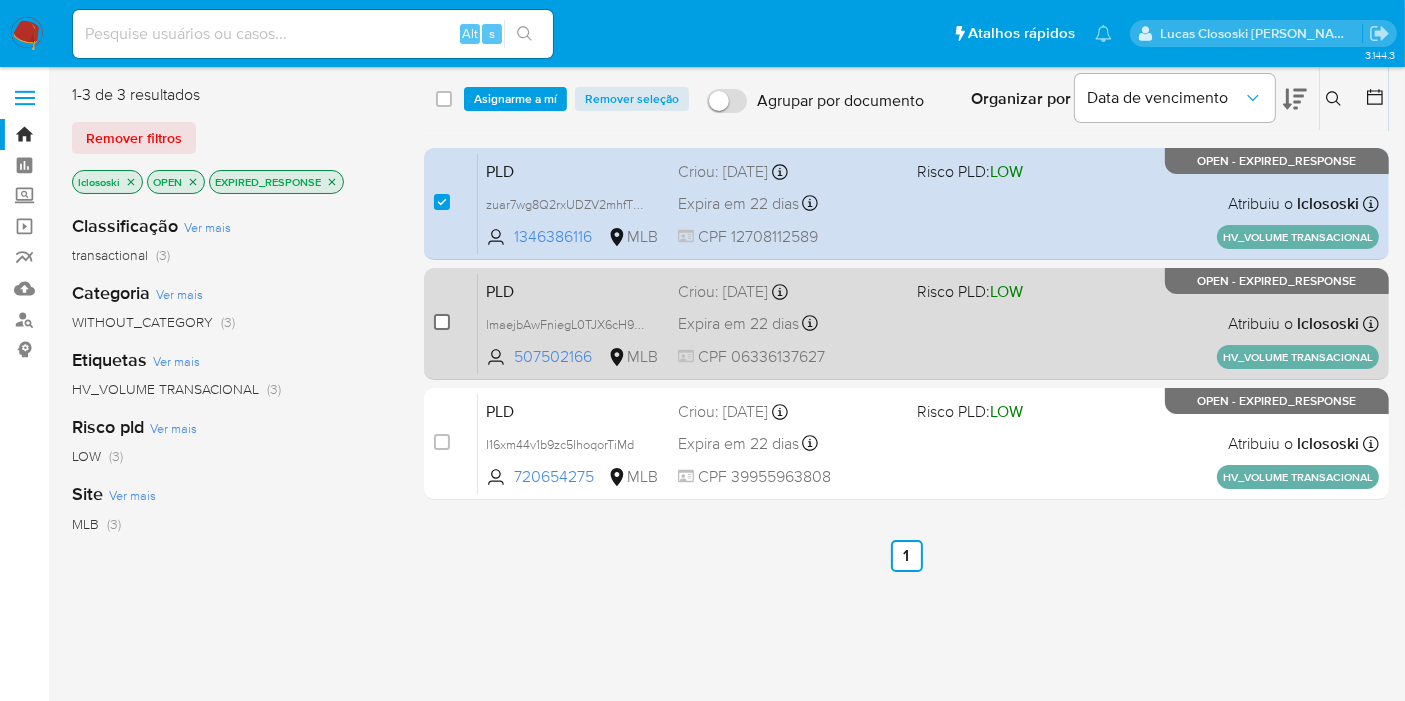 click at bounding box center [442, 322] 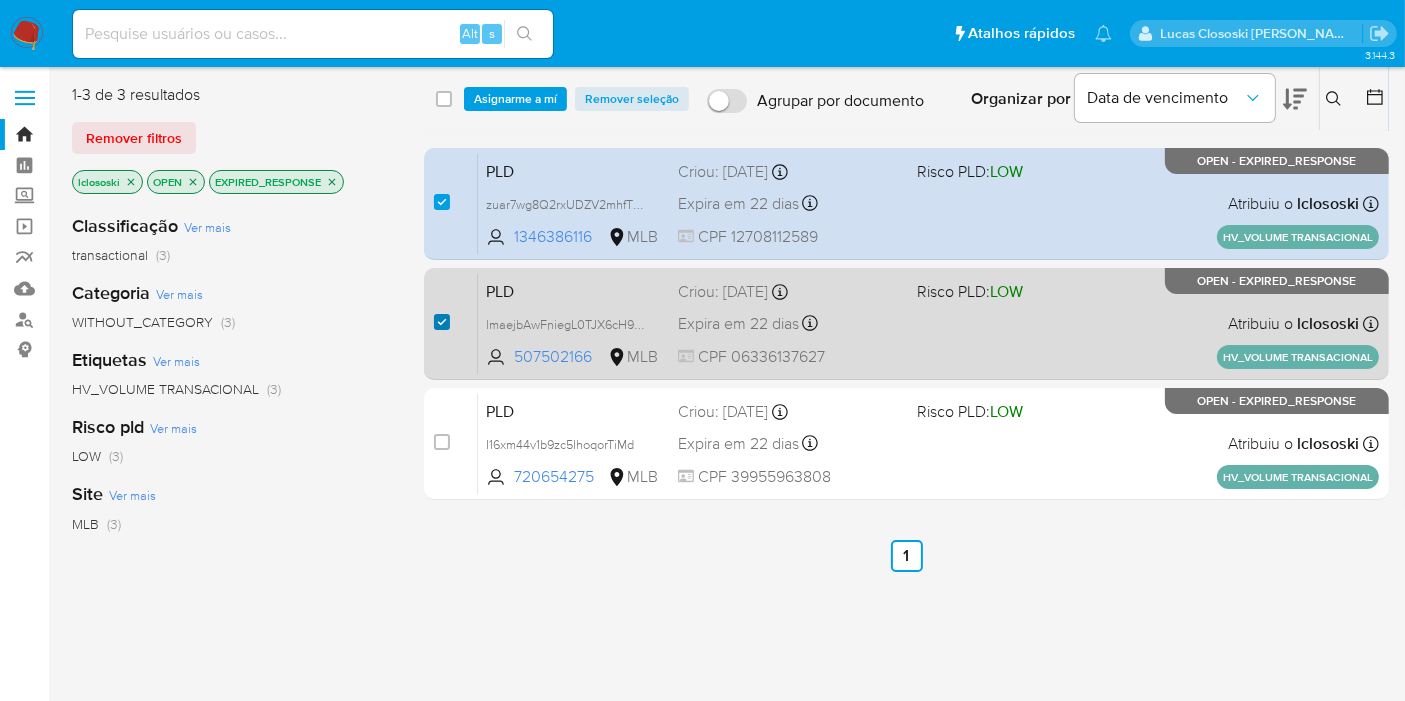 checkbox on "true" 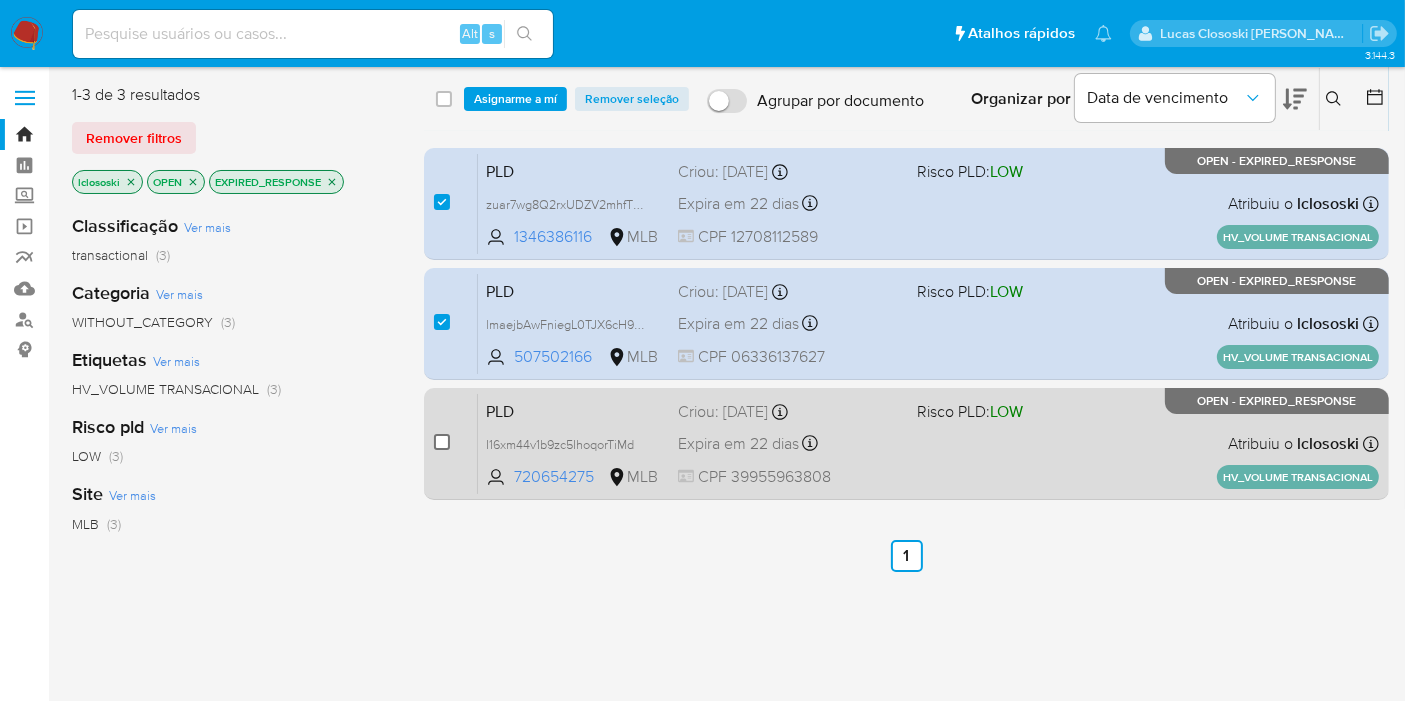 click at bounding box center (442, 442) 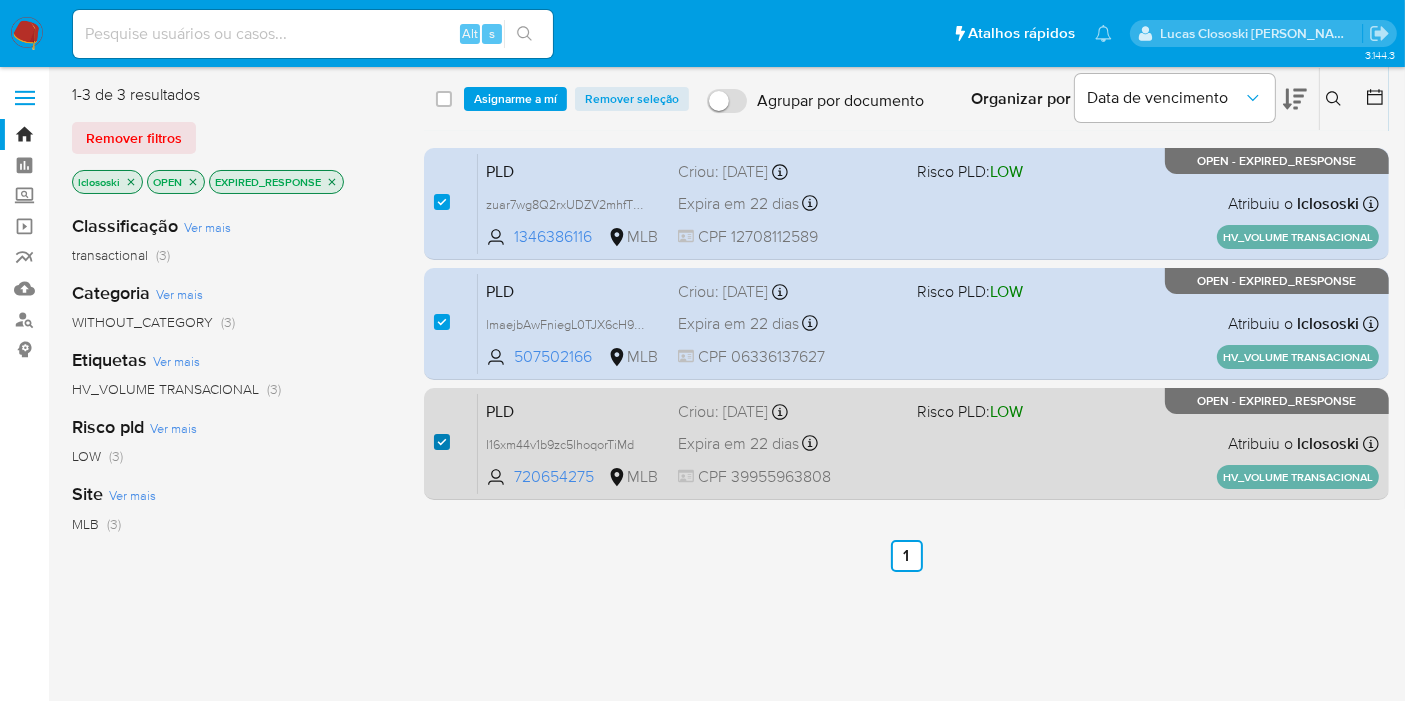 checkbox on "true" 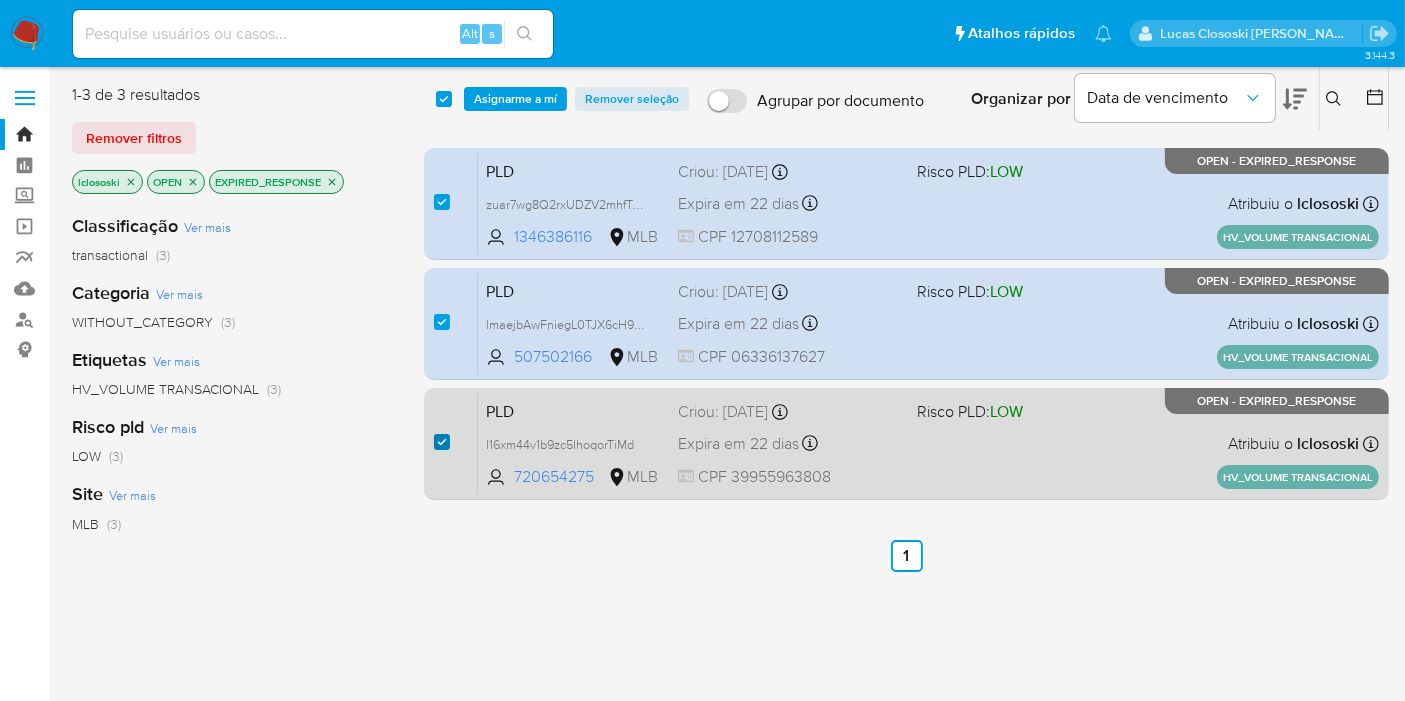 checkbox on "true" 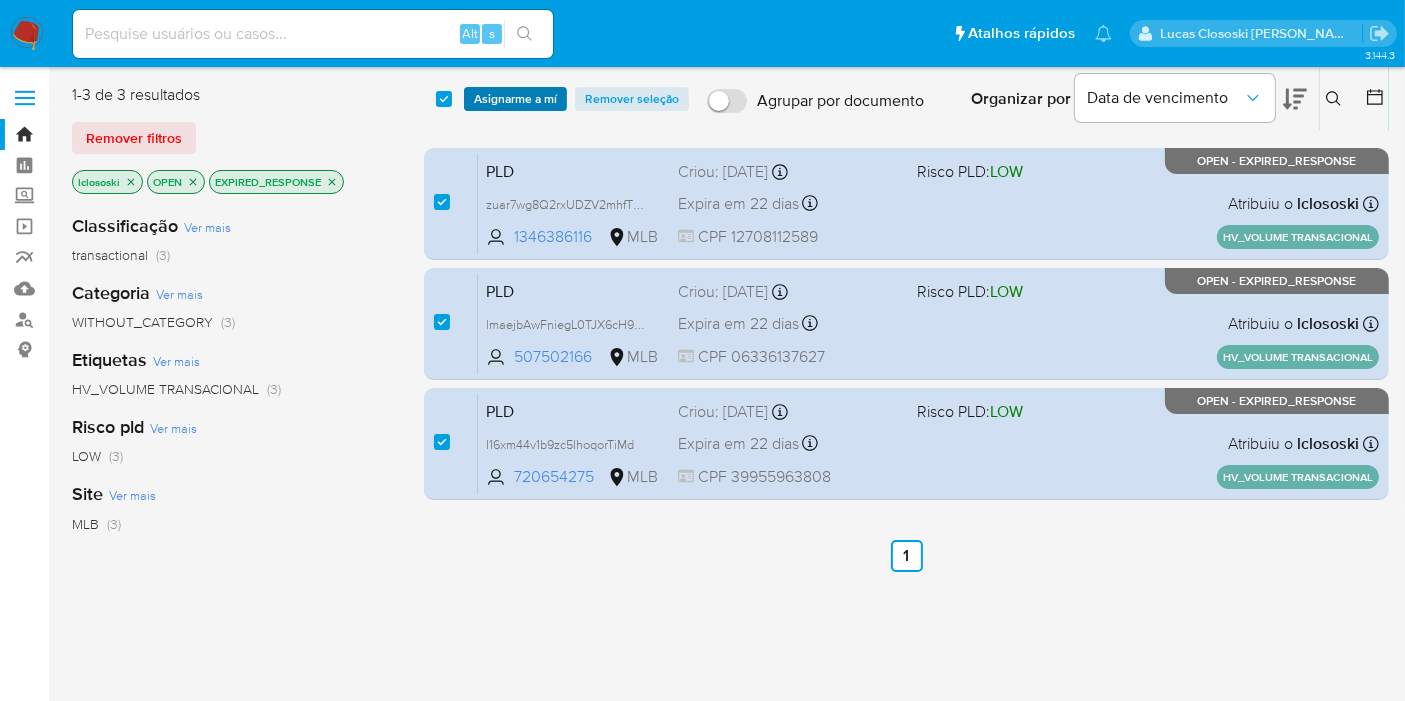 click on "Asignarme a mí" at bounding box center [515, 99] 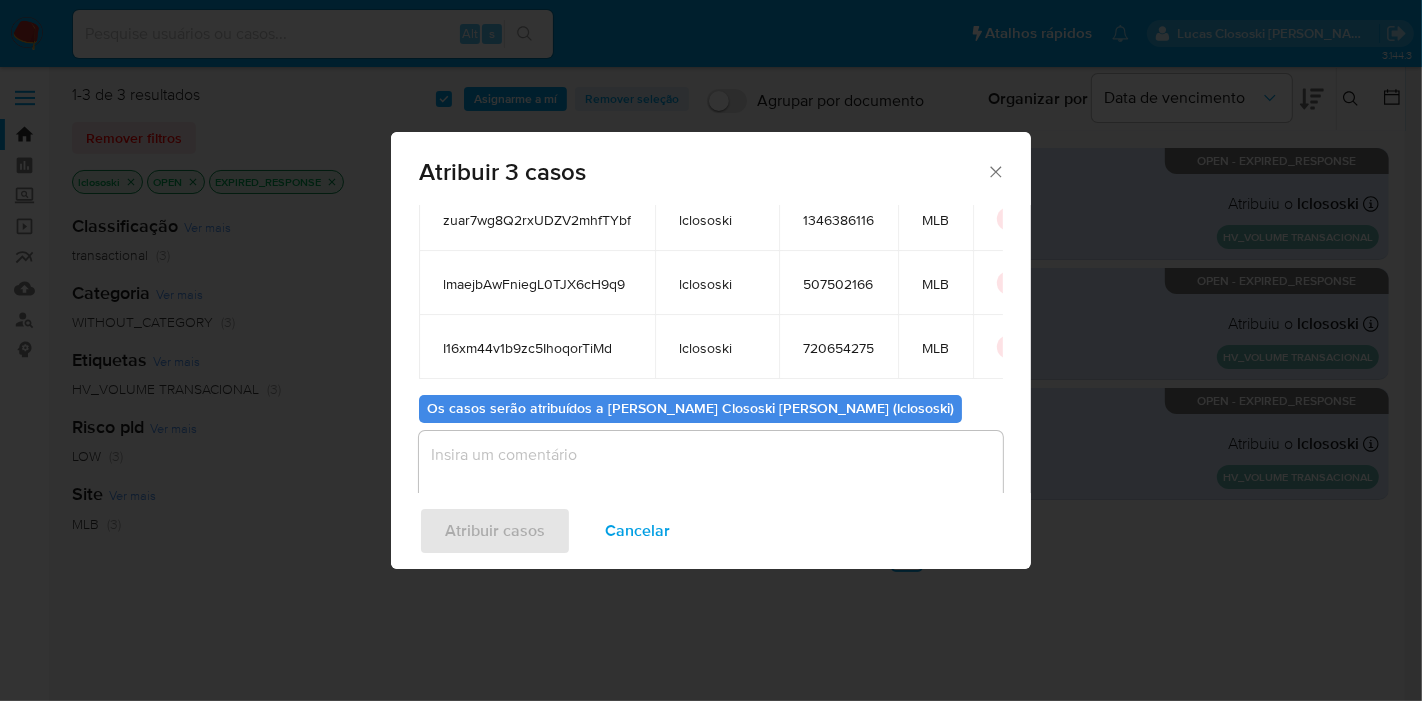 scroll, scrollTop: 178, scrollLeft: 0, axis: vertical 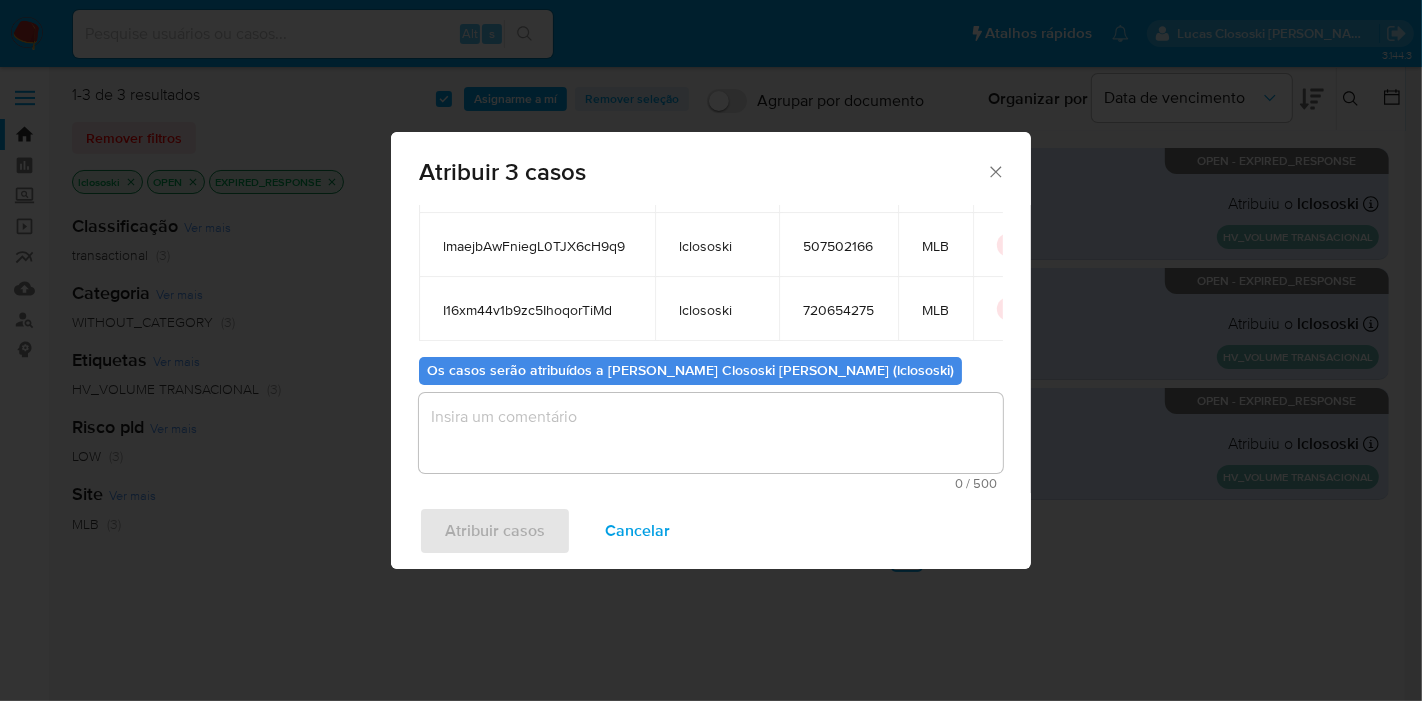 click at bounding box center (711, 433) 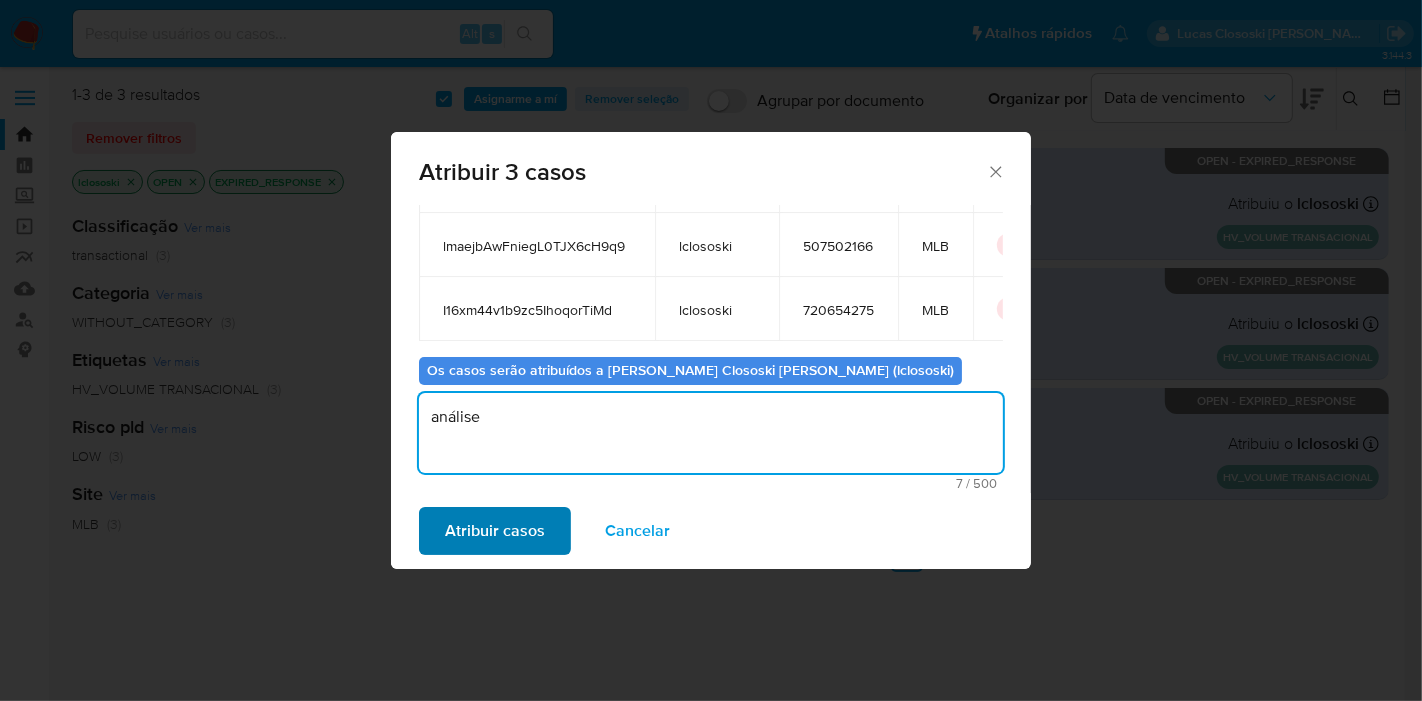 type on "análise" 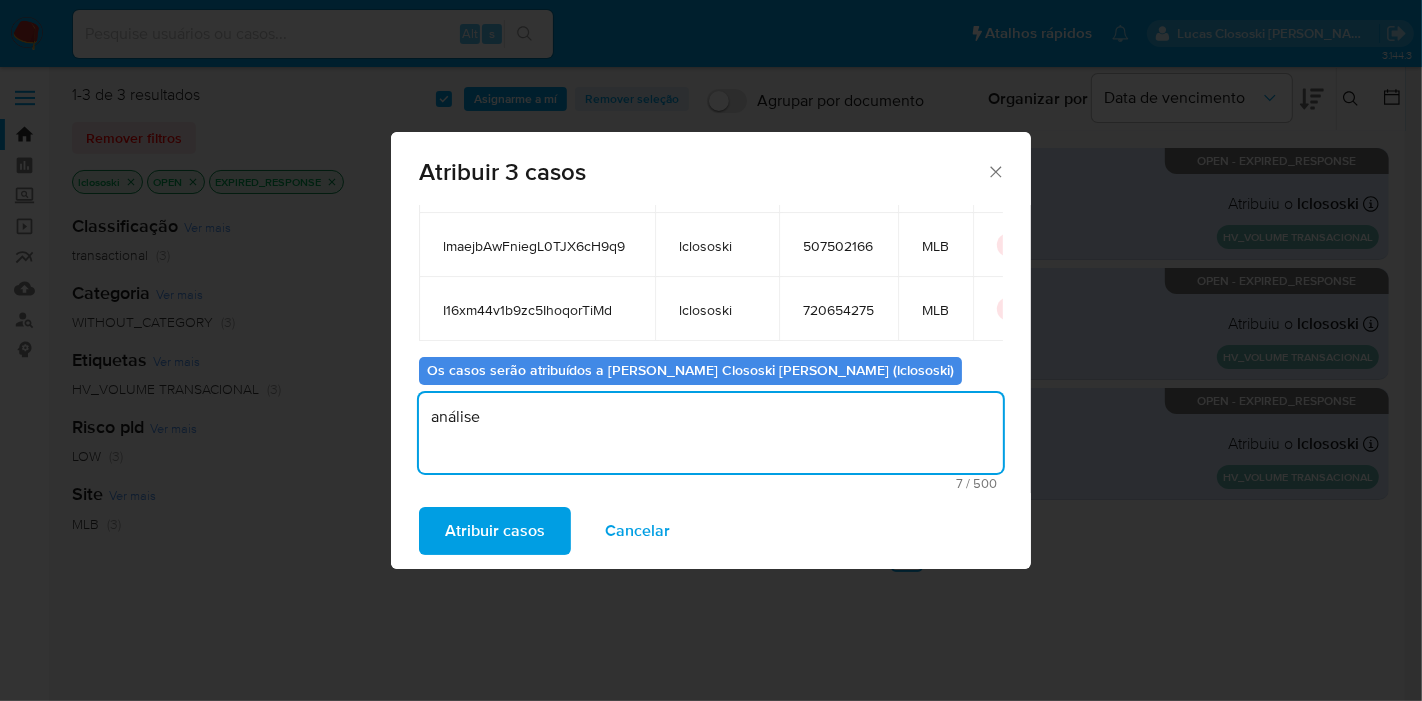 click on "Atribuir casos" at bounding box center [495, 531] 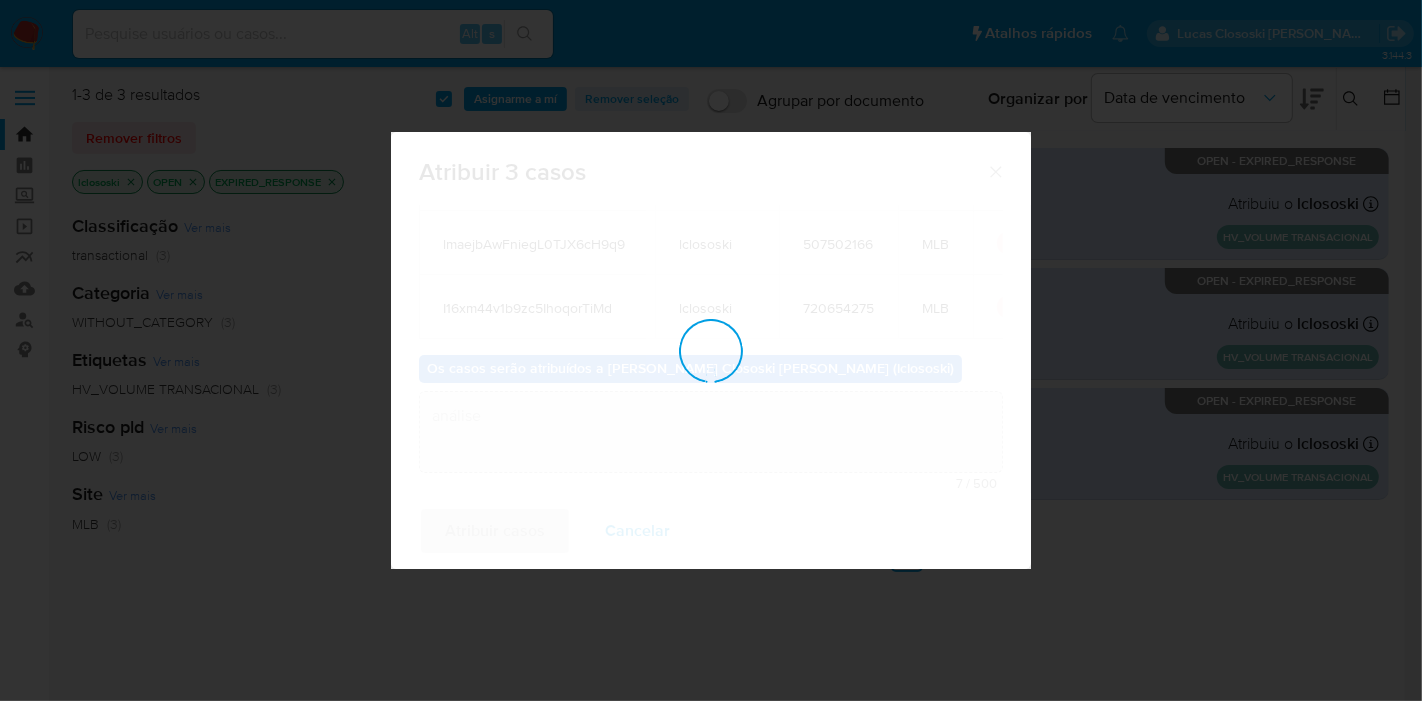 type 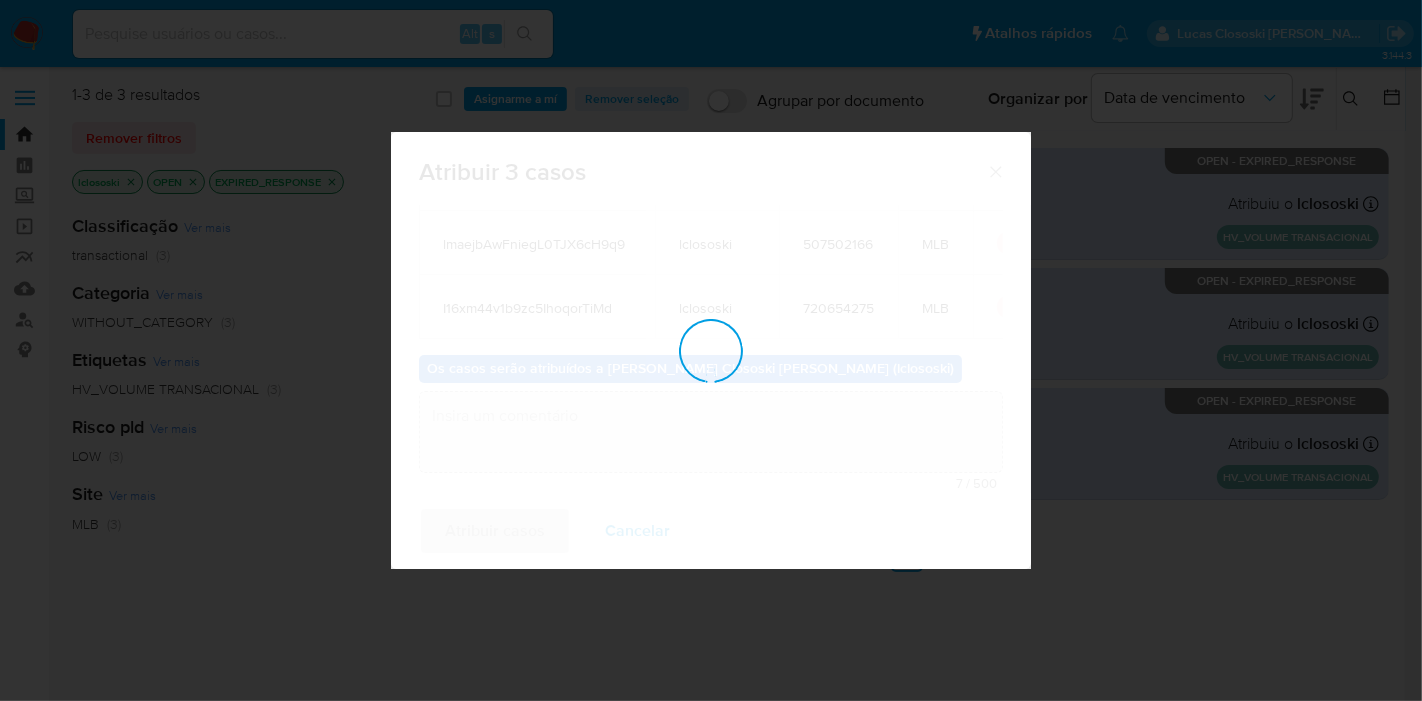 checkbox on "false" 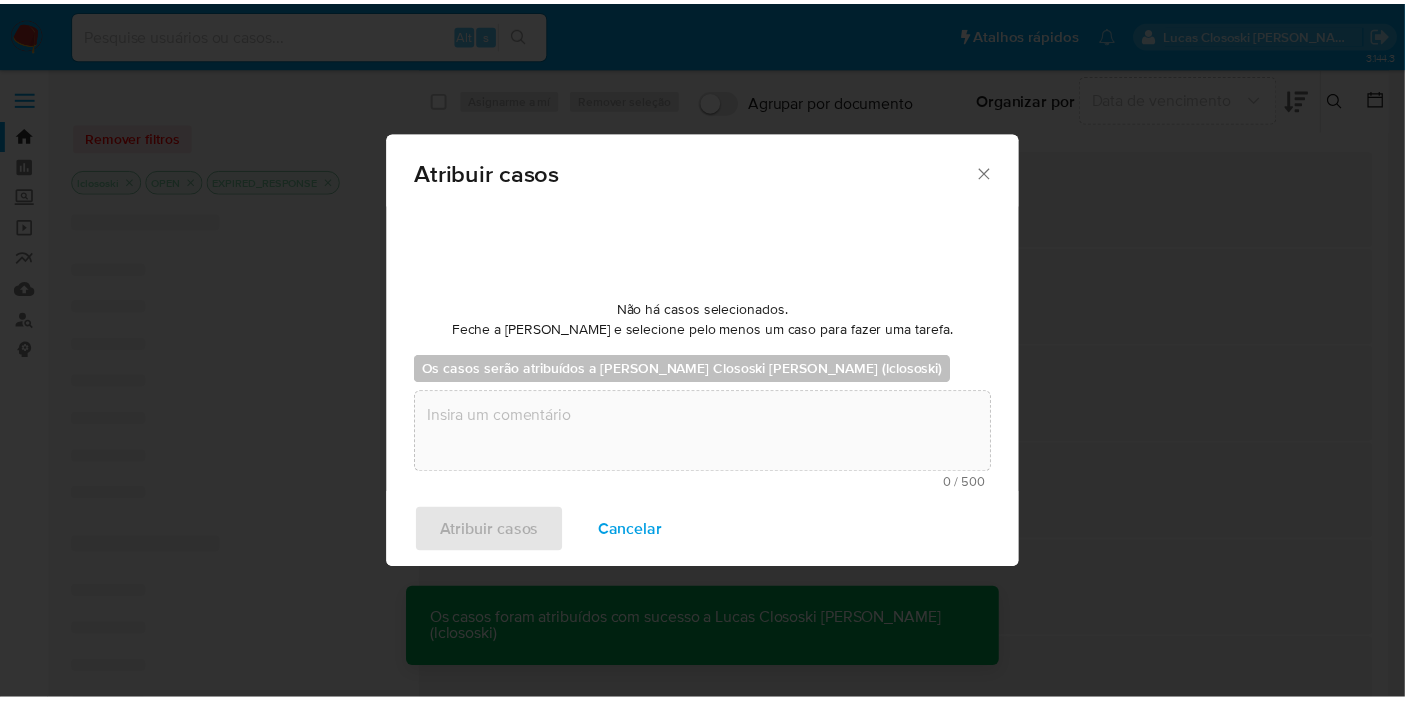 scroll, scrollTop: 120, scrollLeft: 0, axis: vertical 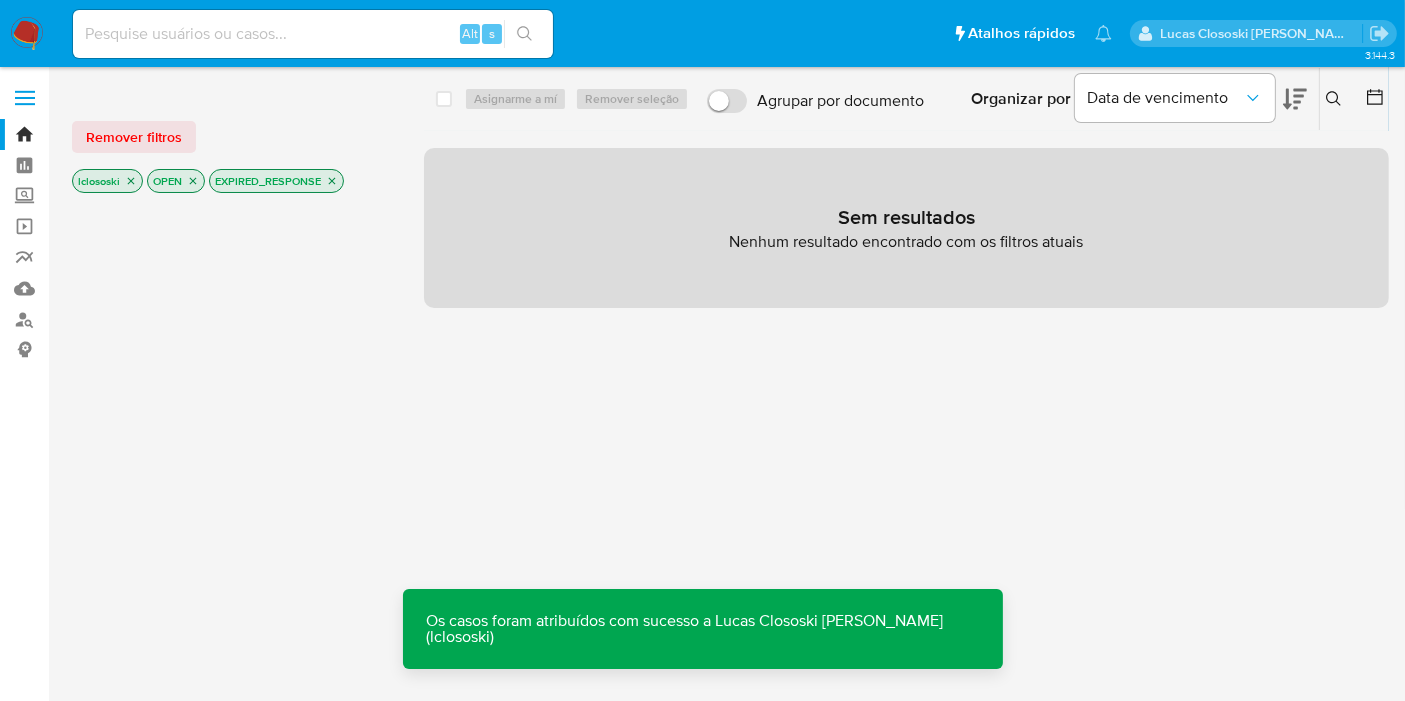click 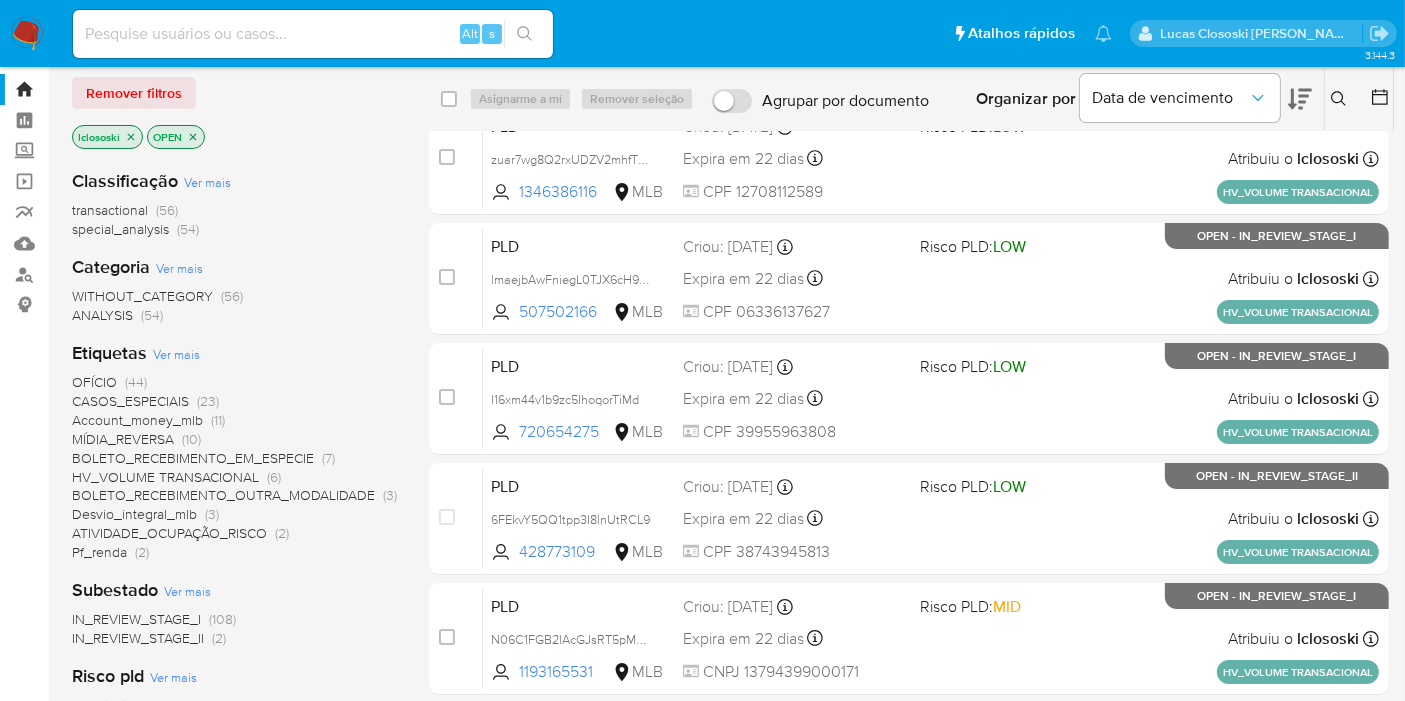 scroll, scrollTop: 0, scrollLeft: 0, axis: both 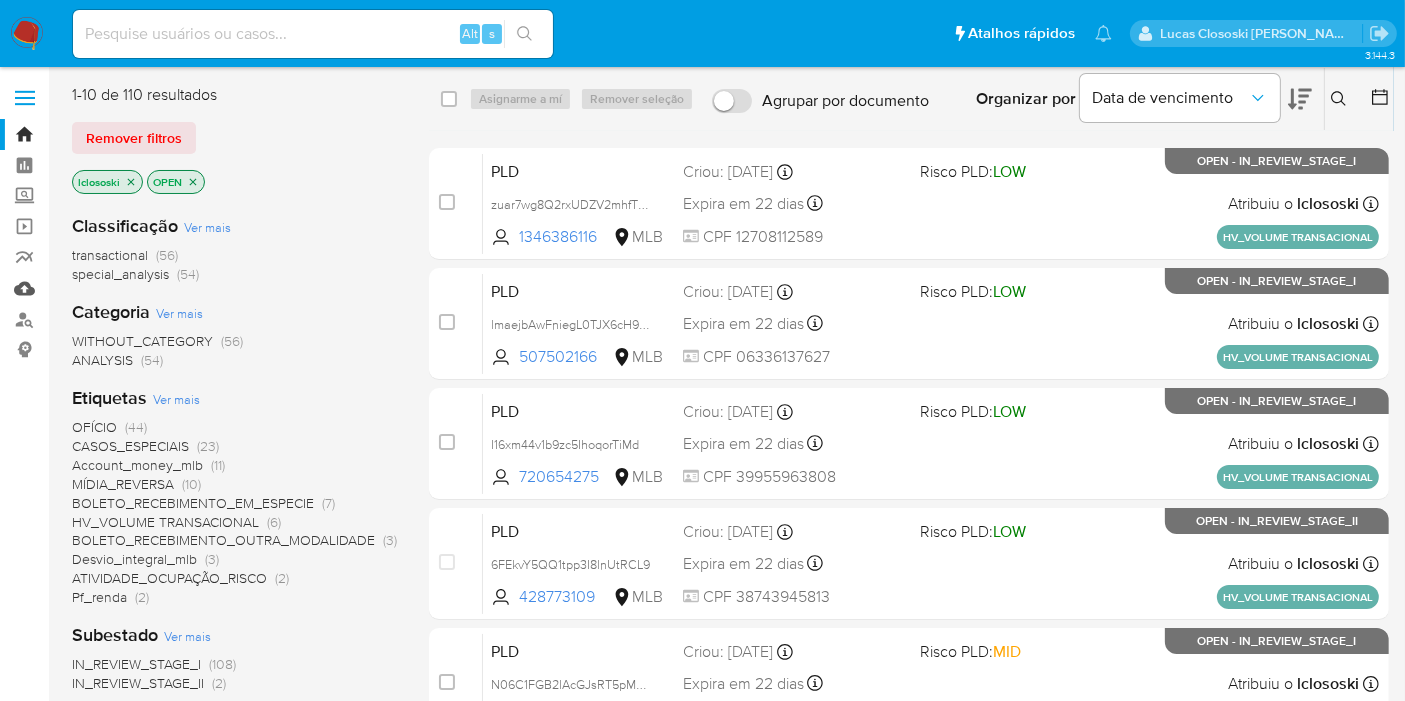 click on "Mulan" at bounding box center [119, 288] 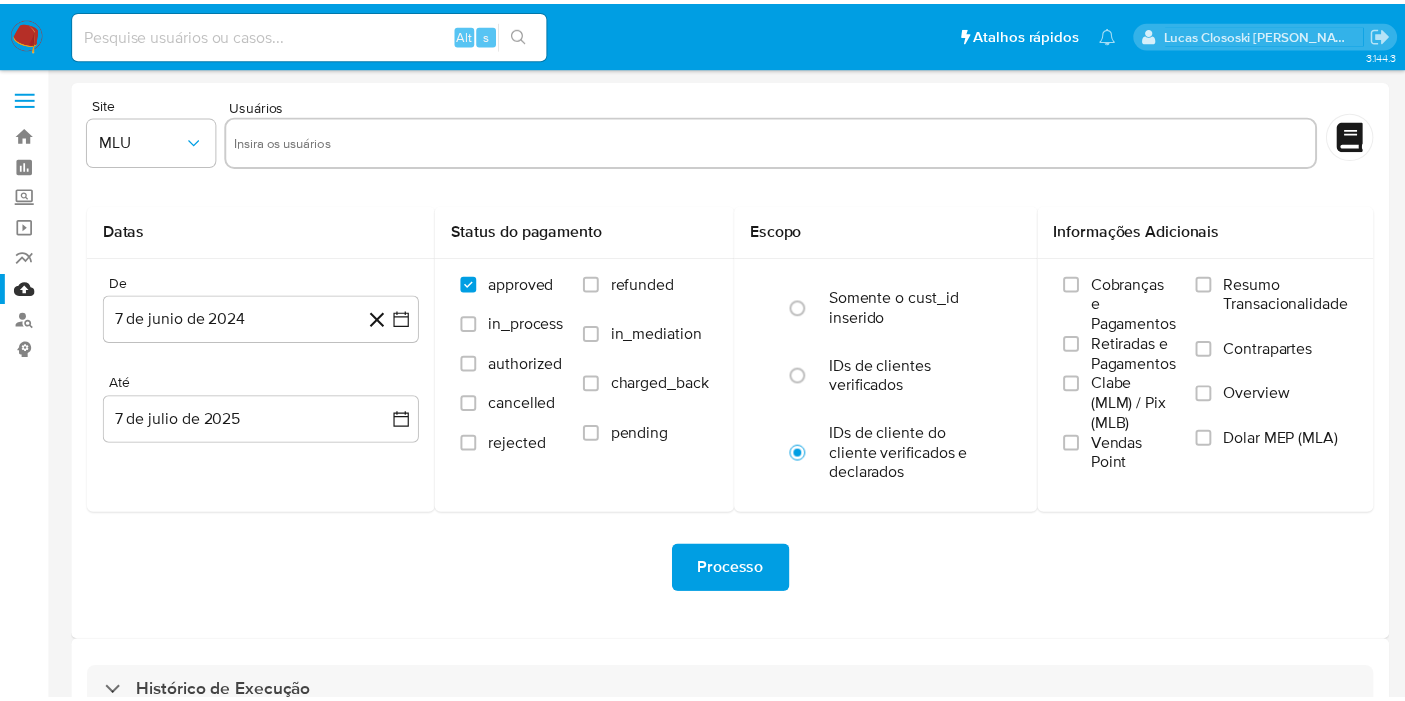 scroll, scrollTop: 0, scrollLeft: 0, axis: both 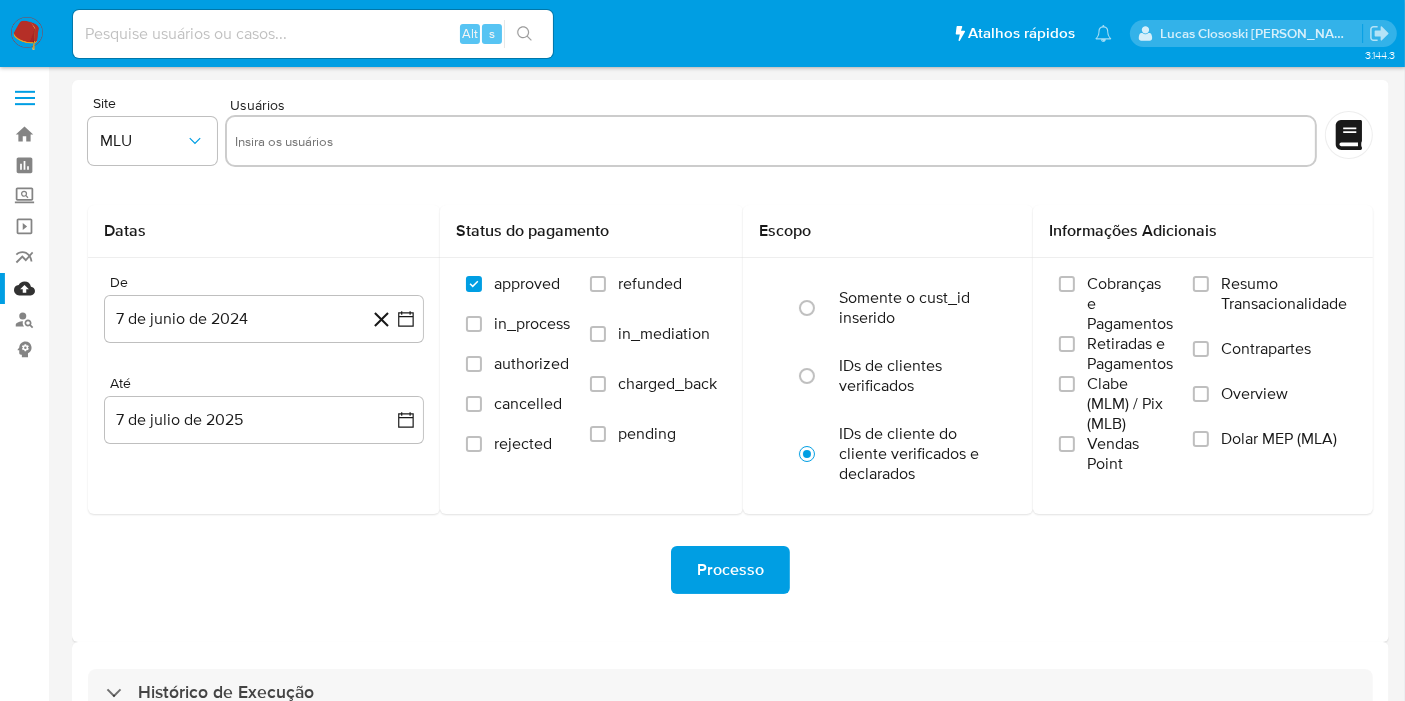 click on "Histórico de Execução" at bounding box center (730, 693) 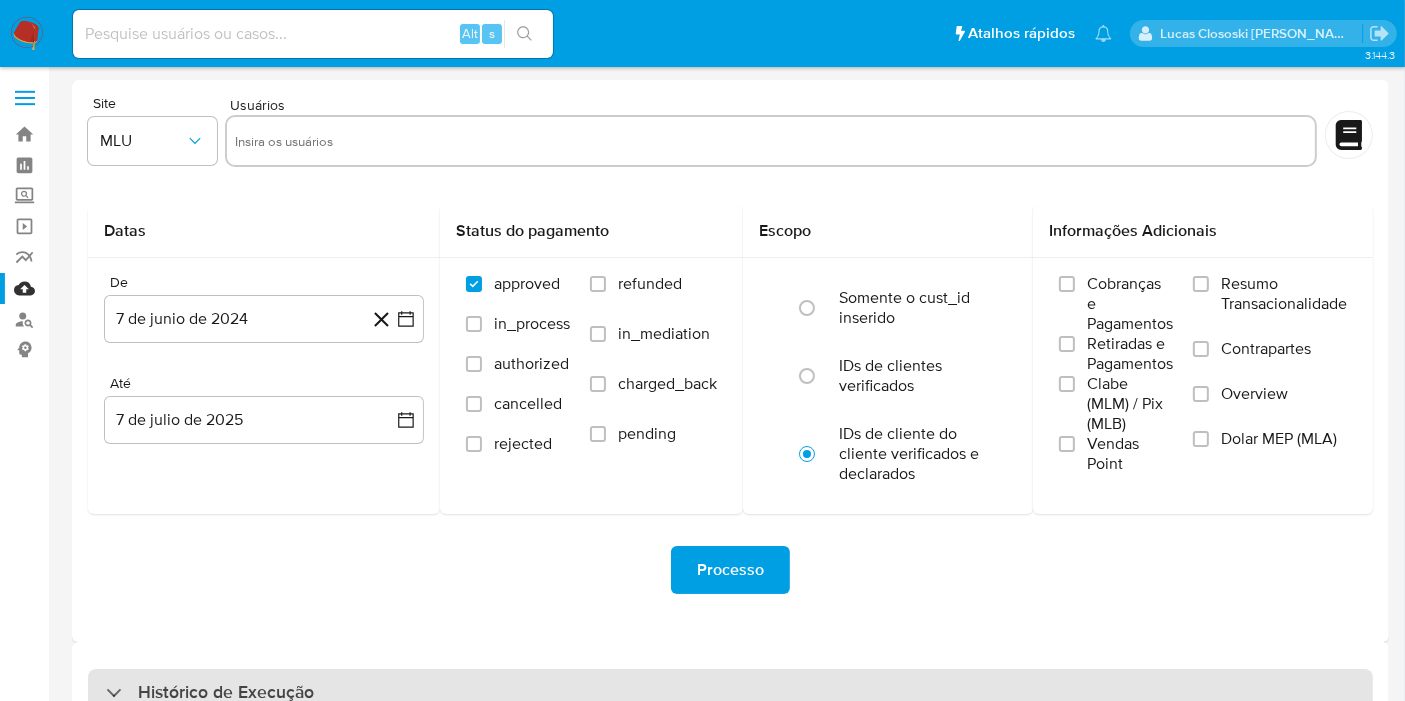 click on "Histórico de Execução" at bounding box center [730, 693] 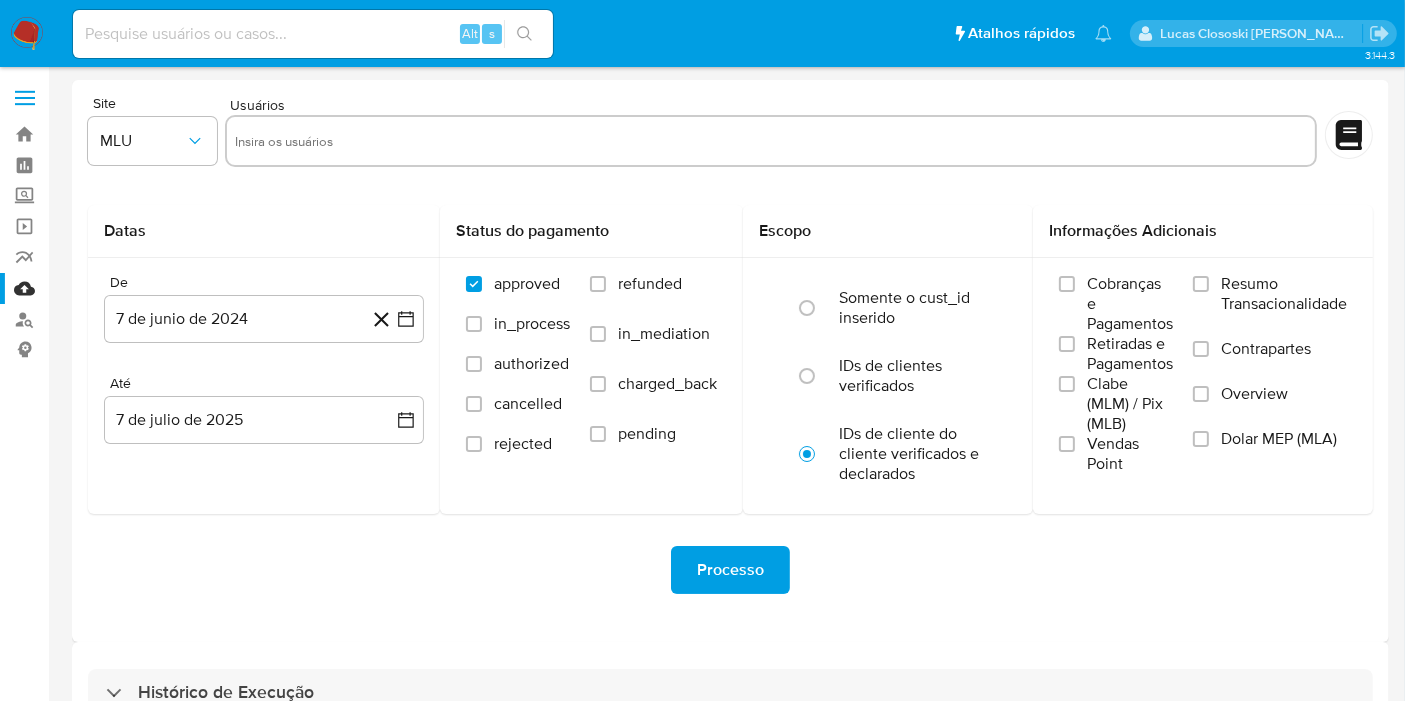 select on "10" 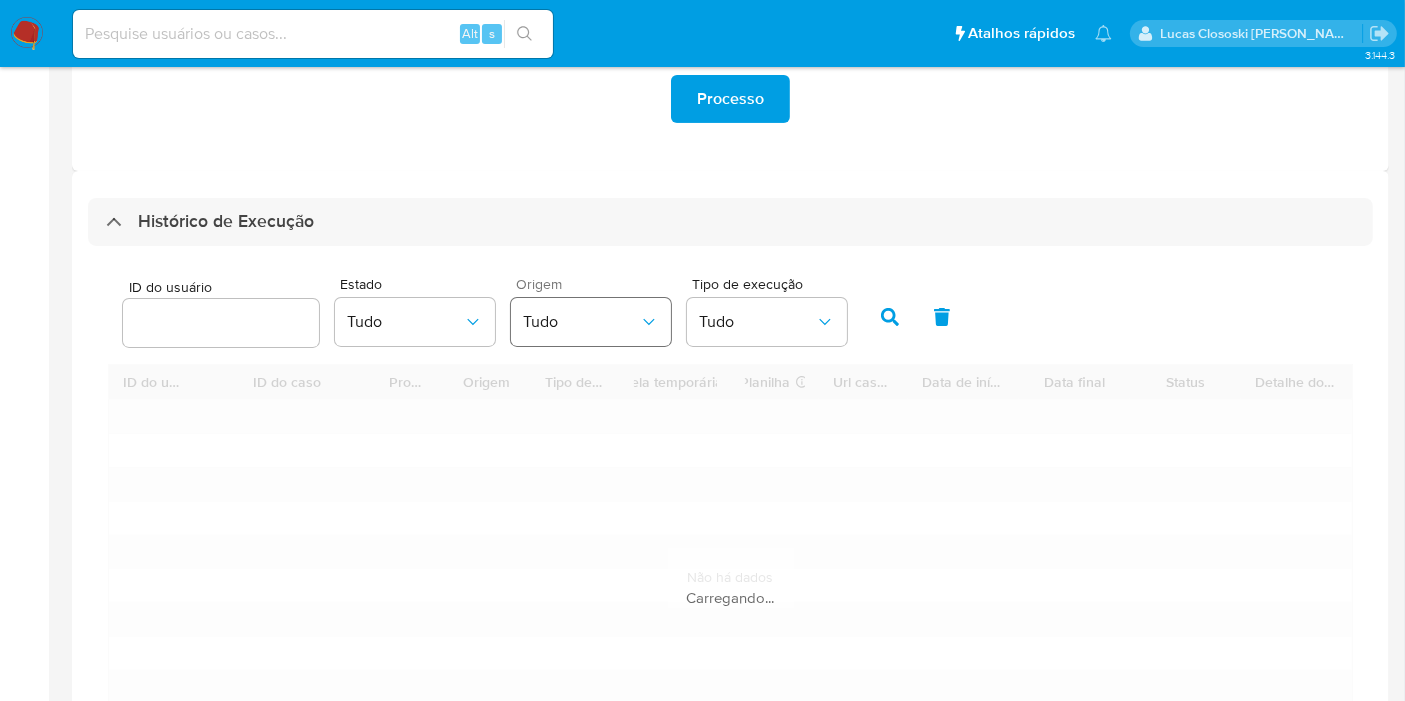scroll, scrollTop: 555, scrollLeft: 0, axis: vertical 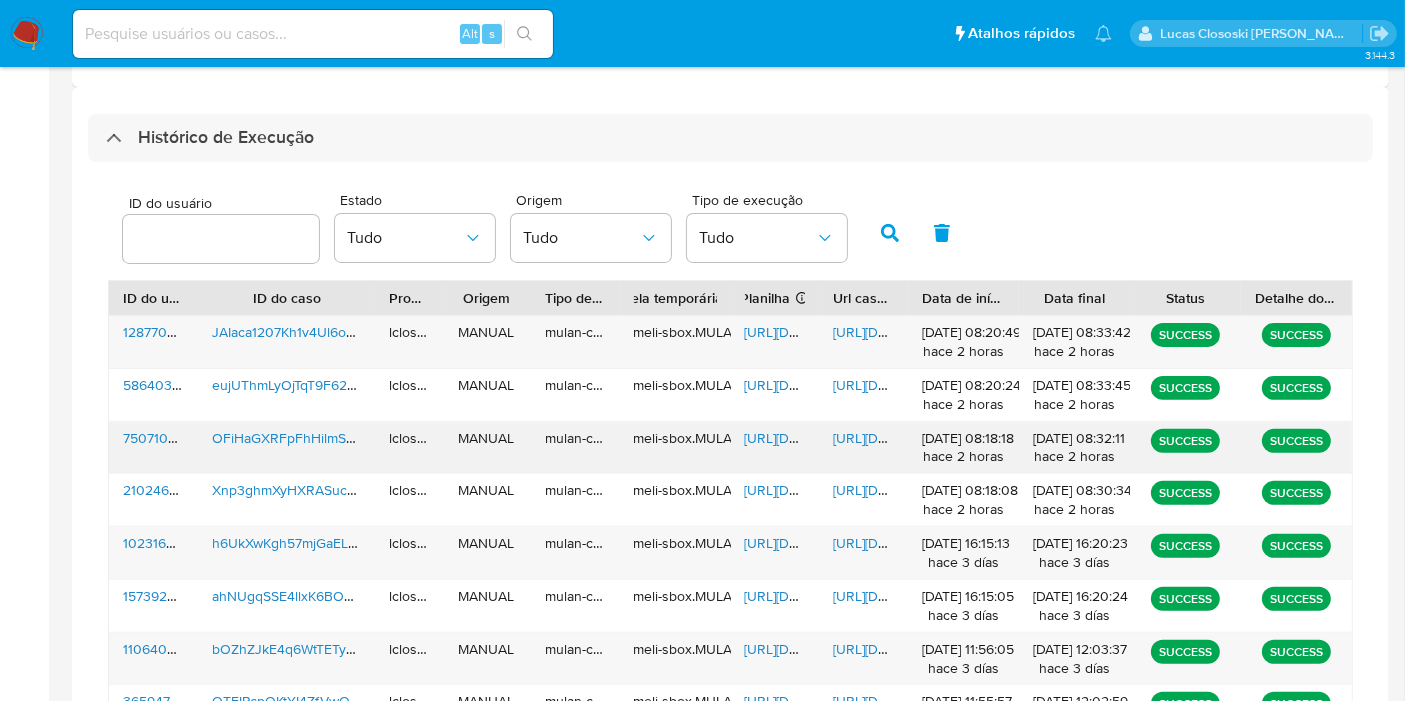 click on "[URL][DOMAIN_NAME]" at bounding box center [814, 438] 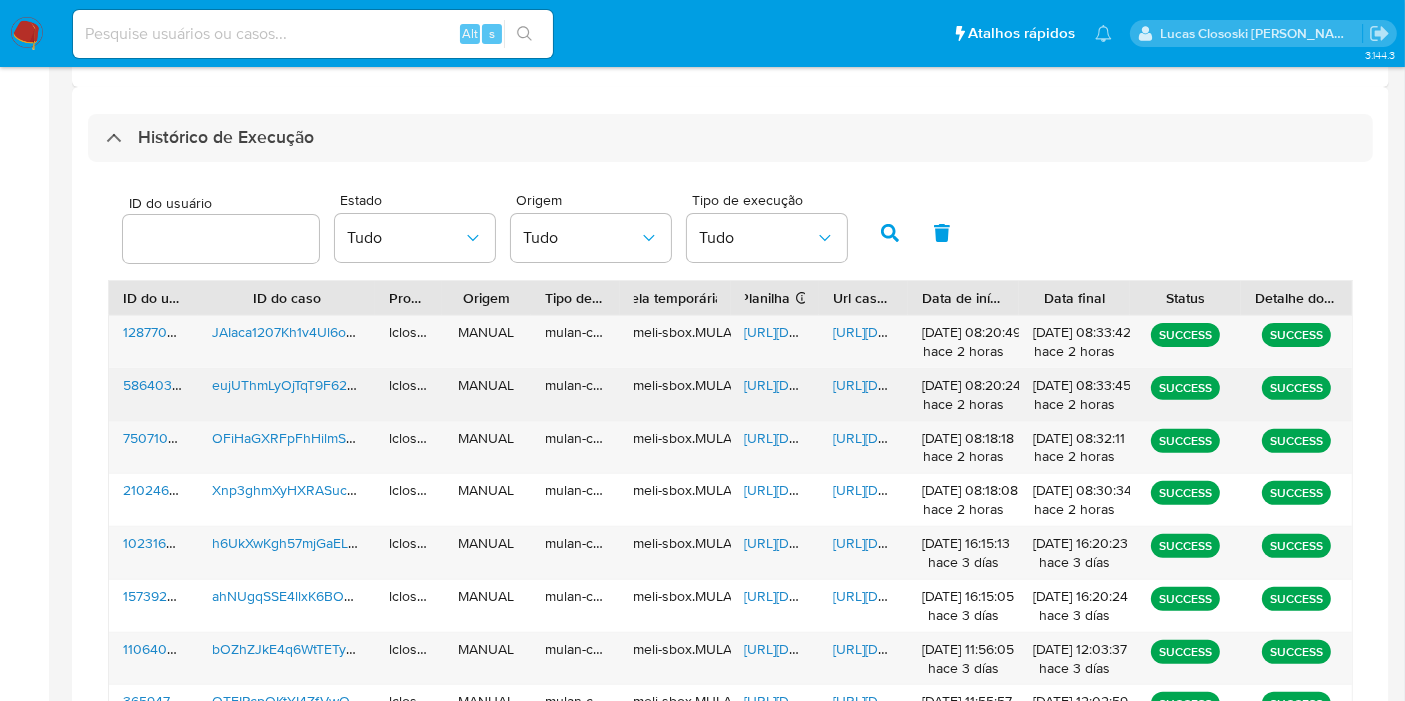 click on "[URL][DOMAIN_NAME]" at bounding box center (814, 385) 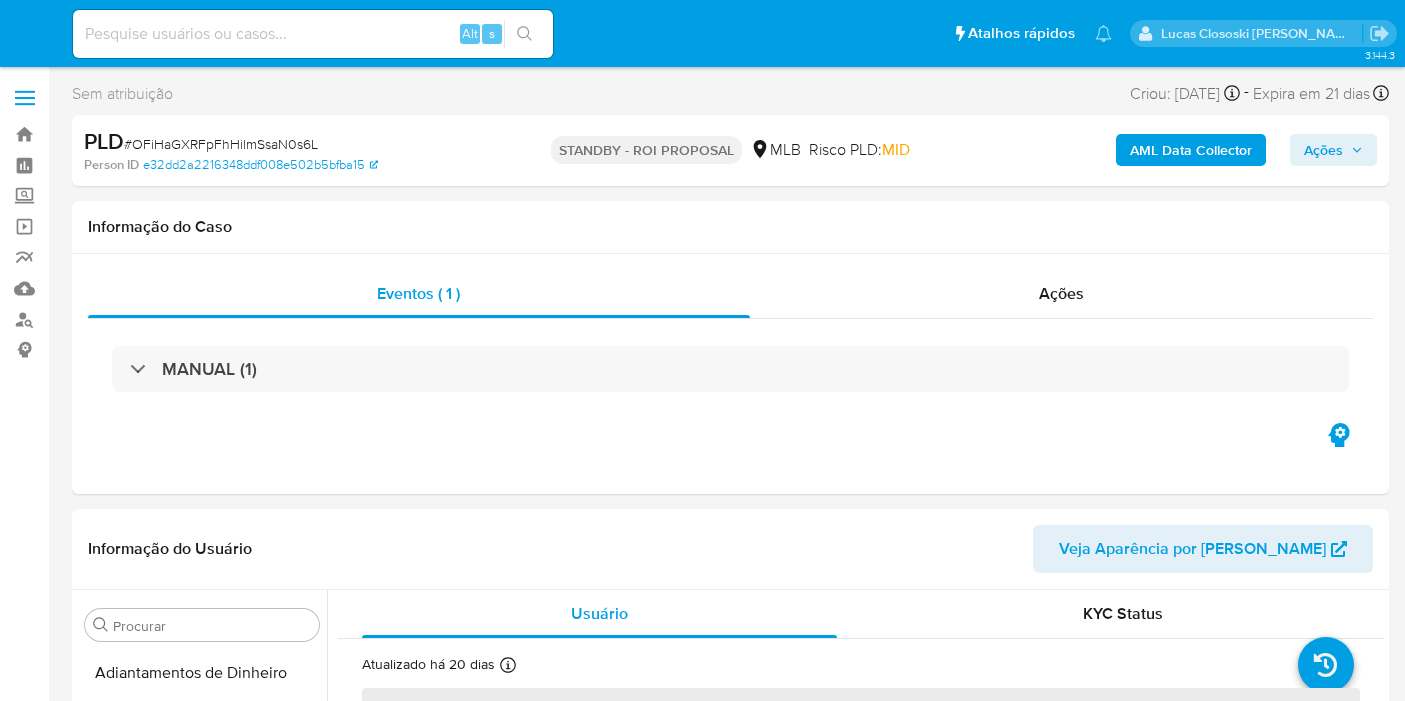 select on "10" 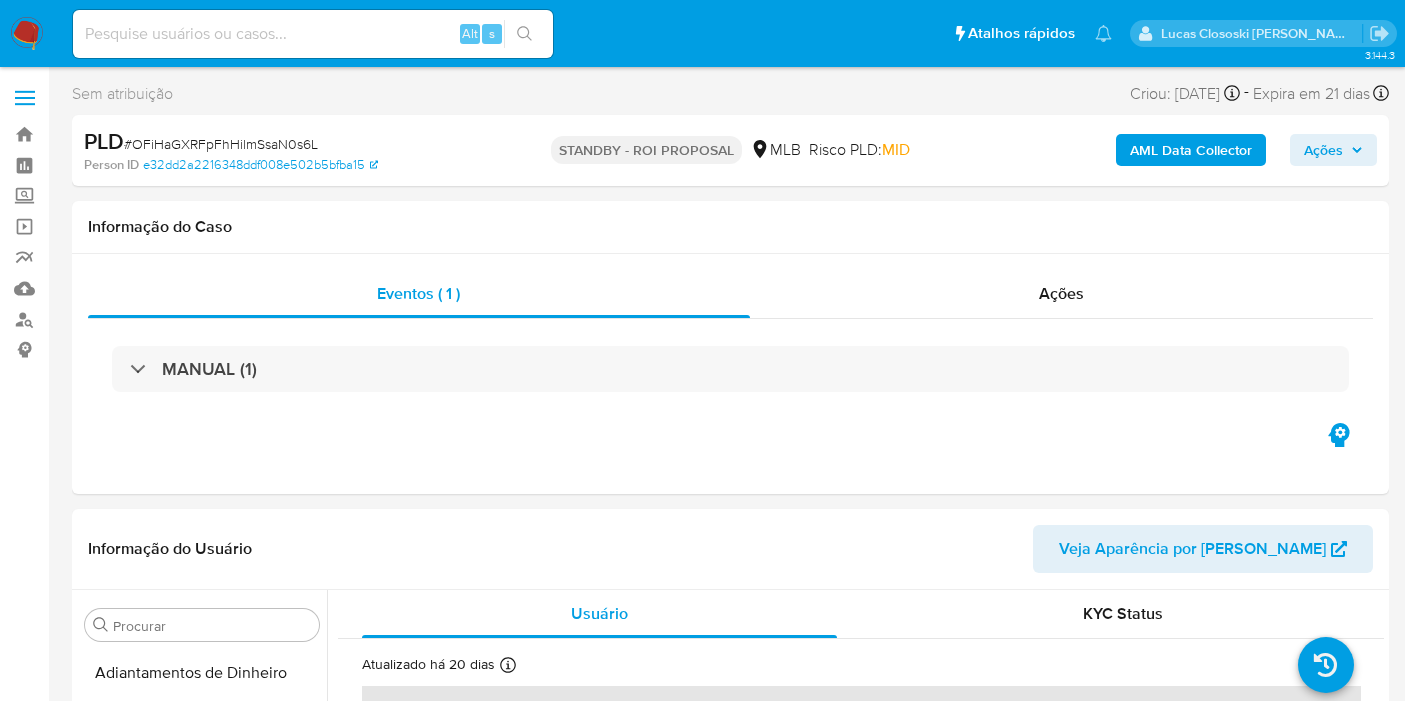 scroll, scrollTop: 0, scrollLeft: 0, axis: both 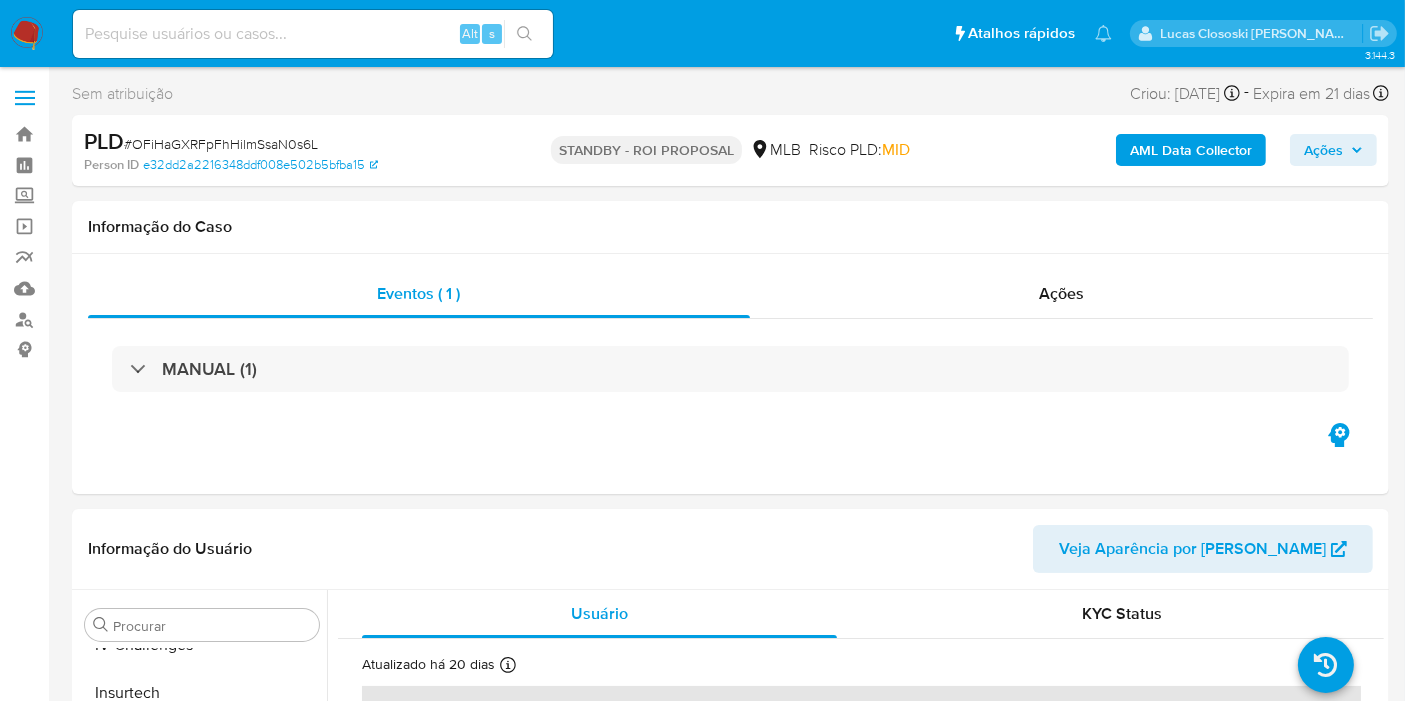 drag, startPoint x: 24, startPoint y: 41, endPoint x: 42, endPoint y: 22, distance: 26.172504 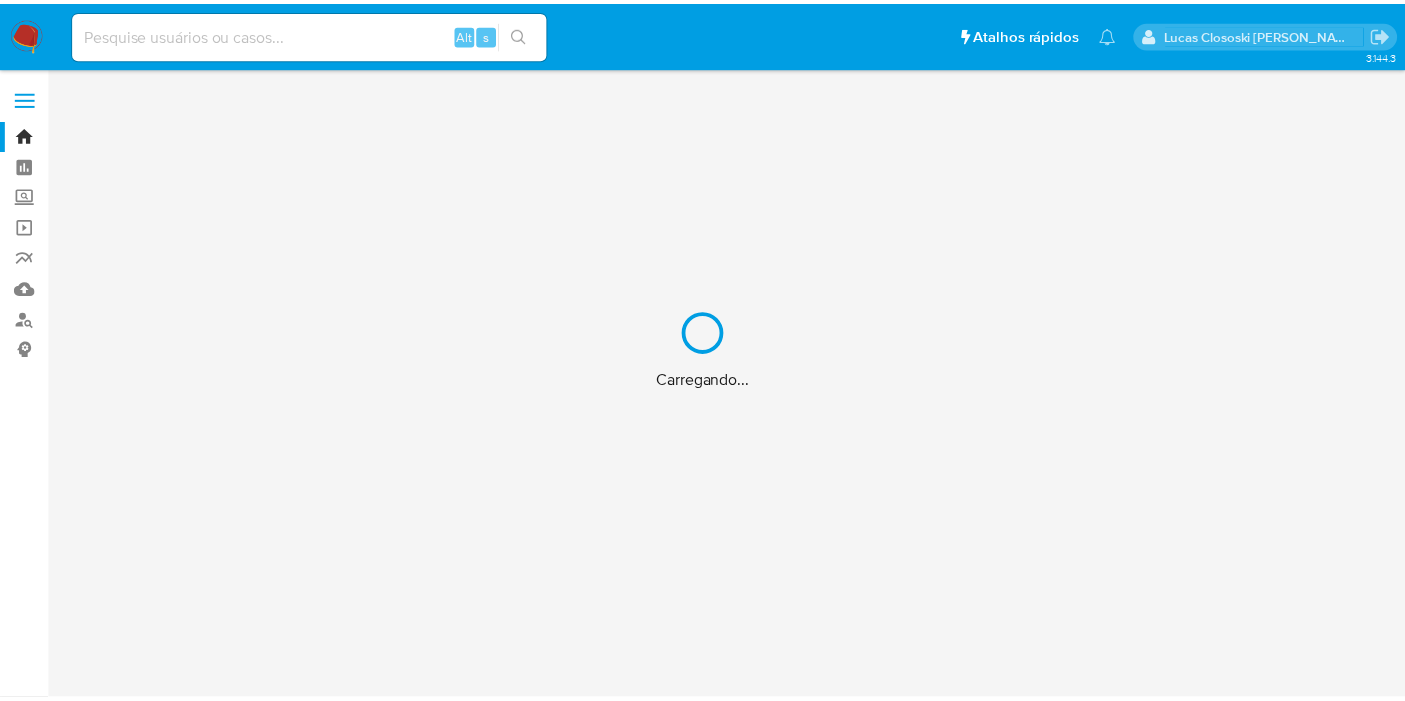scroll, scrollTop: 0, scrollLeft: 0, axis: both 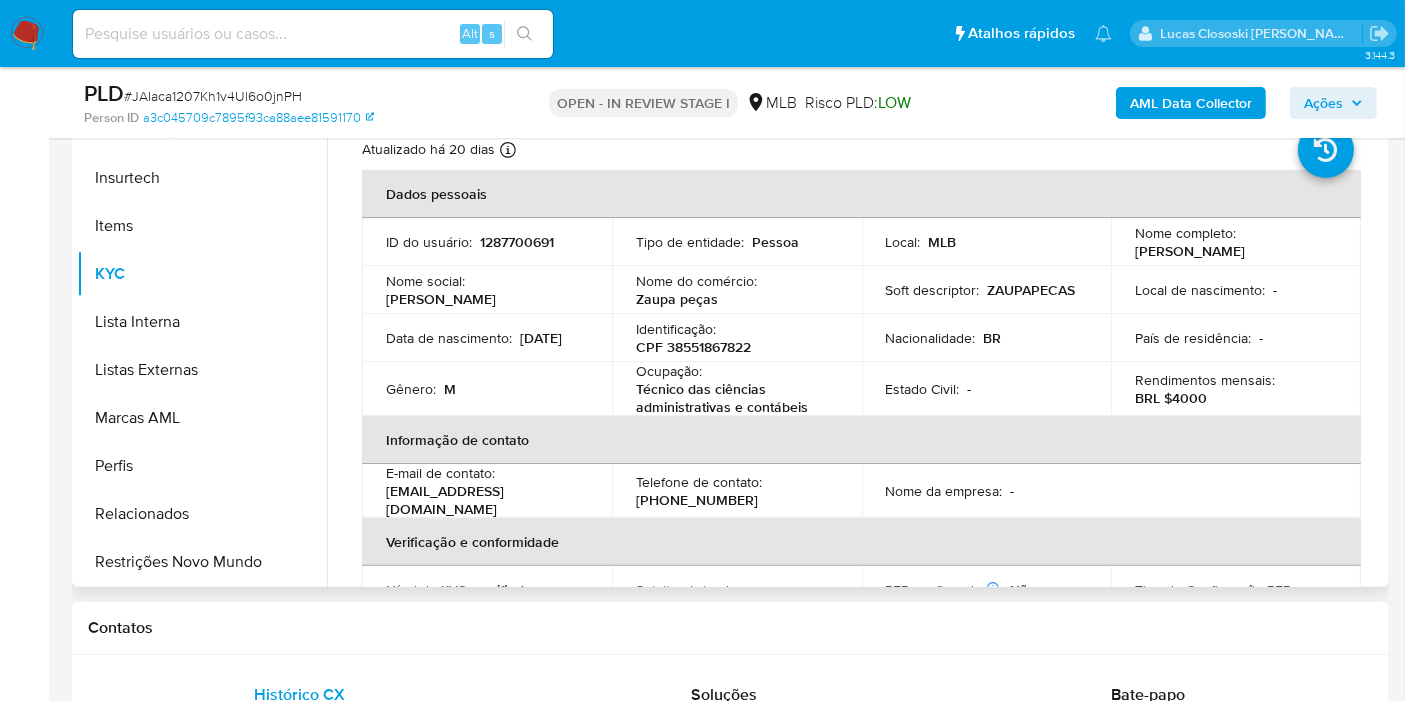 click on "Identificação :" at bounding box center [676, 329] 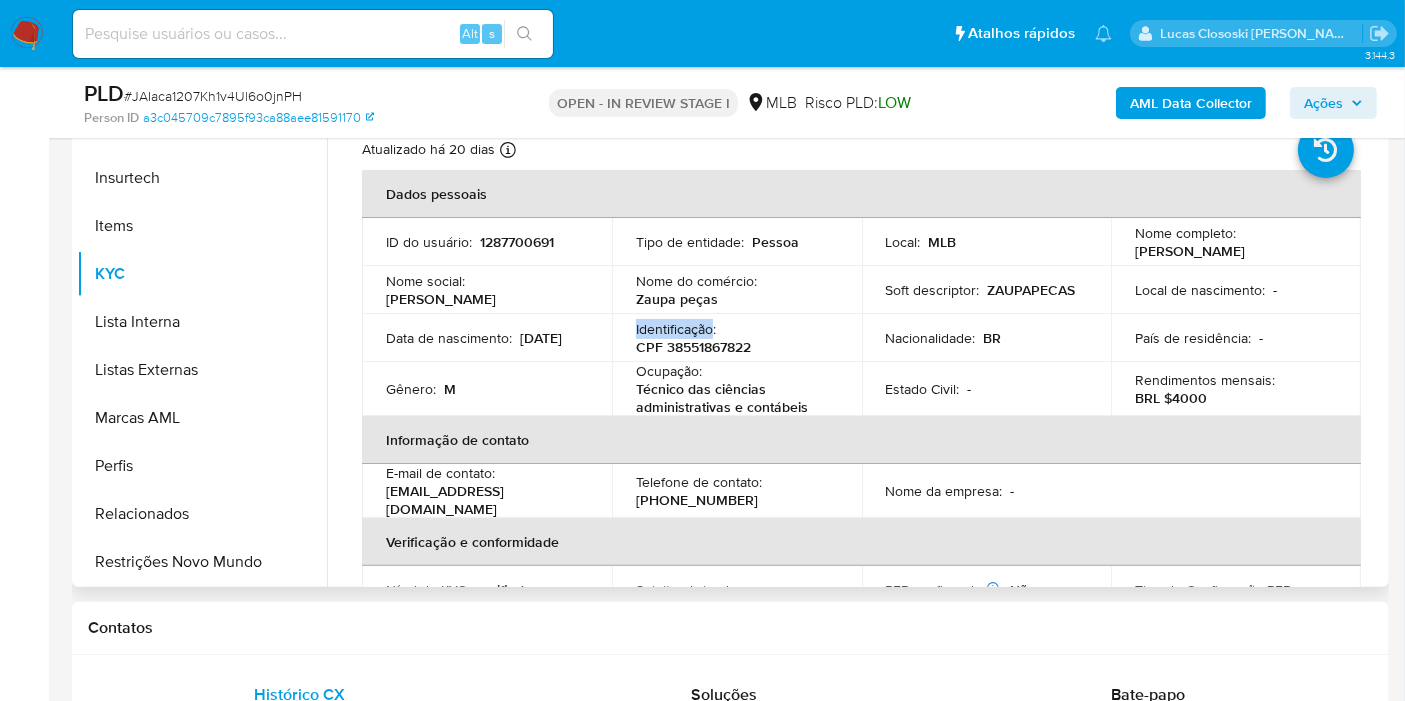 click on "Identificação :" at bounding box center (676, 329) 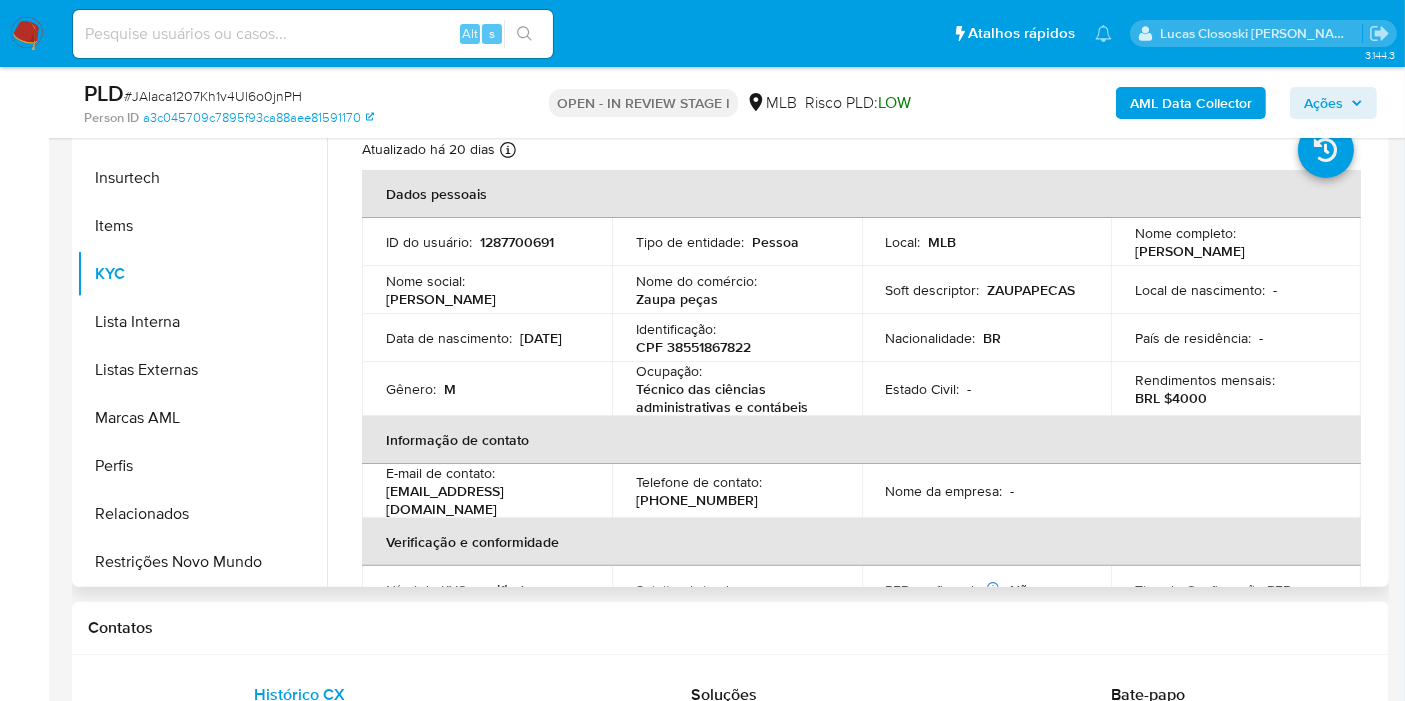click on "CPF 38551867822" at bounding box center [693, 347] 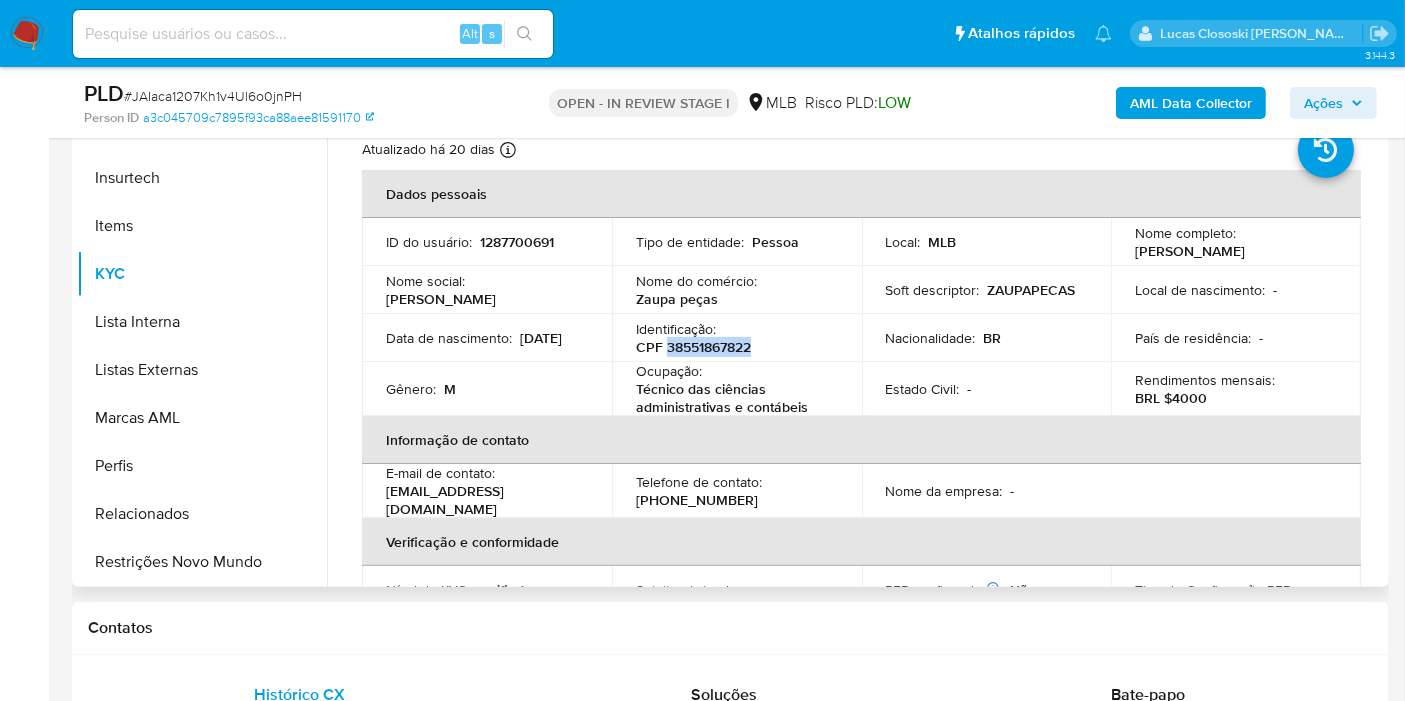 click on "CPF 38551867822" at bounding box center (693, 347) 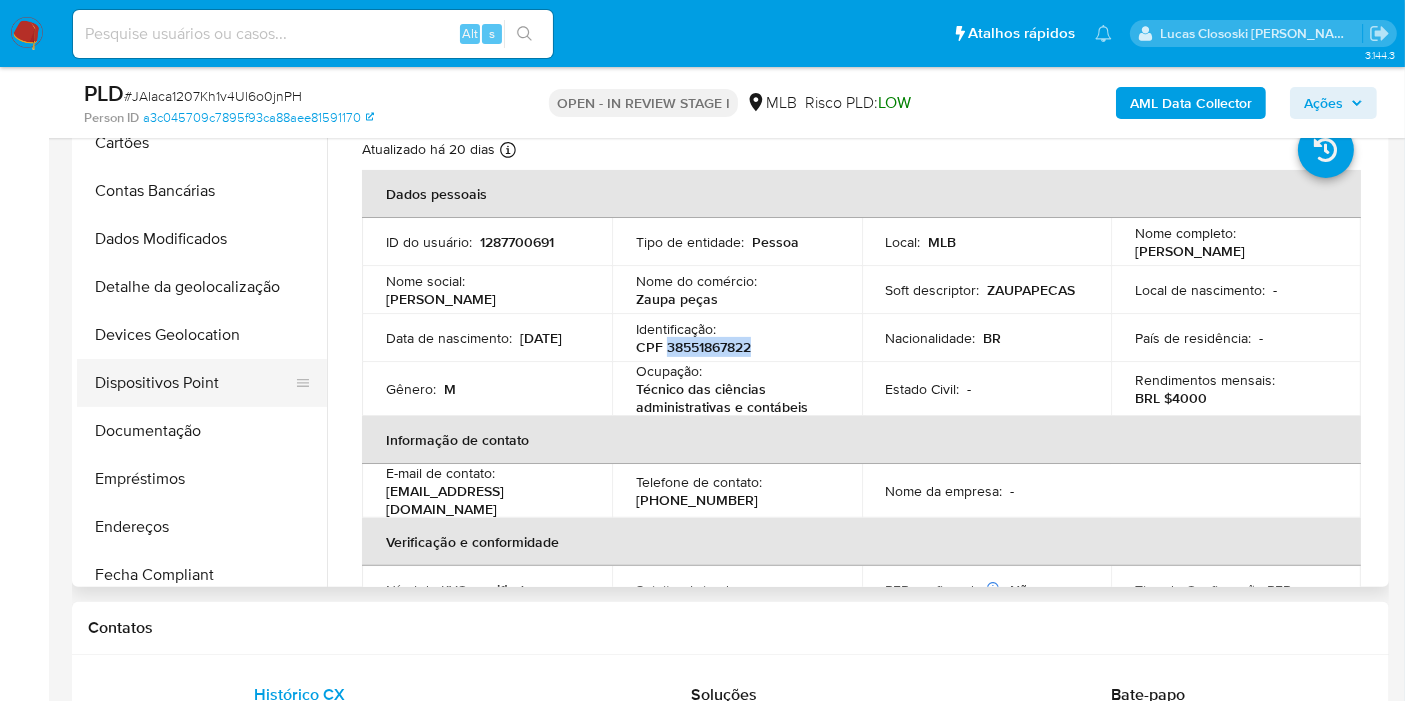 scroll, scrollTop: 0, scrollLeft: 0, axis: both 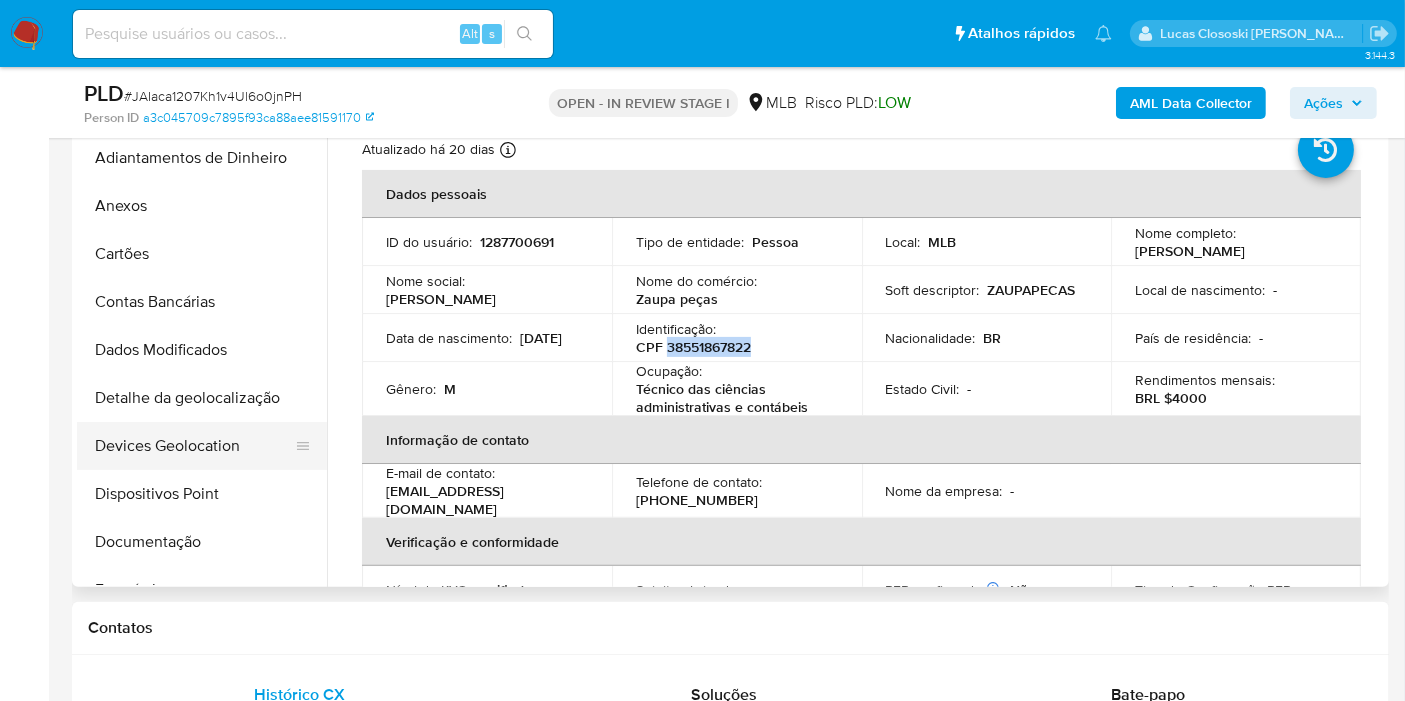 click on "Devices Geolocation" at bounding box center [194, 446] 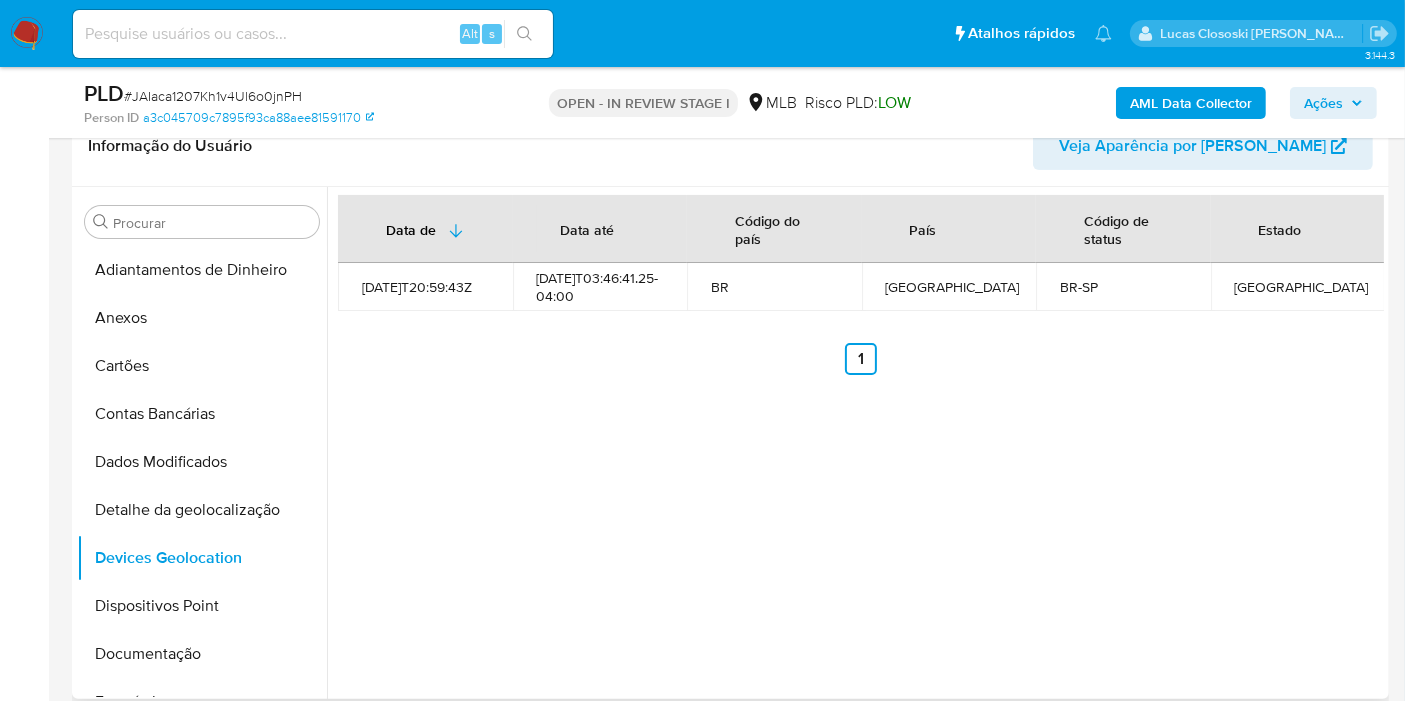 scroll, scrollTop: 222, scrollLeft: 0, axis: vertical 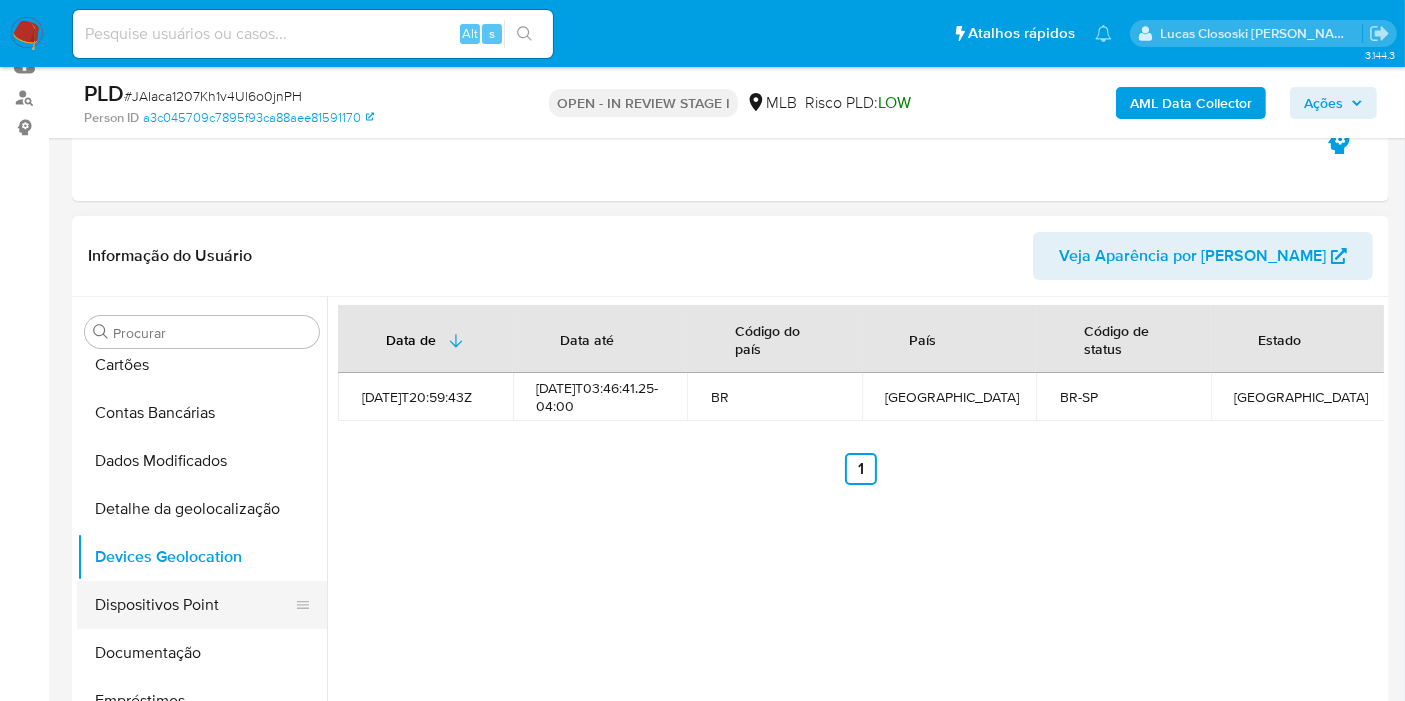 click on "Dispositivos Point" at bounding box center (194, 605) 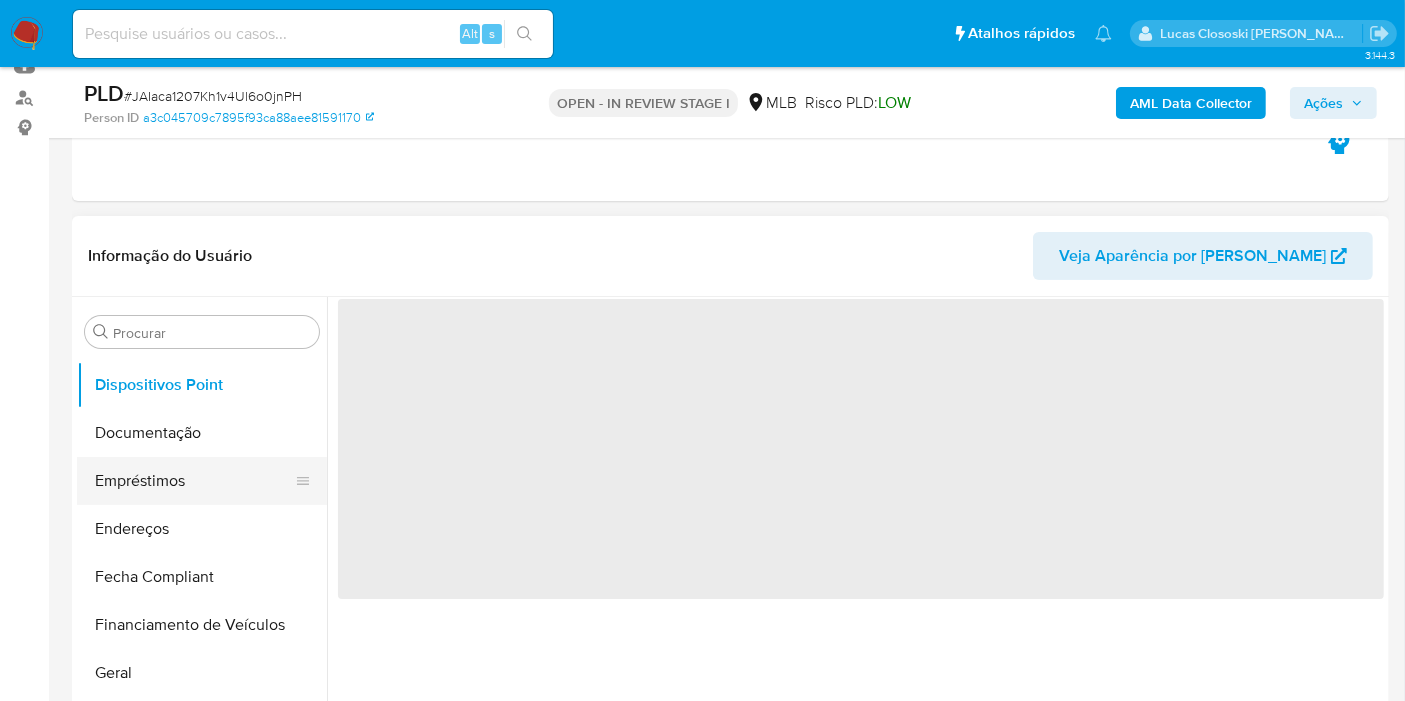 scroll, scrollTop: 333, scrollLeft: 0, axis: vertical 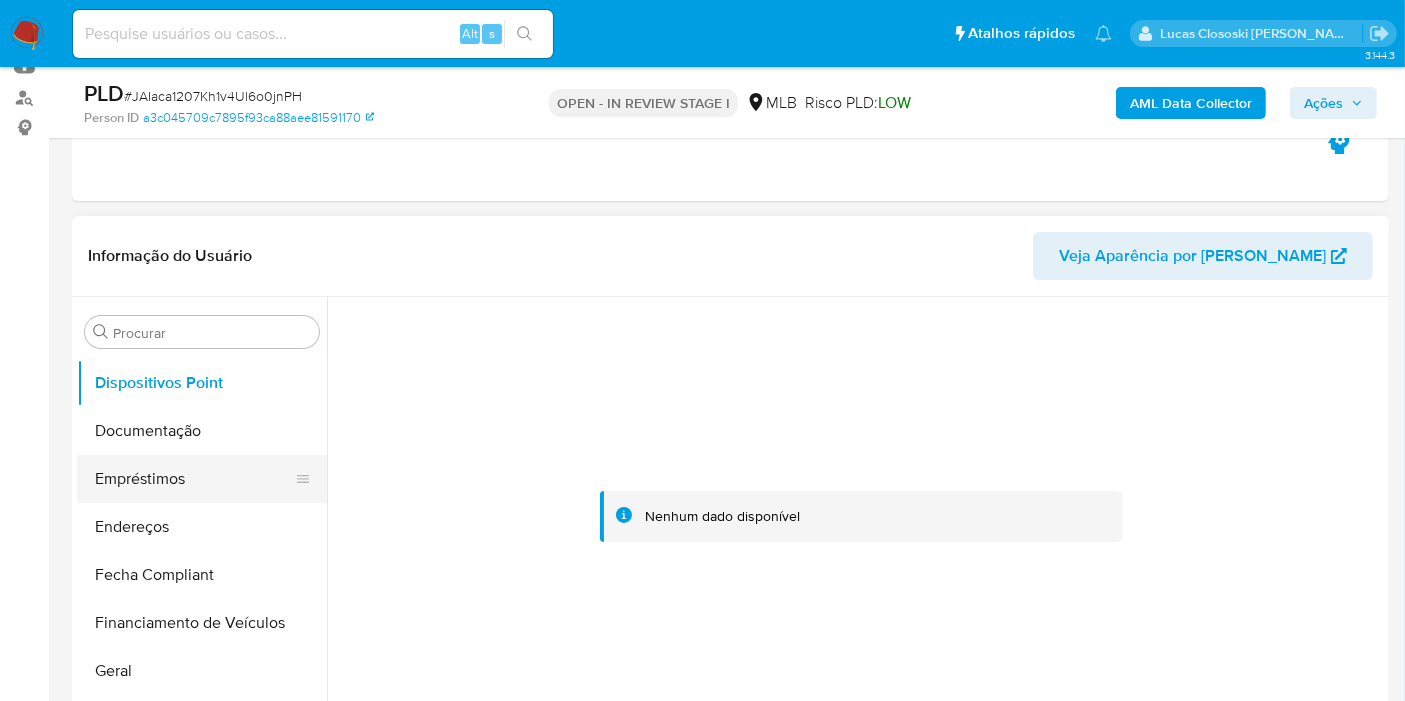 click on "Empréstimos" at bounding box center [194, 479] 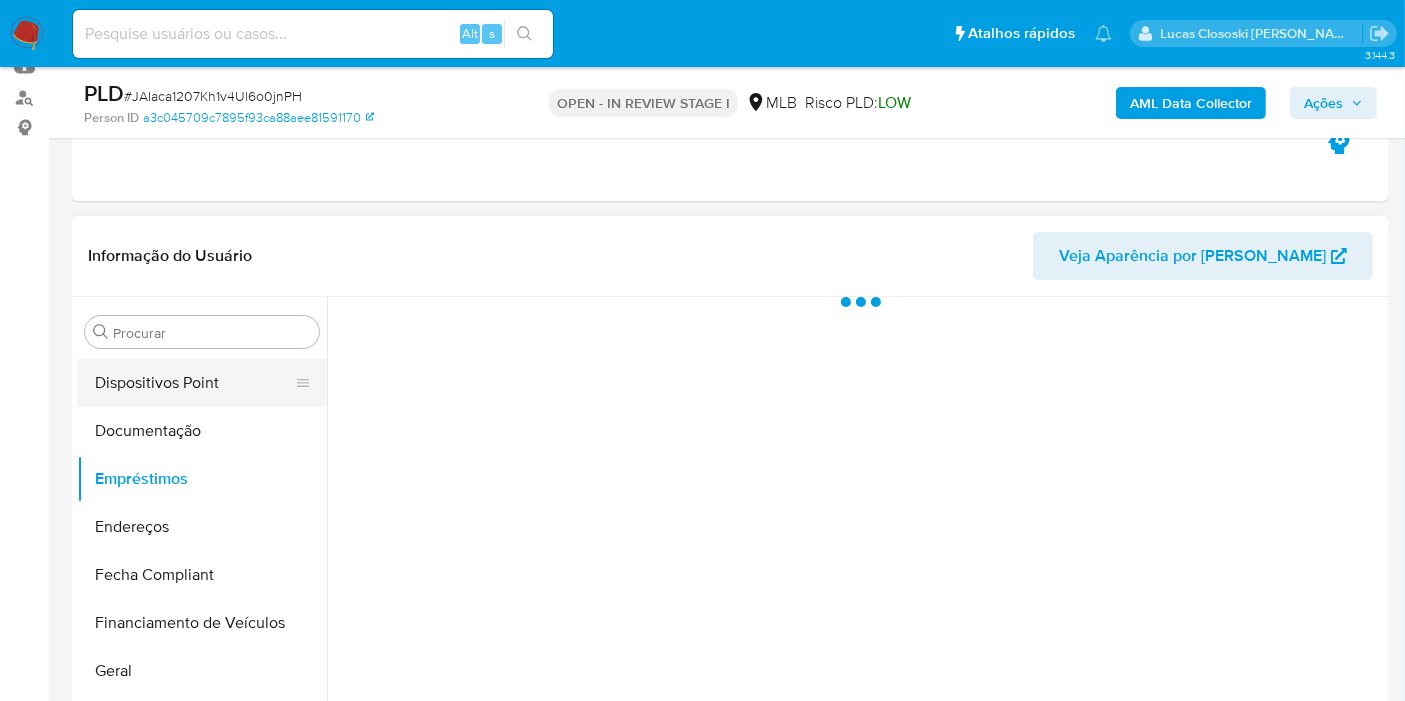 click on "Dispositivos Point" at bounding box center (194, 383) 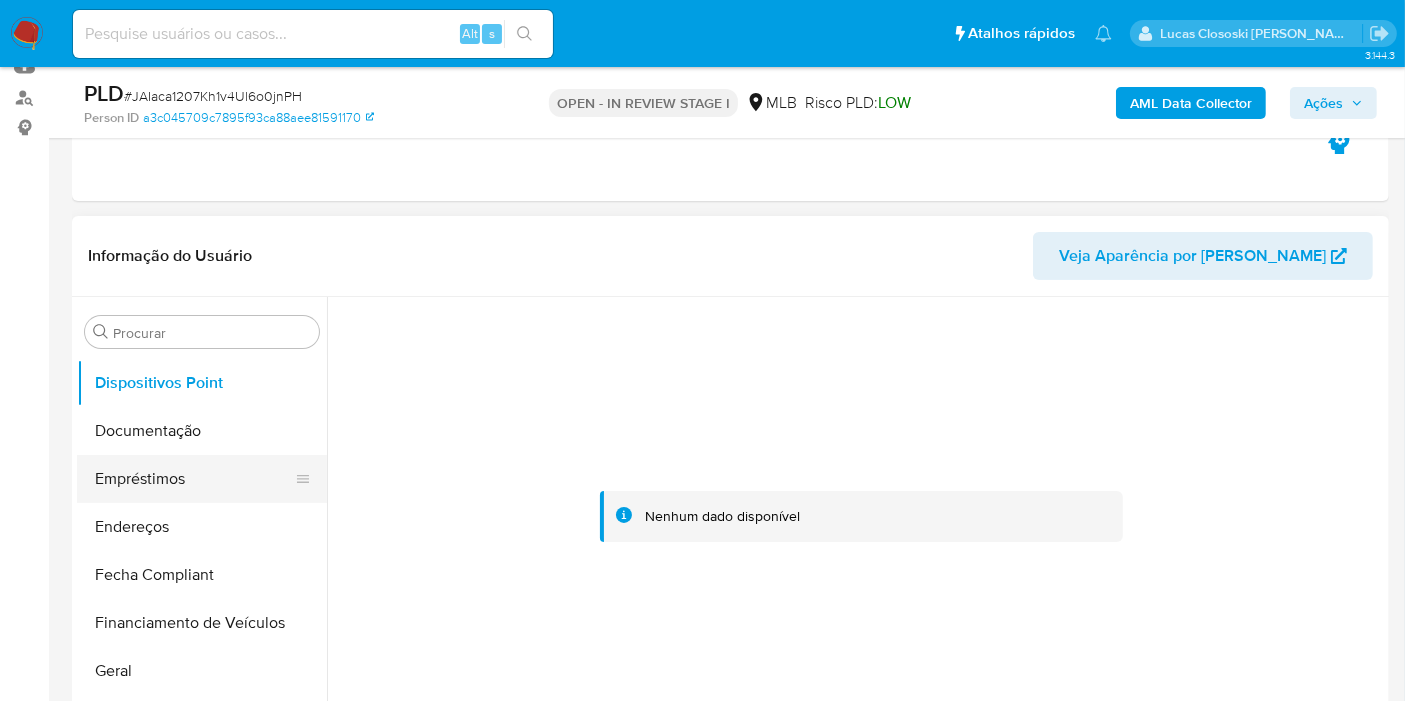 click on "Empréstimos" at bounding box center (194, 479) 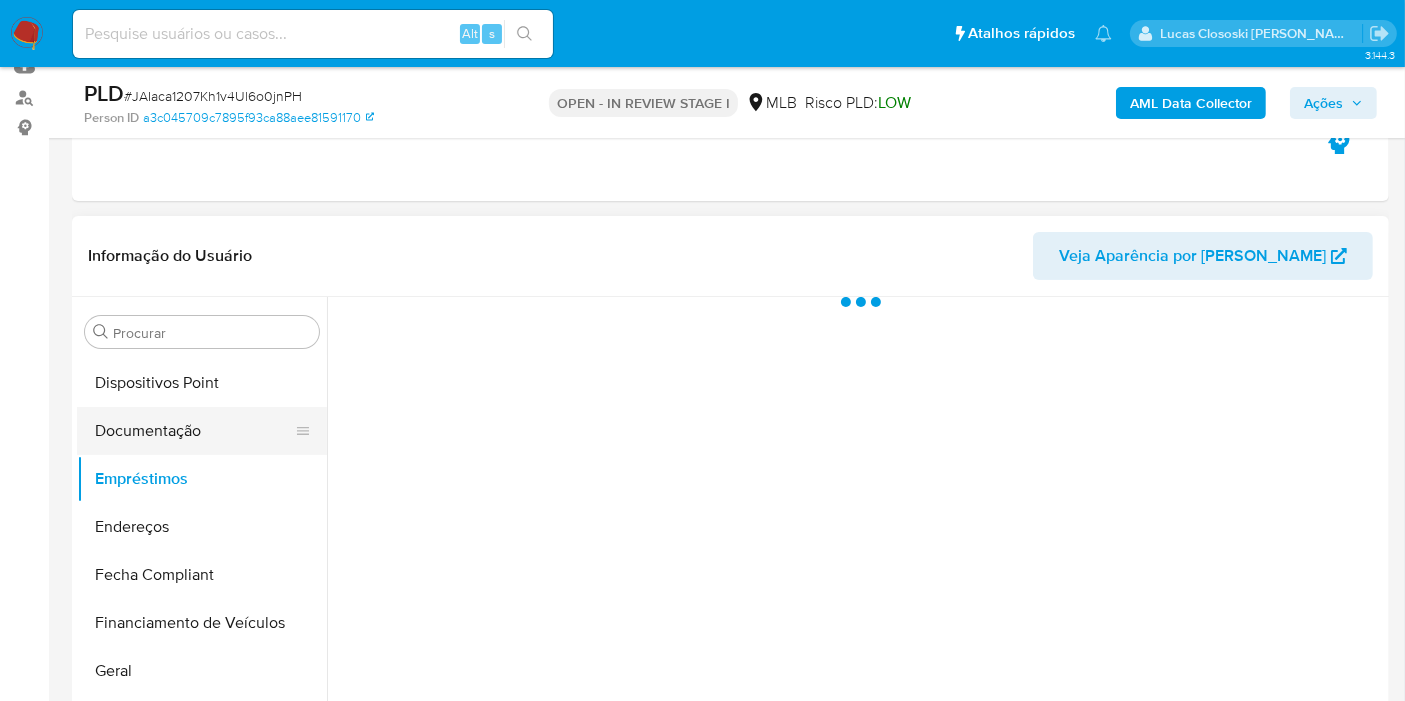 click on "Documentação" at bounding box center [194, 431] 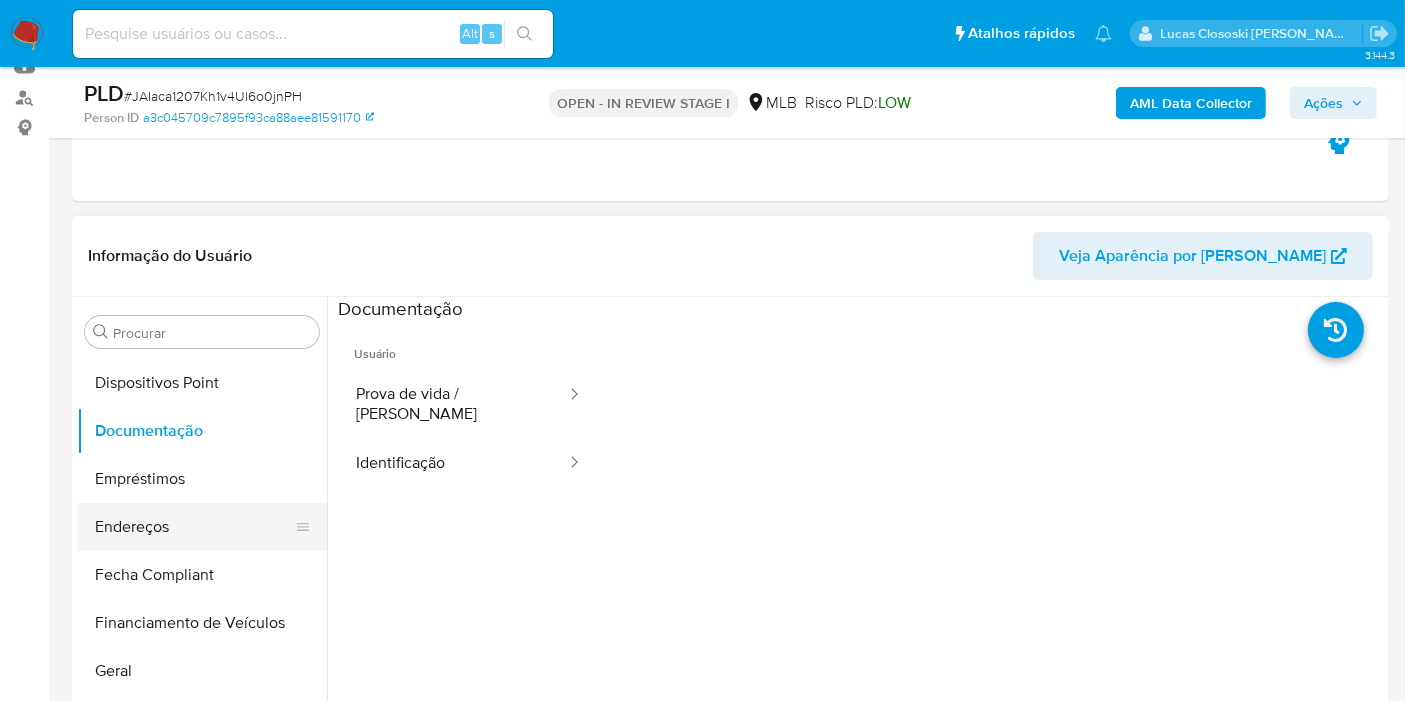 click on "Endereços" at bounding box center [194, 527] 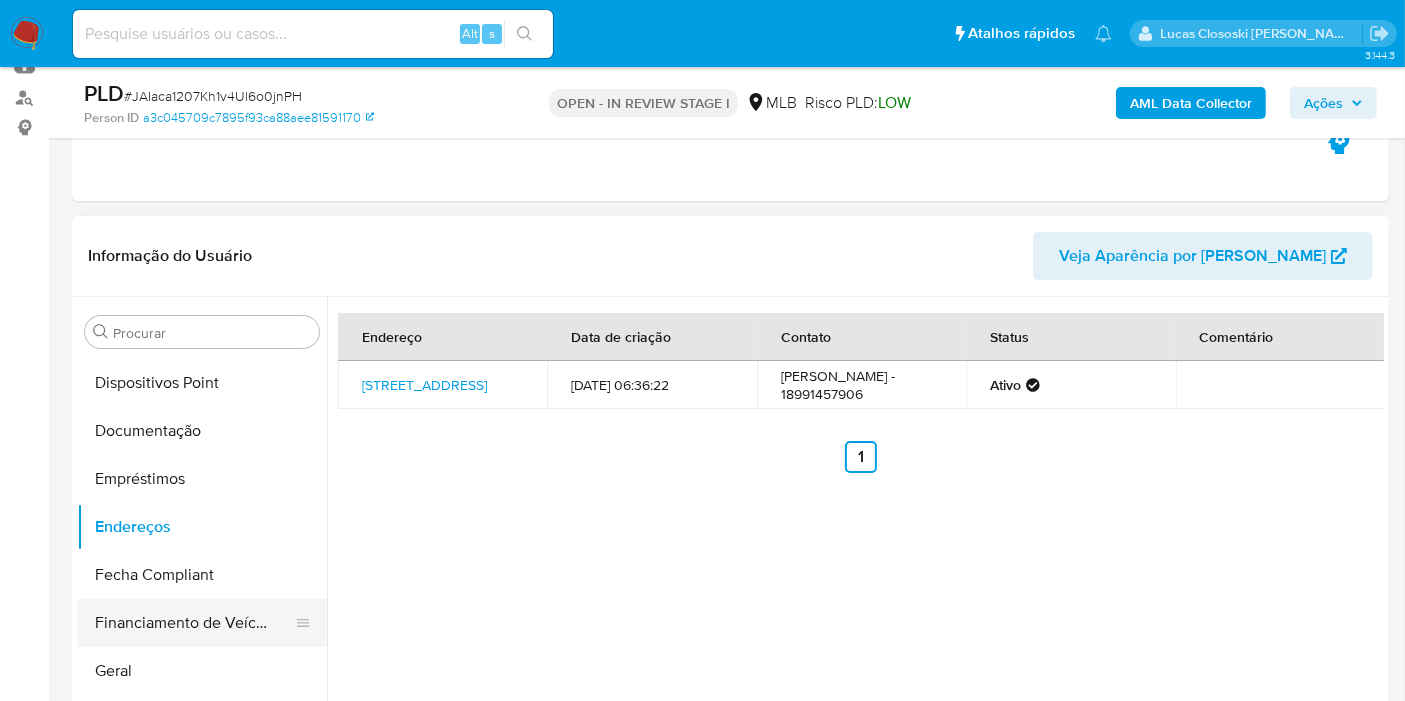 click on "Financiamento de Veículos" at bounding box center [194, 623] 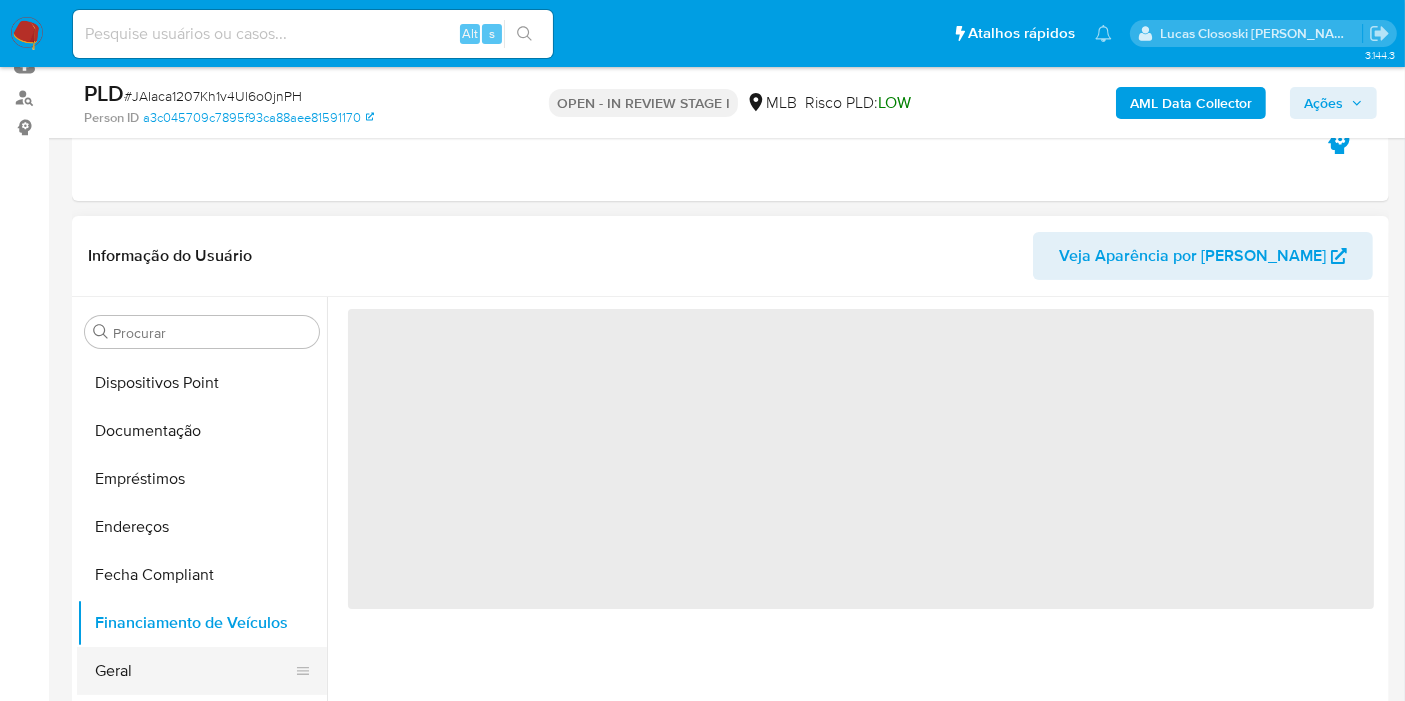 click on "Geral" at bounding box center (194, 671) 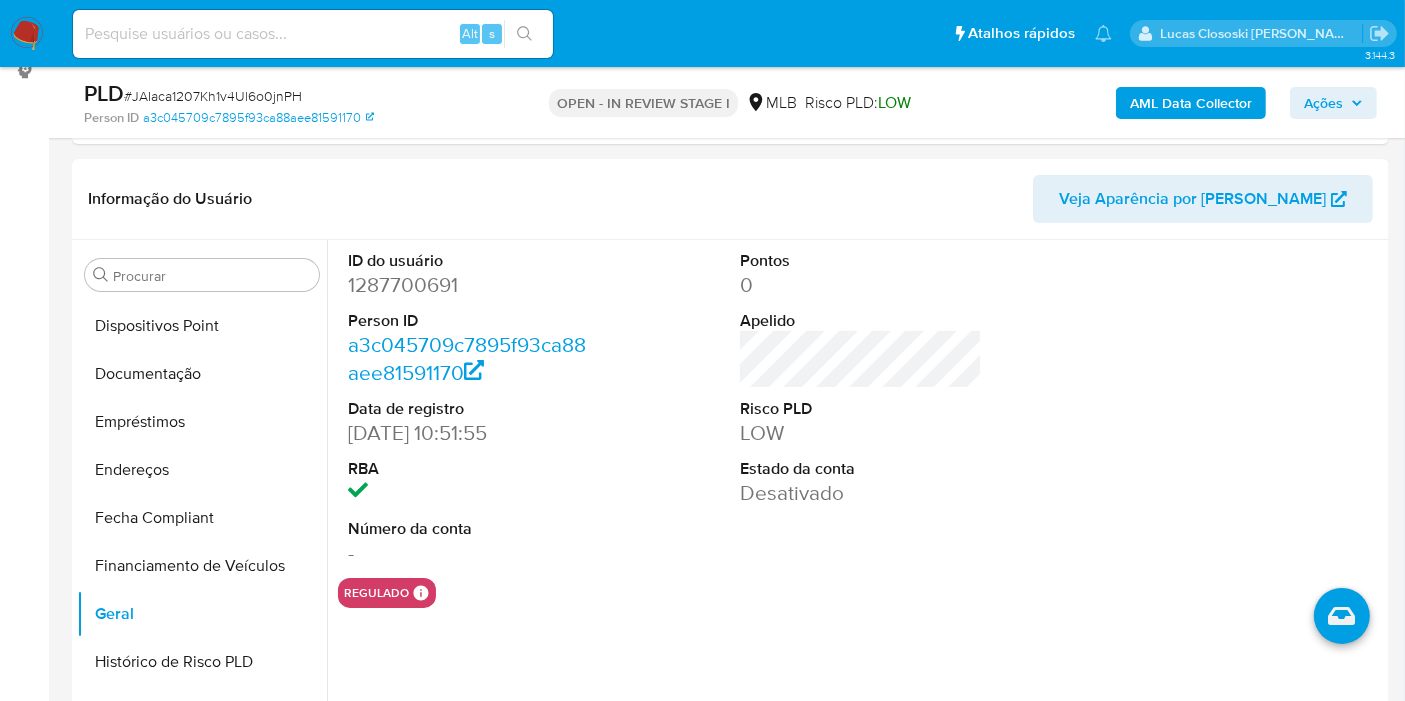 scroll, scrollTop: 296, scrollLeft: 0, axis: vertical 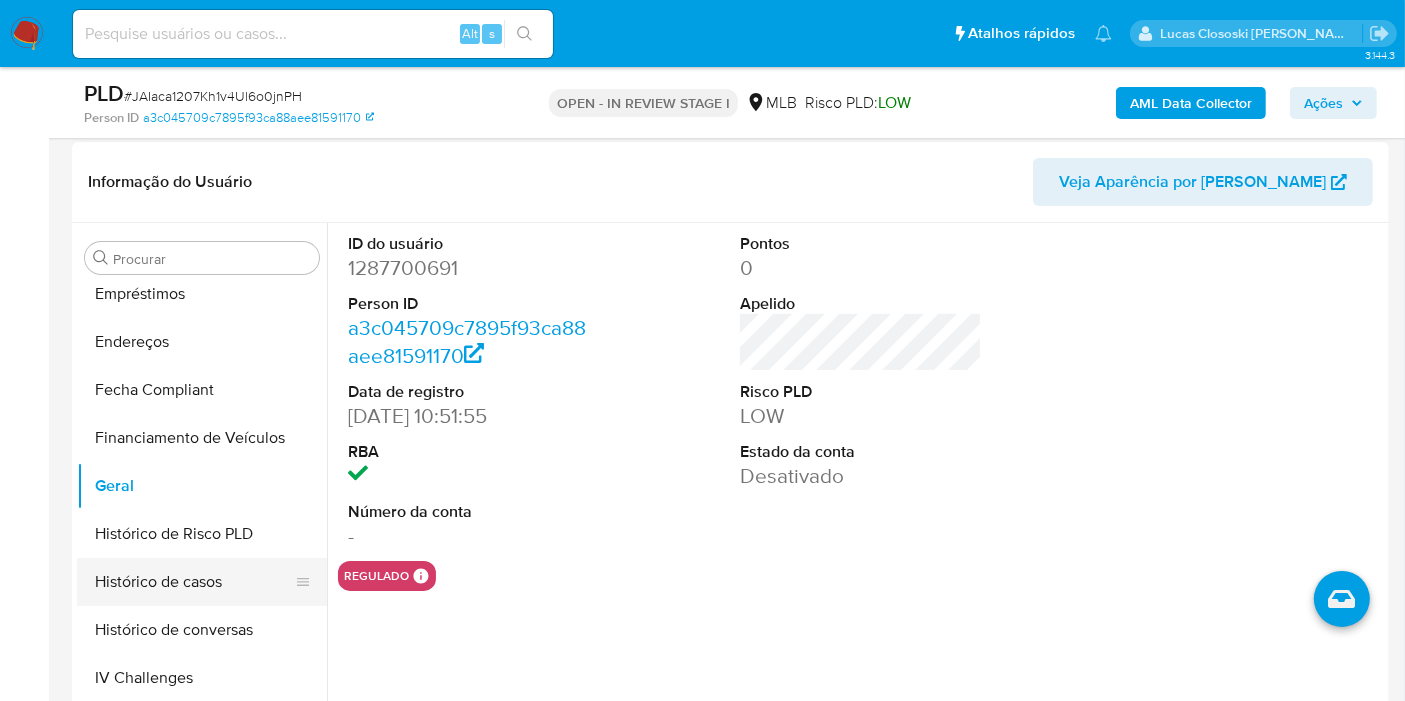 click on "Histórico de casos" at bounding box center [194, 582] 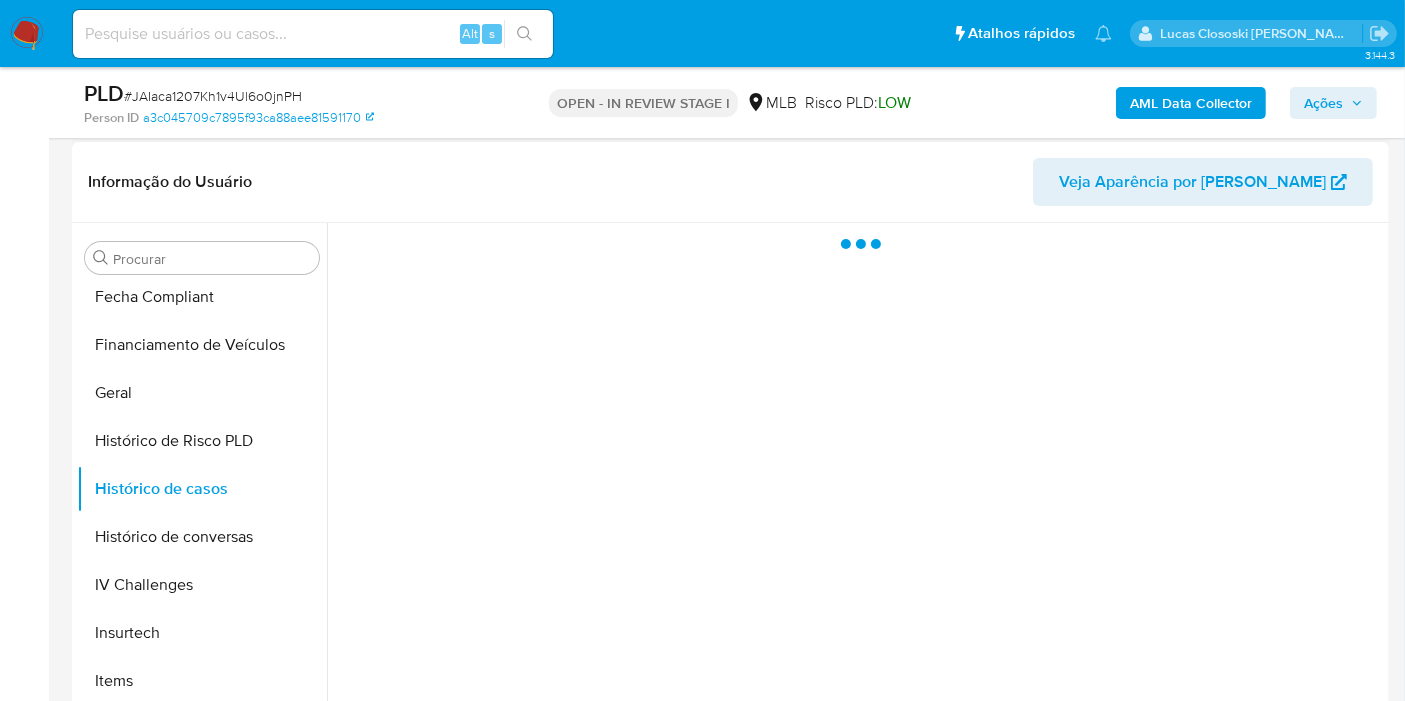 scroll, scrollTop: 666, scrollLeft: 0, axis: vertical 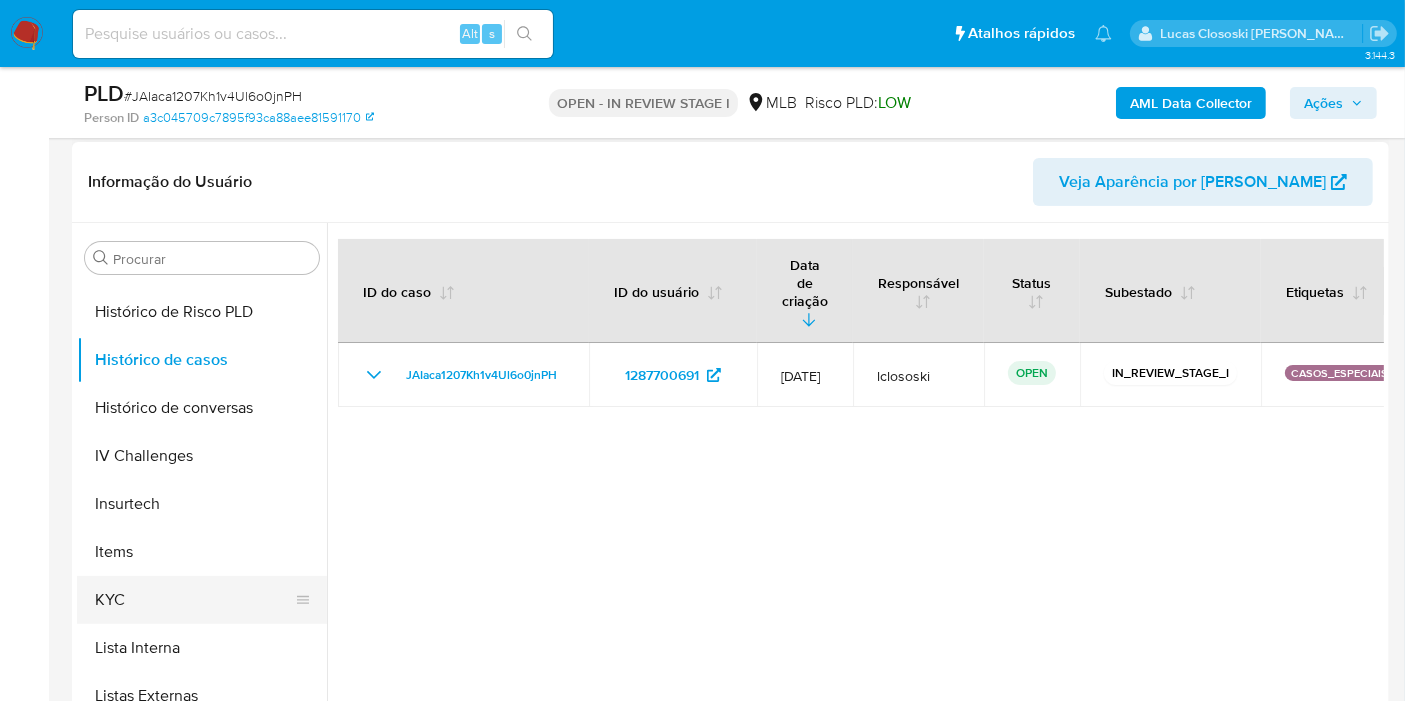 click on "KYC" at bounding box center (194, 600) 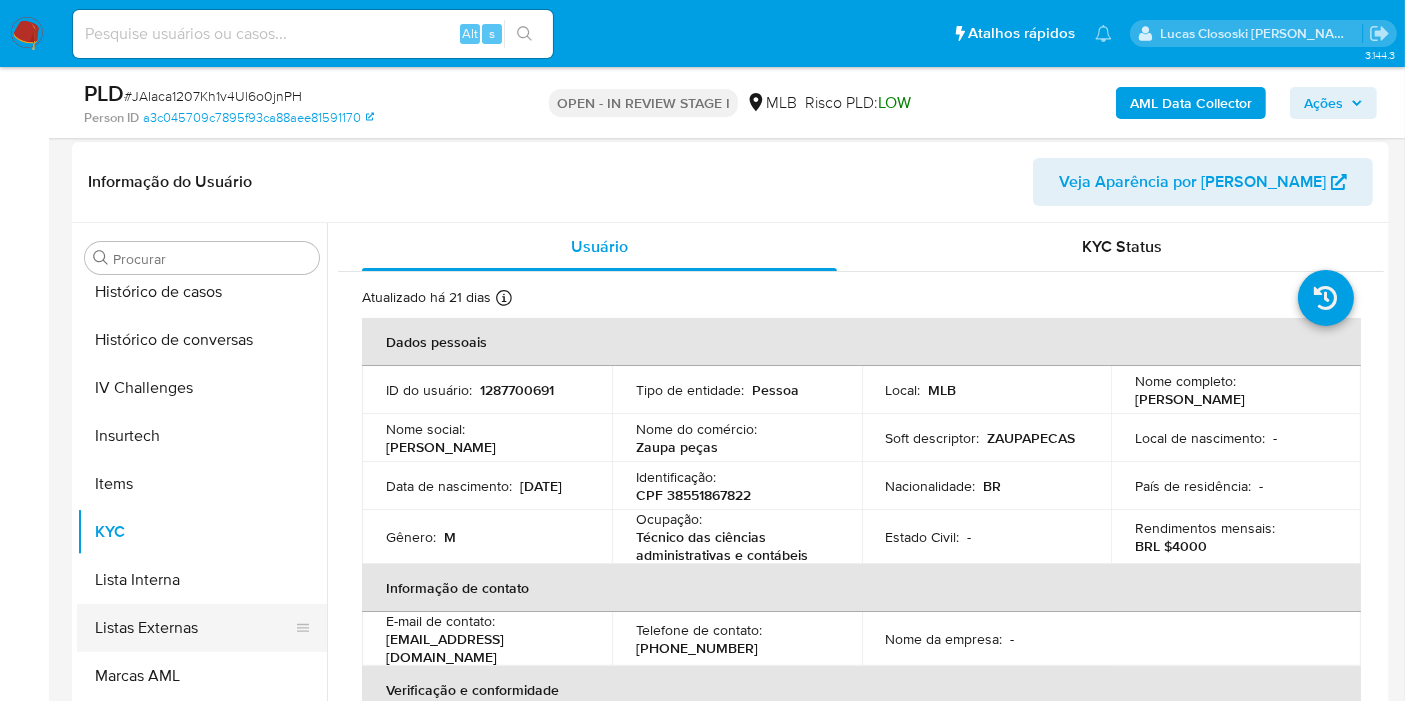 scroll, scrollTop: 844, scrollLeft: 0, axis: vertical 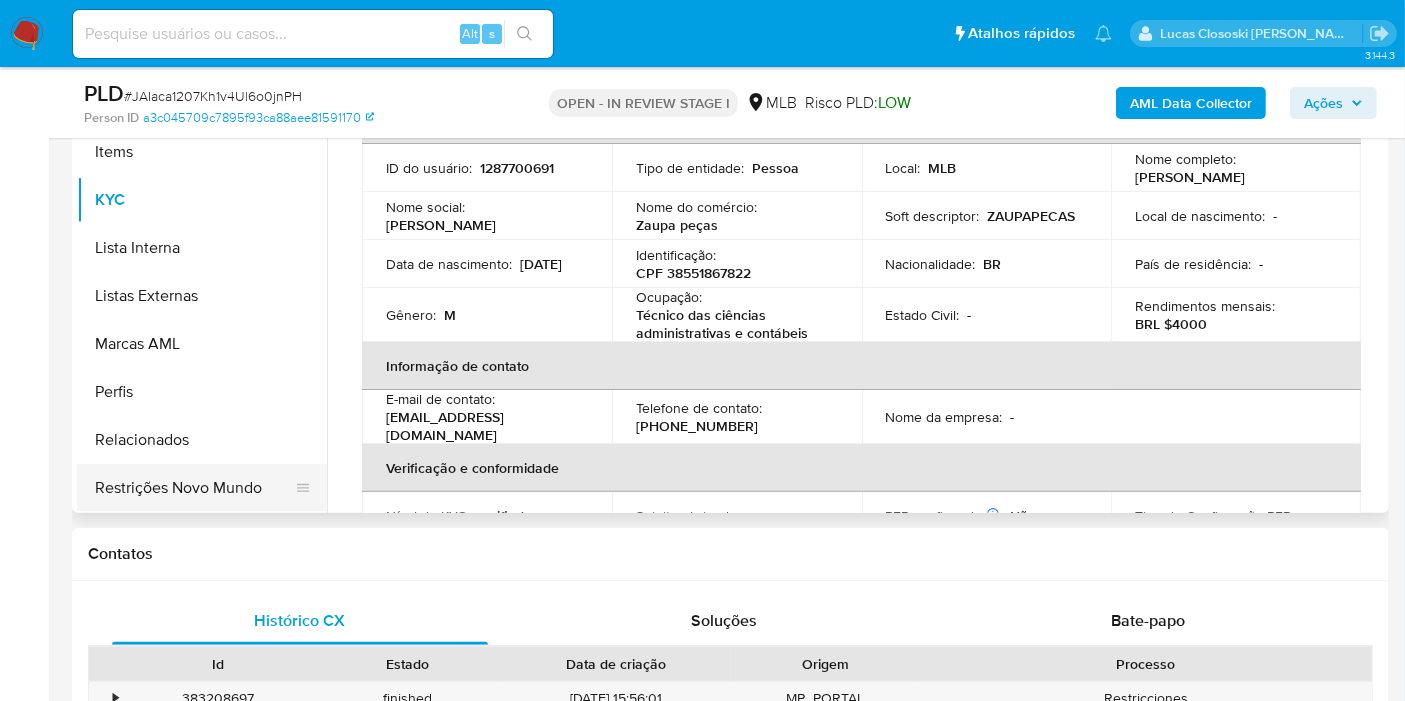 click on "Restrições Novo Mundo" at bounding box center (194, 488) 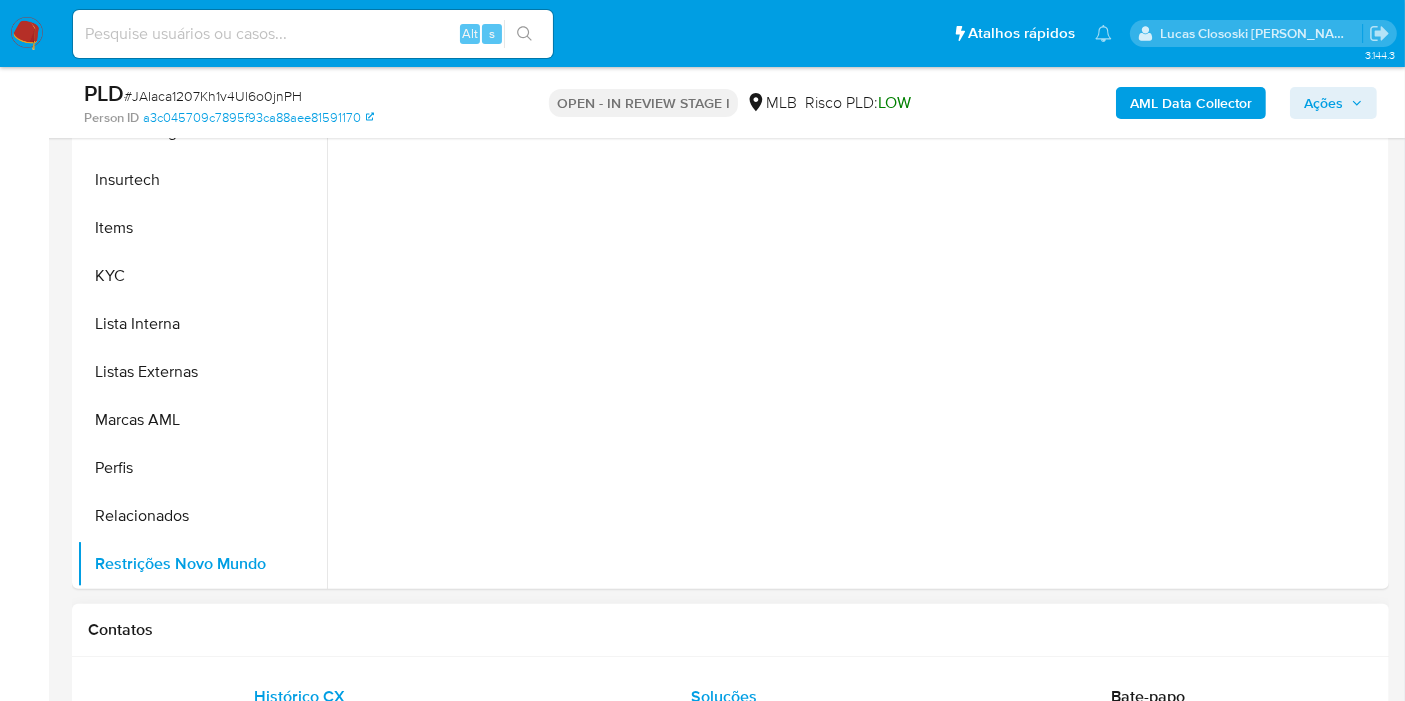scroll, scrollTop: 407, scrollLeft: 0, axis: vertical 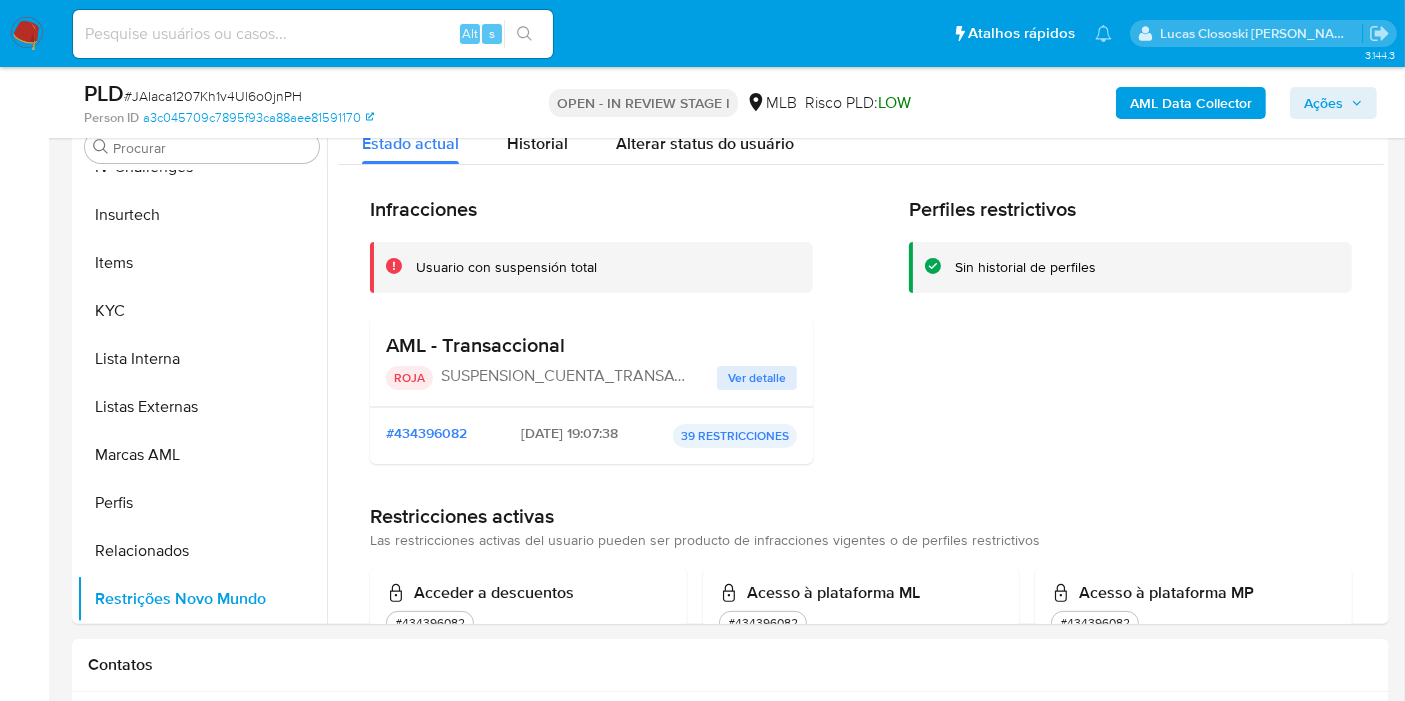 click on "# JAIaca1207Kh1v4Ul6o0jnPH" at bounding box center (213, 96) 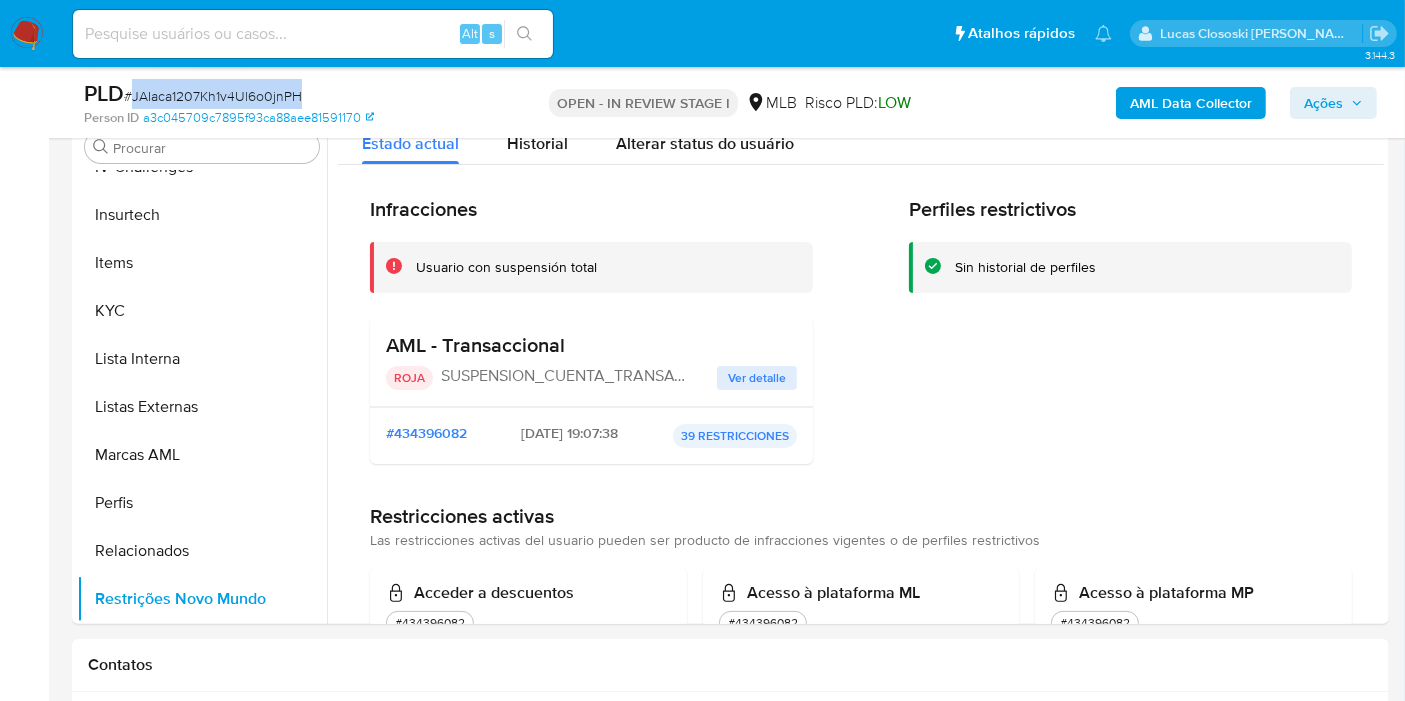click on "# JAIaca1207Kh1v4Ul6o0jnPH" at bounding box center [213, 96] 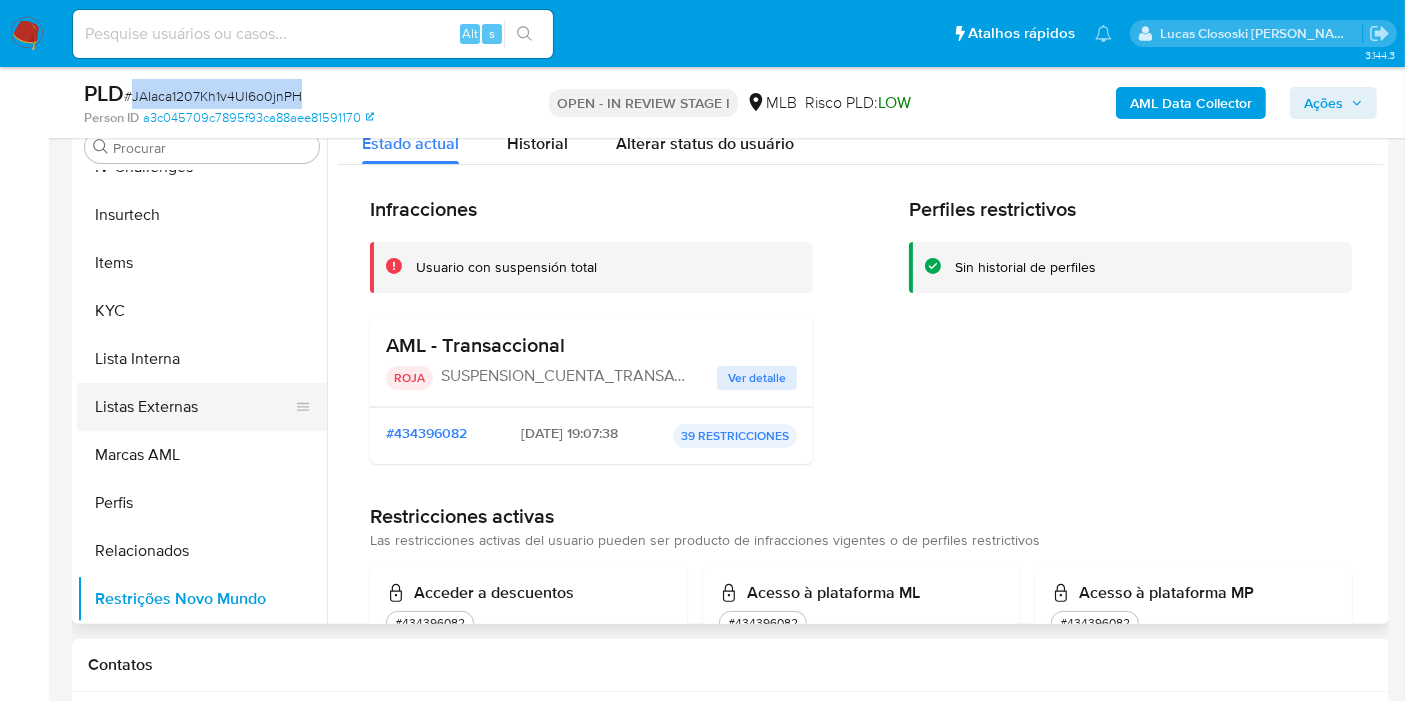 scroll, scrollTop: 622, scrollLeft: 0, axis: vertical 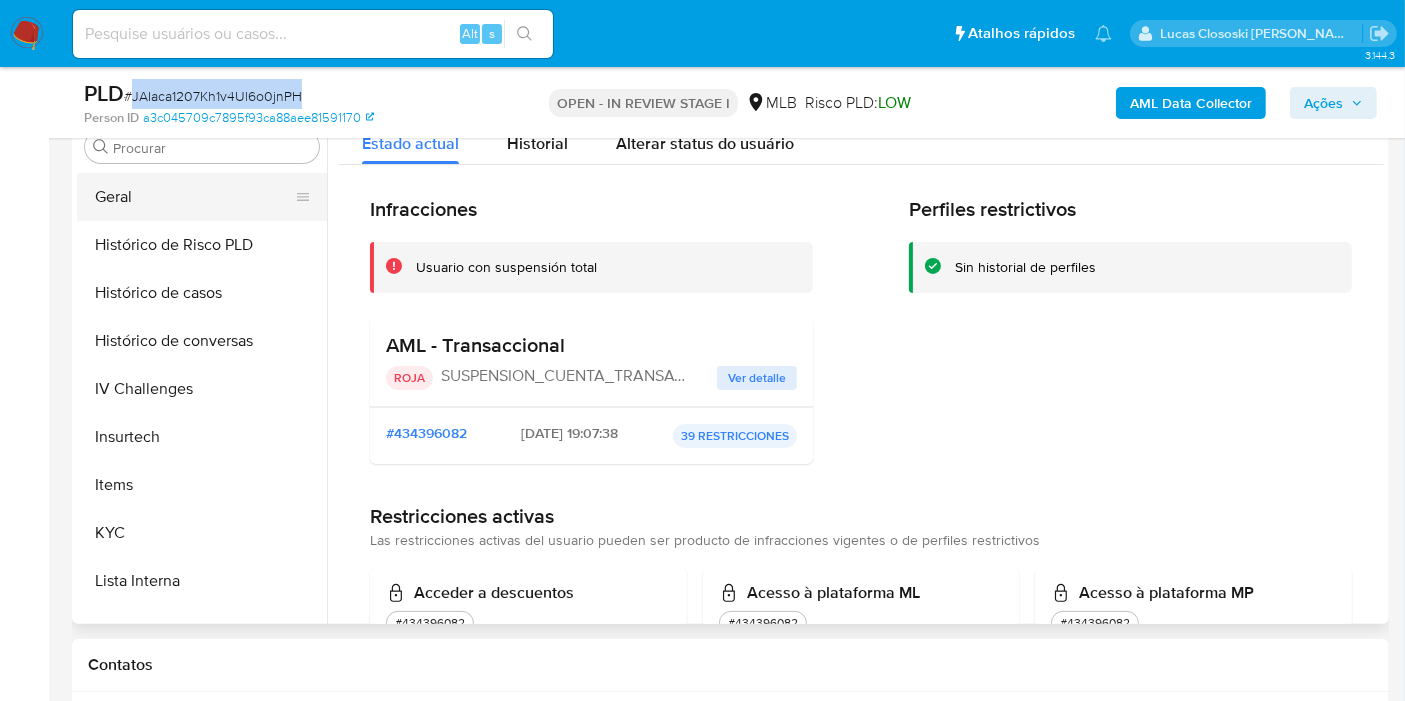 click on "Geral" at bounding box center [194, 197] 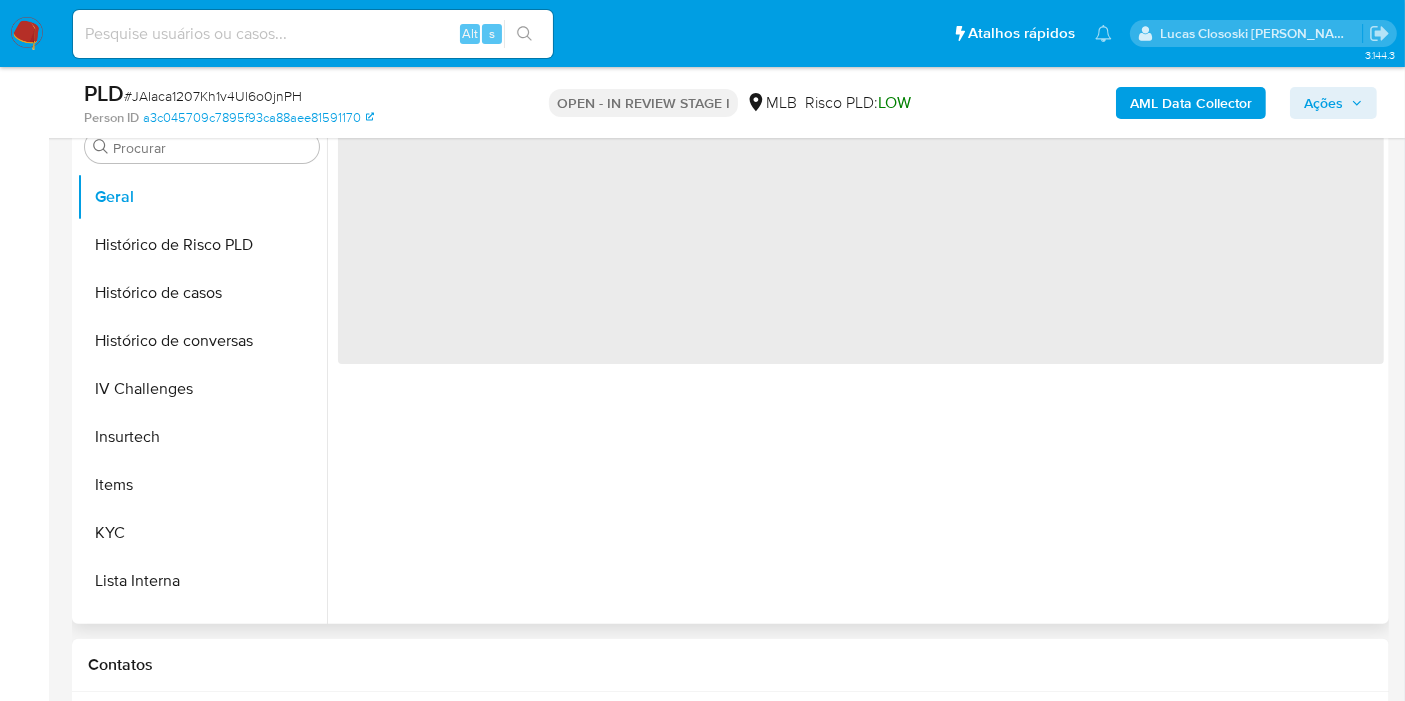 click on "‌" at bounding box center [861, 239] 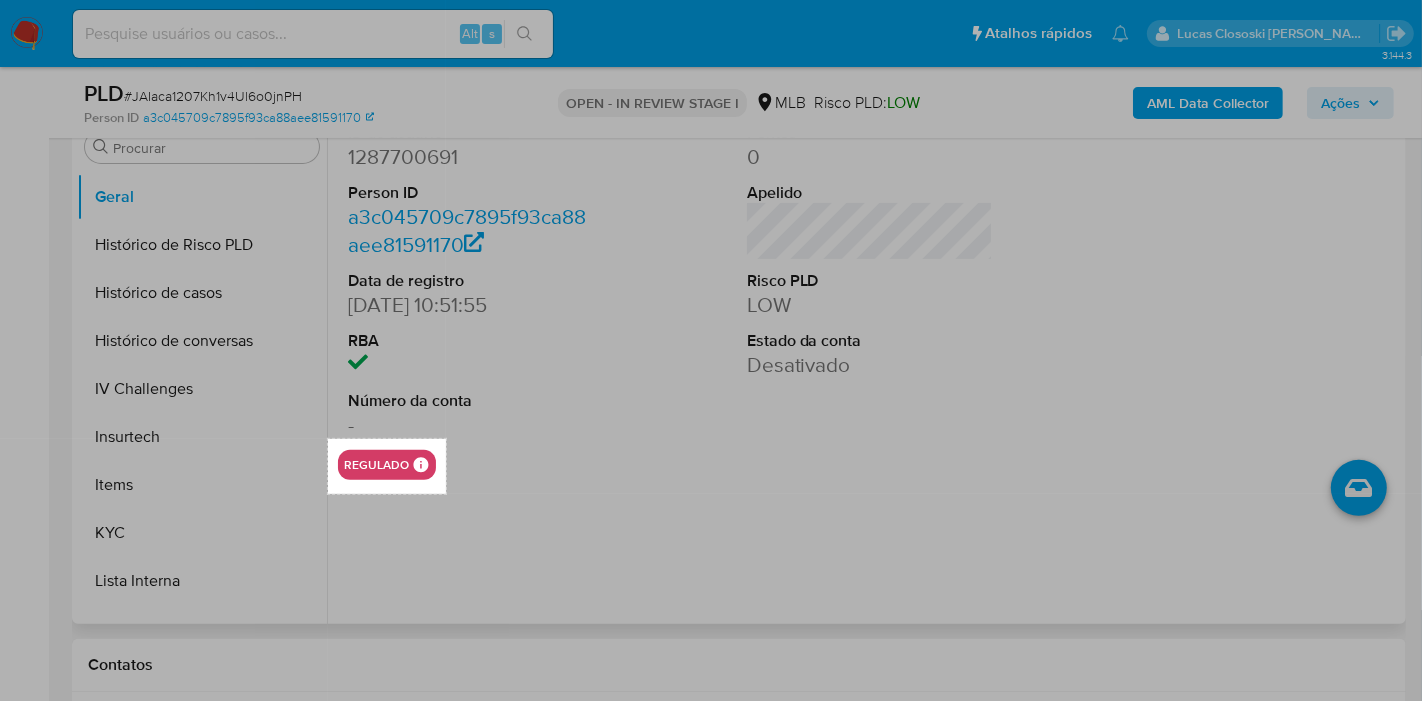 drag, startPoint x: 328, startPoint y: 438, endPoint x: 509, endPoint y: 465, distance: 183.00273 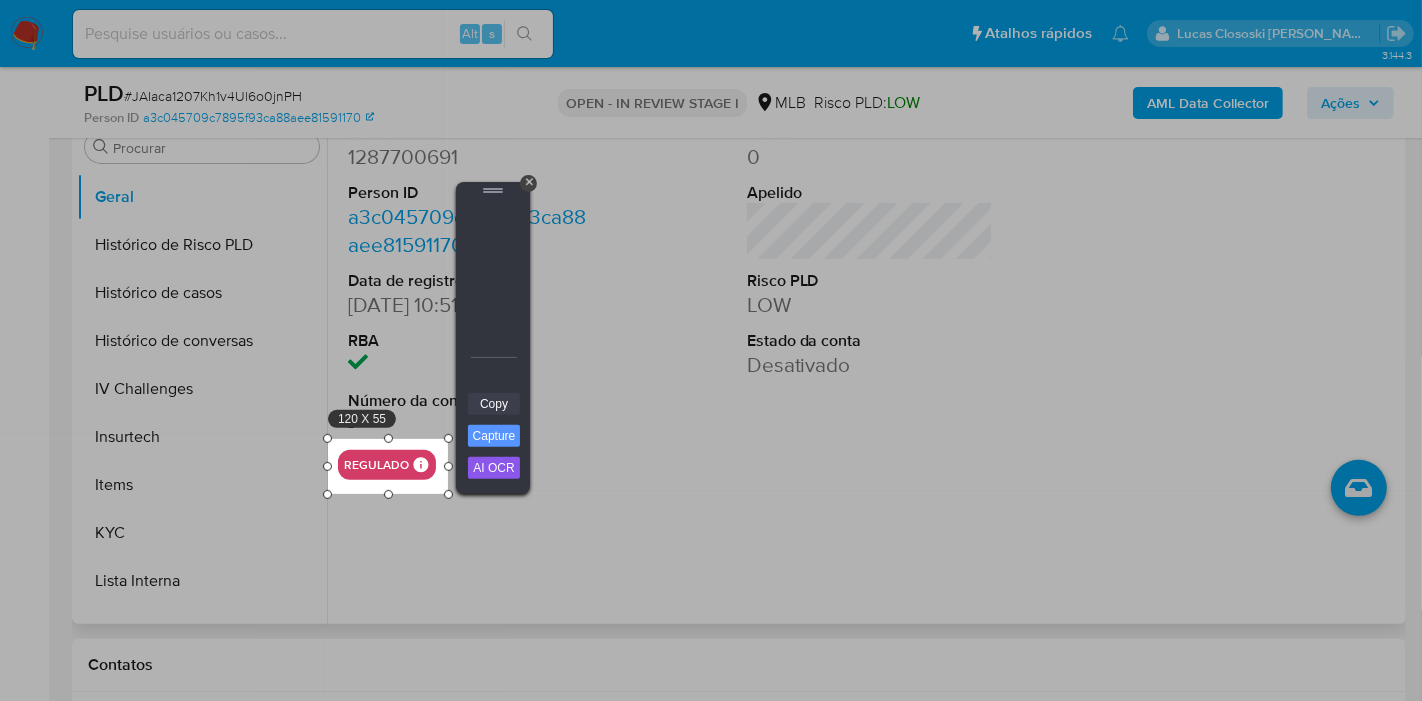 click on "Copy" at bounding box center (494, 404) 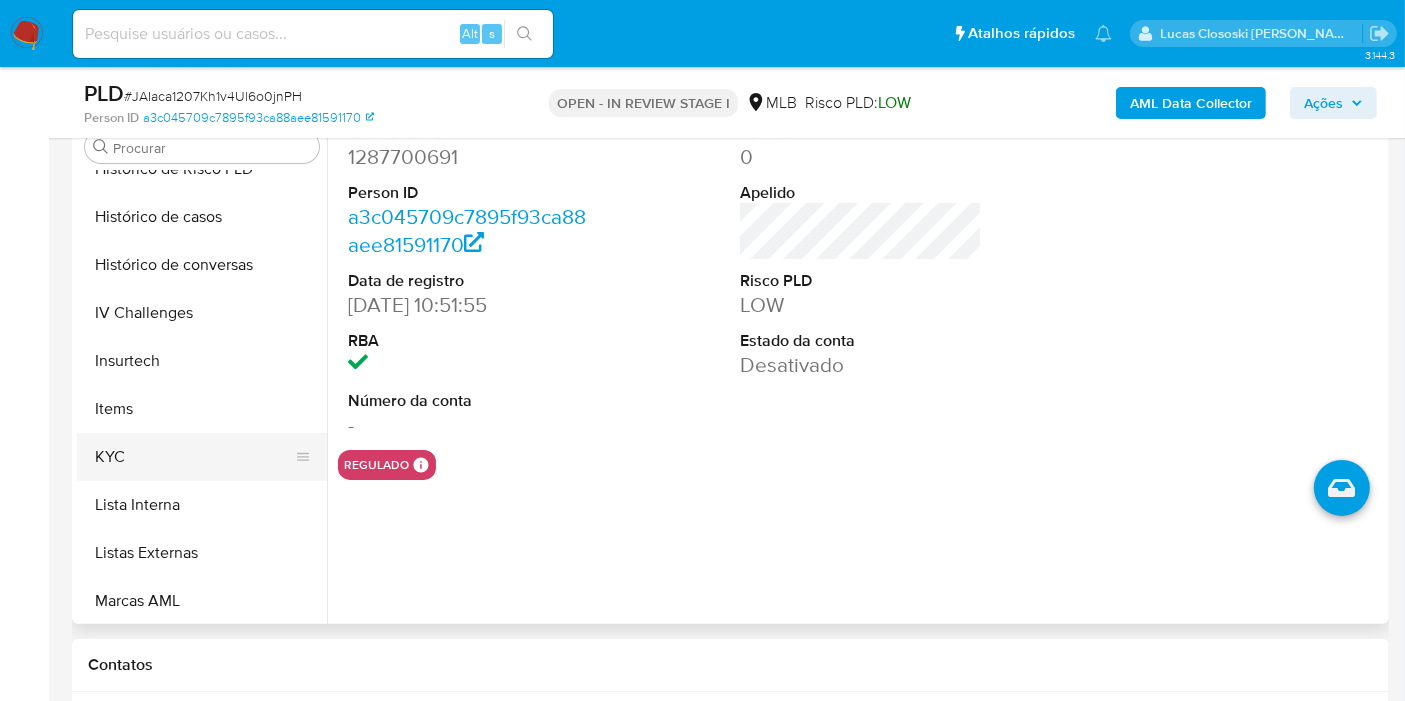 scroll, scrollTop: 733, scrollLeft: 0, axis: vertical 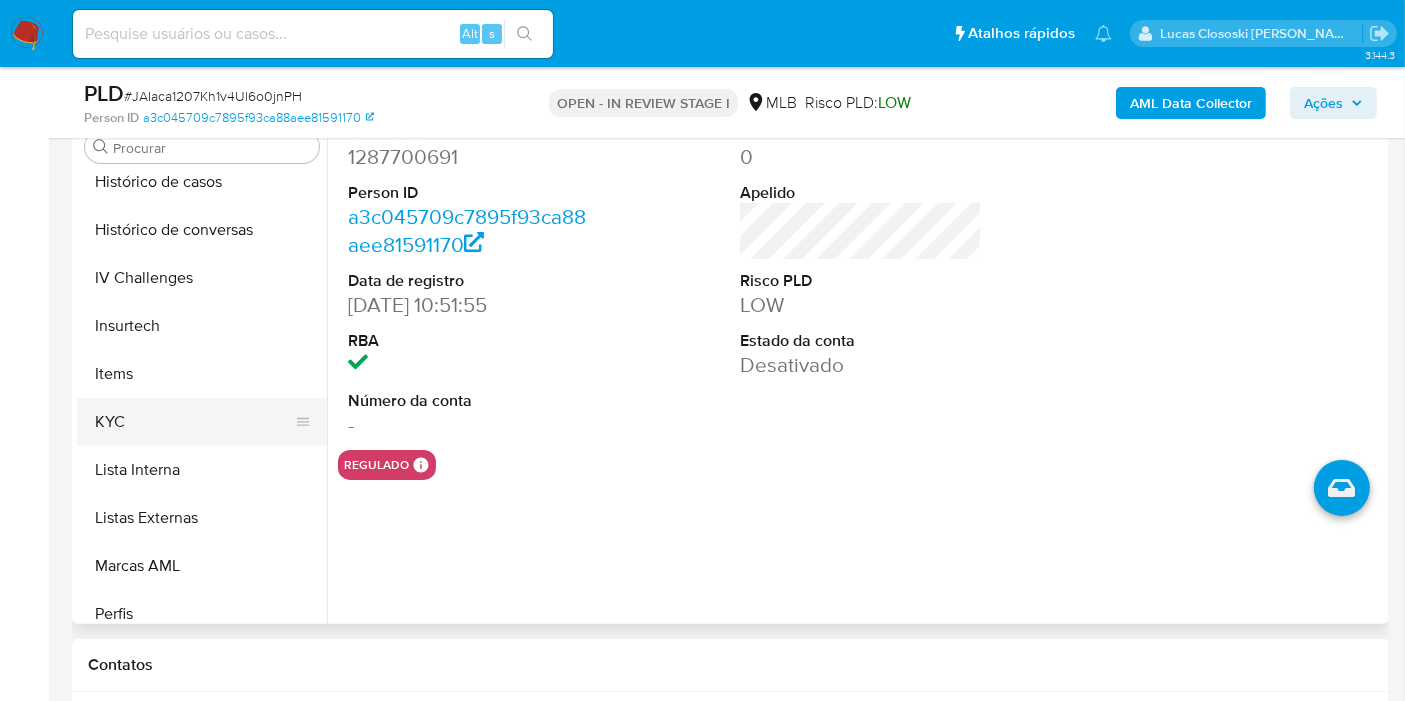 click on "KYC" at bounding box center [194, 422] 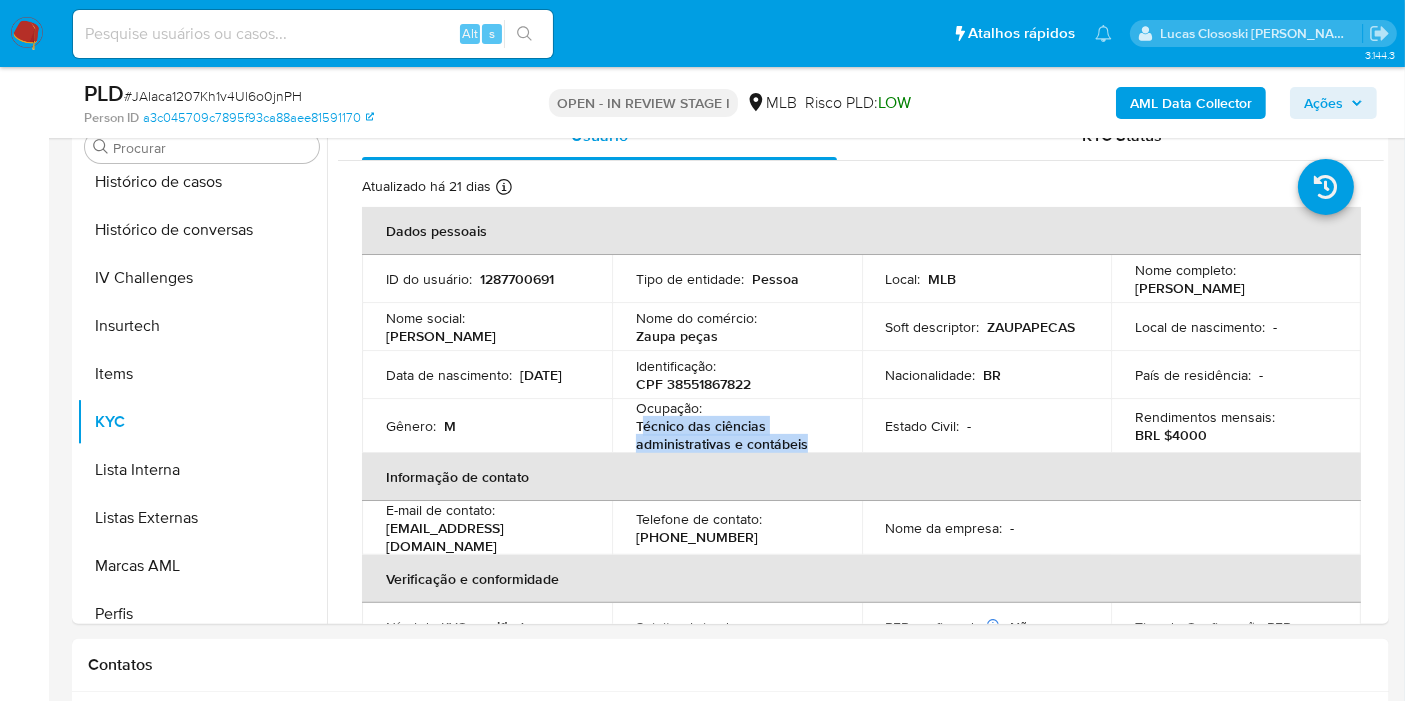 drag, startPoint x: 811, startPoint y: 443, endPoint x: 640, endPoint y: 421, distance: 172.4094 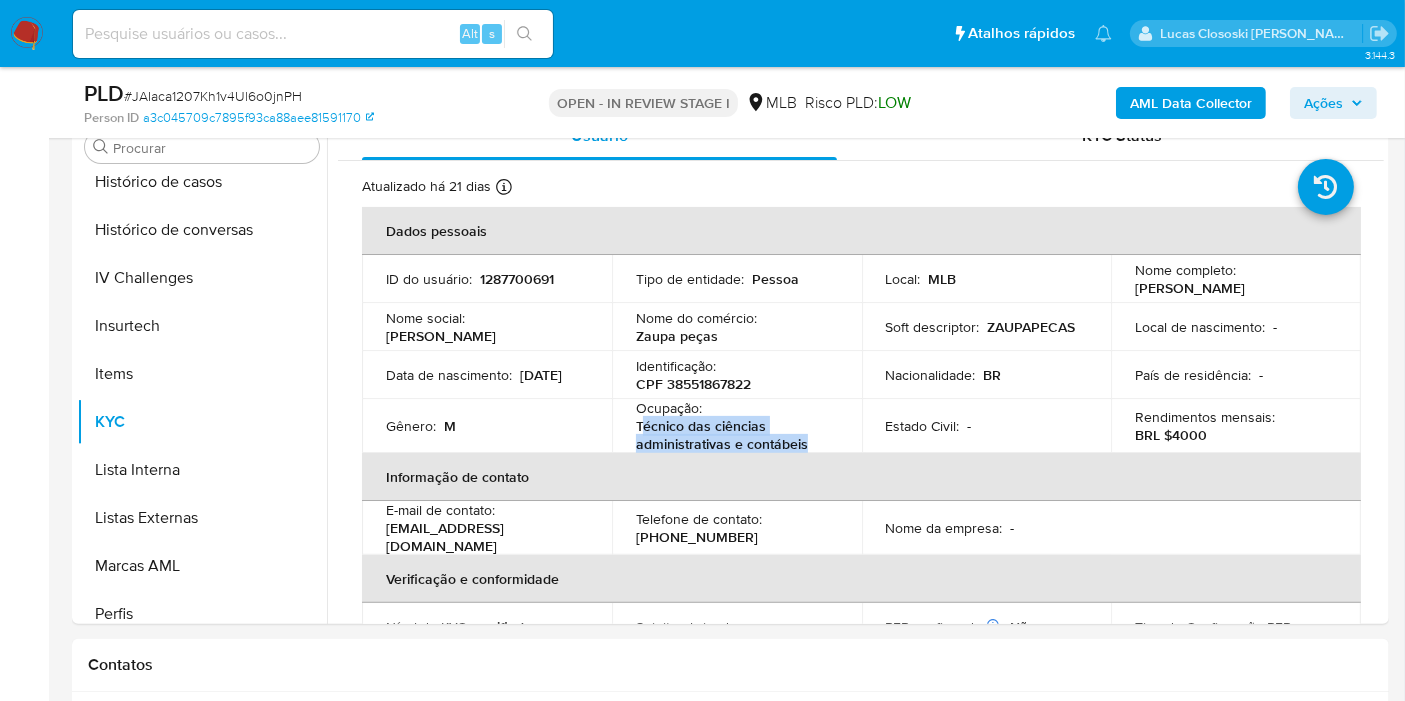 click on "Ações" at bounding box center (1323, 103) 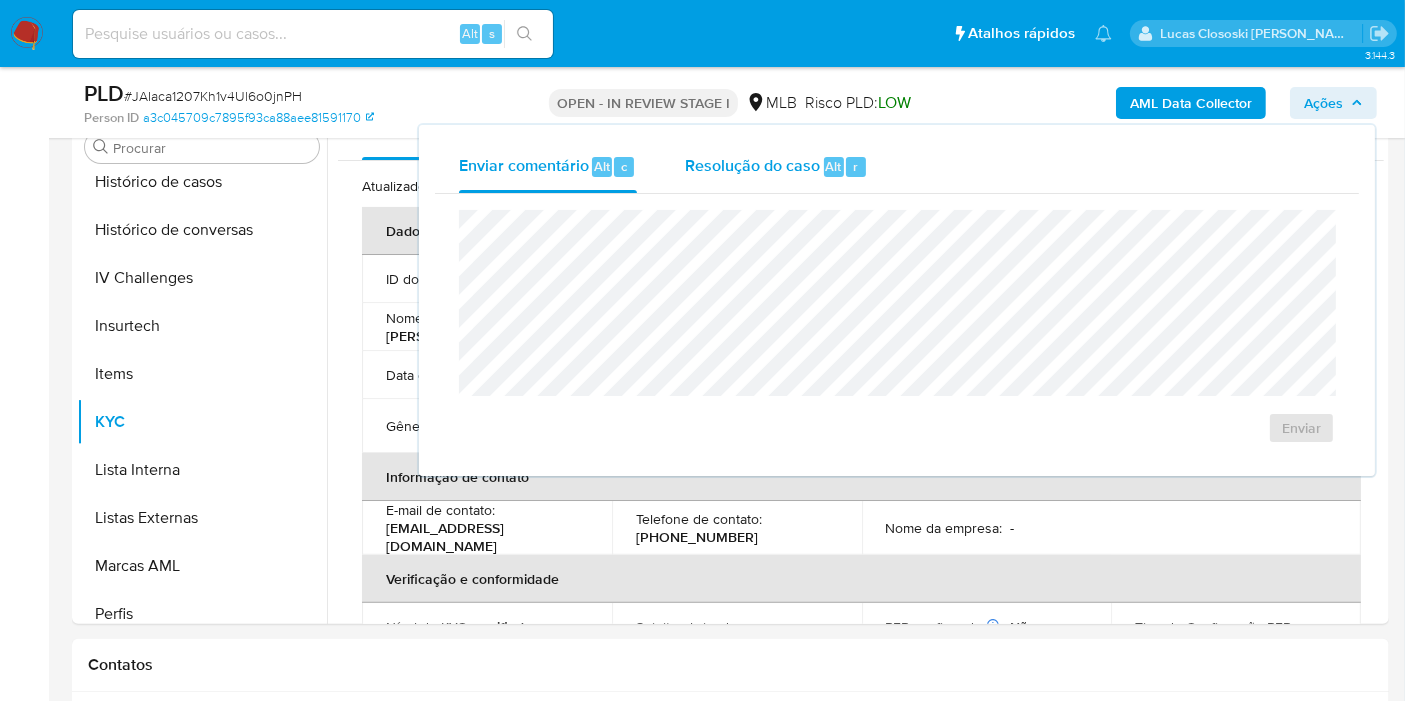 click on "Resolução do caso" at bounding box center [752, 165] 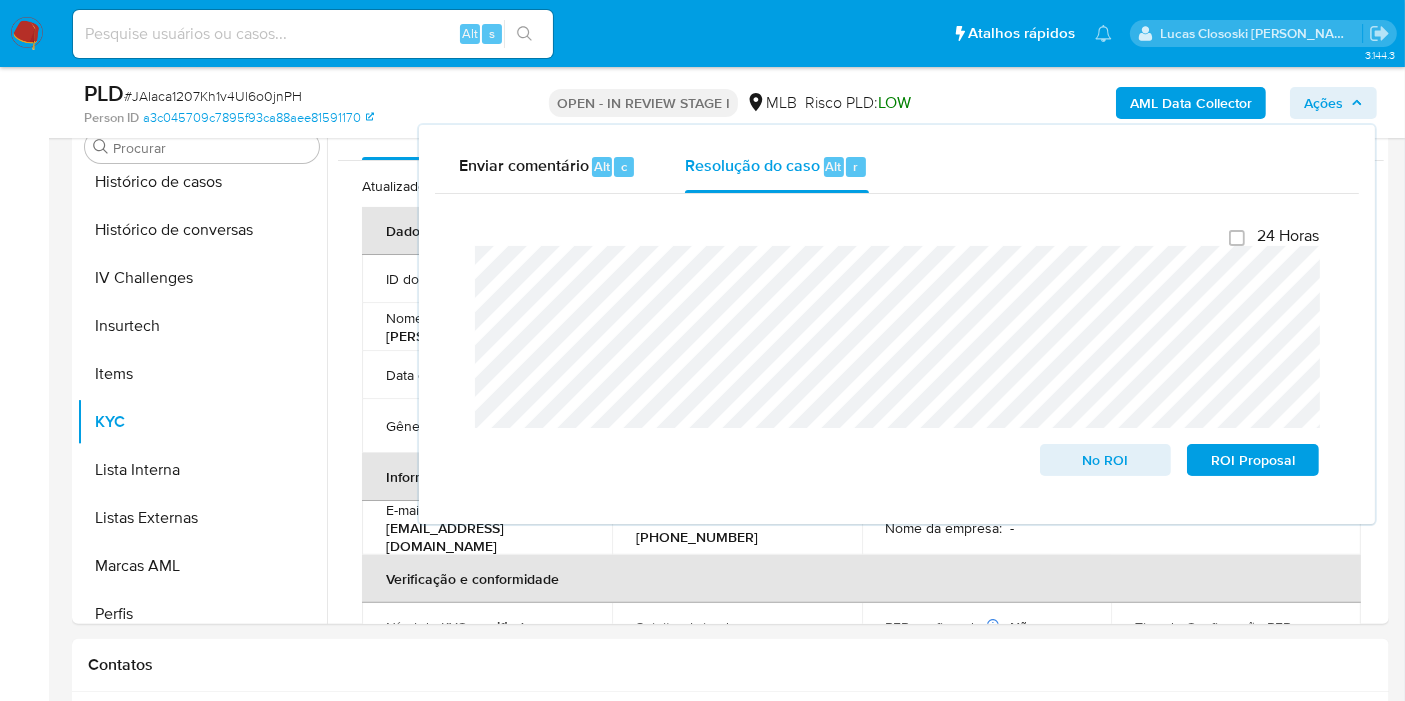 click on "Ações" at bounding box center [1323, 103] 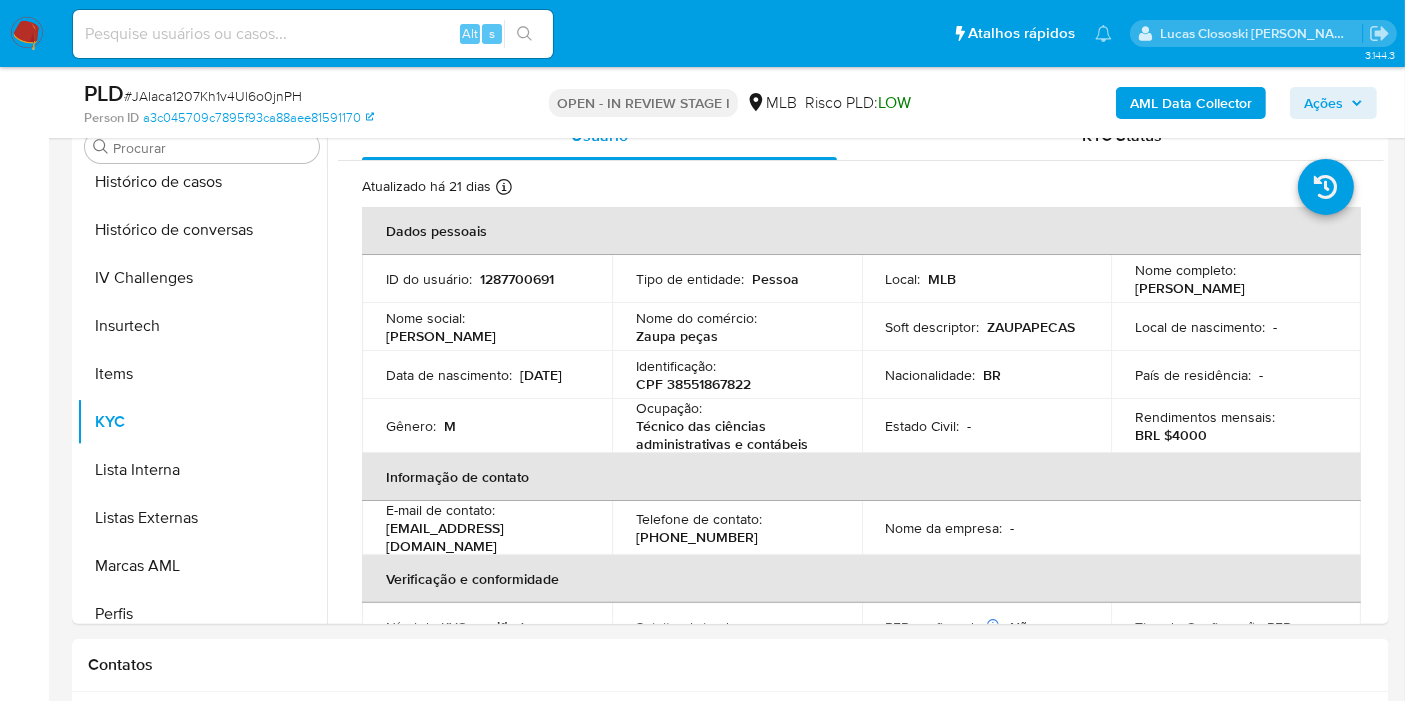 click on "Ações" at bounding box center [1323, 103] 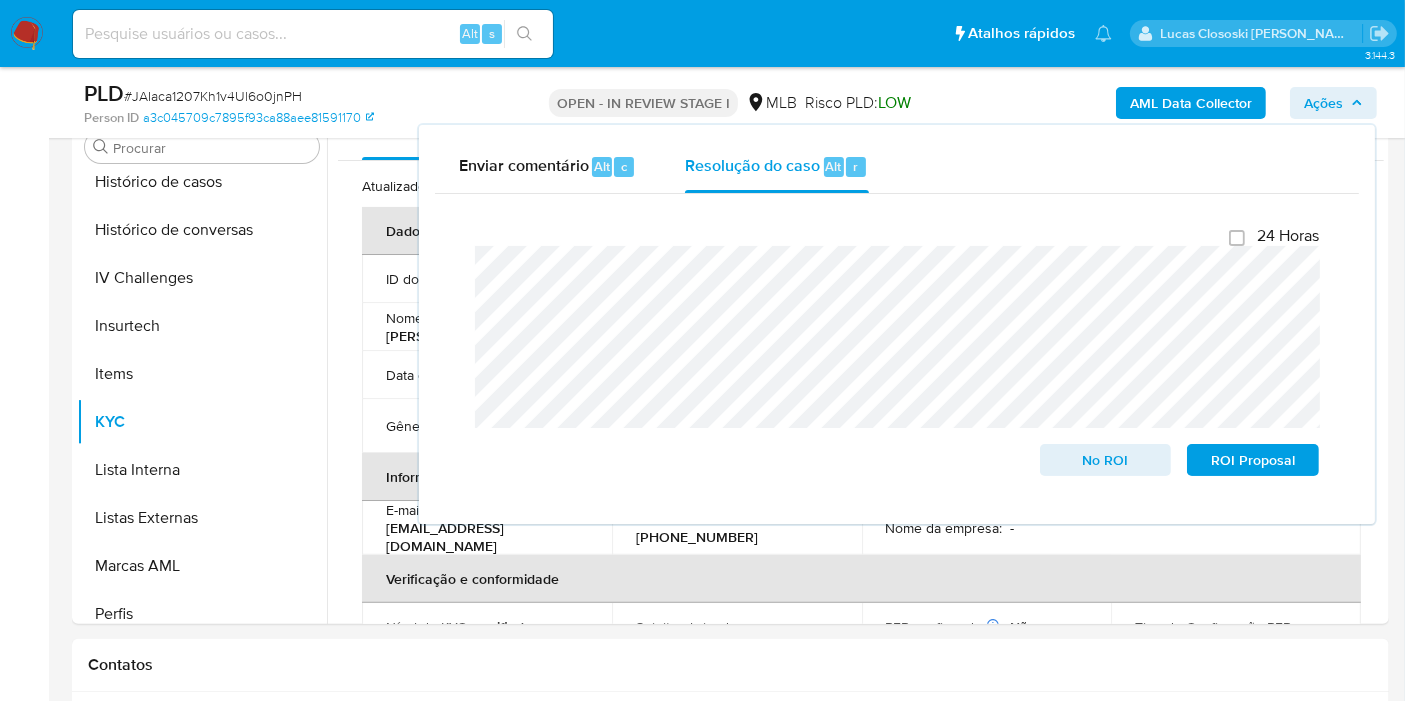 click on "Ações" at bounding box center [1323, 103] 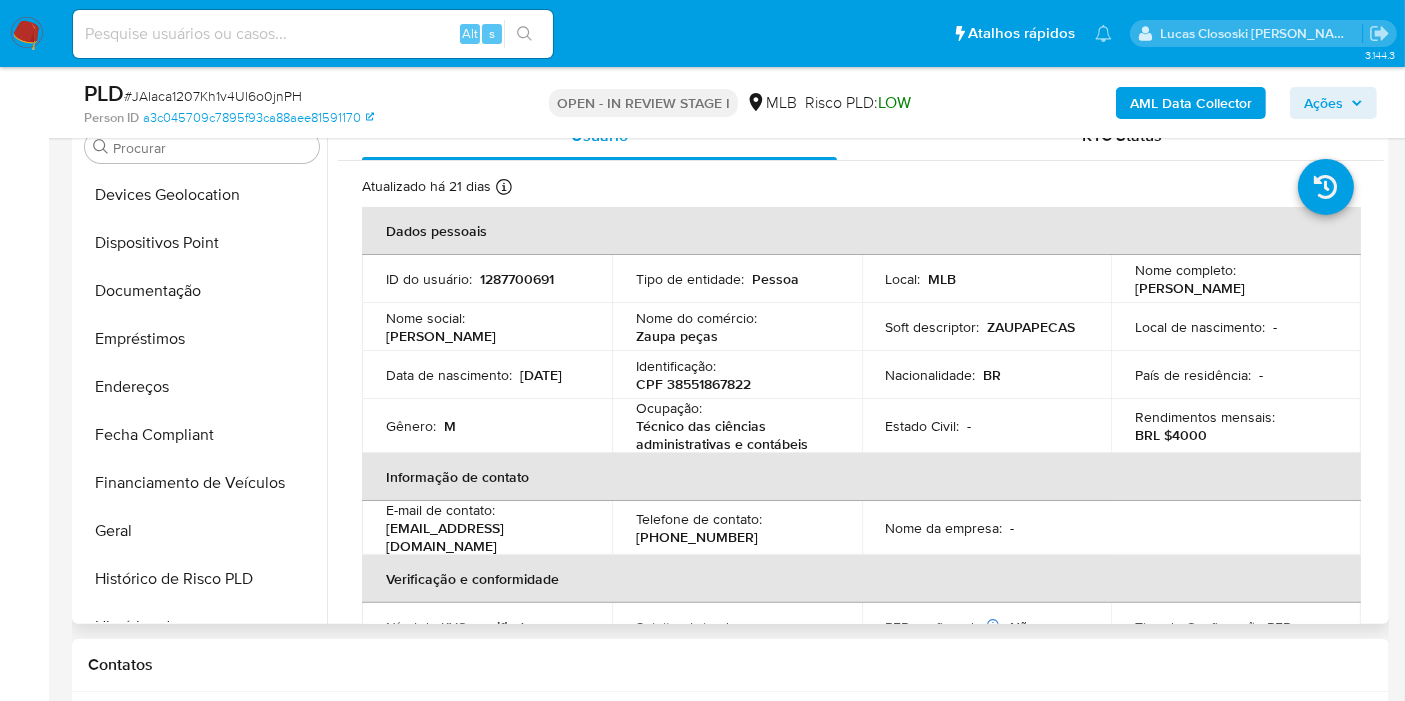 scroll, scrollTop: 0, scrollLeft: 0, axis: both 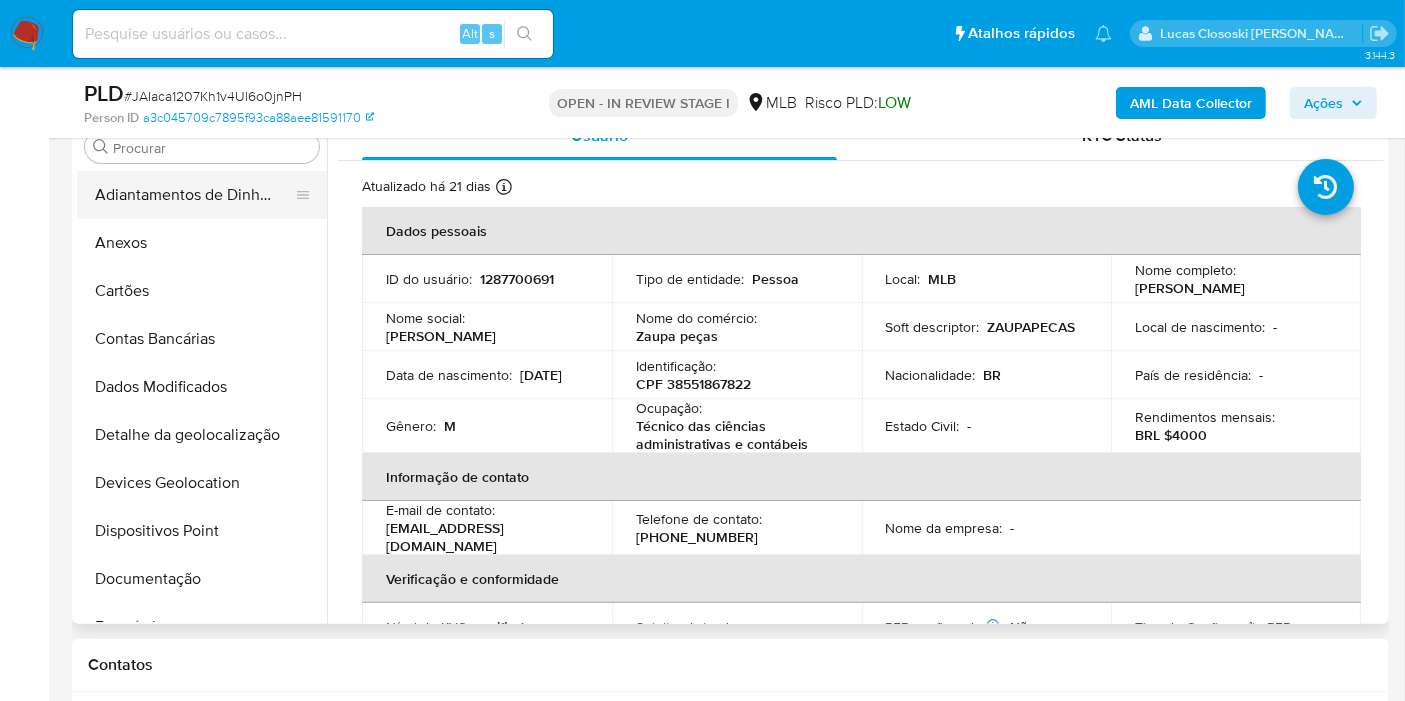click on "Adiantamentos de Dinheiro" at bounding box center [194, 195] 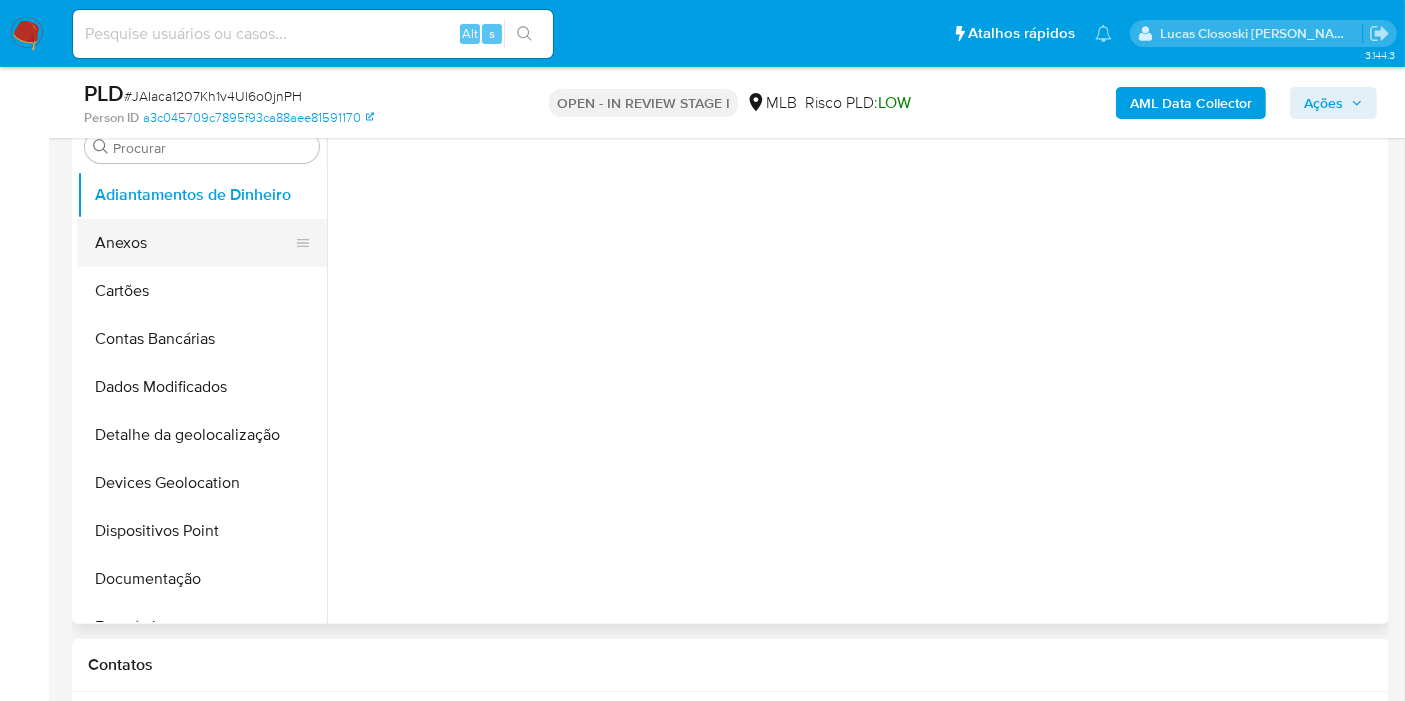 click on "Anexos" at bounding box center [194, 243] 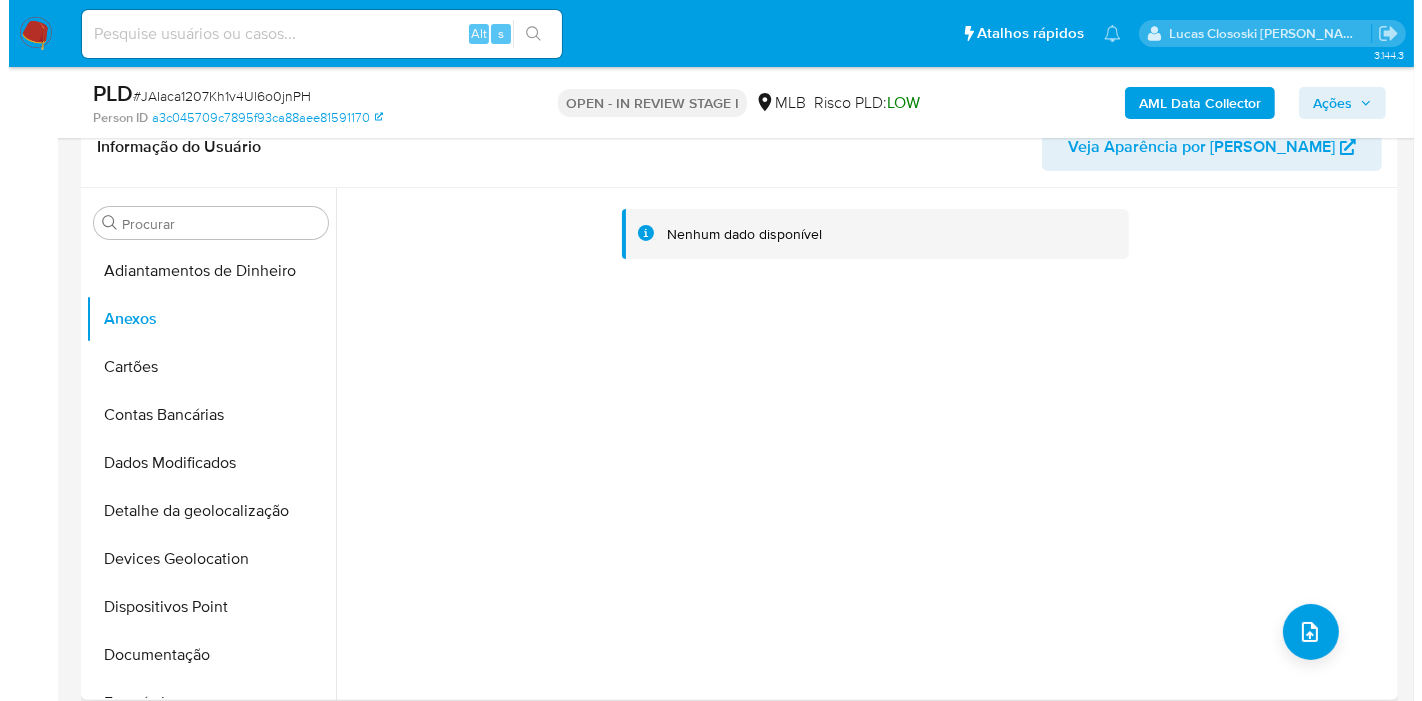 scroll, scrollTop: 296, scrollLeft: 0, axis: vertical 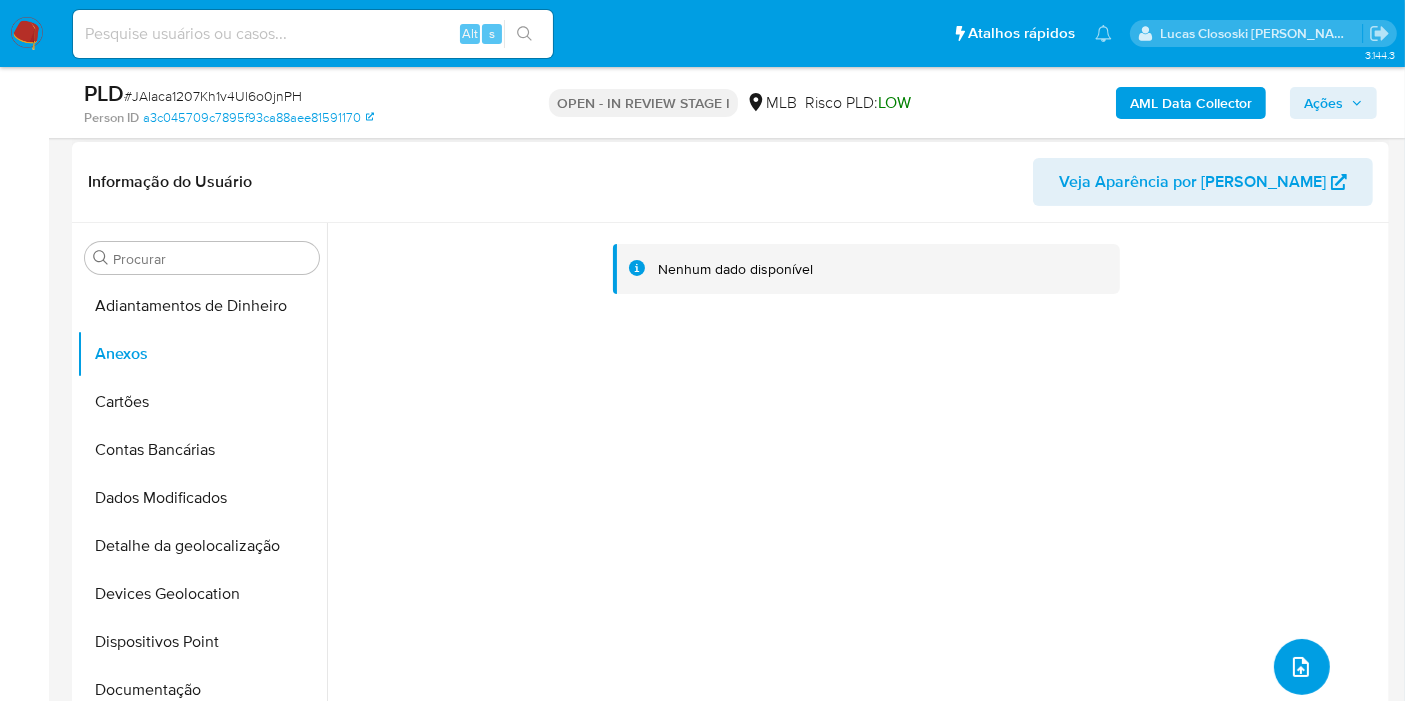 click at bounding box center (1301, 667) 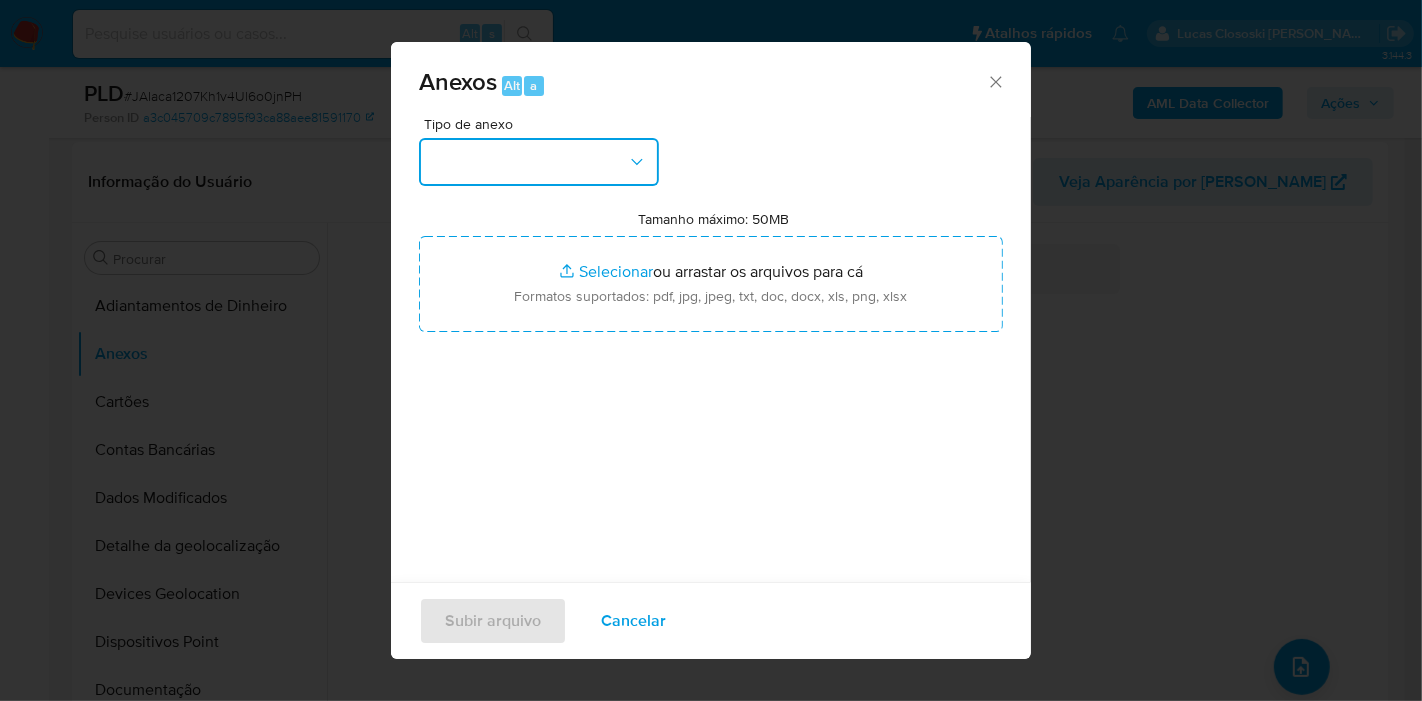 drag, startPoint x: 663, startPoint y: 155, endPoint x: 620, endPoint y: 170, distance: 45.54119 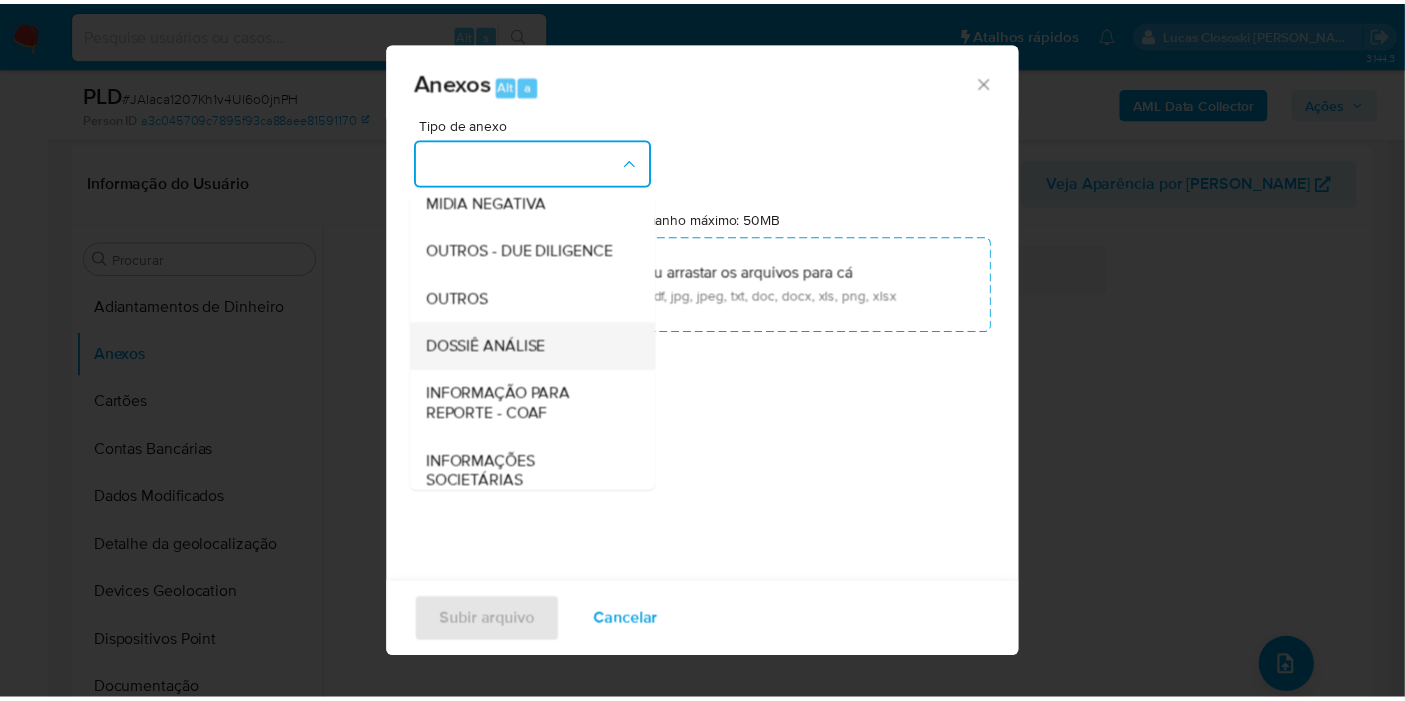 scroll, scrollTop: 307, scrollLeft: 0, axis: vertical 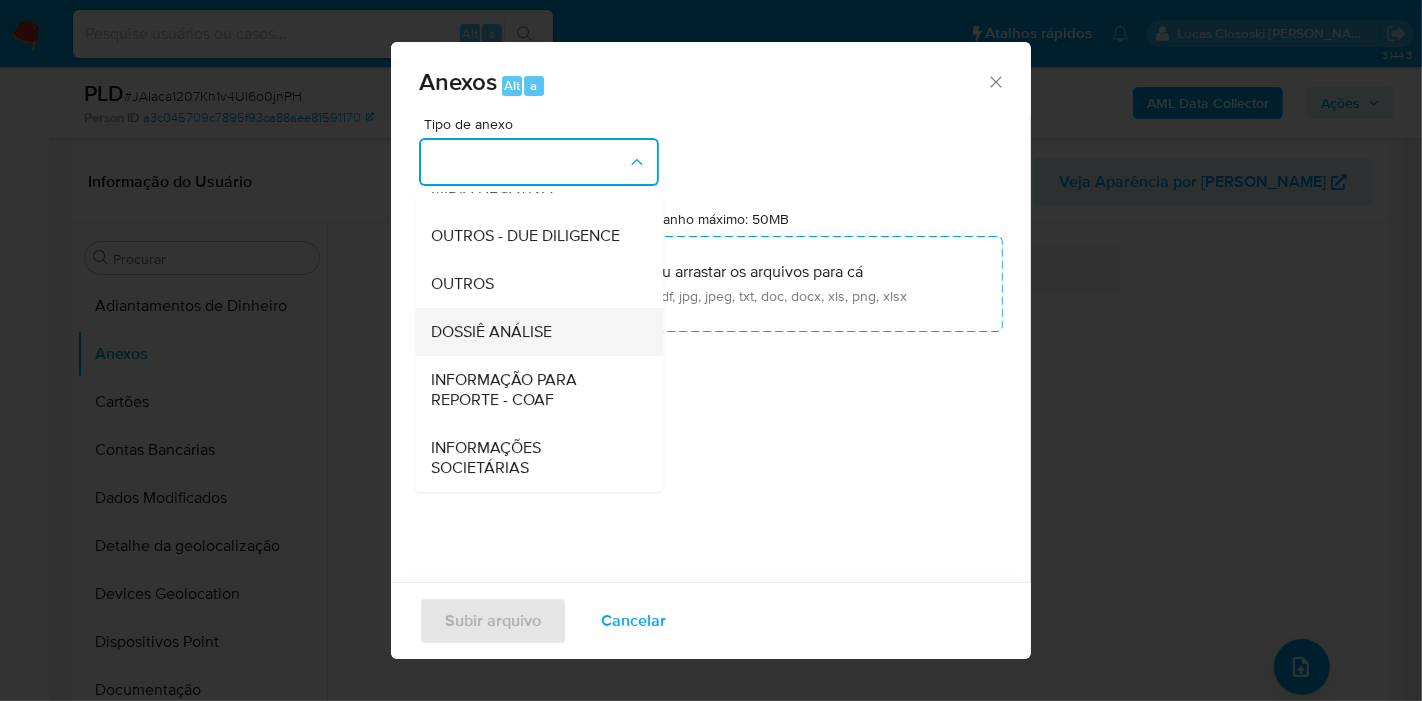click on "DOSSIÊ ANÁLISE" at bounding box center [533, 332] 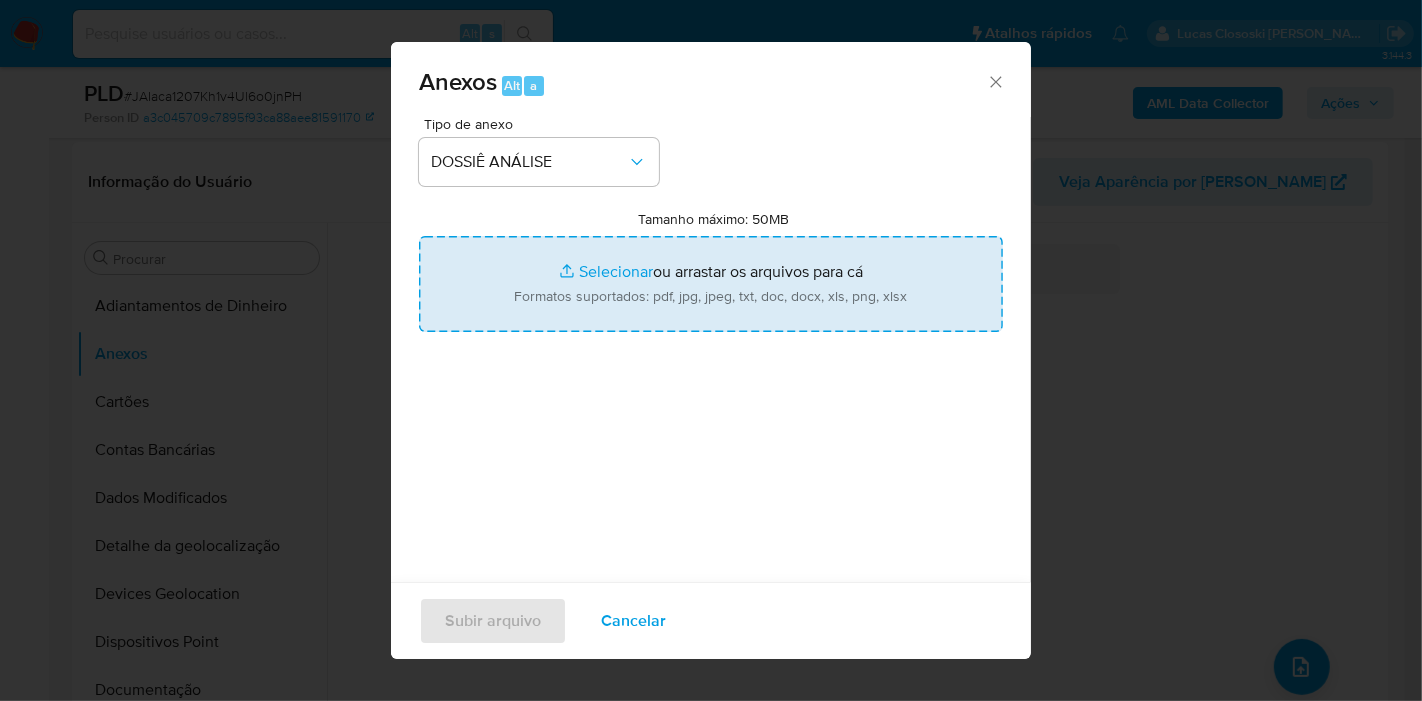 click on "Tamanho máximo: 50MB Selecionar arquivos" at bounding box center (711, 284) 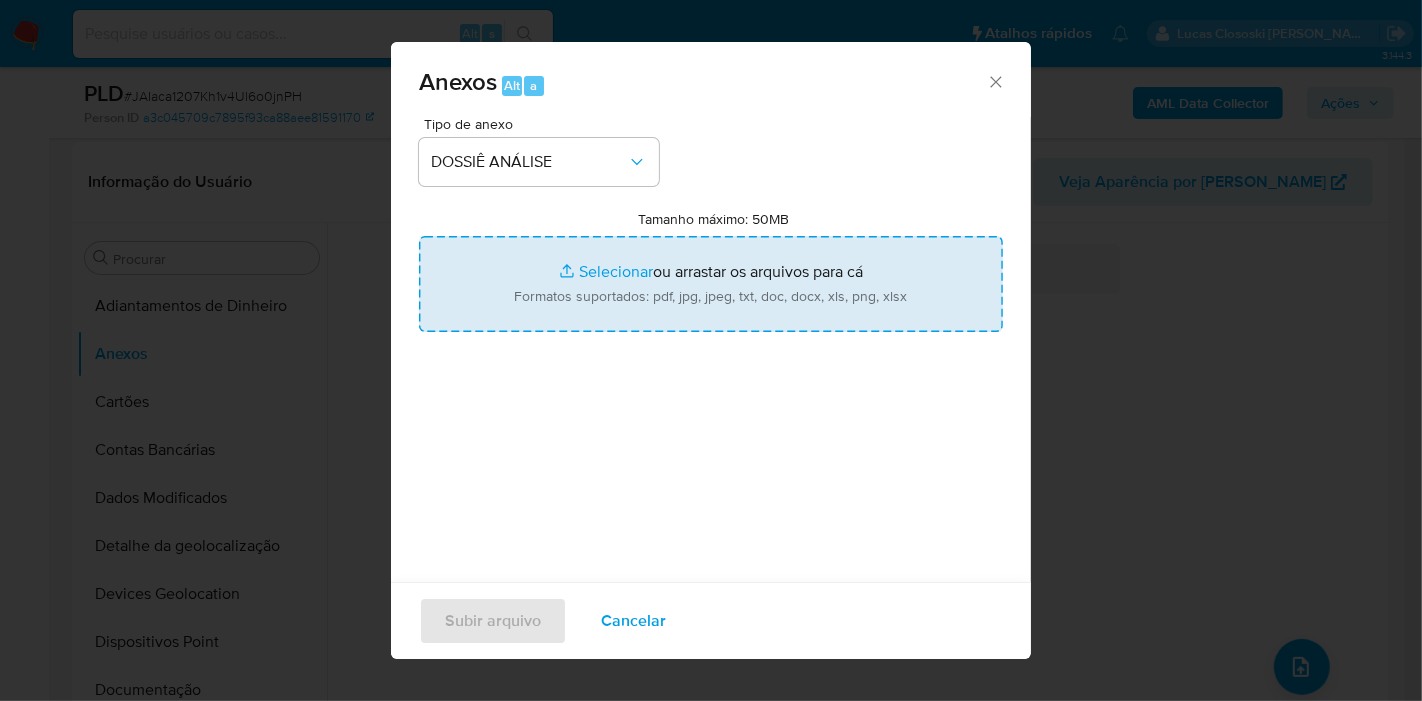 type on "C:\fakepath\Mulan 1287700691_2025_07_07_07_30_40.xlsx" 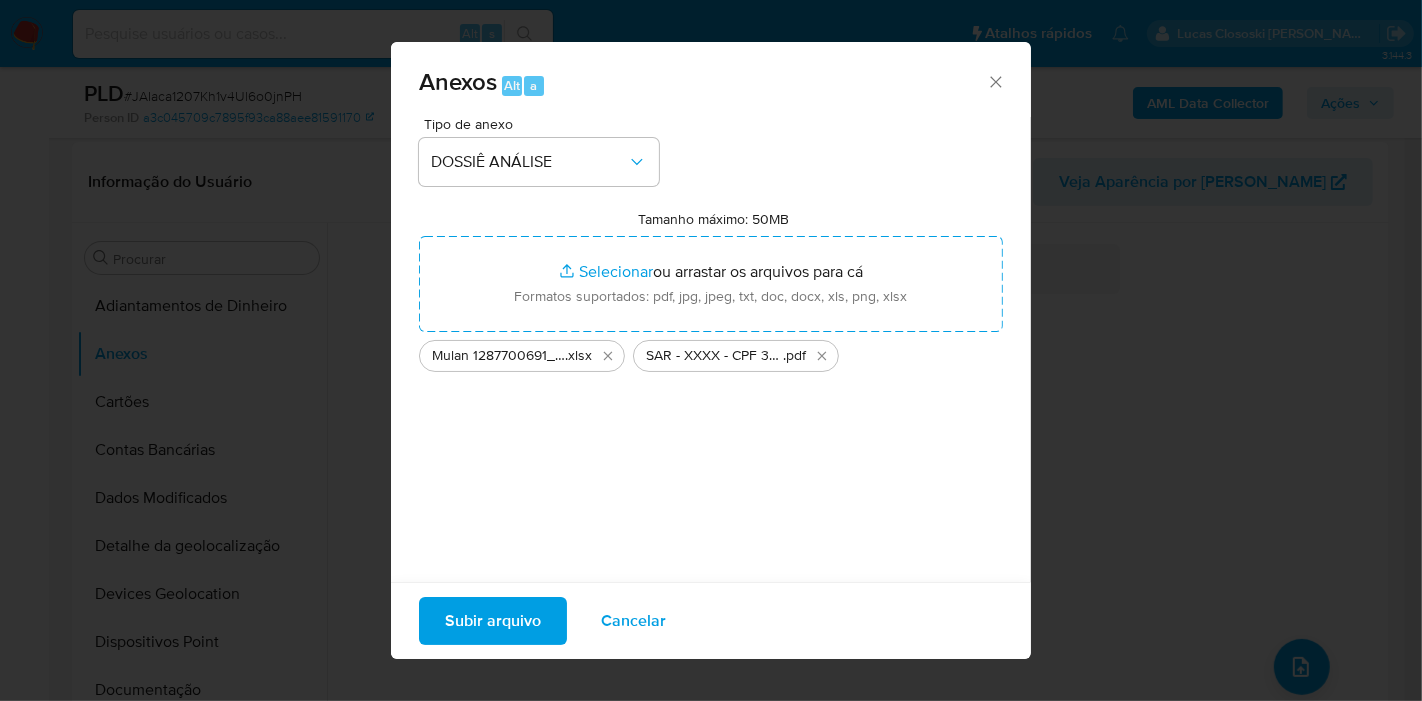 click on "Subir arquivo" at bounding box center (493, 621) 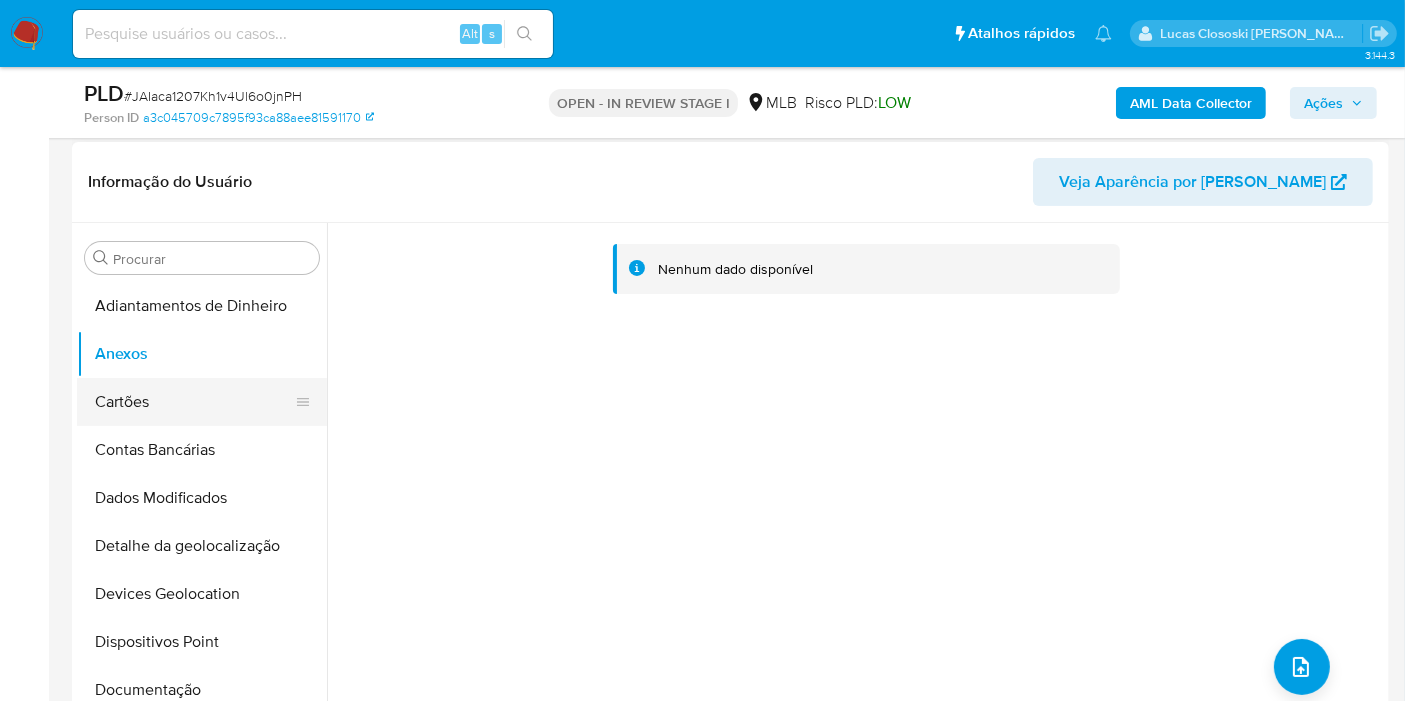 click on "Cartões" at bounding box center [194, 402] 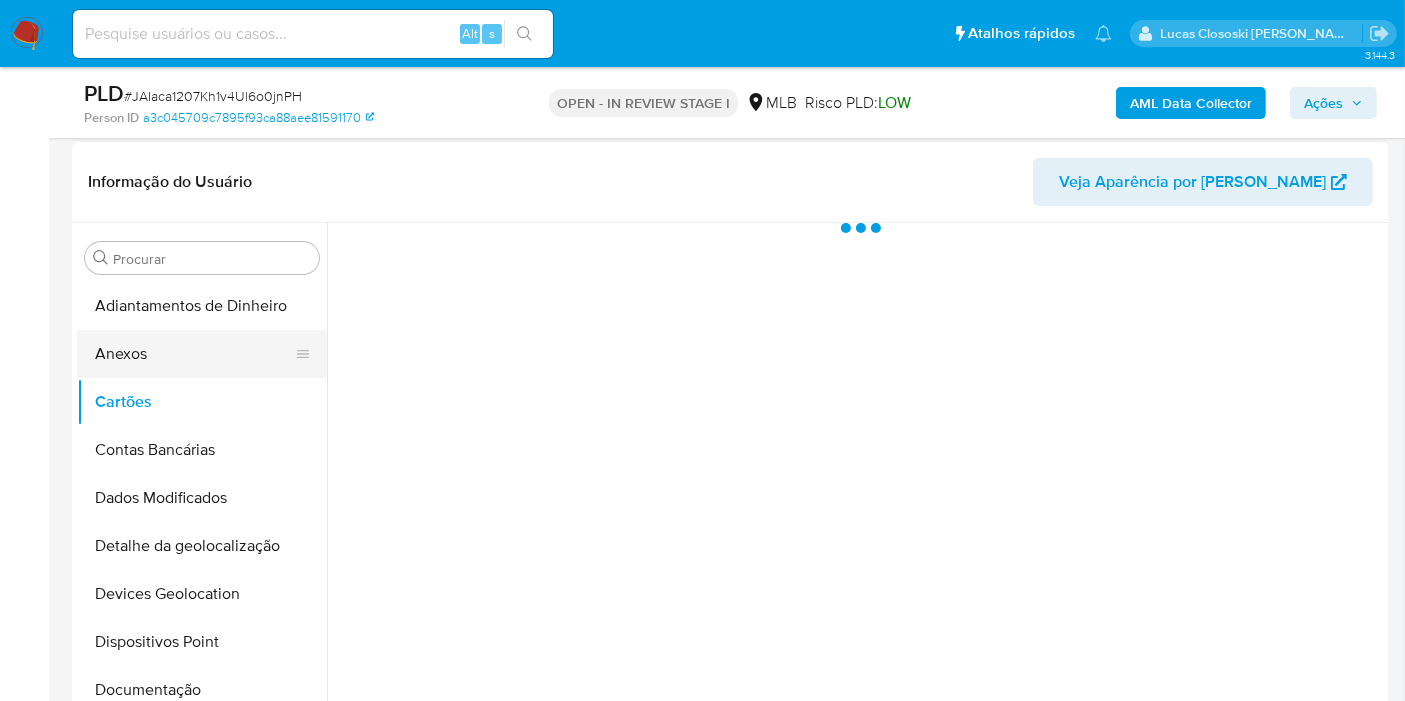 click on "Anexos" at bounding box center (194, 354) 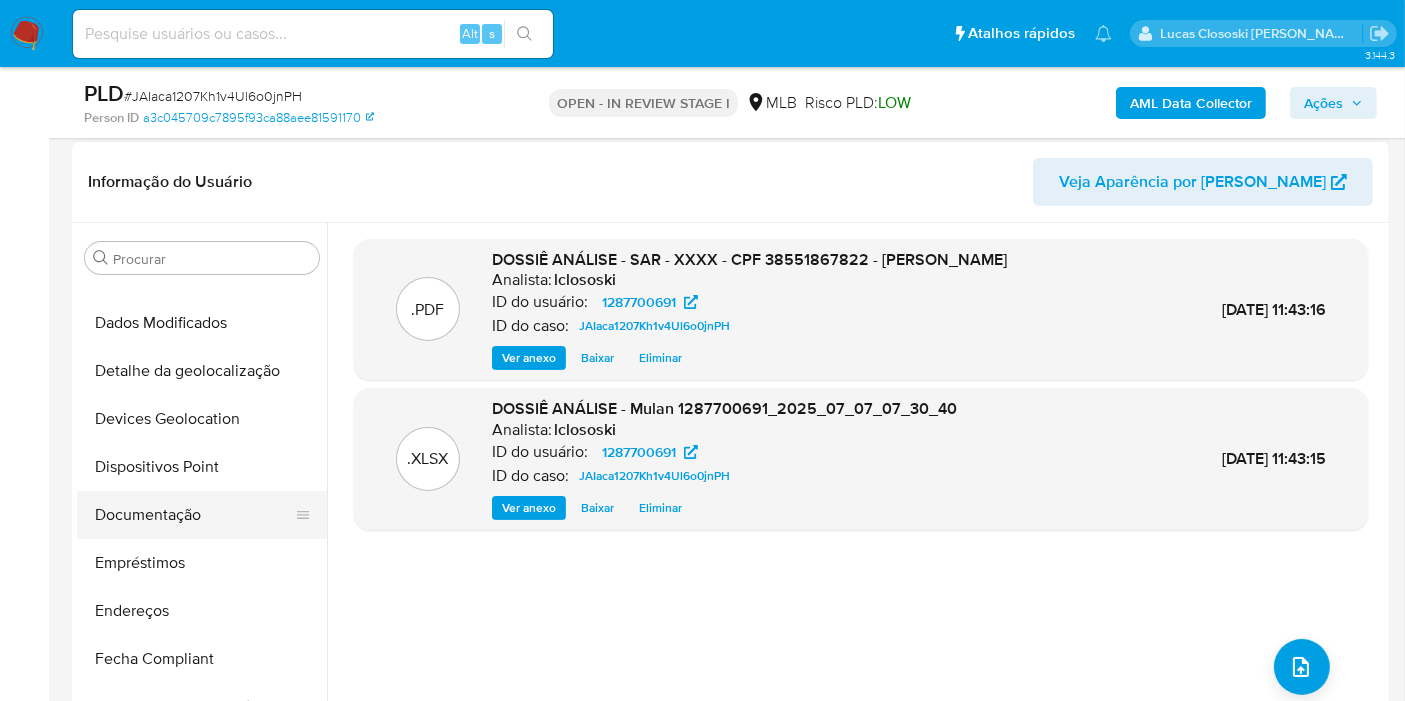 scroll, scrollTop: 333, scrollLeft: 0, axis: vertical 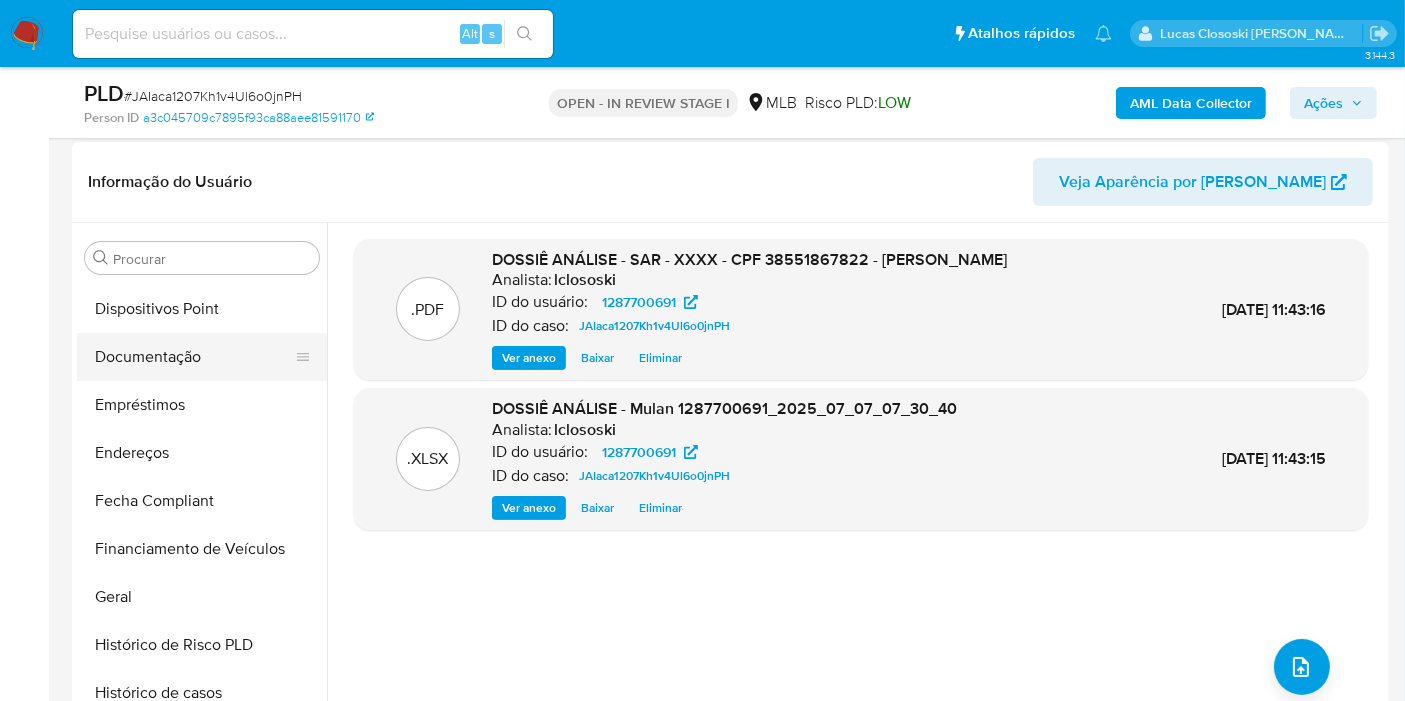 click on "Documentação" at bounding box center [194, 357] 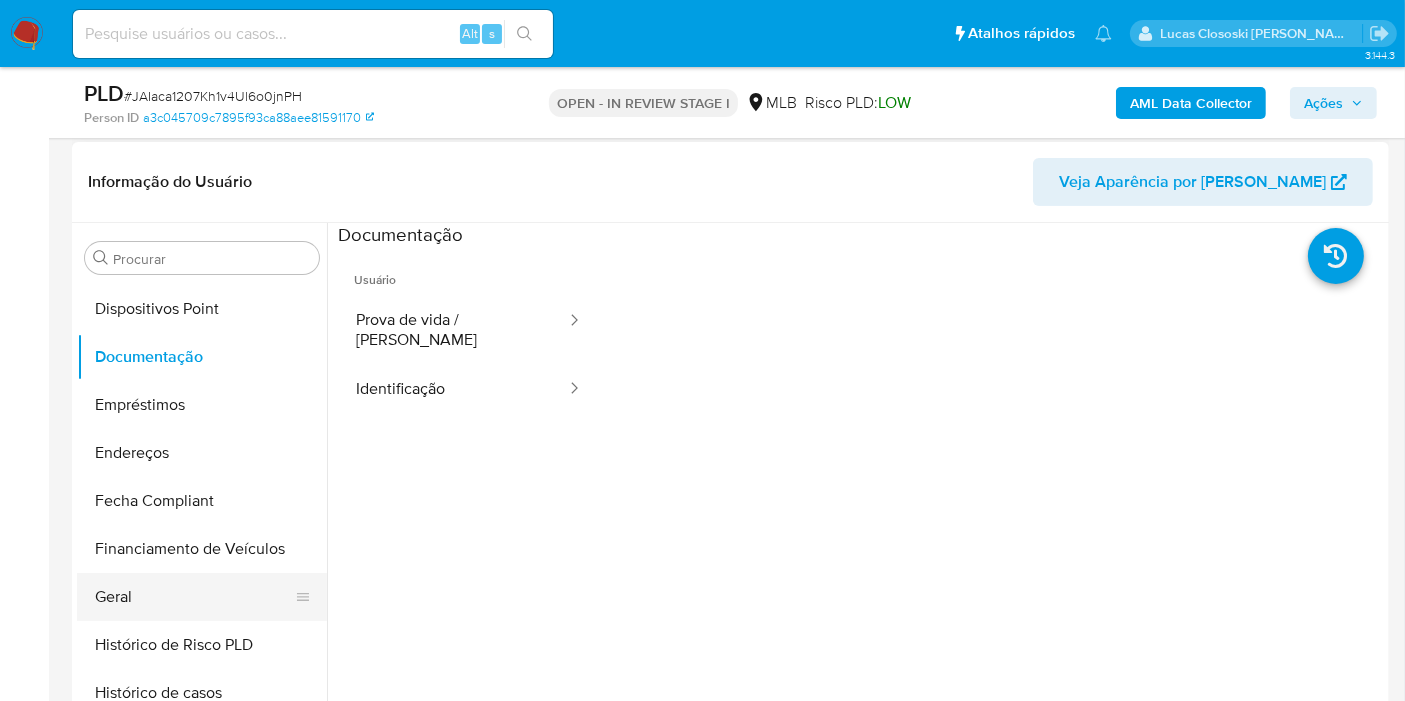 click on "Geral" at bounding box center (194, 597) 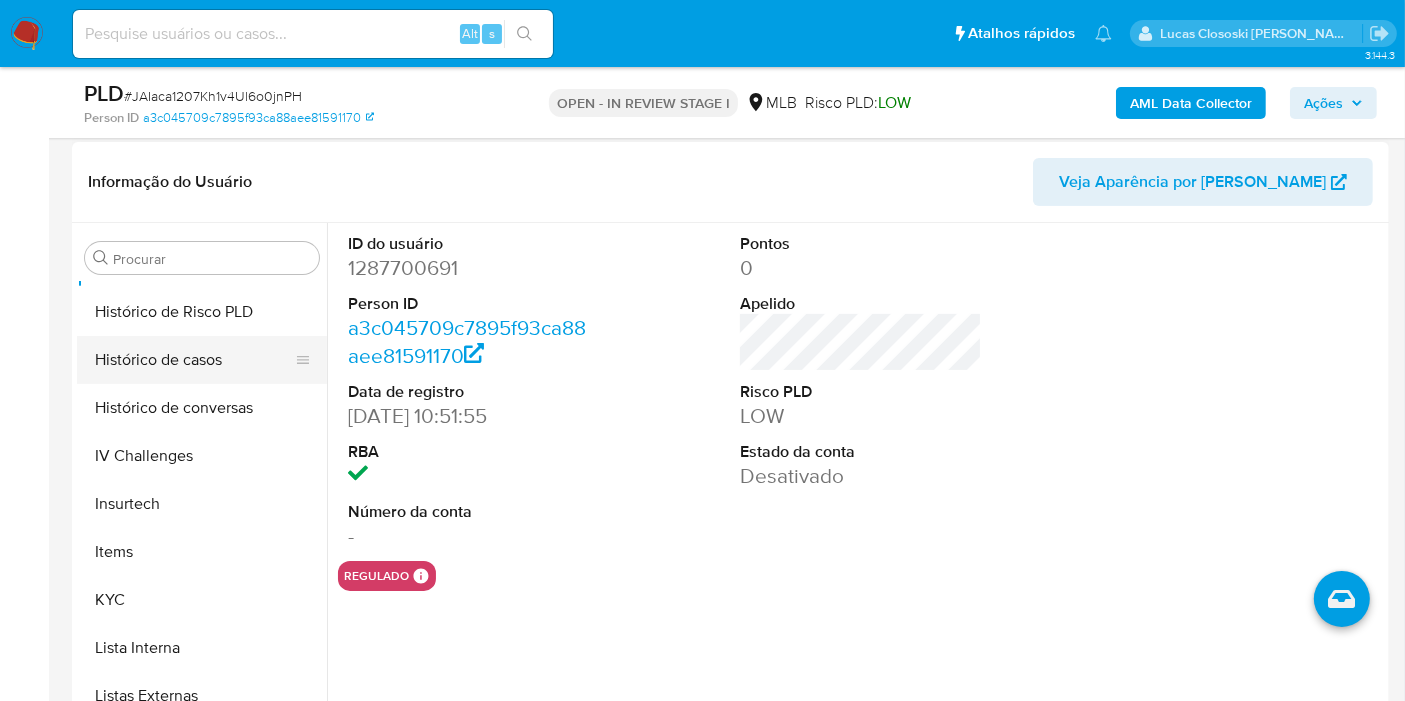 click on "Histórico de casos" at bounding box center [194, 360] 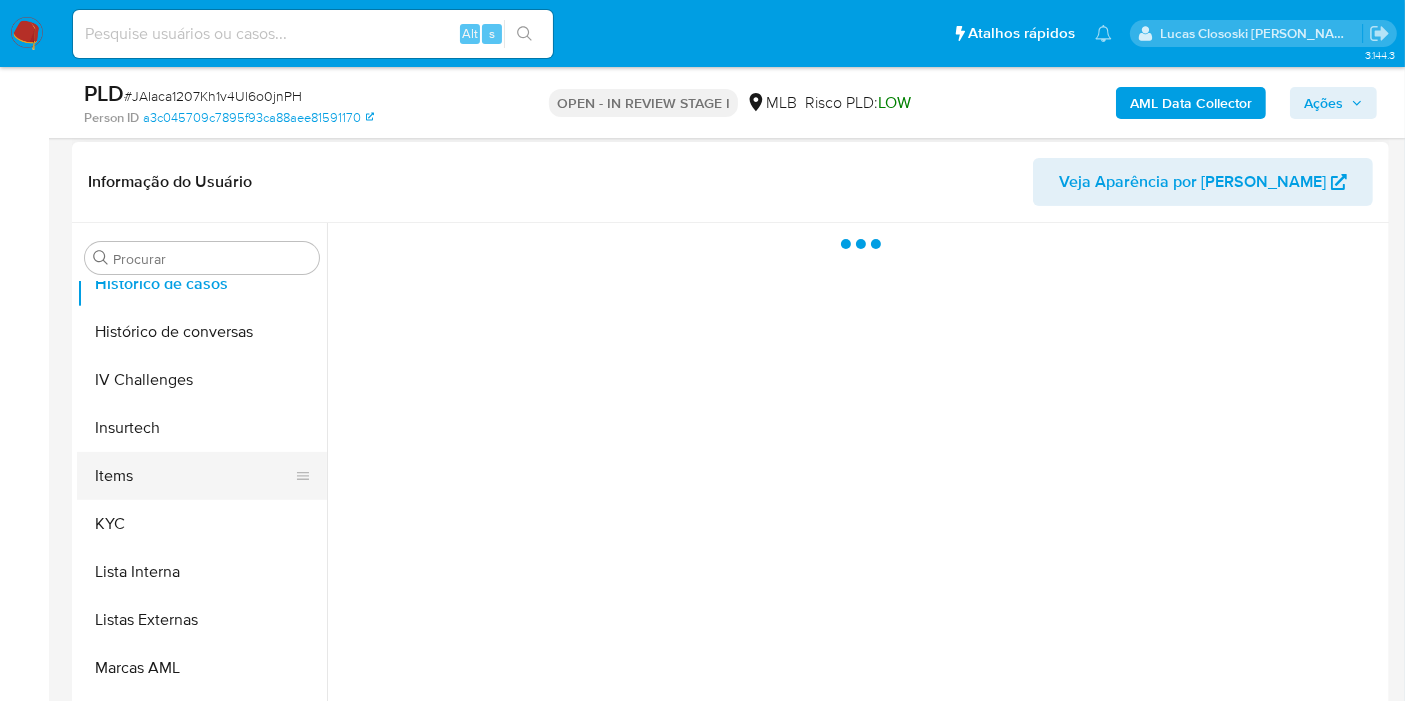 scroll, scrollTop: 777, scrollLeft: 0, axis: vertical 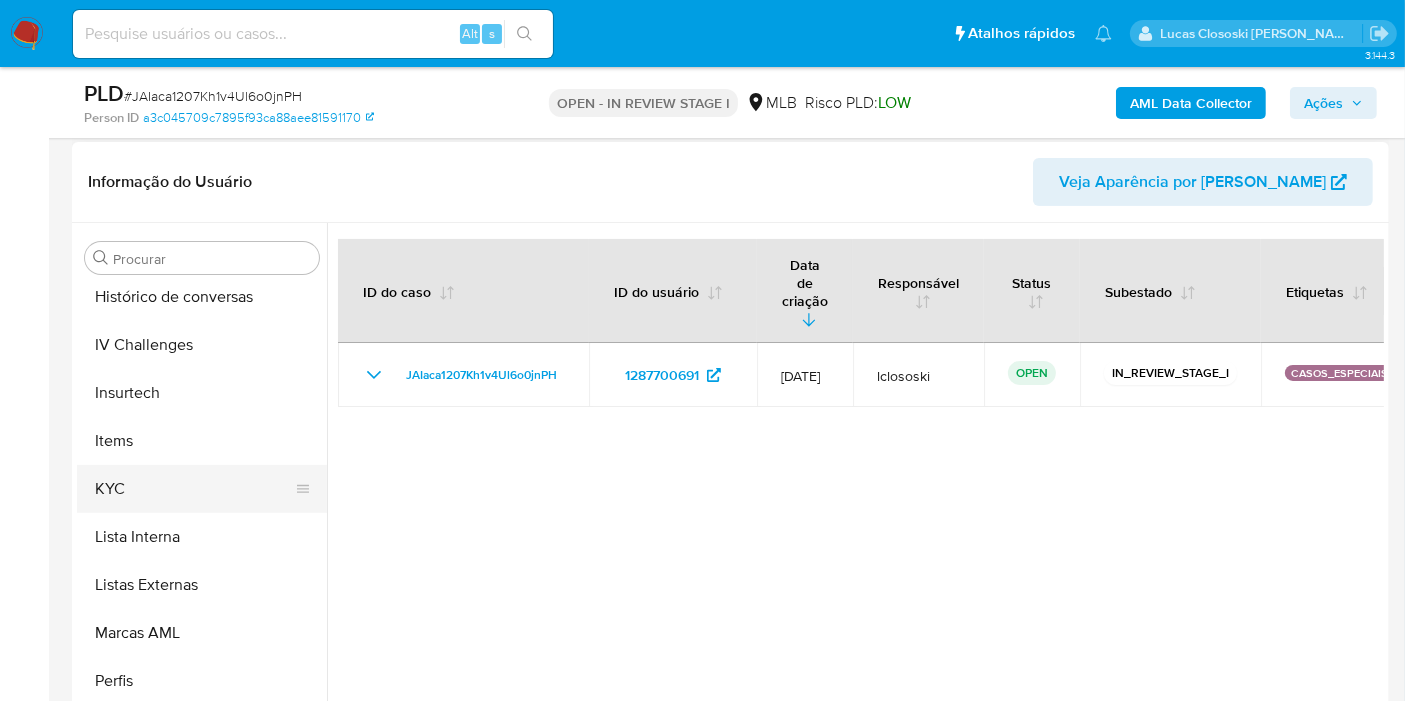 click on "KYC" at bounding box center (194, 489) 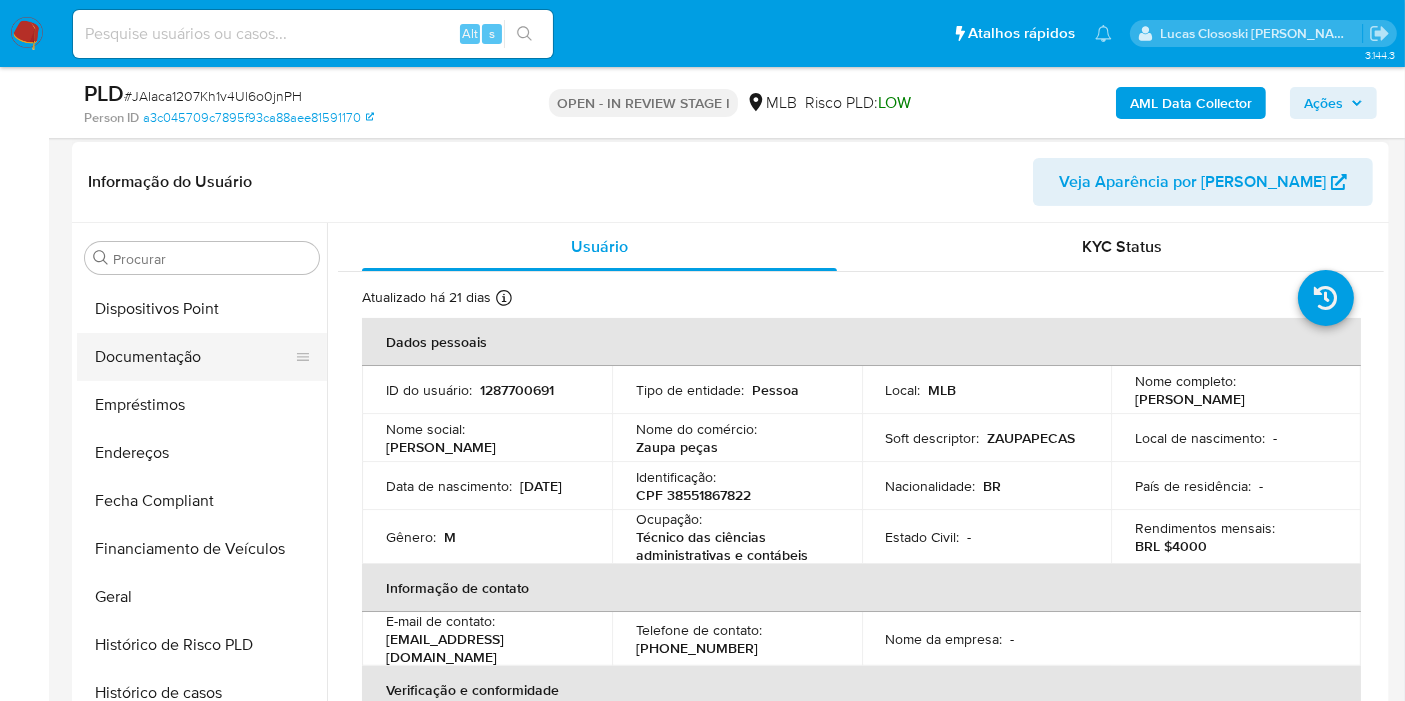 scroll, scrollTop: 0, scrollLeft: 0, axis: both 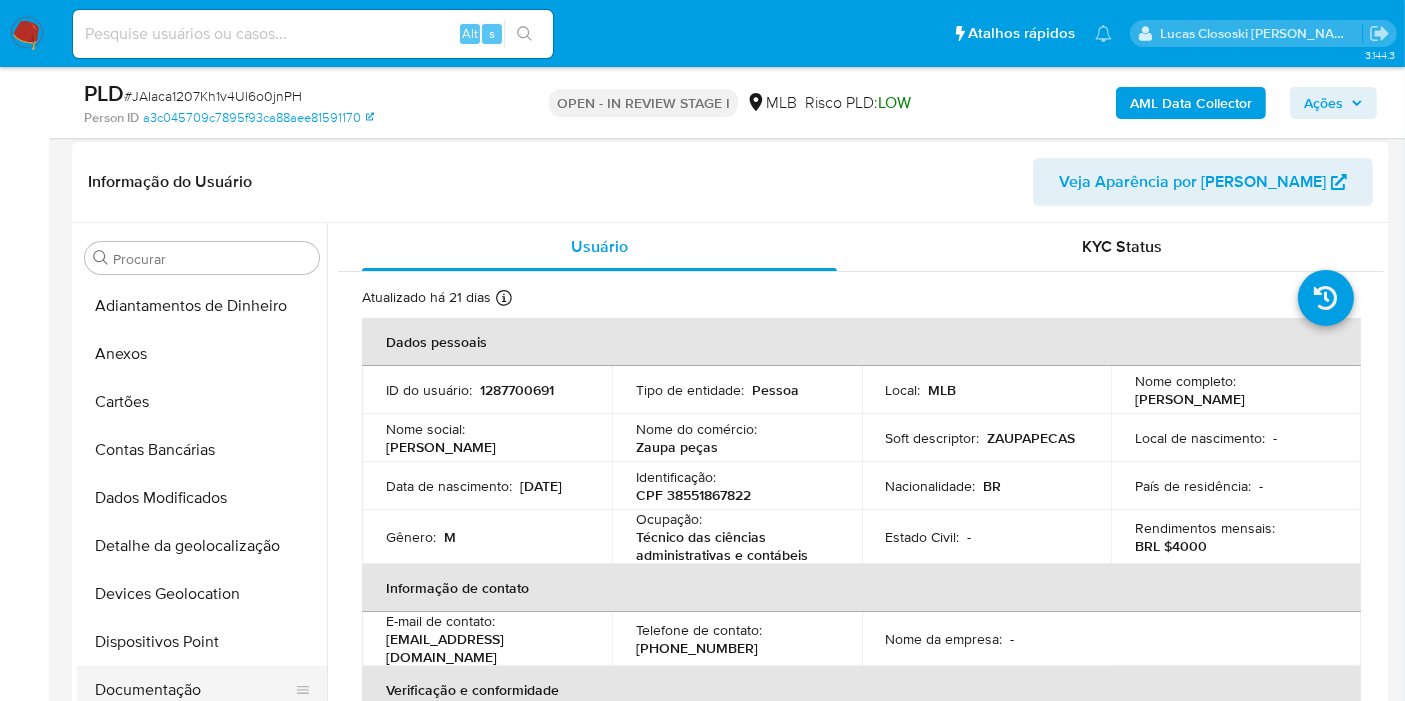 click on "Anexos" at bounding box center [202, 354] 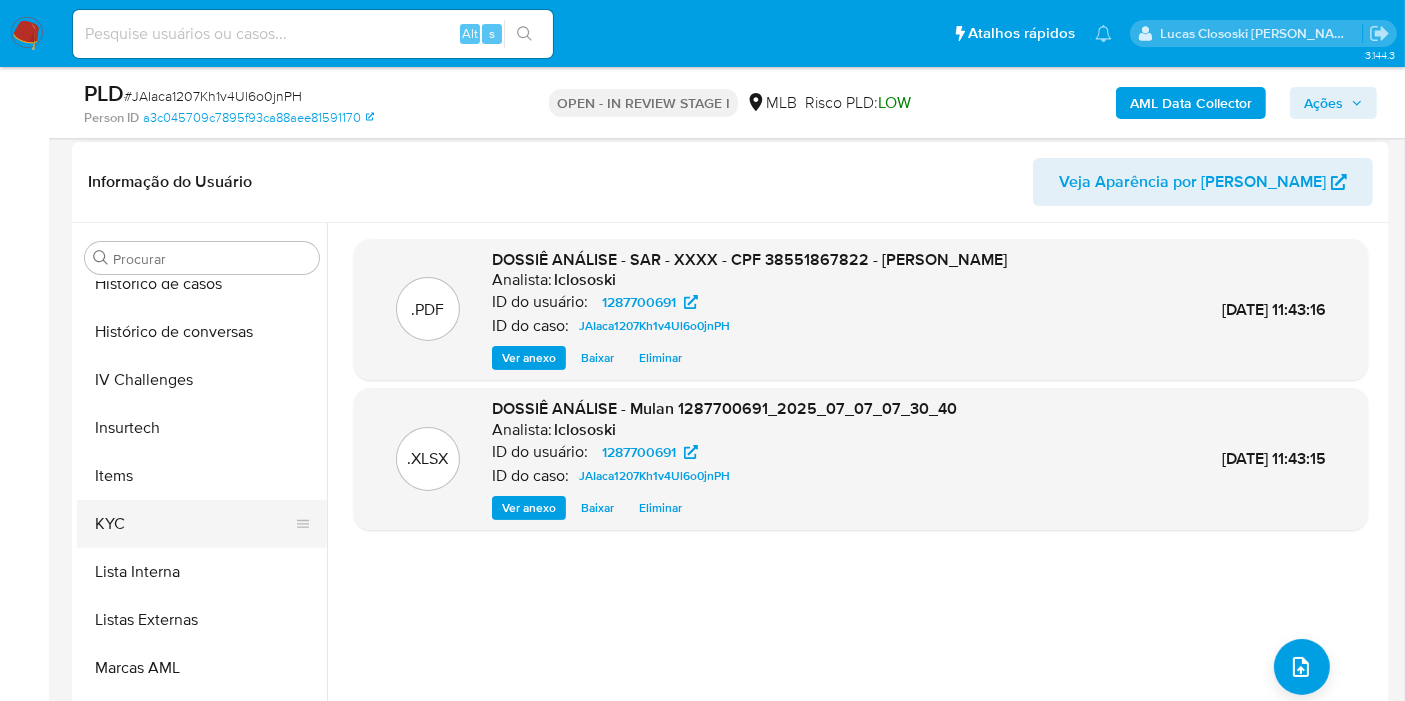 scroll, scrollTop: 777, scrollLeft: 0, axis: vertical 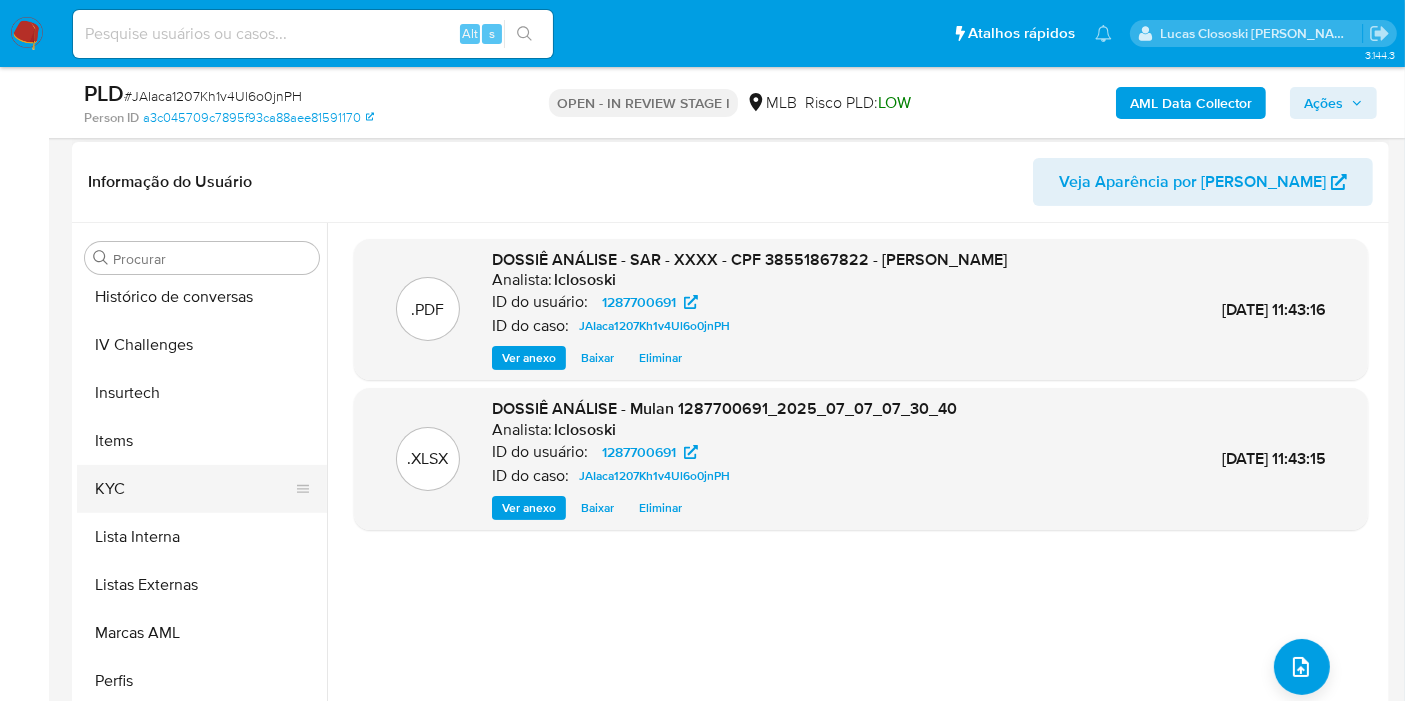 click on "KYC" at bounding box center [194, 489] 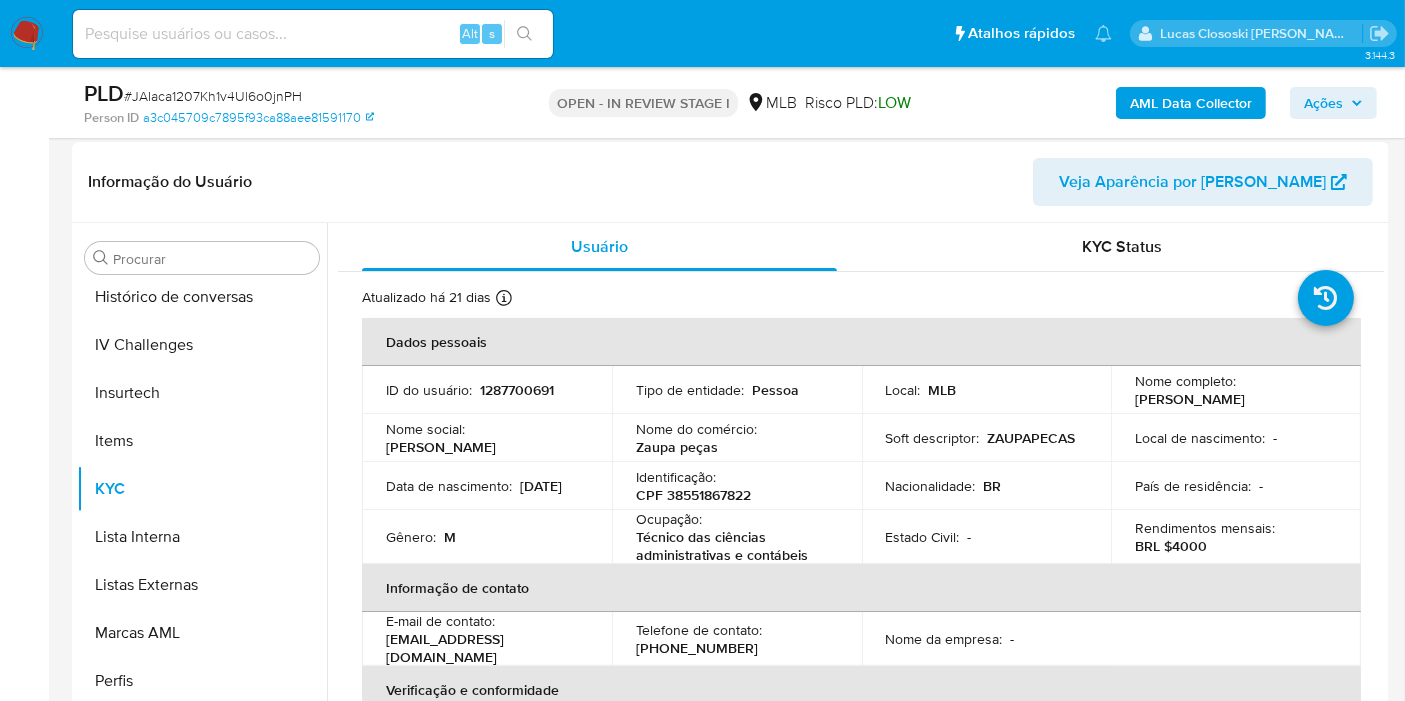 click on "Ações" at bounding box center (1333, 103) 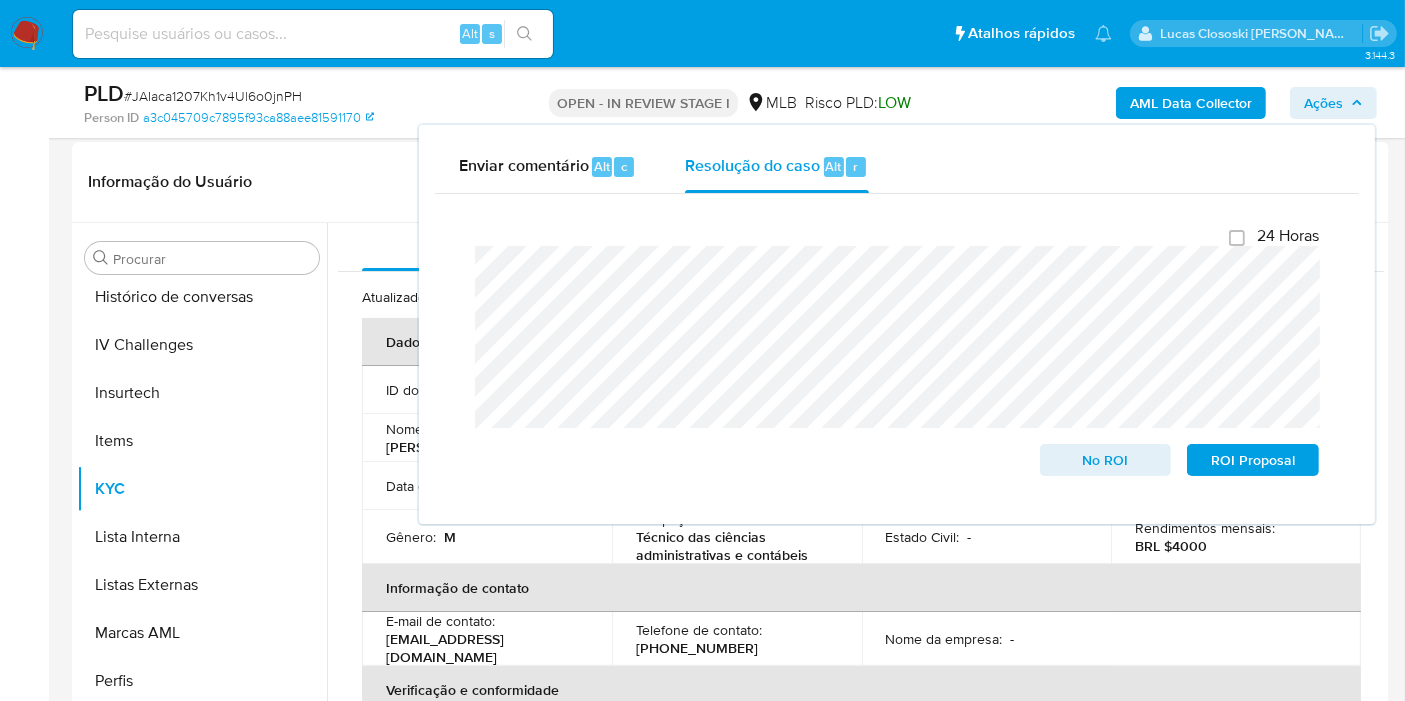 click on "Ações" at bounding box center (1333, 103) 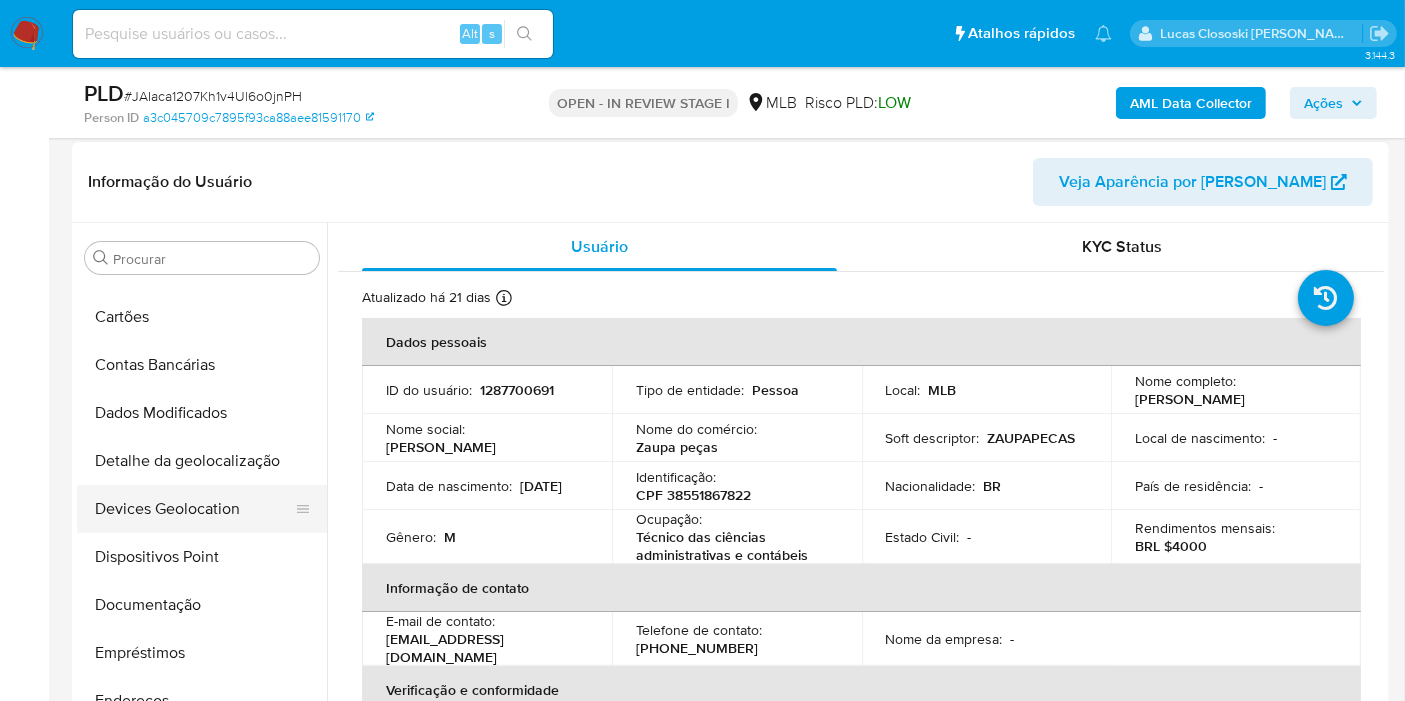 scroll, scrollTop: 0, scrollLeft: 0, axis: both 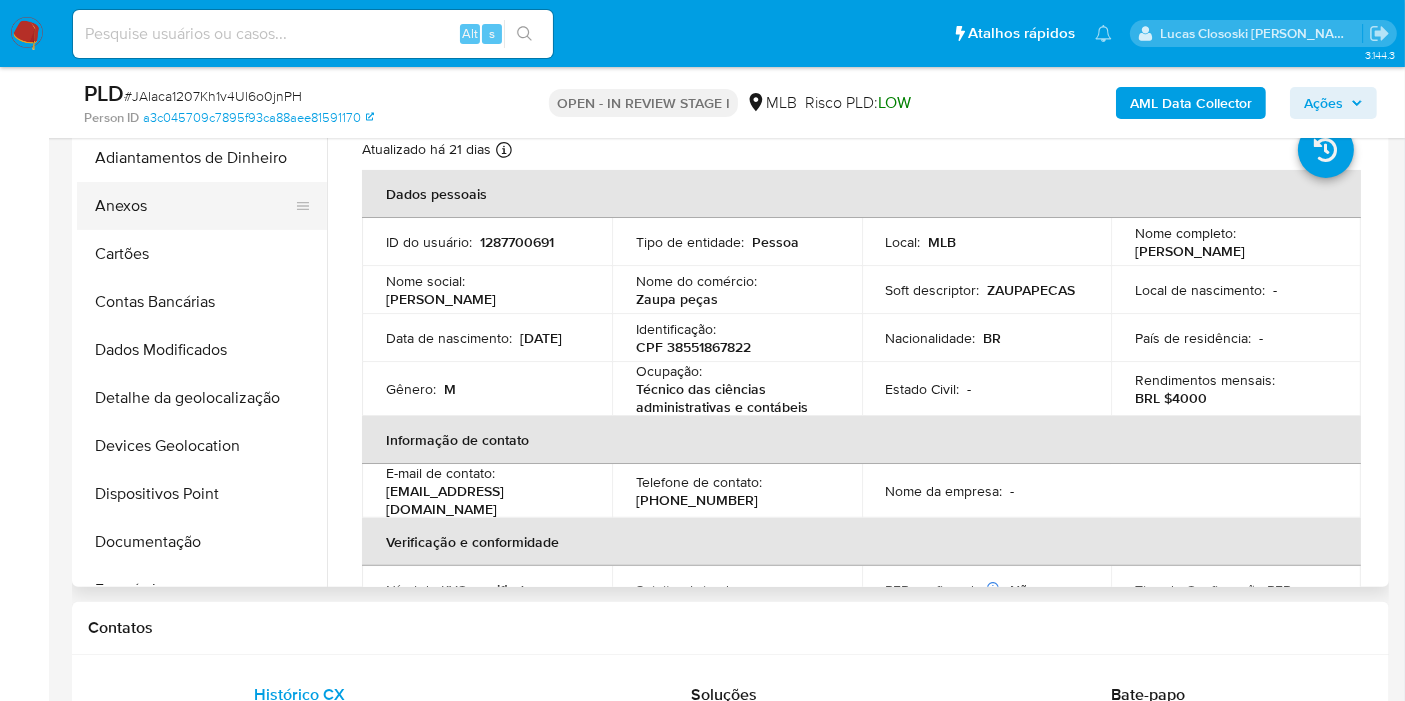 click on "Anexos" at bounding box center (194, 206) 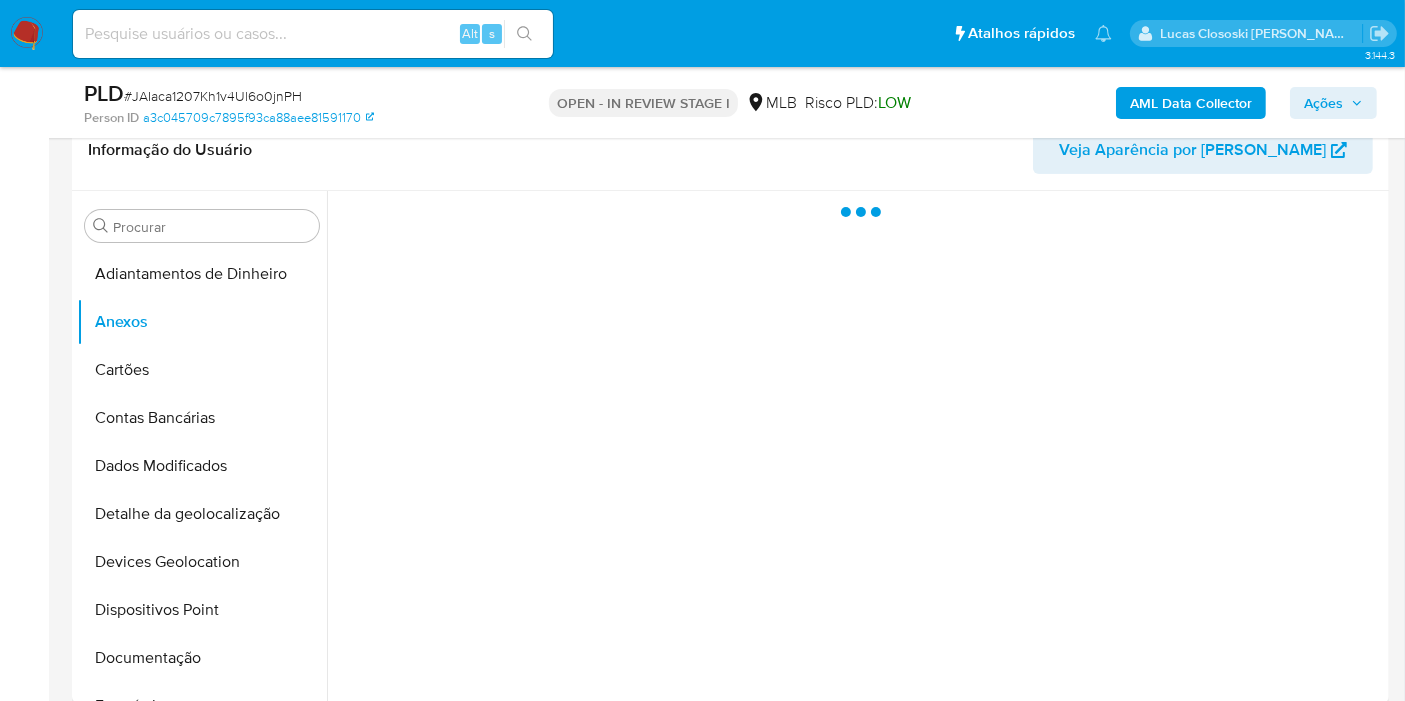 scroll, scrollTop: 222, scrollLeft: 0, axis: vertical 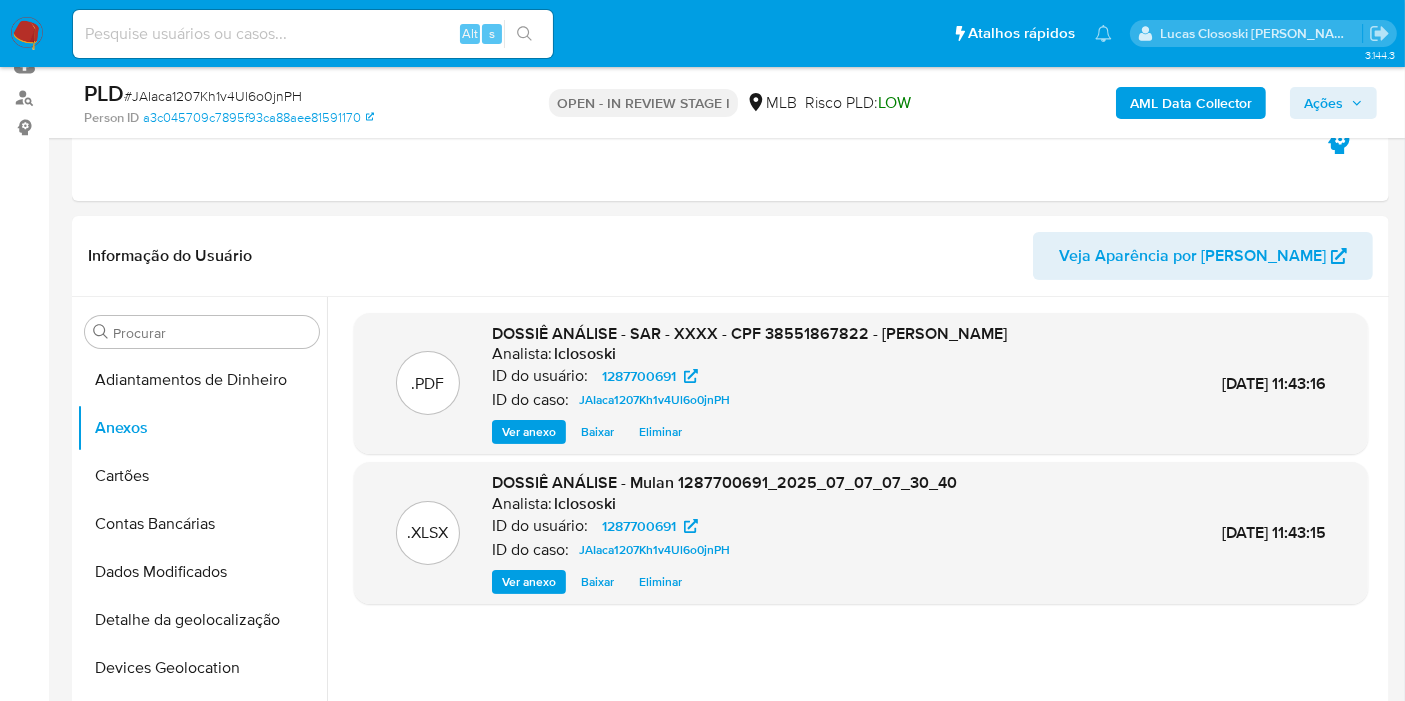 click 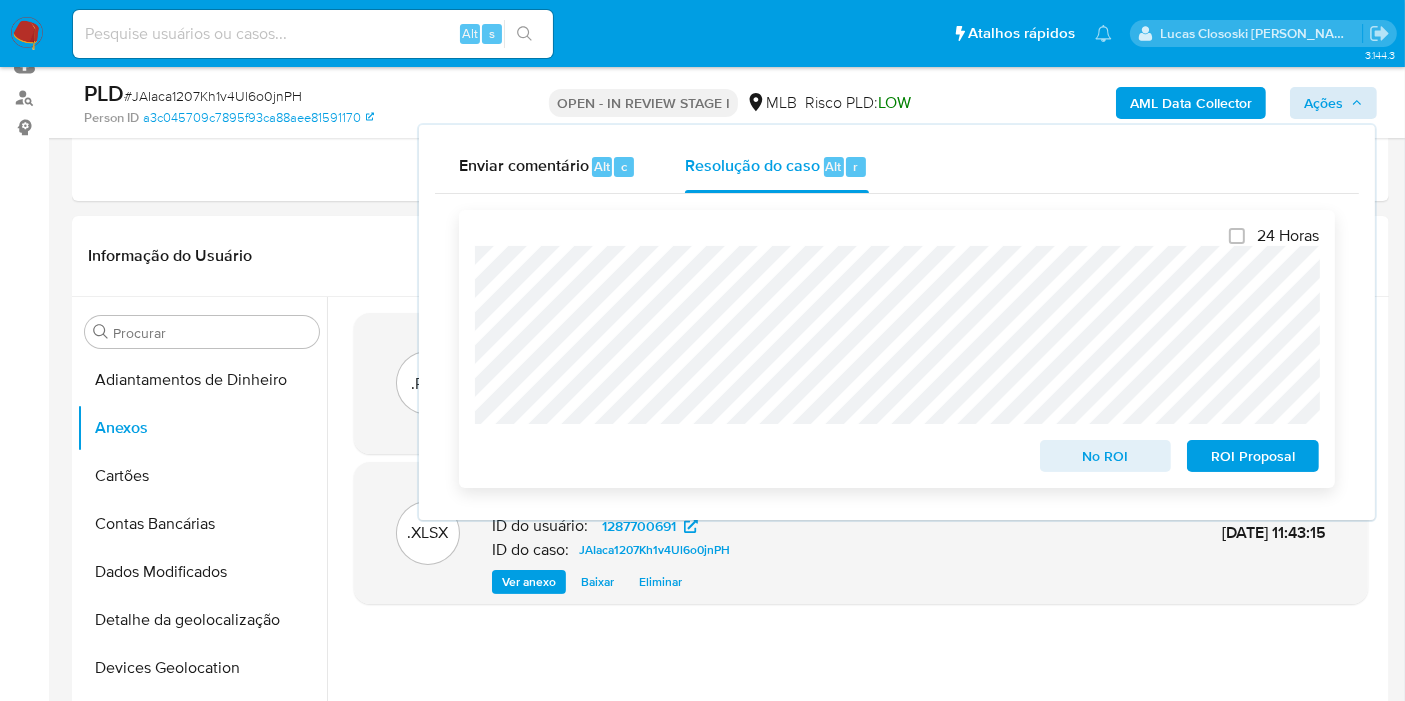 click on "ROI Proposal" at bounding box center (1253, 456) 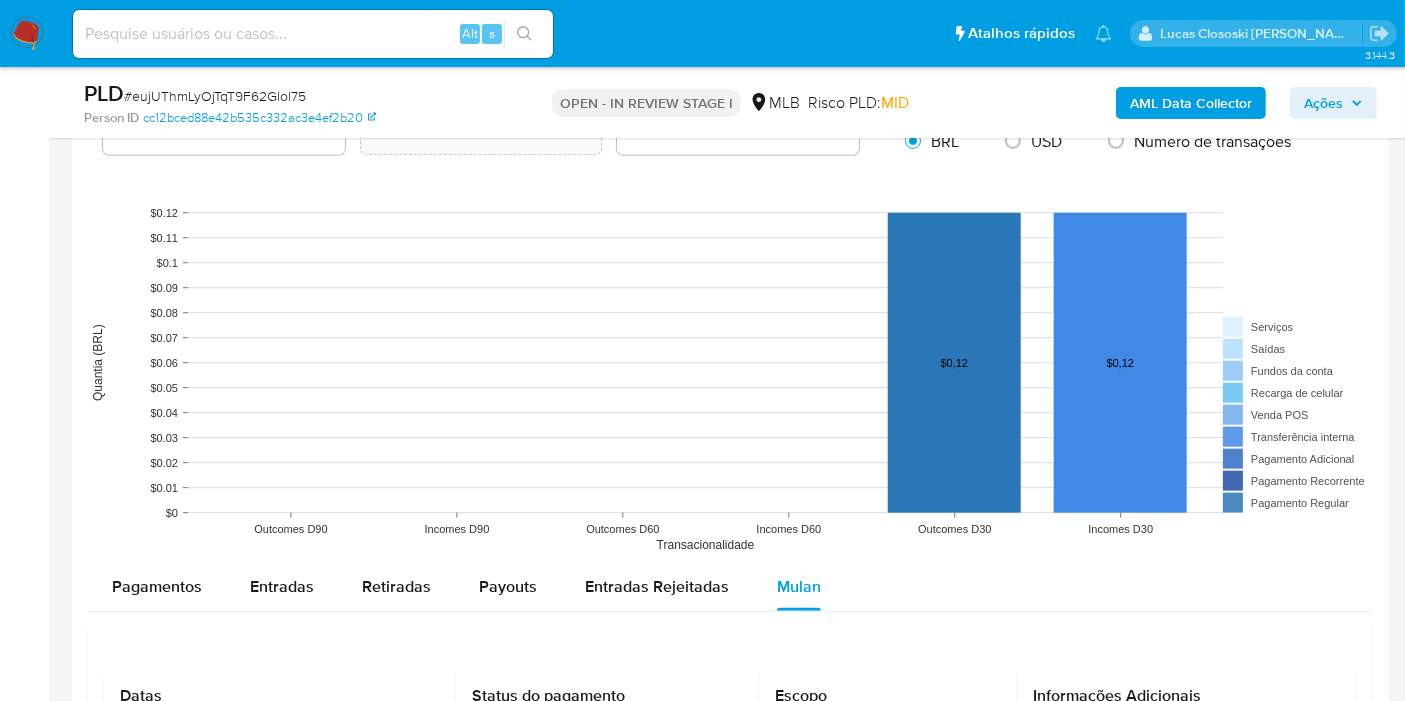 scroll, scrollTop: 1666, scrollLeft: 0, axis: vertical 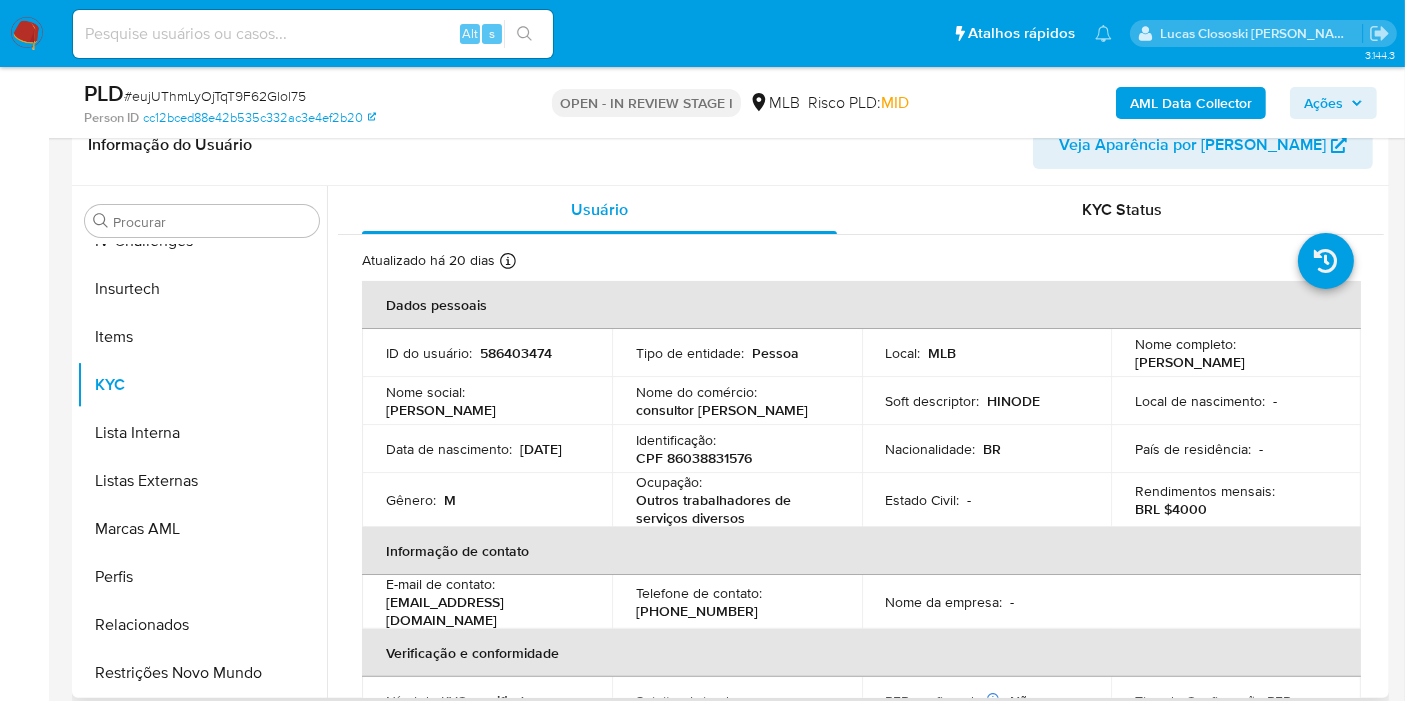 click on "CPF 86038831576" at bounding box center [694, 458] 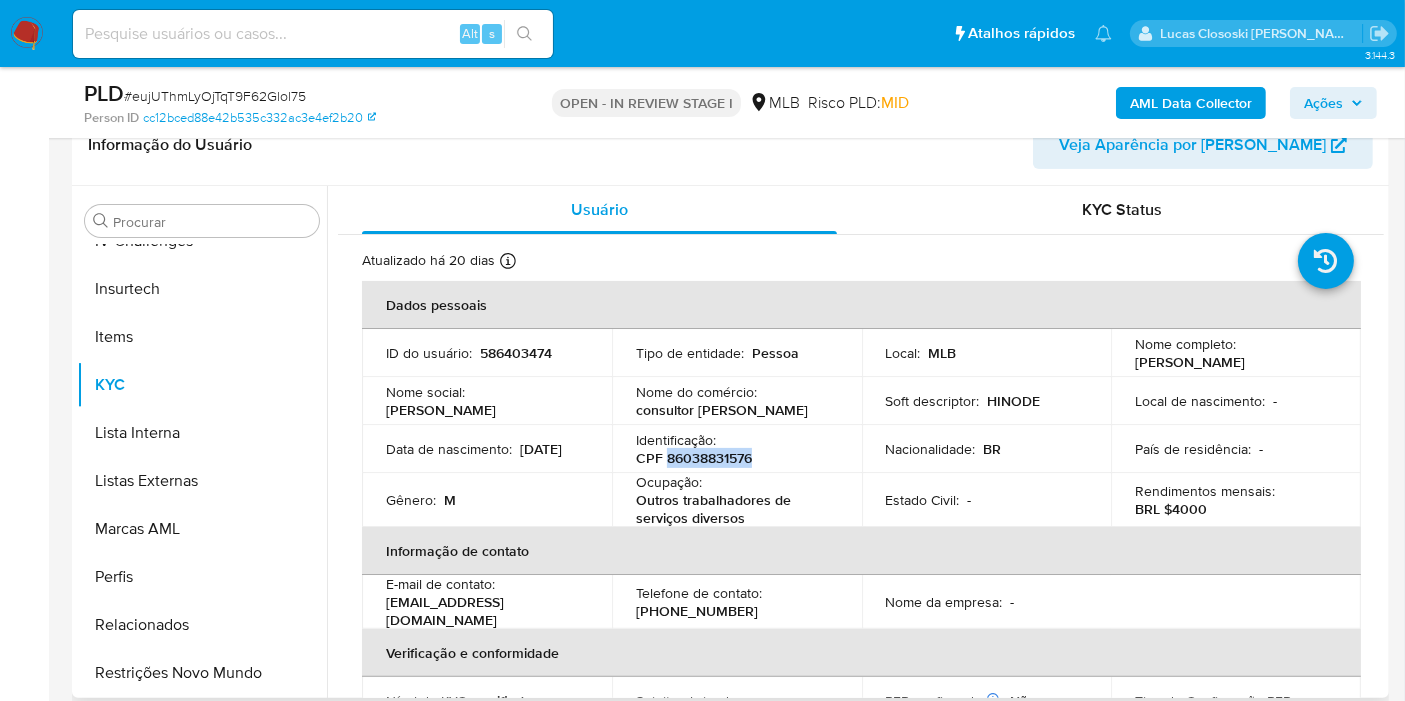 click on "CPF 86038831576" at bounding box center [694, 458] 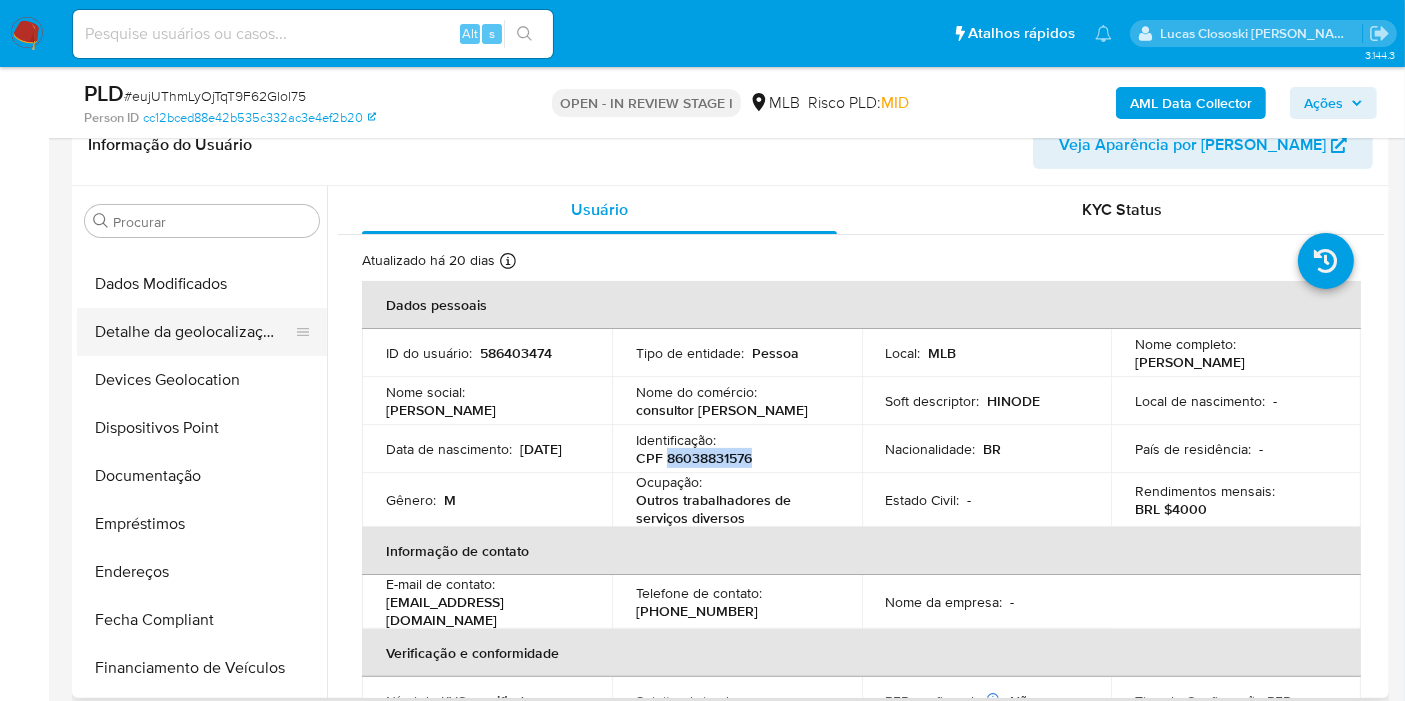 scroll, scrollTop: 0, scrollLeft: 0, axis: both 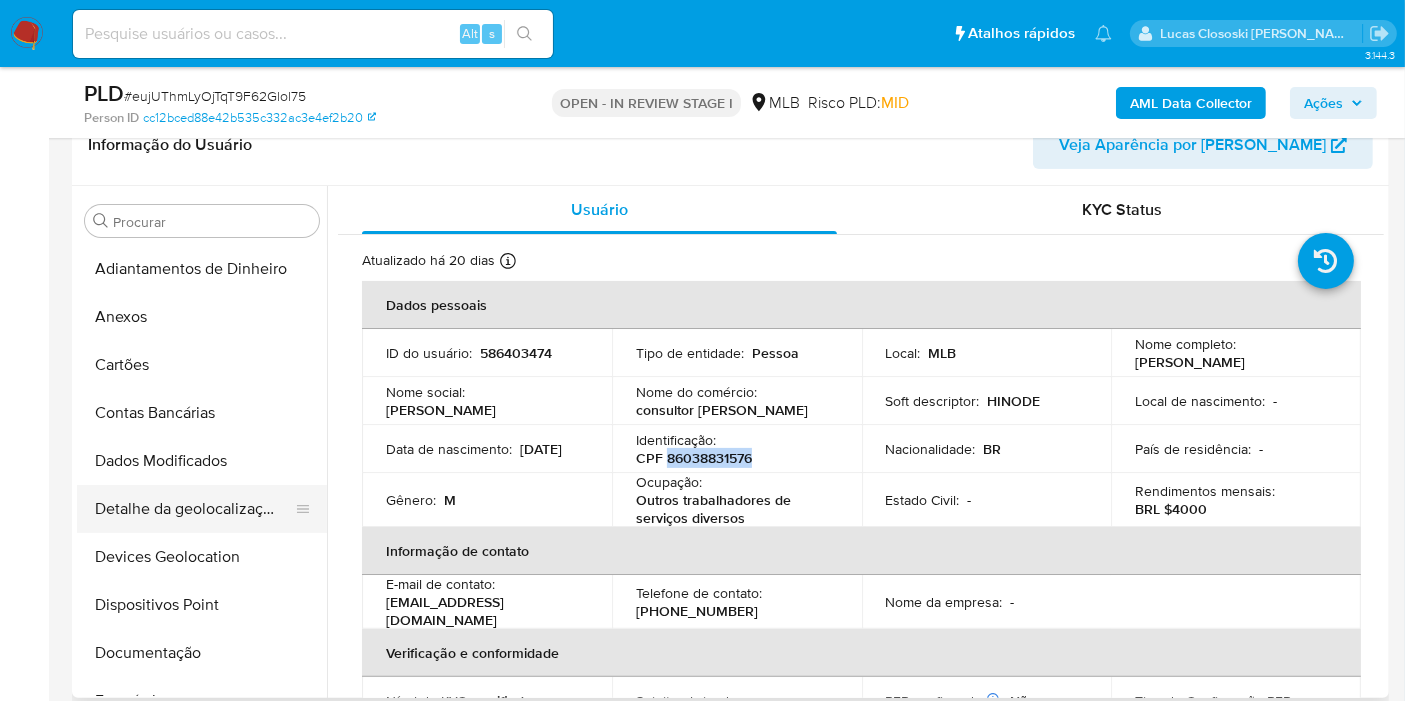 click on "Detalhe da geolocalização" at bounding box center [194, 509] 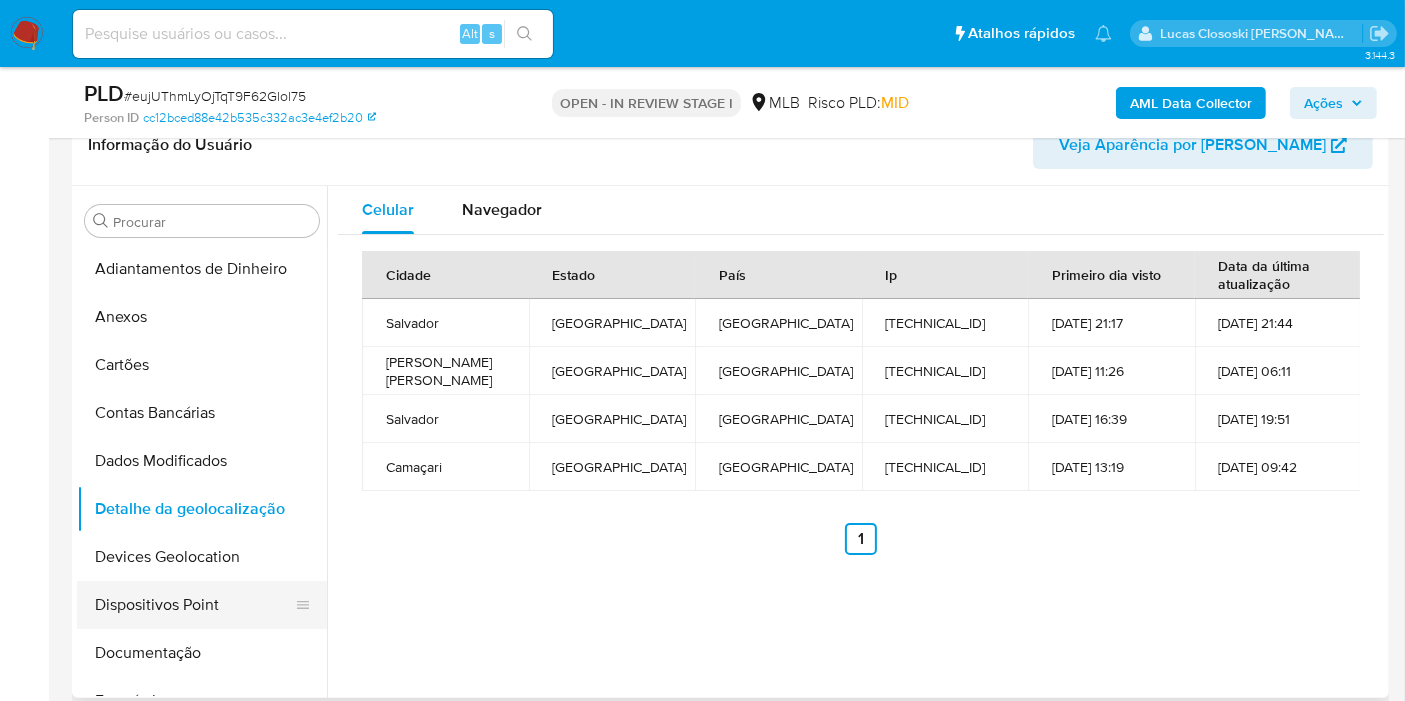 click on "Dispositivos Point" at bounding box center [194, 605] 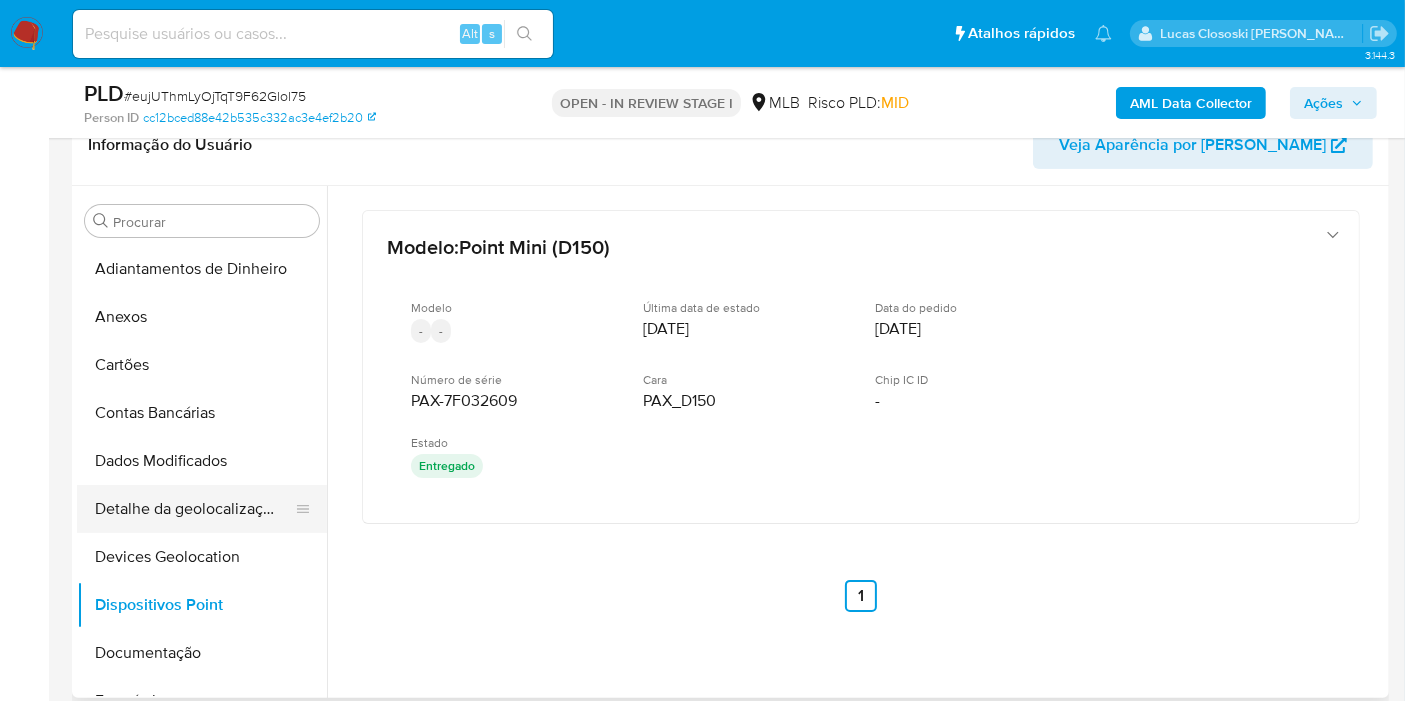 scroll, scrollTop: 222, scrollLeft: 0, axis: vertical 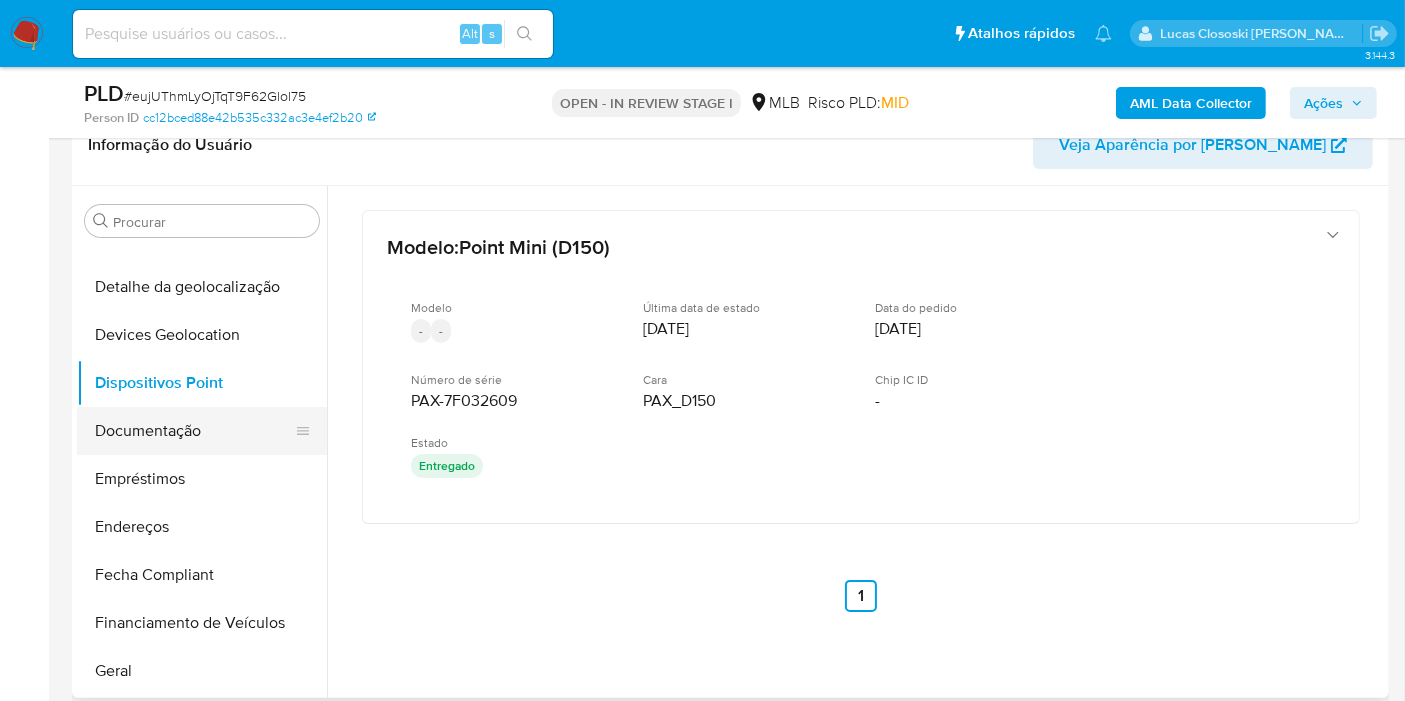 click on "Documentação" at bounding box center (194, 431) 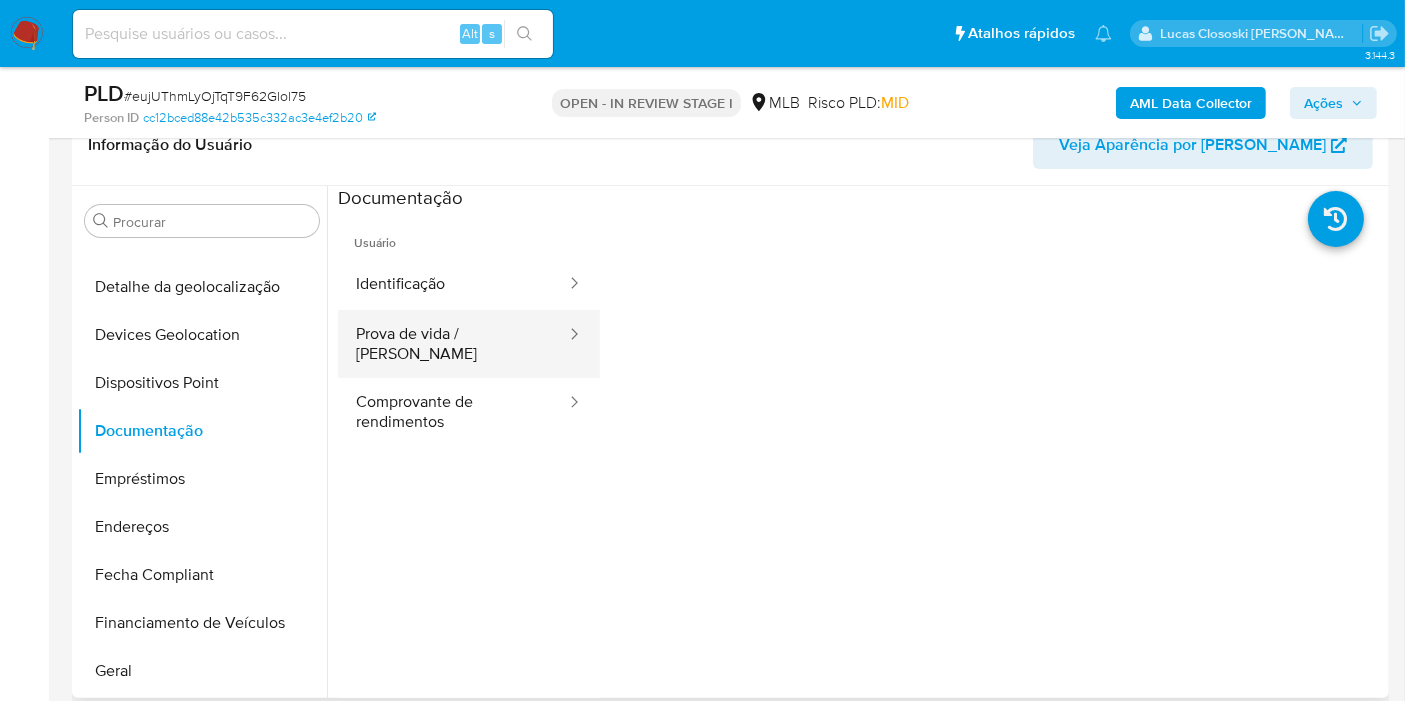 click on "Prova de vida / Selfie" at bounding box center (453, 344) 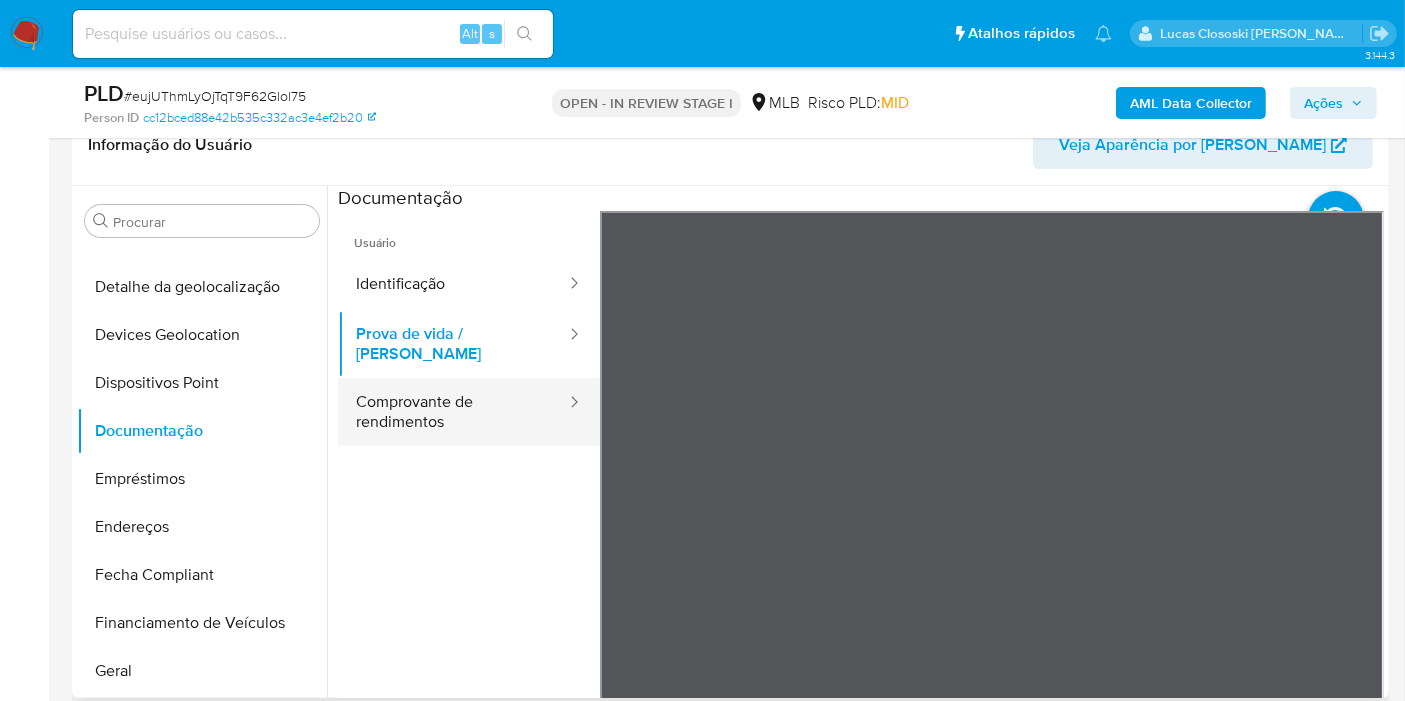 click on "Comprovante de rendimentos" at bounding box center (453, 412) 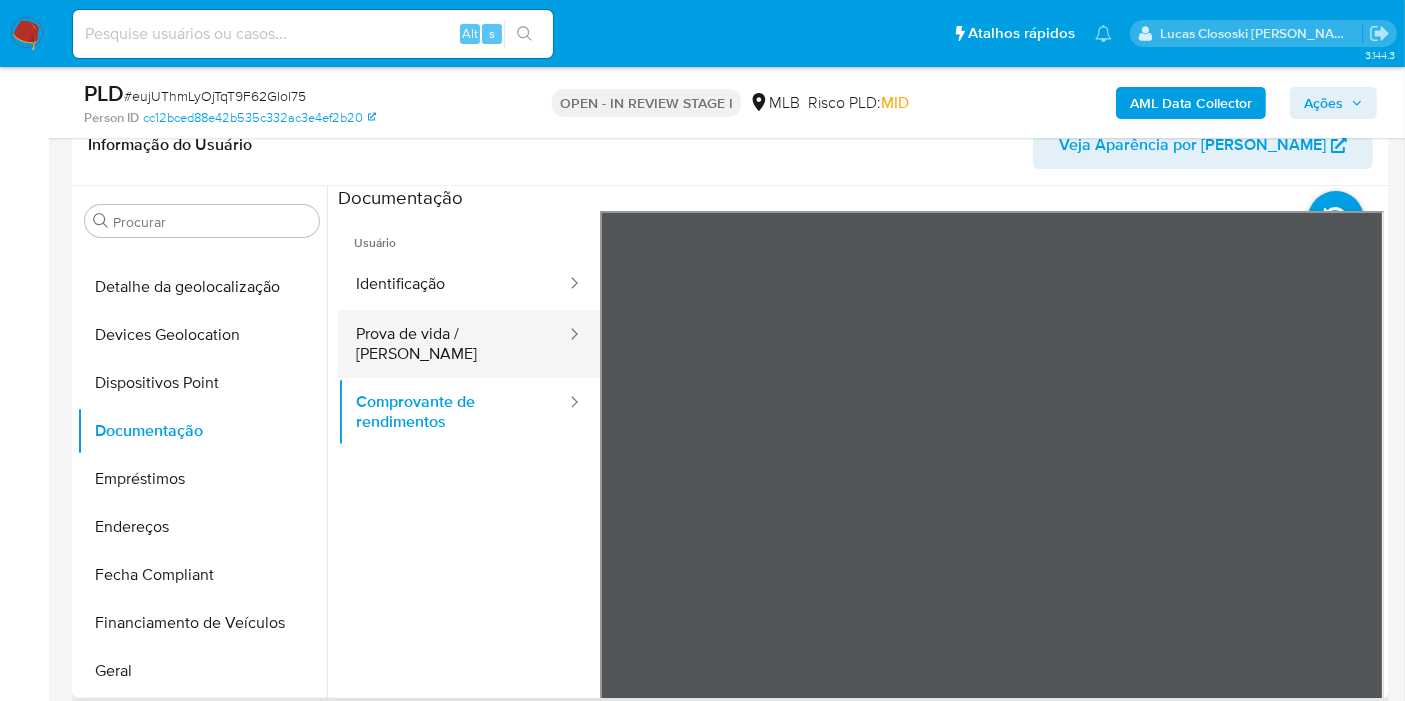 click on "Prova de vida / Selfie" at bounding box center [453, 344] 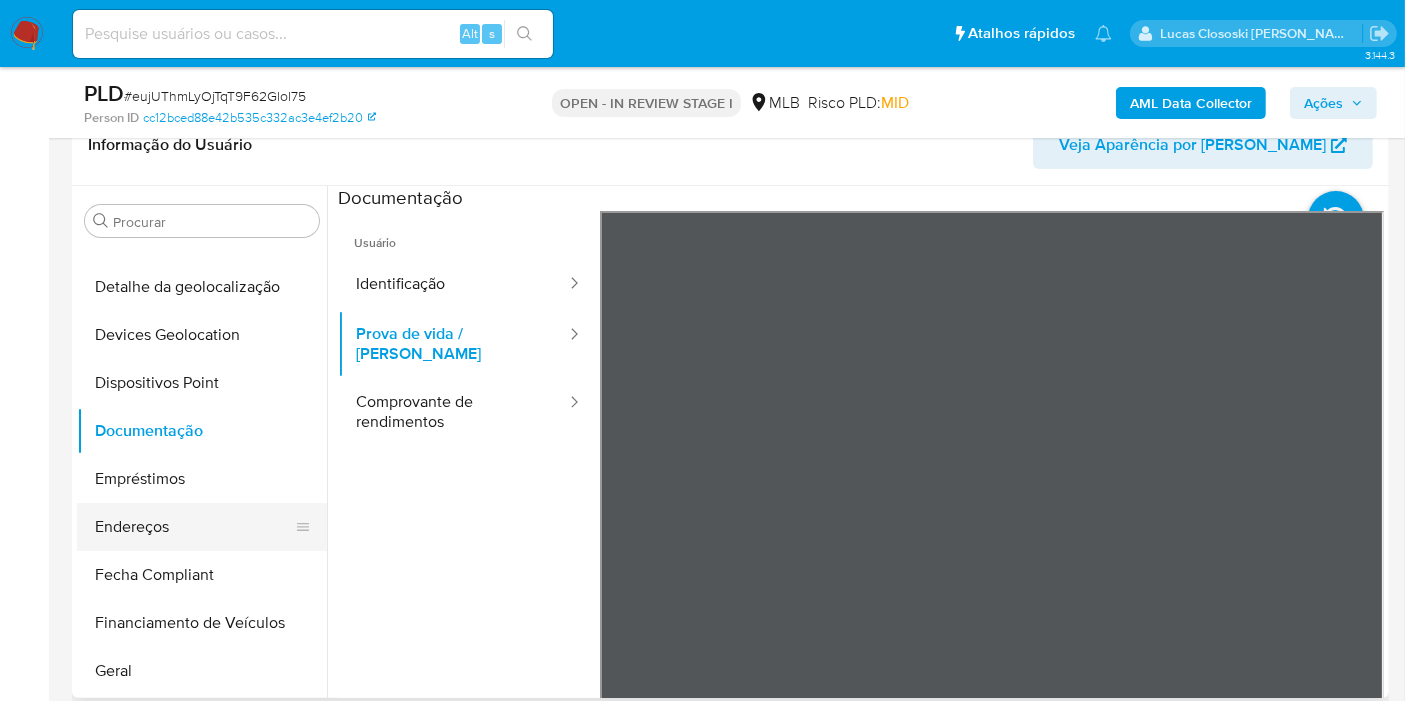 click on "Endereços" at bounding box center (194, 527) 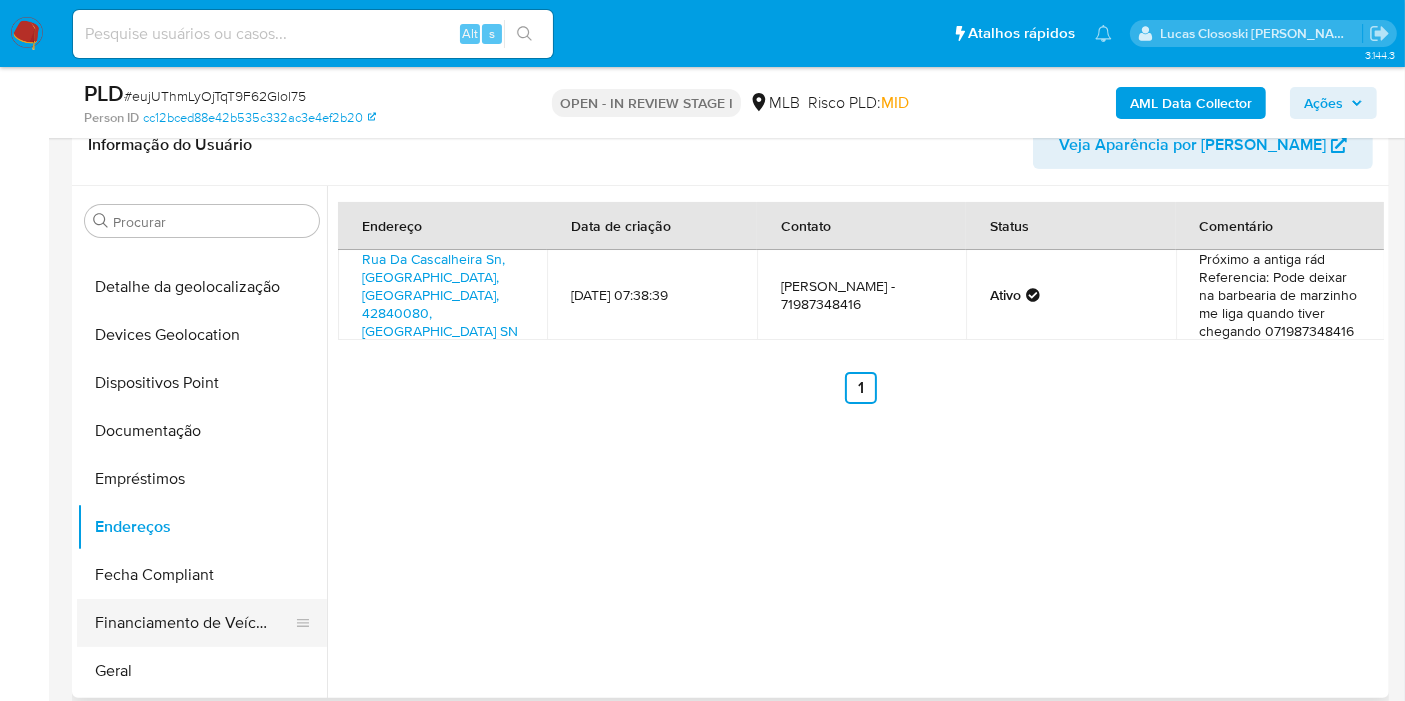 click on "Financiamento de Veículos" at bounding box center (194, 623) 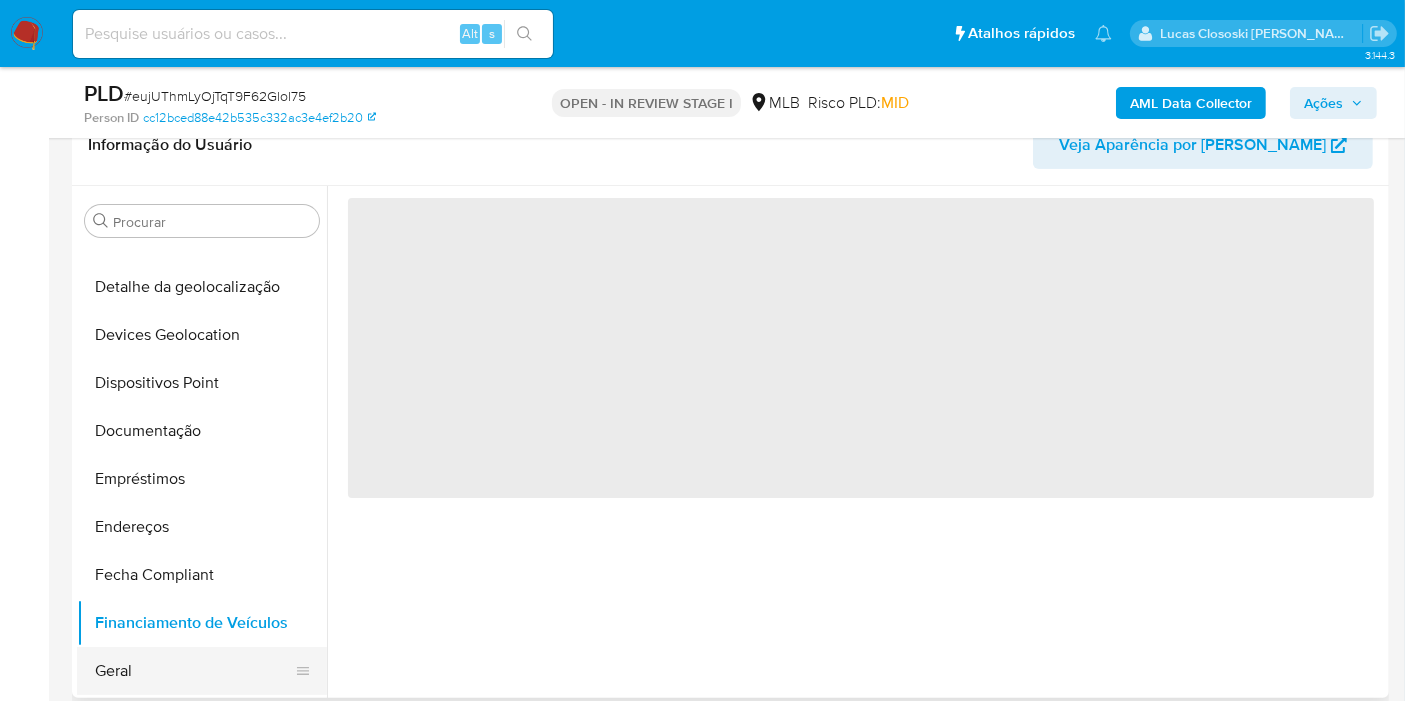 click on "Geral" at bounding box center (194, 671) 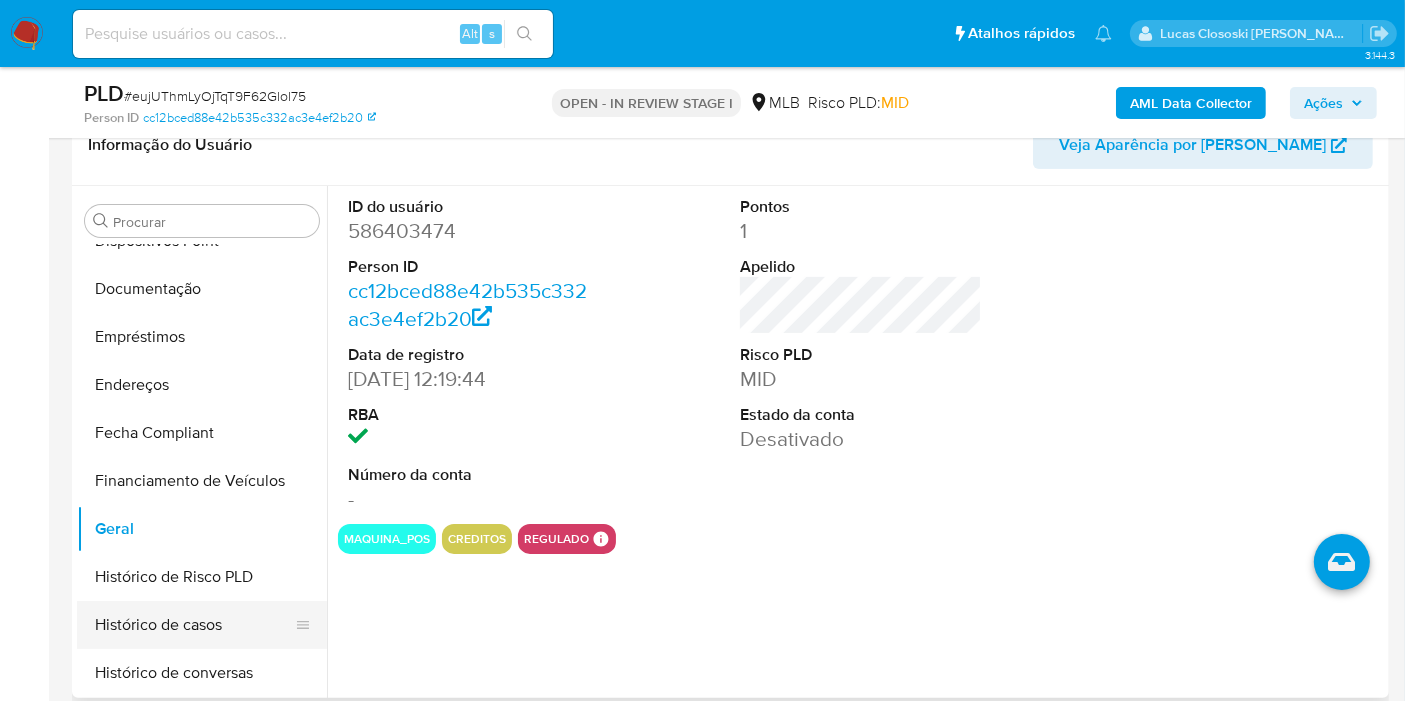 scroll, scrollTop: 444, scrollLeft: 0, axis: vertical 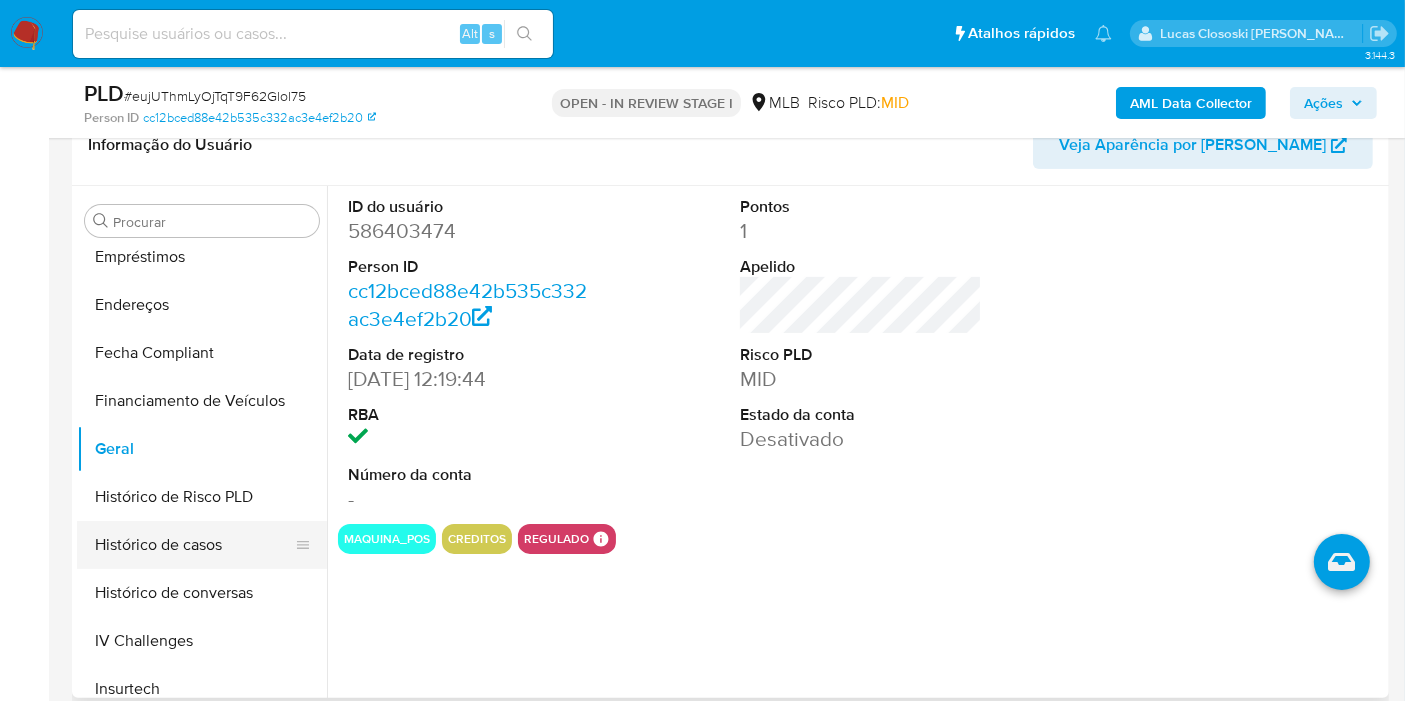click on "Histórico de casos" at bounding box center [194, 545] 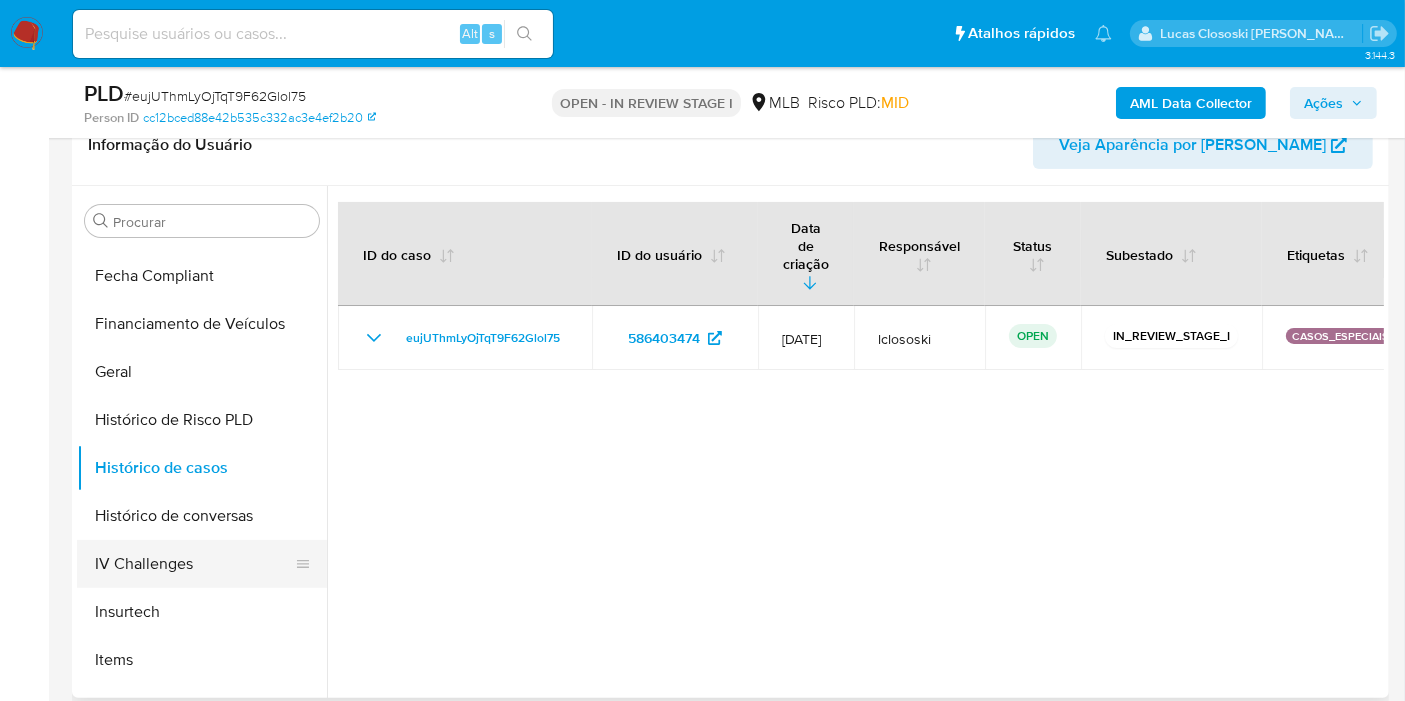 scroll, scrollTop: 555, scrollLeft: 0, axis: vertical 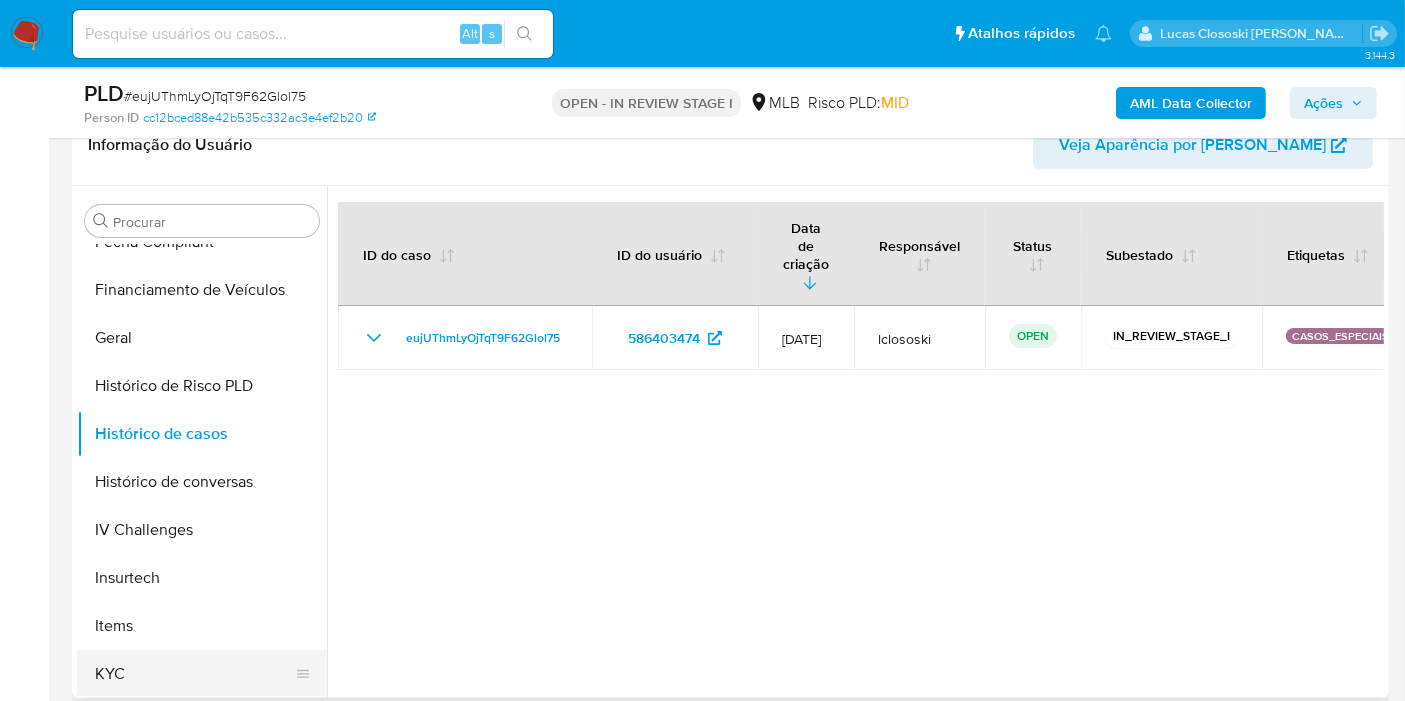 click on "KYC" at bounding box center [194, 674] 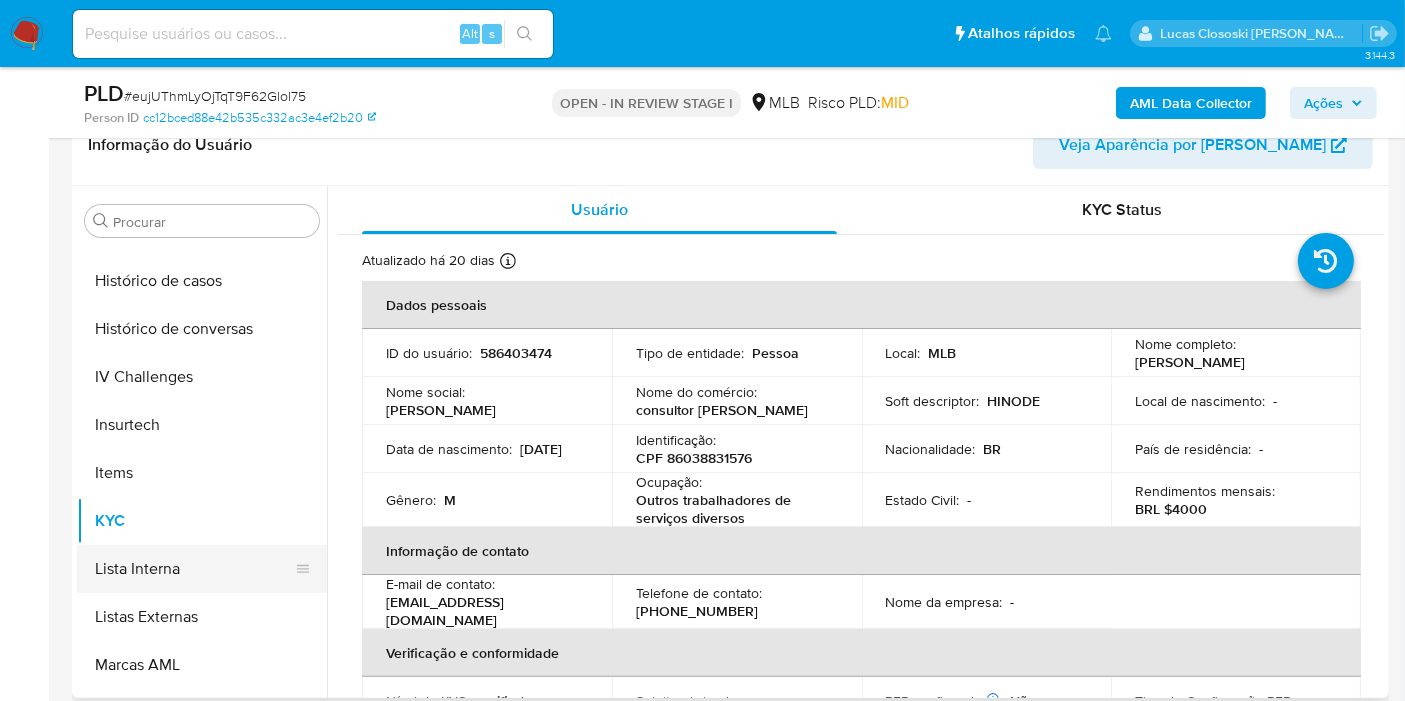 scroll, scrollTop: 844, scrollLeft: 0, axis: vertical 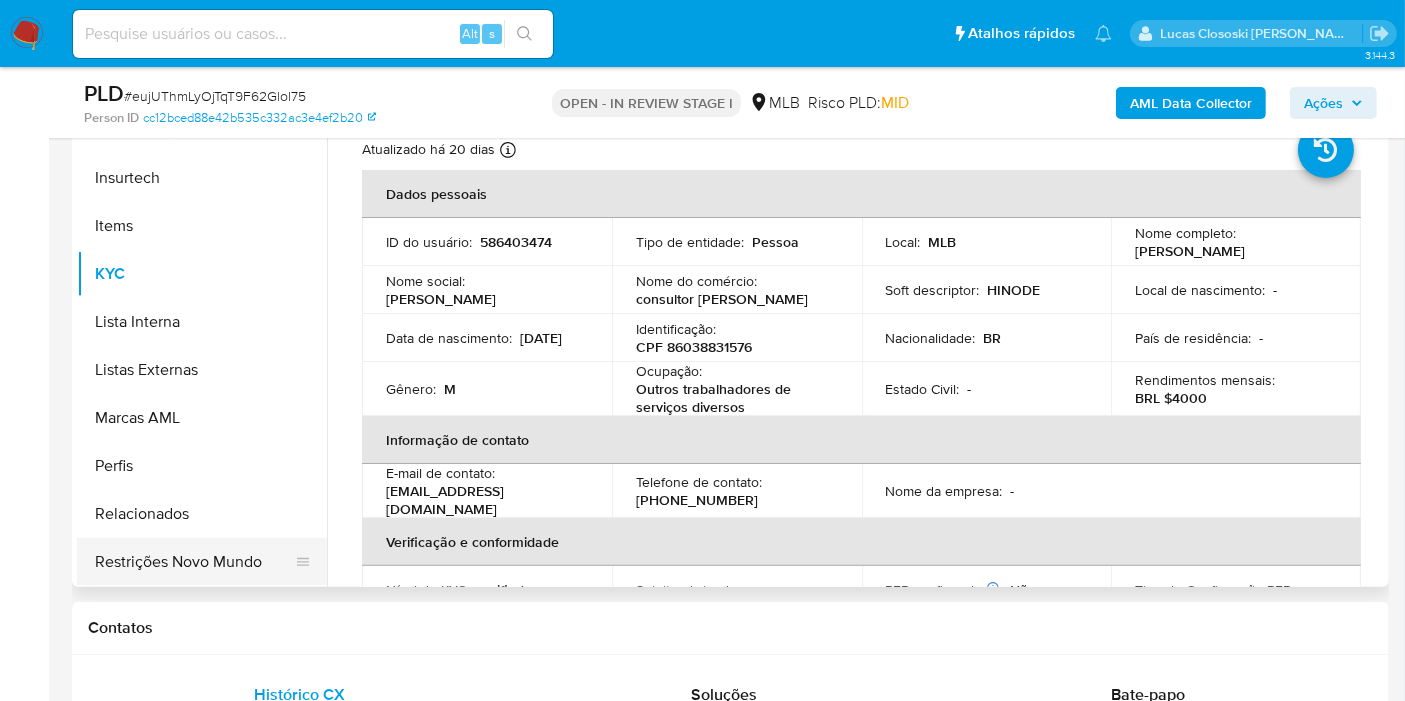 click on "Restrições Novo Mundo" at bounding box center (194, 562) 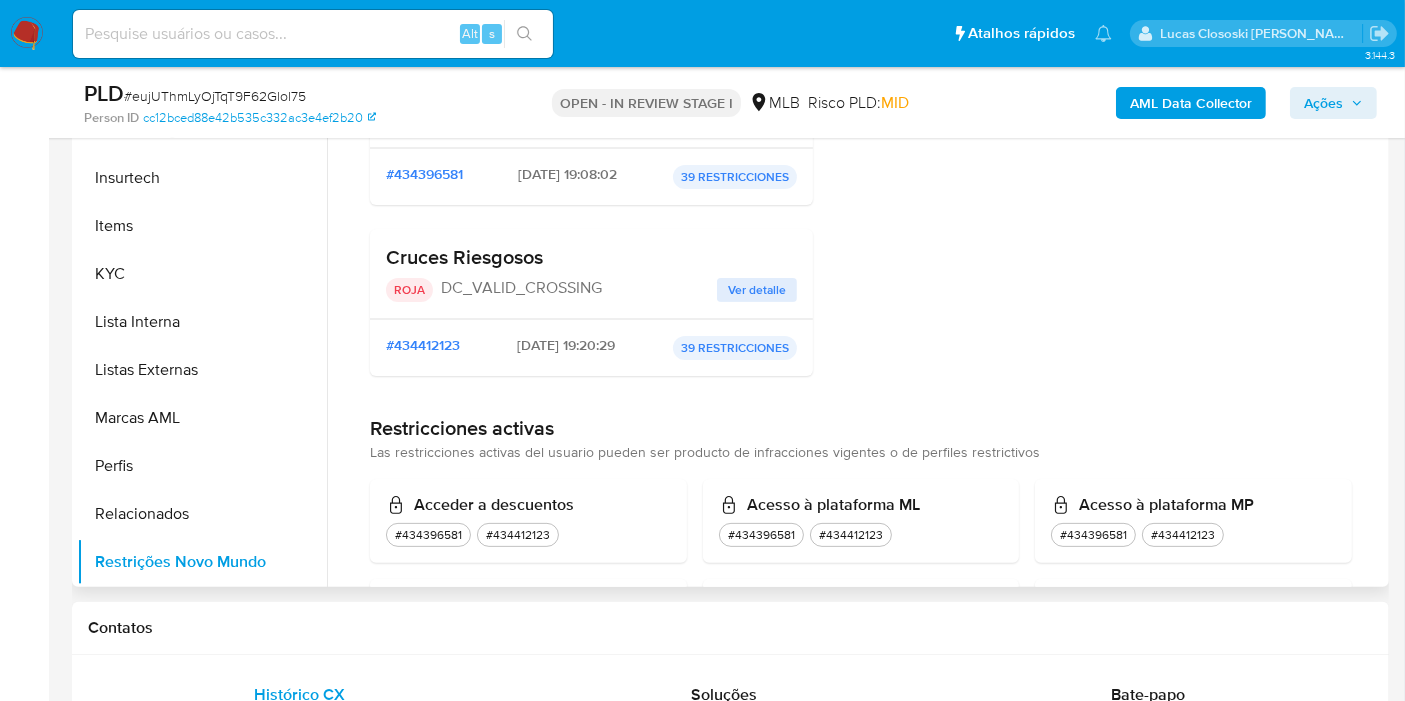 scroll, scrollTop: 111, scrollLeft: 0, axis: vertical 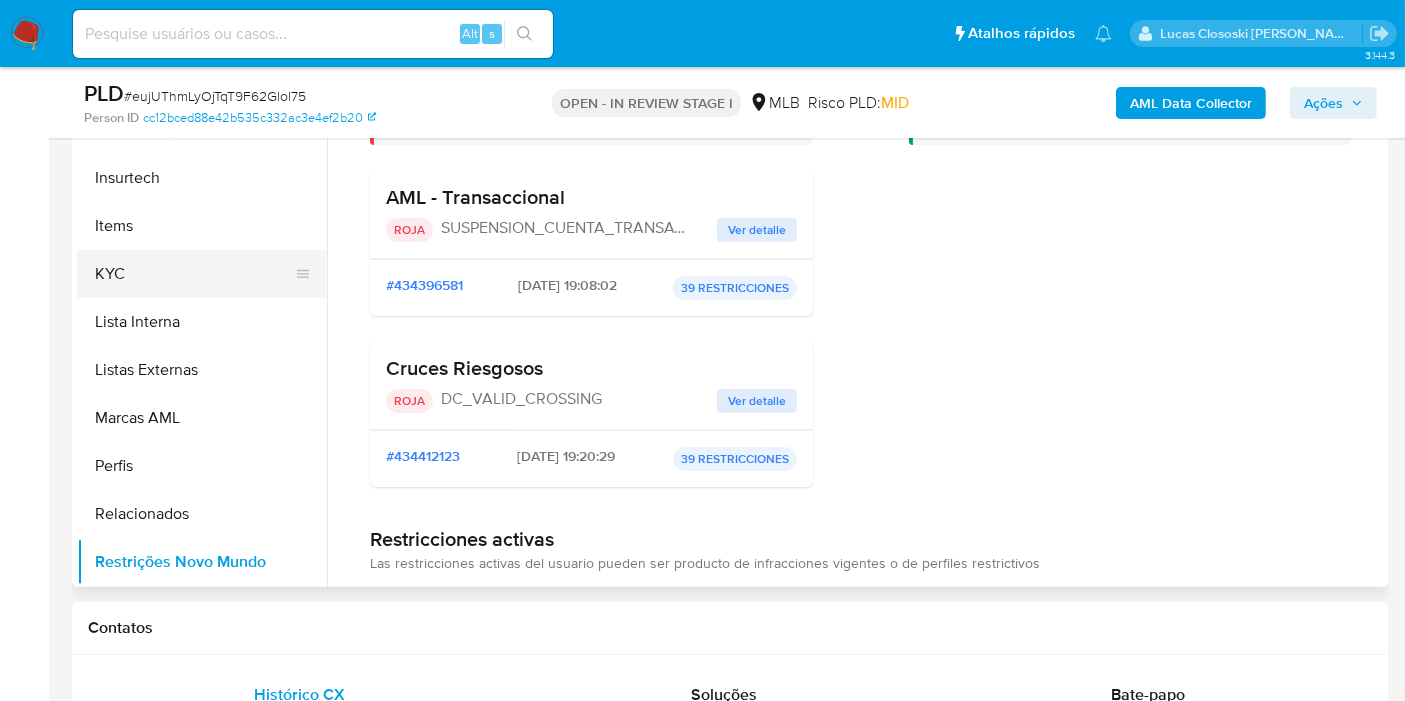 click on "KYC" at bounding box center (194, 274) 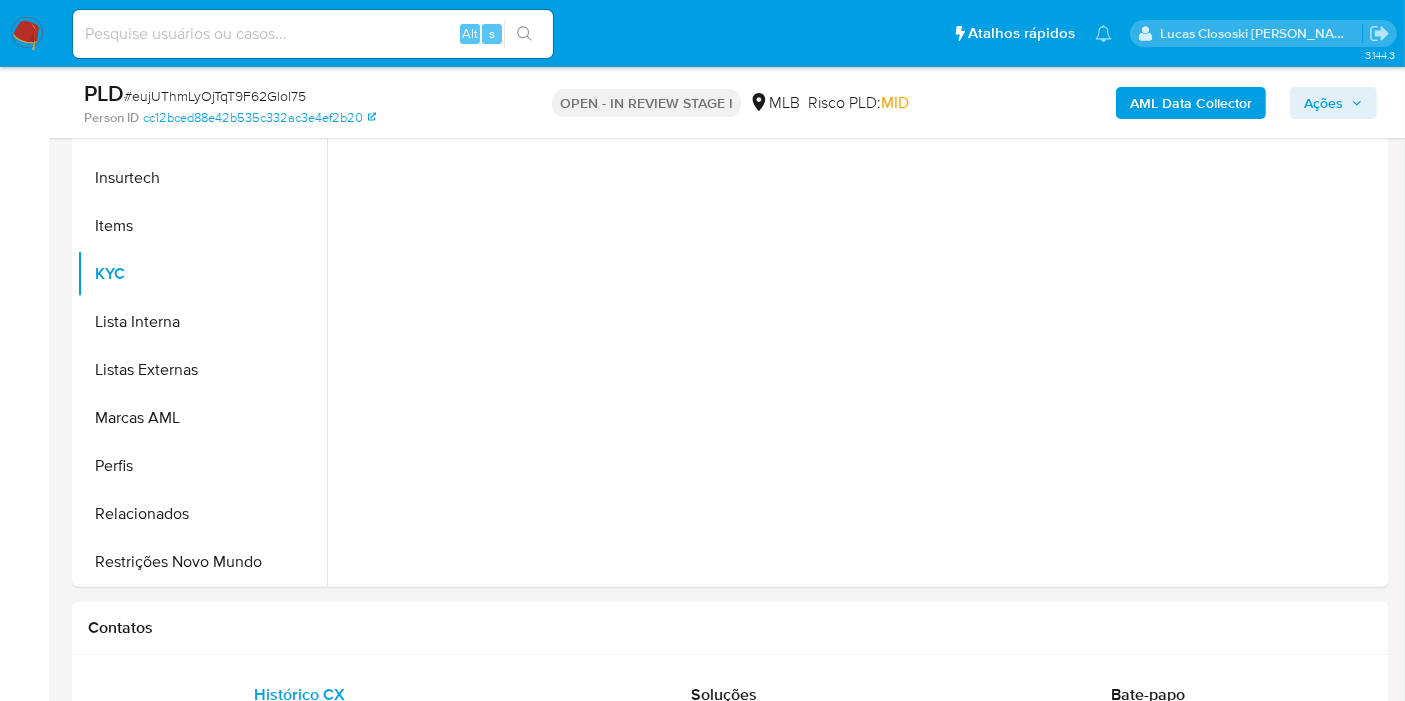 scroll, scrollTop: 0, scrollLeft: 0, axis: both 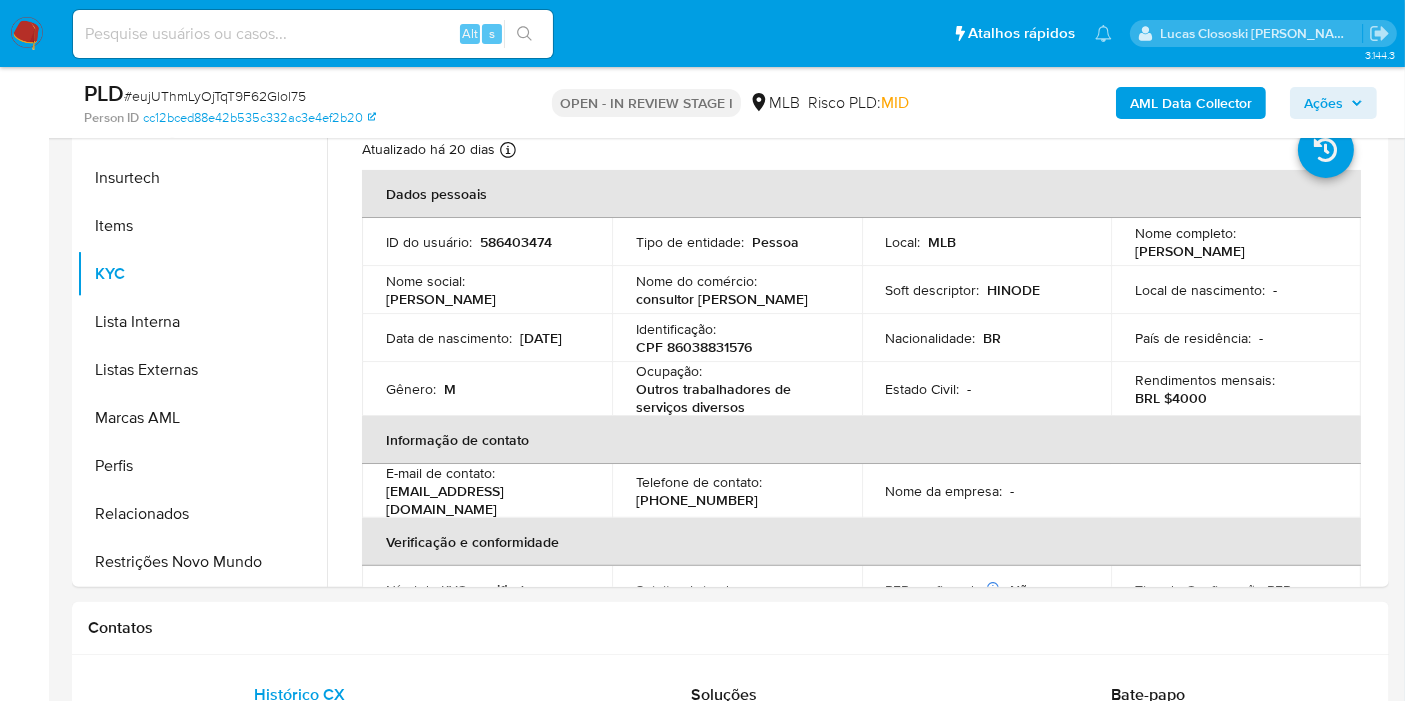 click on "# eujUThmLyOjTqT9F62Glol75" at bounding box center [215, 96] 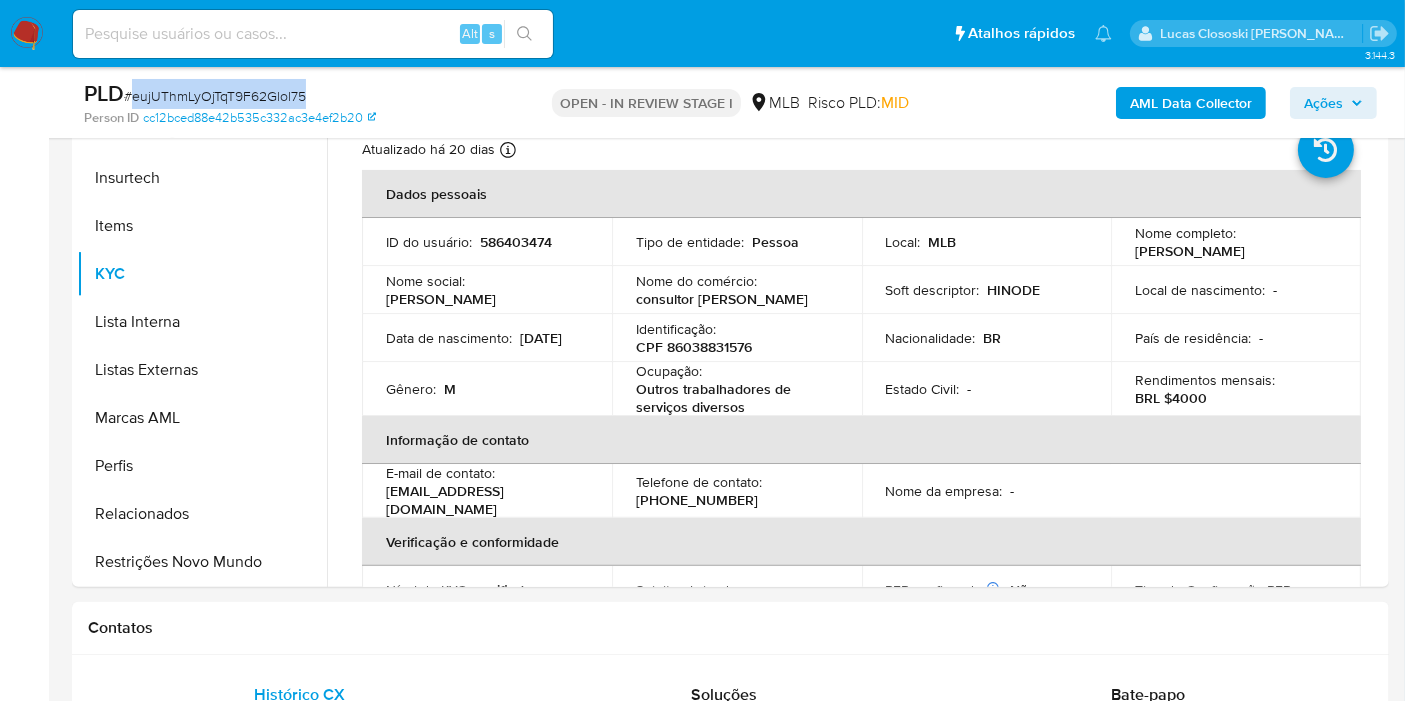 click on "# eujUThmLyOjTqT9F62Glol75" at bounding box center (215, 96) 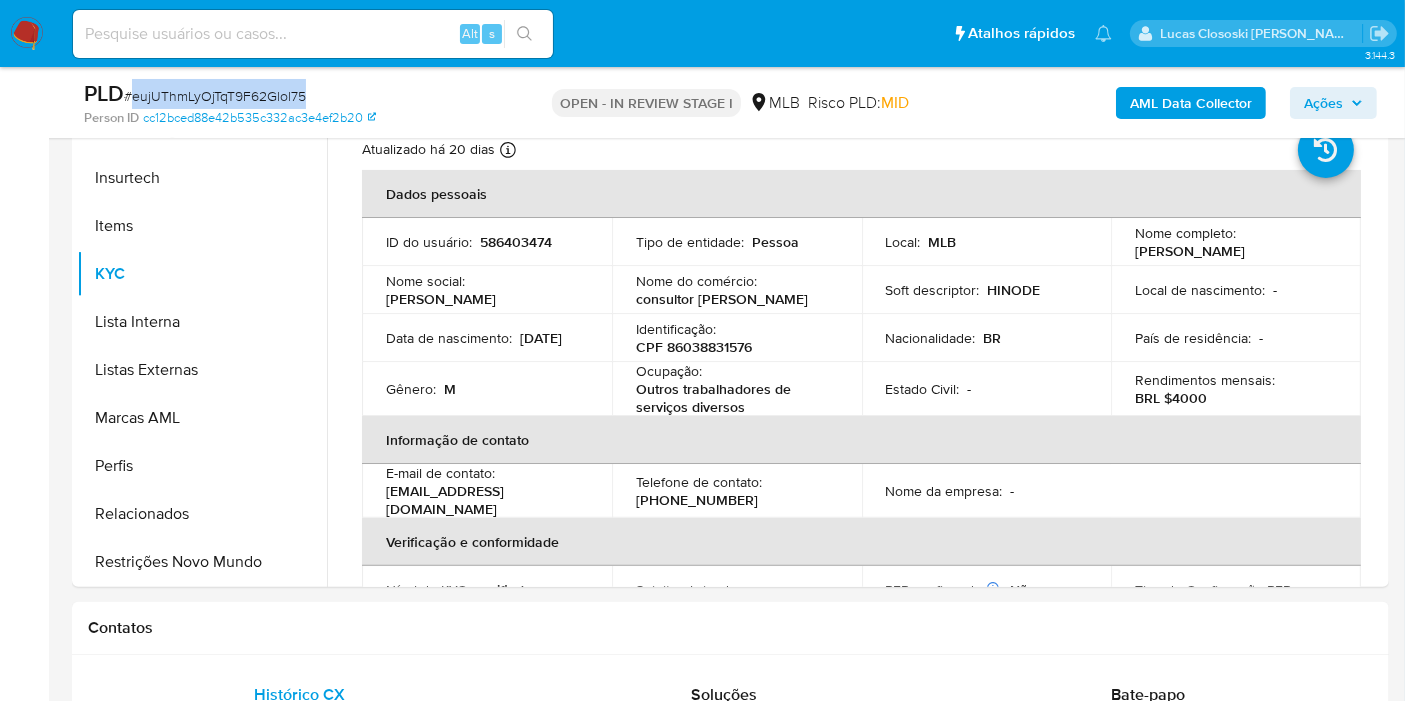 copy on "eujUThmLyOjTqT9F62Glol75" 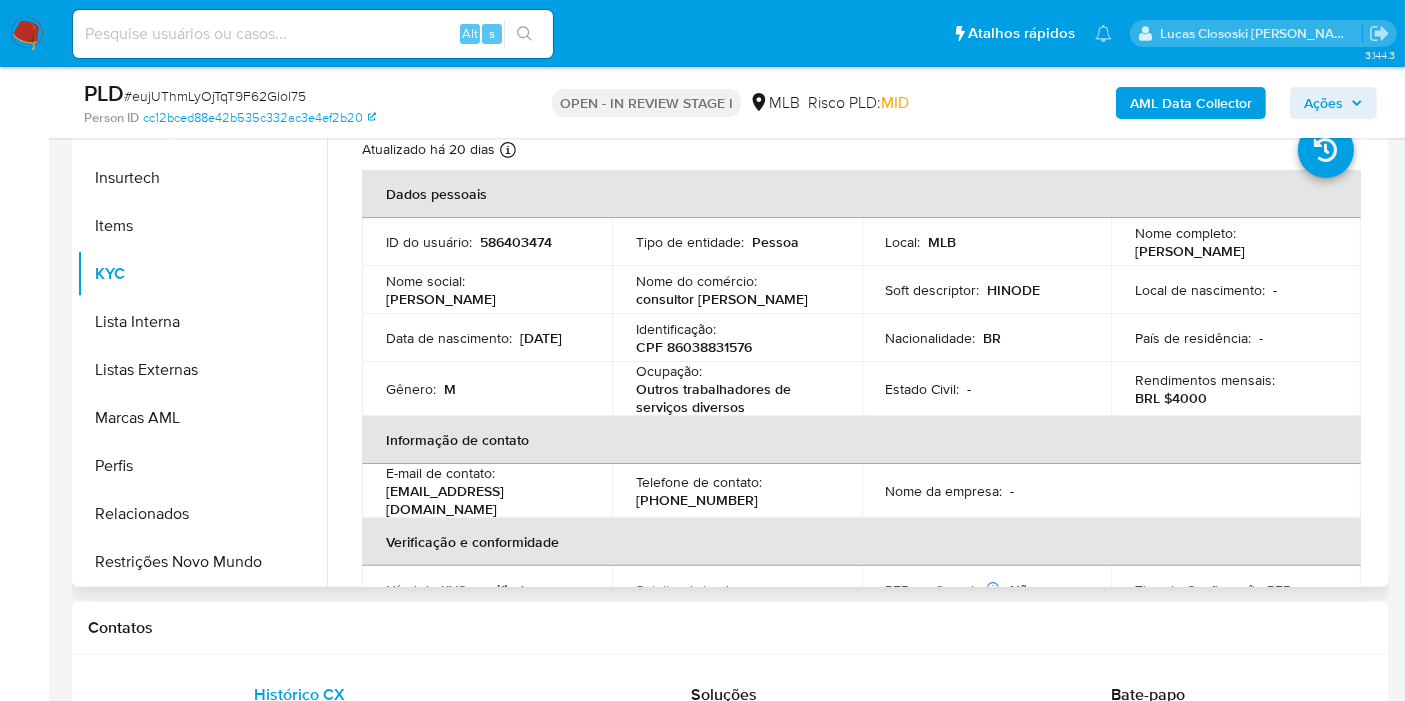 click on "CPF 86038831576" at bounding box center [694, 347] 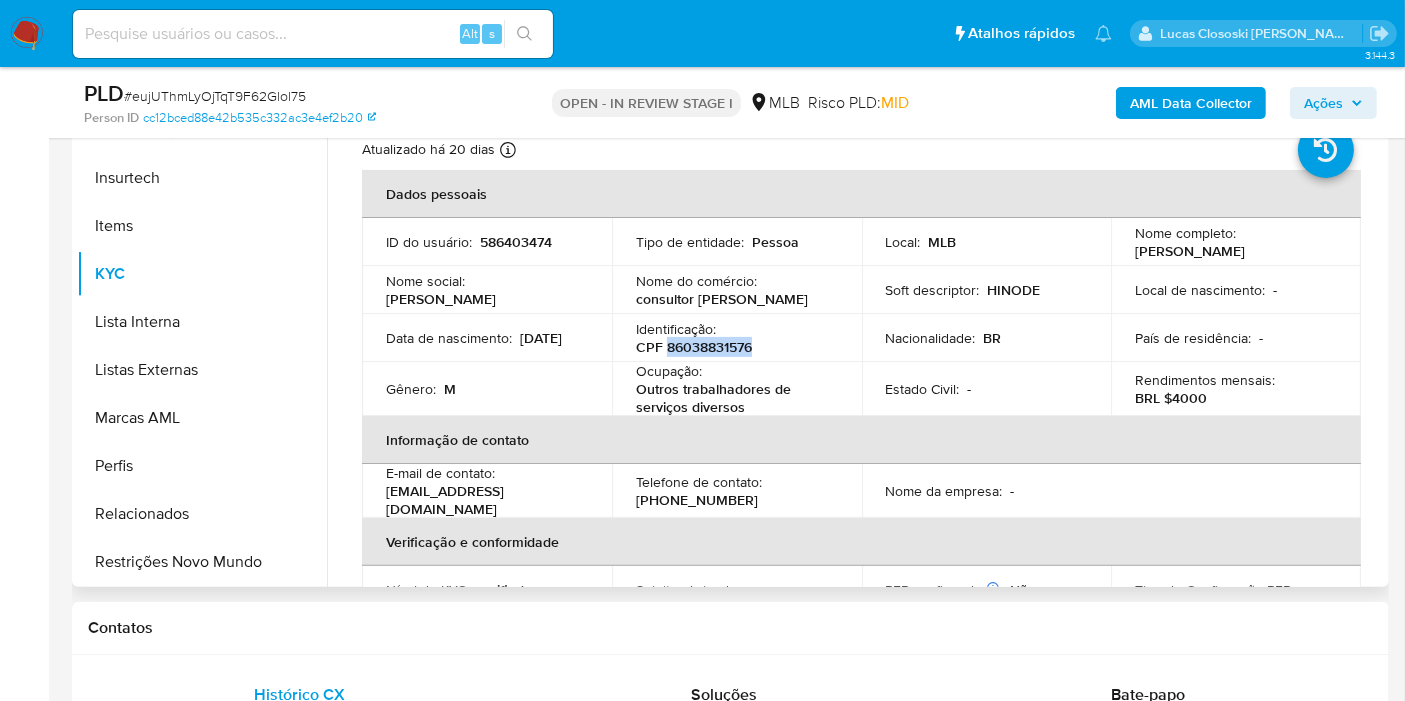 click on "CPF 86038831576" at bounding box center (694, 347) 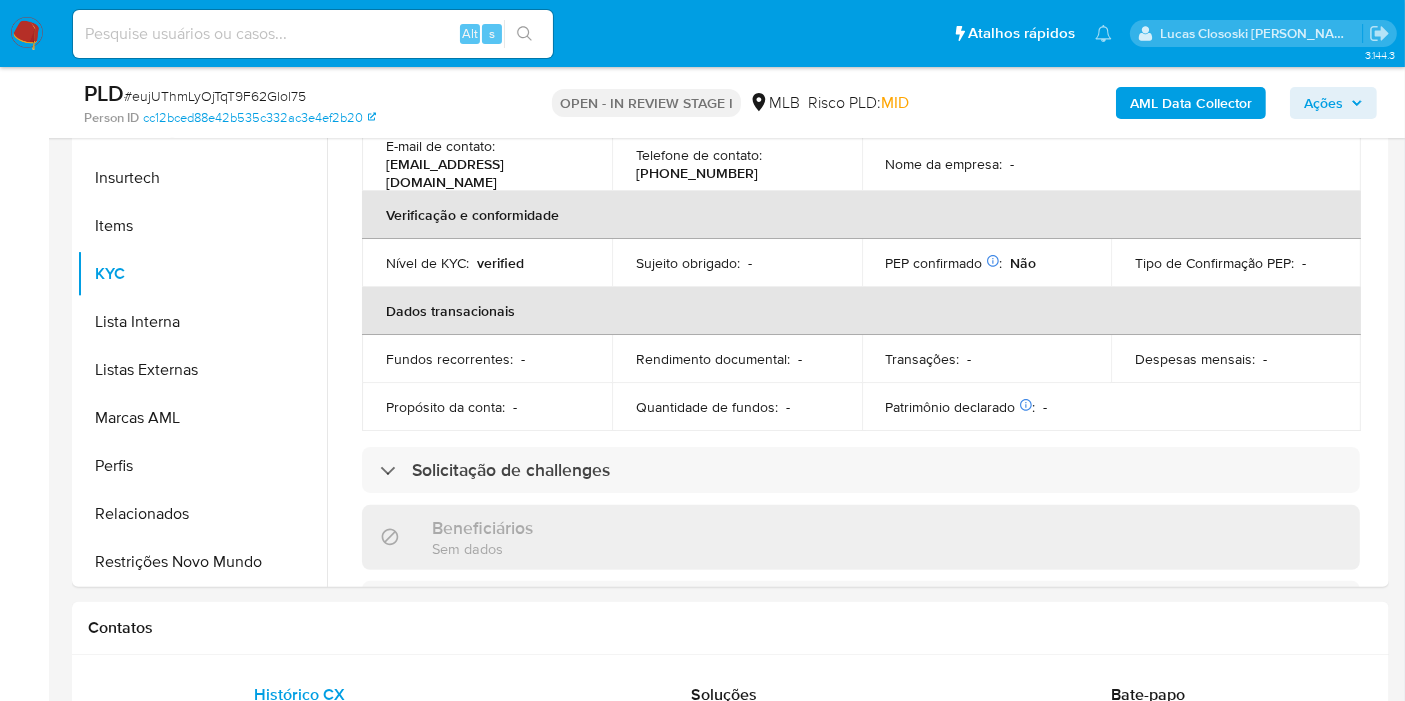 scroll, scrollTop: 247, scrollLeft: 0, axis: vertical 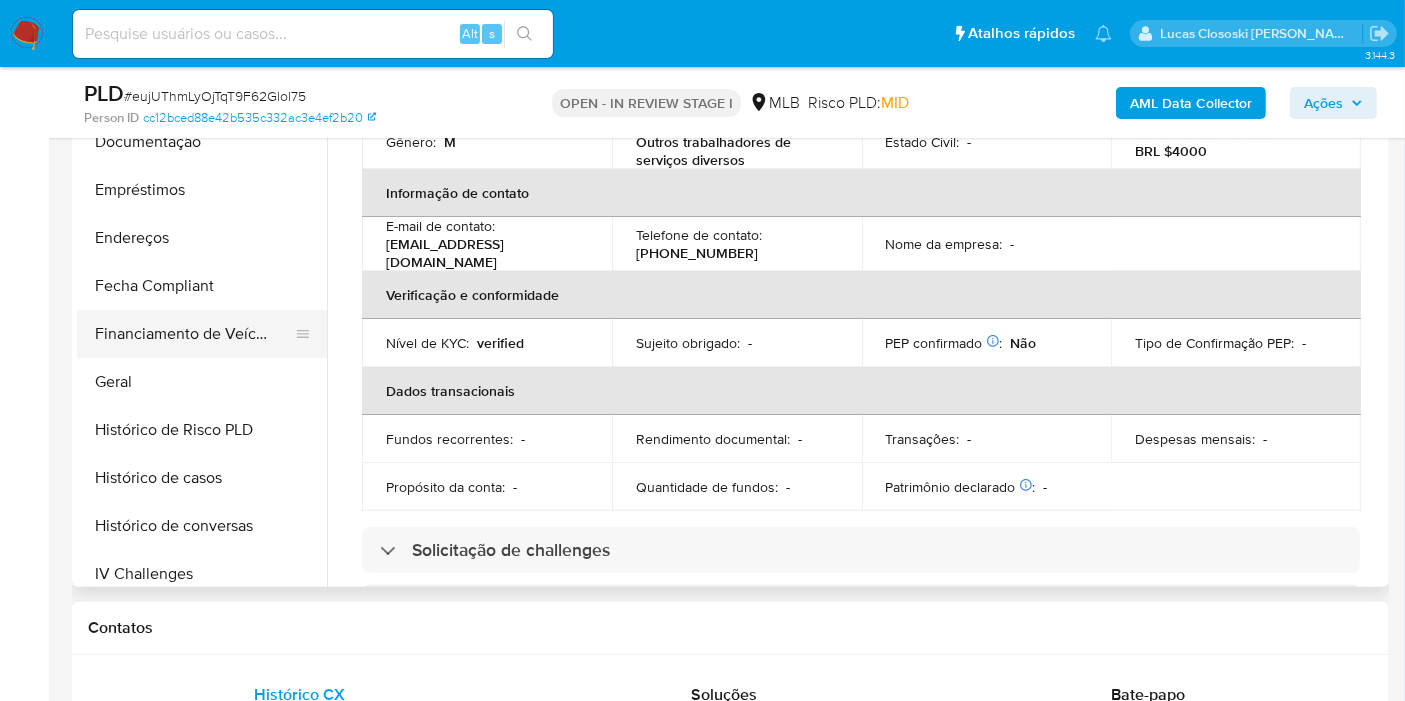 click on "Financiamento de Veículos" at bounding box center (194, 334) 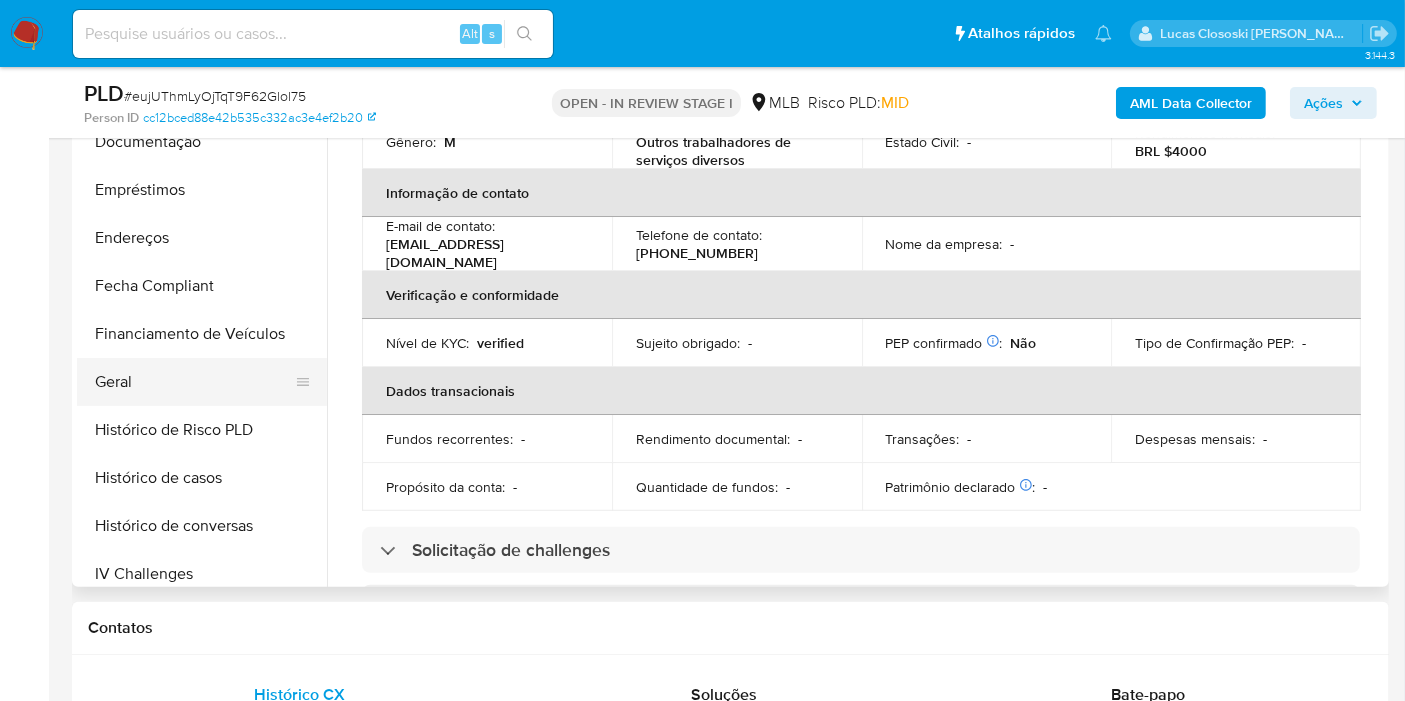scroll, scrollTop: 0, scrollLeft: 0, axis: both 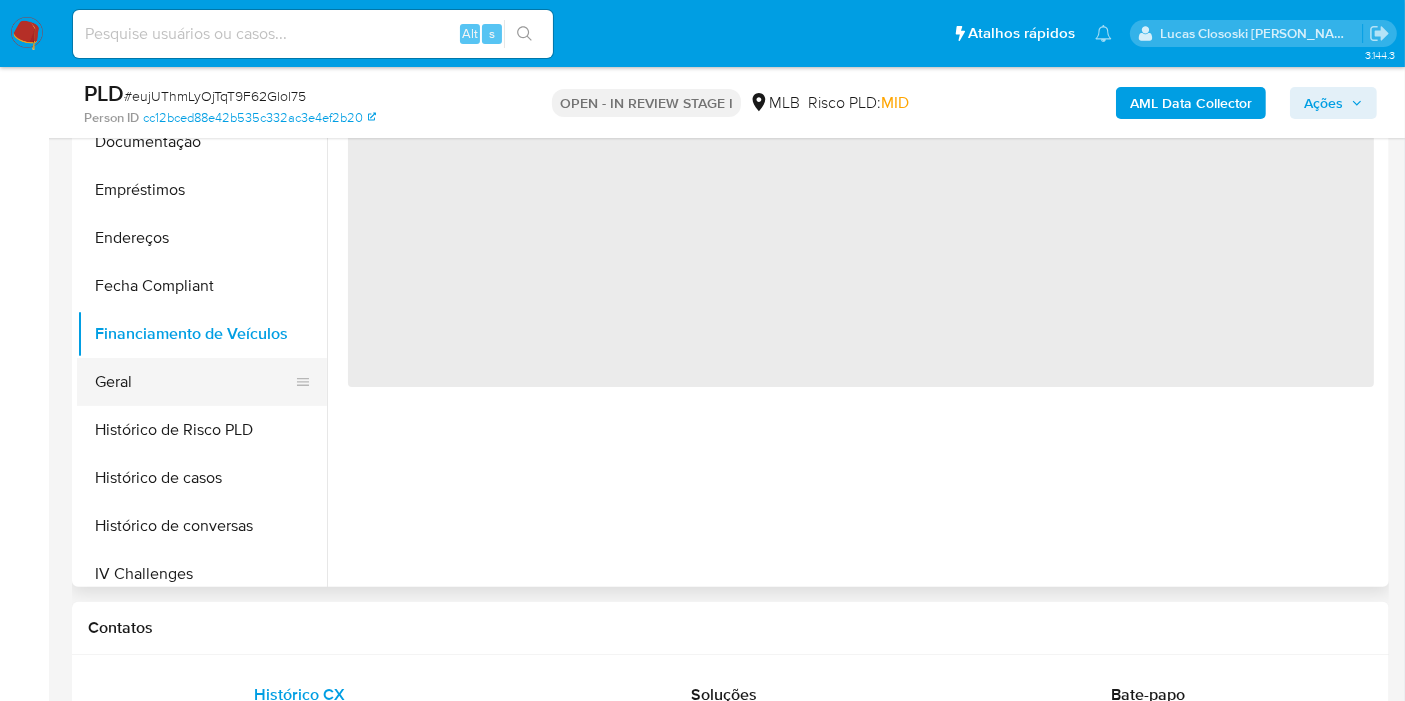 click on "Geral" at bounding box center (194, 382) 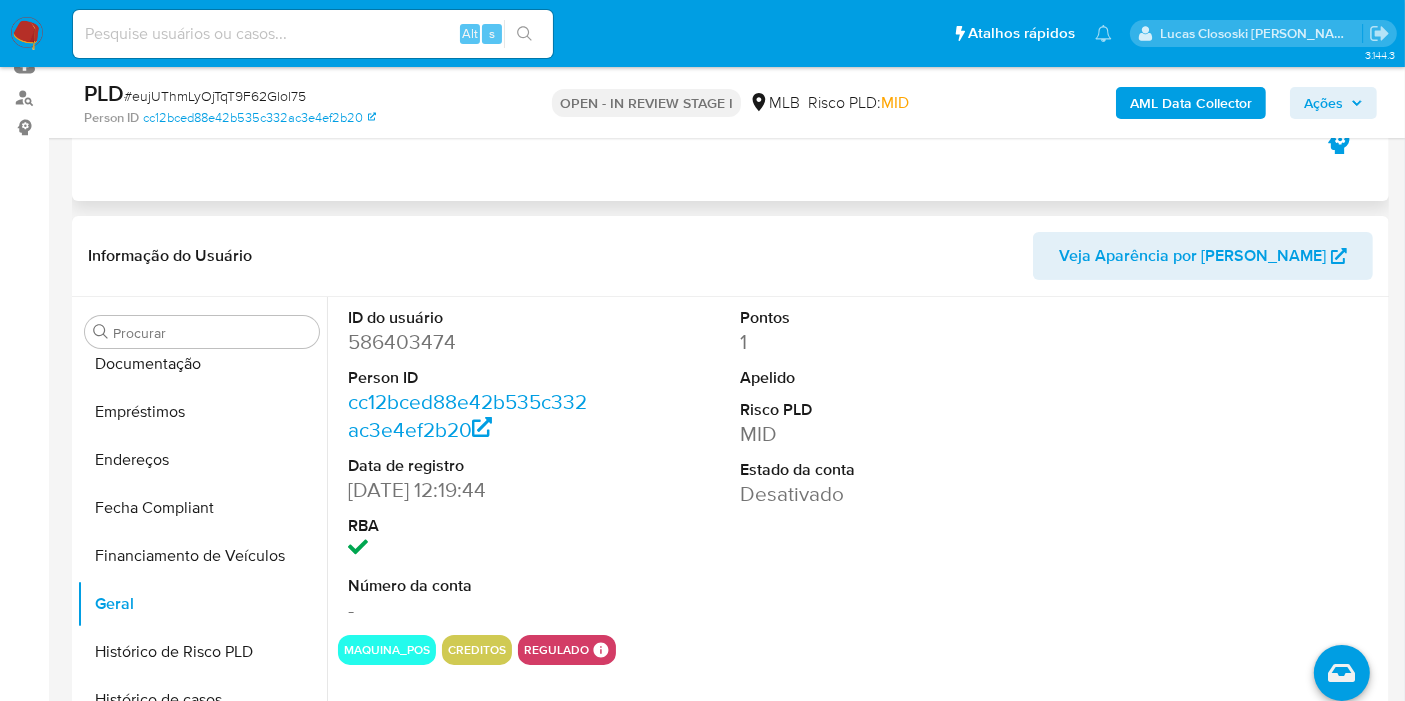 scroll, scrollTop: 444, scrollLeft: 0, axis: vertical 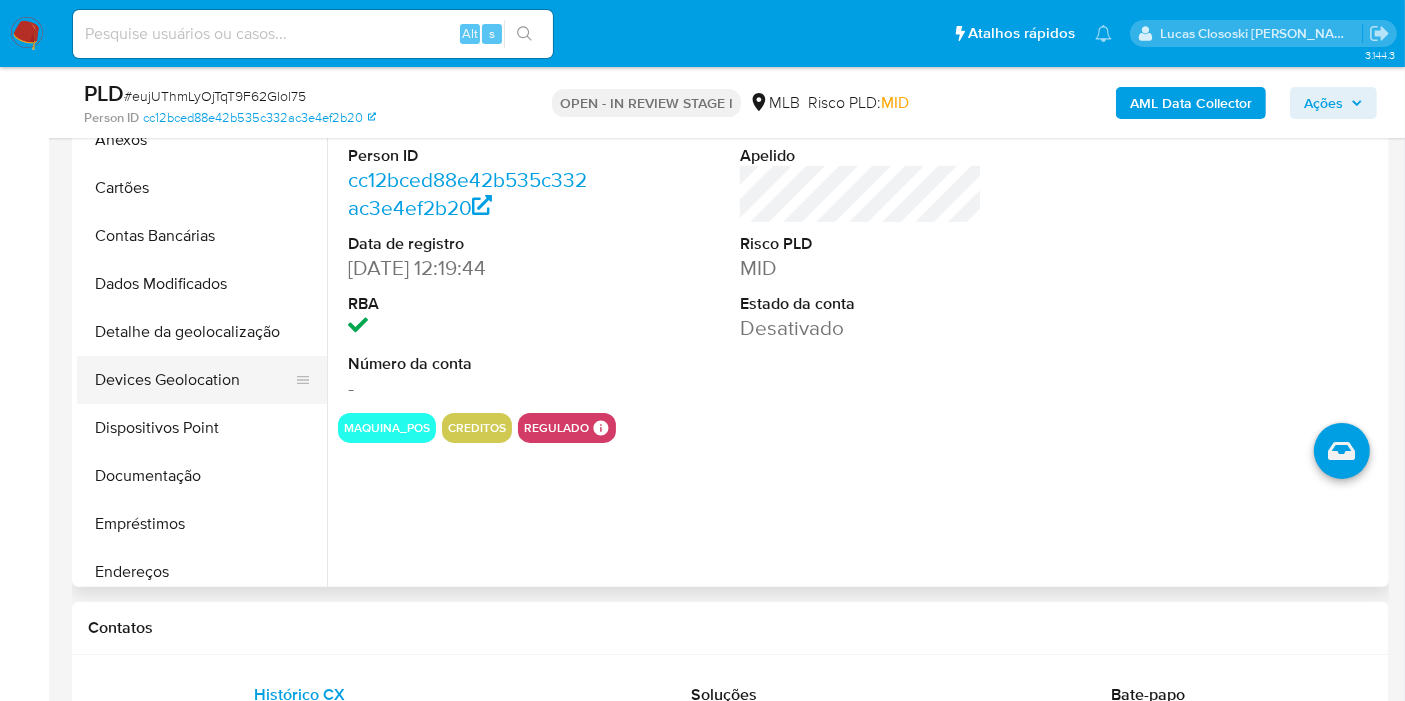 click on "Devices Geolocation" at bounding box center (194, 380) 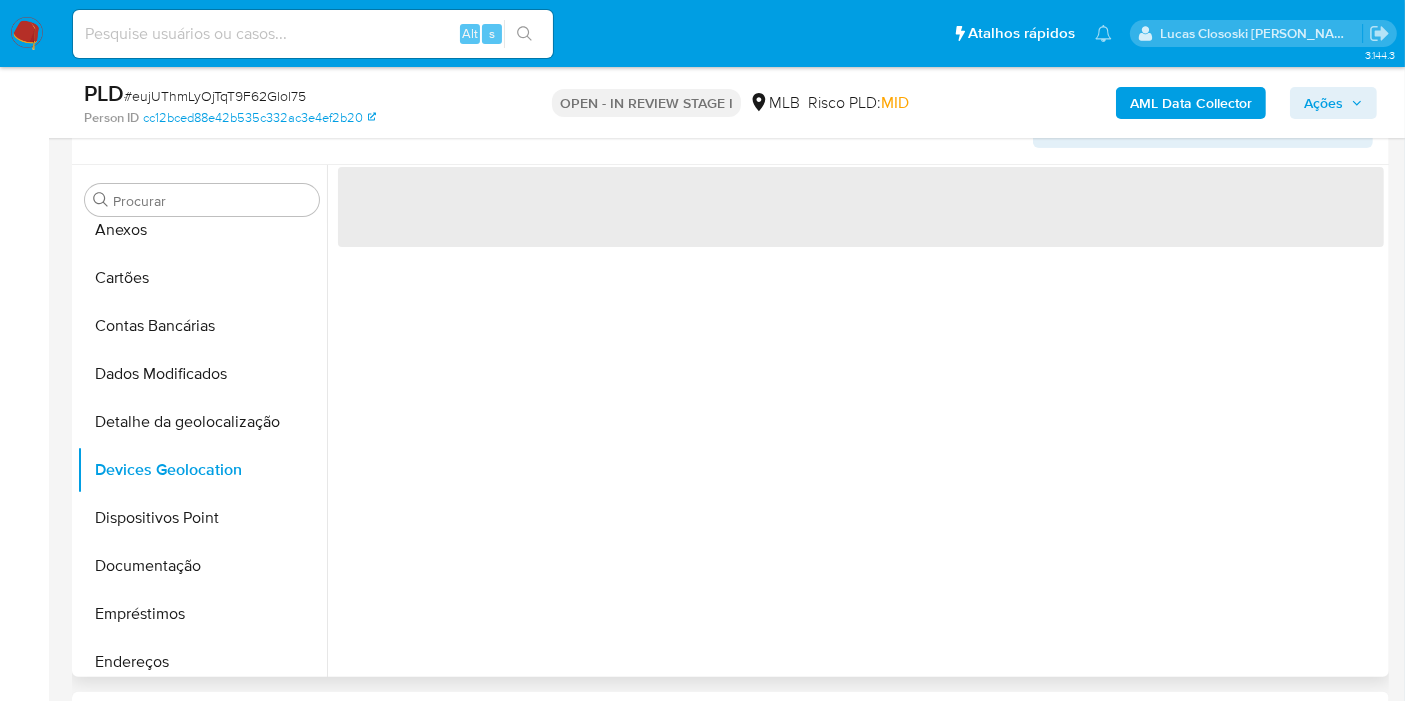 scroll, scrollTop: 333, scrollLeft: 0, axis: vertical 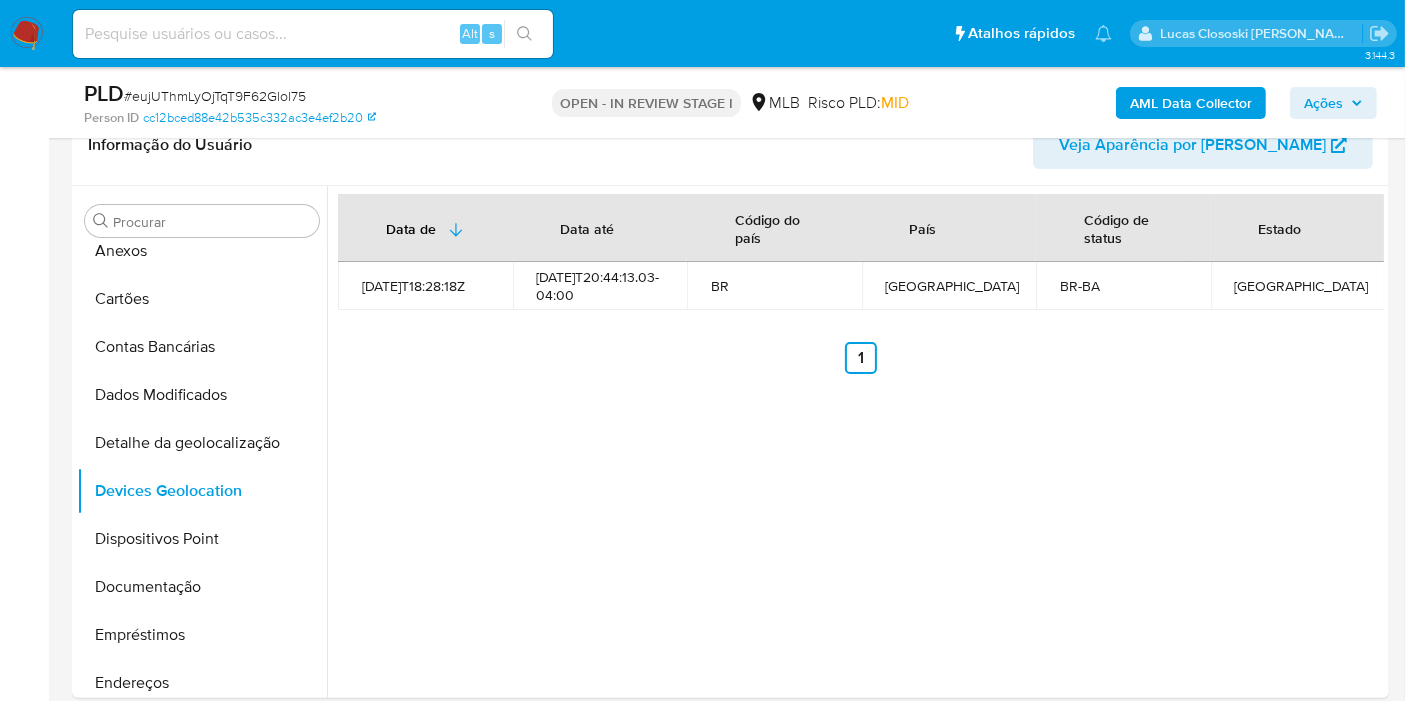 click on "# eujUThmLyOjTqT9F62Glol75" at bounding box center (215, 96) 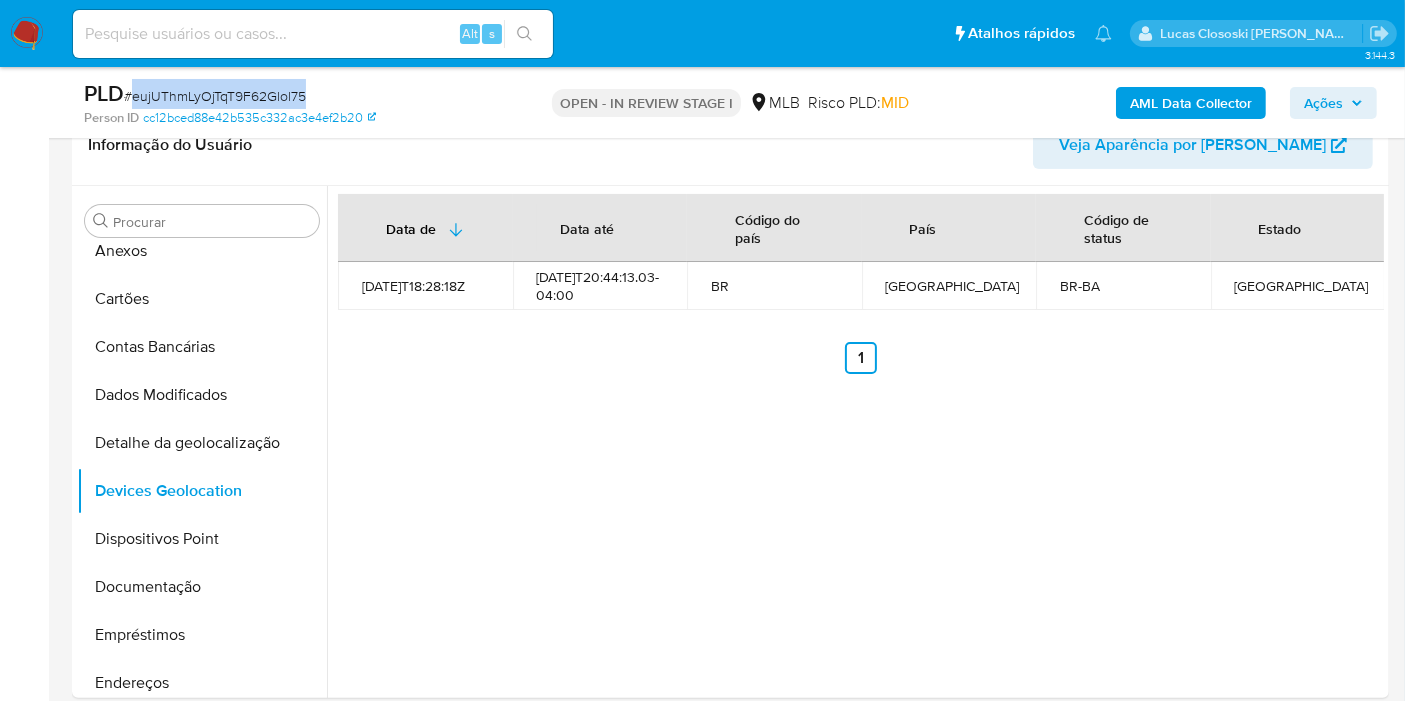 click on "# eujUThmLyOjTqT9F62Glol75" at bounding box center (215, 96) 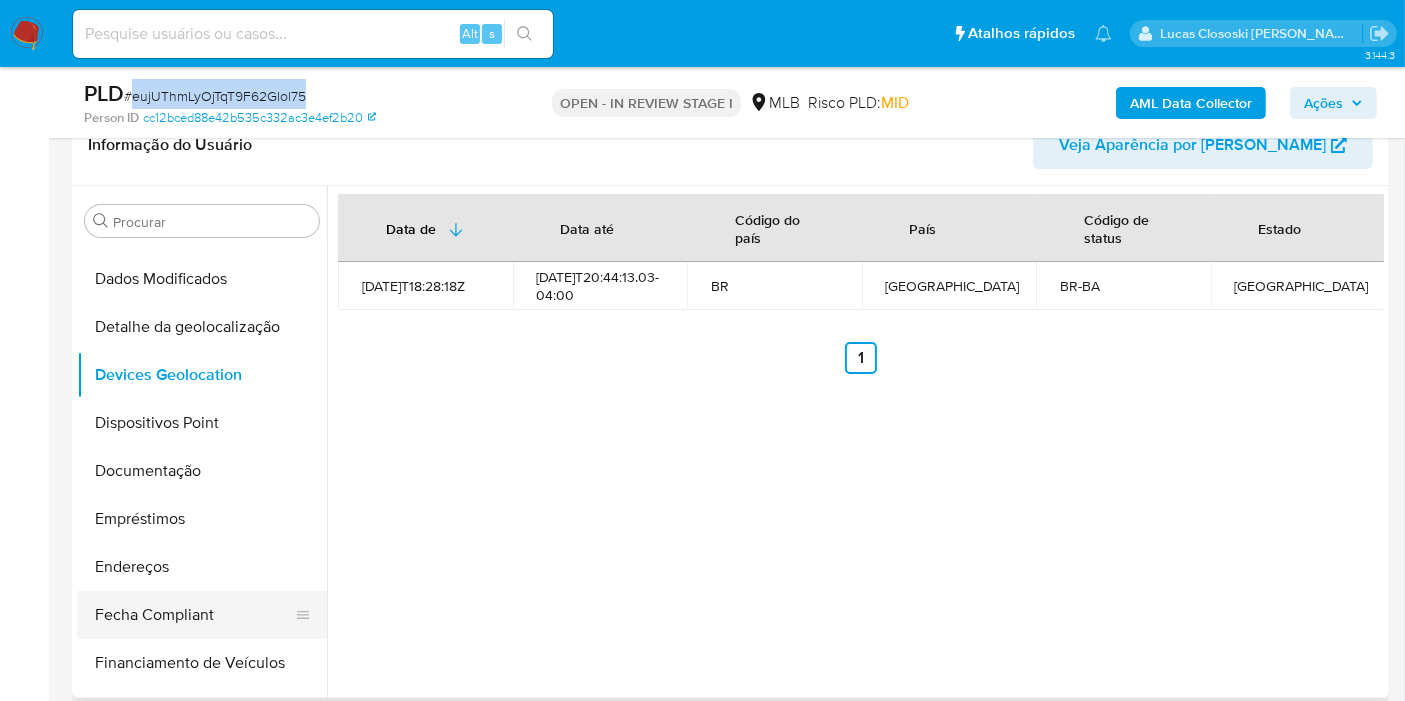 scroll, scrollTop: 333, scrollLeft: 0, axis: vertical 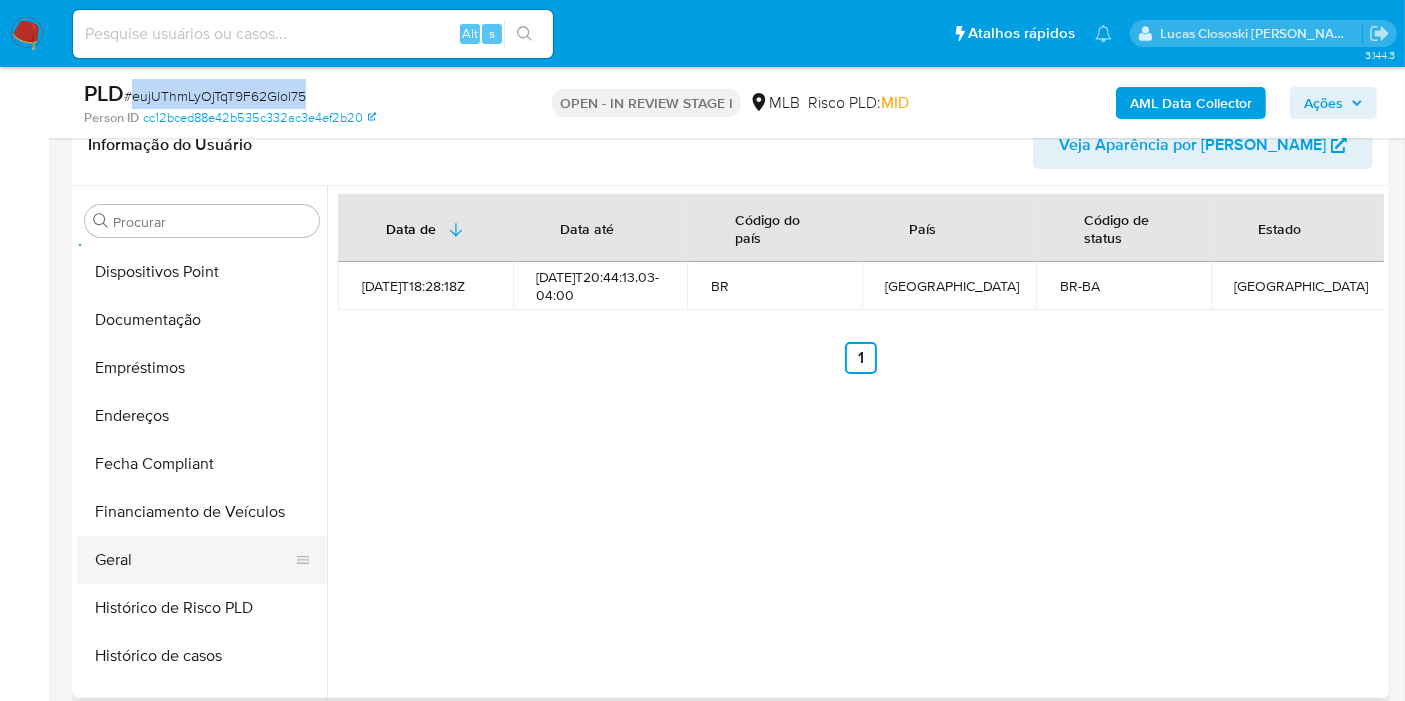 click on "Geral" at bounding box center [194, 560] 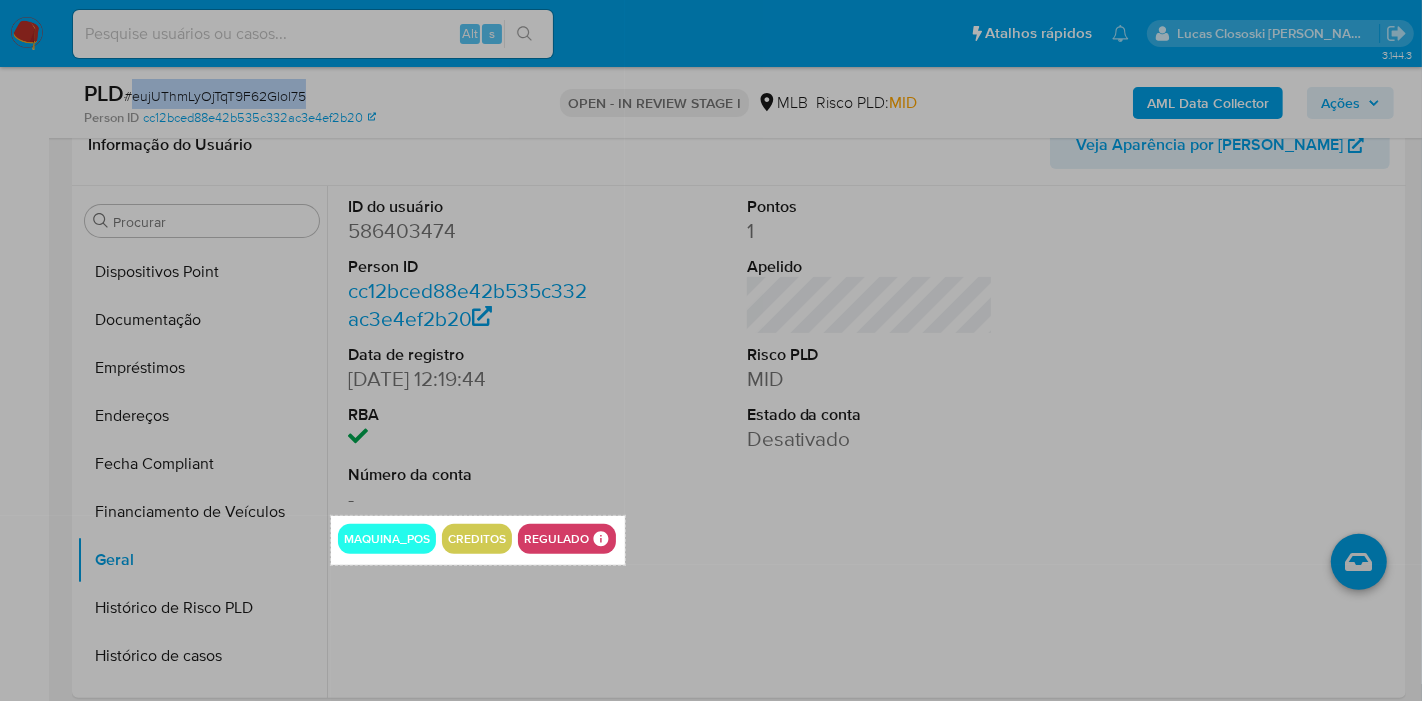 drag, startPoint x: 331, startPoint y: 515, endPoint x: 625, endPoint y: 564, distance: 298.05536 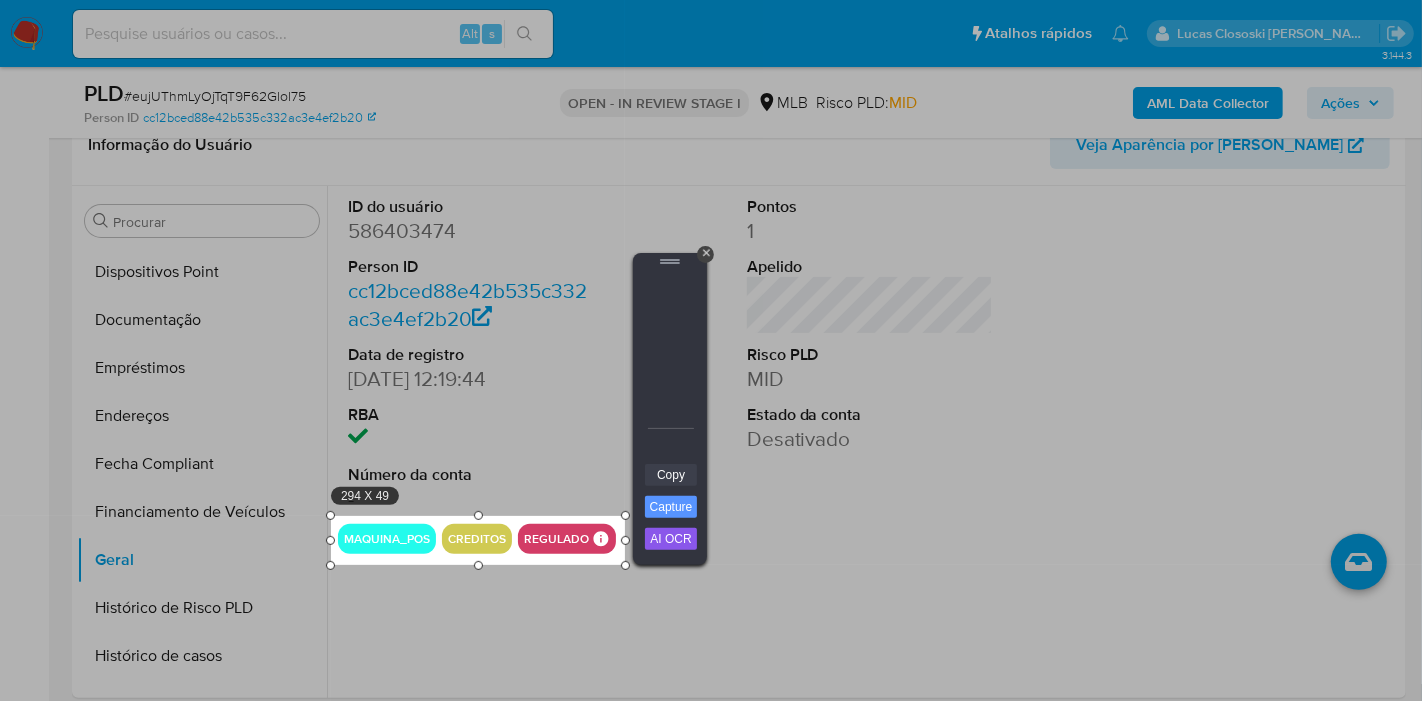 click on "Copy" at bounding box center [671, 475] 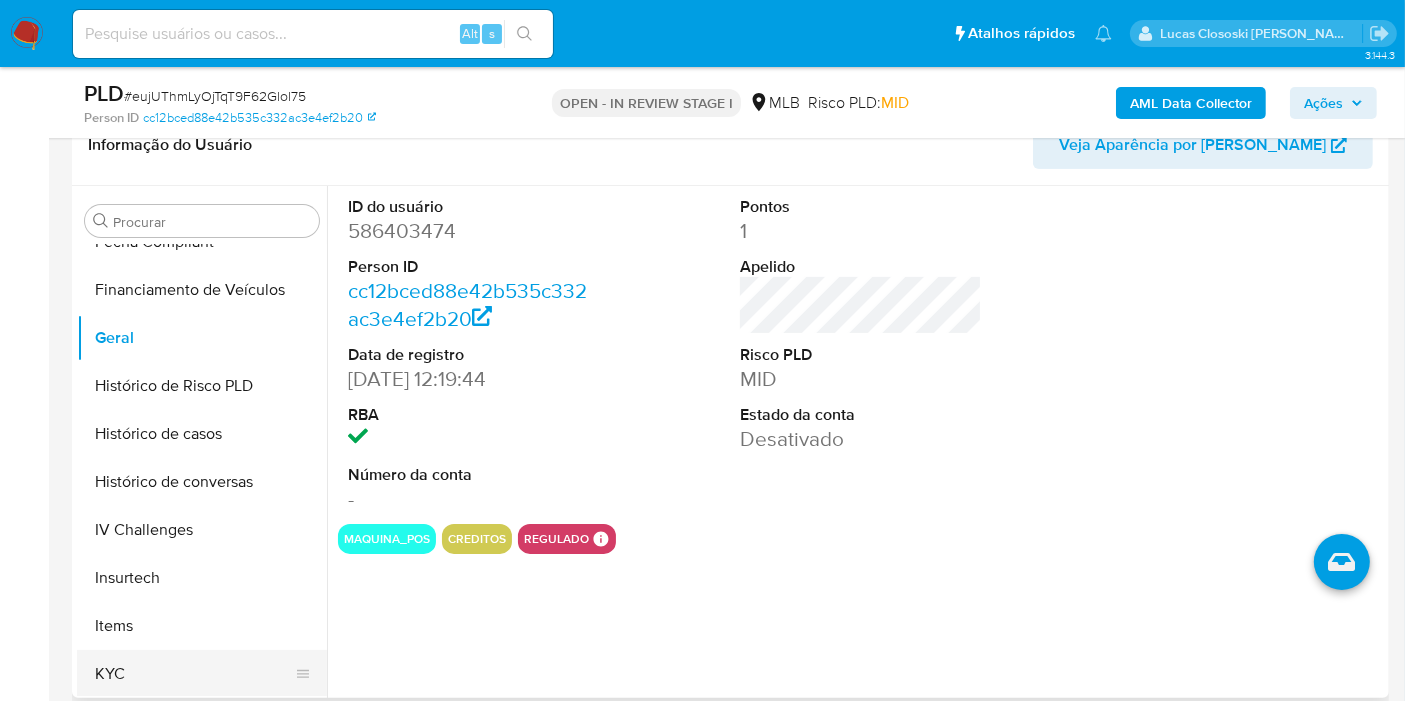 scroll, scrollTop: 666, scrollLeft: 0, axis: vertical 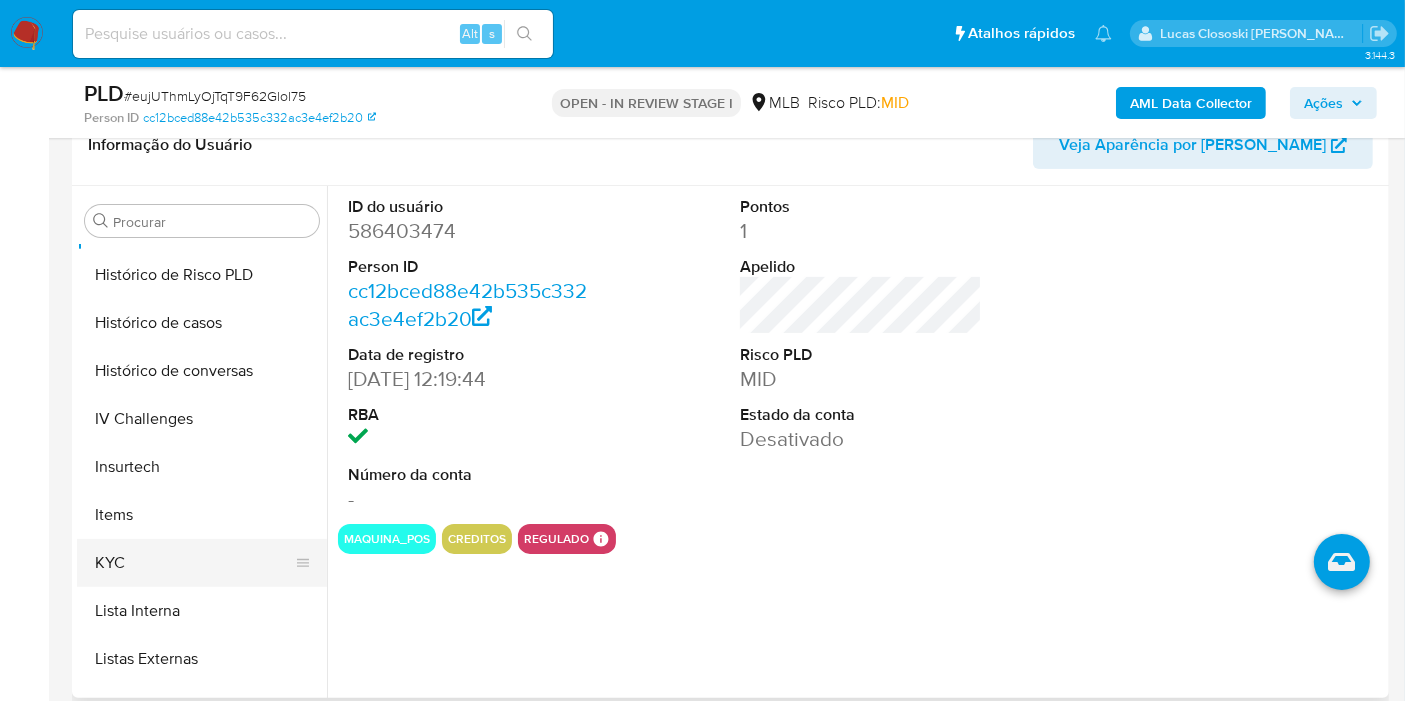 click on "KYC" at bounding box center (194, 563) 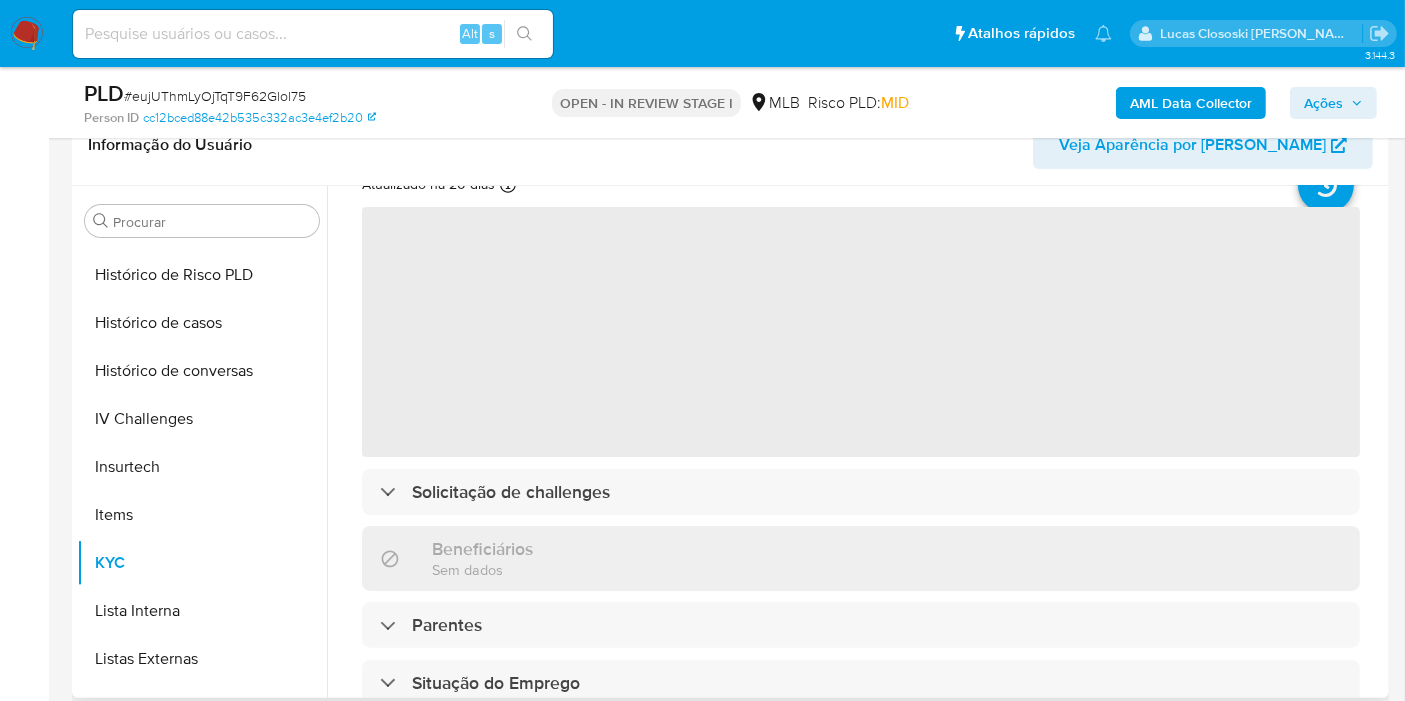 scroll, scrollTop: 111, scrollLeft: 0, axis: vertical 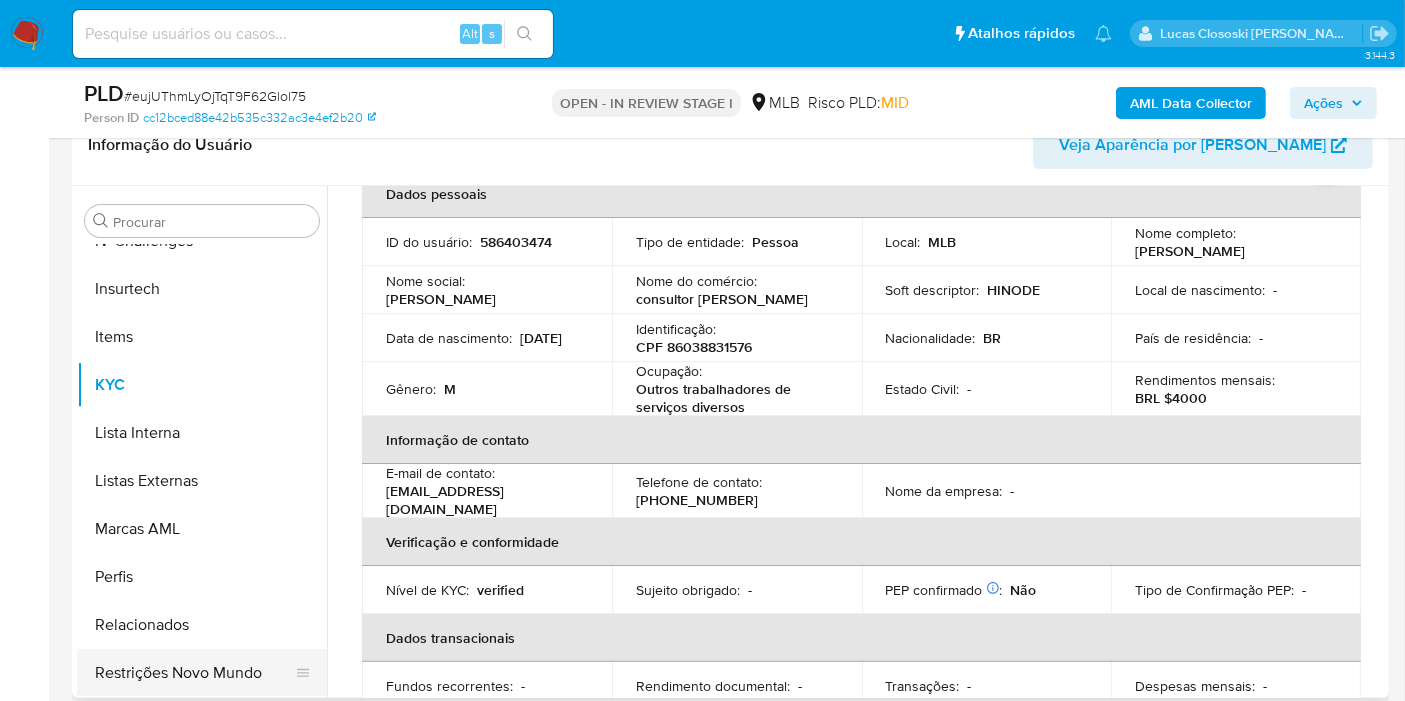 click on "Restrições Novo Mundo" at bounding box center [194, 673] 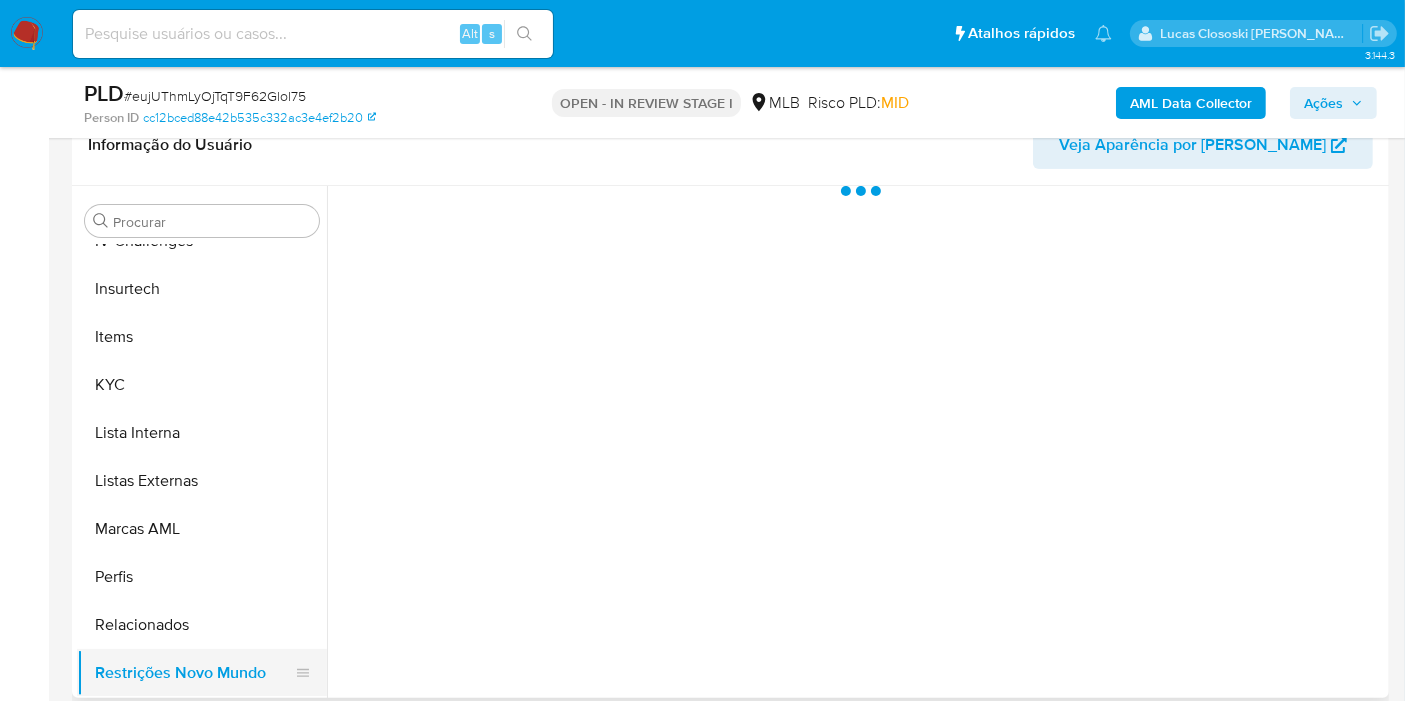 scroll, scrollTop: 0, scrollLeft: 0, axis: both 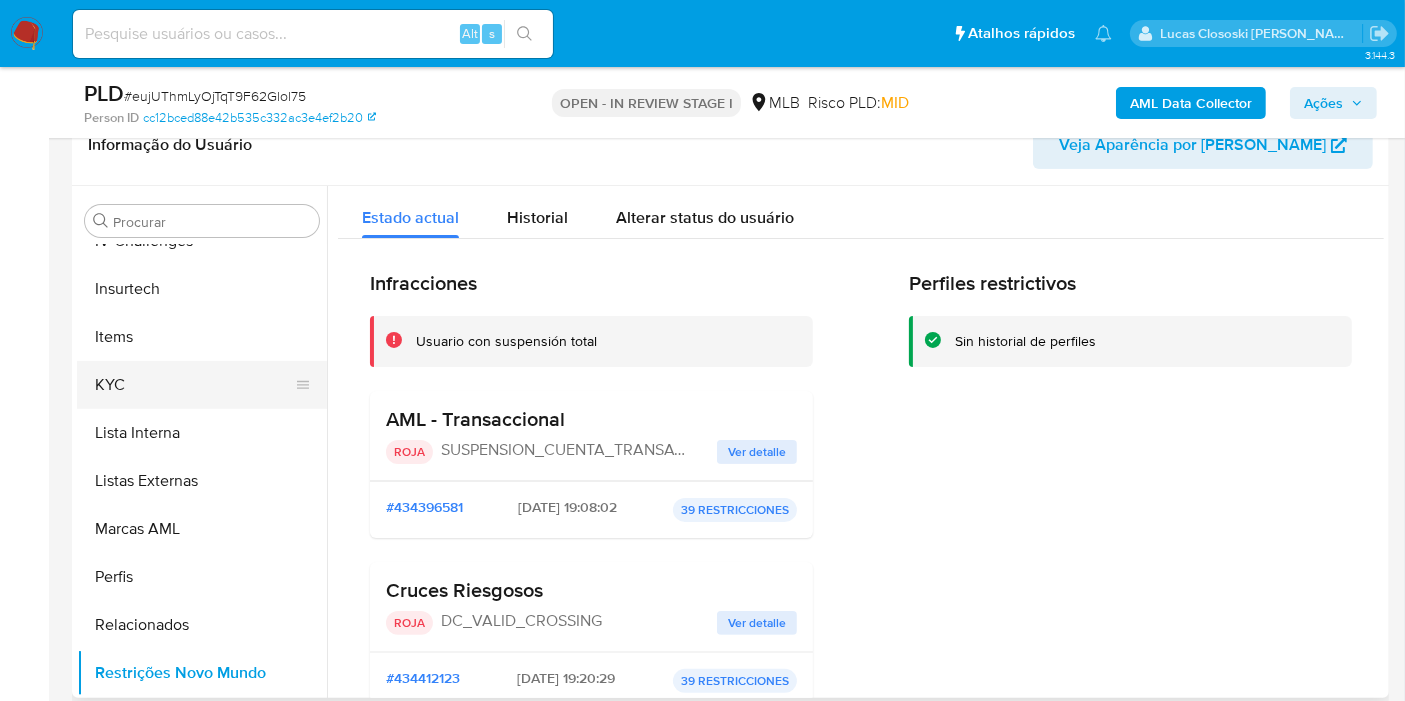 click on "KYC" at bounding box center [194, 385] 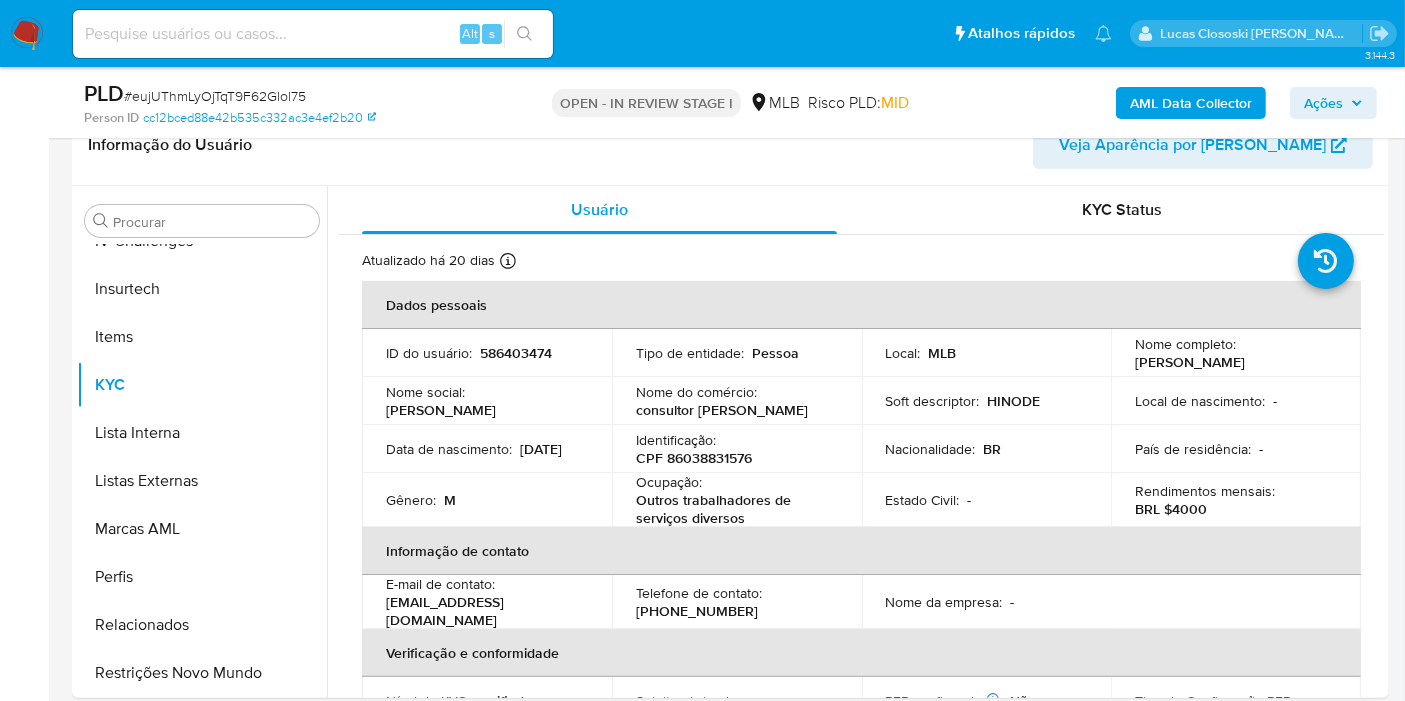 click on "Ações" at bounding box center (1323, 103) 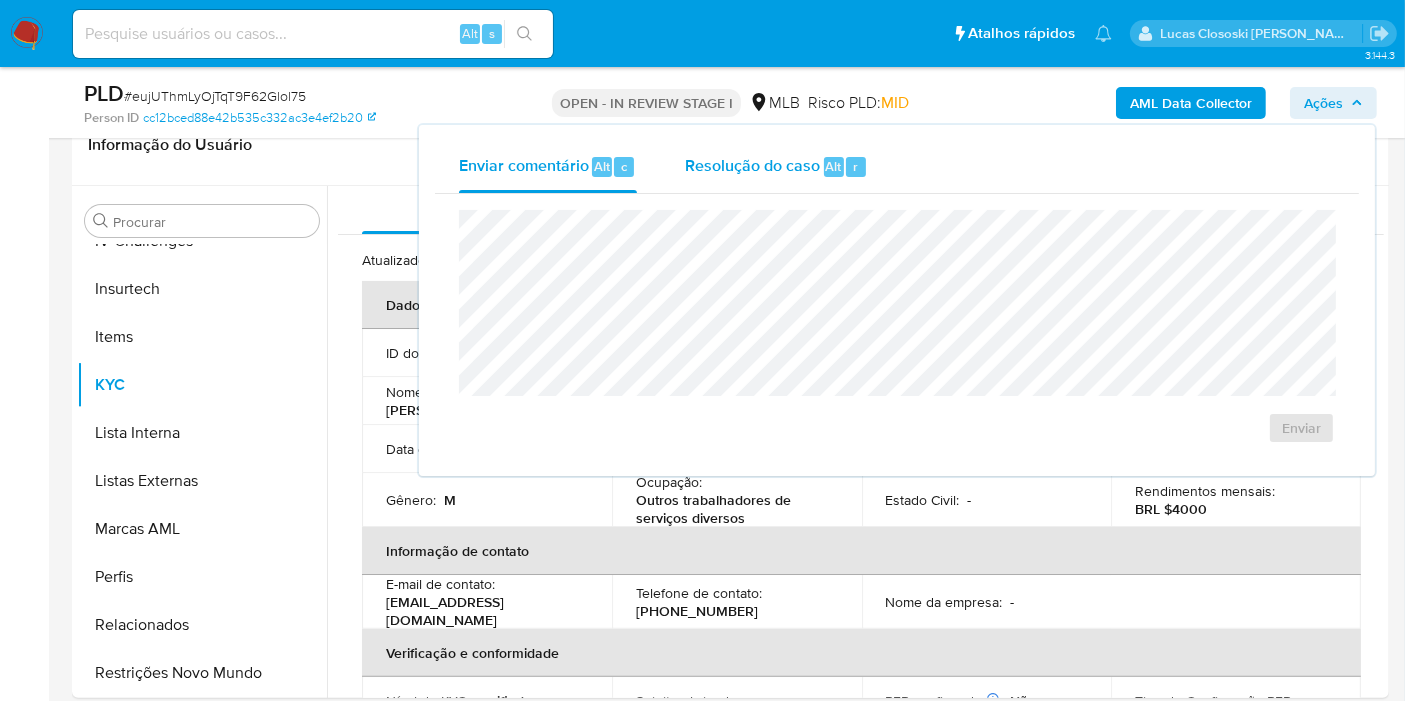 click on "Resolução do caso" at bounding box center (752, 165) 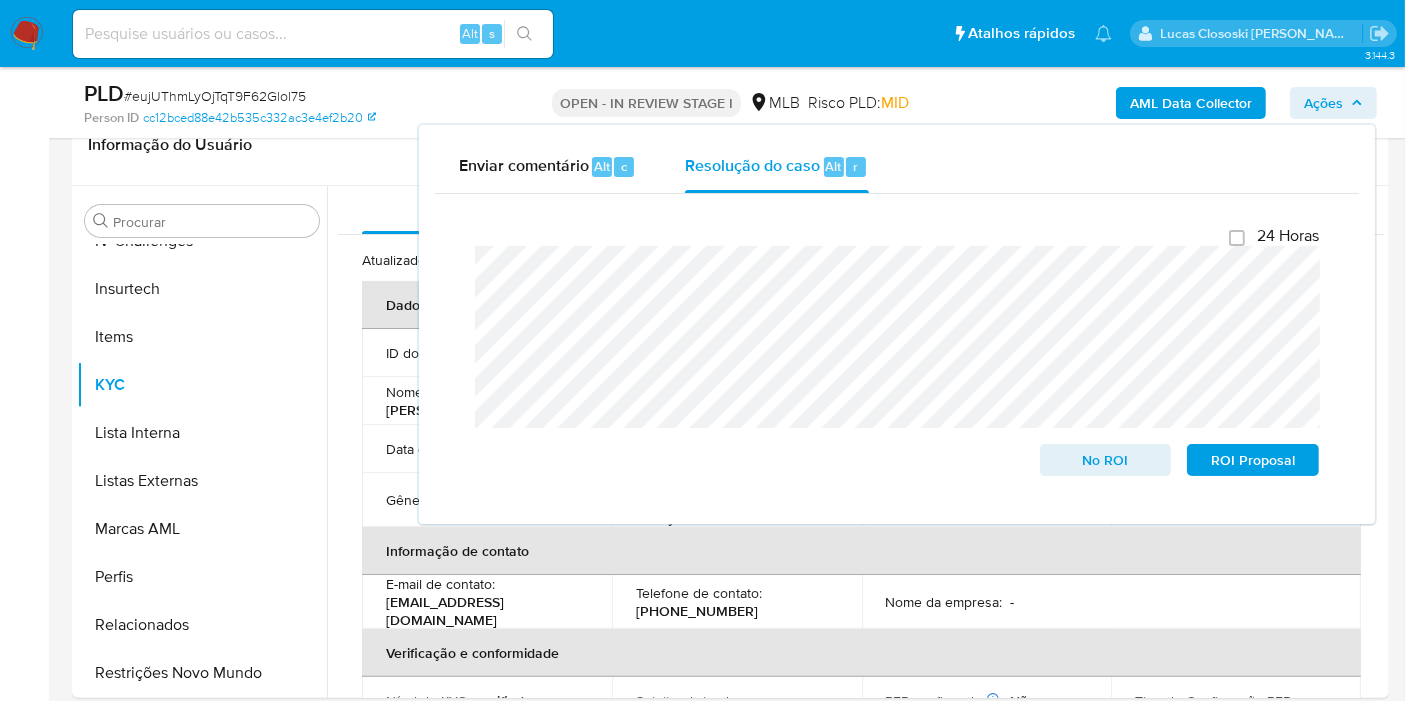 click 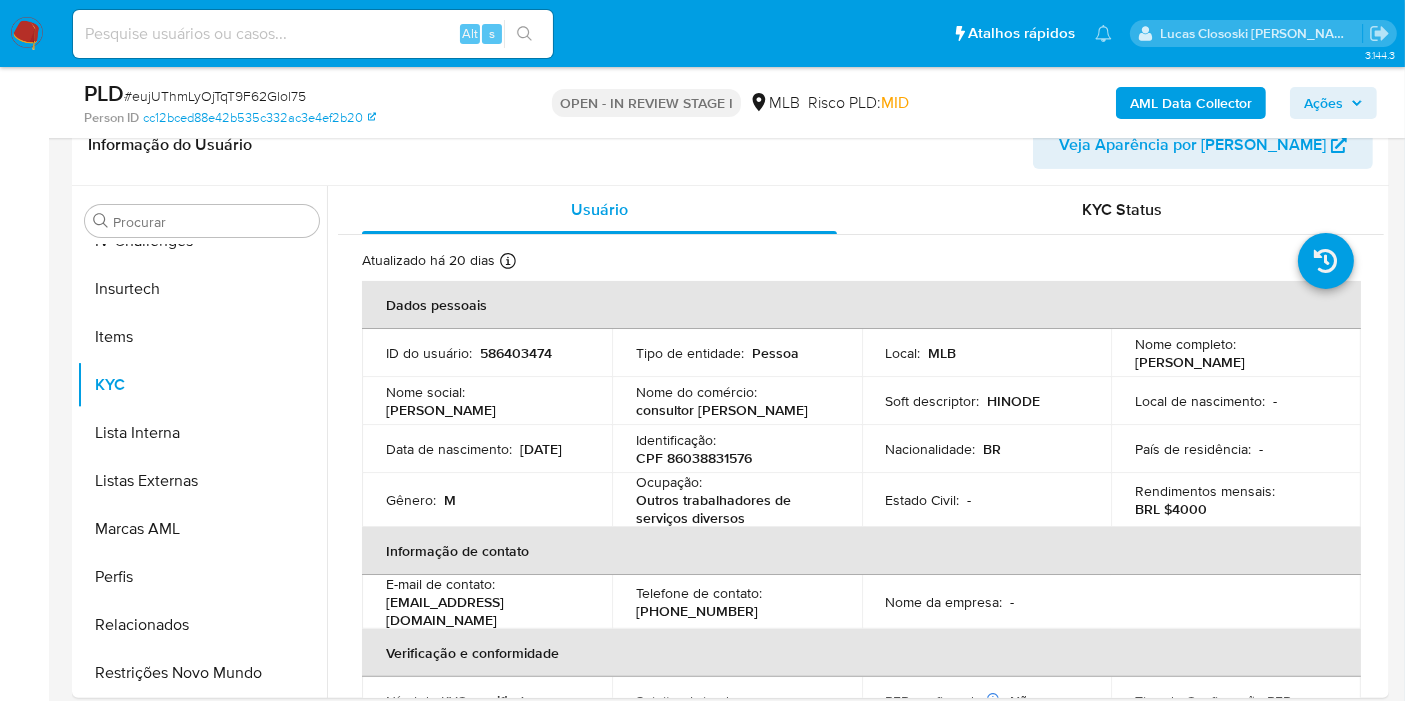click on "Ações" at bounding box center [1323, 103] 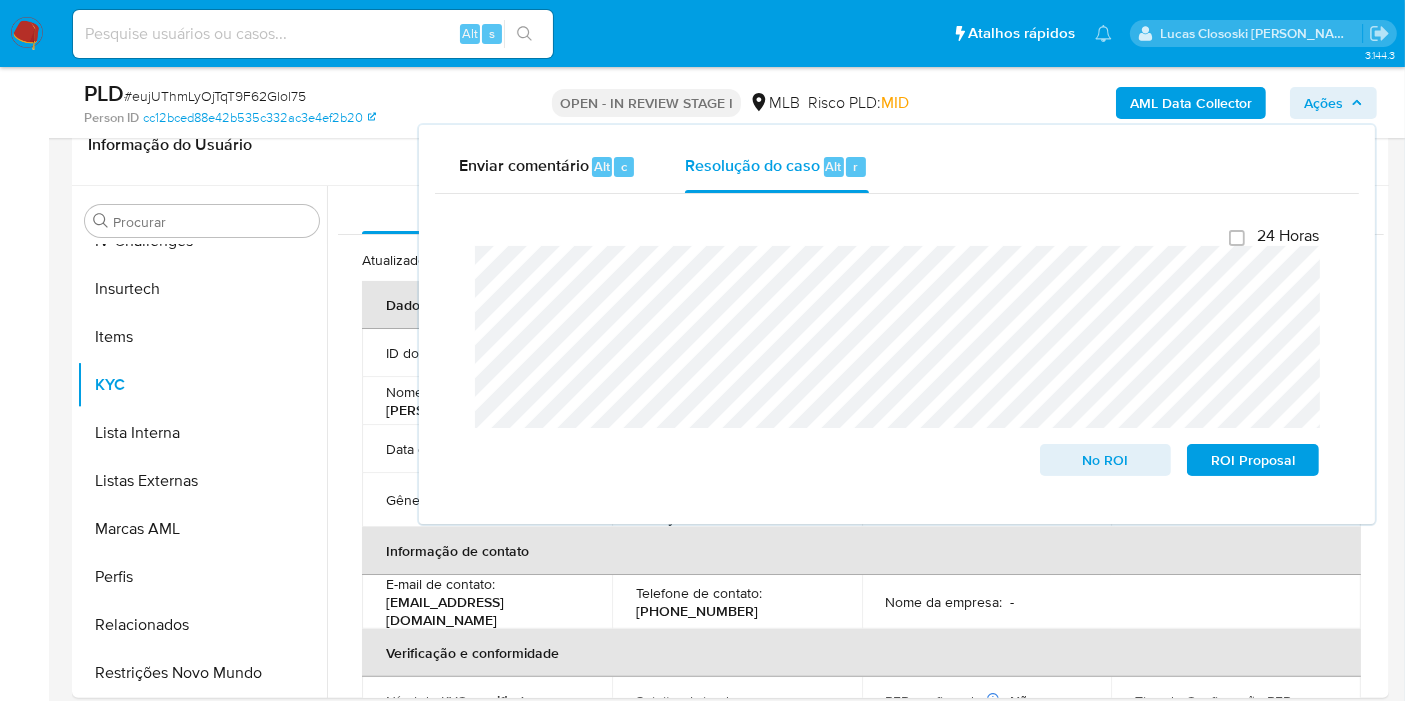 click on "Ações" at bounding box center [1333, 103] 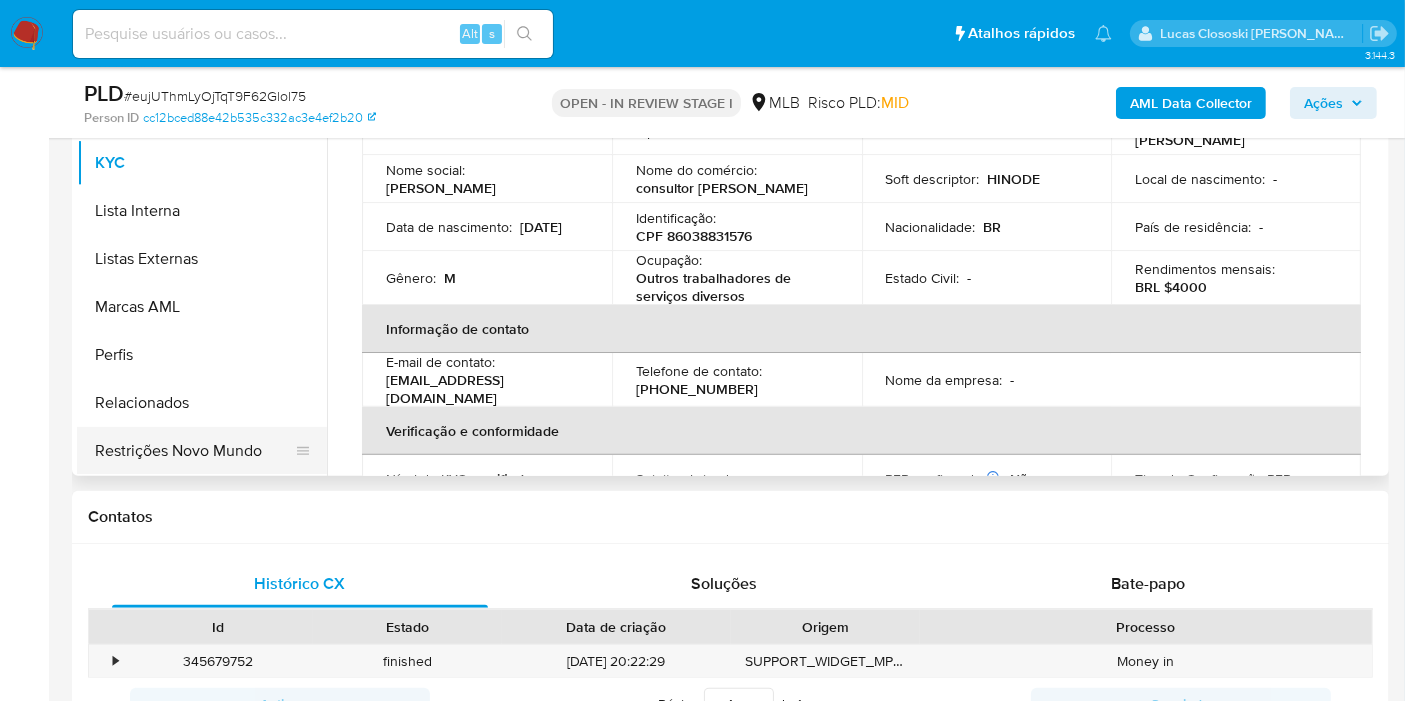 click on "Restrições Novo Mundo" at bounding box center [194, 451] 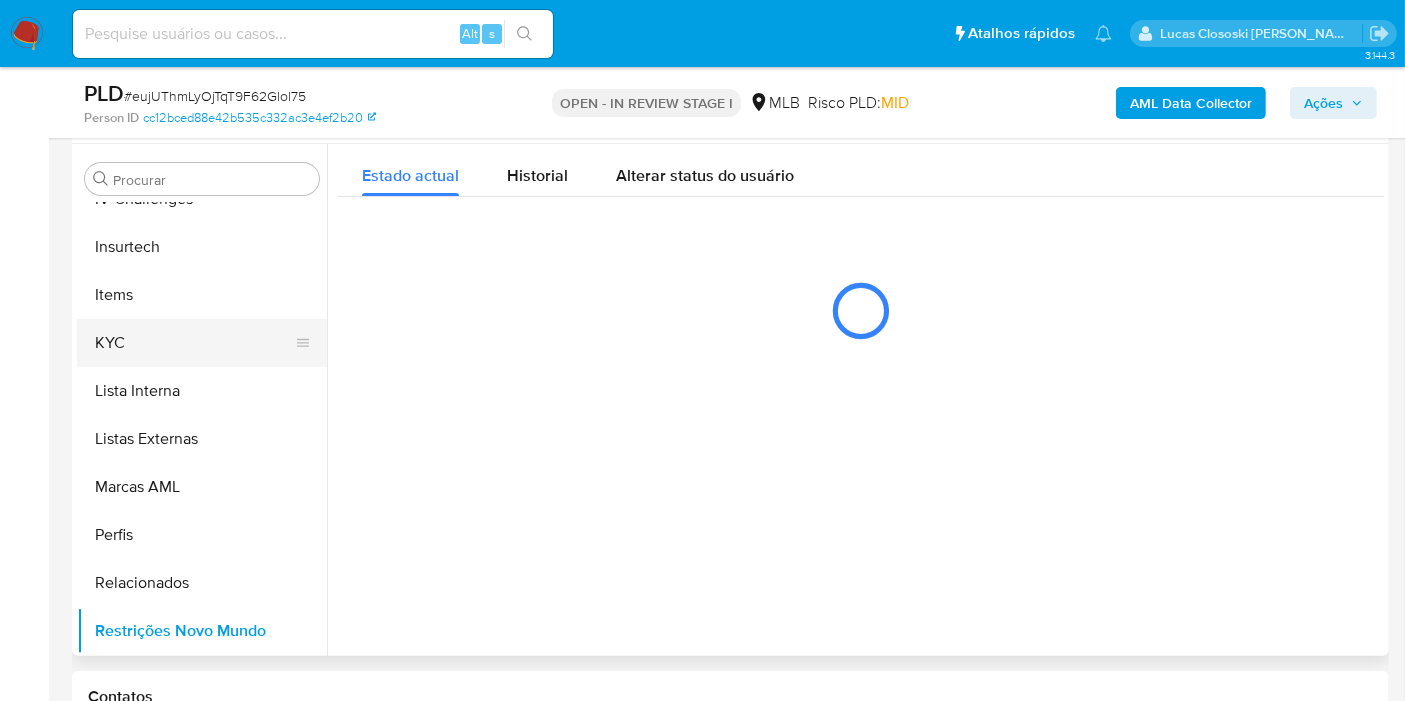 scroll, scrollTop: 222, scrollLeft: 0, axis: vertical 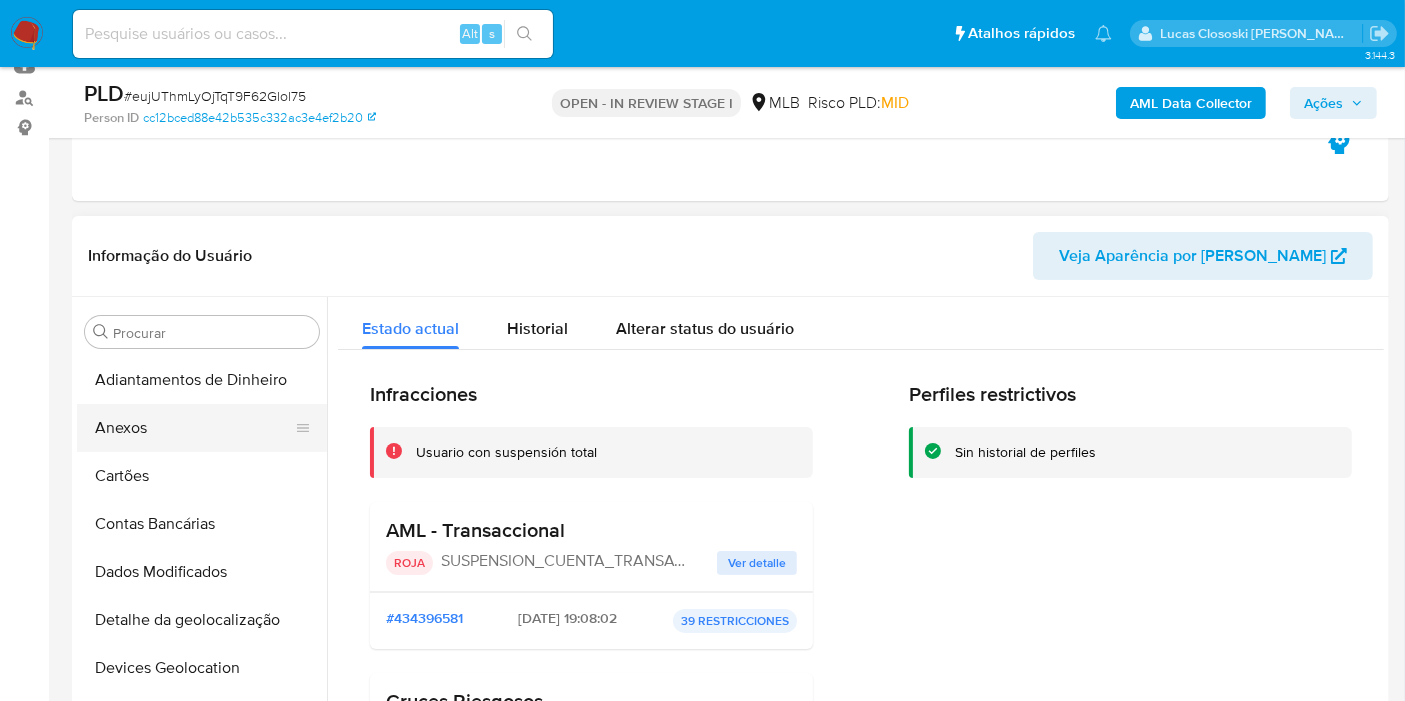 click on "Anexos" at bounding box center (194, 428) 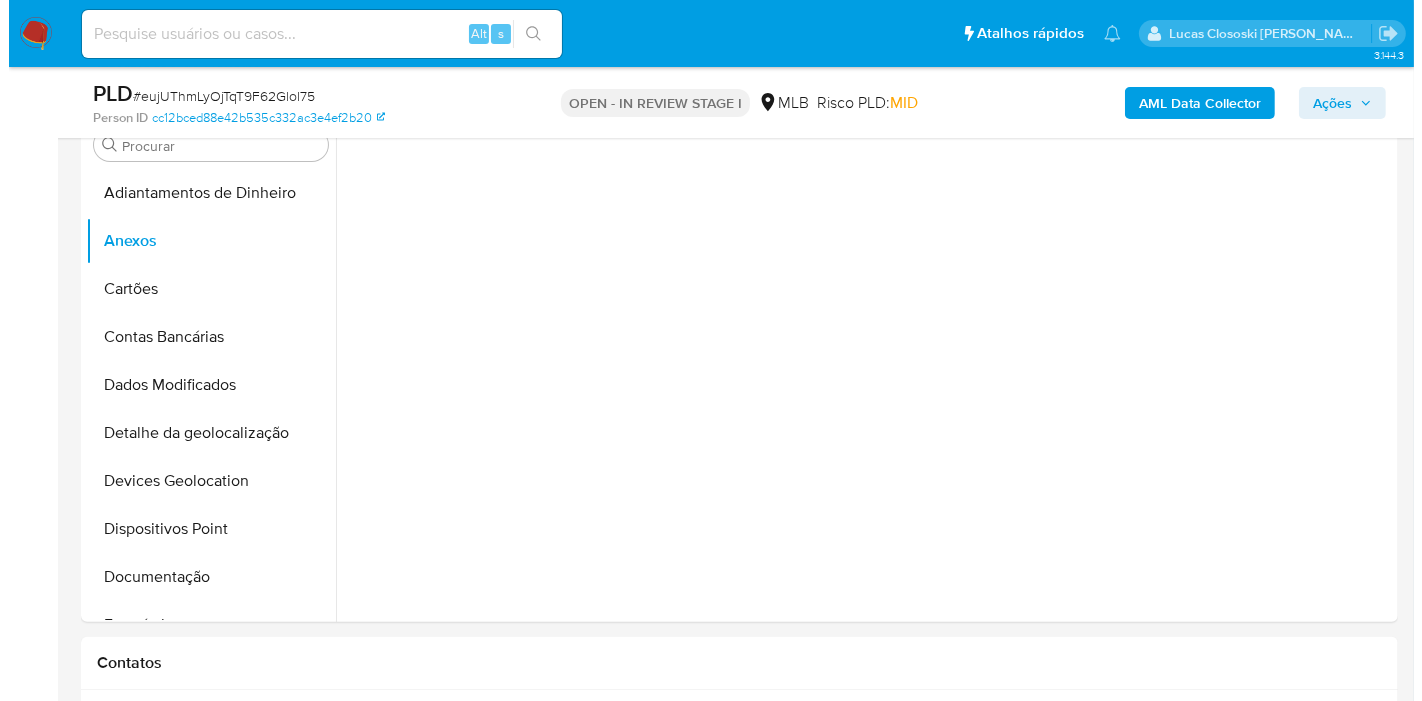 scroll, scrollTop: 444, scrollLeft: 0, axis: vertical 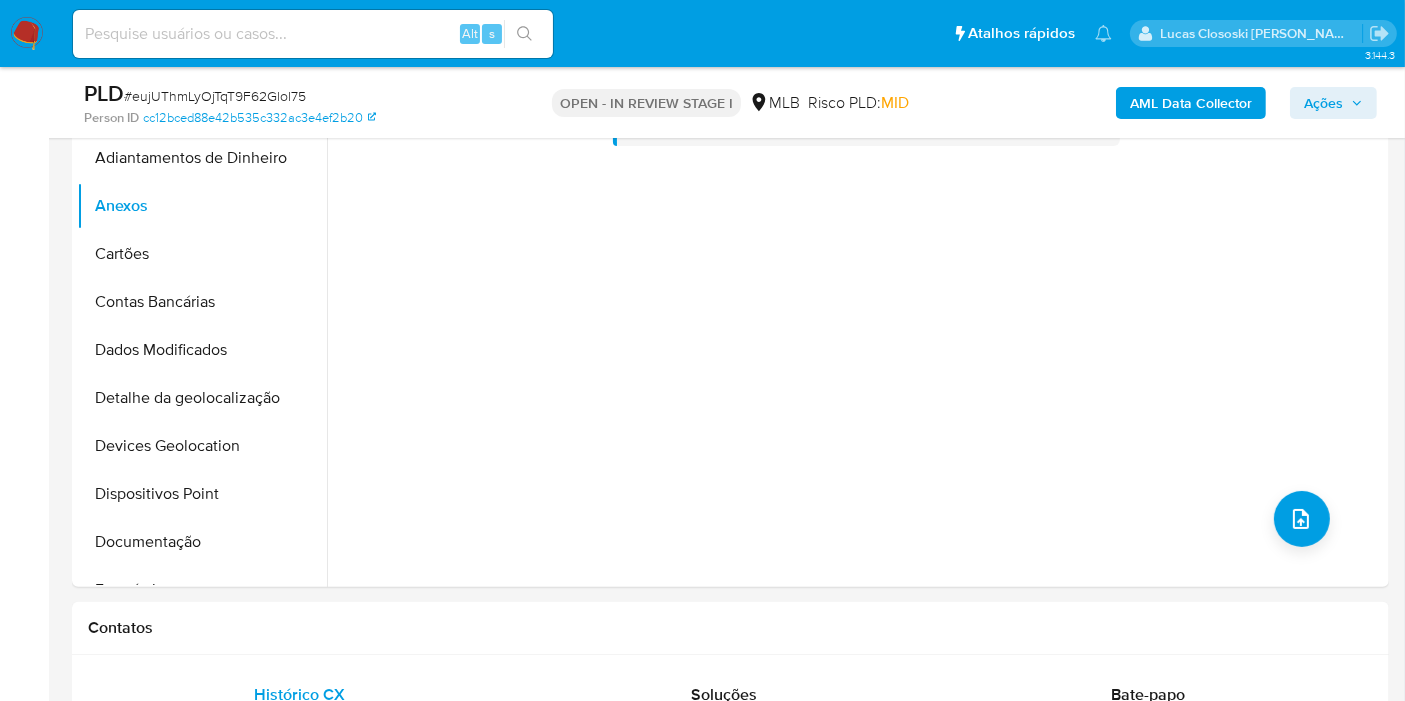 click on "Nenhum dado disponível" at bounding box center (855, 331) 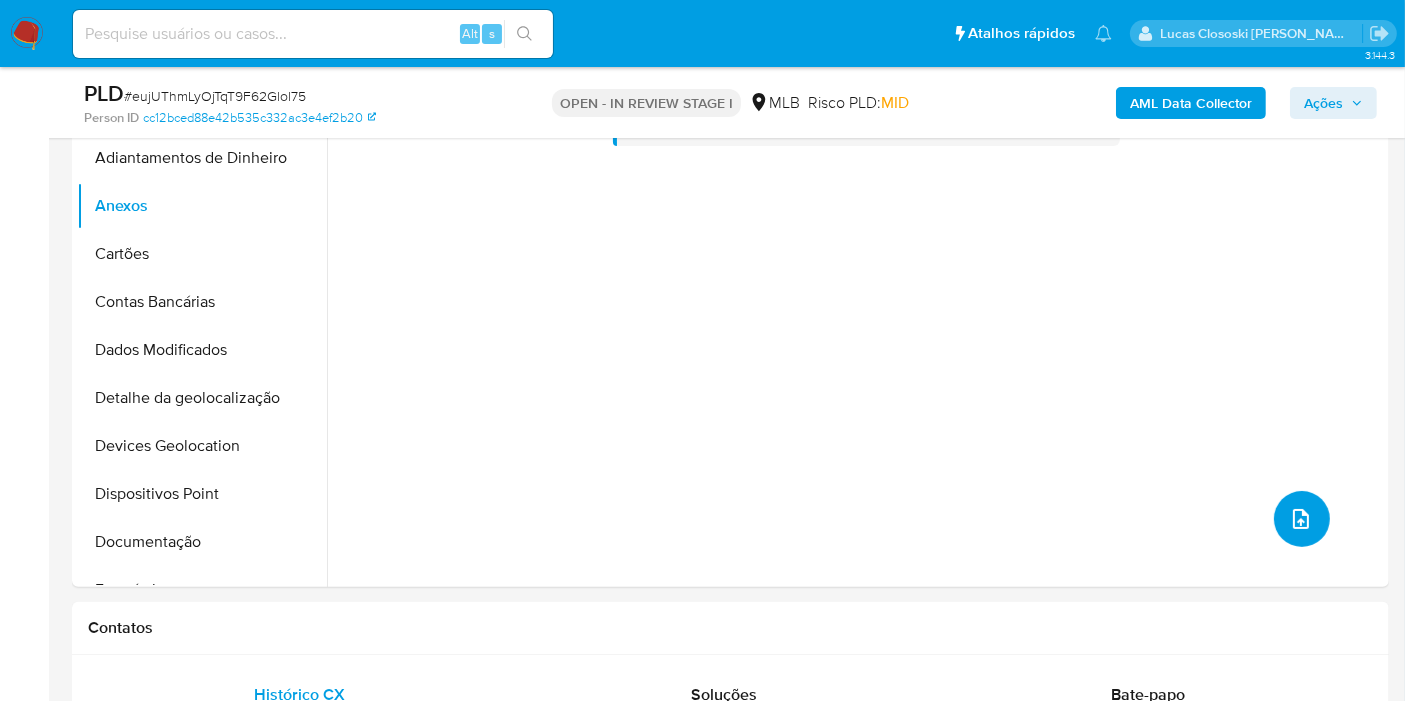 click 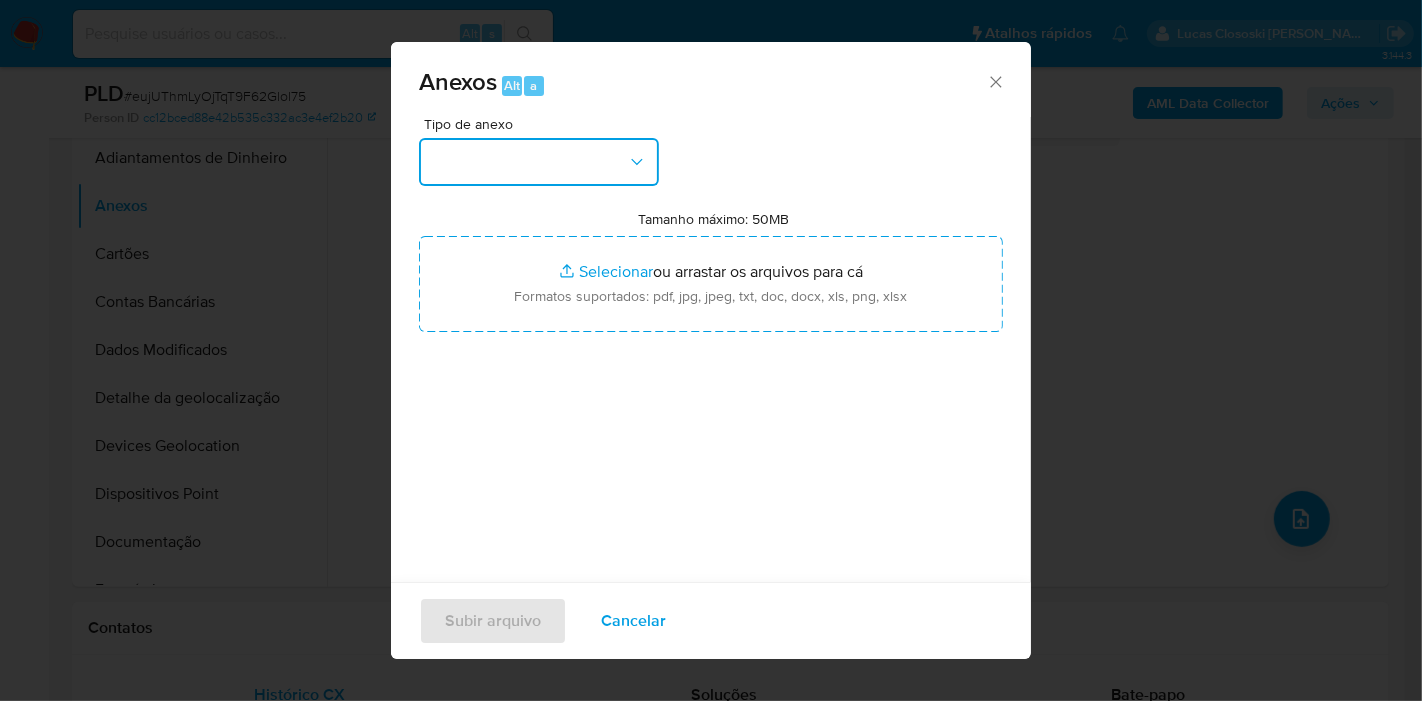 click at bounding box center [539, 162] 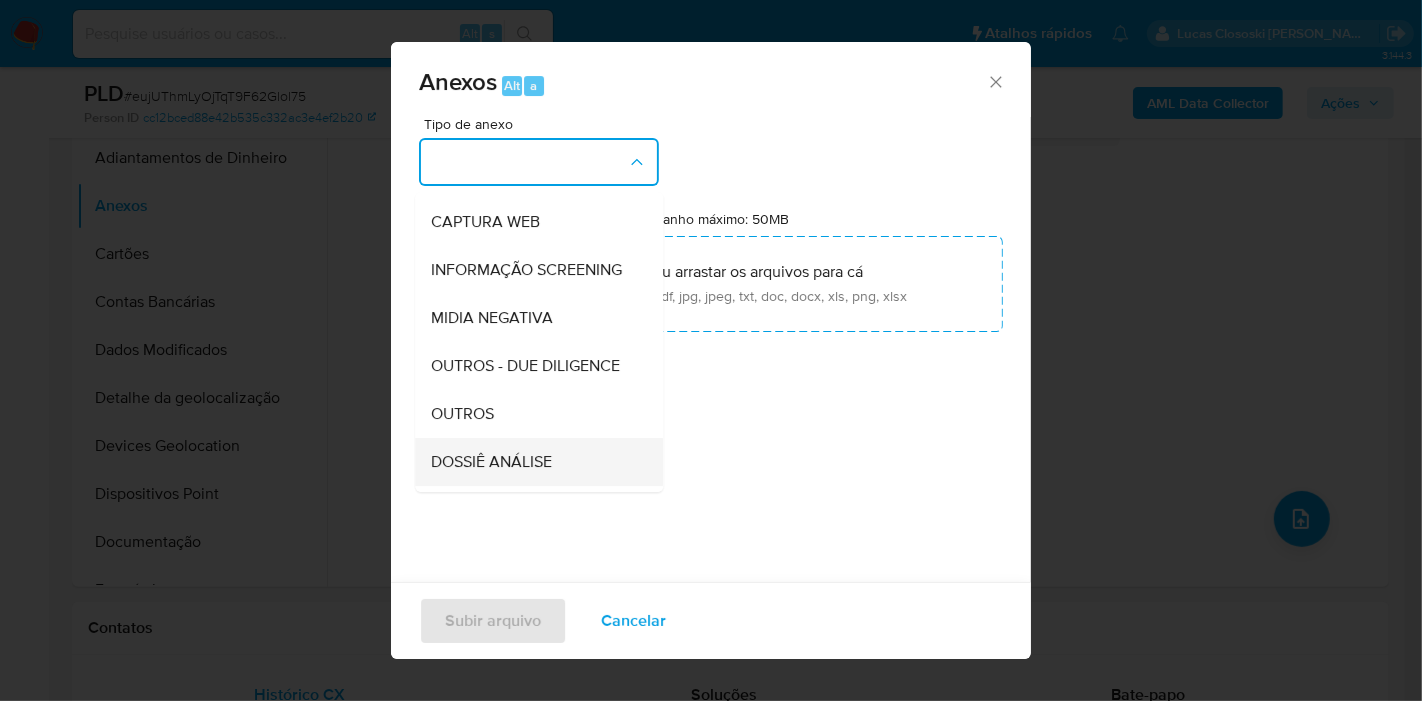 scroll, scrollTop: 307, scrollLeft: 0, axis: vertical 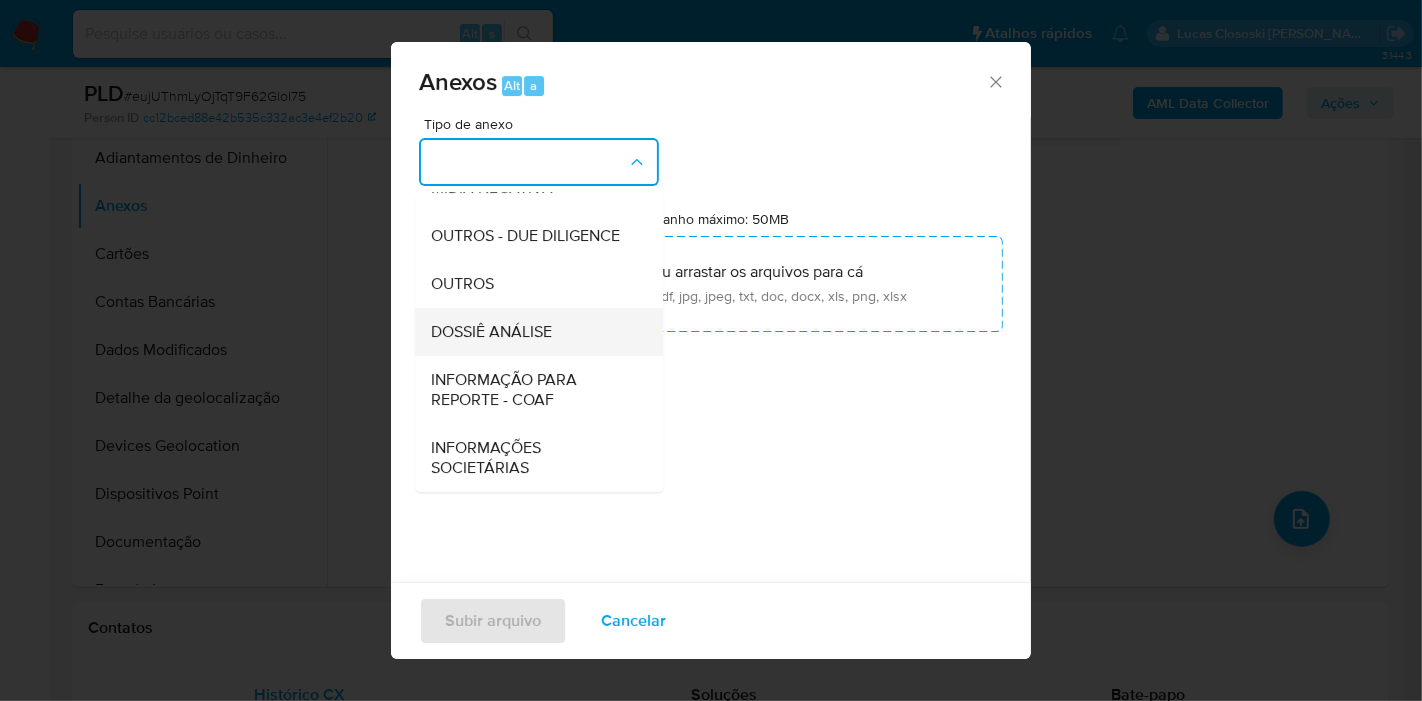 click on "DOSSIÊ ANÁLISE" at bounding box center [491, 332] 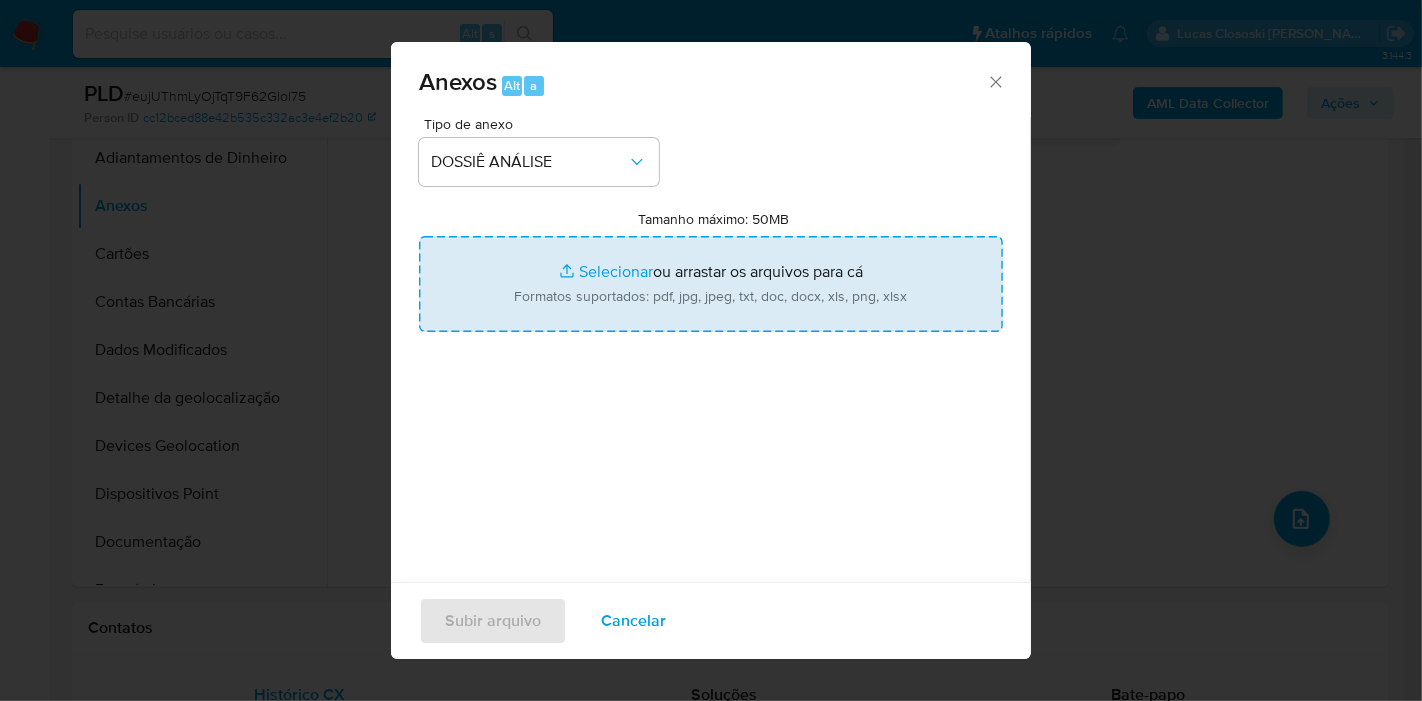 click on "Tamanho máximo: 50MB Selecionar arquivos" at bounding box center (711, 284) 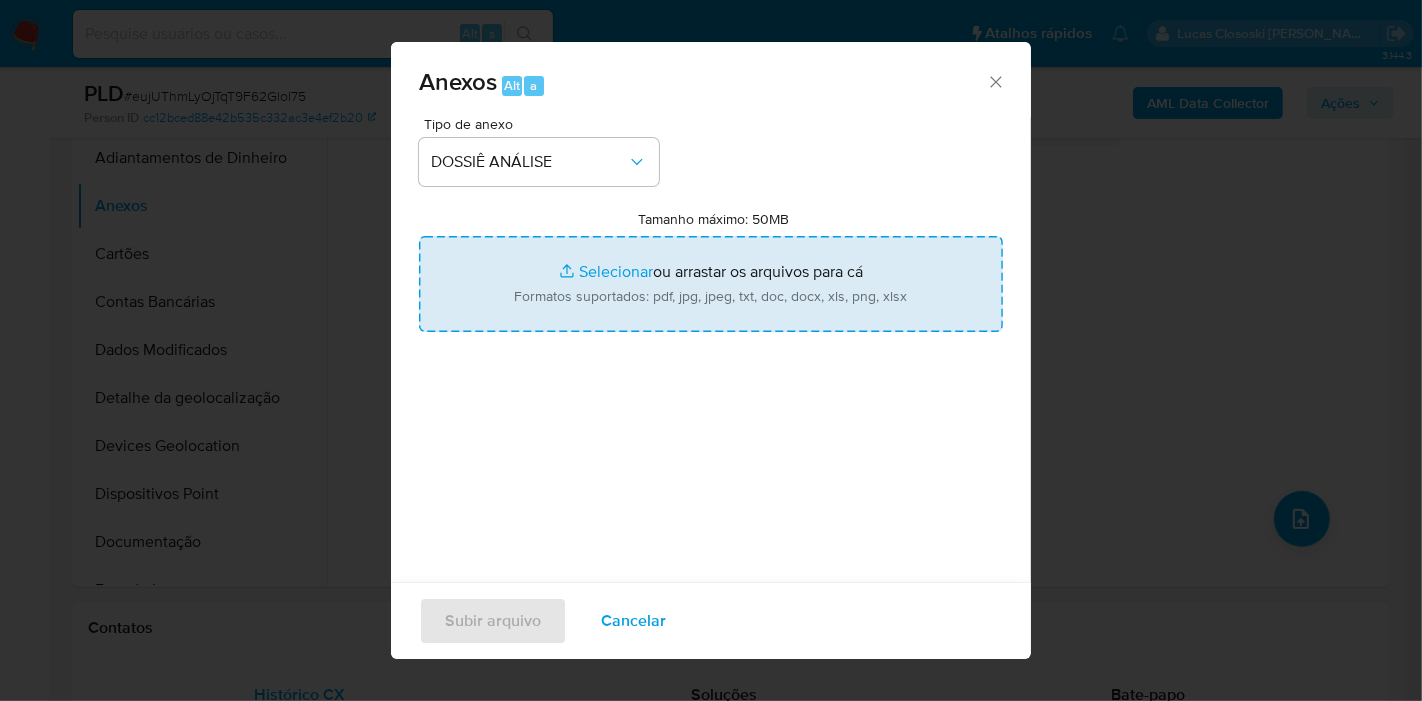type on "C:\fakepath\Mulan 586403474_2025_07_07_07_30_28.xlsx" 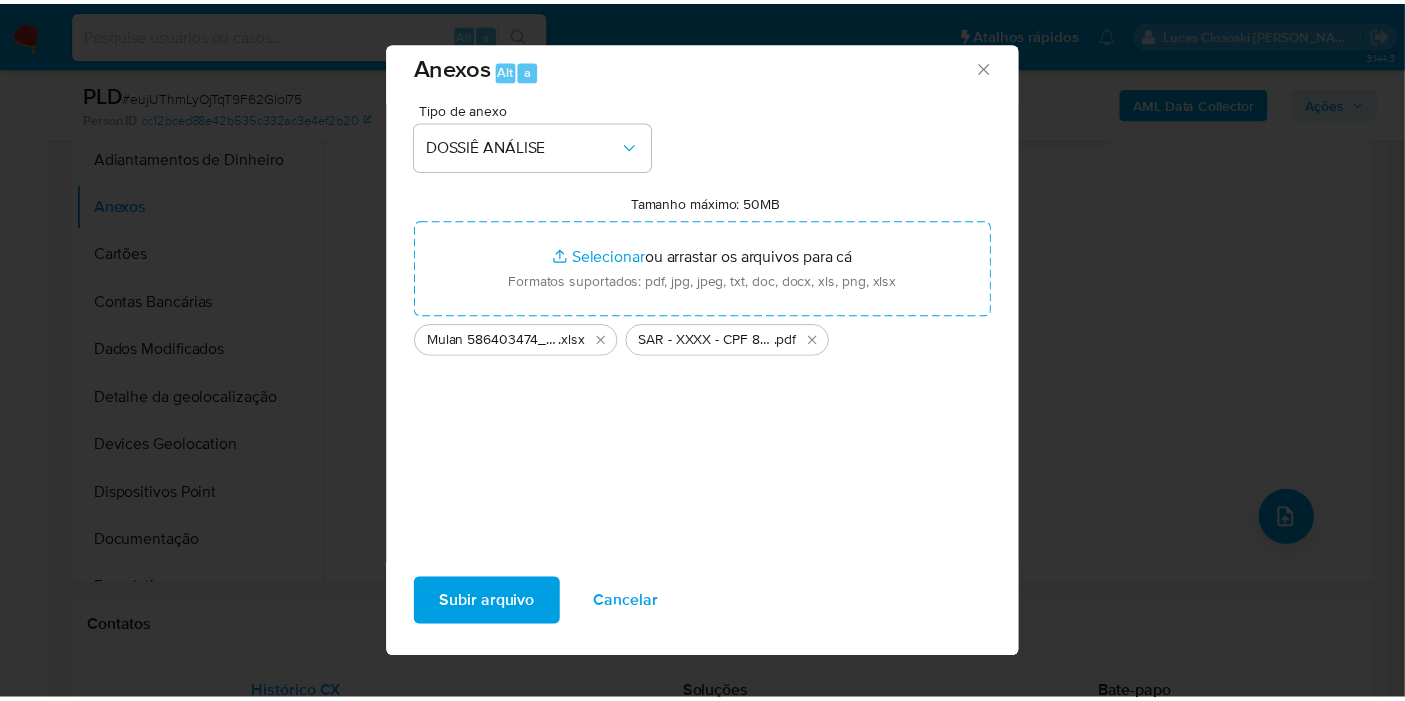 scroll, scrollTop: 20, scrollLeft: 0, axis: vertical 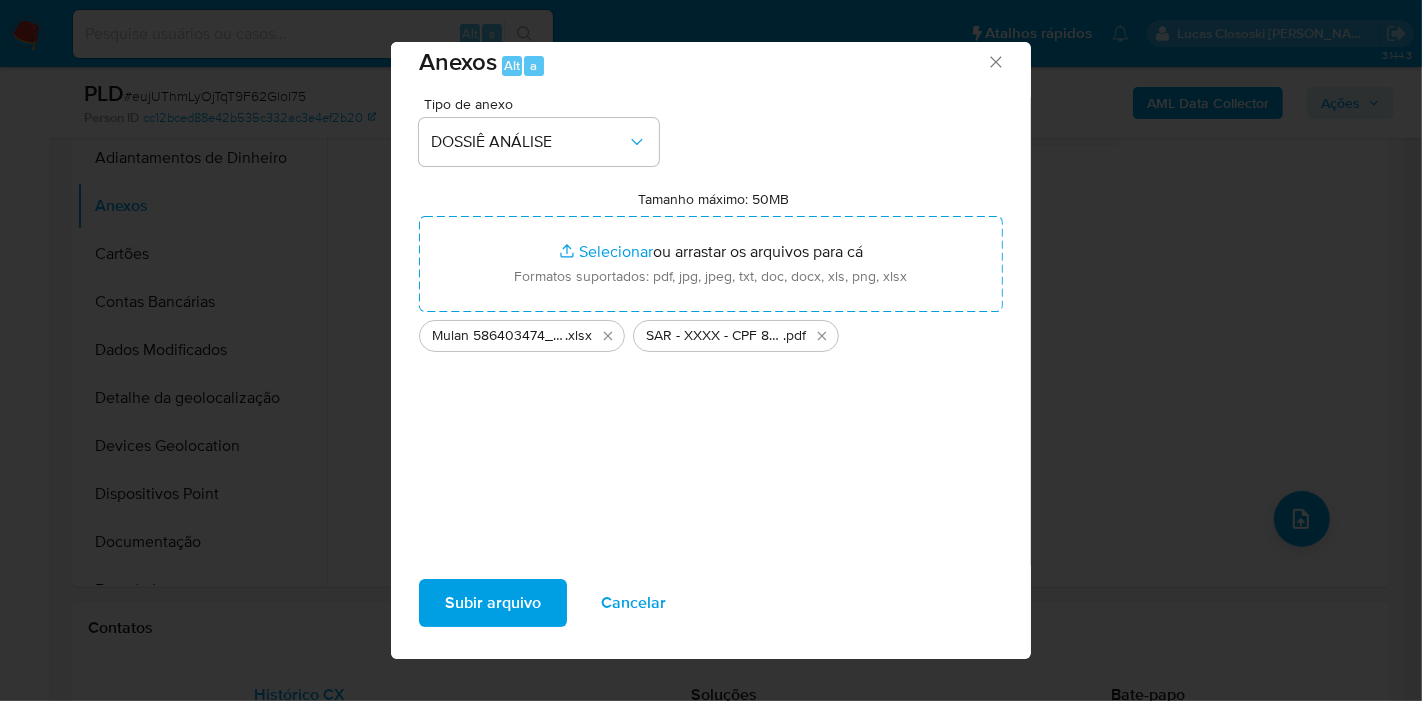 click on "Subir arquivo" at bounding box center [493, 603] 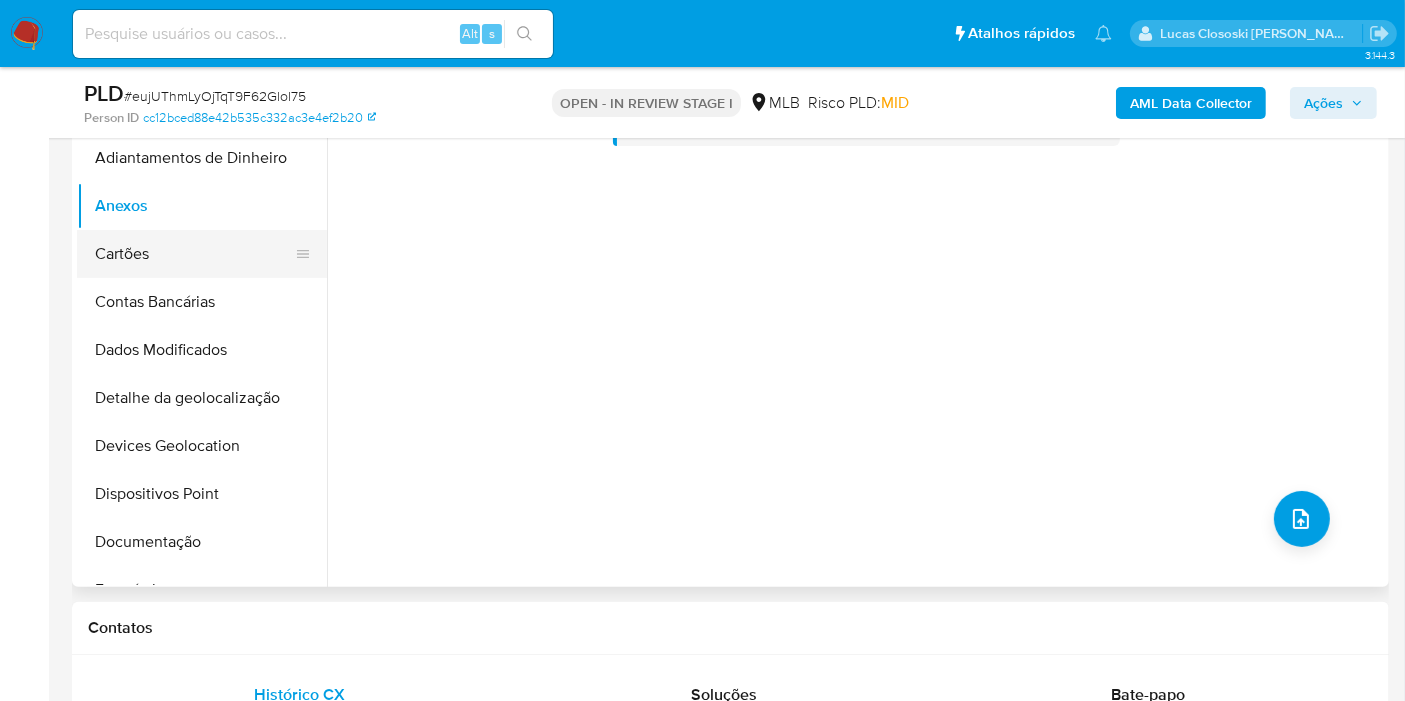 click on "Cartões" at bounding box center [194, 254] 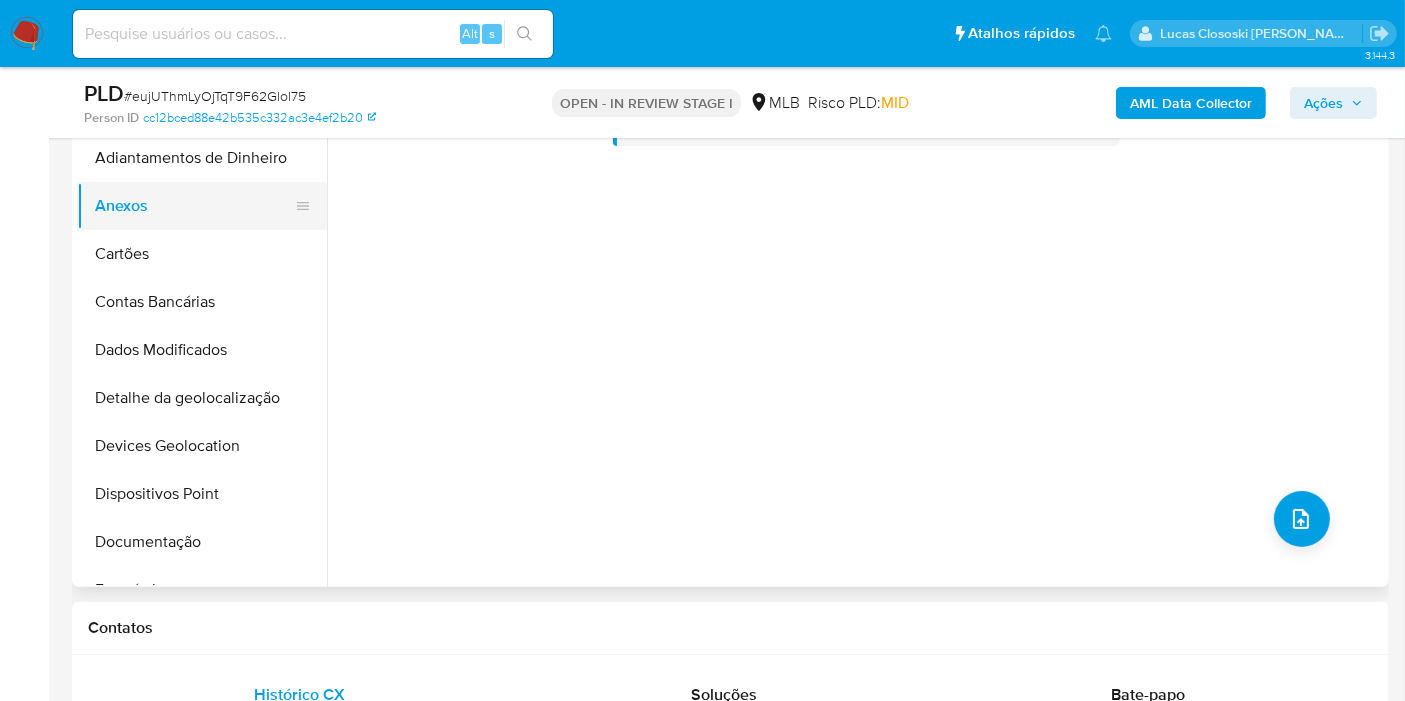 click on "Anexos" at bounding box center (194, 206) 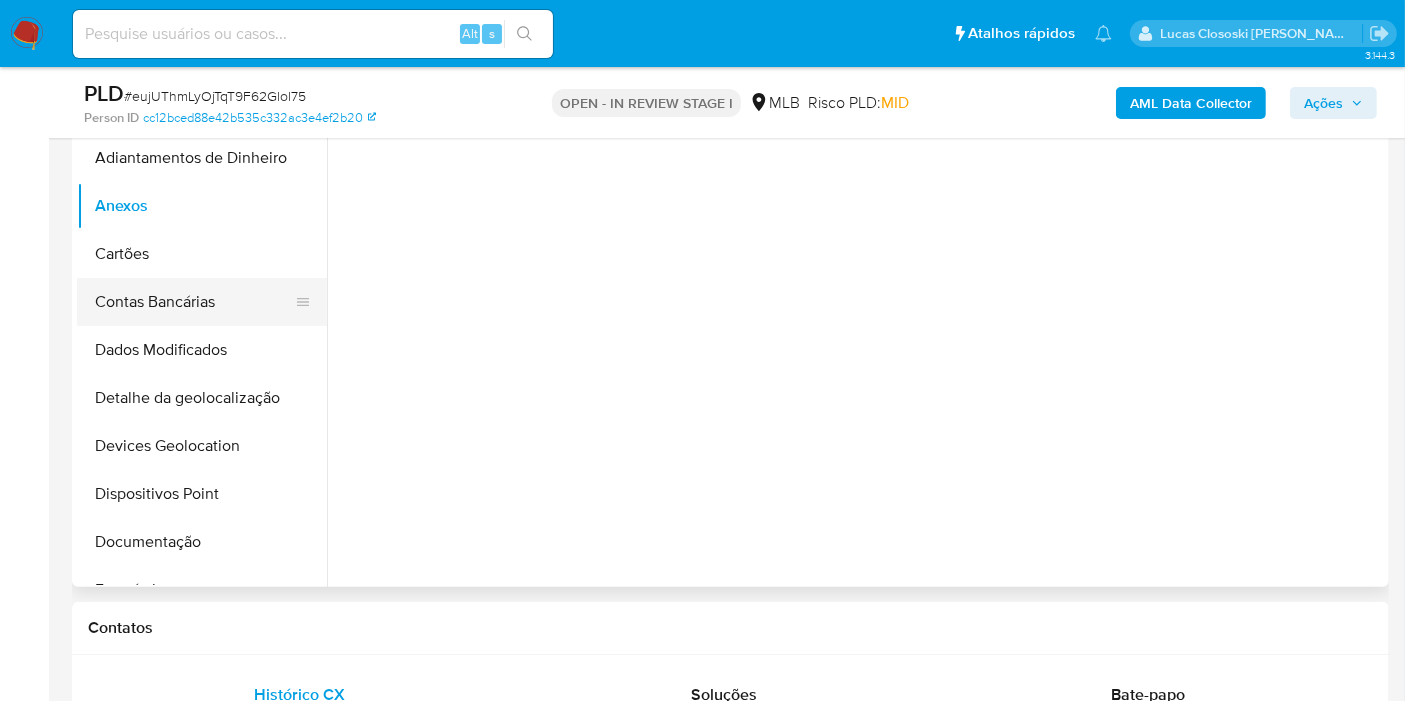 scroll, scrollTop: 333, scrollLeft: 0, axis: vertical 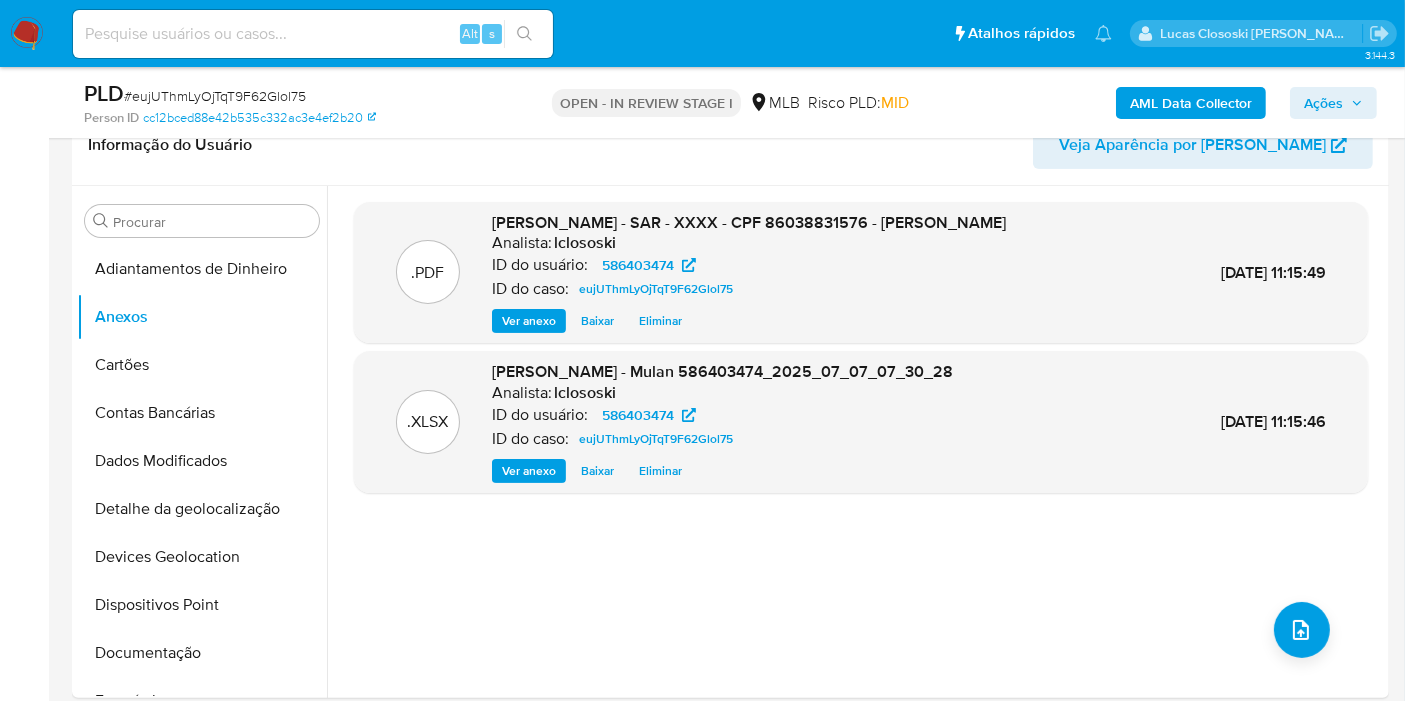 click on "Ações" at bounding box center (1323, 103) 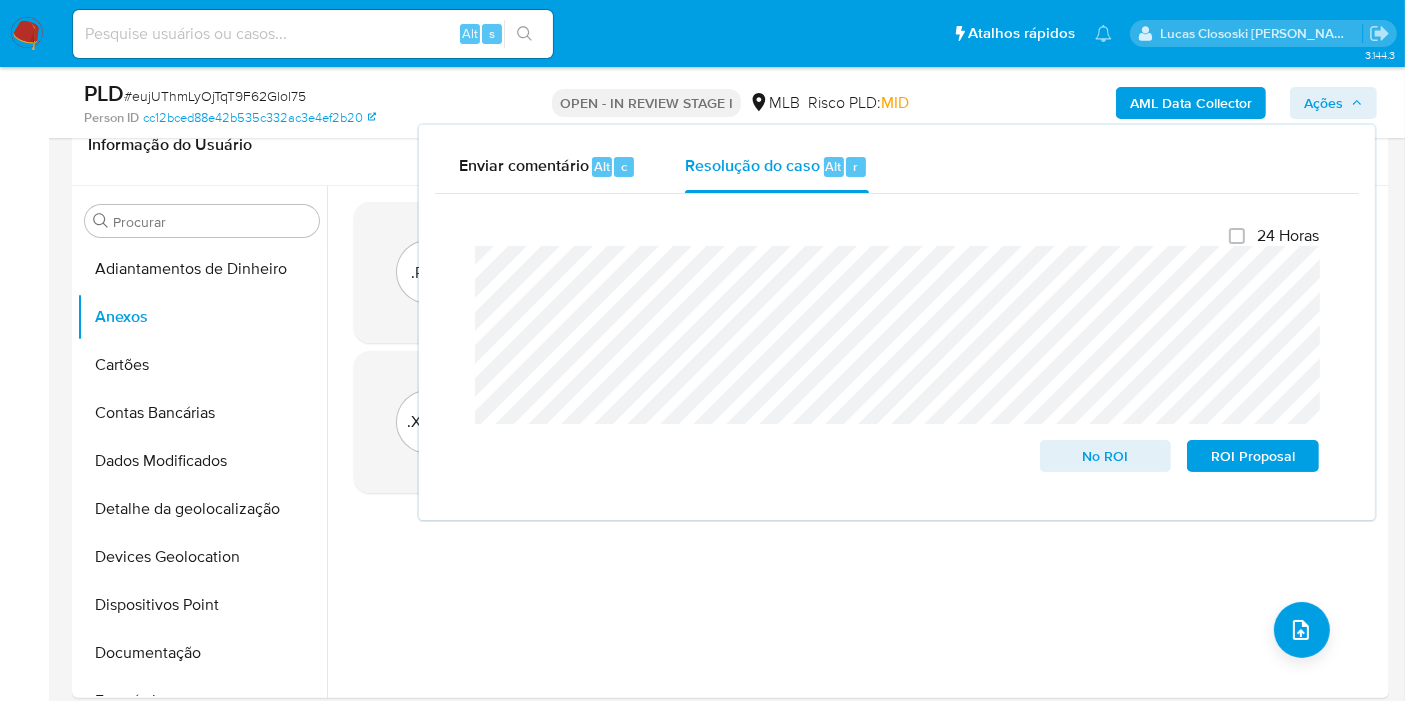 click on "Ações" at bounding box center (1323, 103) 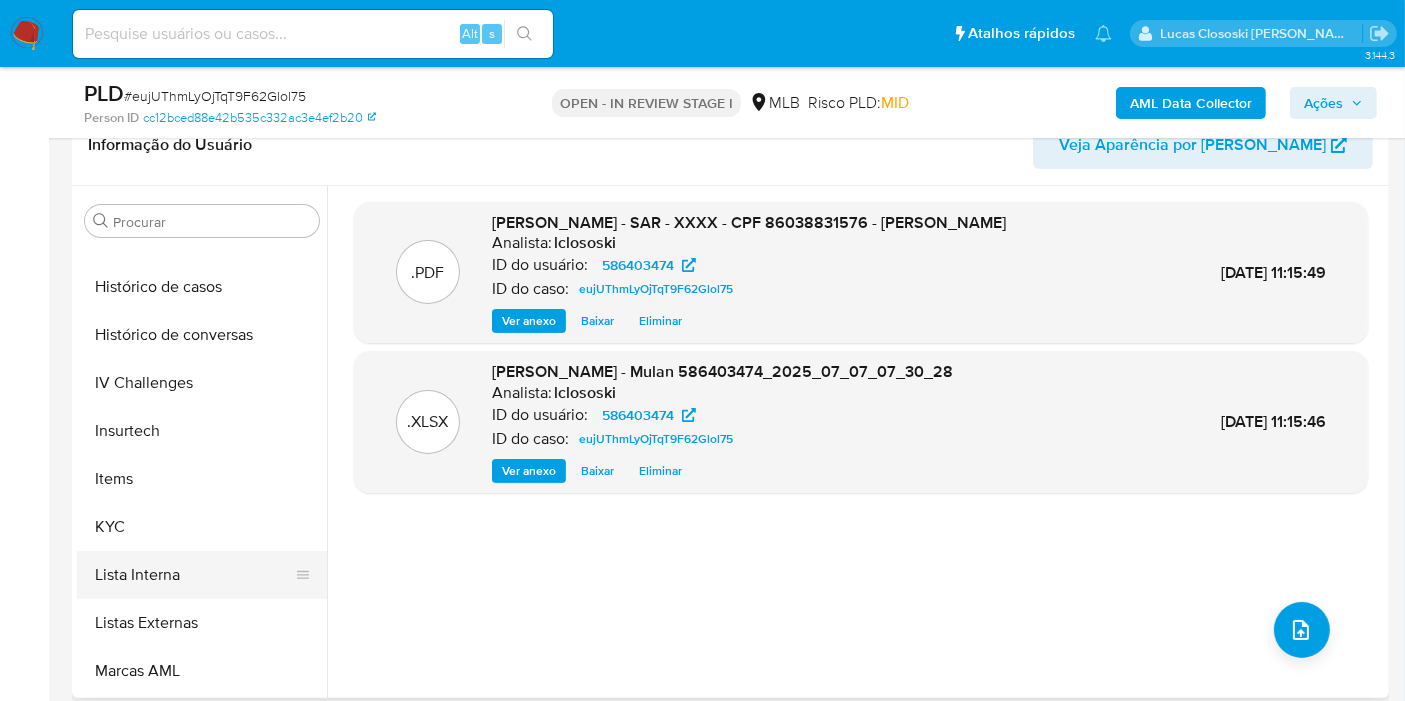 scroll, scrollTop: 777, scrollLeft: 0, axis: vertical 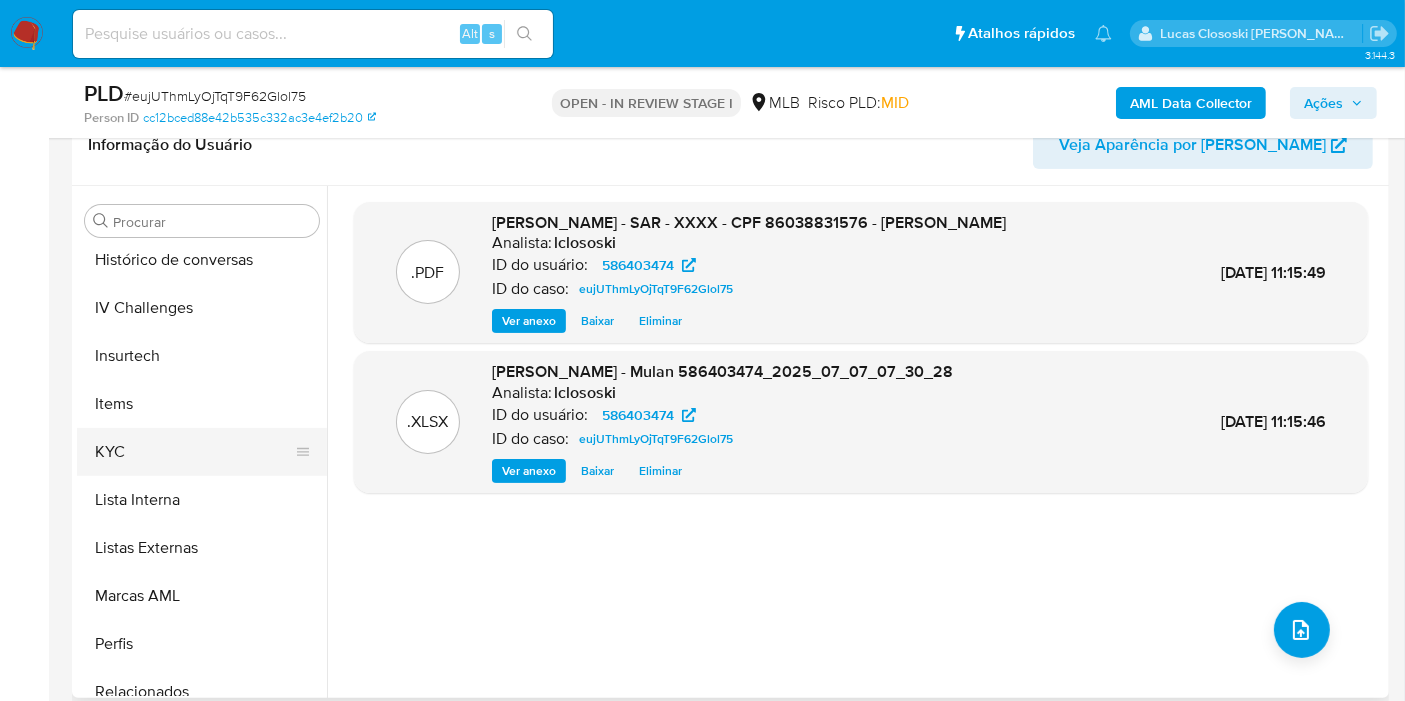 click on "KYC" at bounding box center (194, 452) 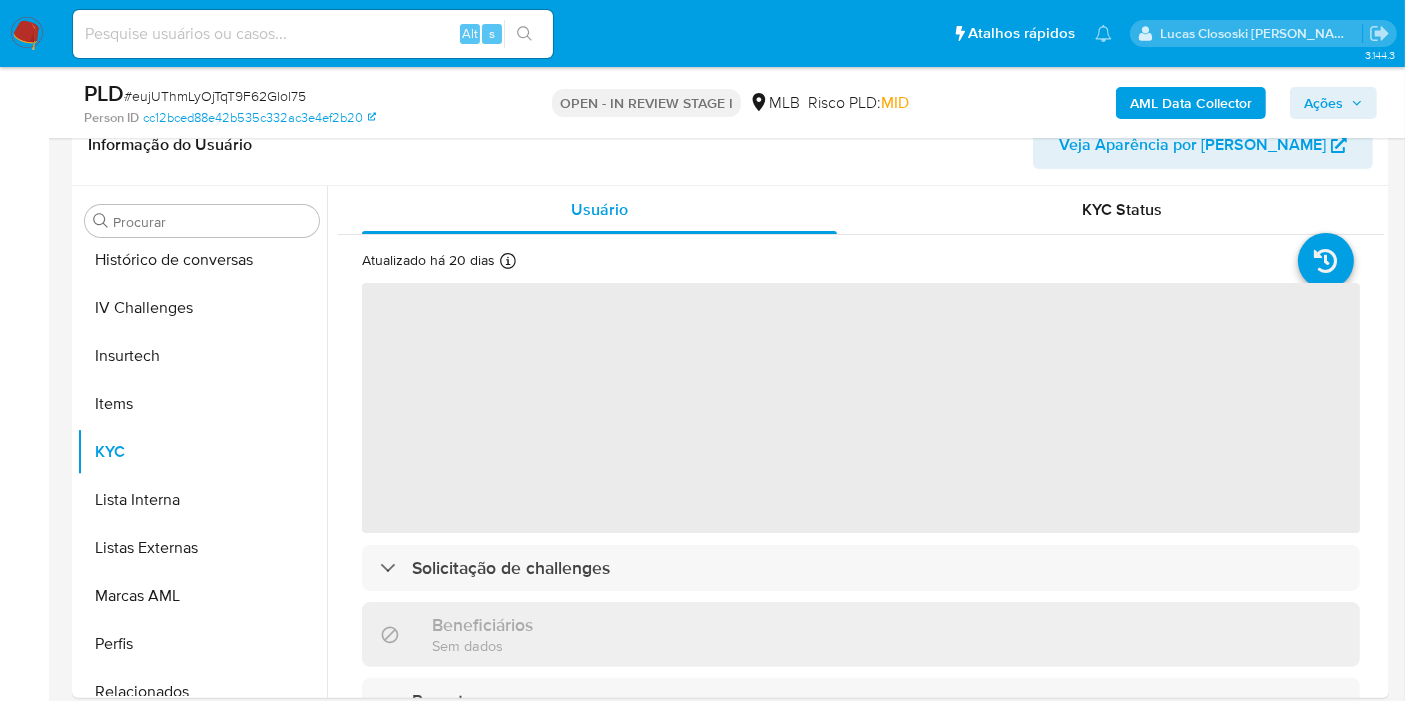click on "Ações" at bounding box center (1323, 103) 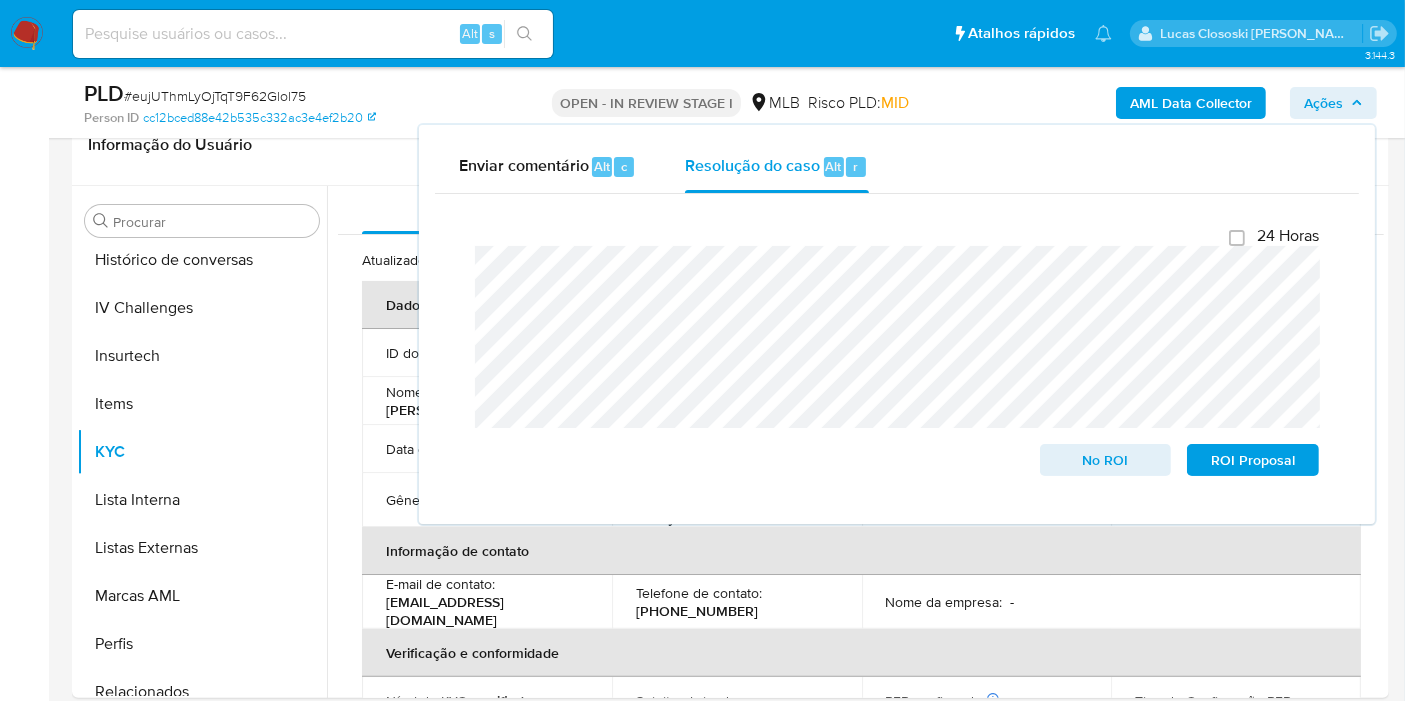 click on "Ações" at bounding box center (1323, 103) 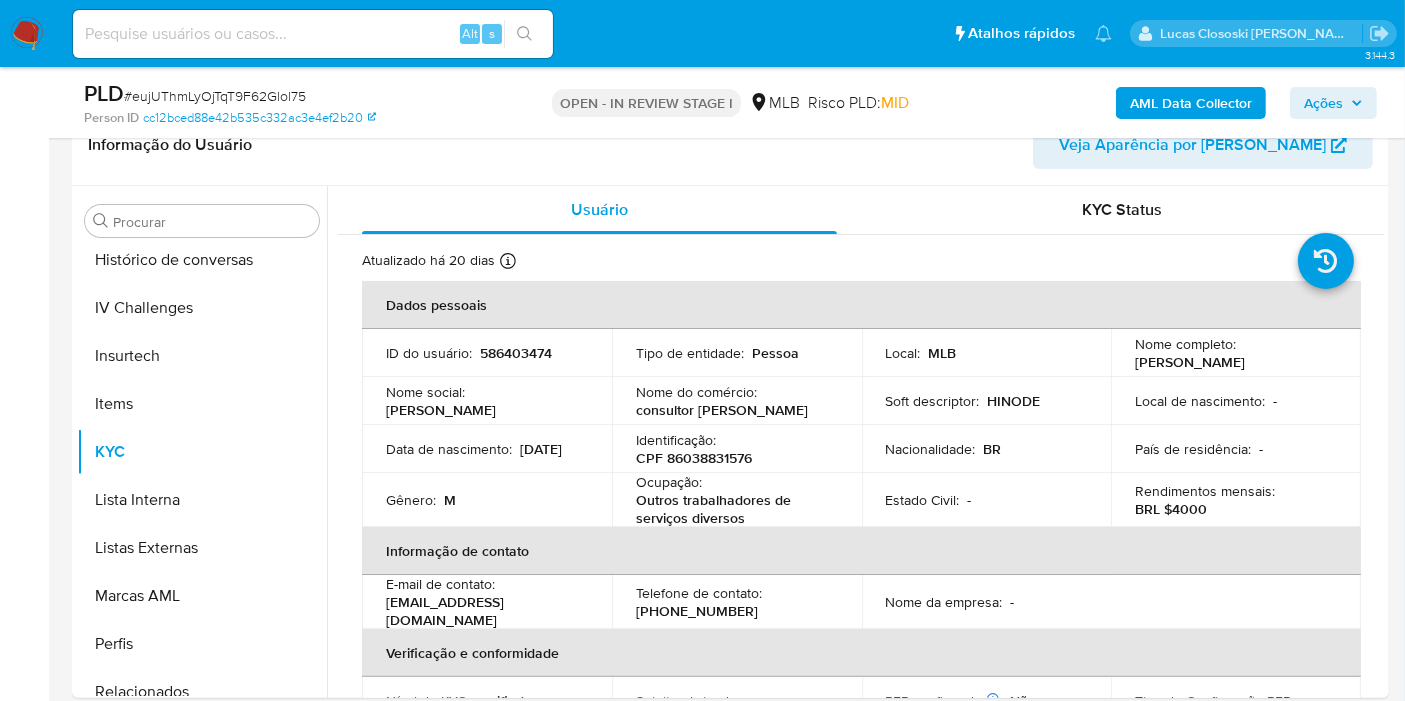 click on "Ações" at bounding box center (1323, 103) 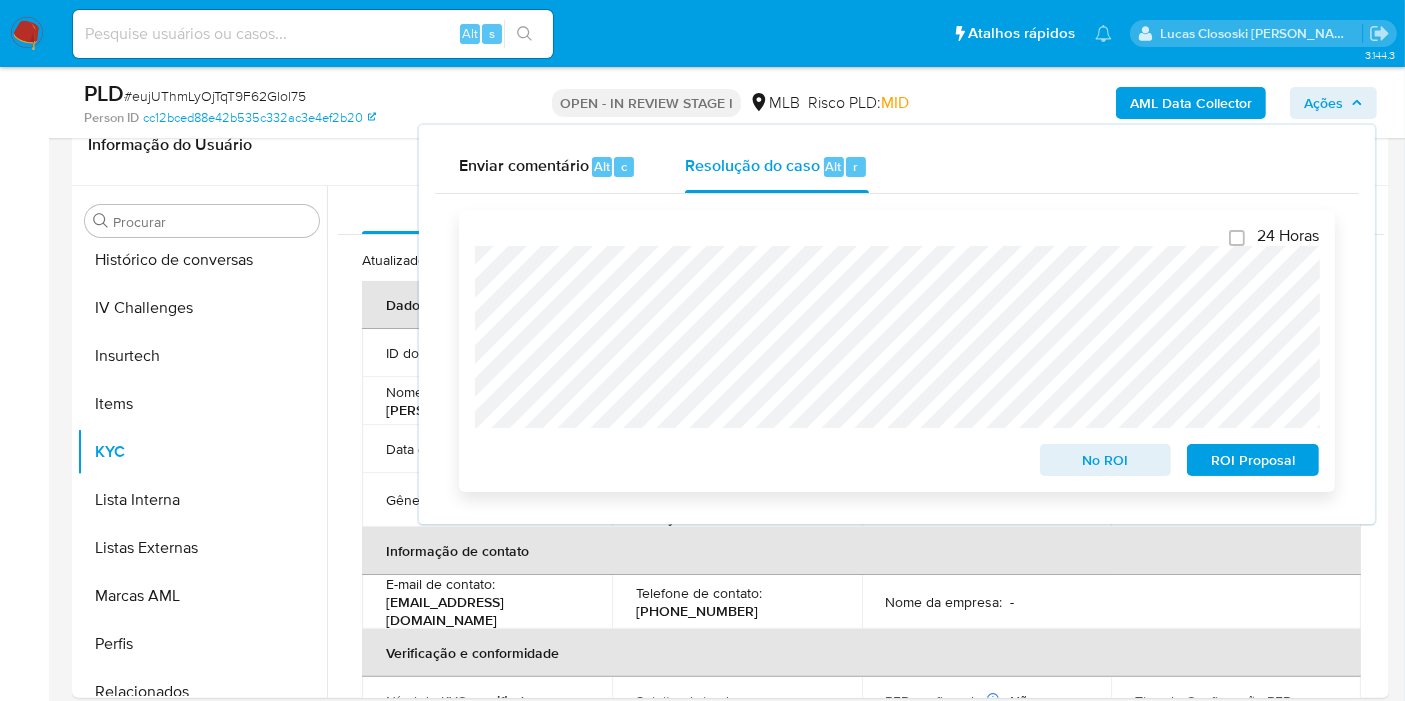 click on "ROI Proposal" at bounding box center [1253, 460] 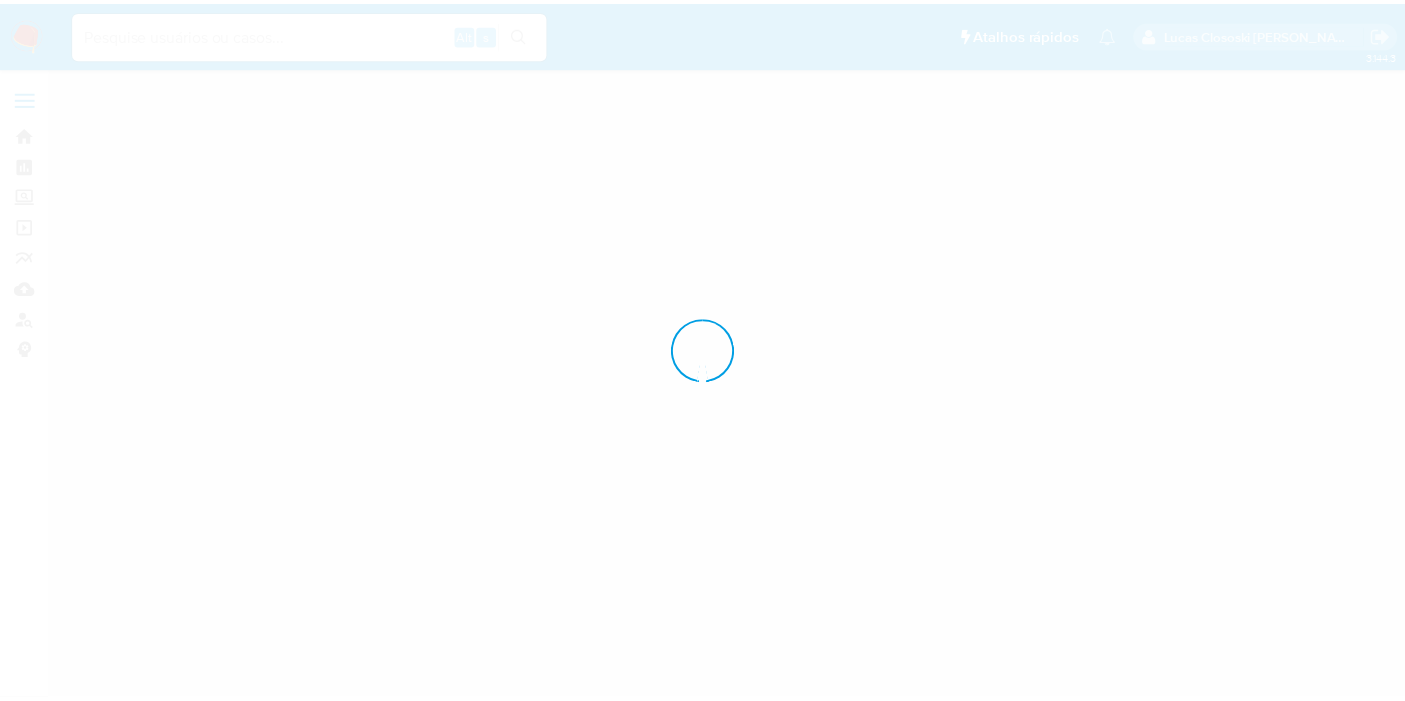 scroll, scrollTop: 0, scrollLeft: 0, axis: both 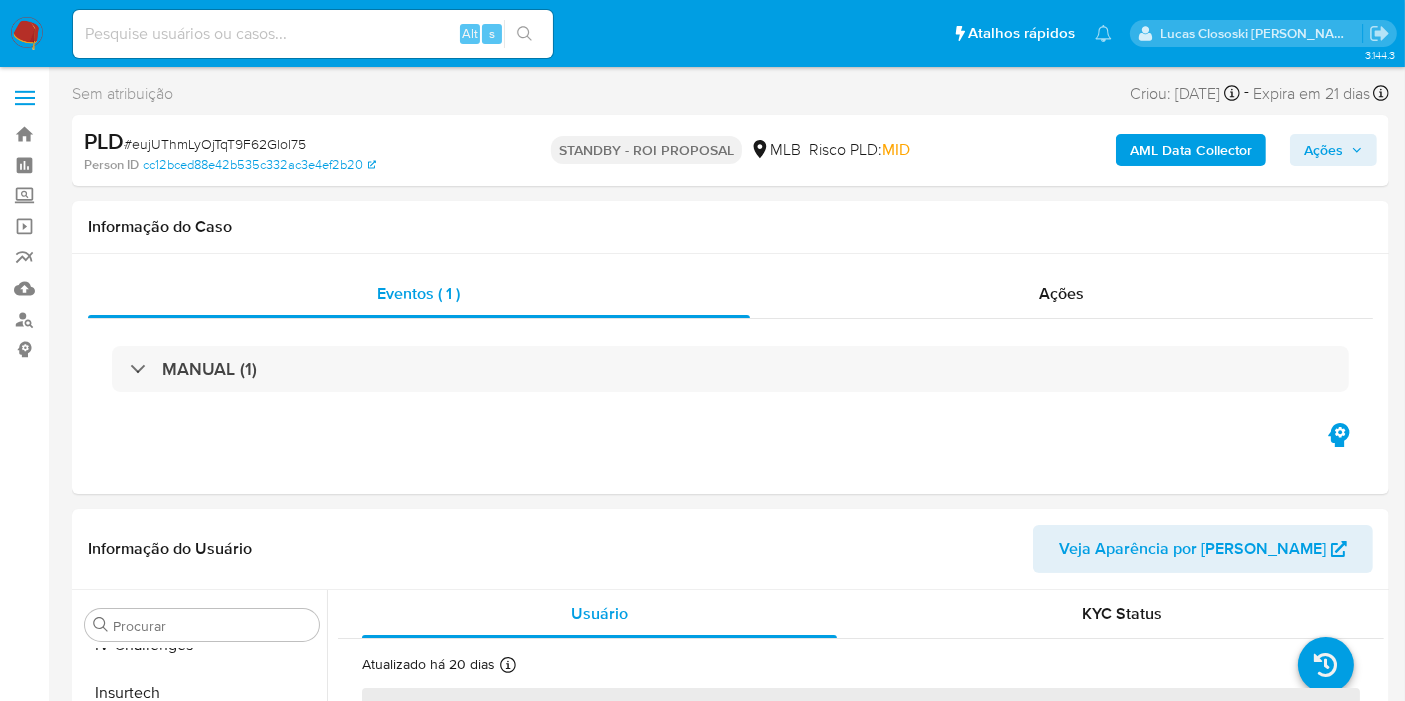 click on "PLD # eujUThmLyOjTqT9F62Glol75 Person ID cc12bced88e42b535c332ac3e4ef2b20 STANDBY - ROI PROPOSAL  MLB Risco PLD:  MID AML Data Collector Ações" at bounding box center (730, 150) 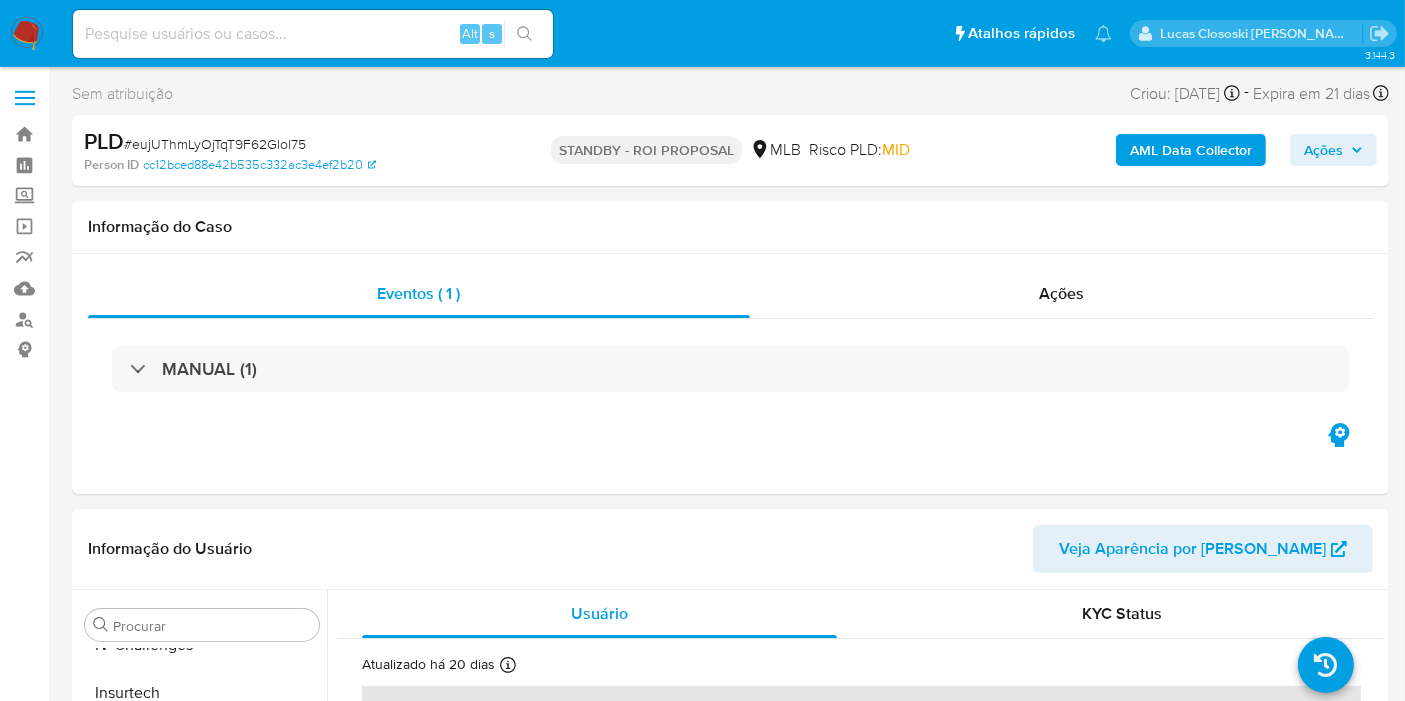 click on "# eujUThmLyOjTqT9F62Glol75" at bounding box center [215, 144] 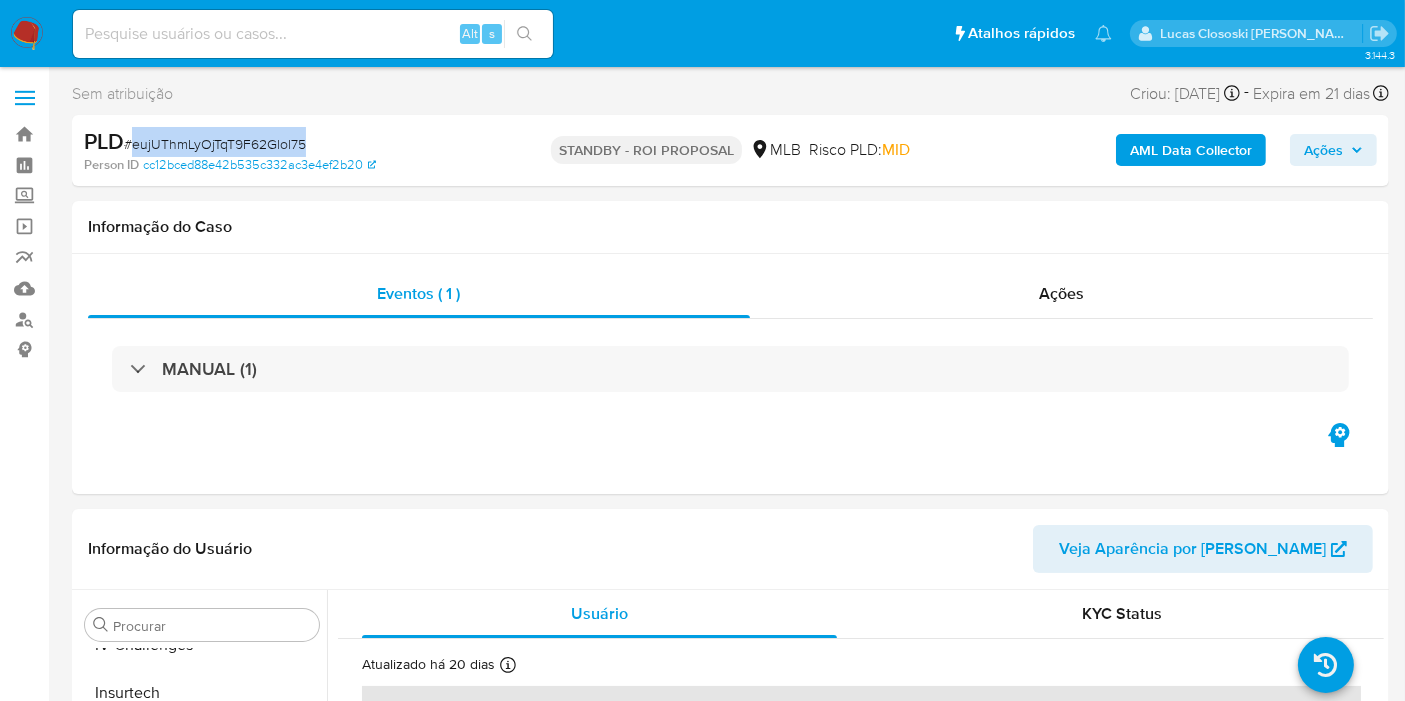 copy on "eujUThmLyOjTqT9F62Glol75" 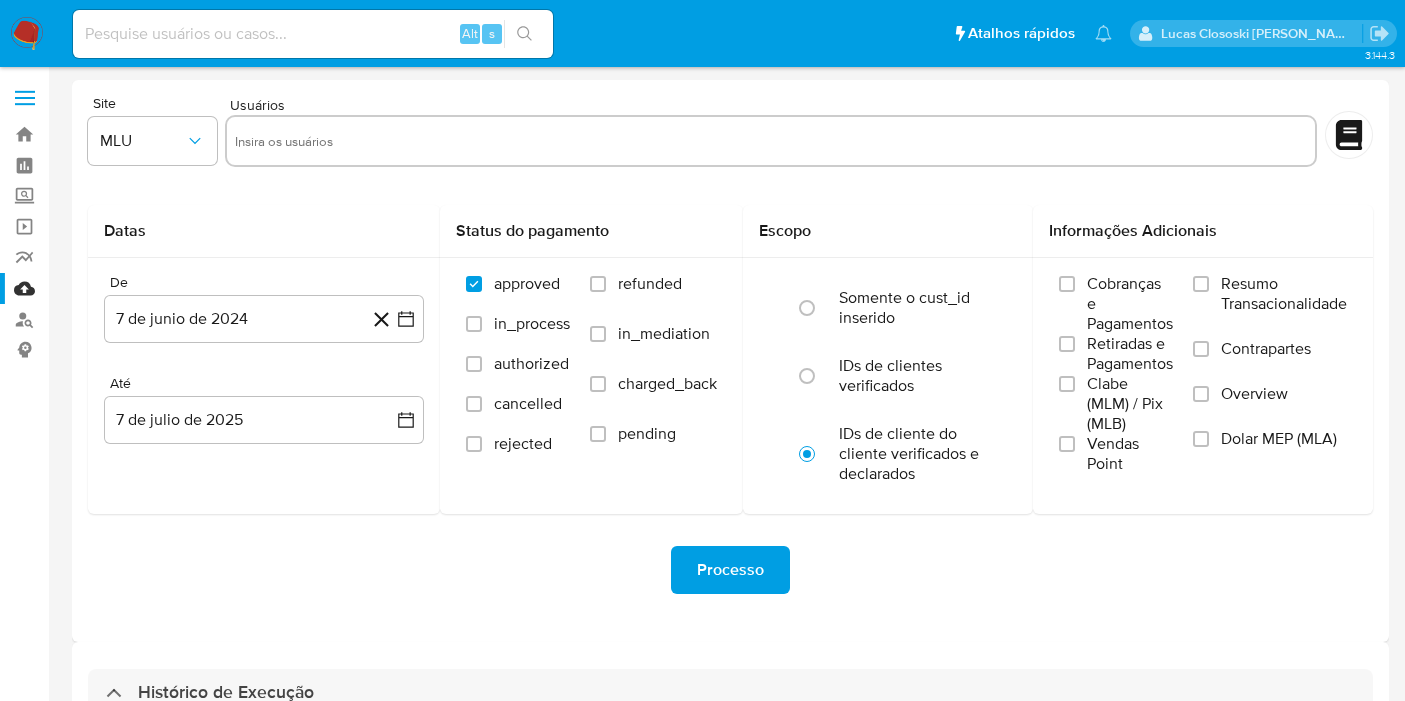 select on "10" 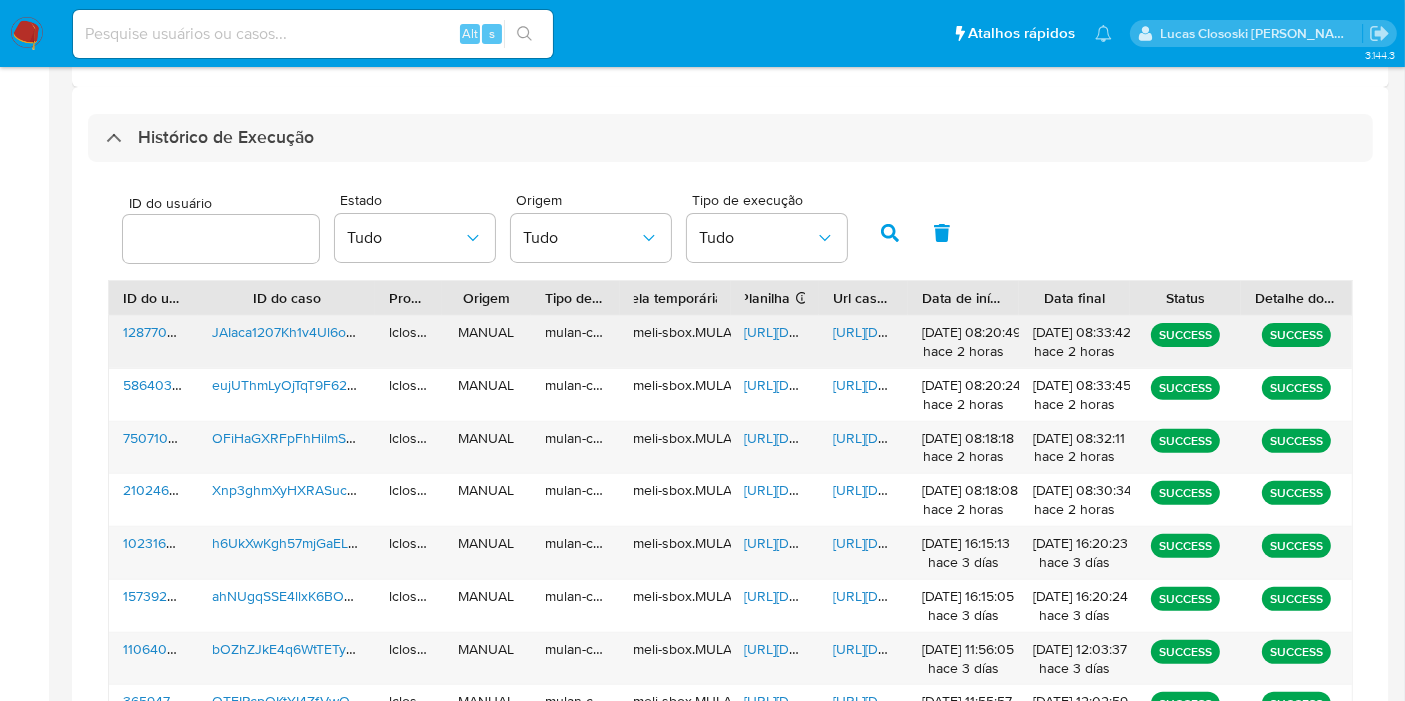 click on "[URL][DOMAIN_NAME]" at bounding box center (902, 332) 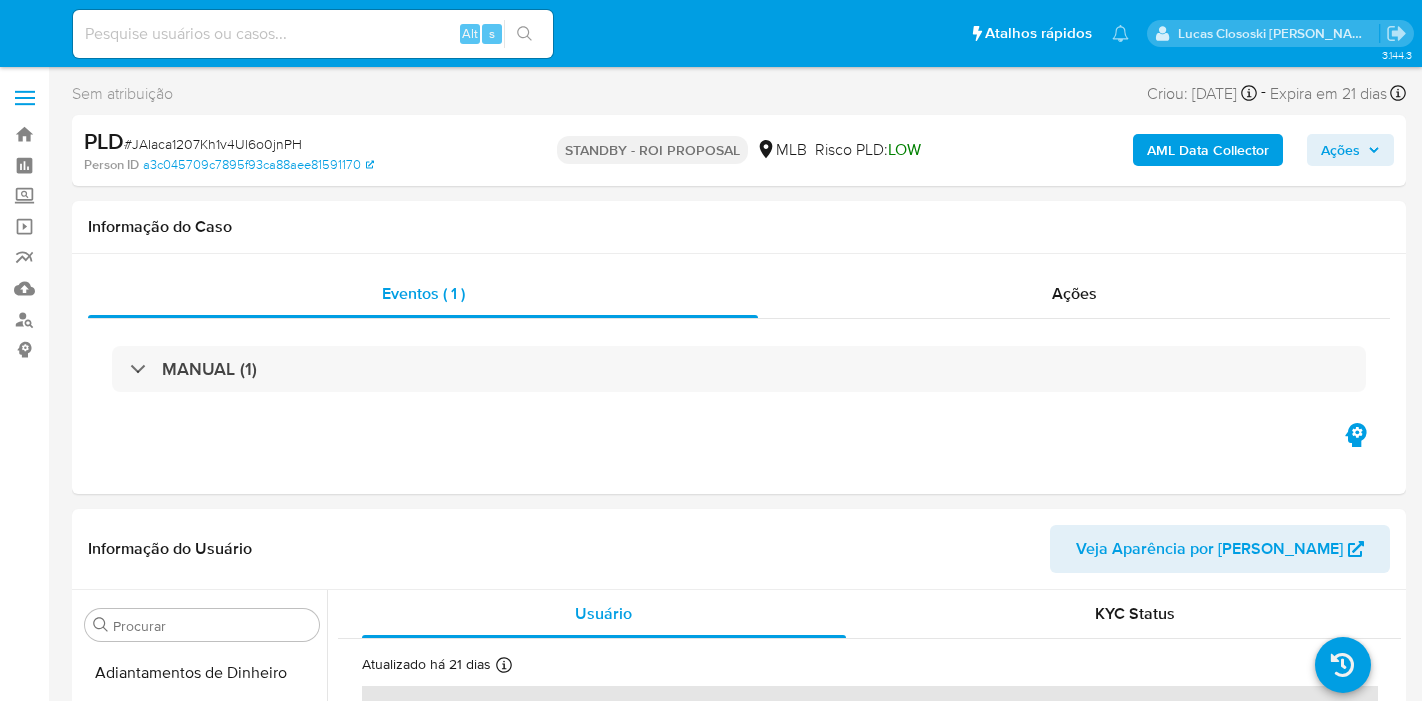 select on "10" 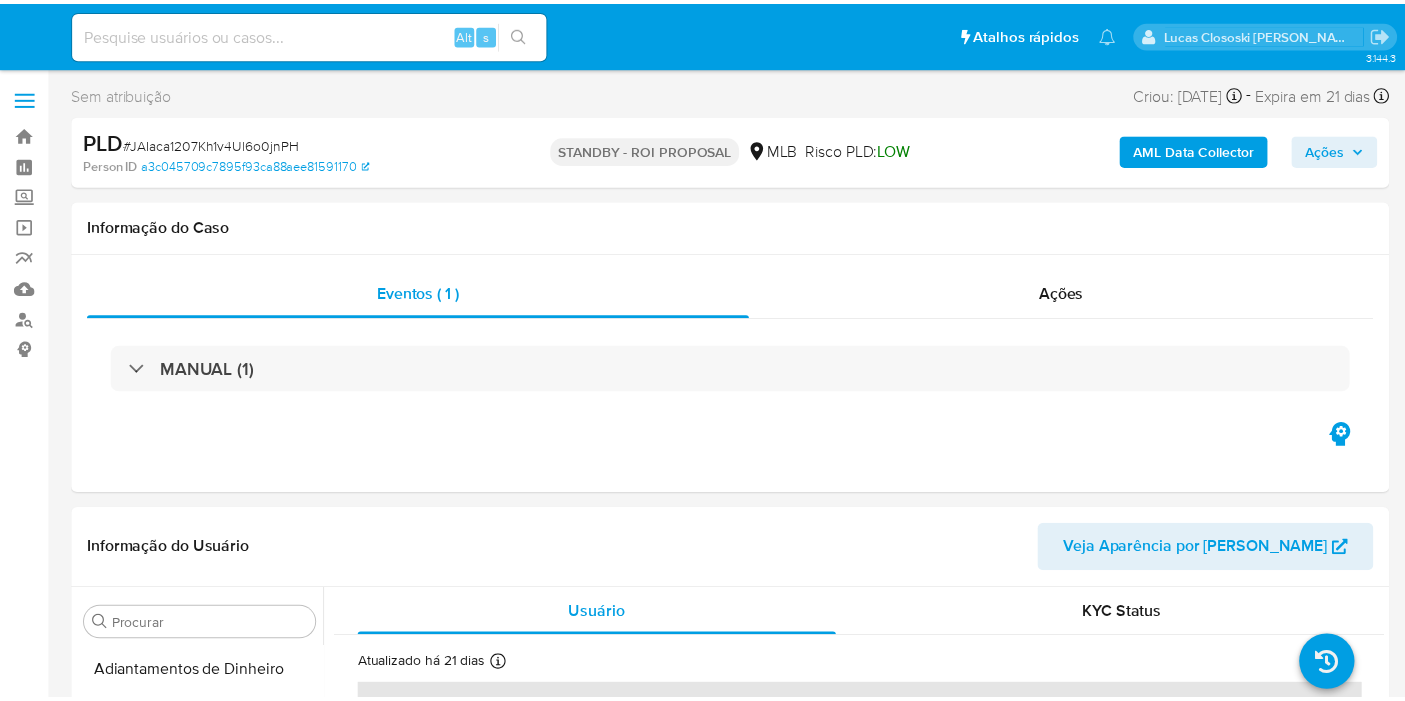 scroll, scrollTop: 0, scrollLeft: 0, axis: both 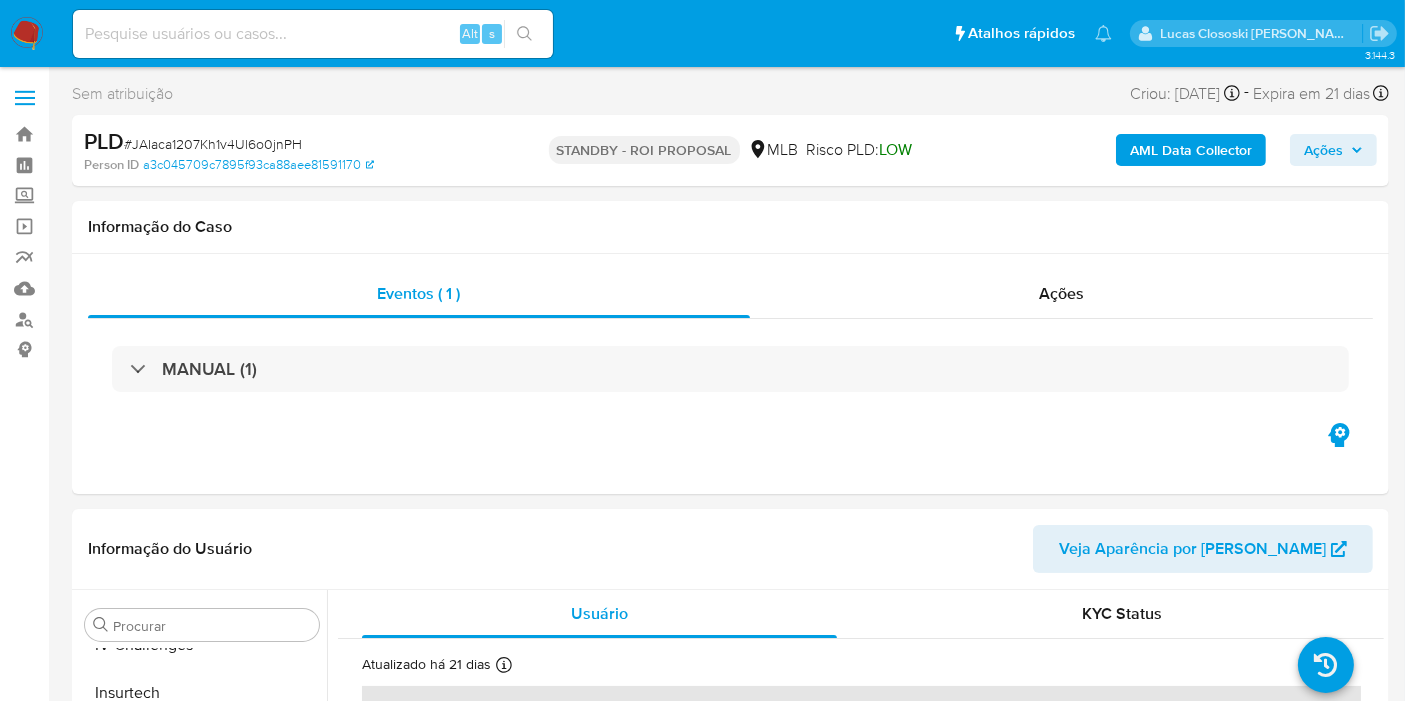 click on "PLD # JAIaca1207Kh1v4Ul6o0jnPH" at bounding box center [296, 142] 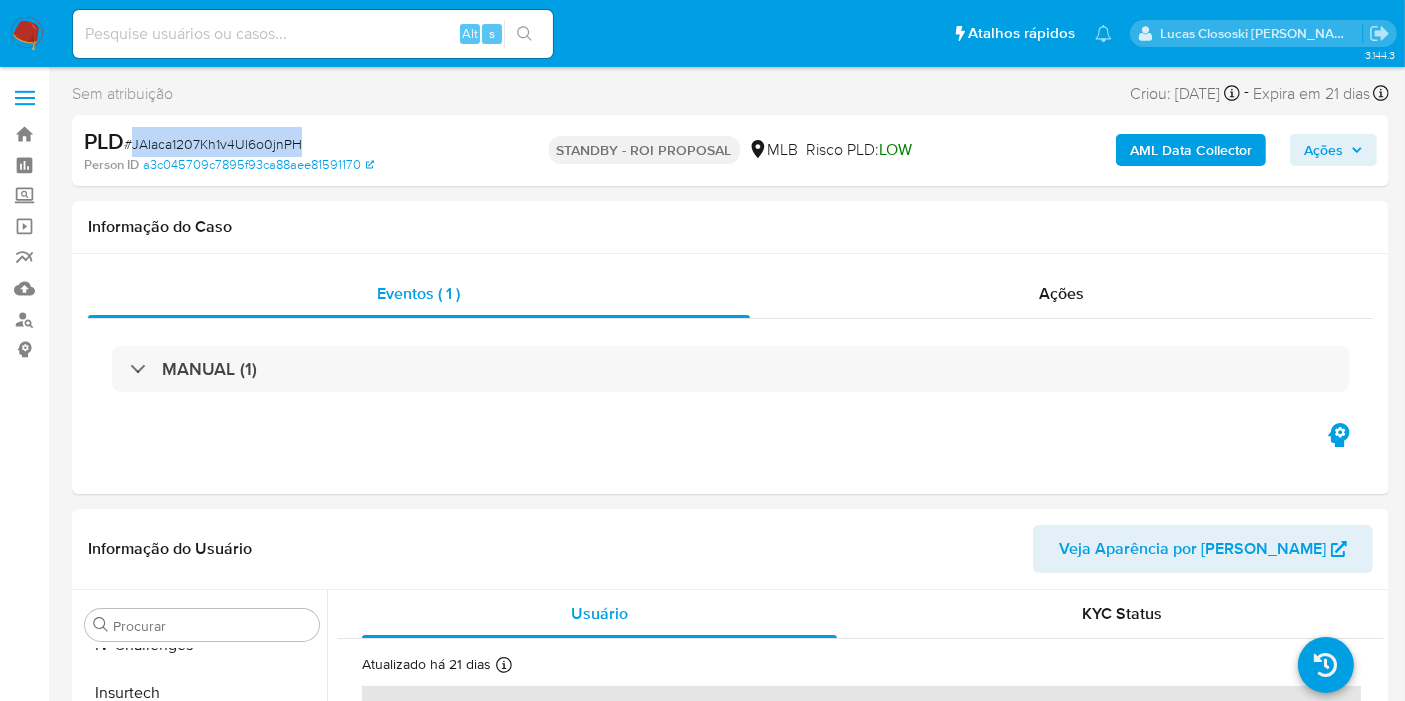 click on "# JAIaca1207Kh1v4Ul6o0jnPH" at bounding box center [213, 144] 